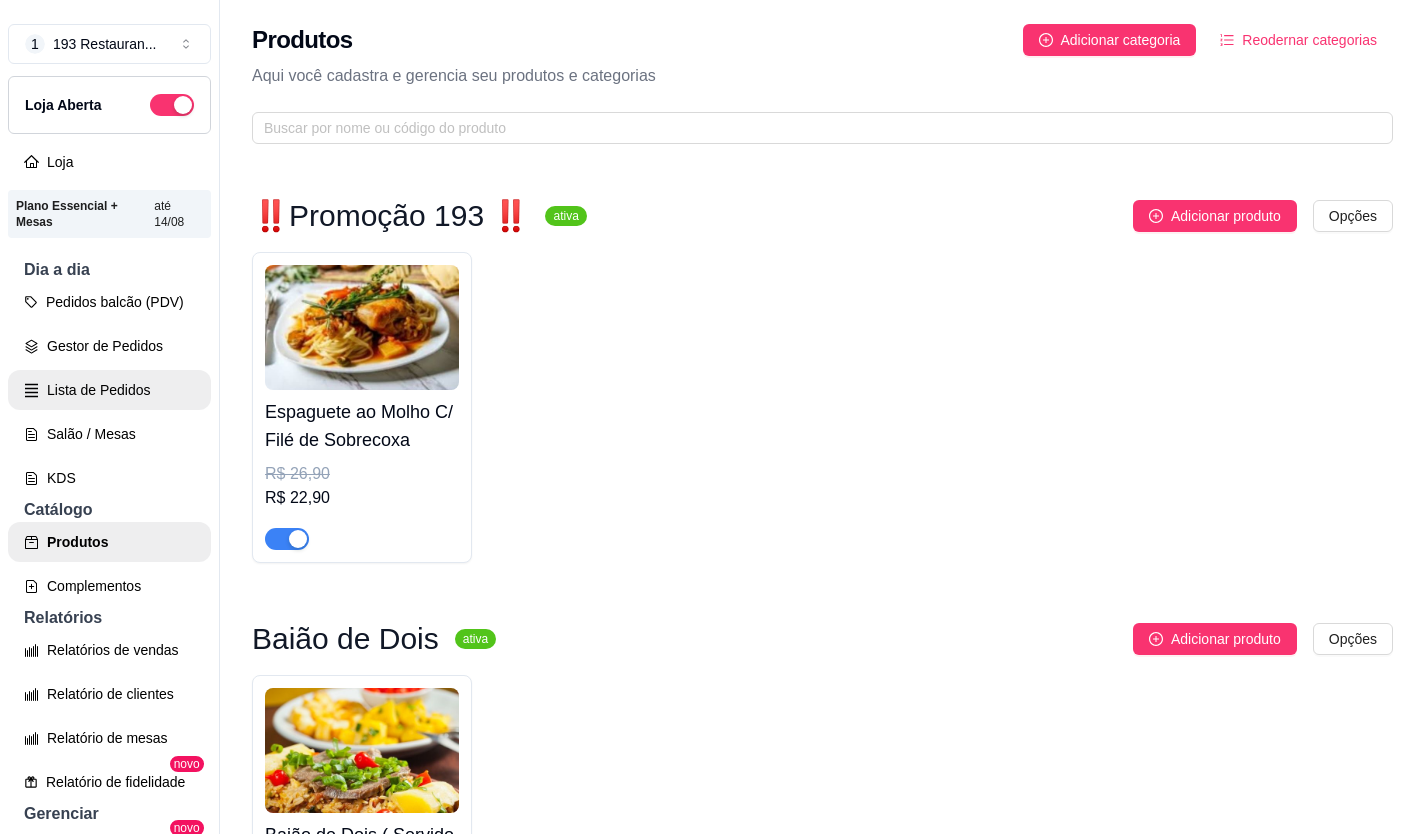 scroll, scrollTop: 0, scrollLeft: 0, axis: both 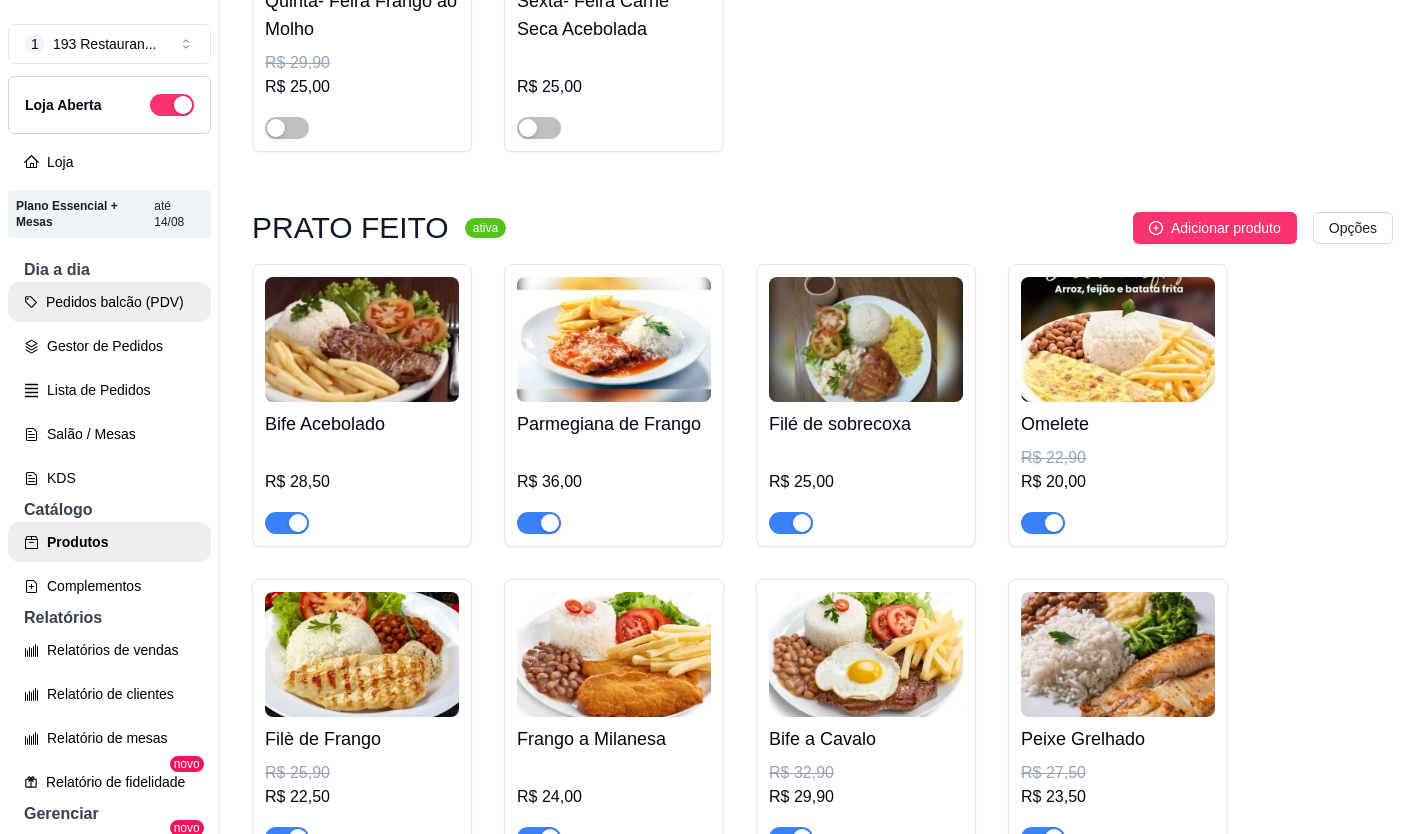 click on "Pedidos balcão (PDV)" at bounding box center (109, 302) 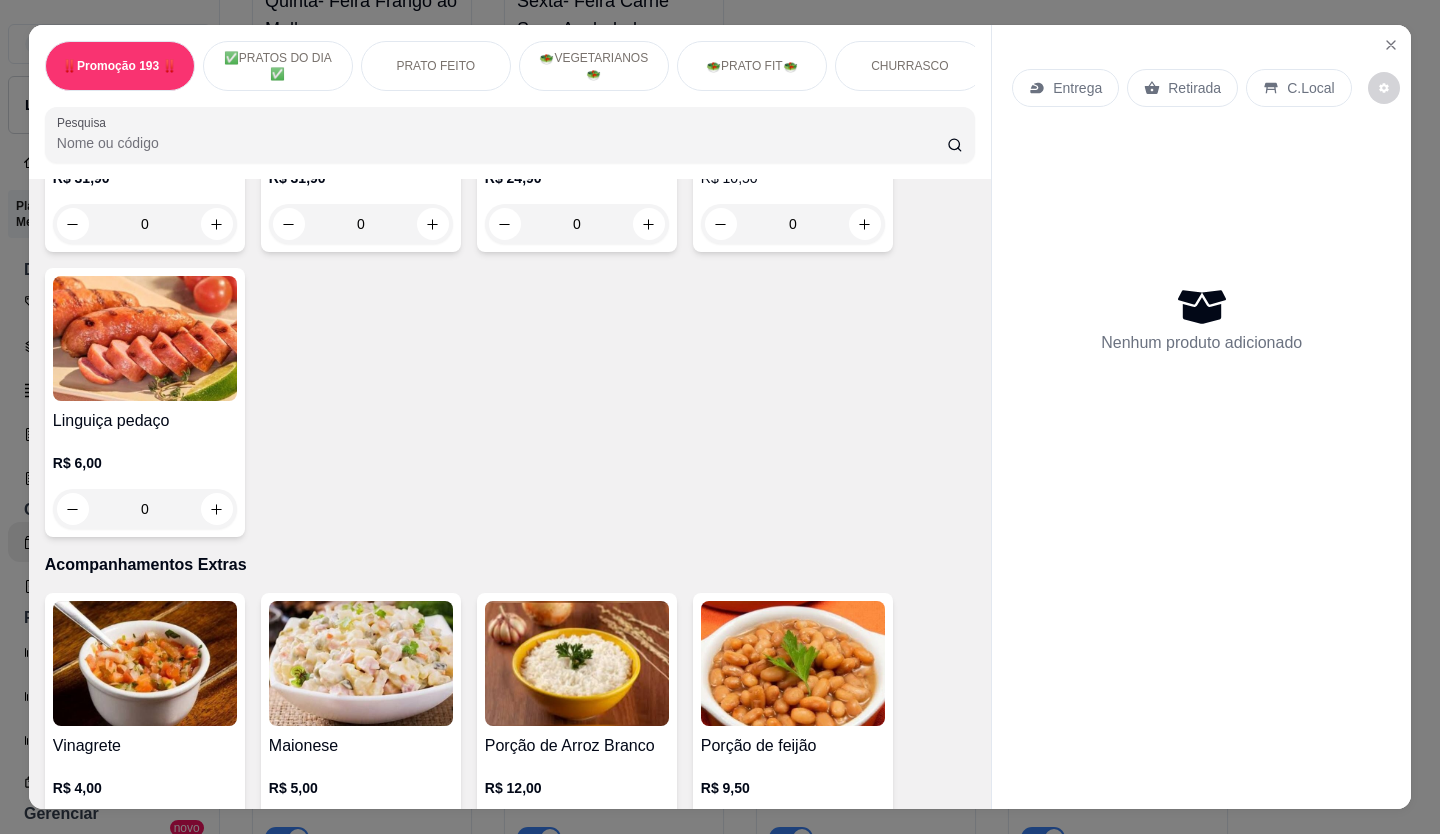 scroll, scrollTop: 3300, scrollLeft: 0, axis: vertical 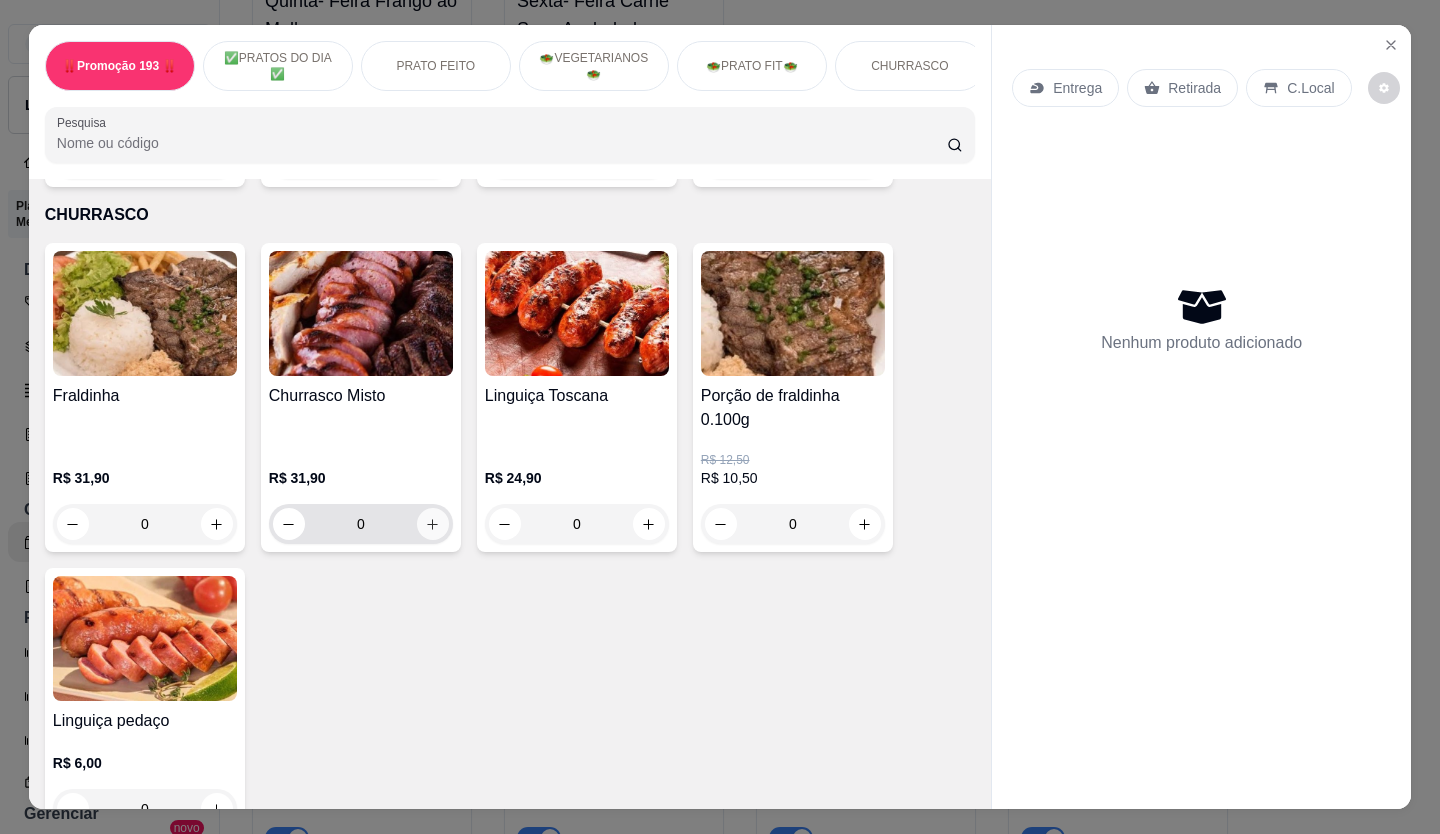 click 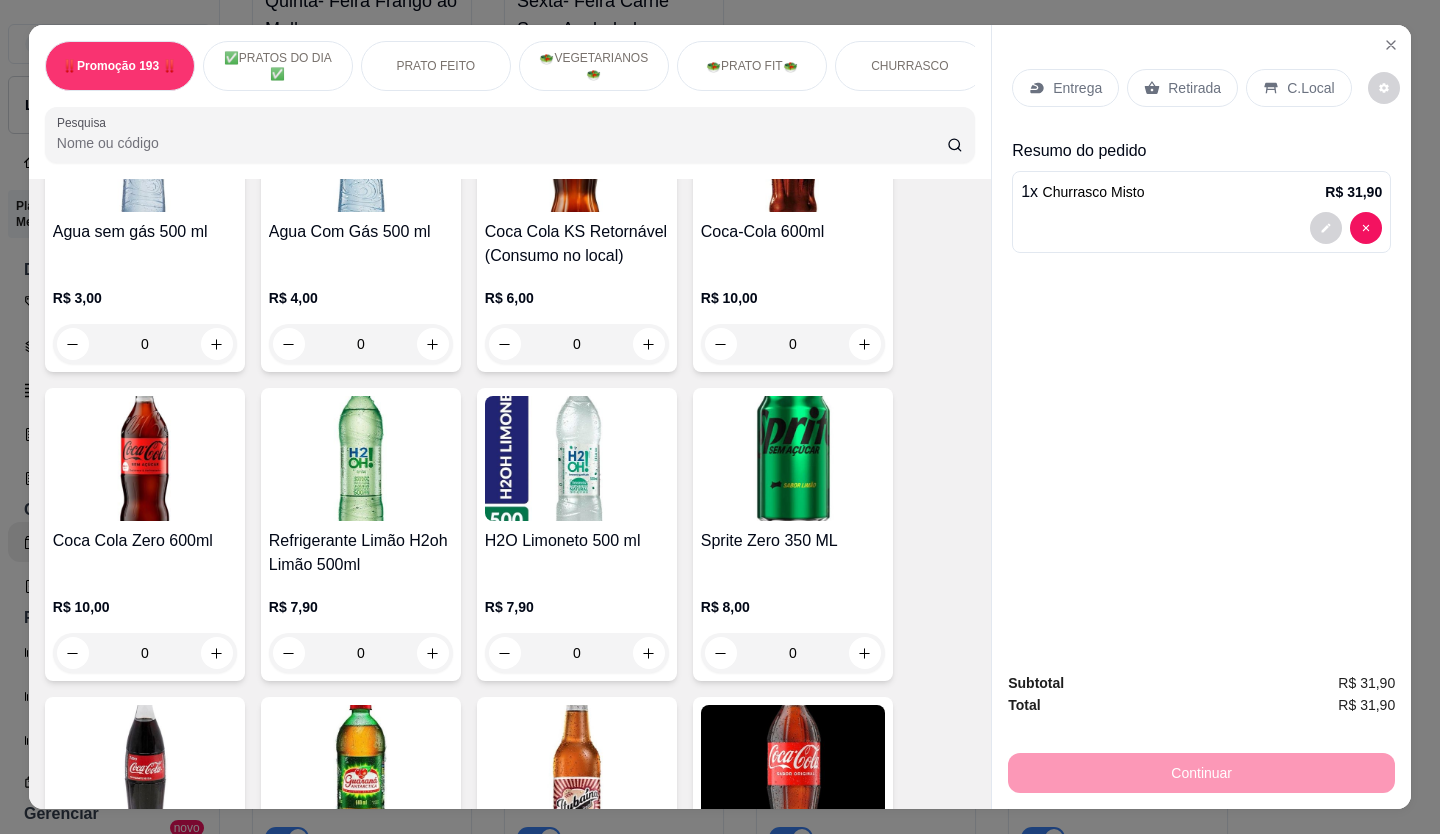 scroll, scrollTop: 5800, scrollLeft: 0, axis: vertical 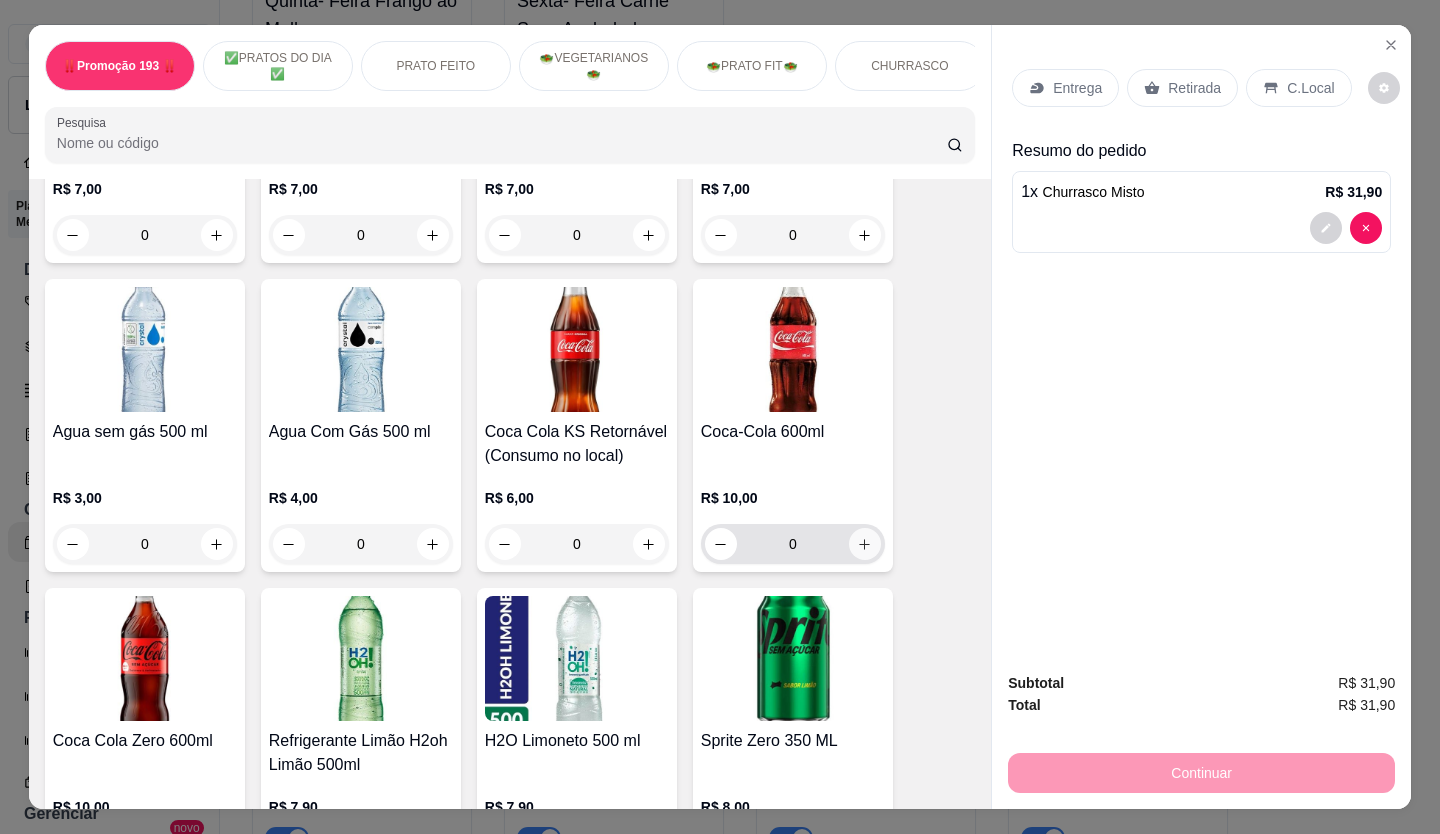click 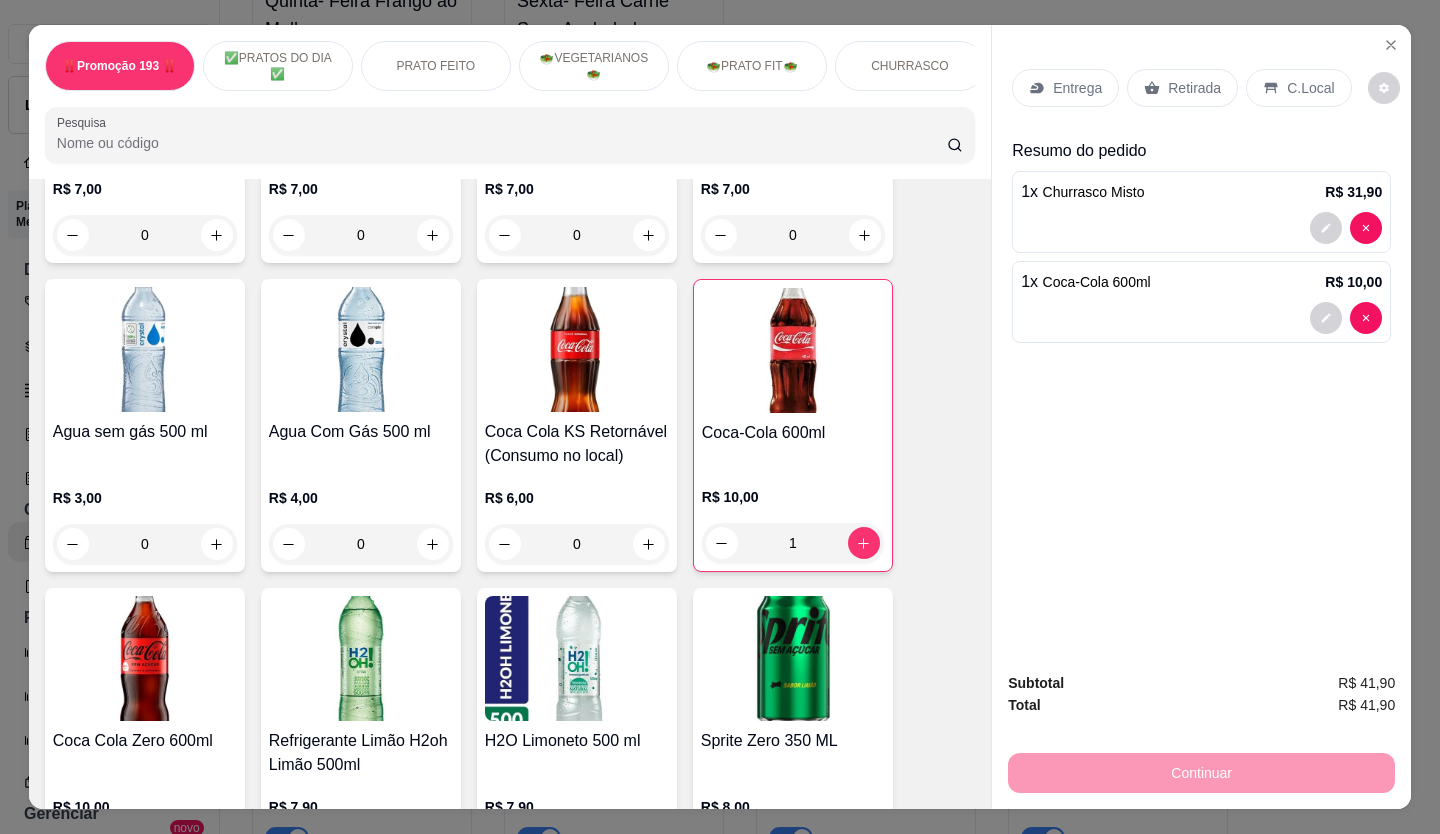 click on "Retirada" at bounding box center (1182, 88) 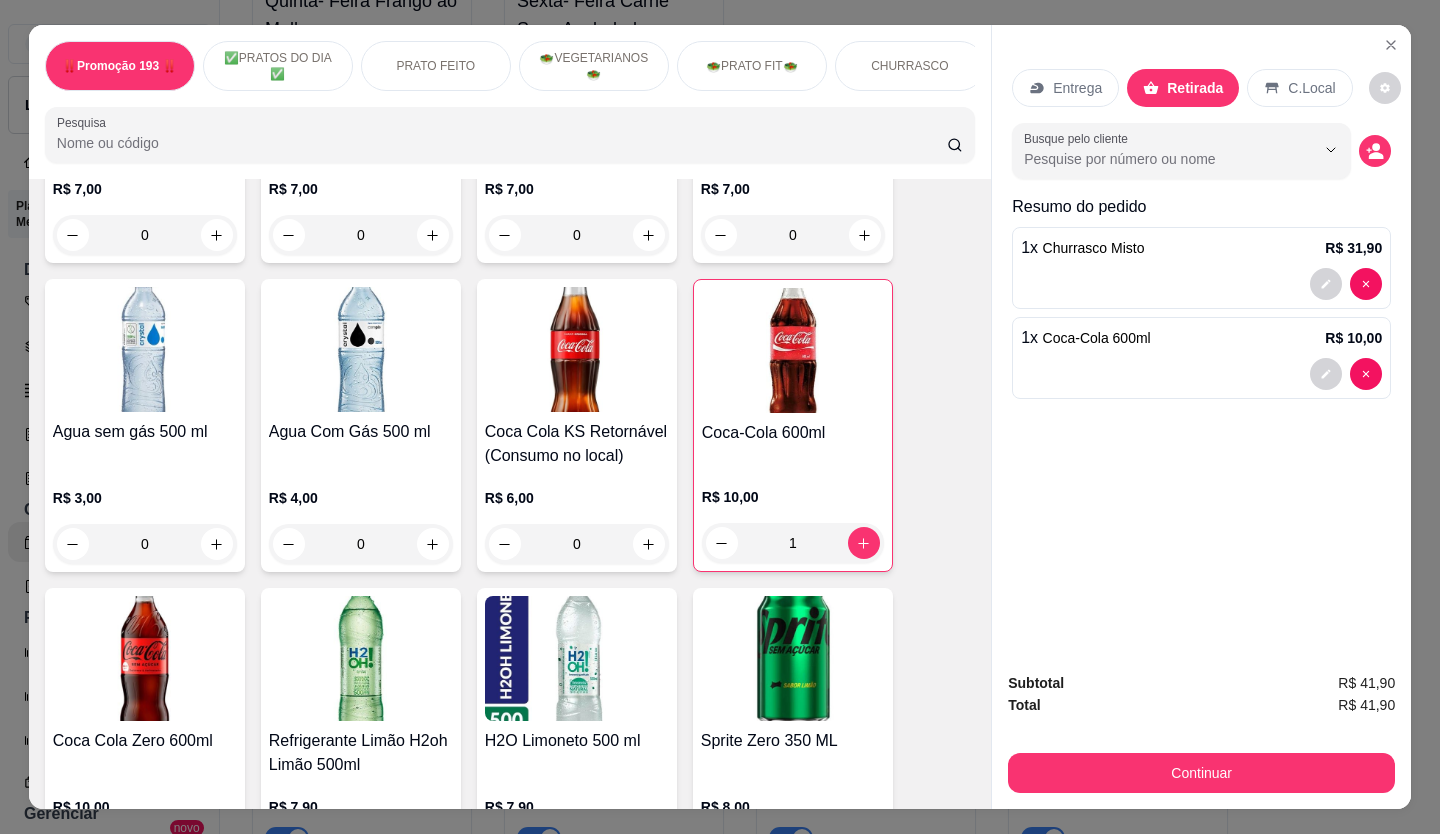 scroll, scrollTop: 6300, scrollLeft: 0, axis: vertical 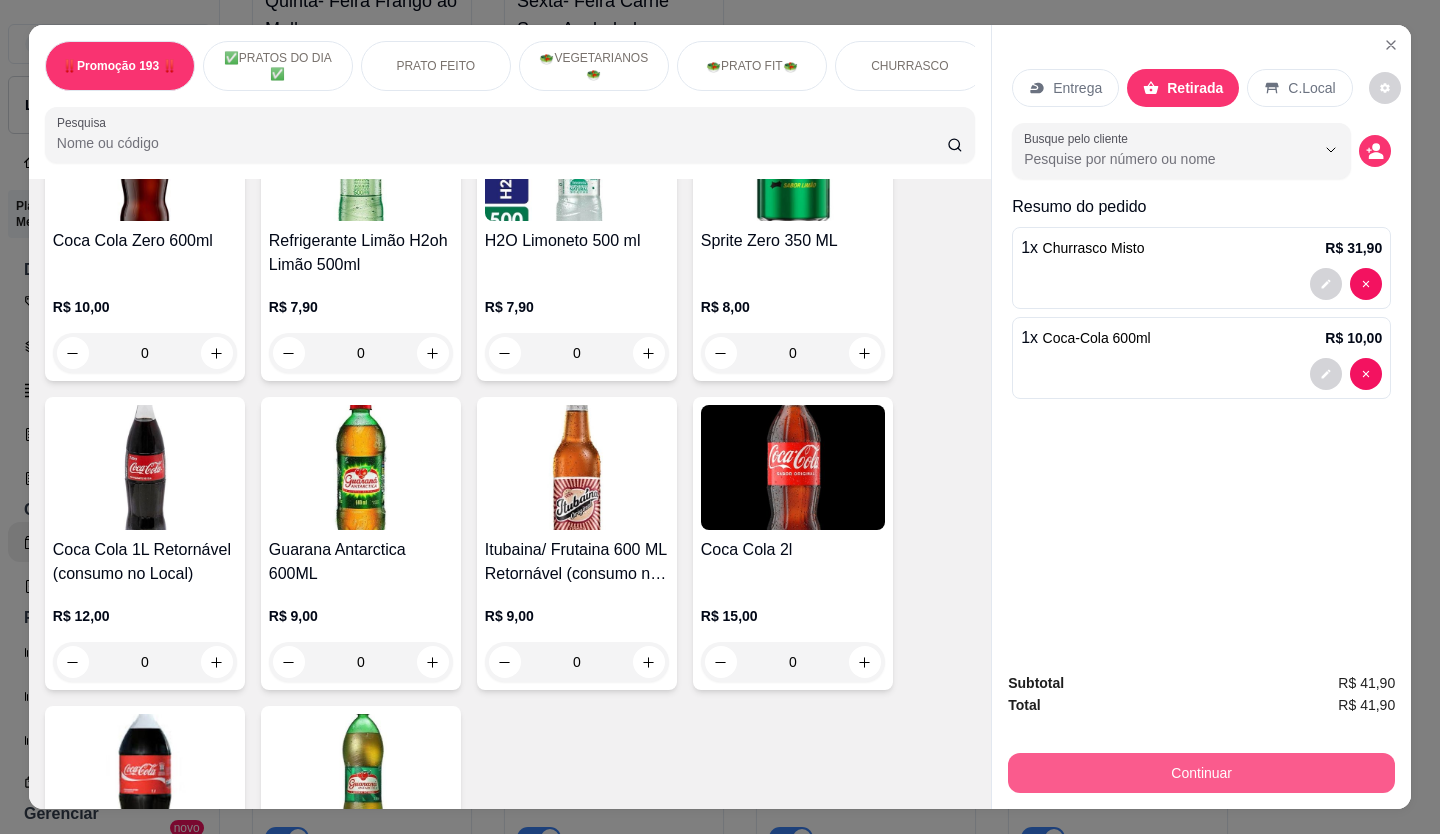 click on "Continuar" at bounding box center (1201, 773) 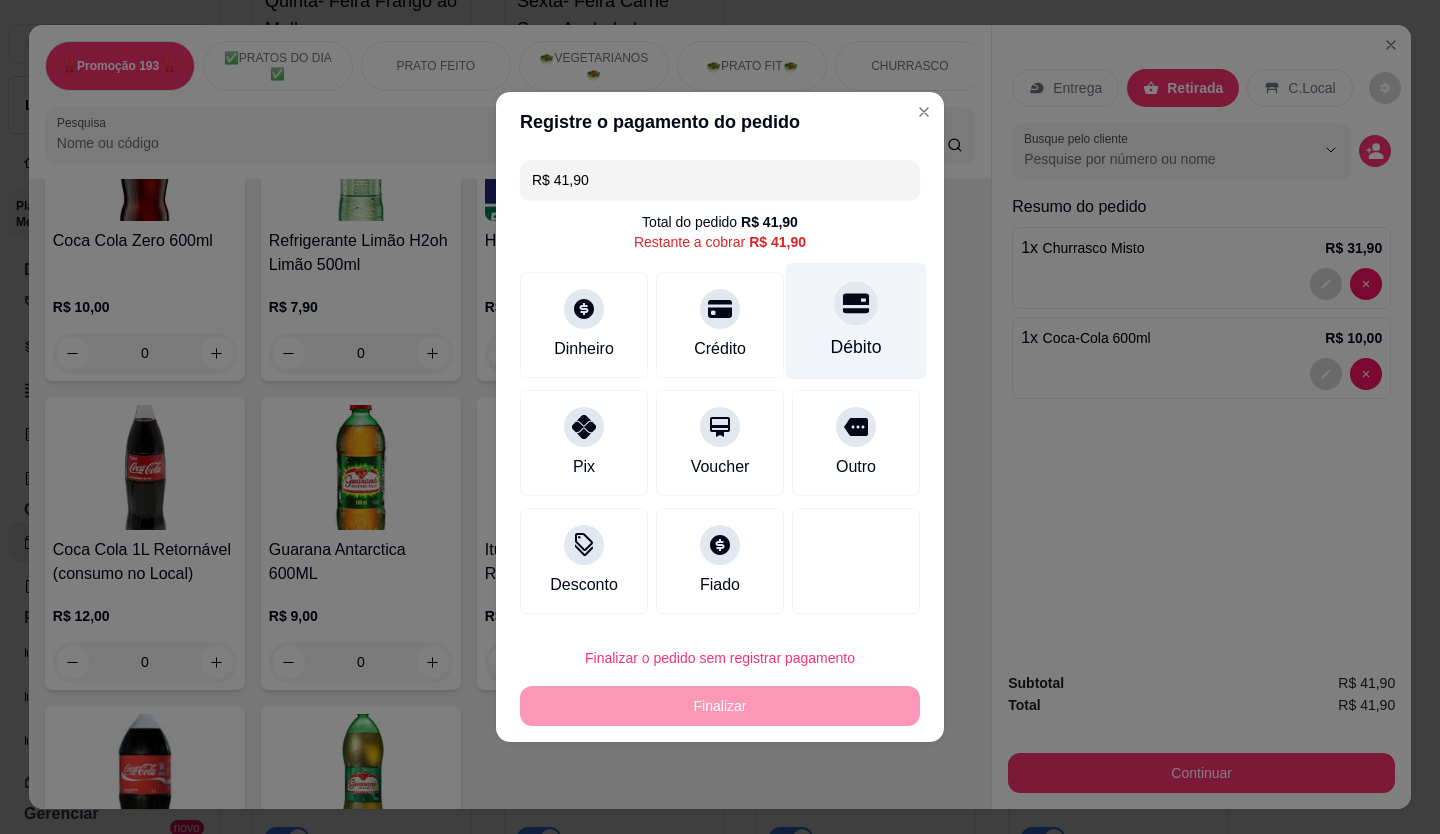 click on "Débito" at bounding box center [856, 347] 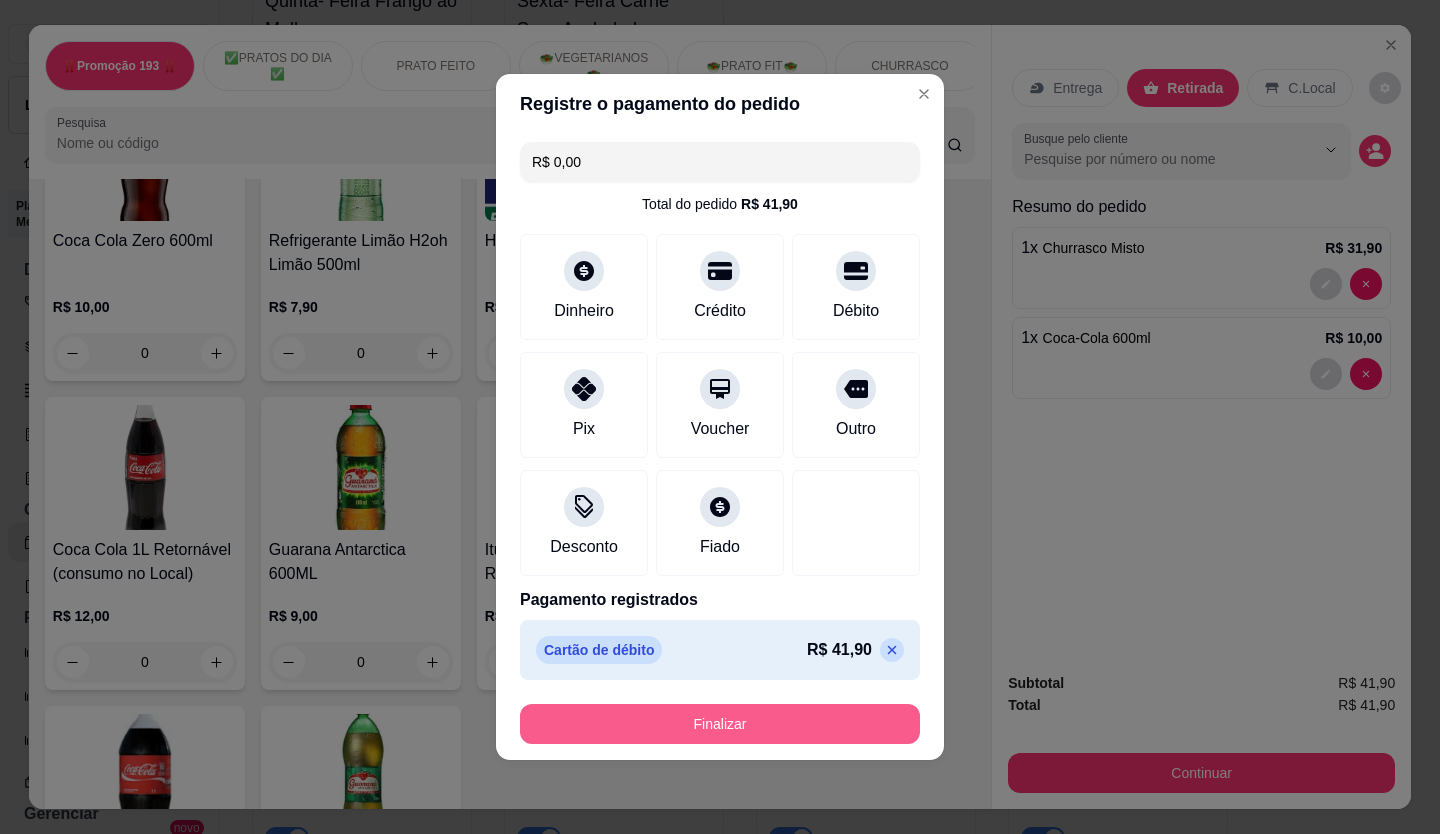 click on "Finalizar" at bounding box center [720, 724] 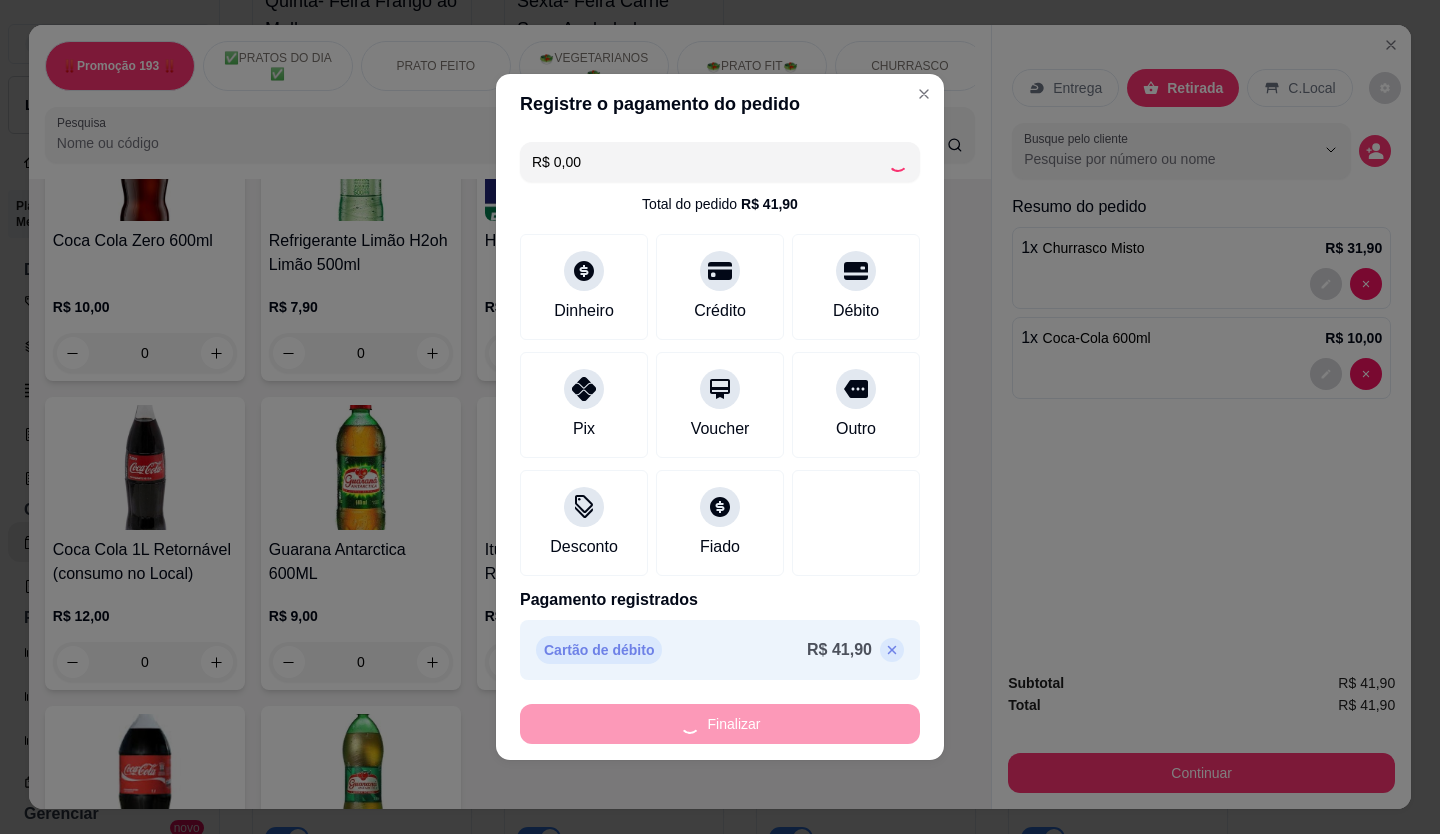 type on "0" 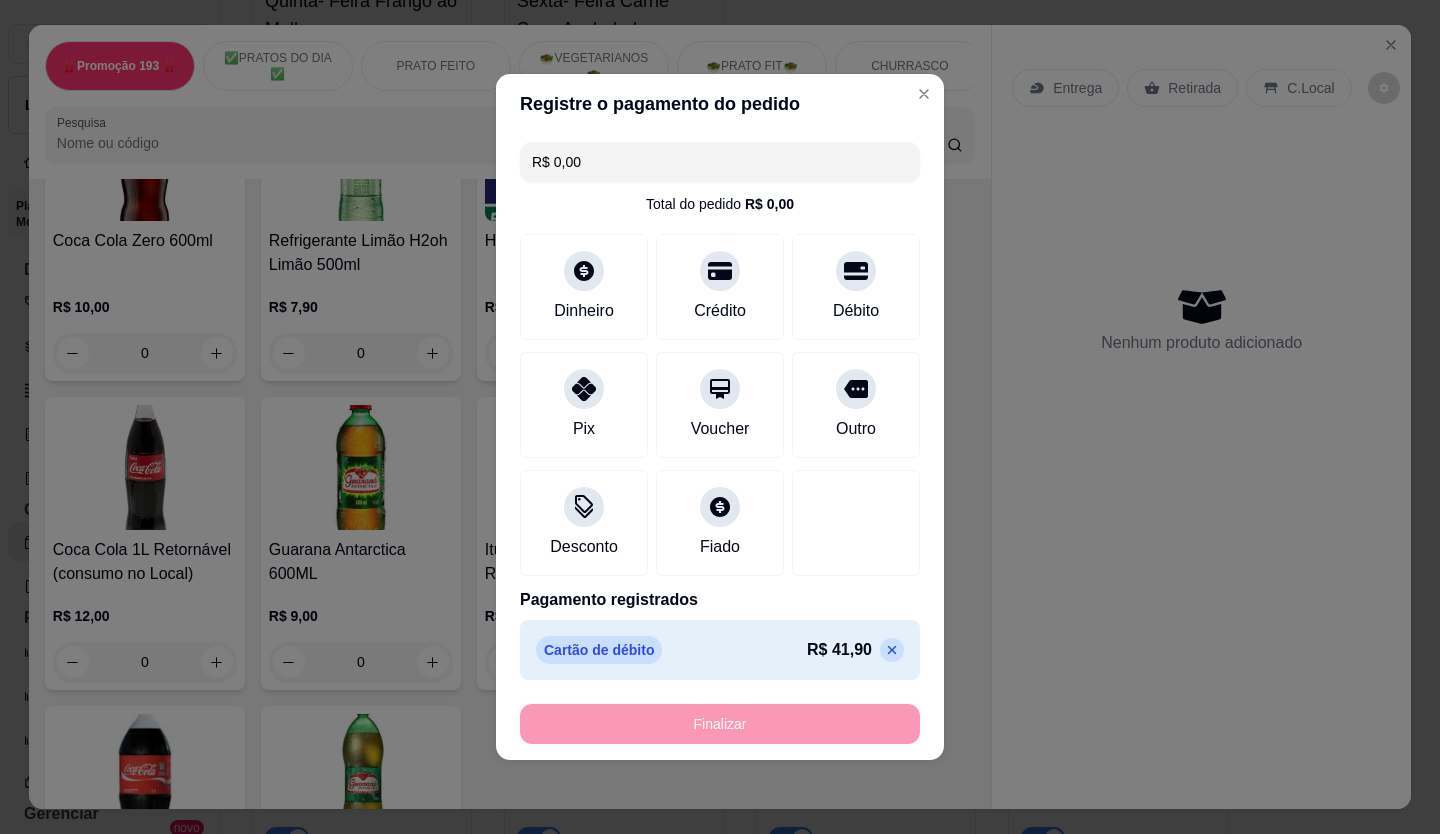 type on "-R$ 41,90" 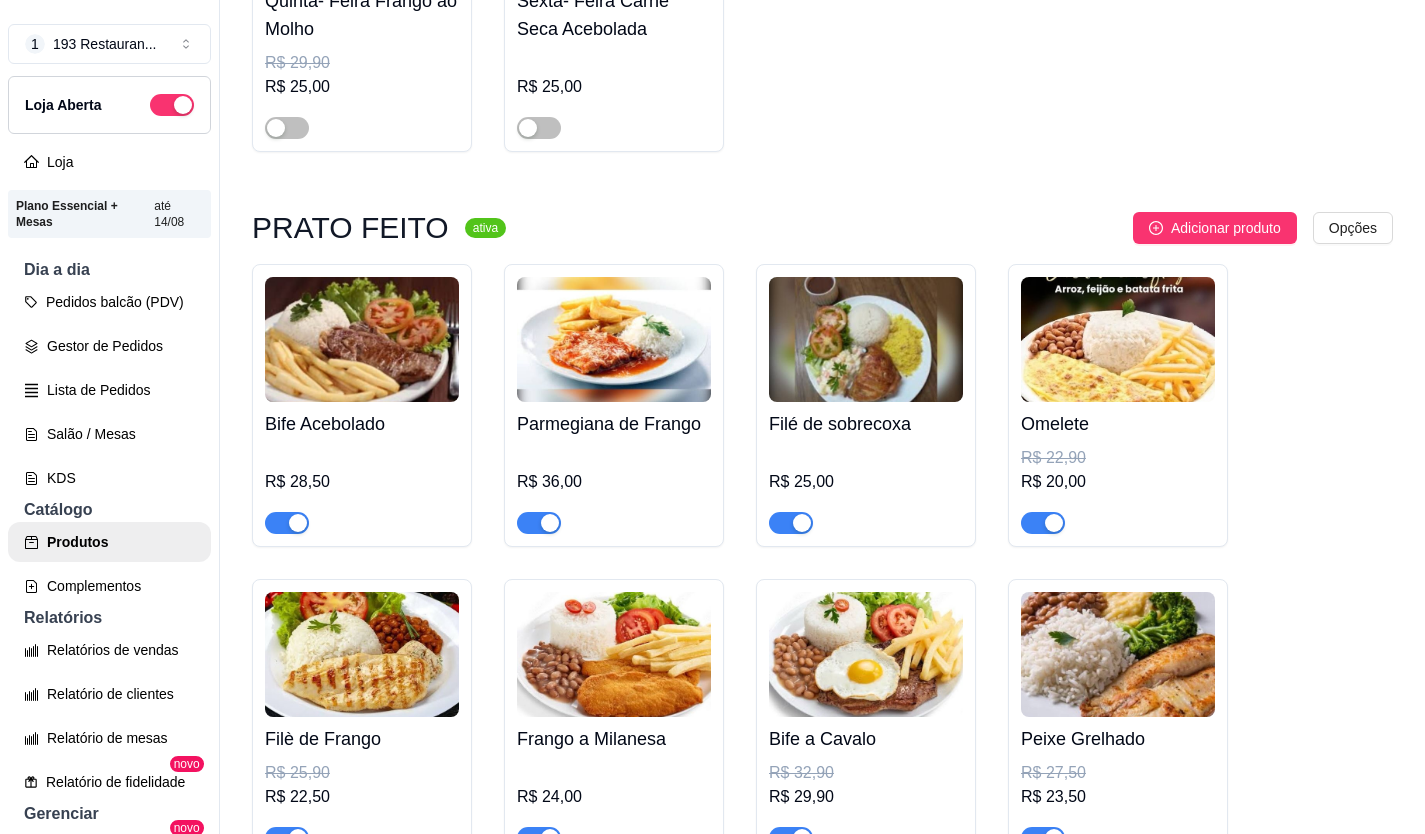 drag, startPoint x: 0, startPoint y: 9, endPoint x: 899, endPoint y: 138, distance: 908.2081 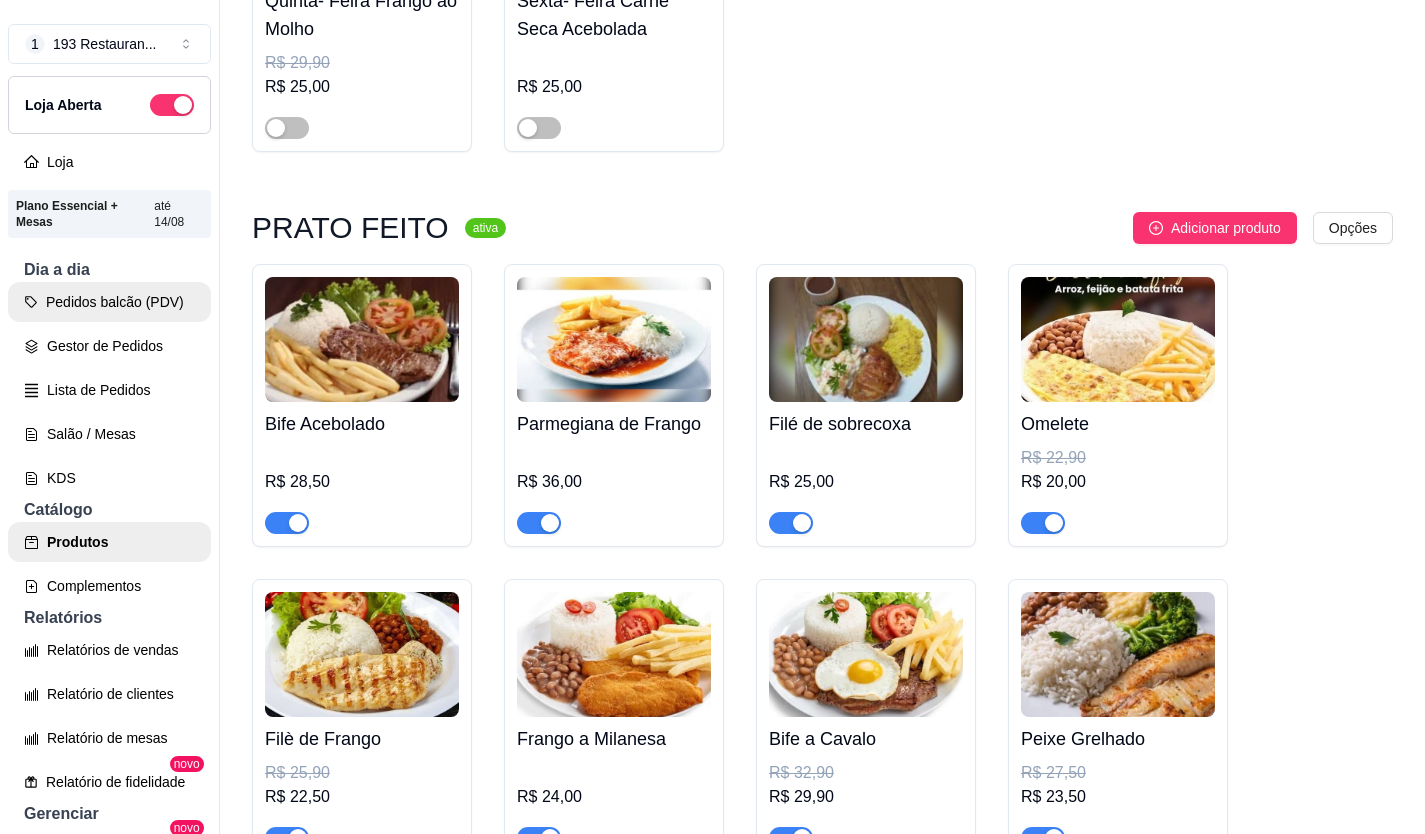 click on "Pedidos balcão (PDV)" at bounding box center (109, 302) 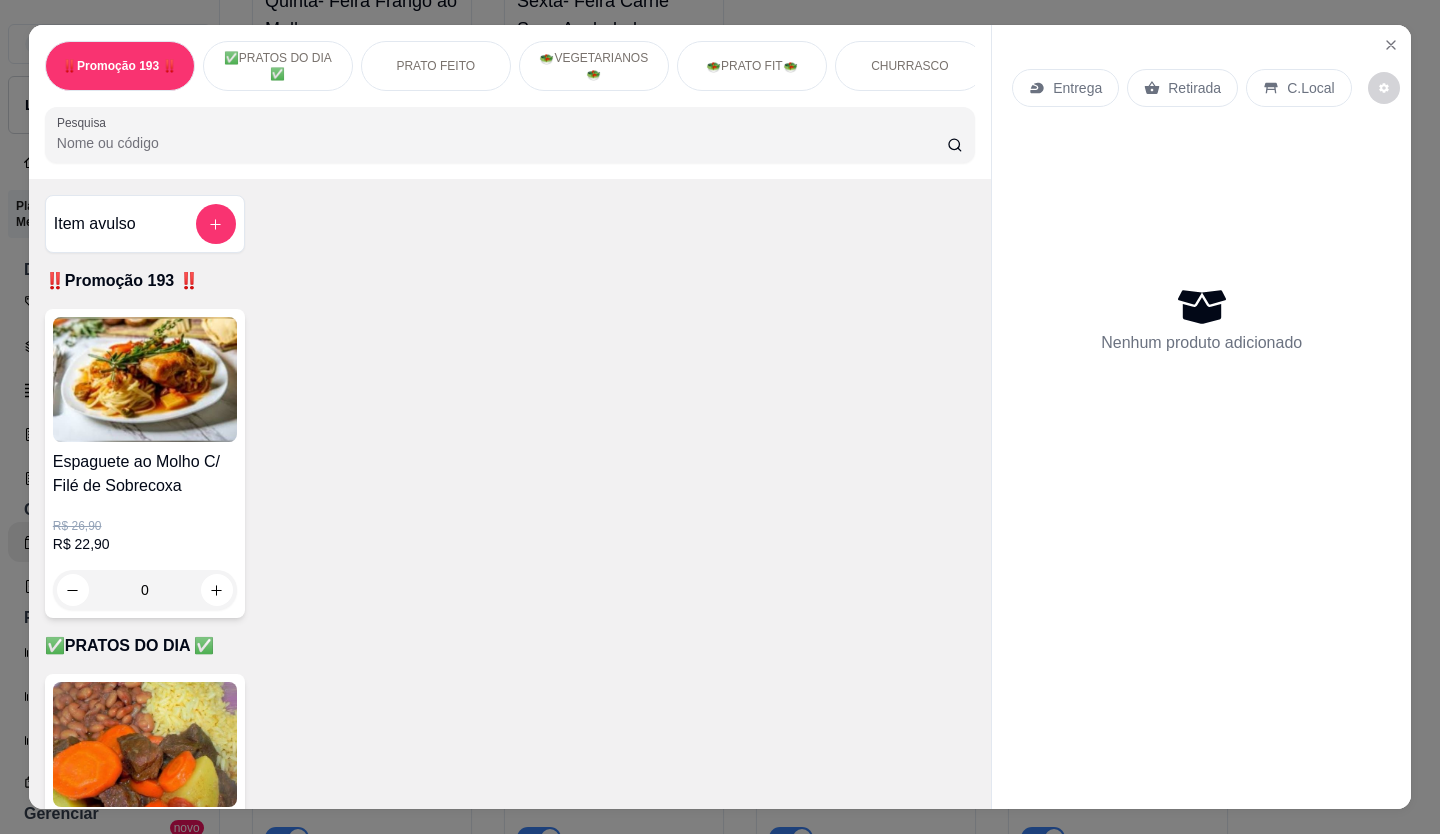 scroll, scrollTop: 1500, scrollLeft: 0, axis: vertical 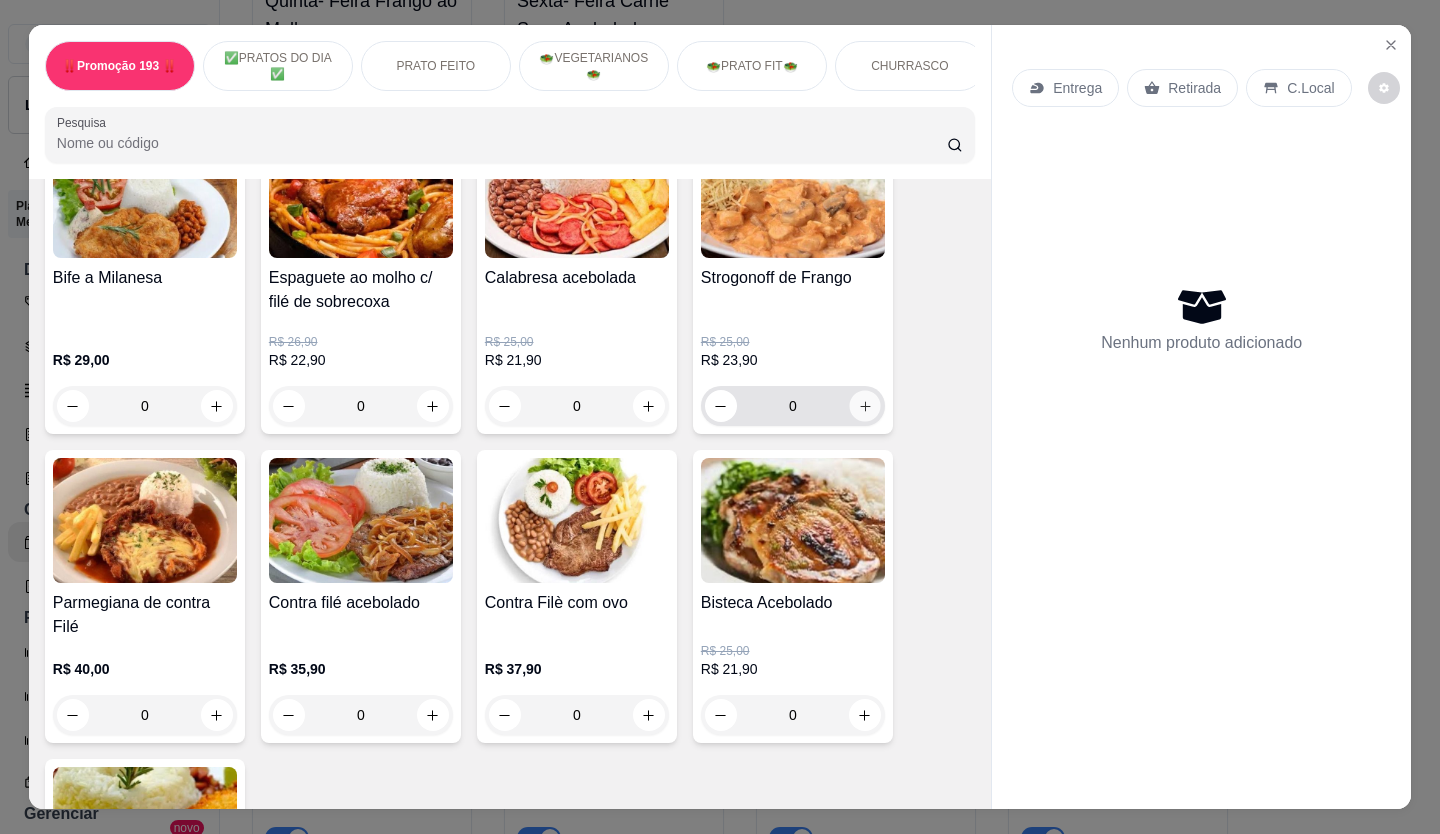 click 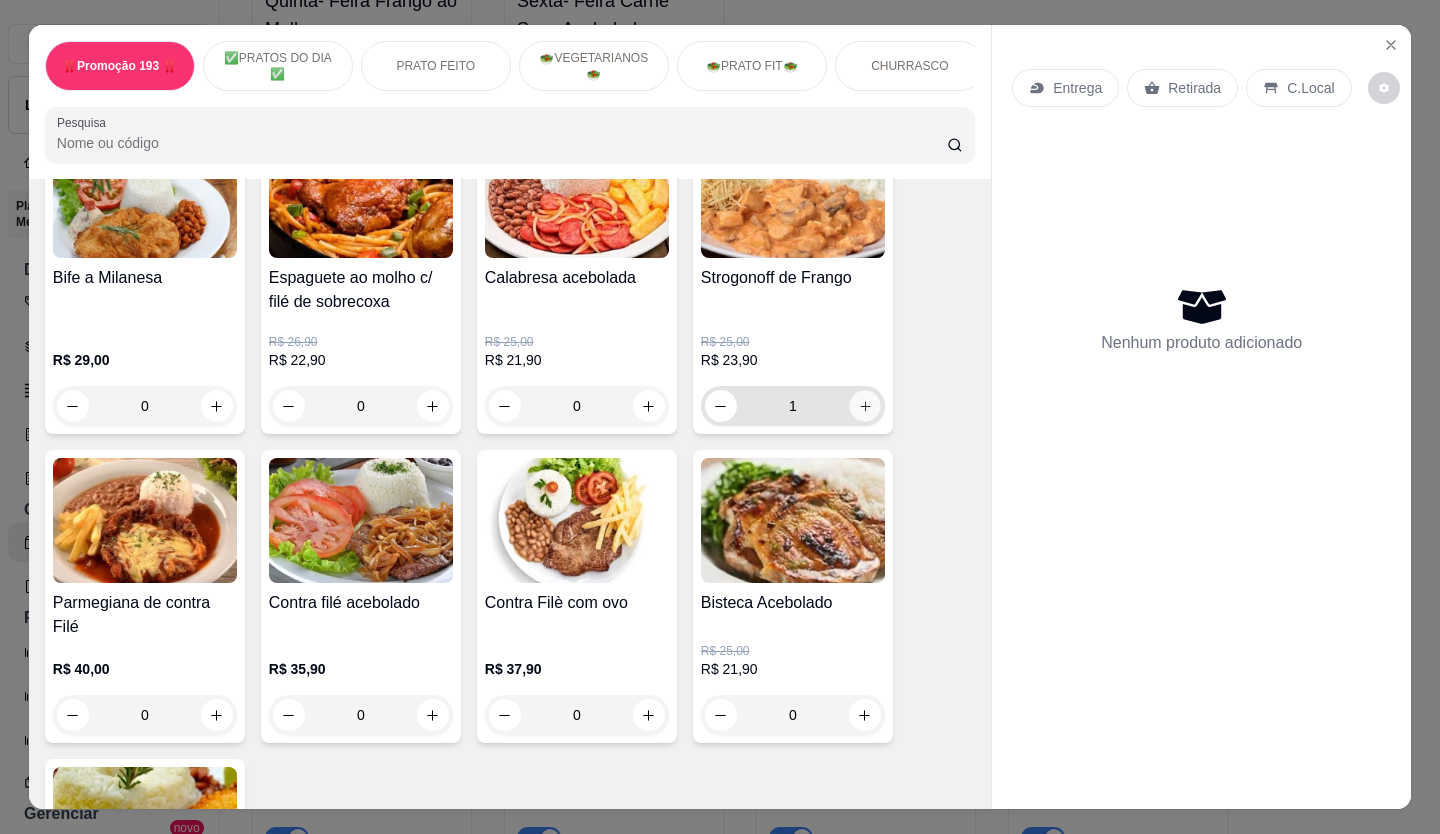 click 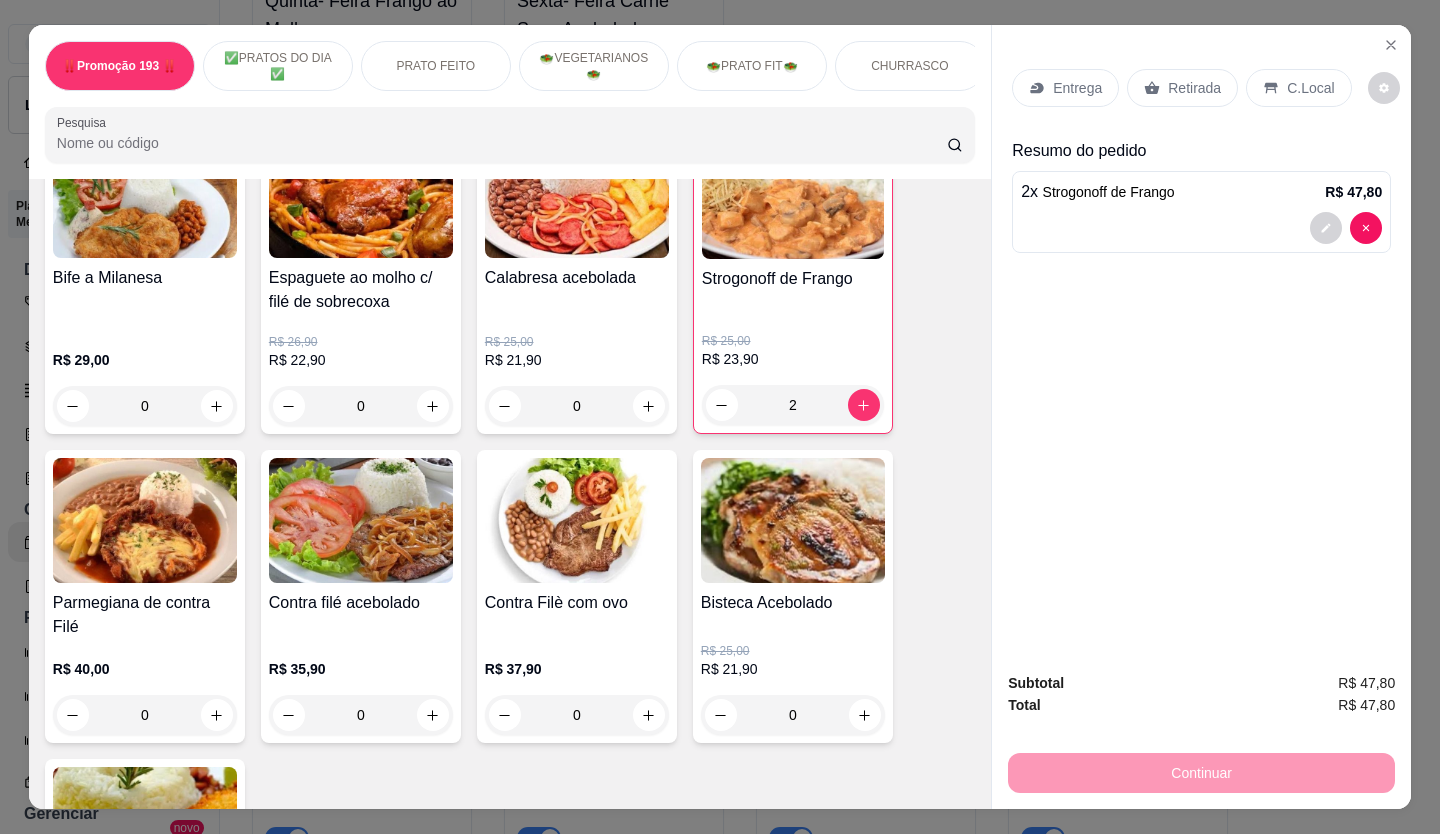 click on "Retirada" at bounding box center (1182, 88) 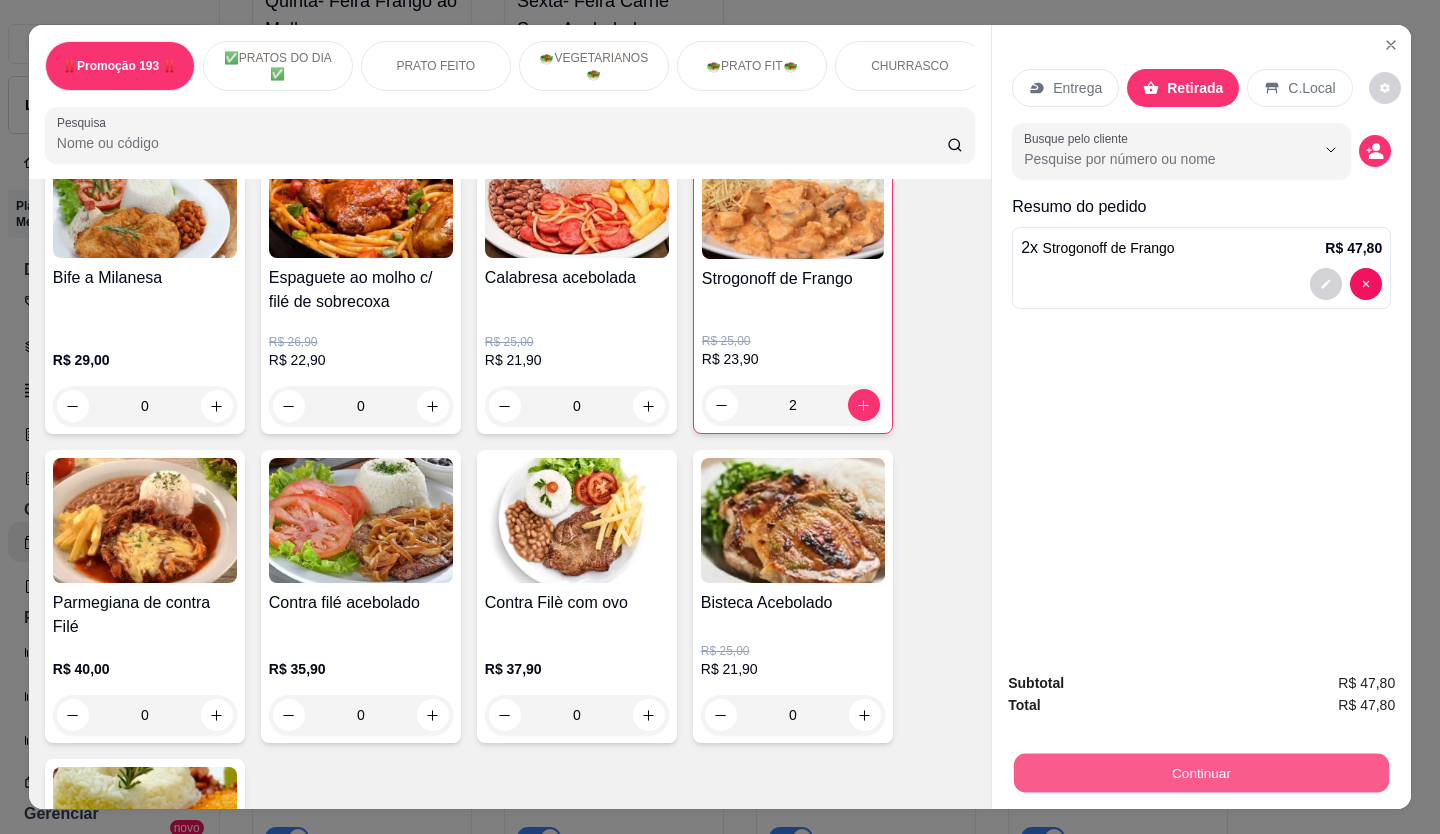 click on "Continuar" at bounding box center [1201, 773] 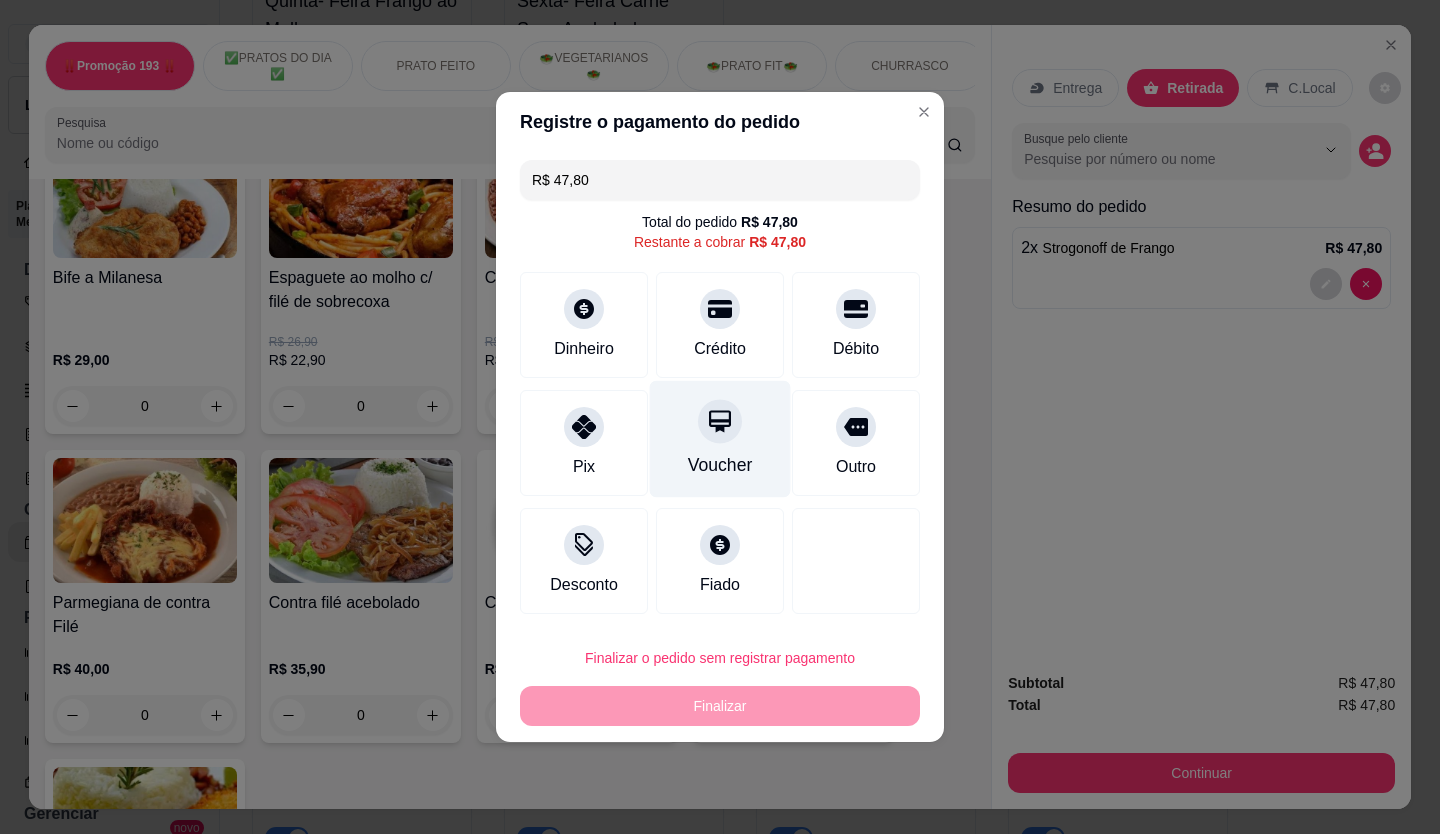 click on "Voucher" at bounding box center [720, 439] 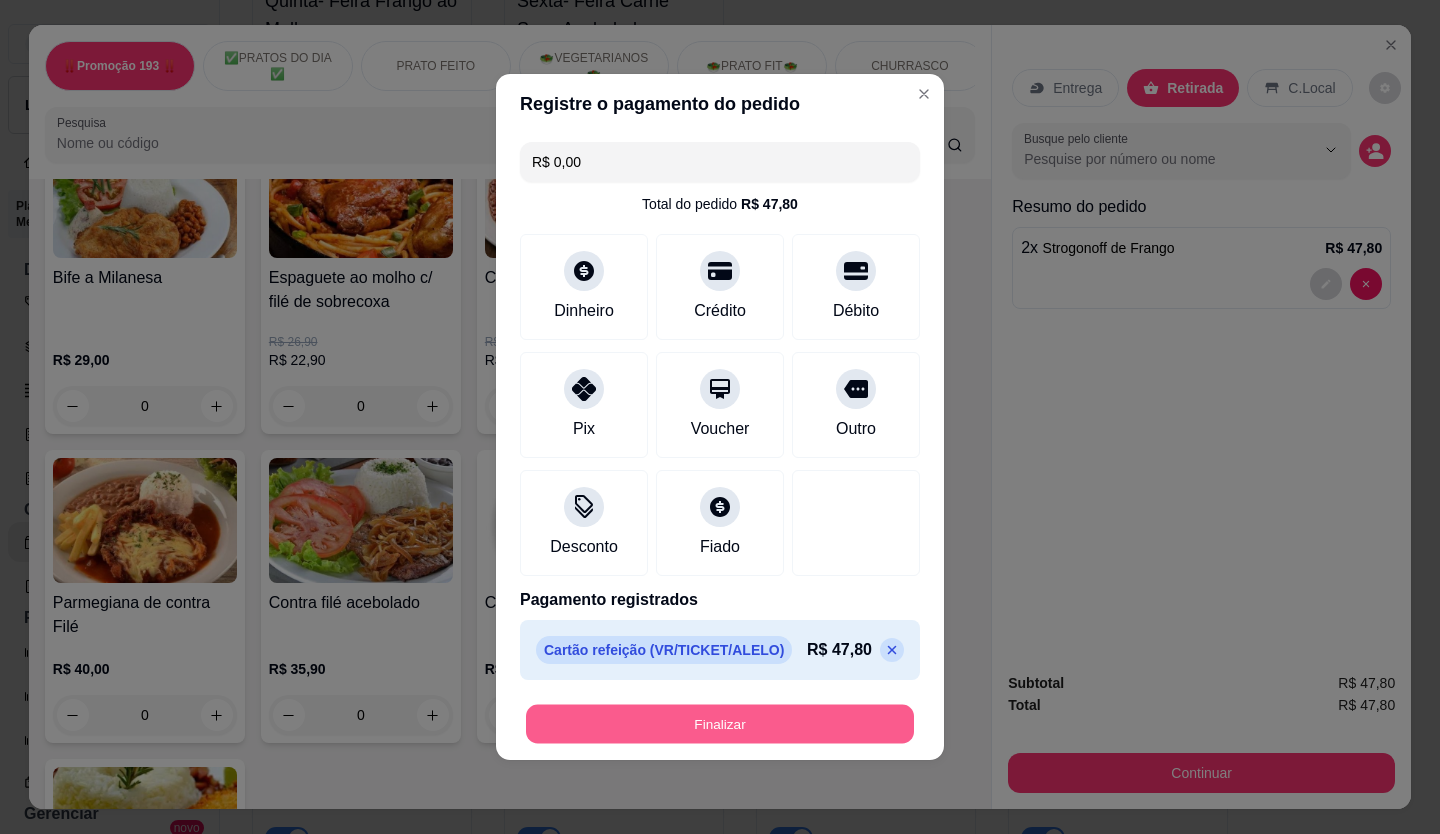 click on "Finalizar" at bounding box center (720, 724) 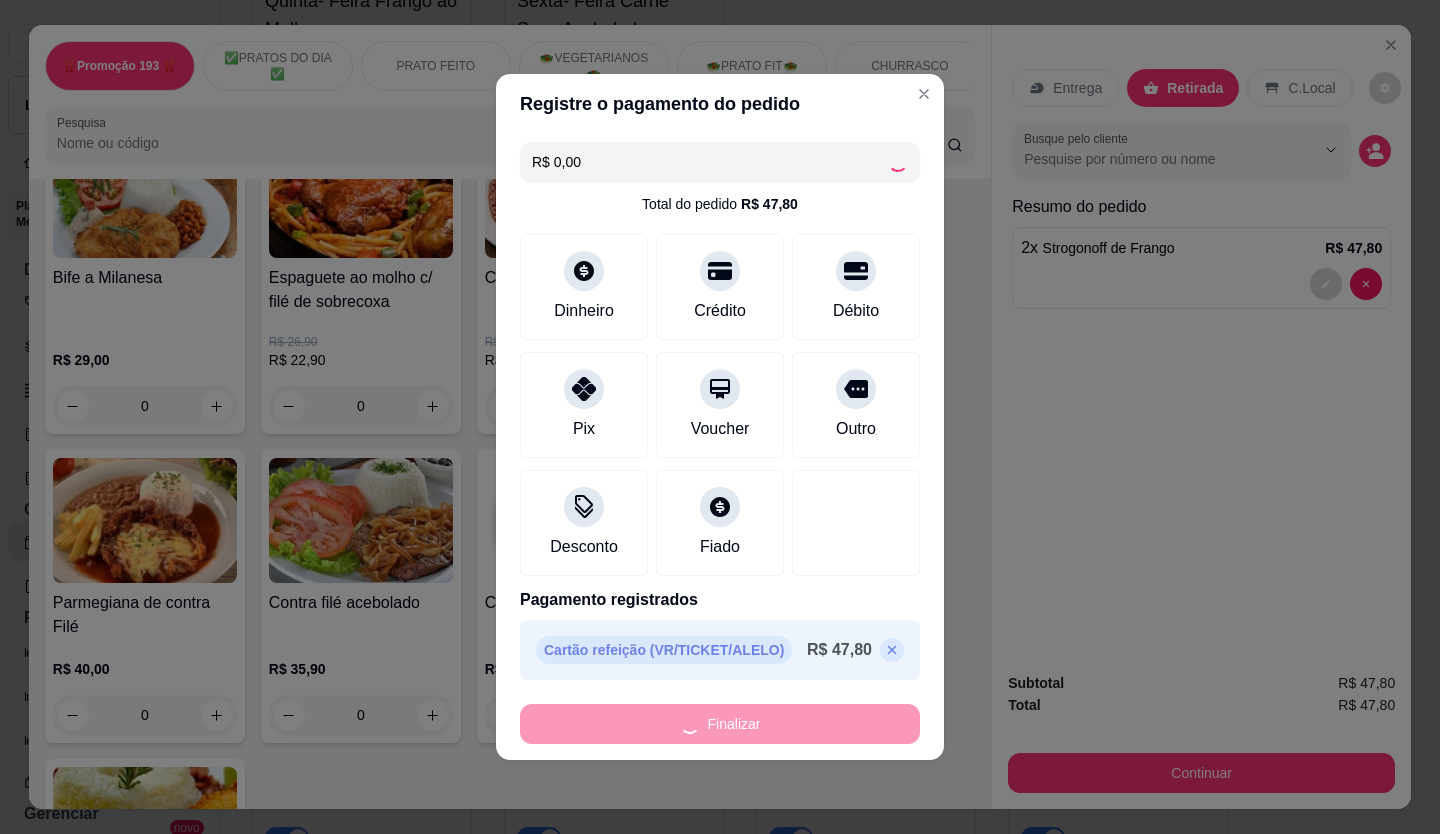 type on "0" 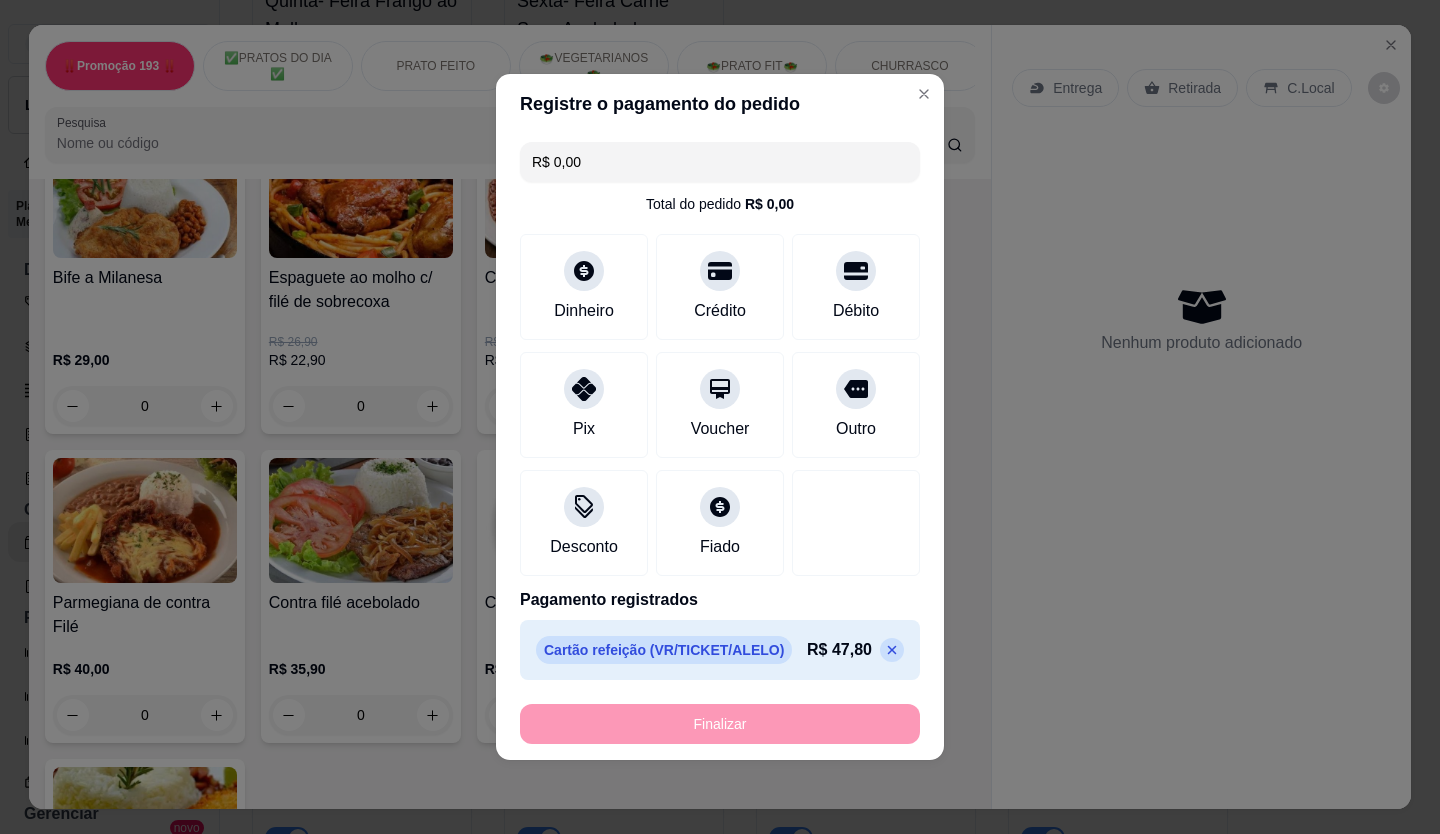 type on "-R$ 47,80" 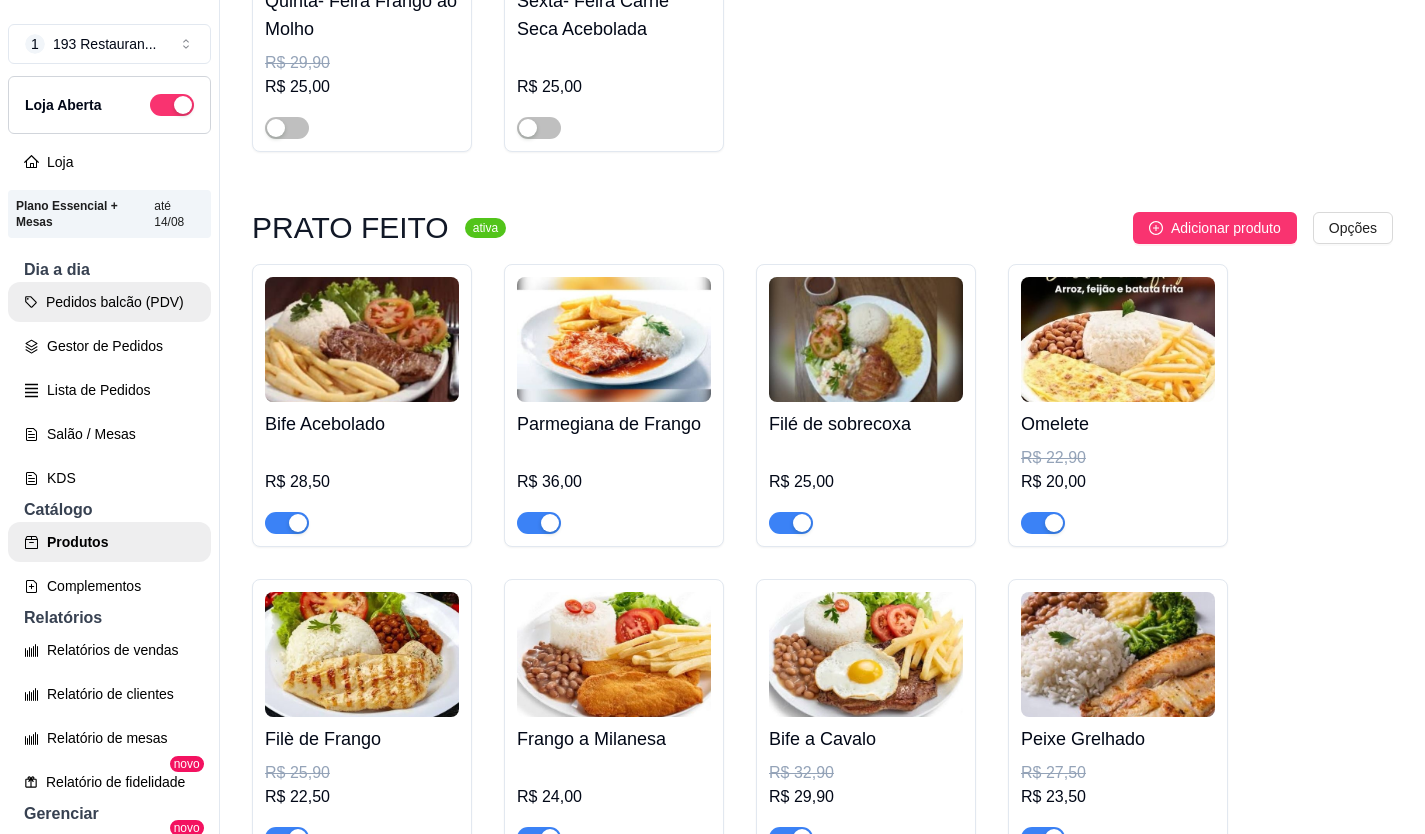 click on "Pedidos balcão (PDV)" at bounding box center (109, 302) 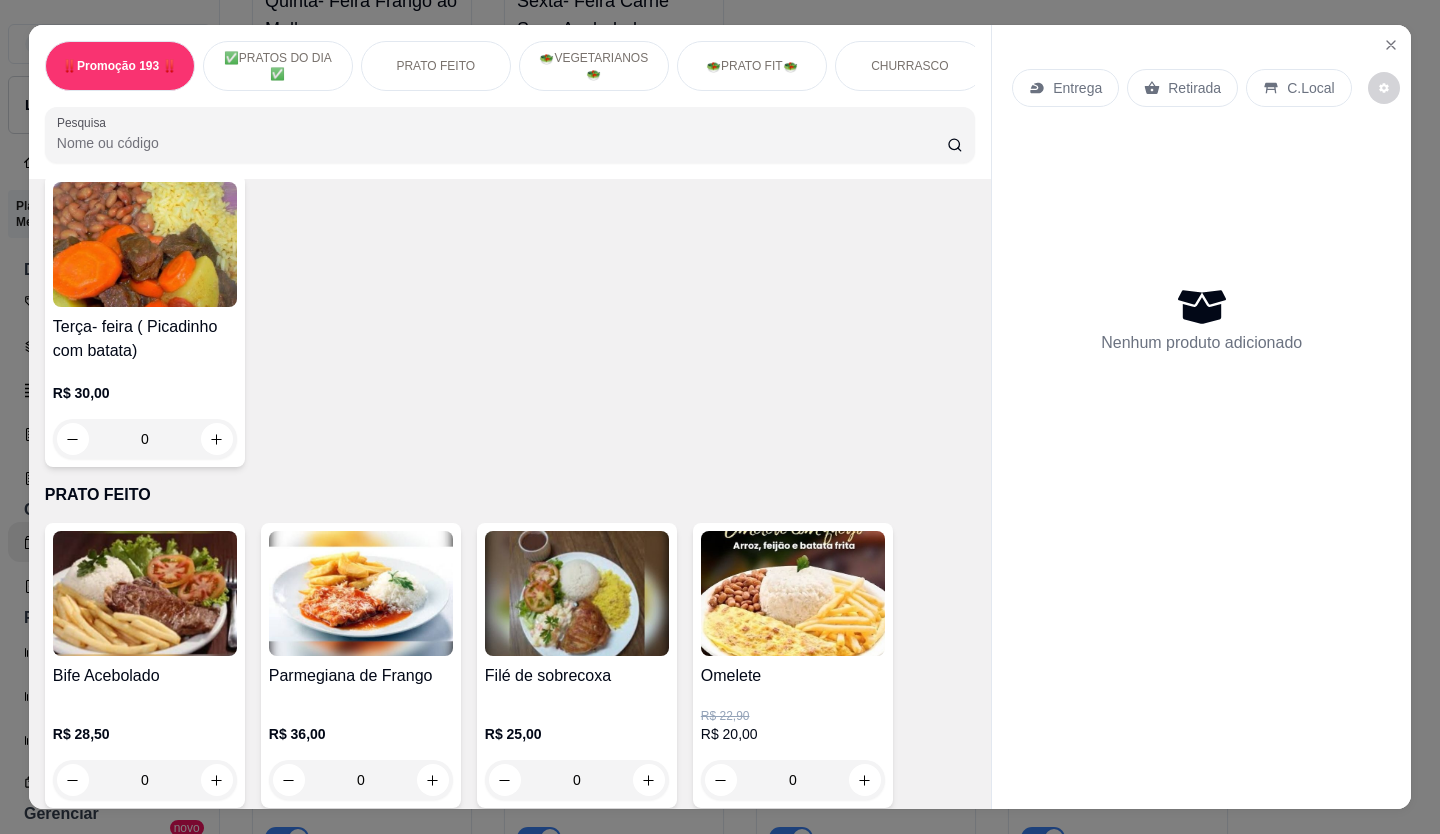 scroll, scrollTop: 1200, scrollLeft: 0, axis: vertical 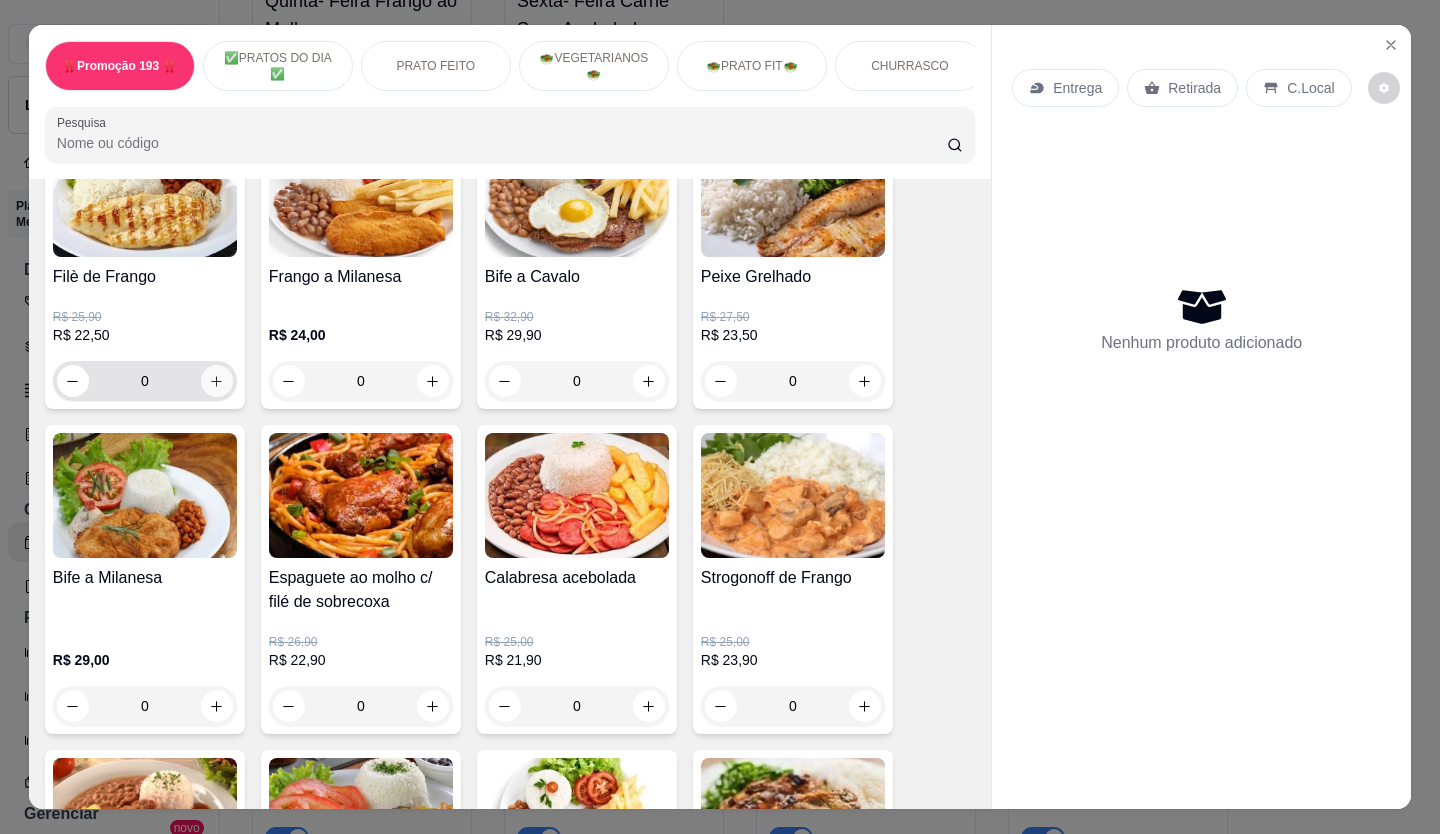 click 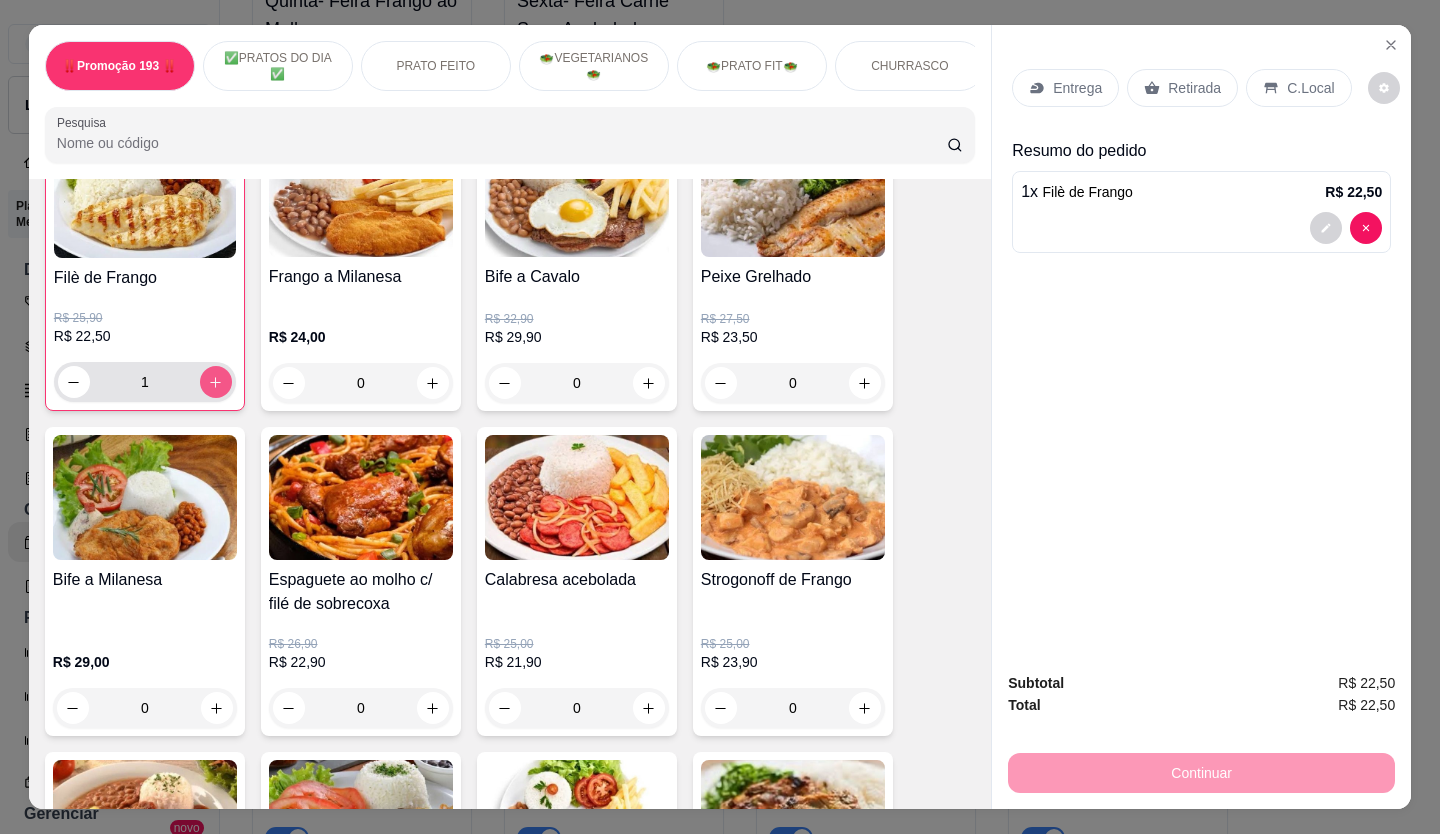 type on "1" 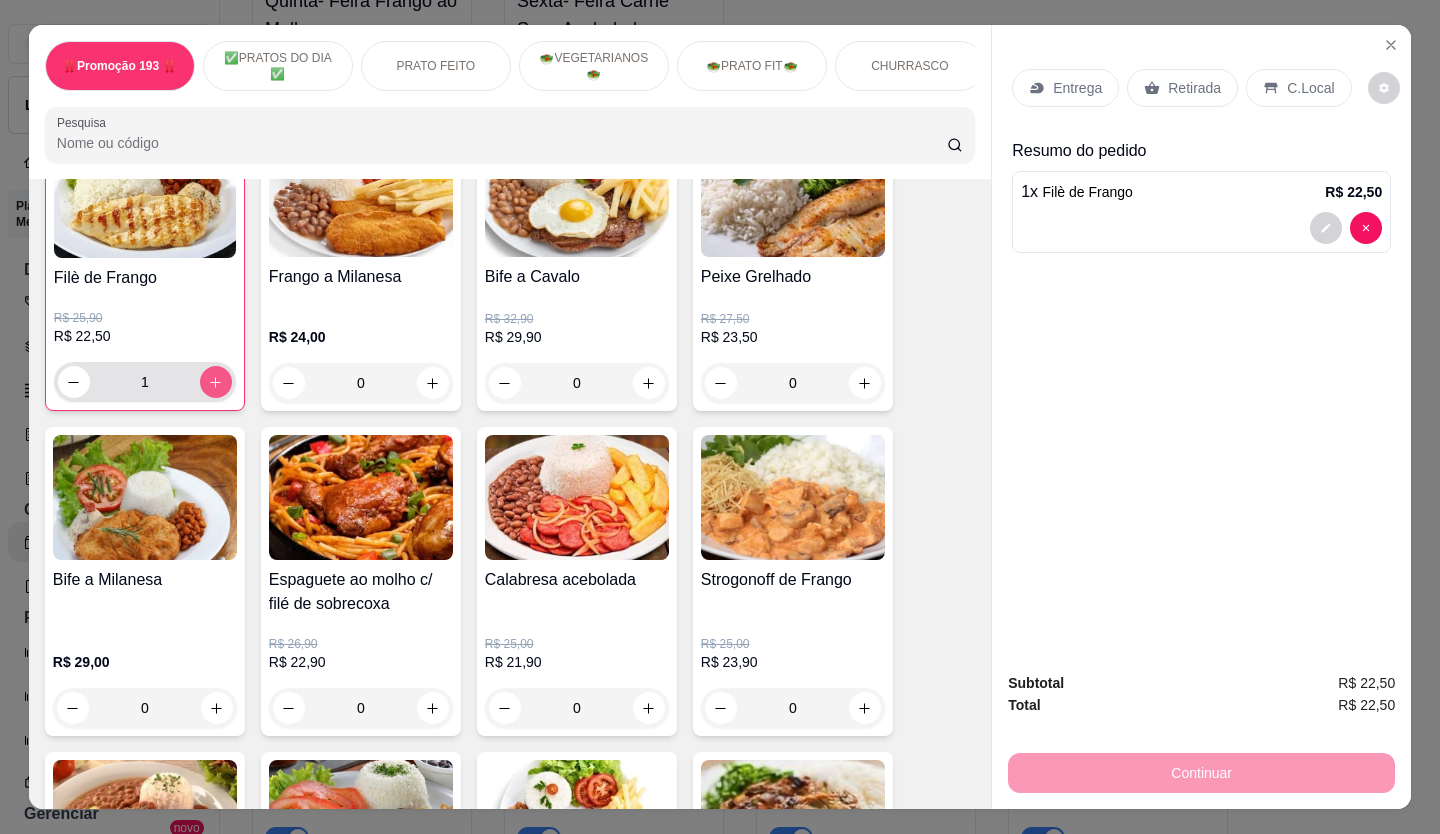 scroll, scrollTop: 1201, scrollLeft: 0, axis: vertical 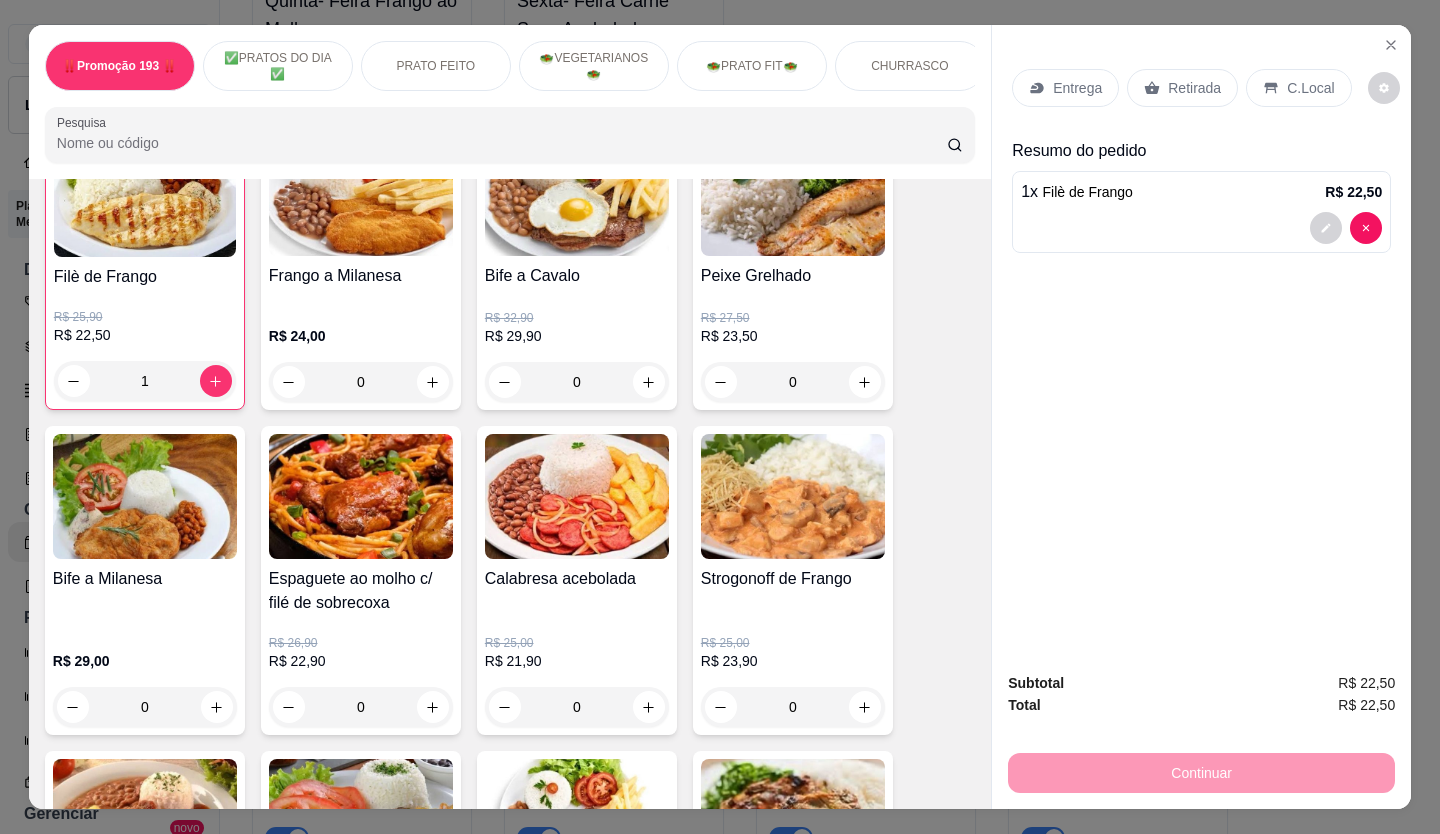 click on "Retirada" at bounding box center (1194, 88) 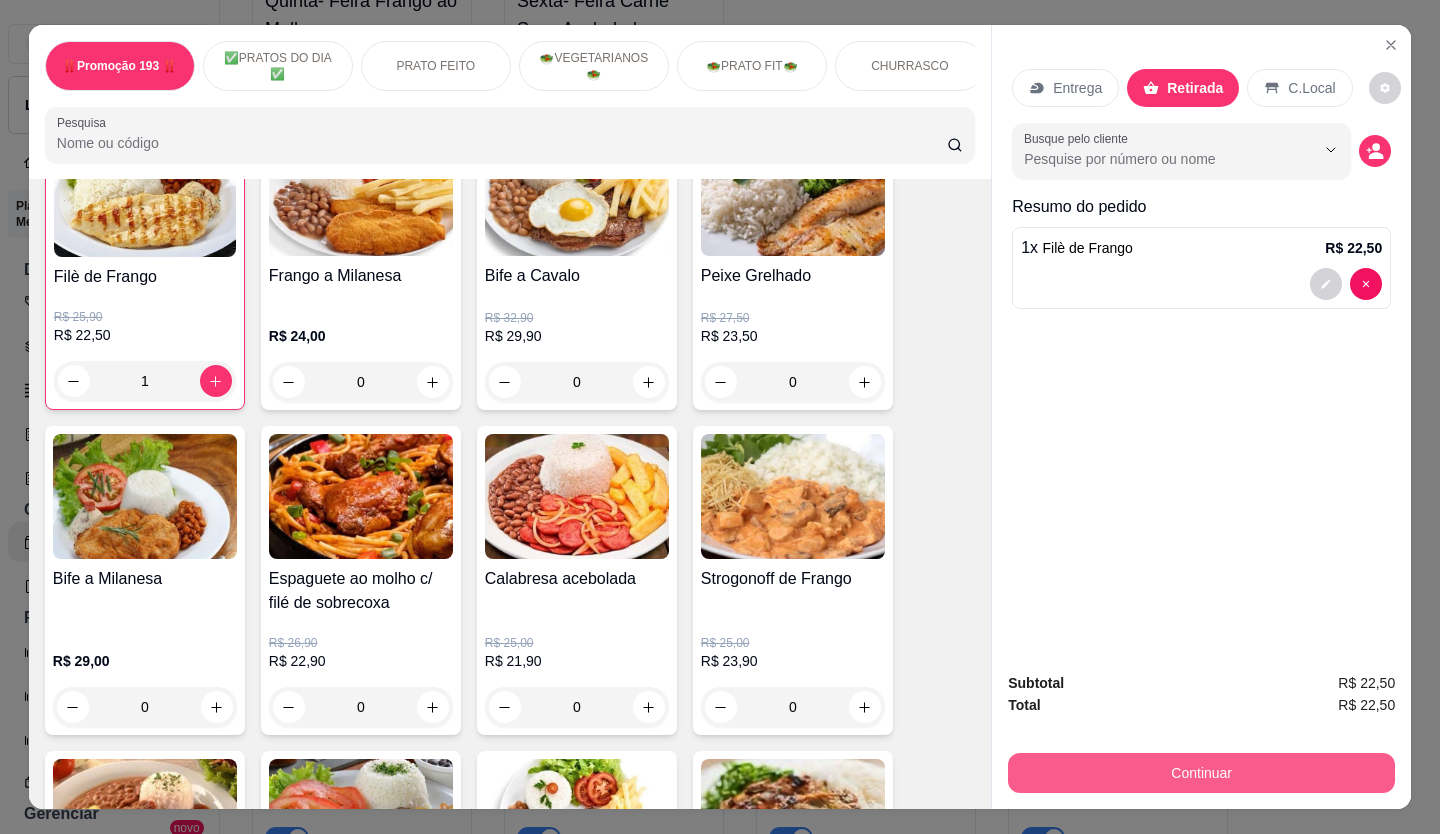 click on "Continuar" at bounding box center (1201, 773) 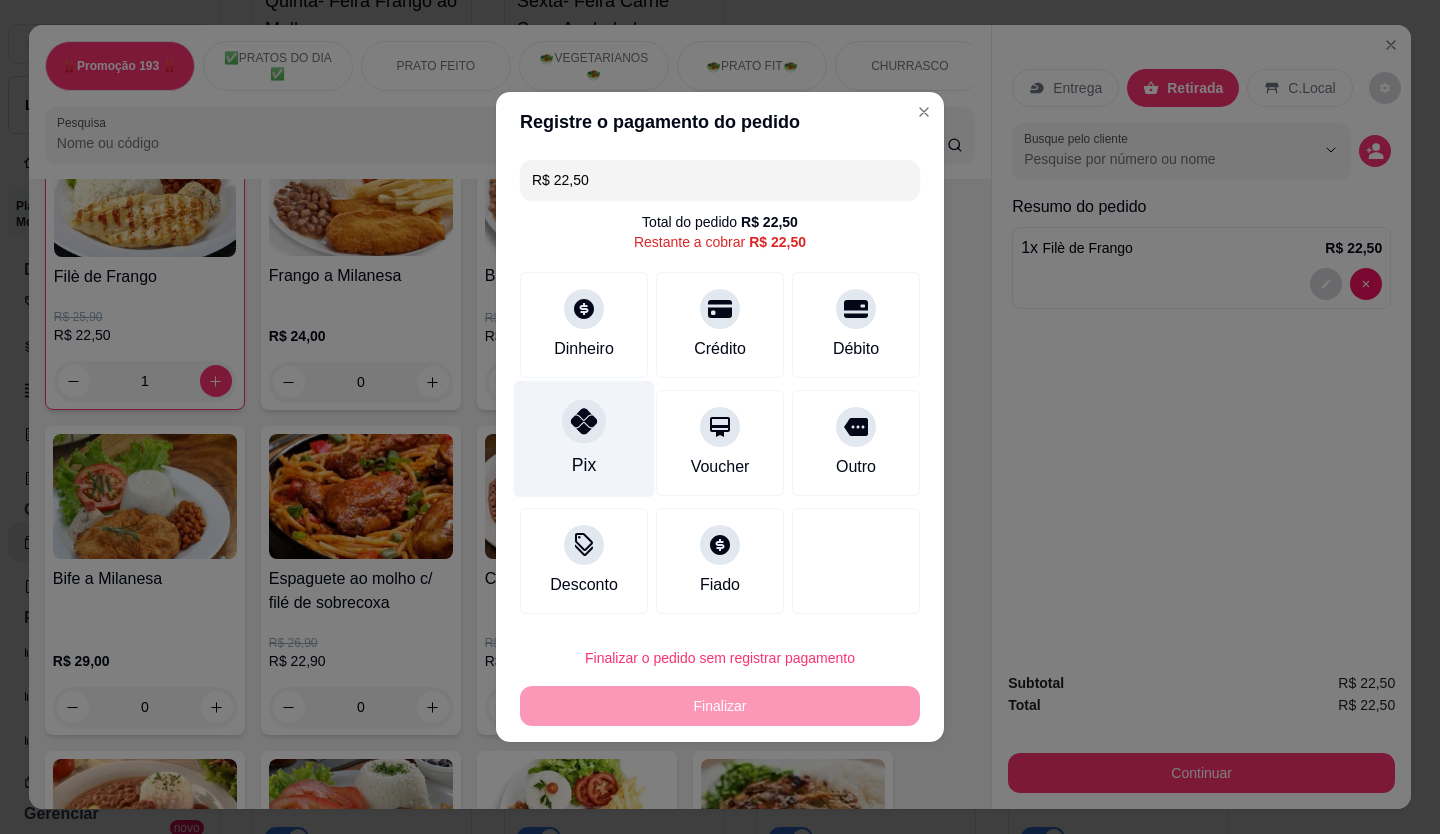 click on "Pix" at bounding box center (584, 439) 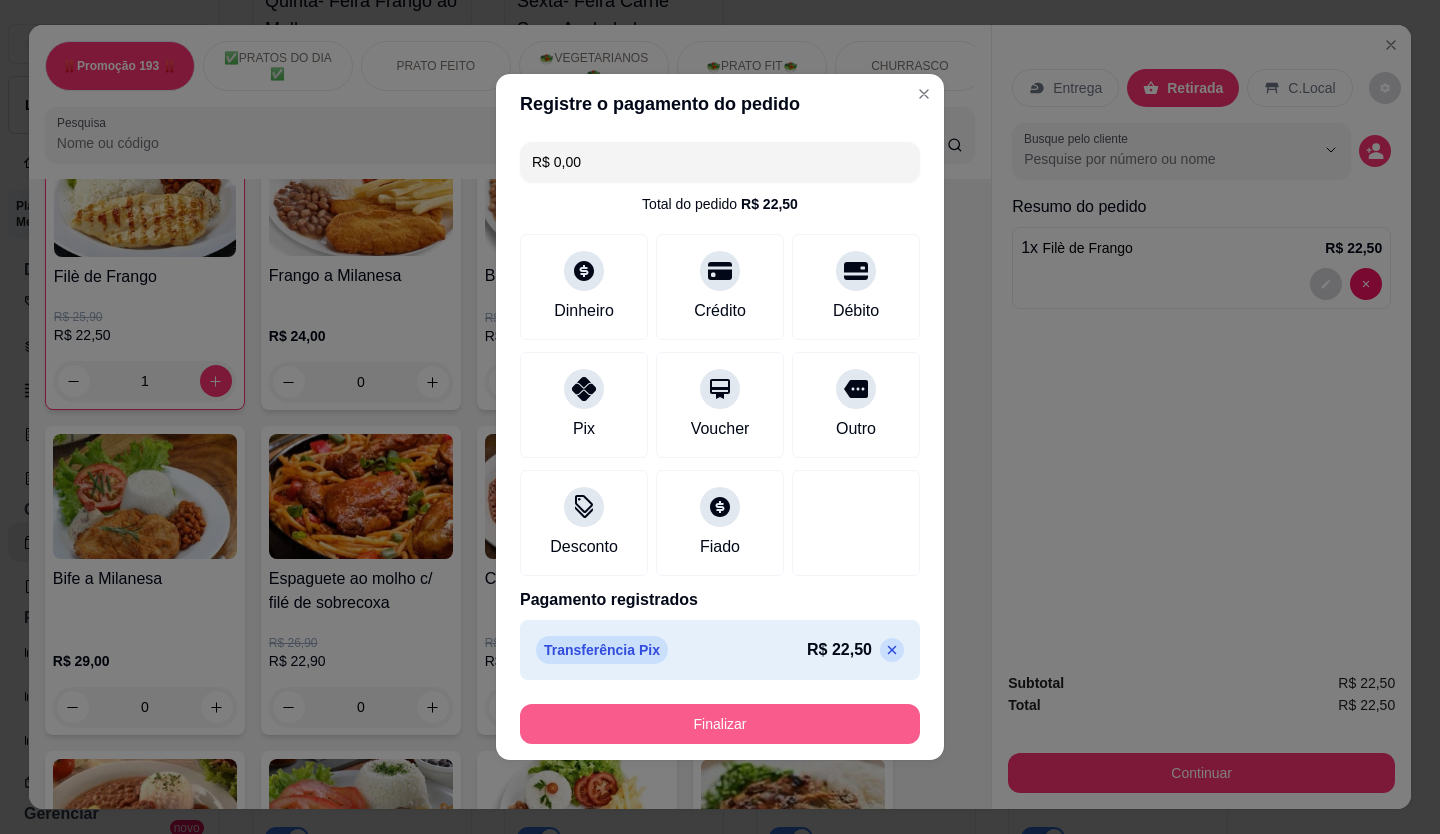 click on "Finalizar" at bounding box center [720, 724] 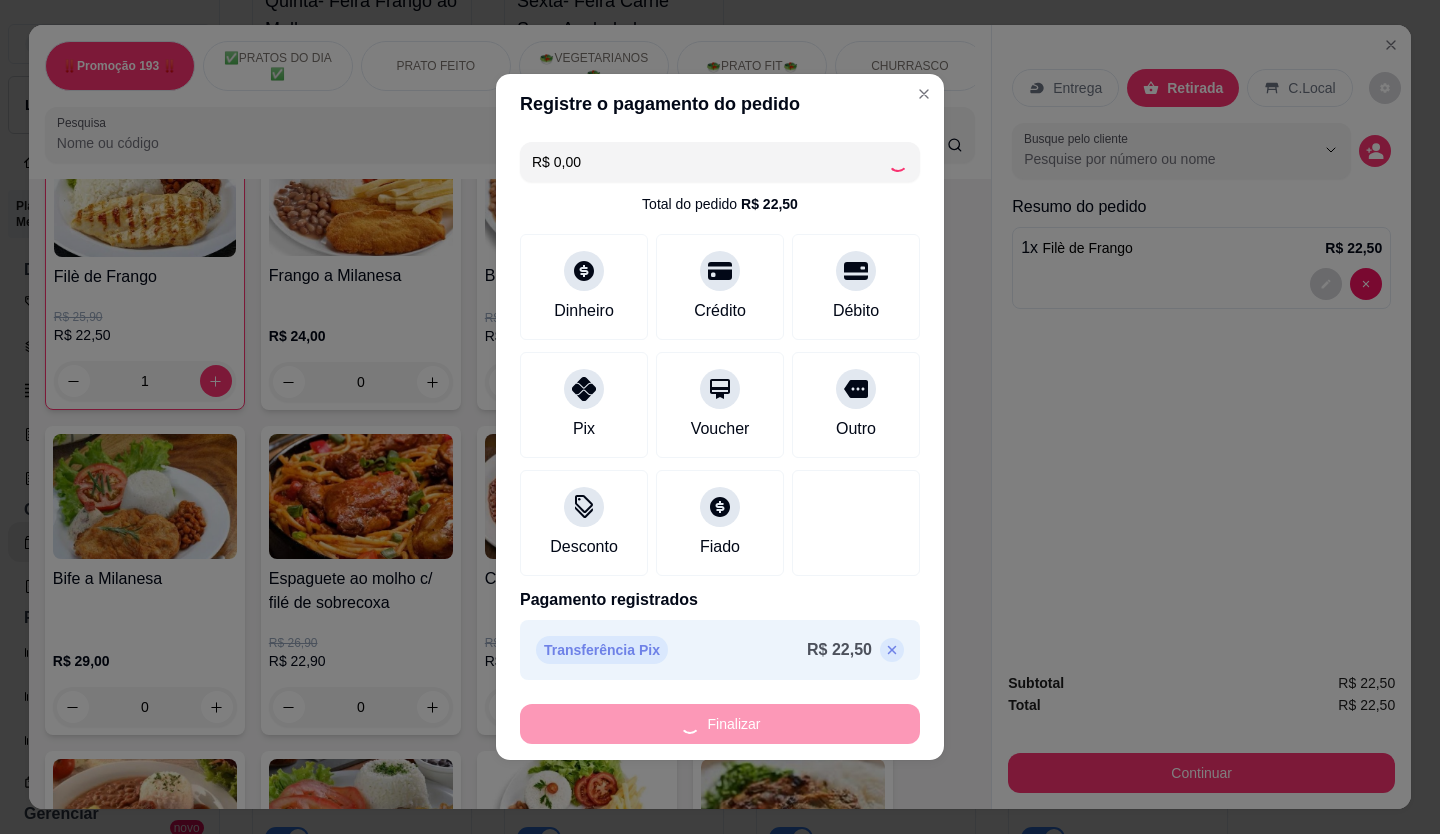 type on "0" 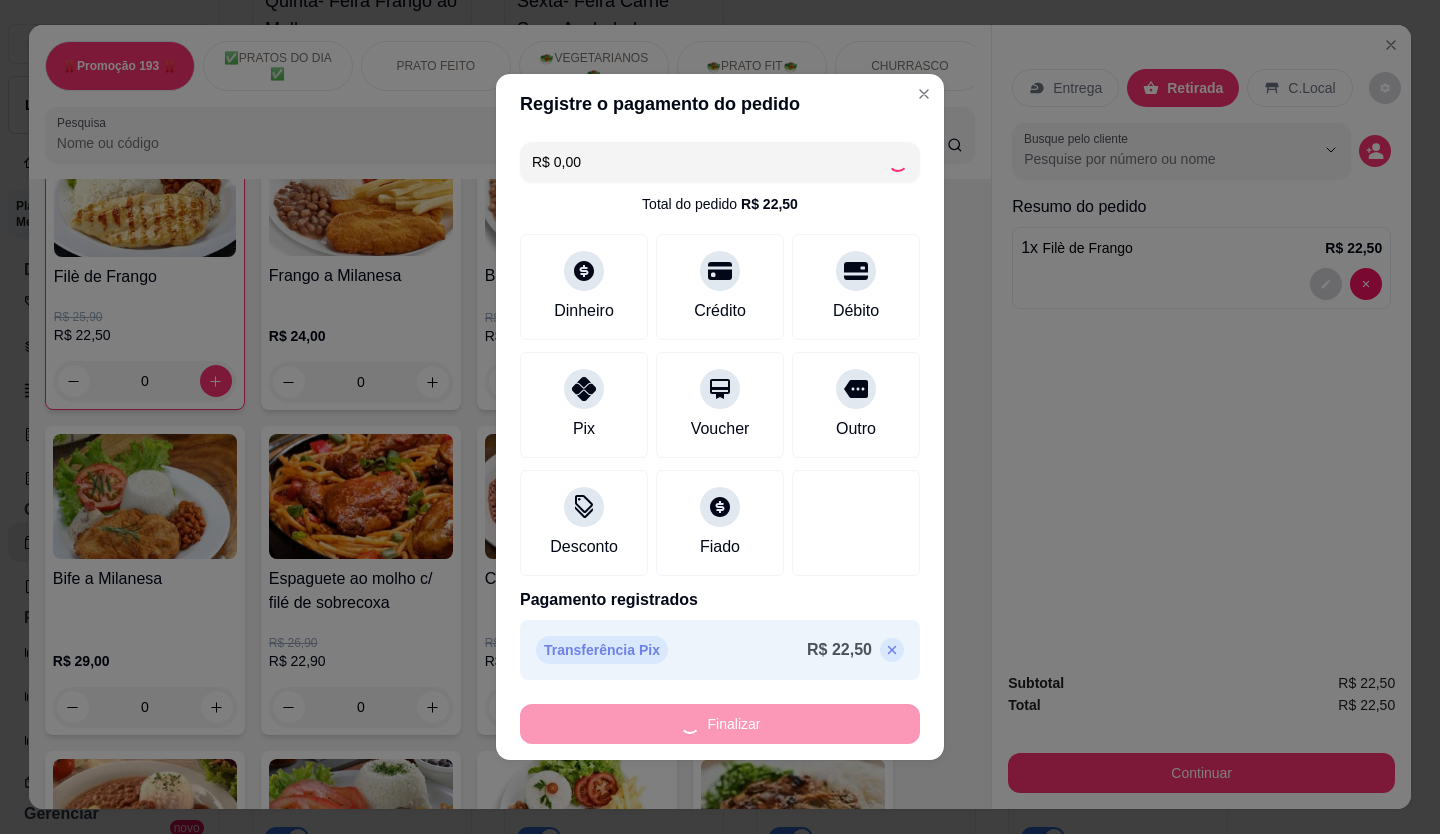 type on "-R$ 22,50" 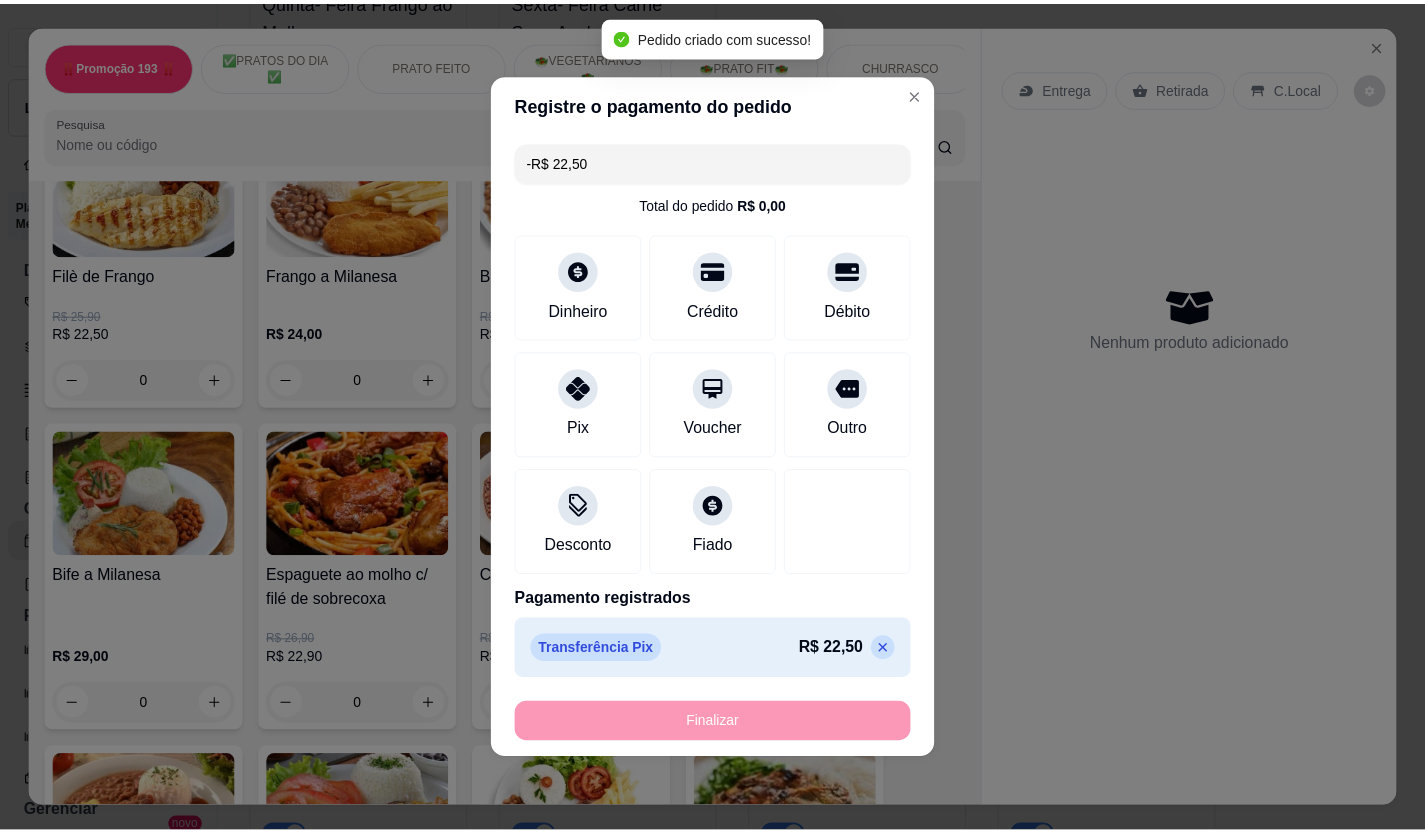 scroll, scrollTop: 1200, scrollLeft: 0, axis: vertical 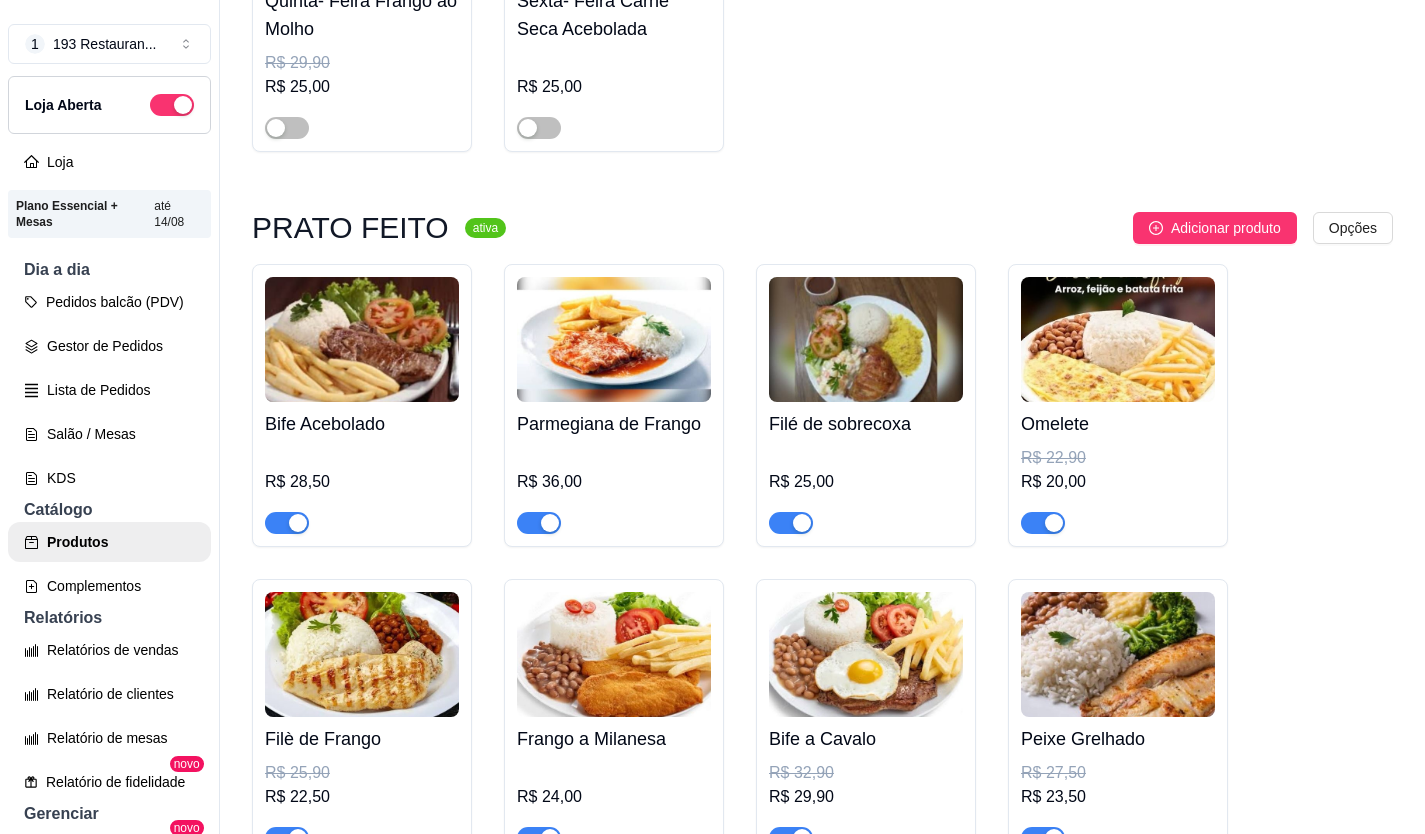 click on "Bife Acebolado    R$ 28,50  Parmegiana de Frango    R$ 36,00 Filé de sobrecoxa    R$ 25,00 Omelete   R$ 22,90 R$ 20,00 Filè de Frango    R$ 25,90 R$ 22,50 Frango a Milanesa   R$ 24,00 Bife a Cavalo   R$ 32,90 R$ 29,90 Peixe Grelhado    R$ 27,50 R$ 23,50 Bife a Milanesa    R$ 29,00 Espaguete ao molho c/ filé de sobrecoxa   R$ 26,90 R$ 22,90 Calabresa acebolada   R$ 25,00 R$ 21,90 Strogonoff de Frango    R$ 25,00 R$ 23,90 Parmegiana de contra Filé   R$ 40,00 Contra filé acebolado   R$ 35,90 Contra Filè com ovo   R$ 37,90 Bisteca Acebolado   R$ 25,00 R$ 21,90 Peixe Empanado    R$ 23,50" at bounding box center (822, 1039) 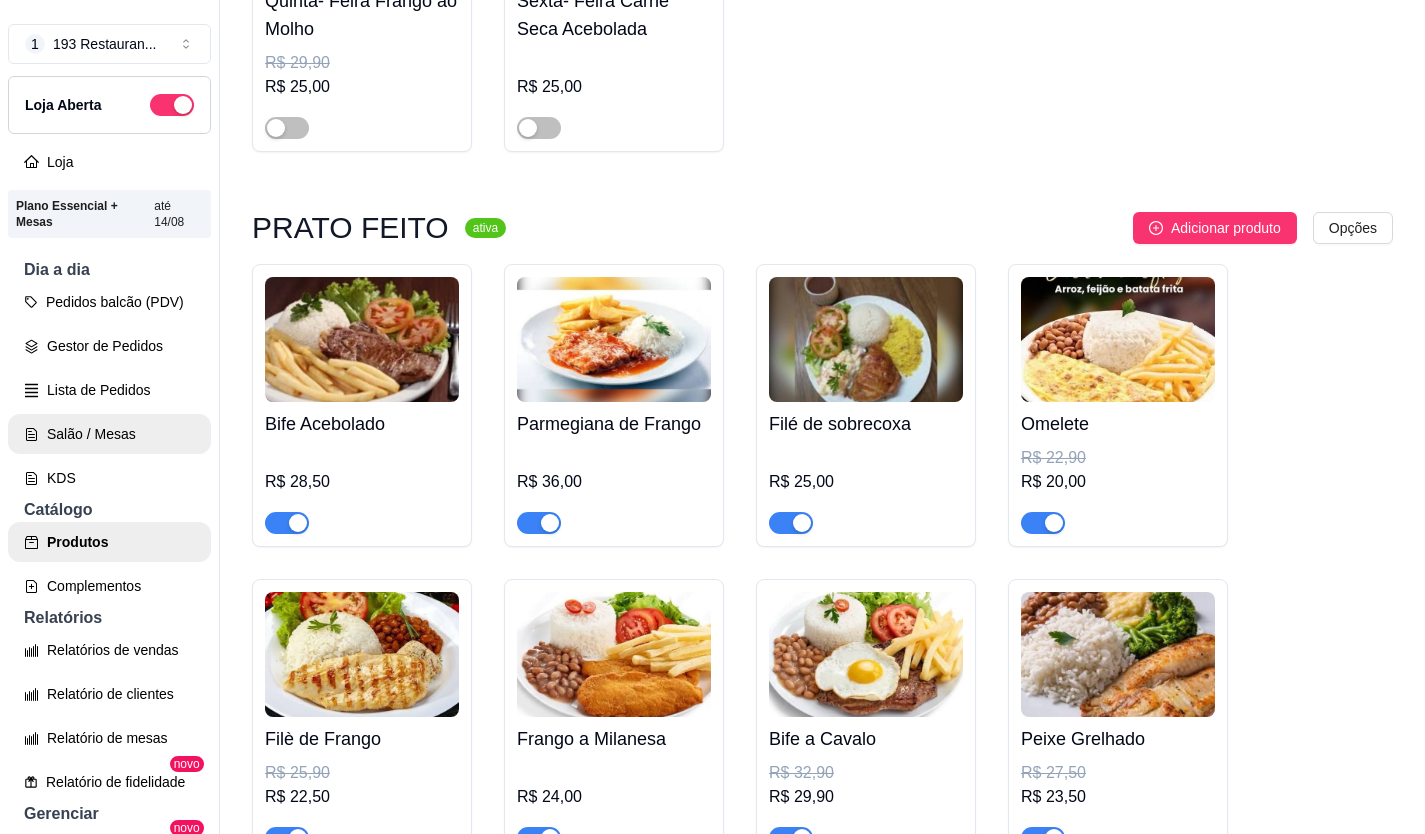 click on "Salão / Mesas" at bounding box center (109, 434) 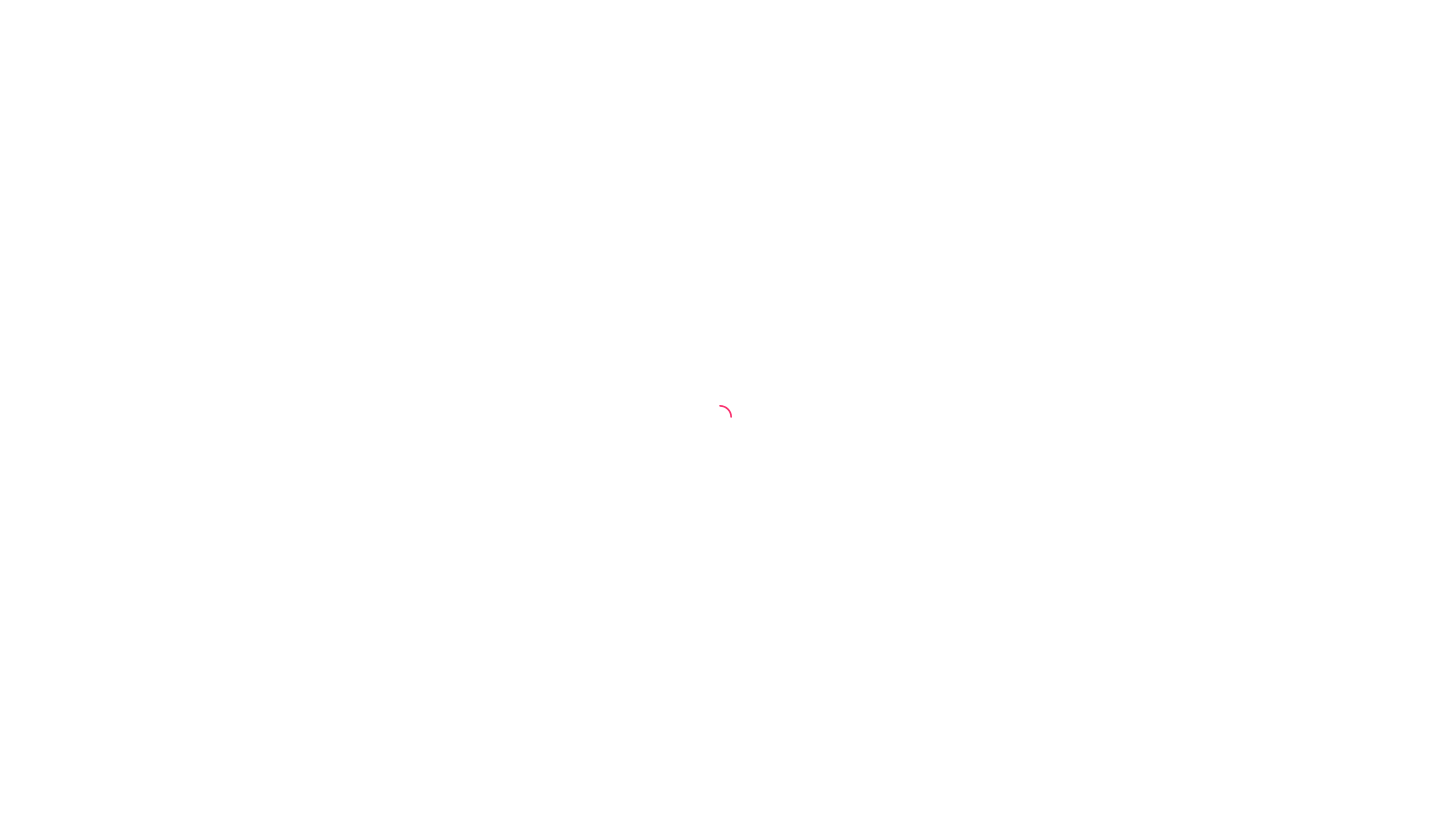 scroll, scrollTop: 0, scrollLeft: 0, axis: both 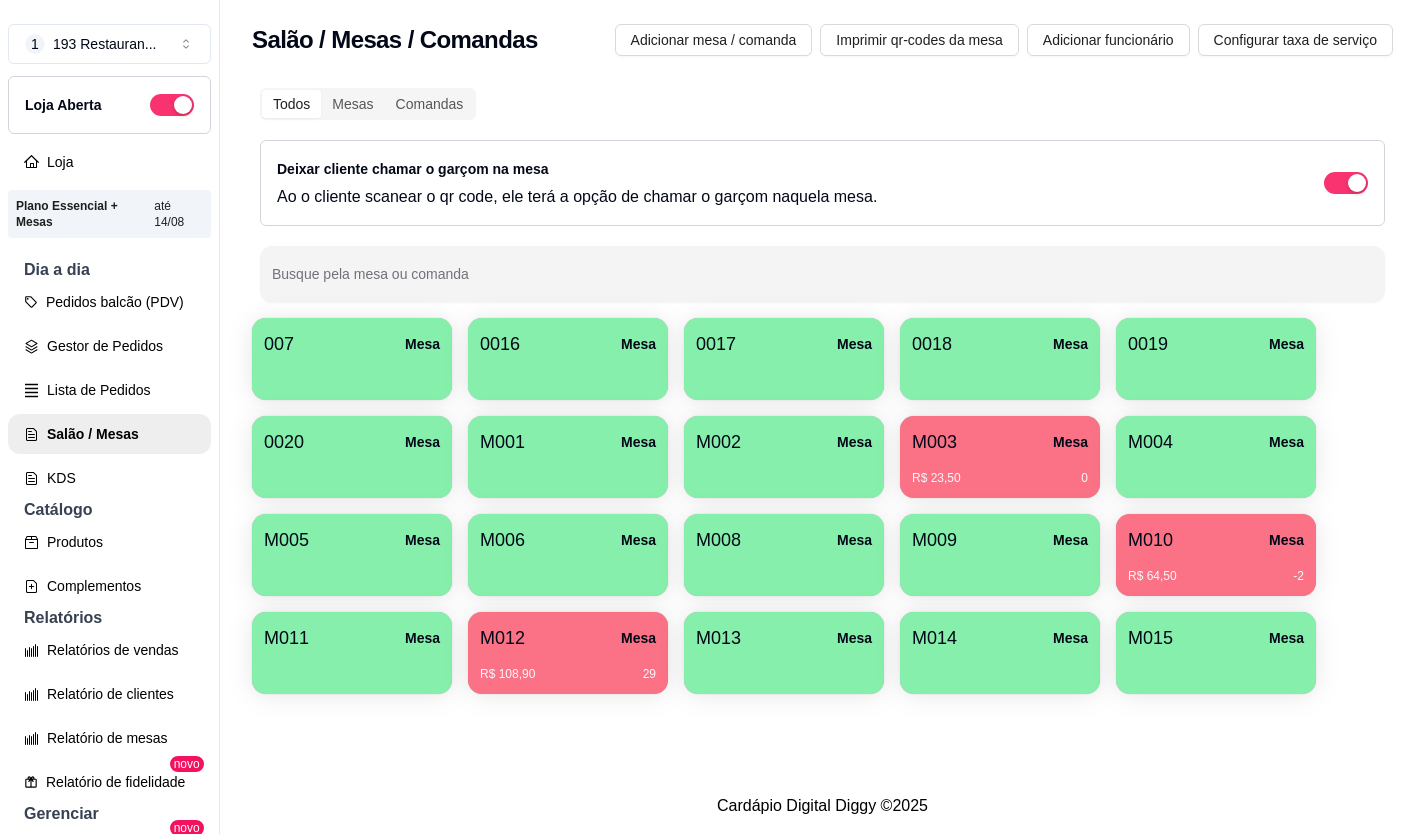 click on "M012 Mesa" at bounding box center [568, 638] 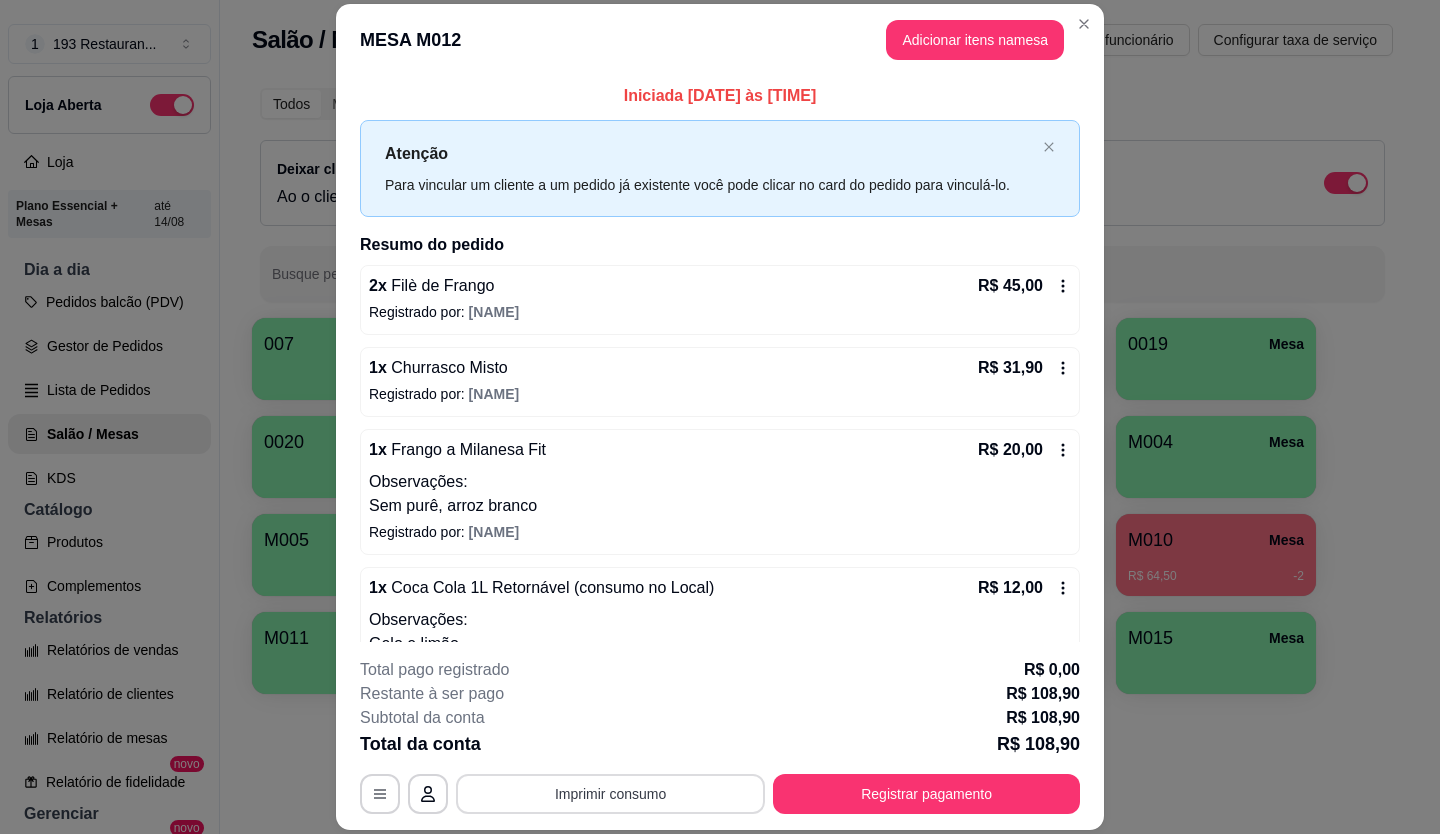 click on "Imprimir consumo" at bounding box center [610, 794] 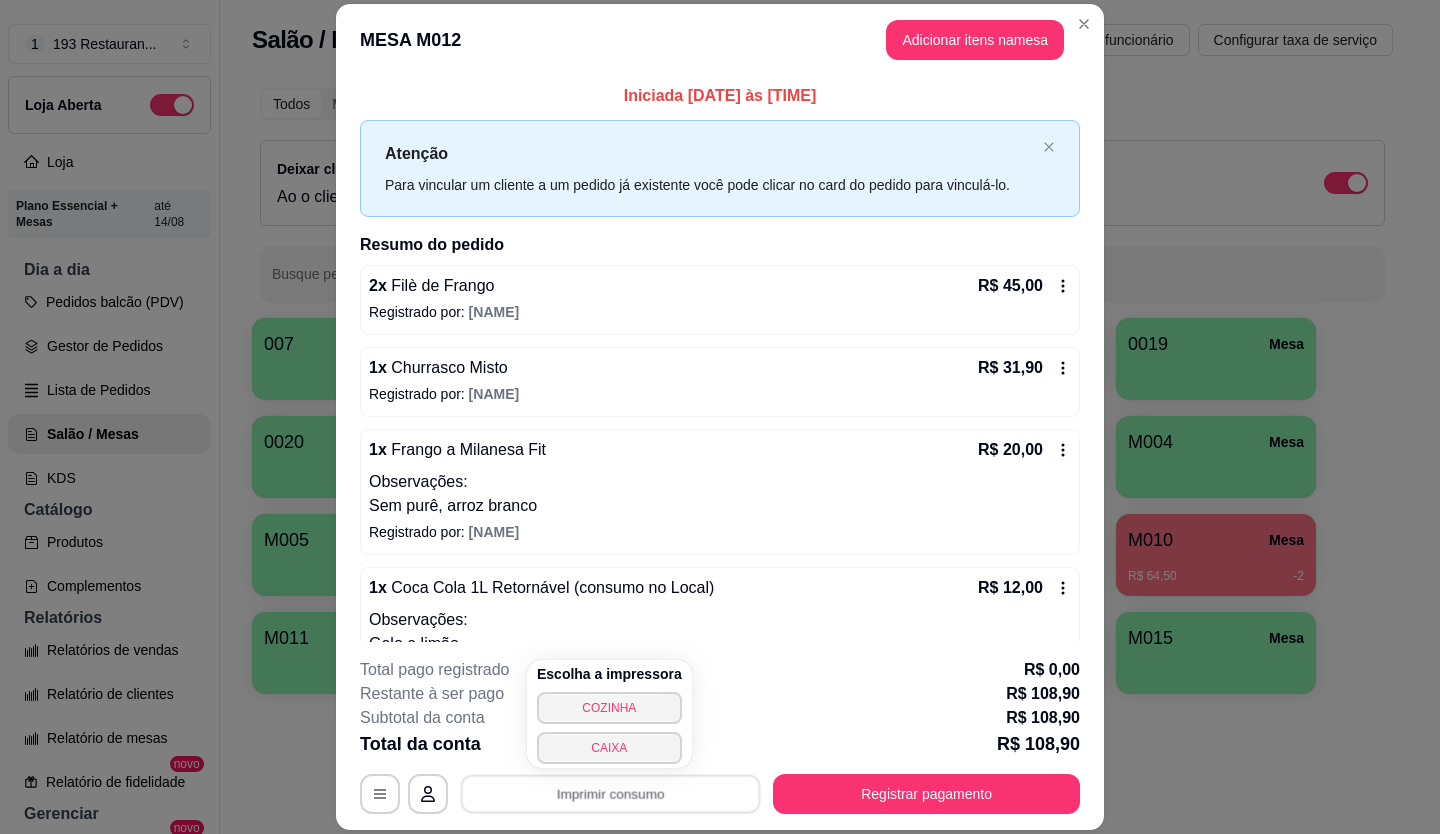 click on "CAIXA" at bounding box center [609, 748] 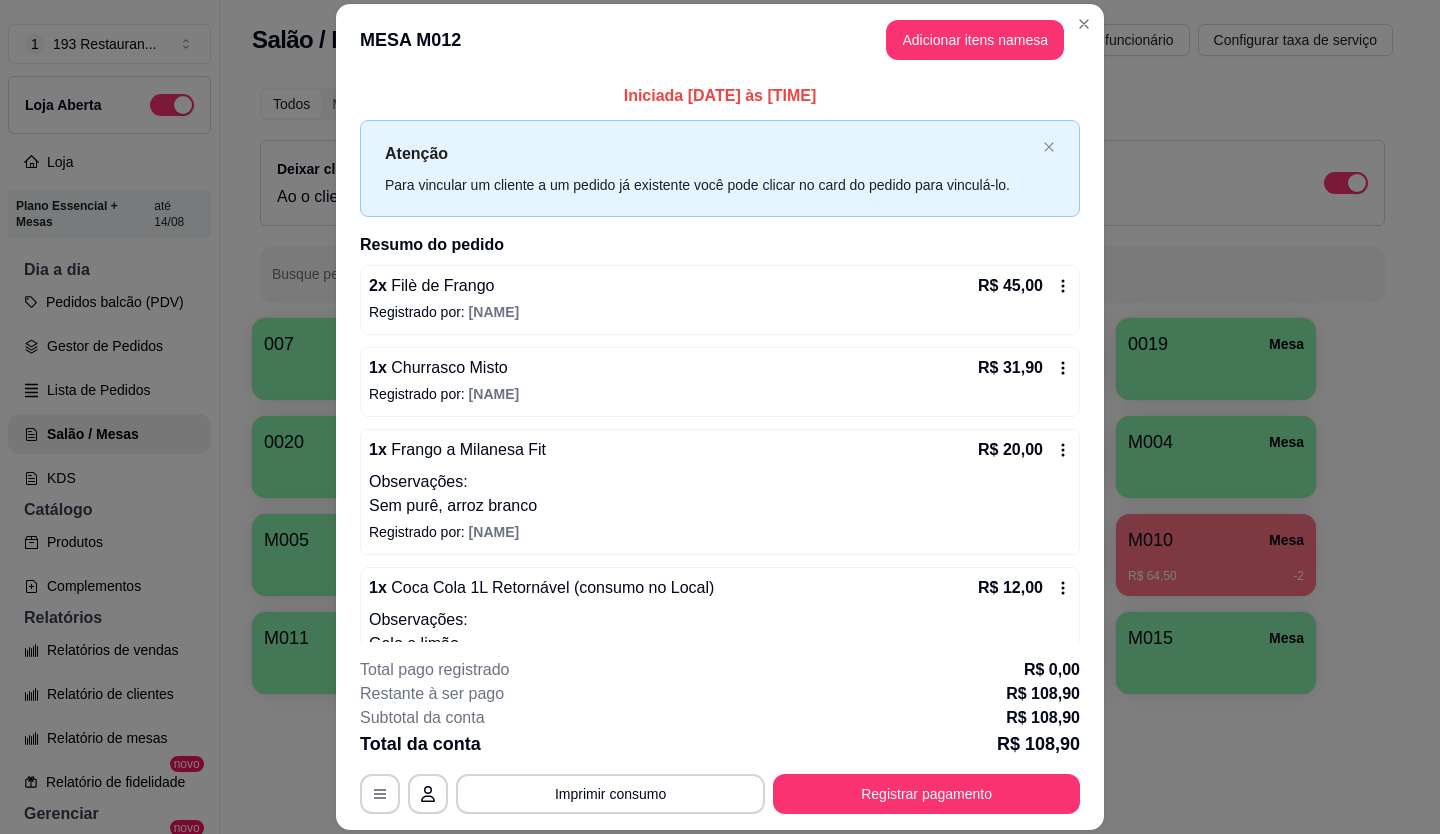 click on "**********" at bounding box center (720, 736) 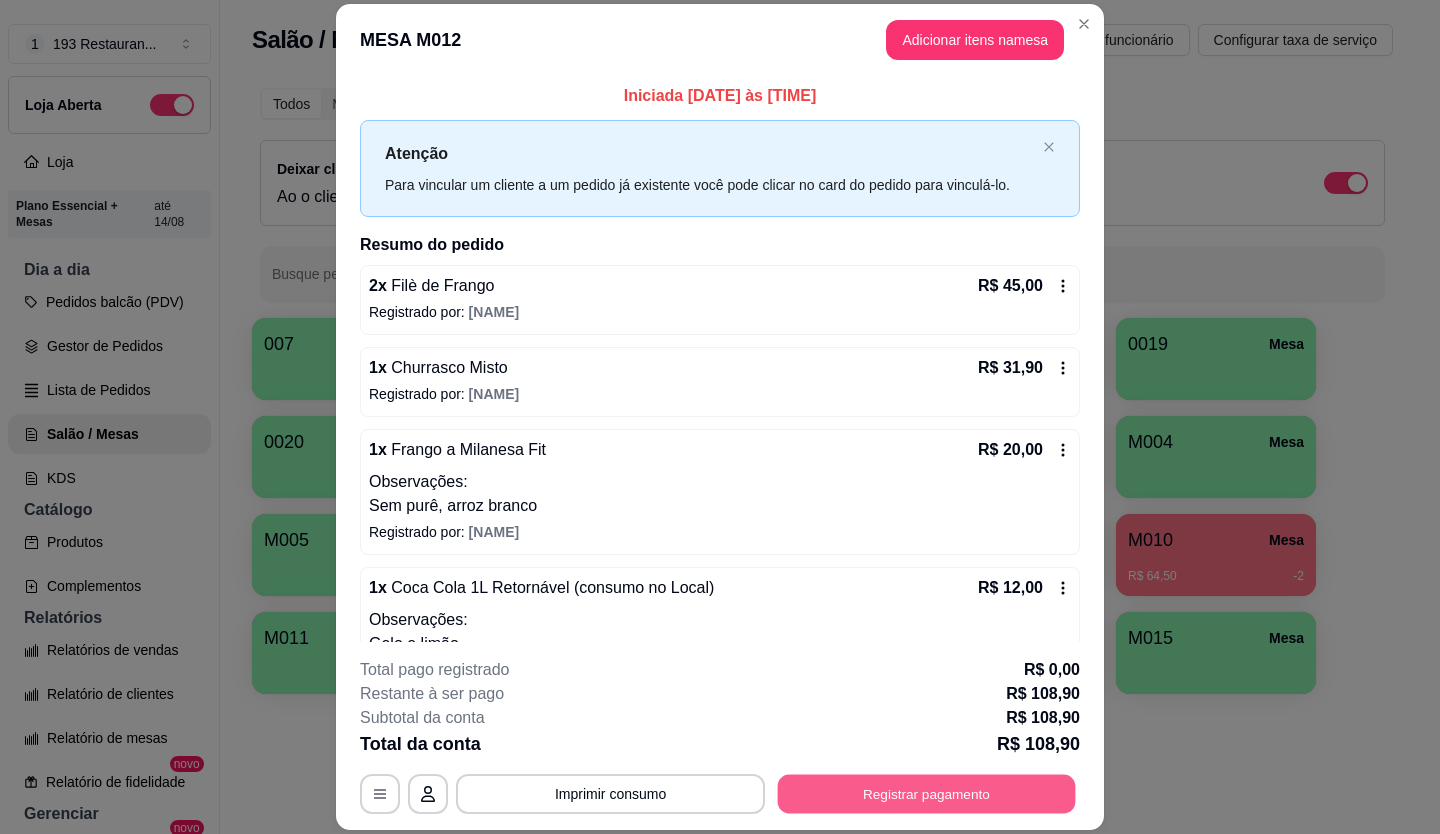 click on "Registrar pagamento" at bounding box center [927, 793] 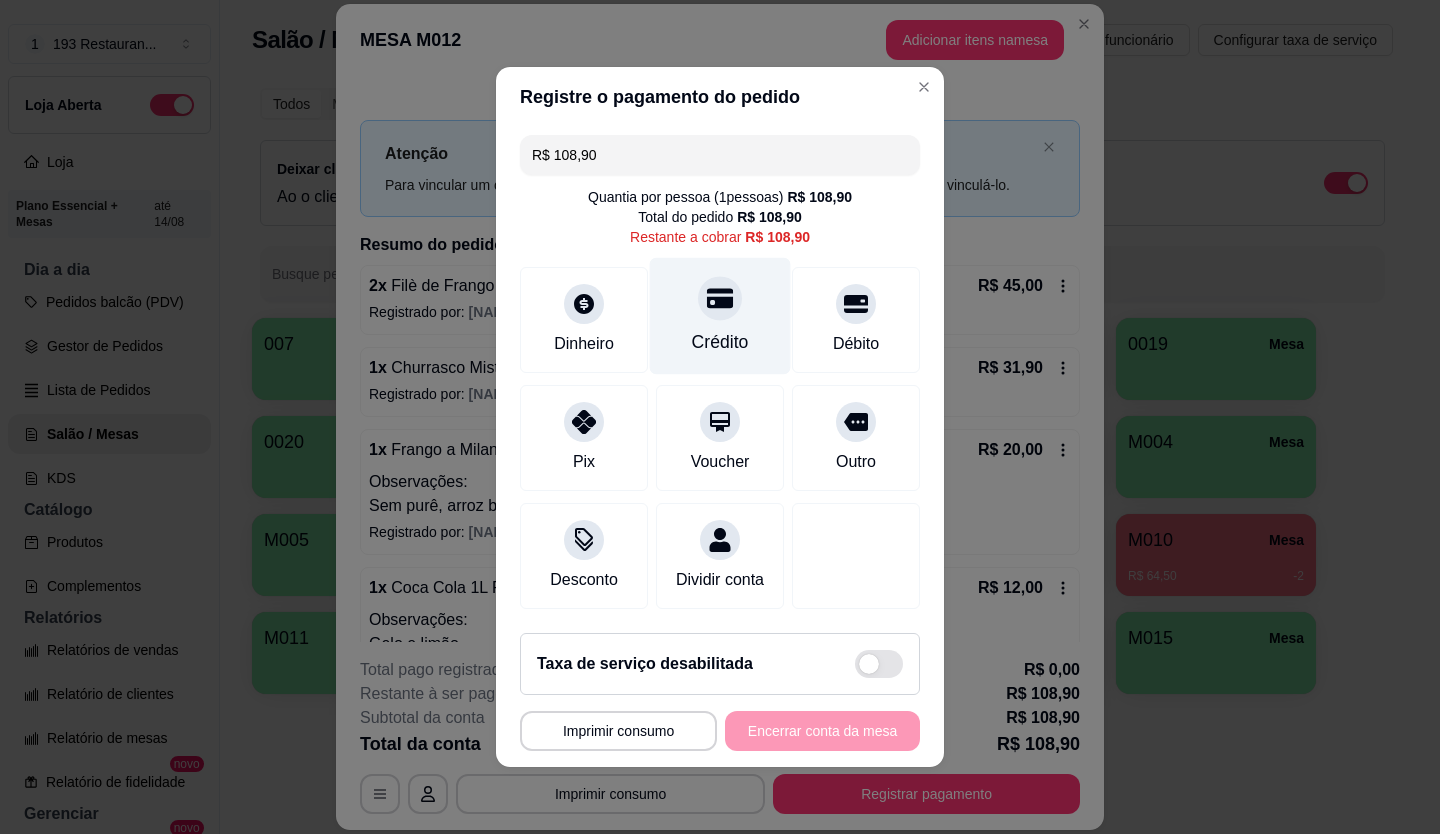 click at bounding box center (720, 298) 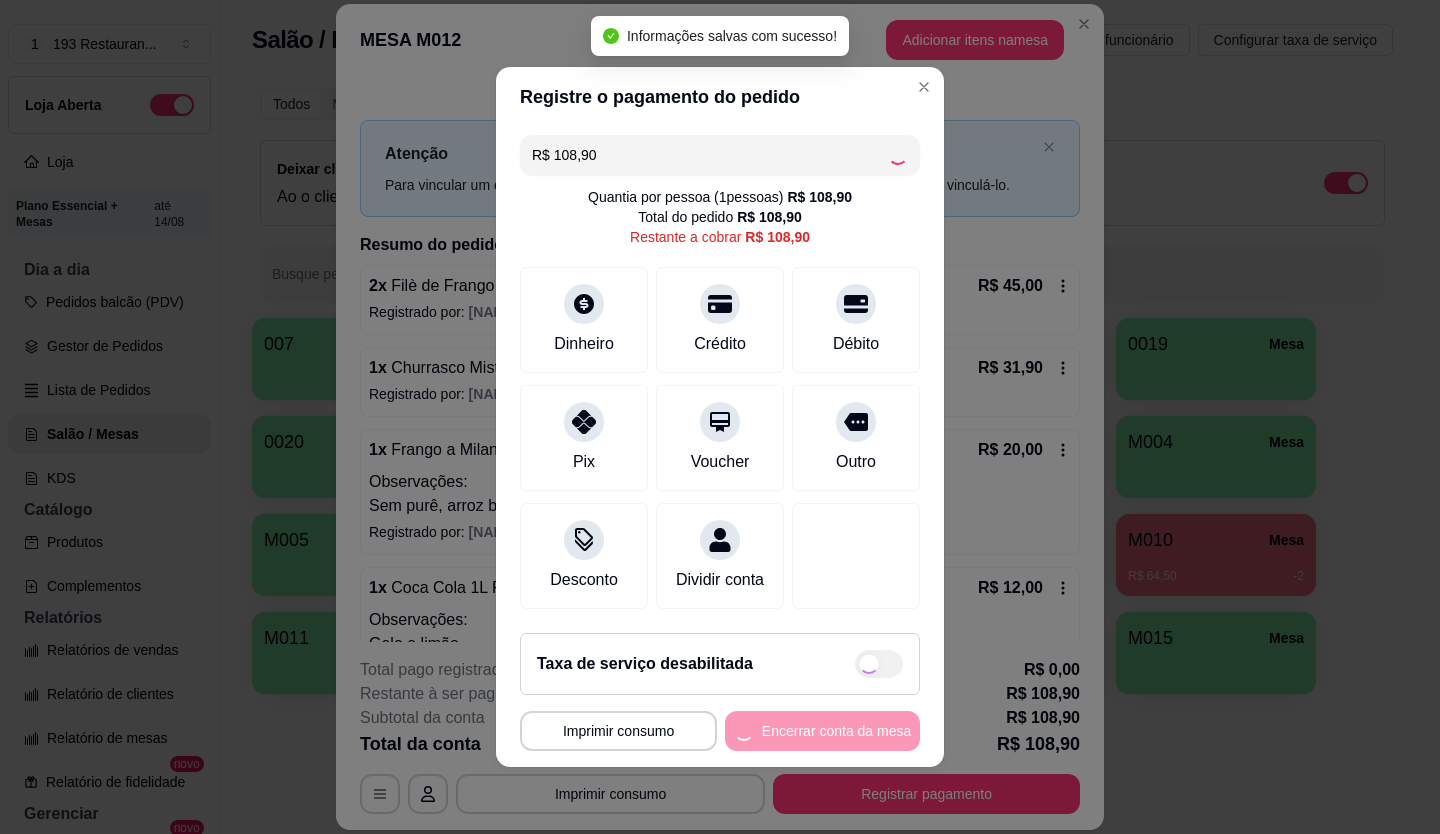 type on "R$ 0,00" 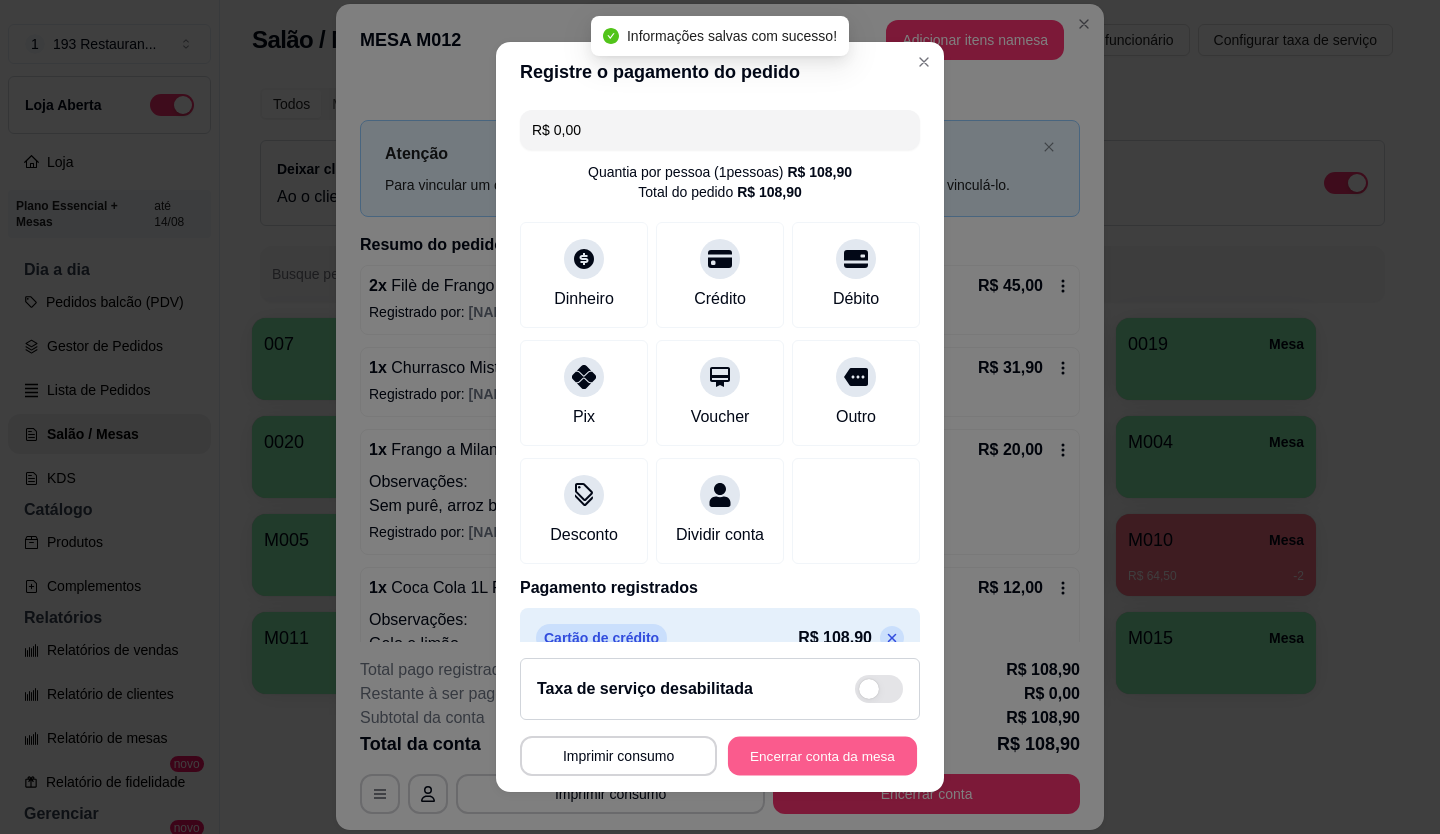 click on "Encerrar conta da mesa" at bounding box center [822, 756] 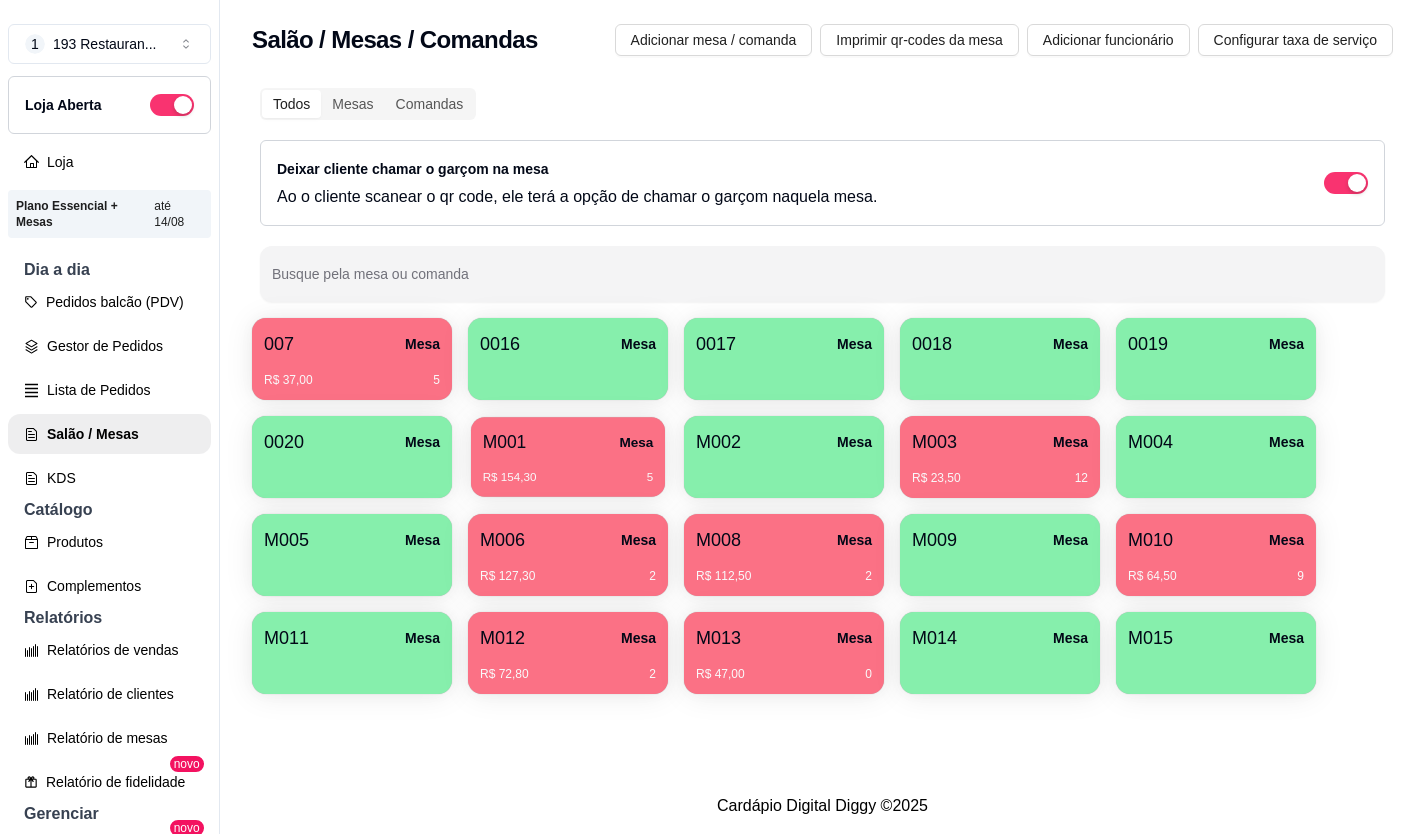 click on "M014 Mesa R$ 0,00 -5" at bounding box center (568, 470) 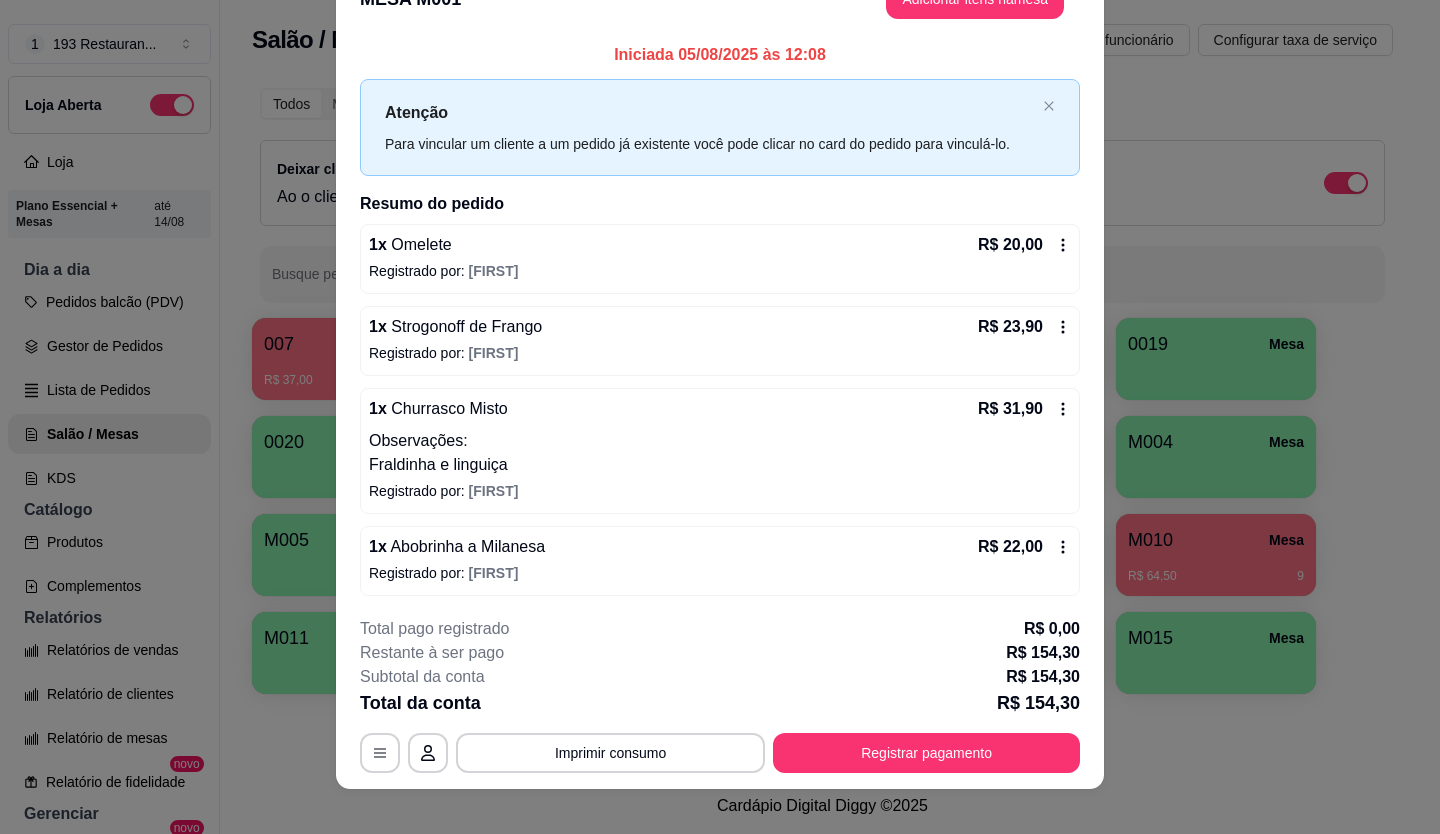 scroll, scrollTop: 60, scrollLeft: 0, axis: vertical 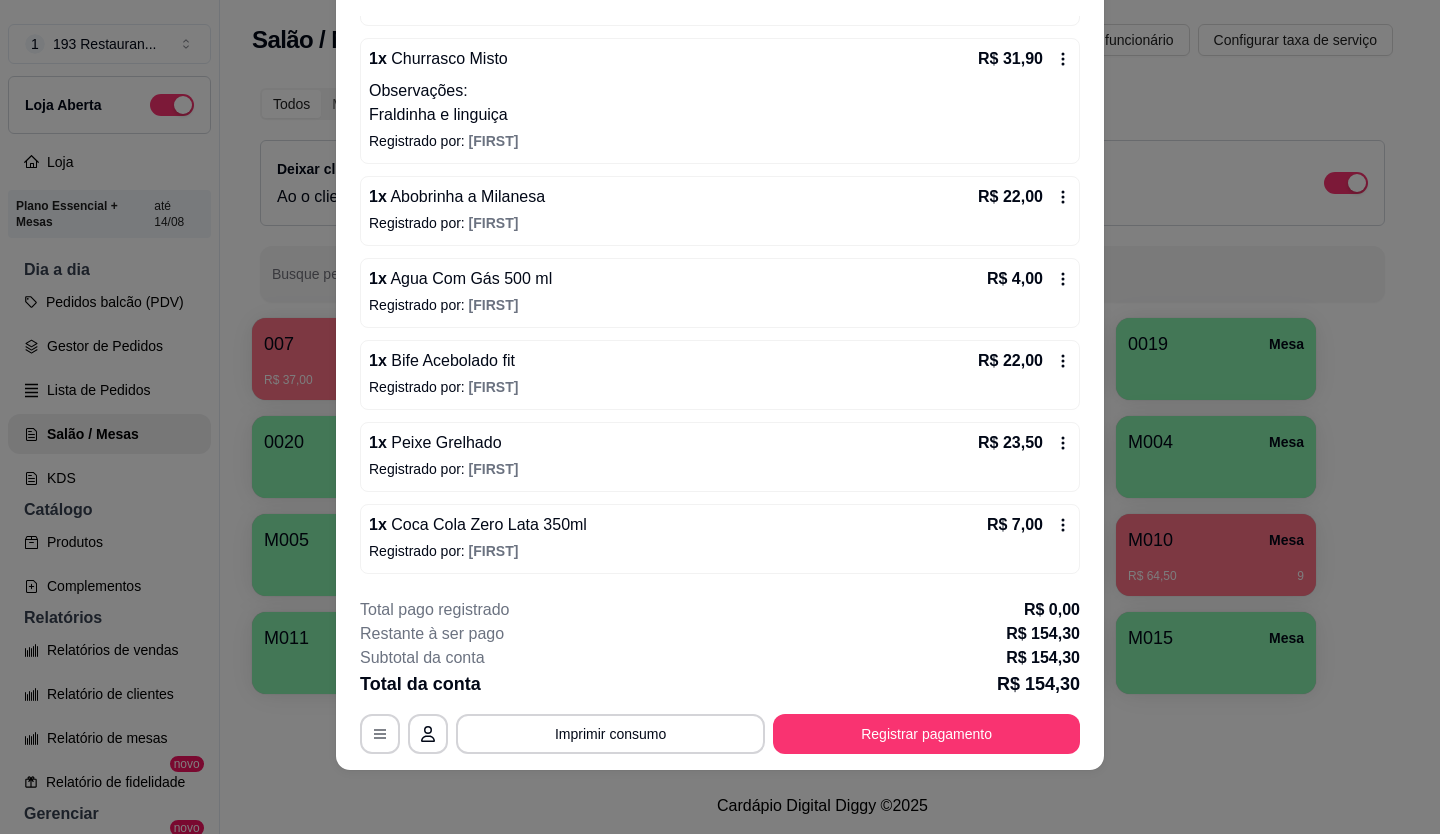 click on "Registrado por: [FIRST]" at bounding box center [720, 305] 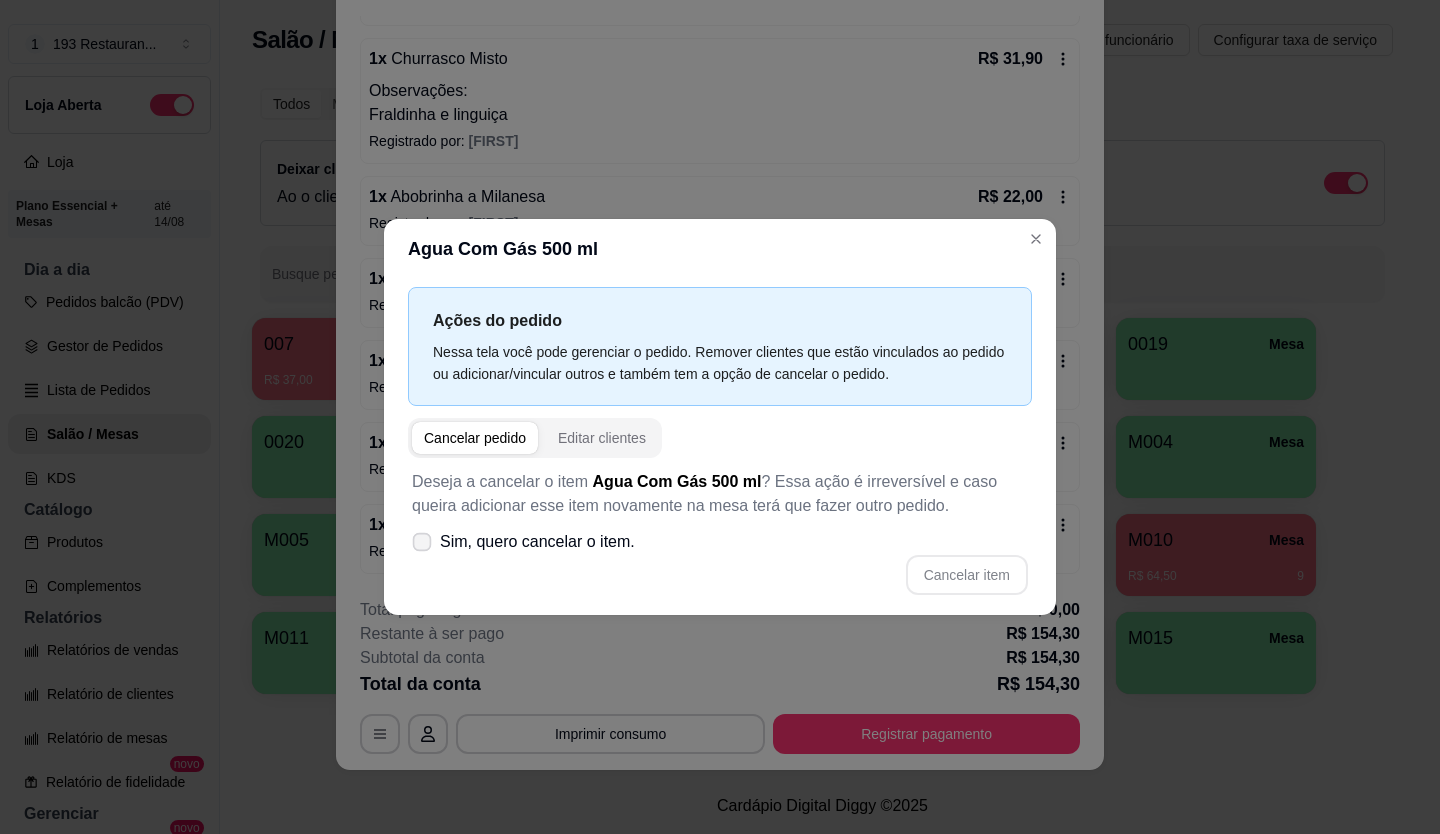 click on "Sim, quero cancelar o item." at bounding box center [523, 542] 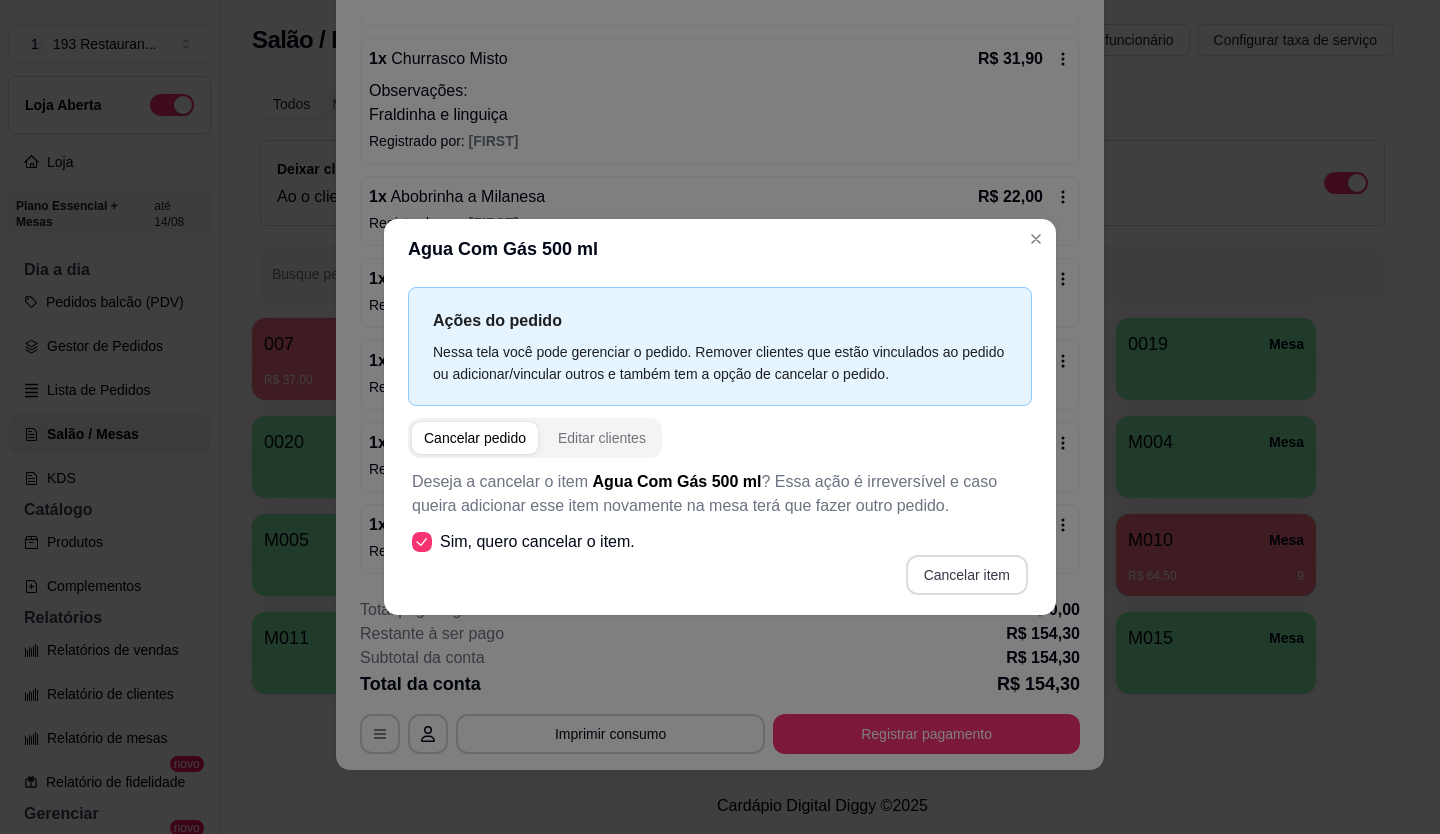 click on "Cancelar item" at bounding box center (967, 575) 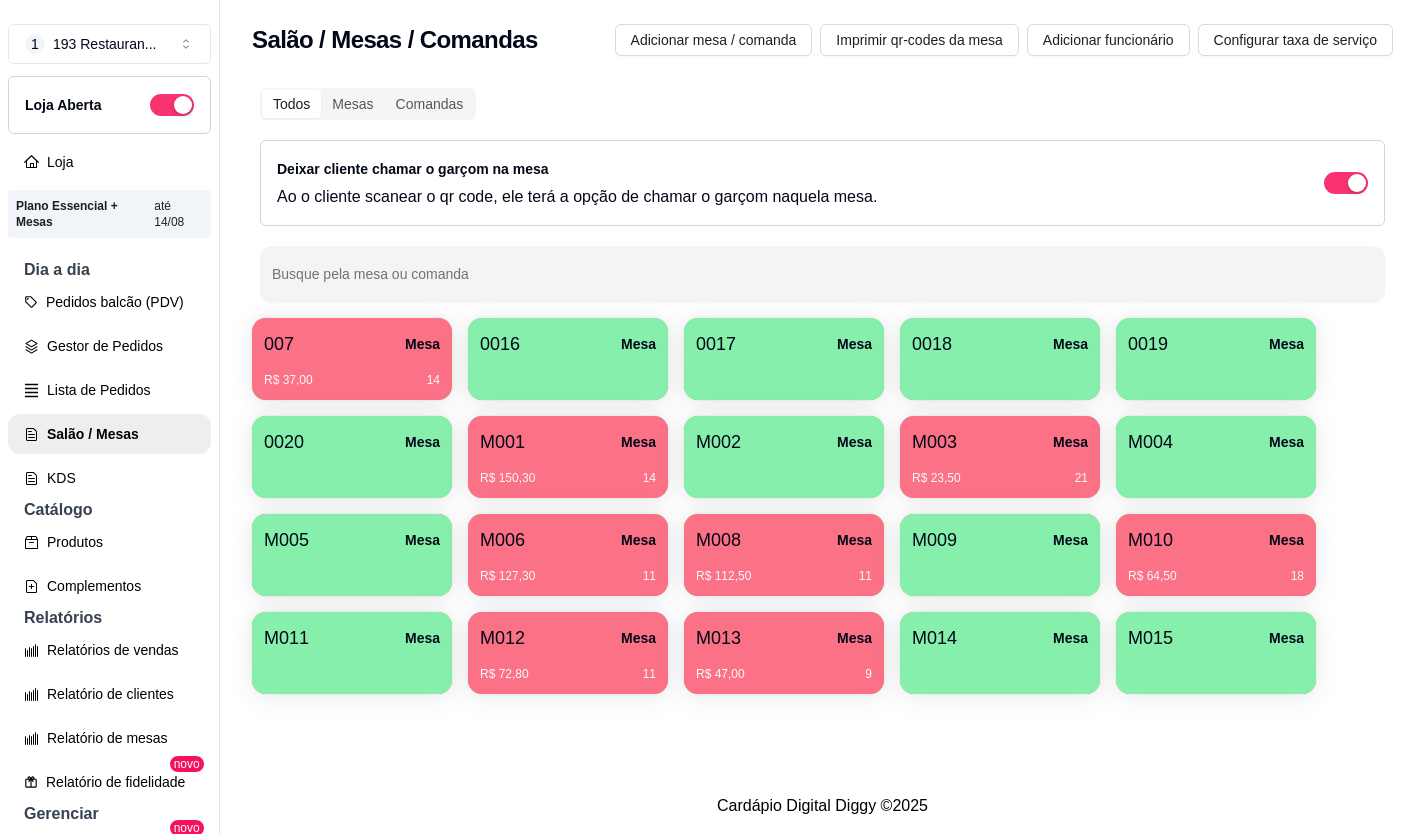 click on "M014 Mesa" at bounding box center [1000, 638] 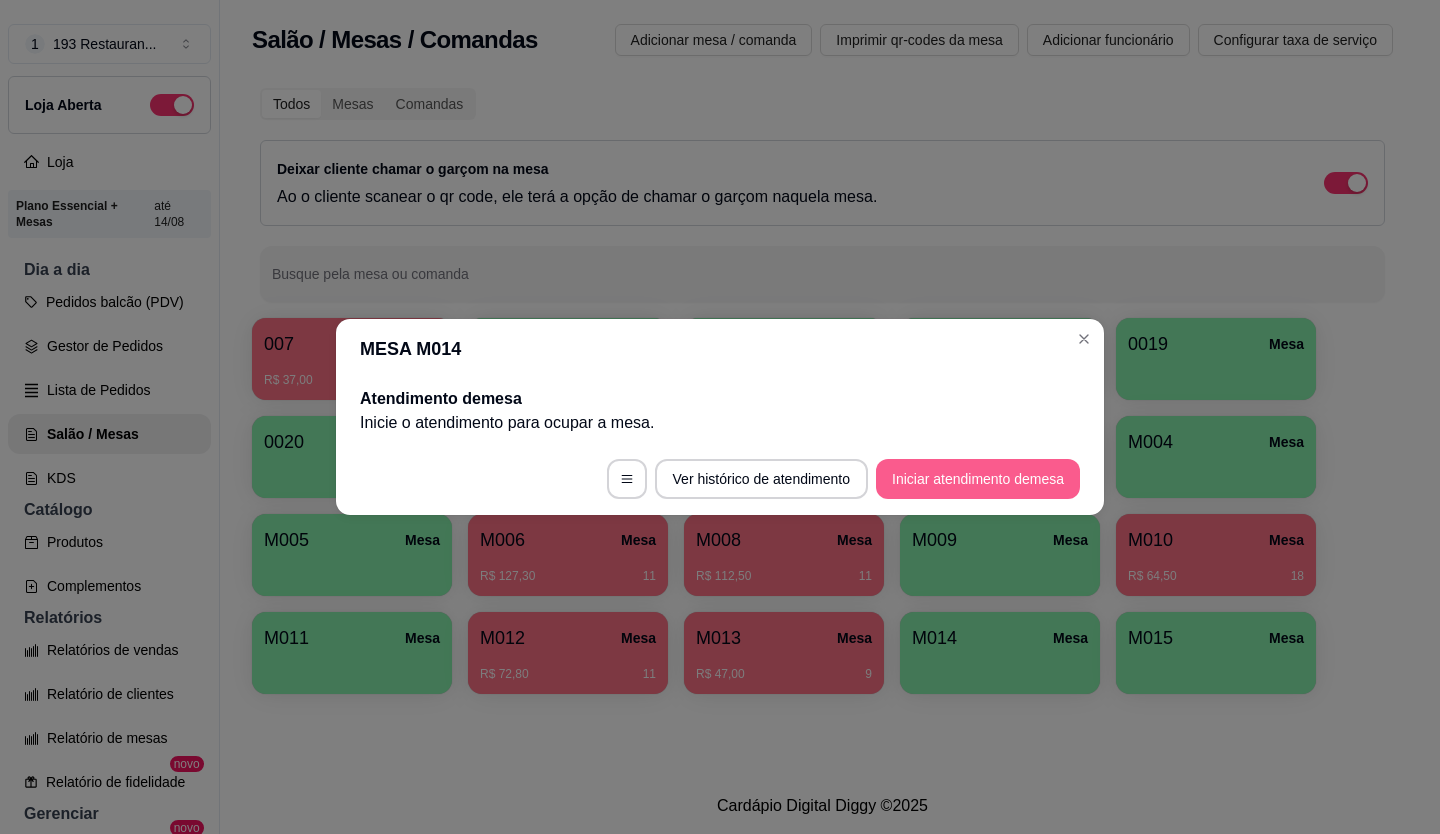 click on "Iniciar atendimento de  mesa" at bounding box center [978, 479] 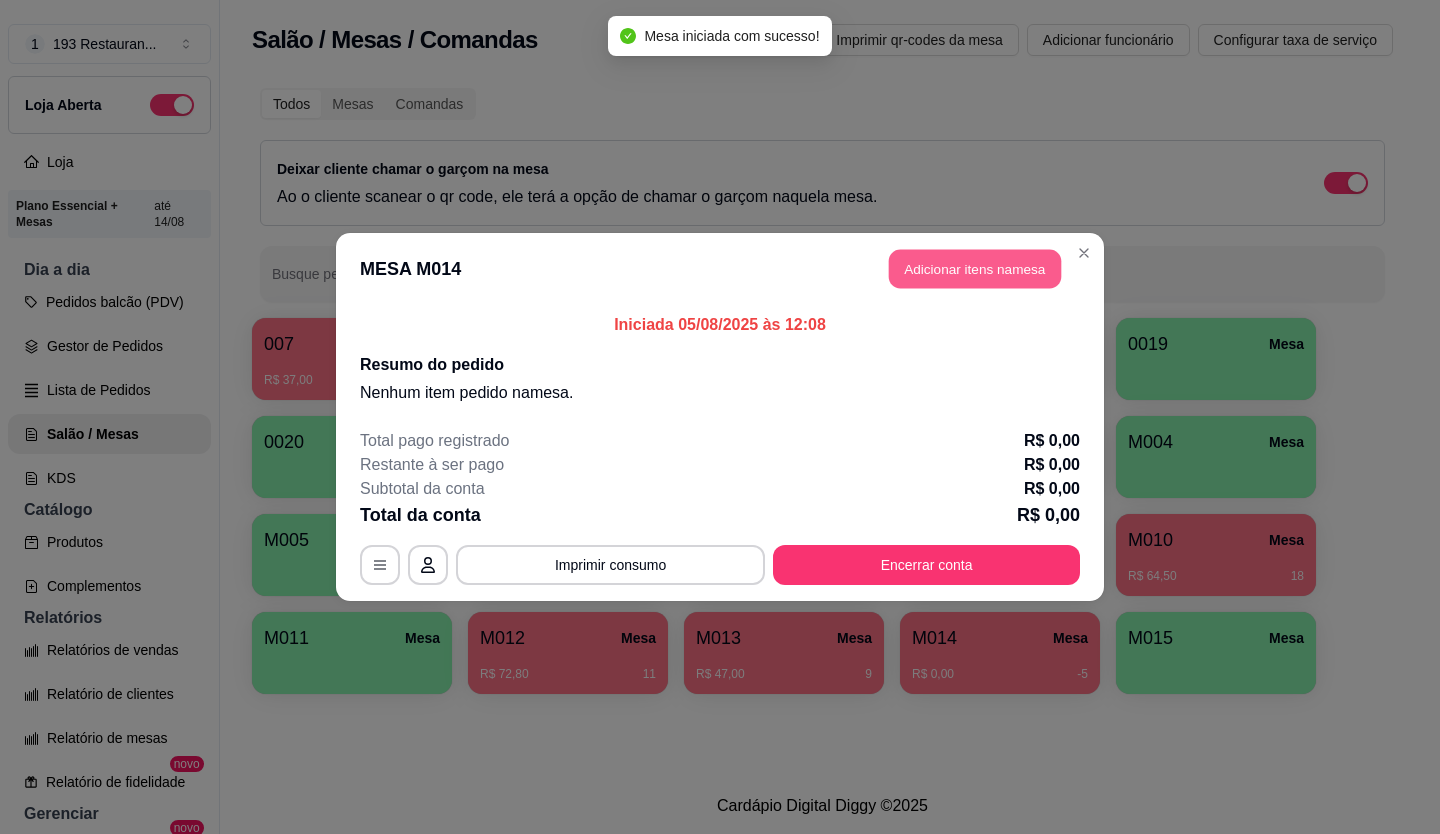 click on "Adicionar itens na  mesa" at bounding box center [975, 269] 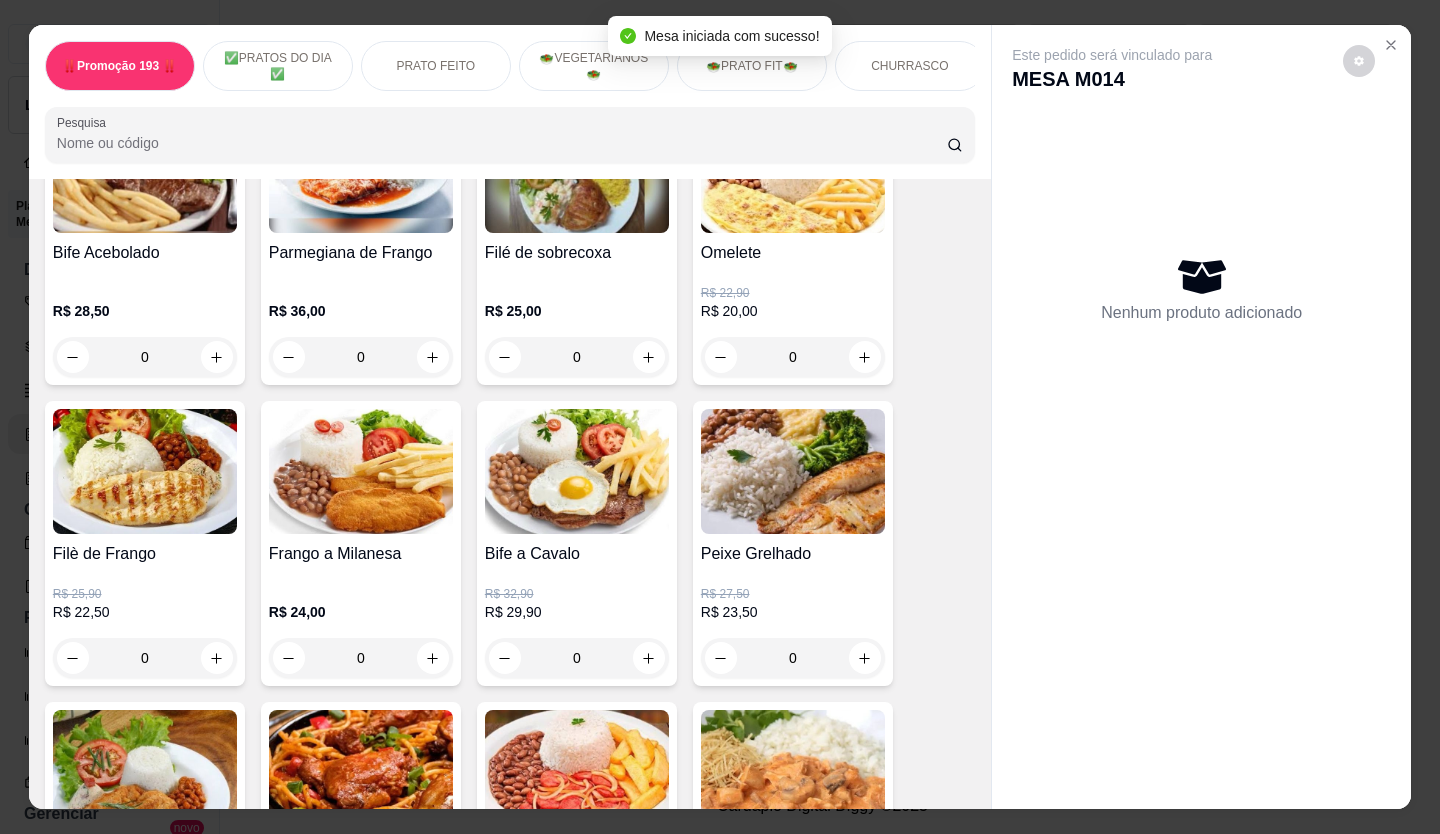 scroll, scrollTop: 900, scrollLeft: 0, axis: vertical 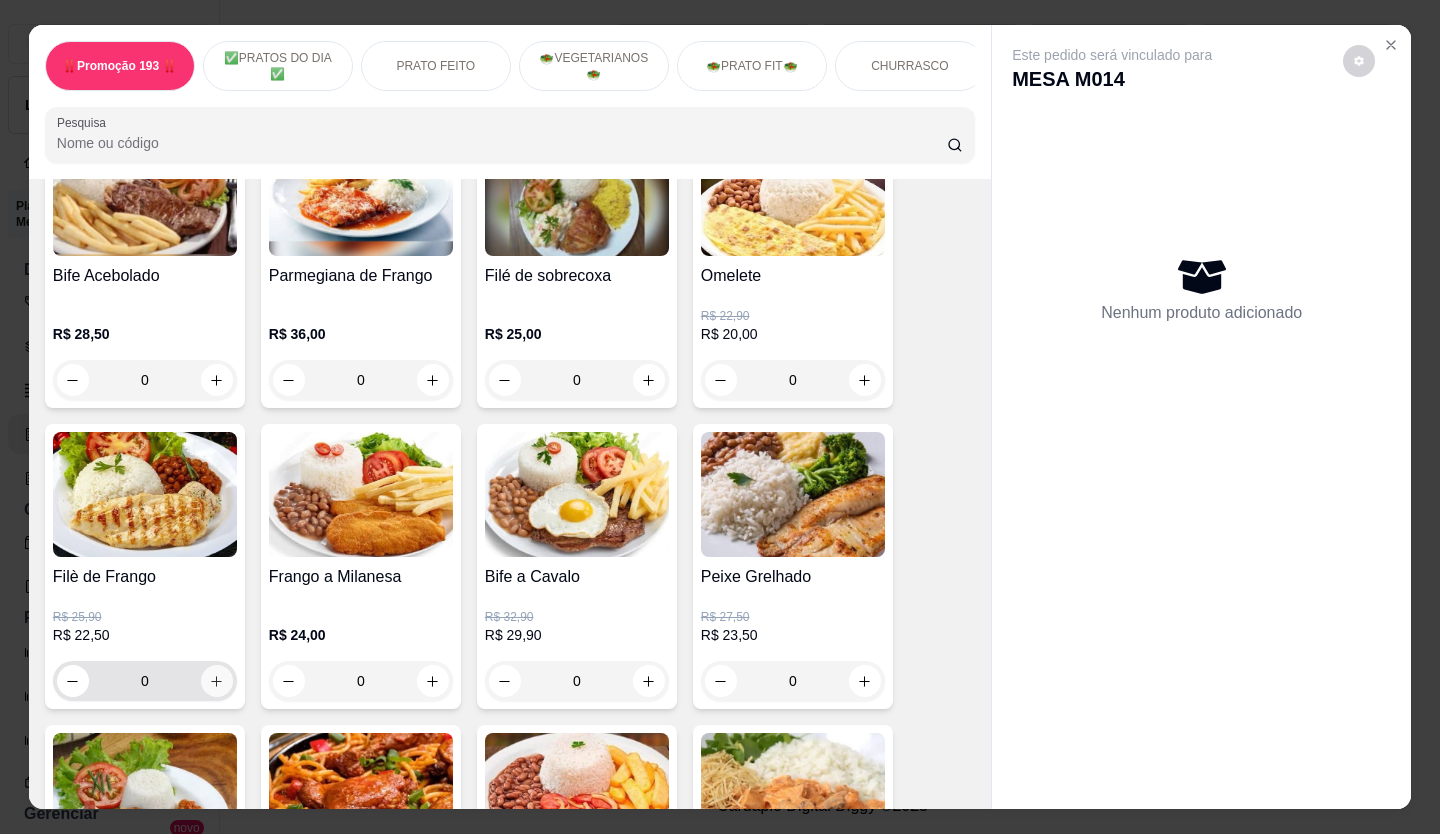 click 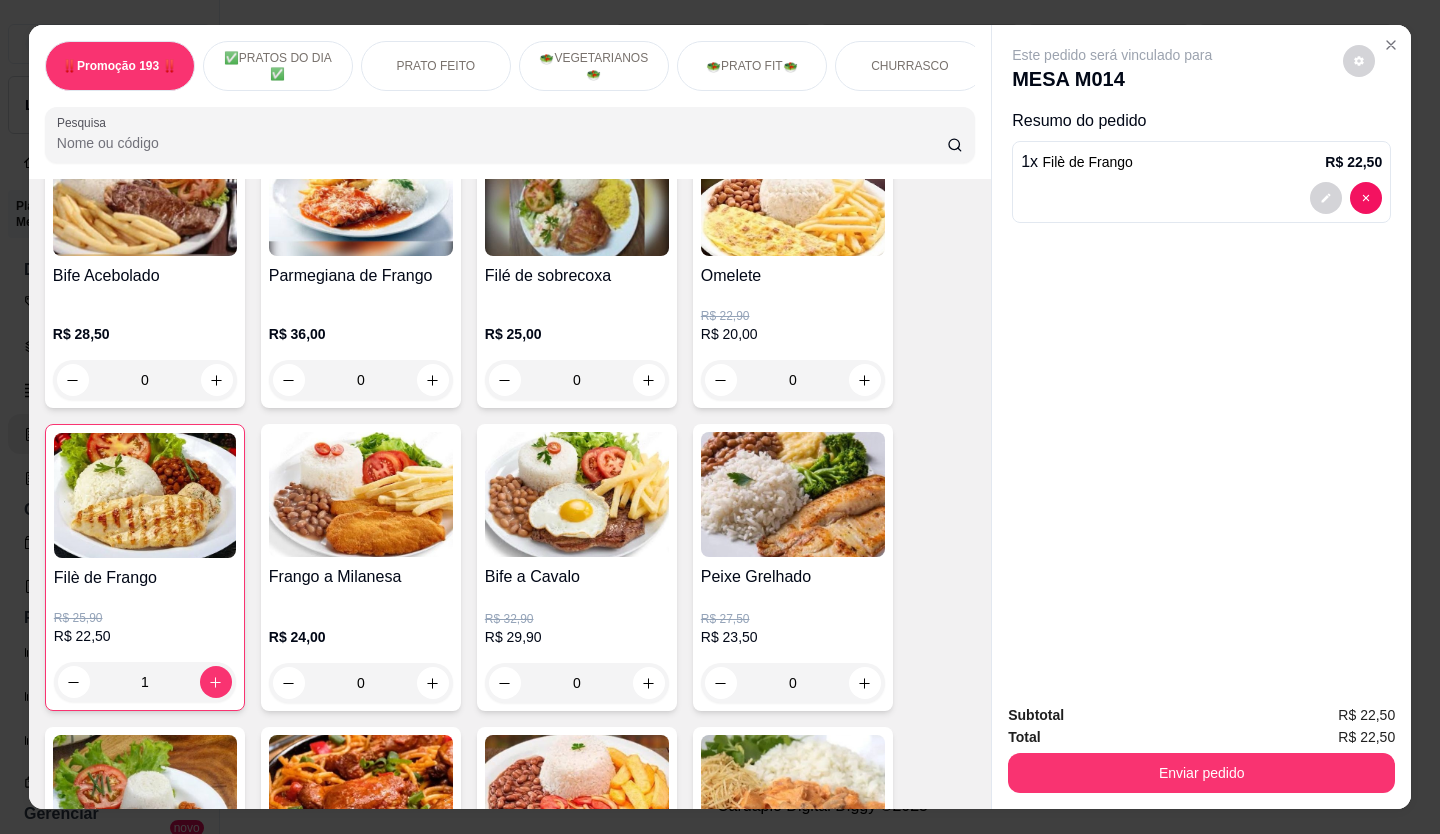 click on "Enviar pedido" at bounding box center (1201, 773) 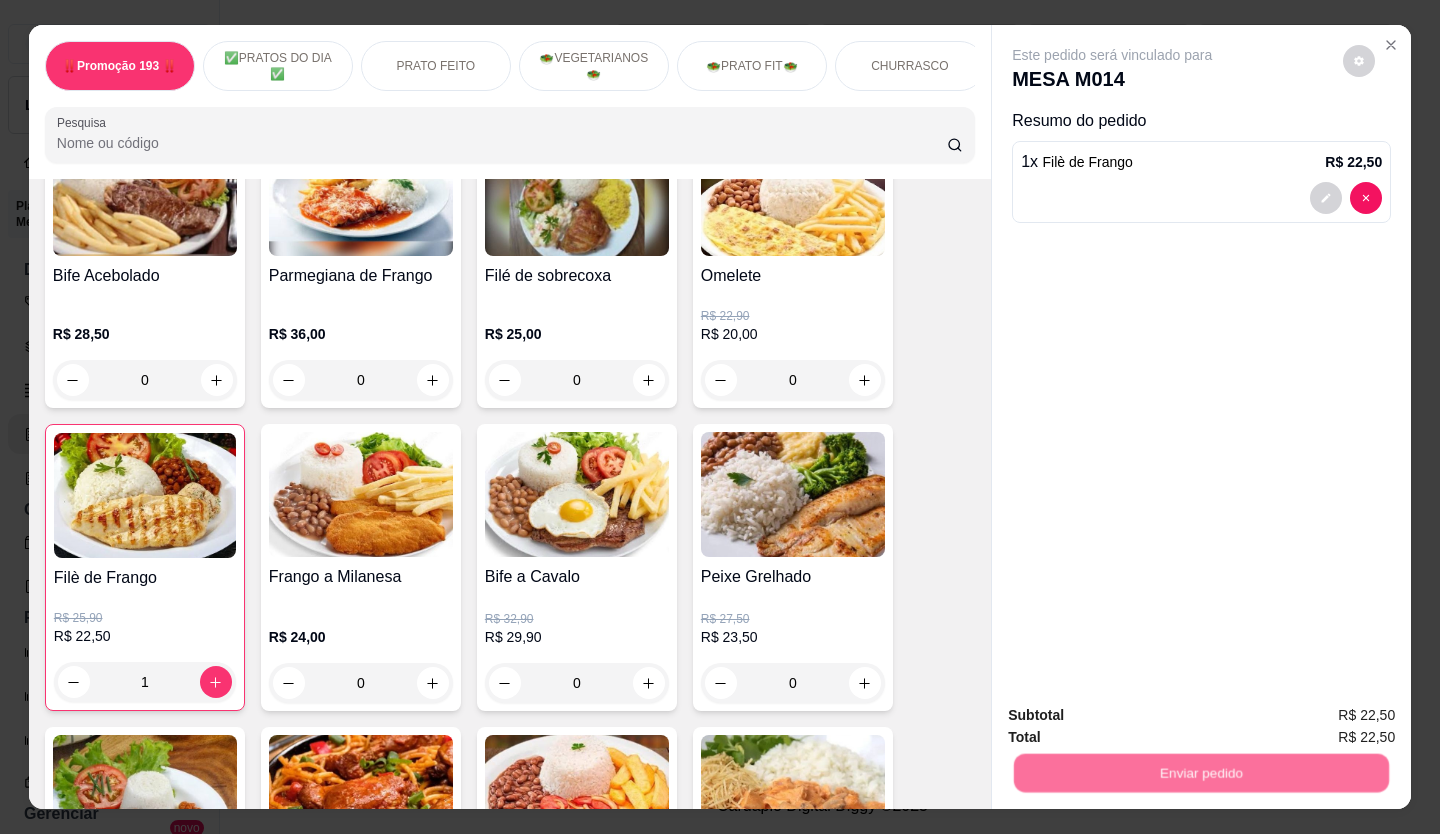 click on "Não registrar e enviar pedido" at bounding box center [1135, 716] 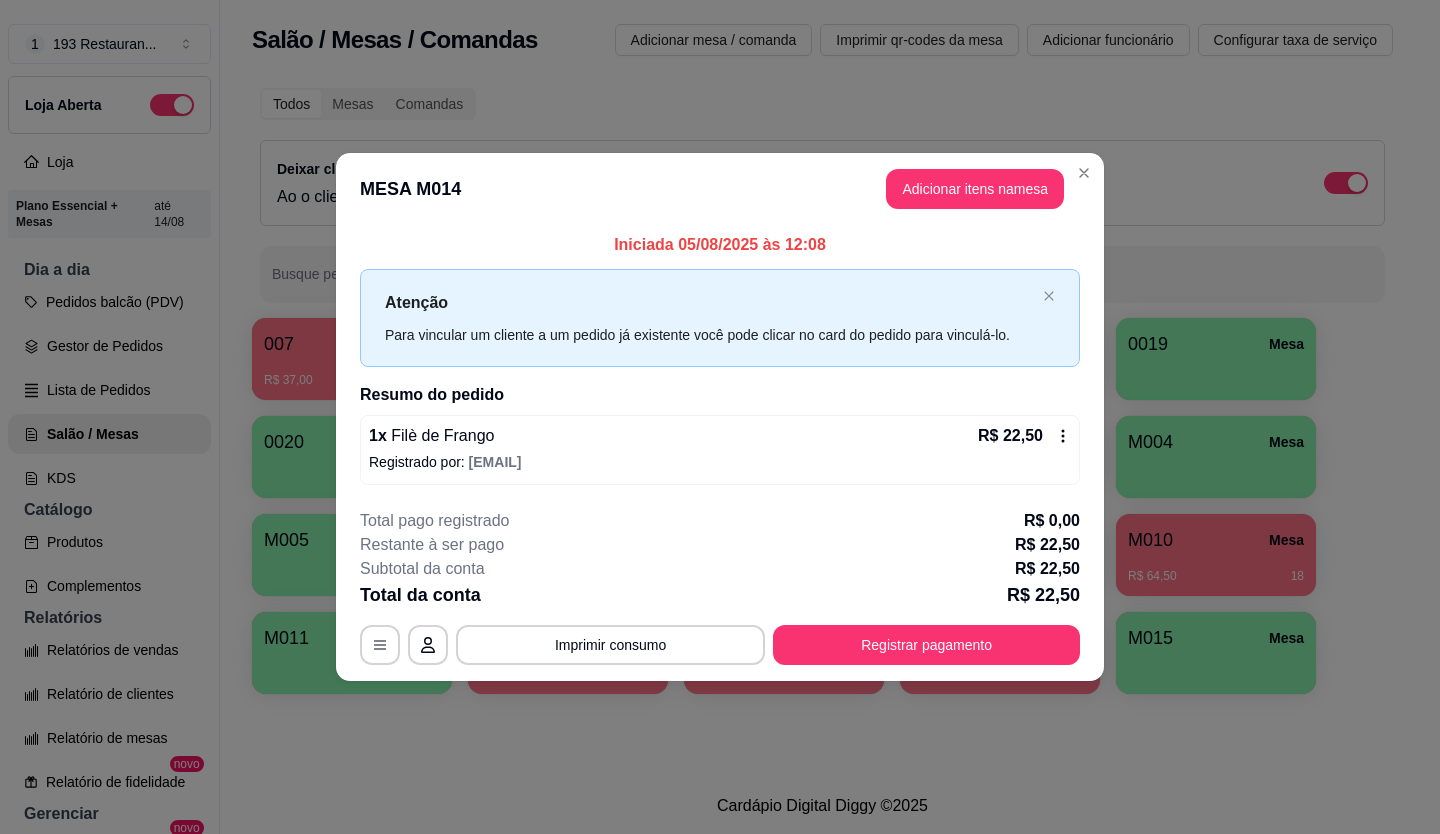 type 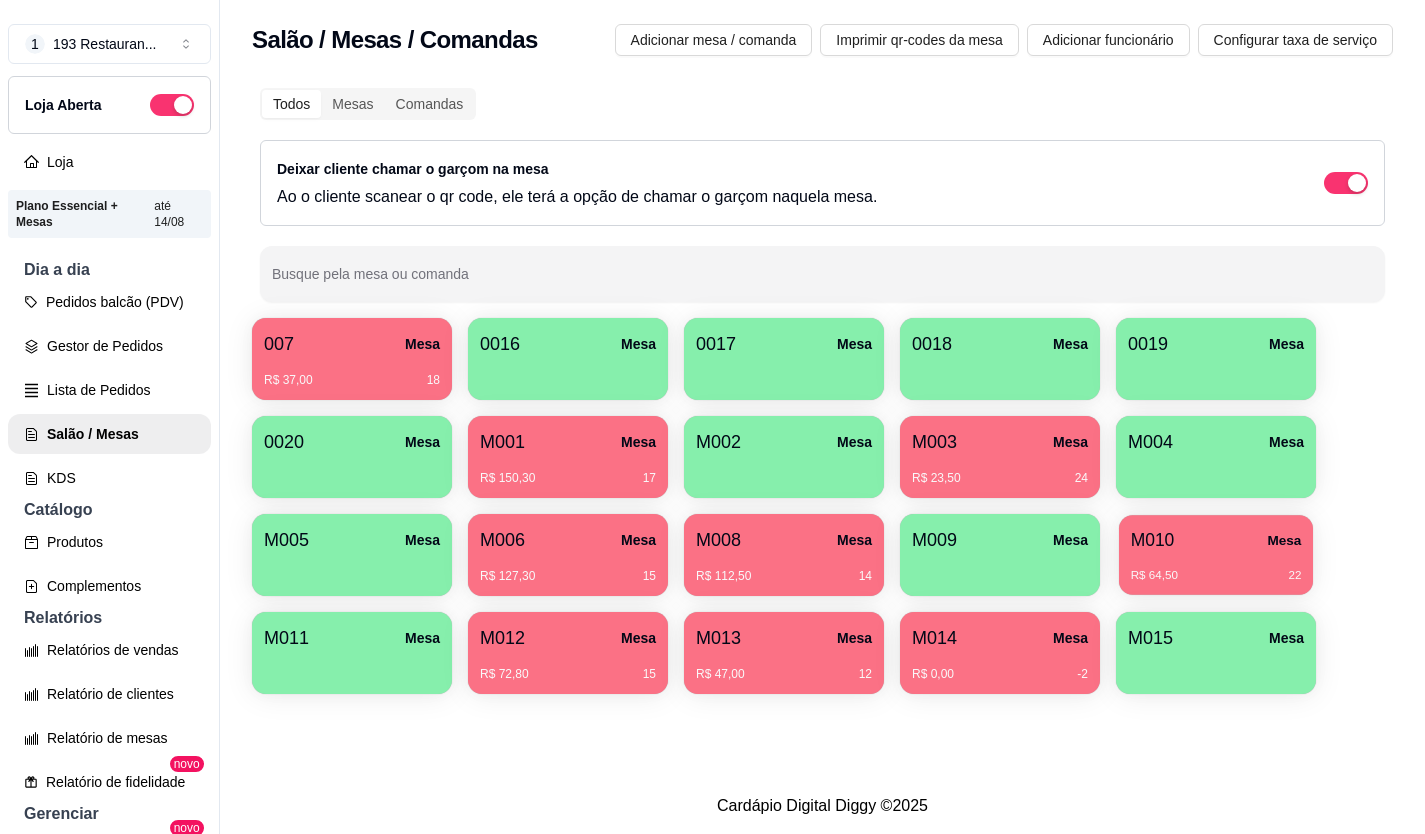click on "R$ 64,50 22" at bounding box center [1216, 568] 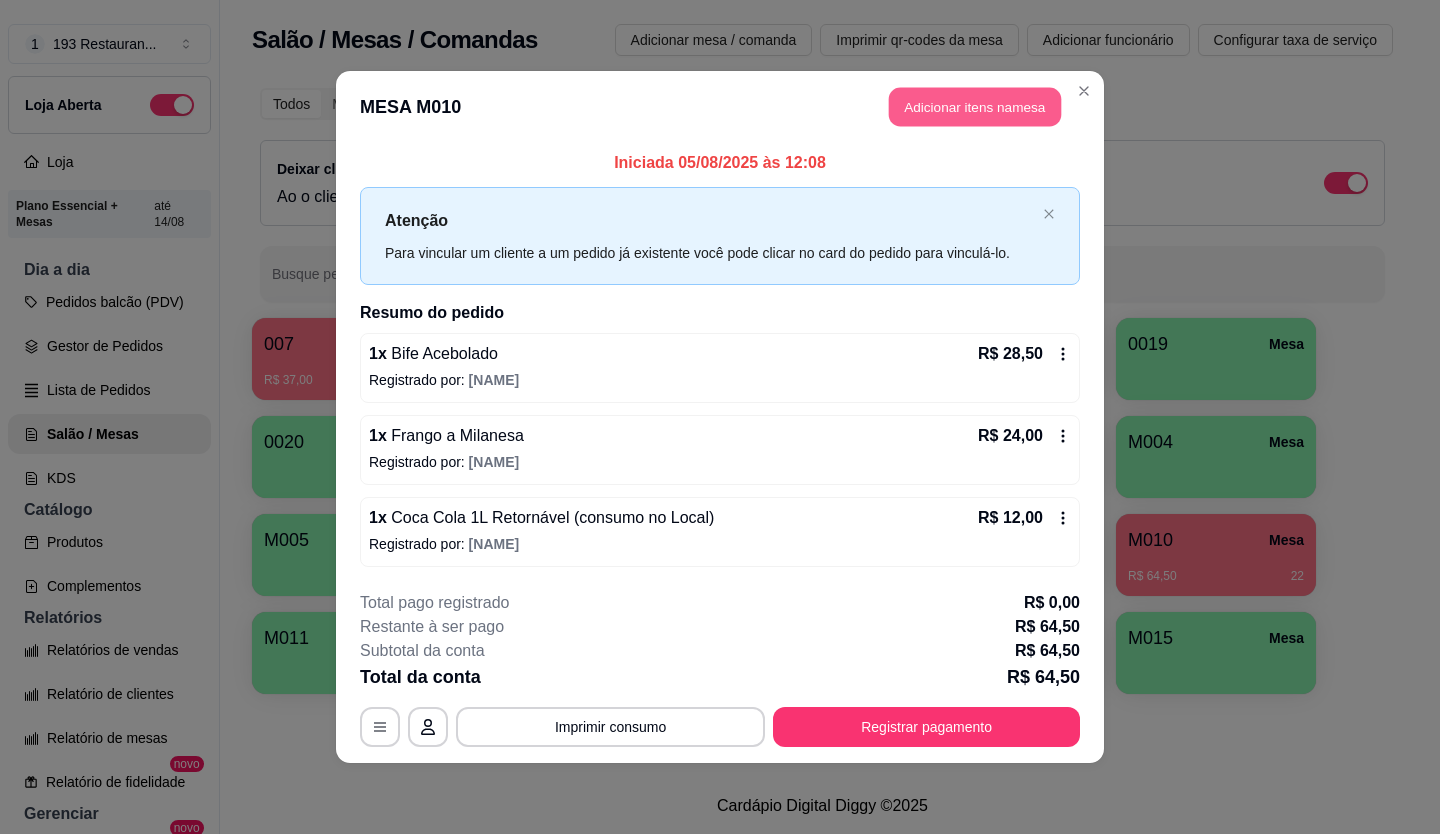 click on "Adicionar itens na  mesa" at bounding box center [975, 107] 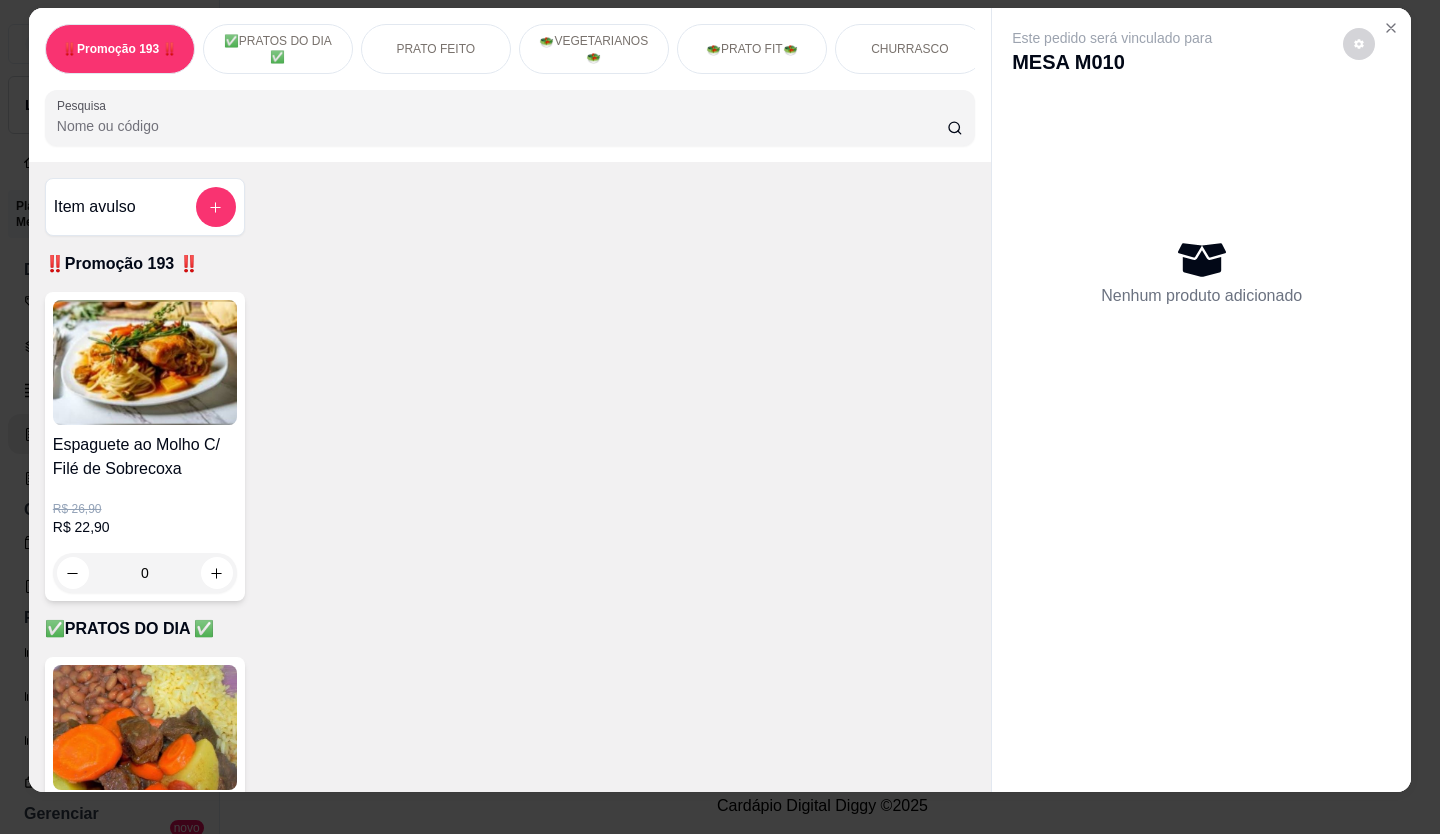 scroll, scrollTop: 46, scrollLeft: 0, axis: vertical 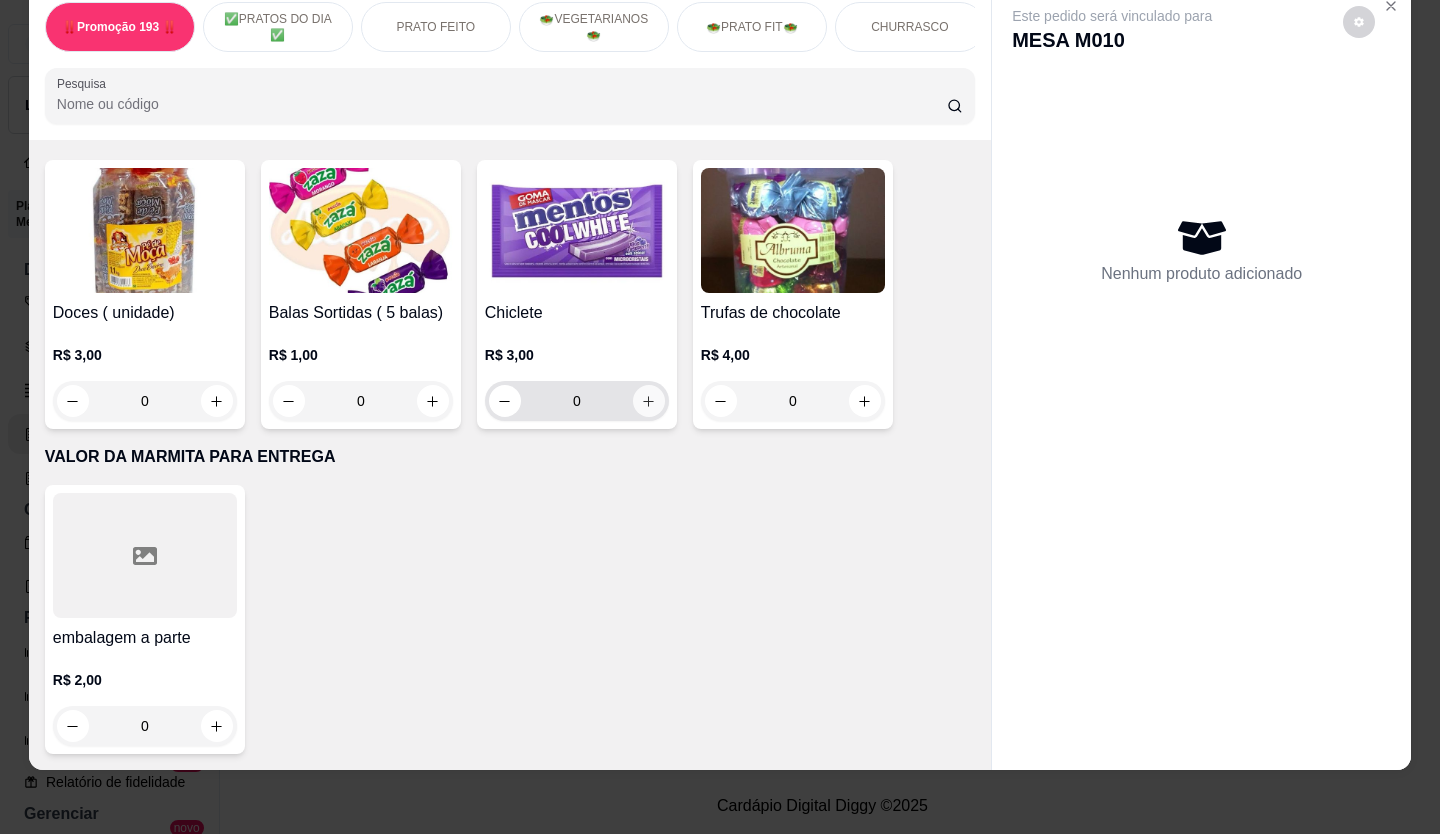 click 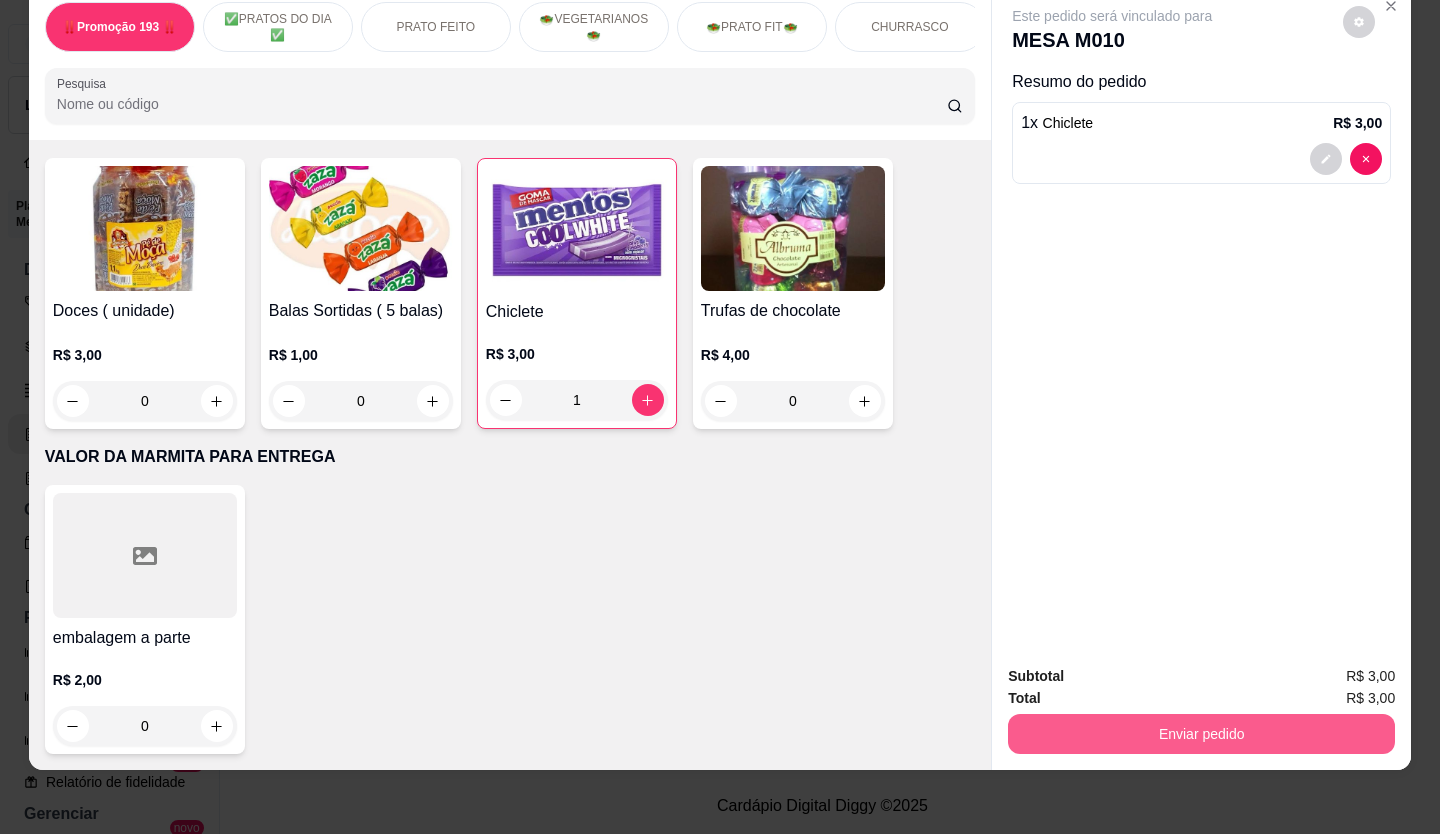 click on "Enviar pedido" at bounding box center (1201, 734) 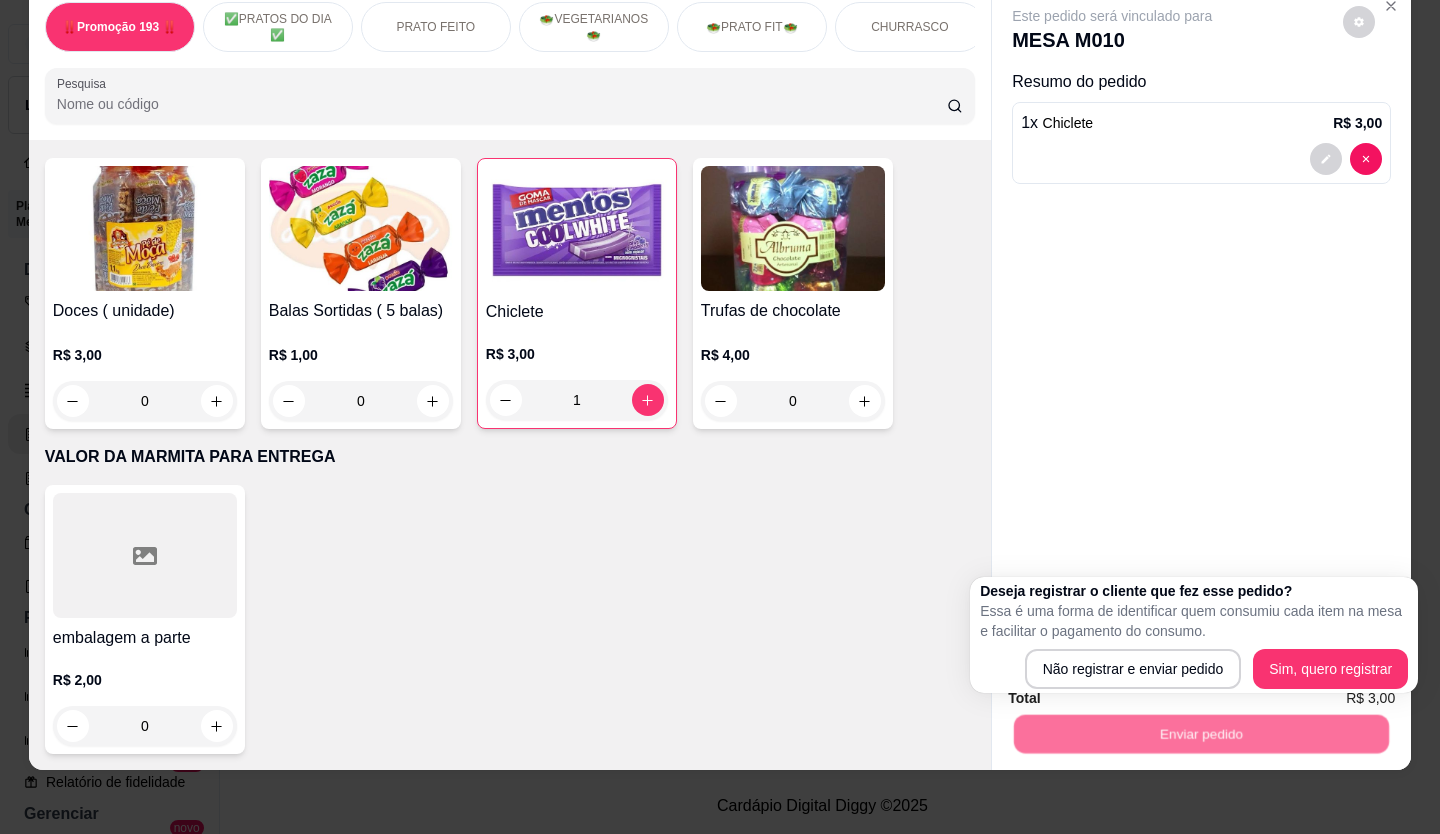 click on "Deseja registrar o cliente que fez esse pedido? Essa é uma forma de identificar quem consumiu cada item na mesa e facilitar o pagamento do consumo. Não registrar e enviar pedido Sim, quero registrar" at bounding box center [1194, 635] 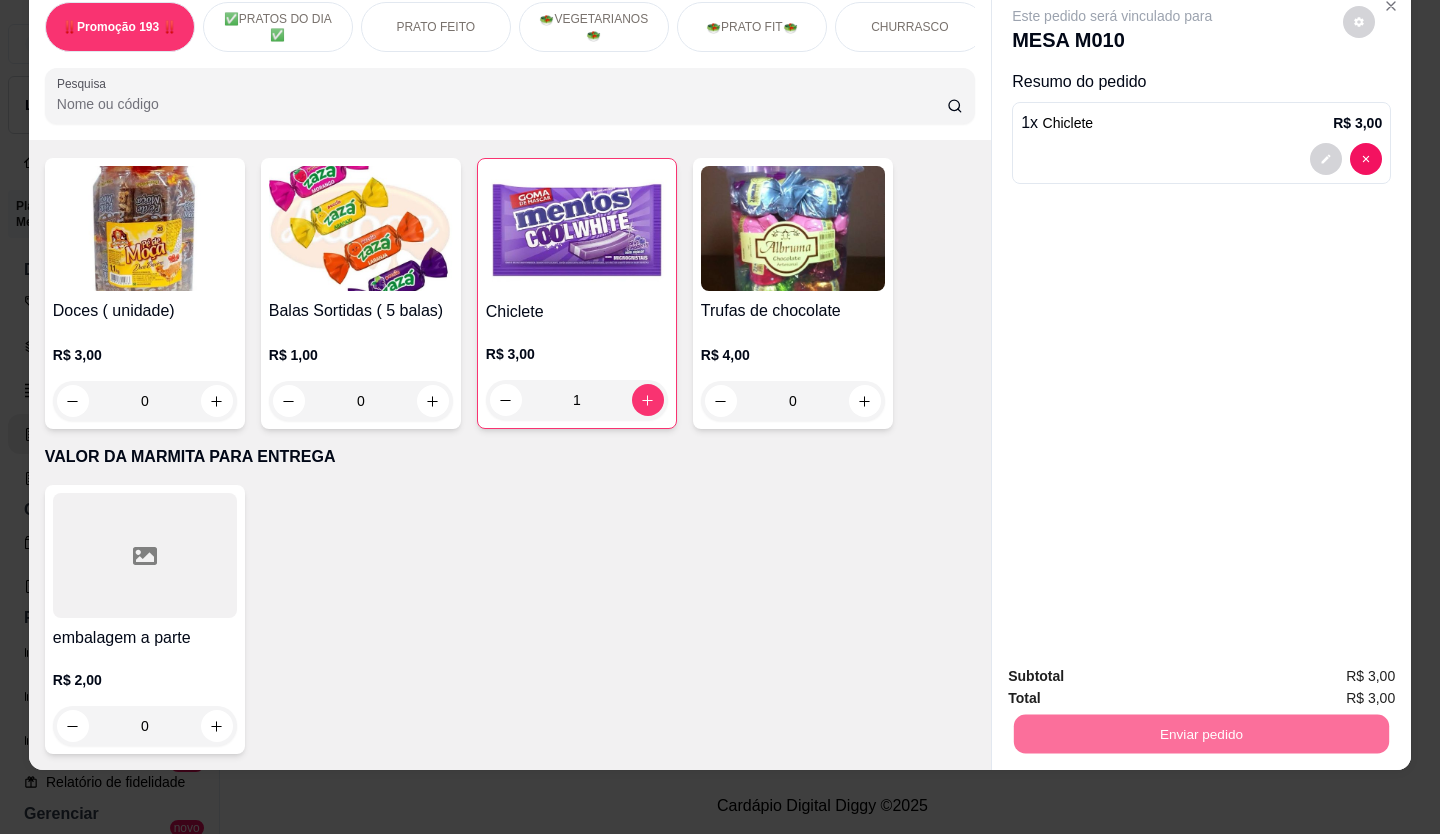 click on "Não registrar e enviar pedido" at bounding box center [1135, 670] 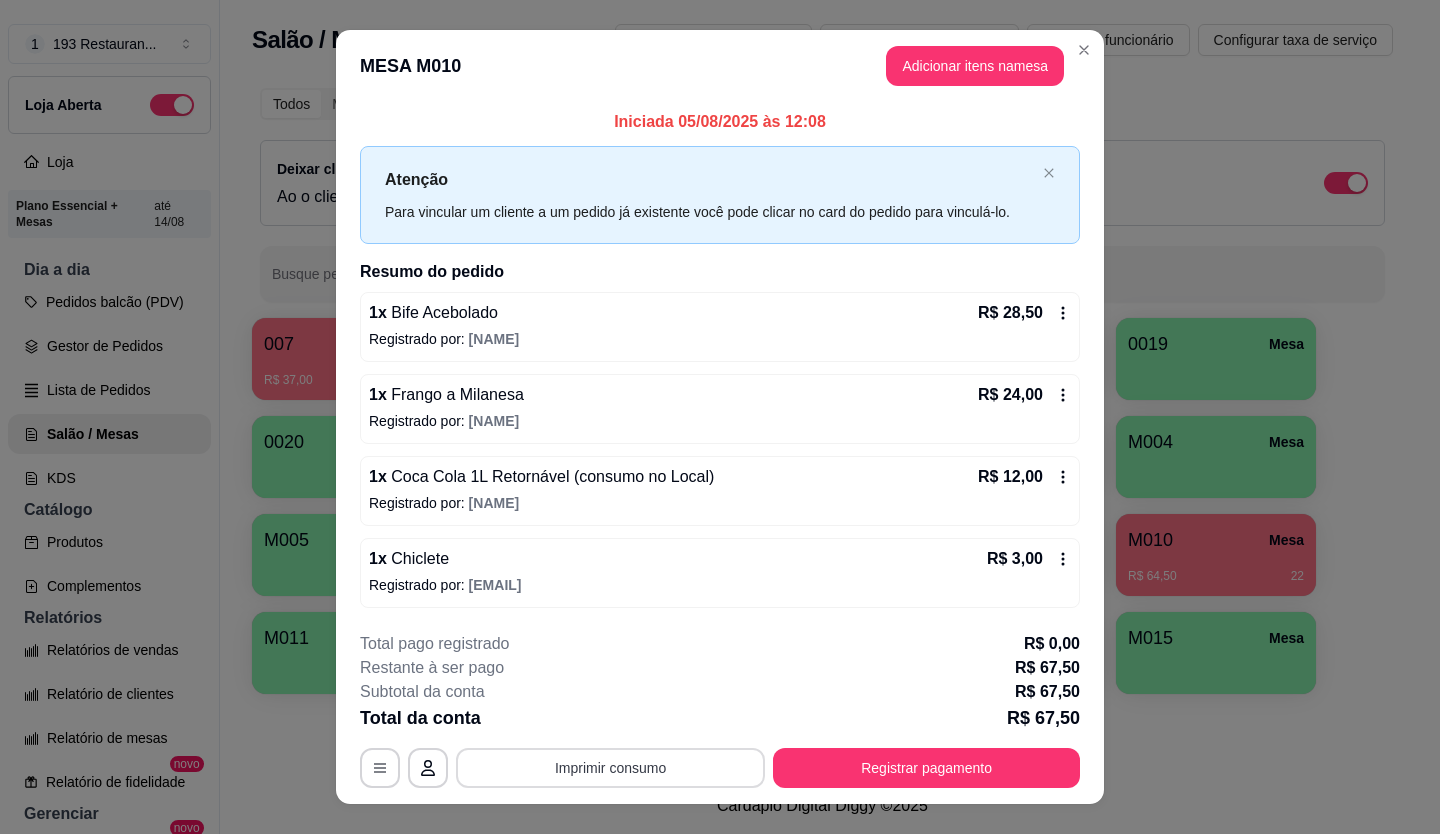 click on "Imprimir consumo" at bounding box center (610, 768) 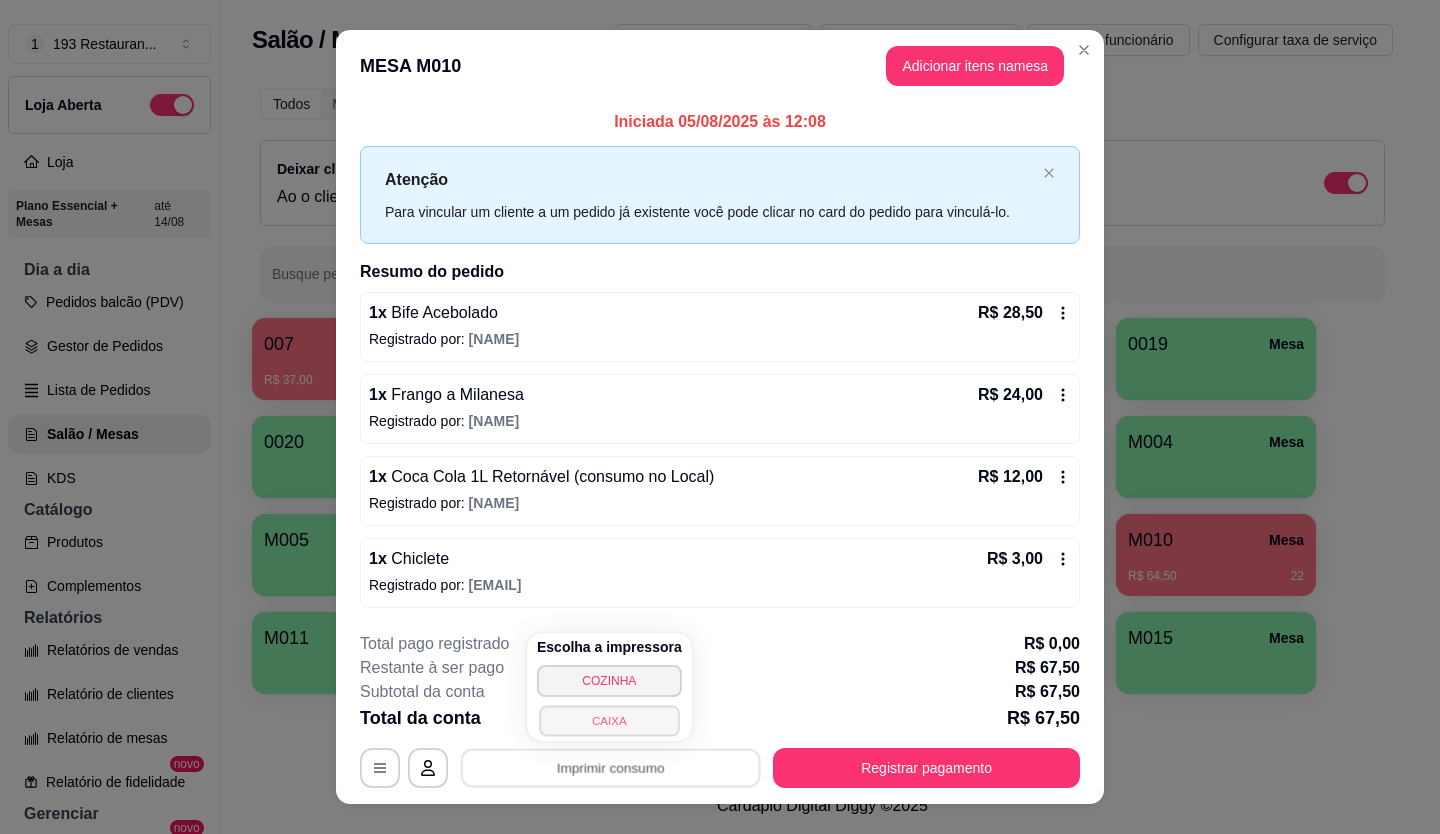 click on "CAIXA" at bounding box center [609, 720] 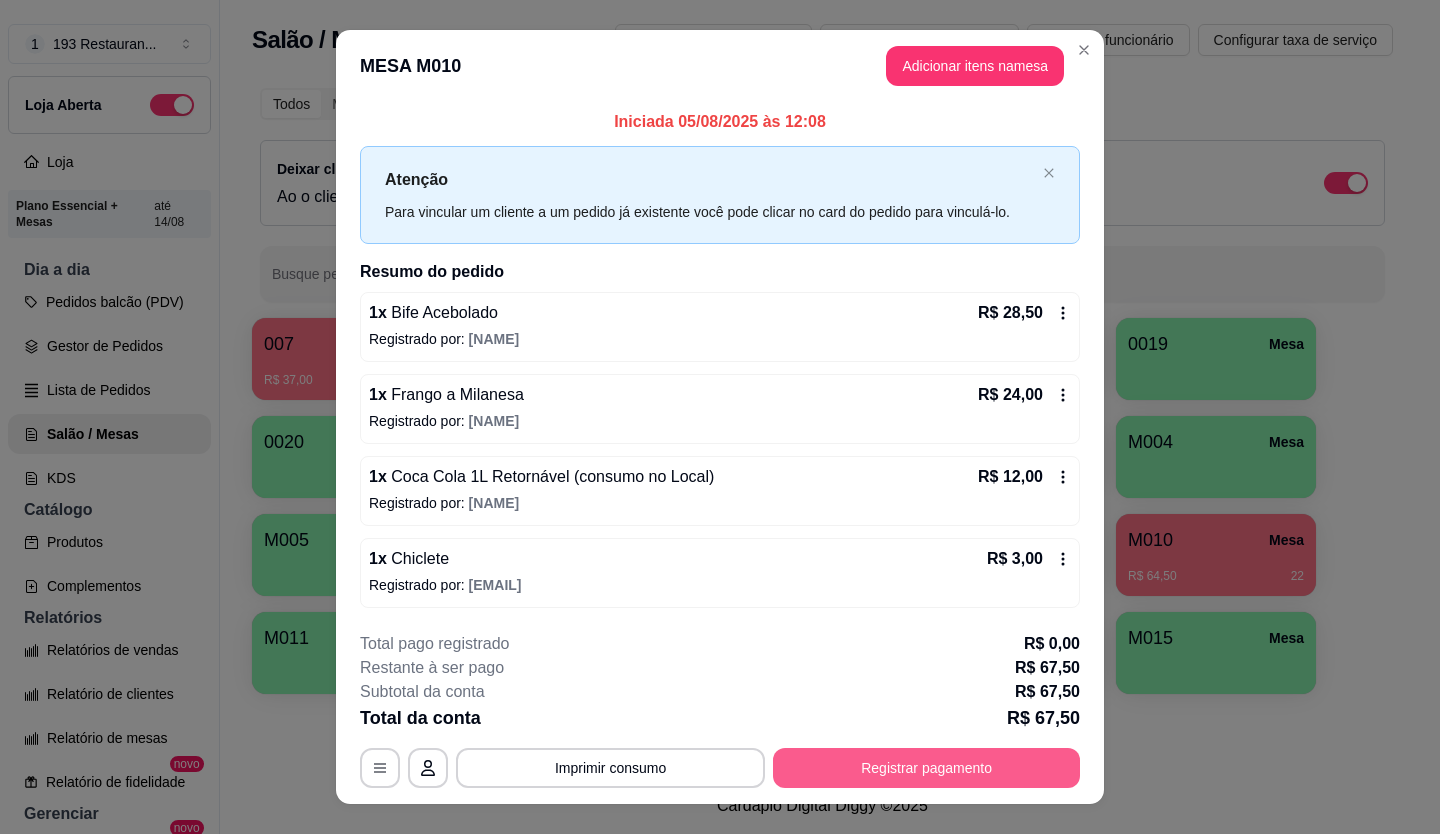click on "Registrar pagamento" at bounding box center (926, 768) 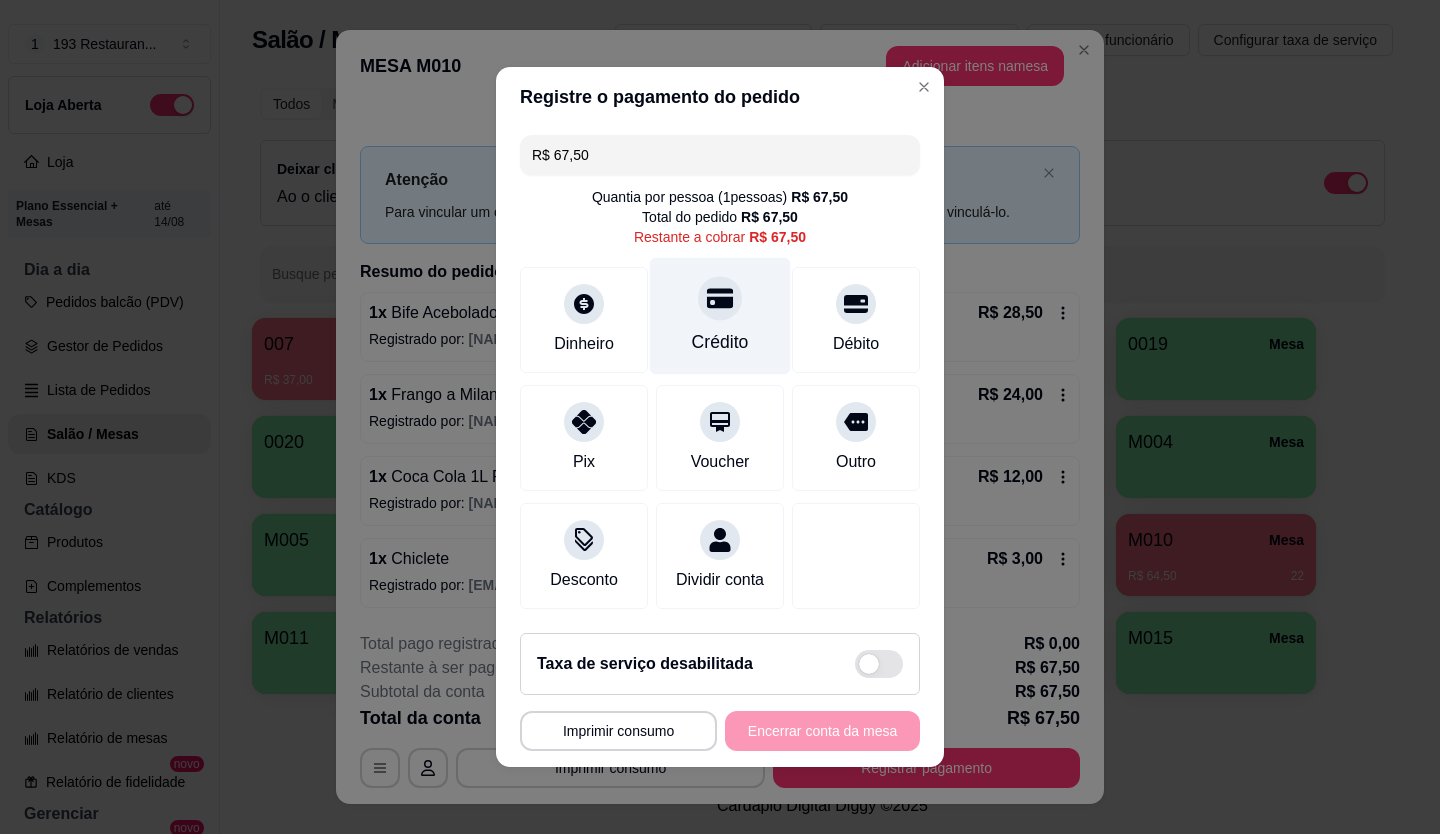 drag, startPoint x: 688, startPoint y: 307, endPoint x: 683, endPoint y: 292, distance: 15.811388 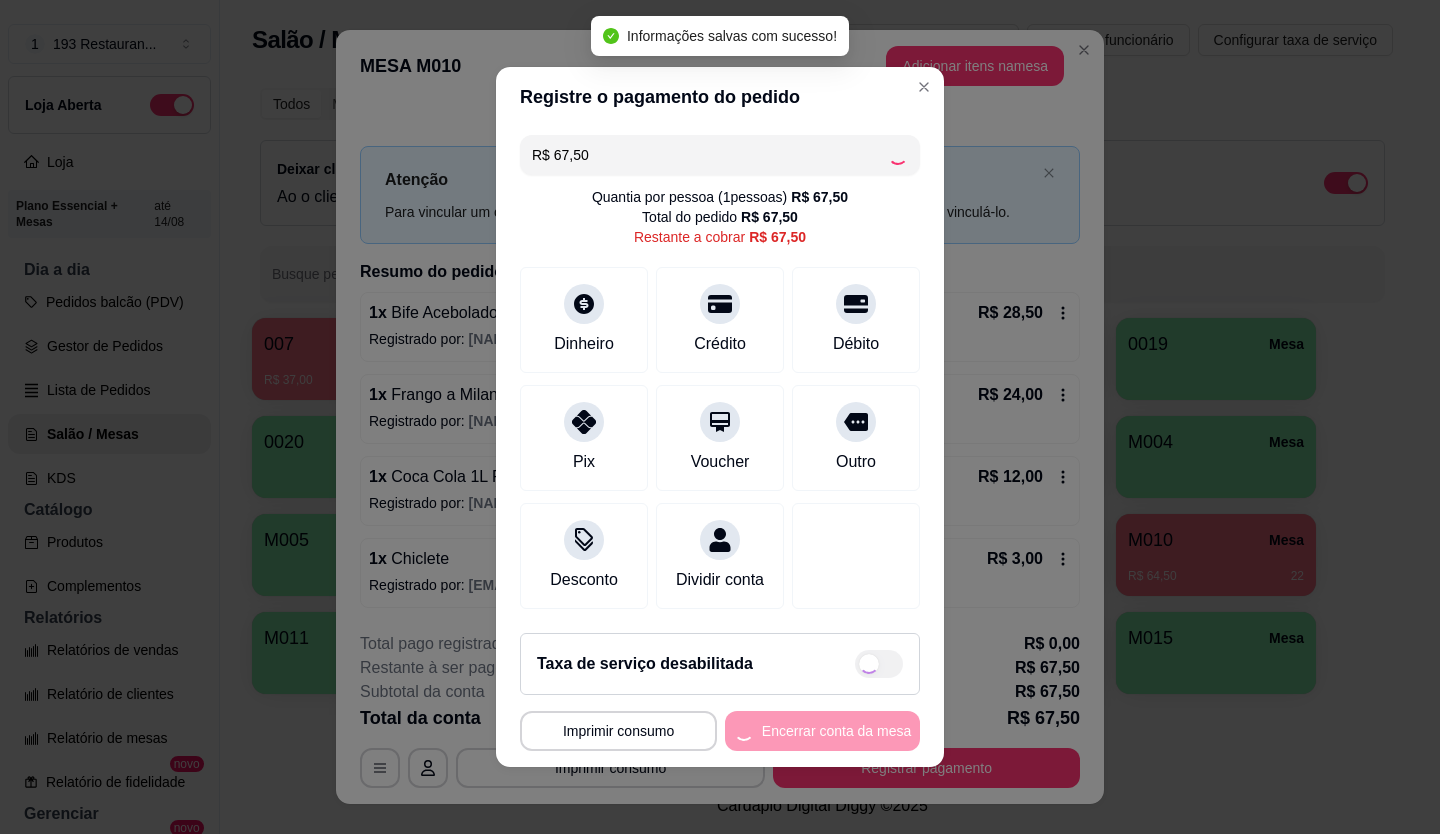 type on "R$ 0,00" 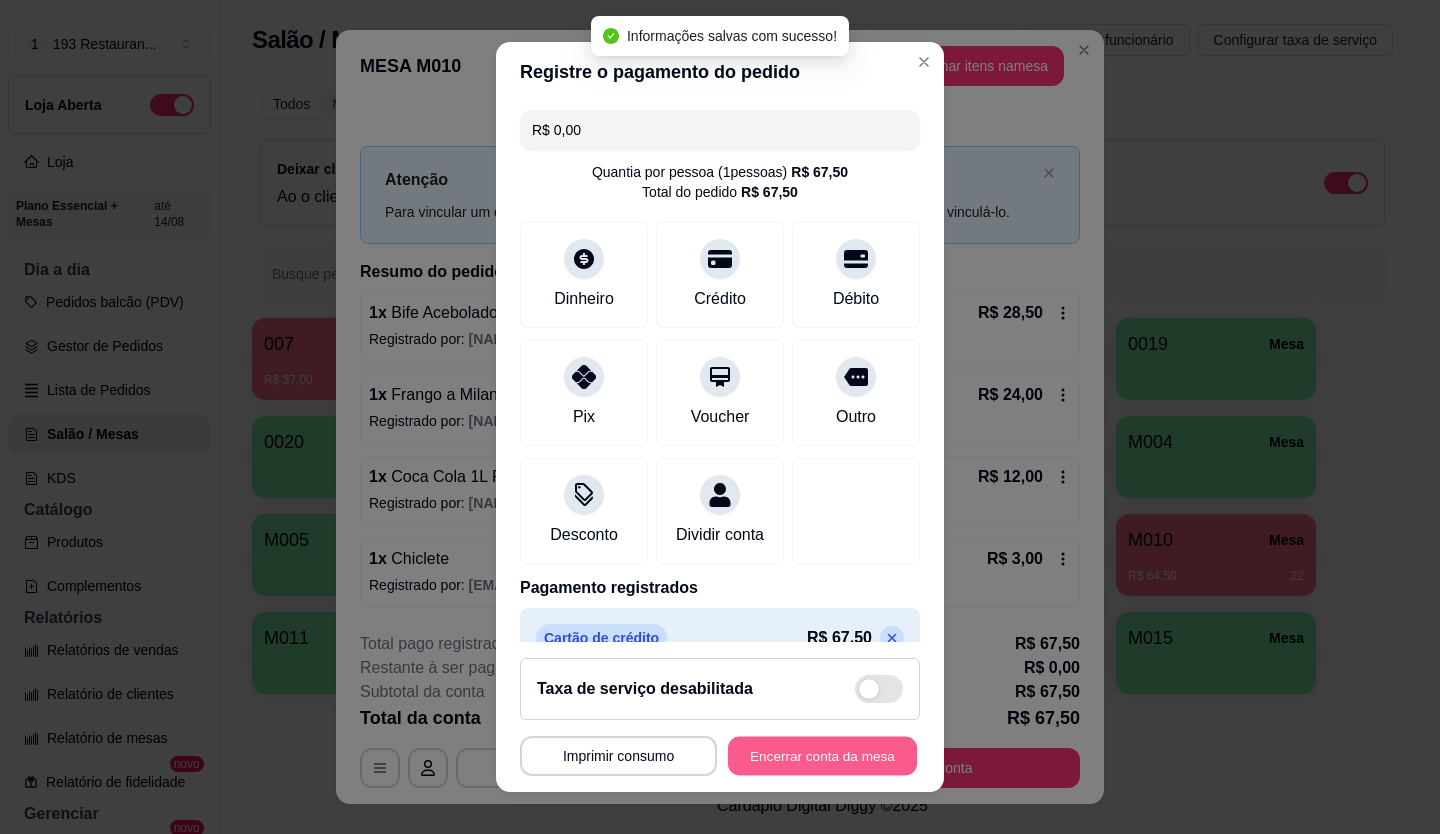 click on "Encerrar conta da mesa" at bounding box center (822, 756) 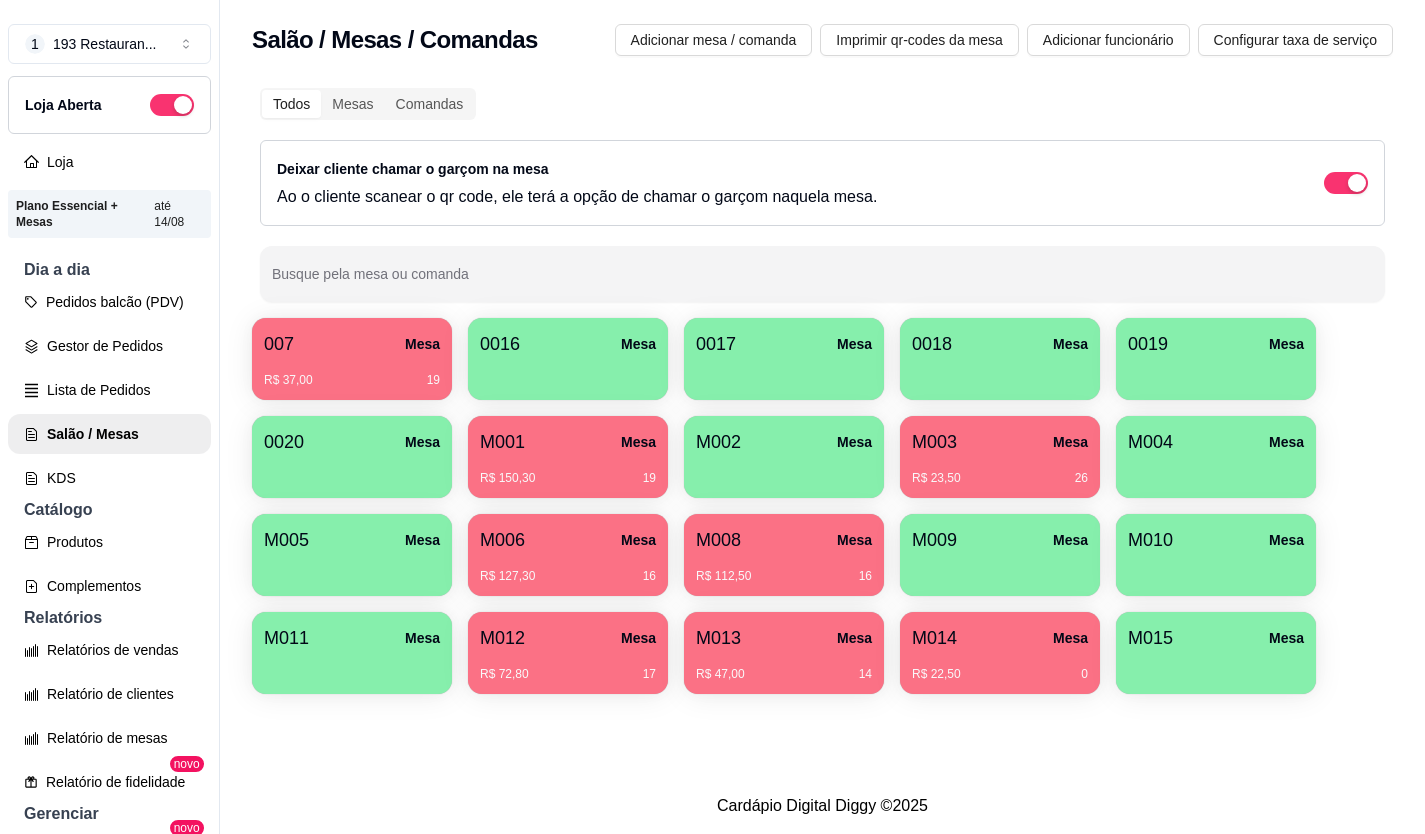 click on "R$ 23,50 26" at bounding box center (1000, 471) 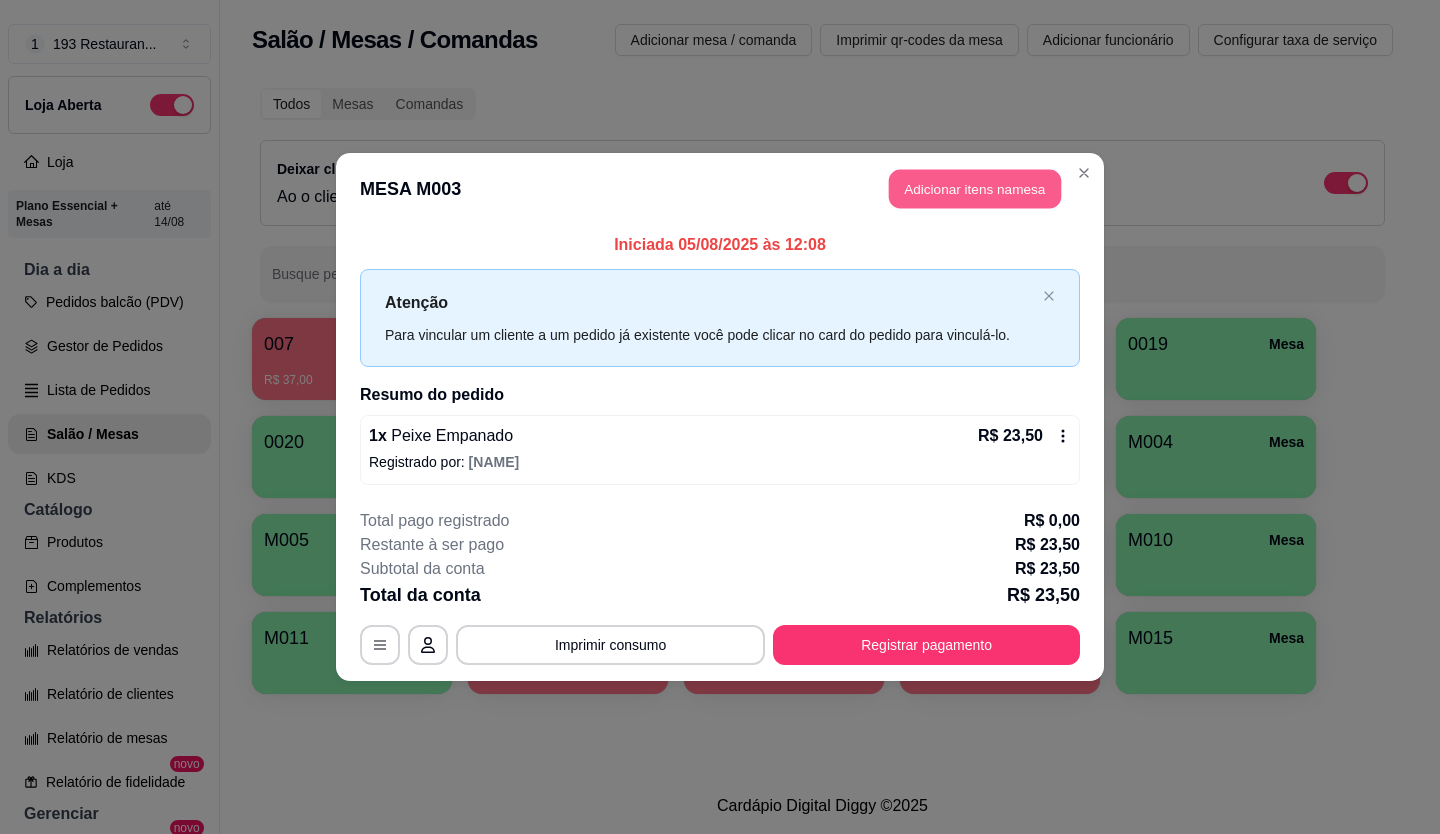 click on "Adicionar itens na  mesa" at bounding box center [975, 189] 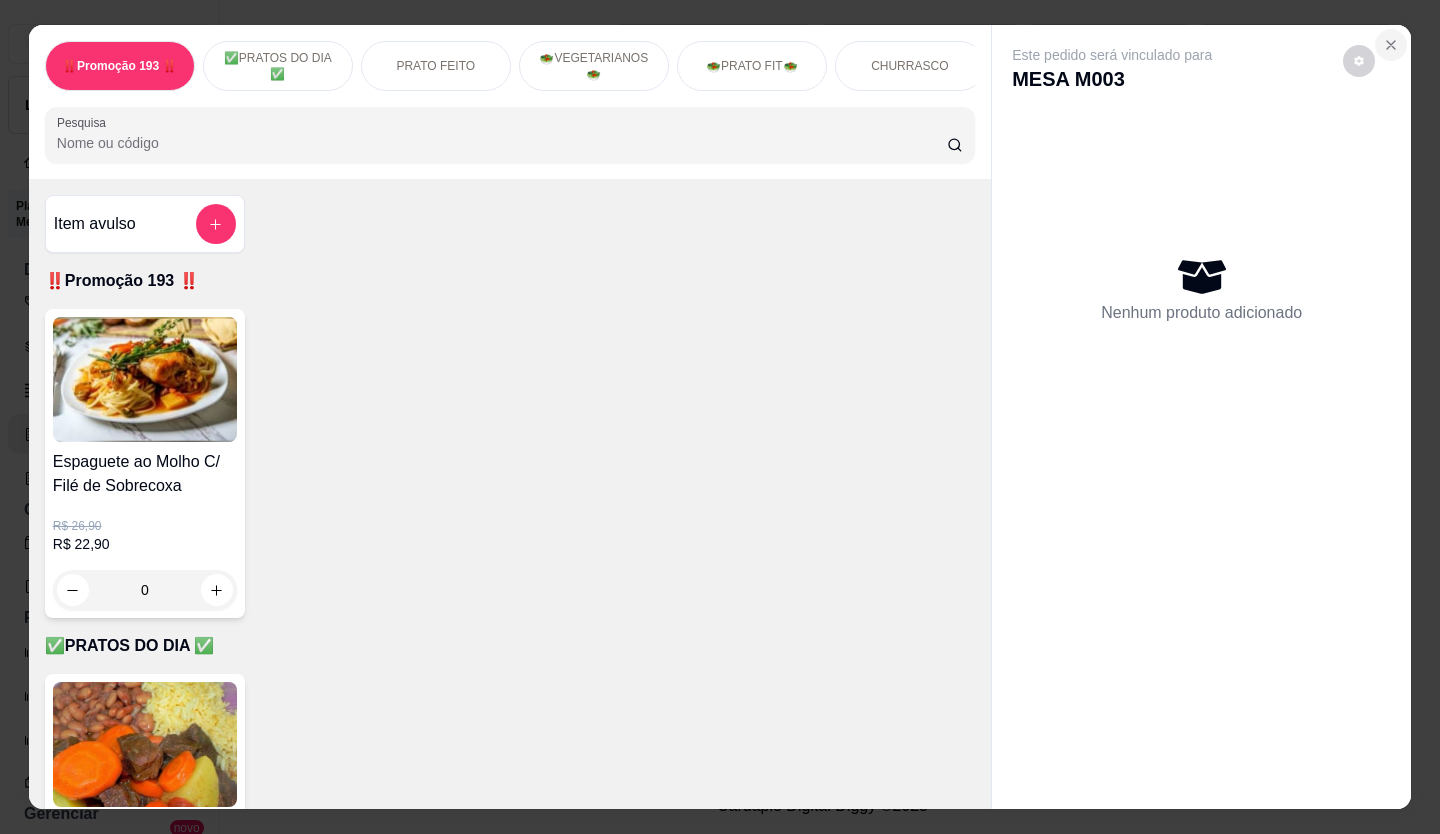 click 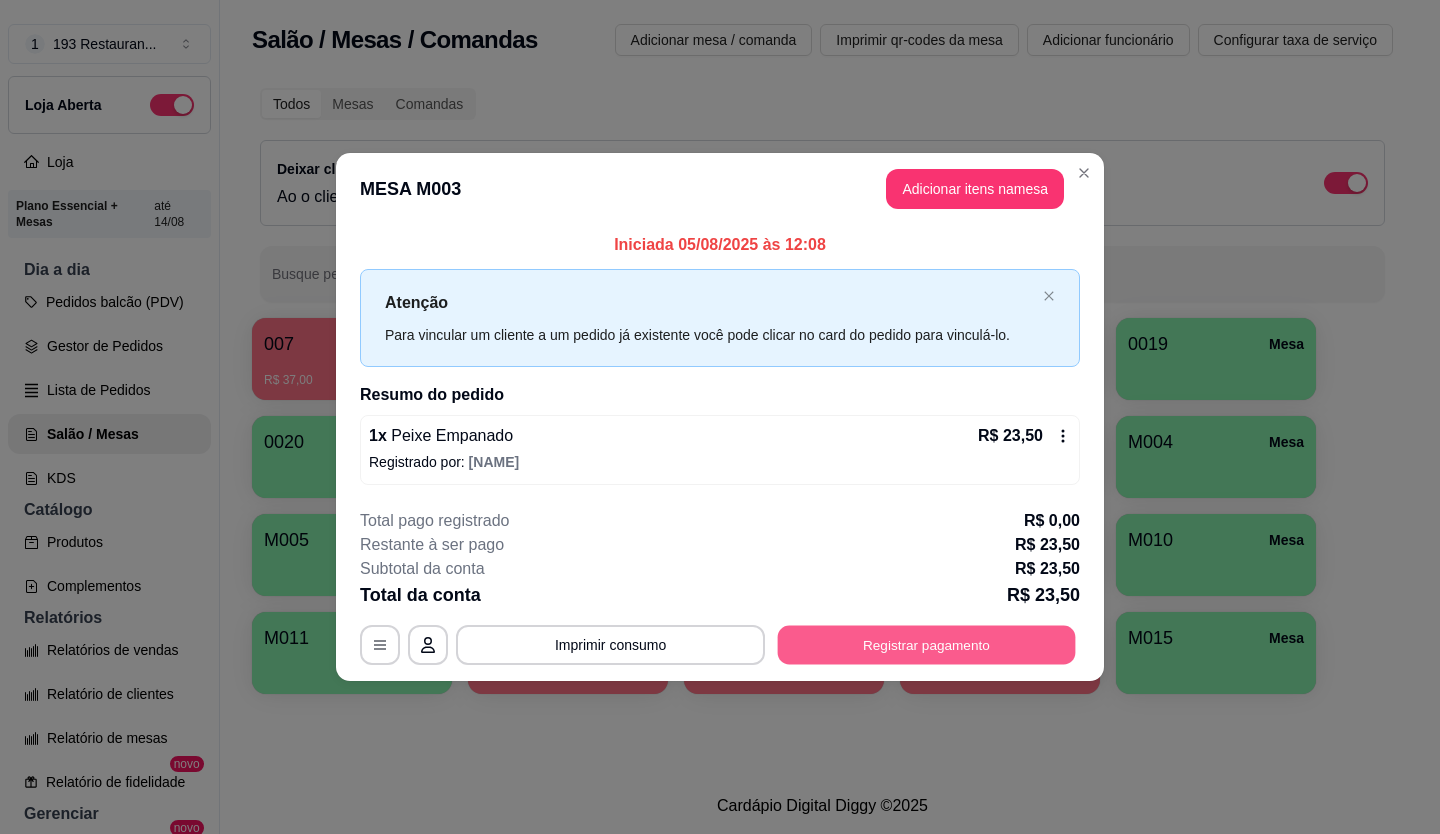 click on "Registrar pagamento" at bounding box center [927, 644] 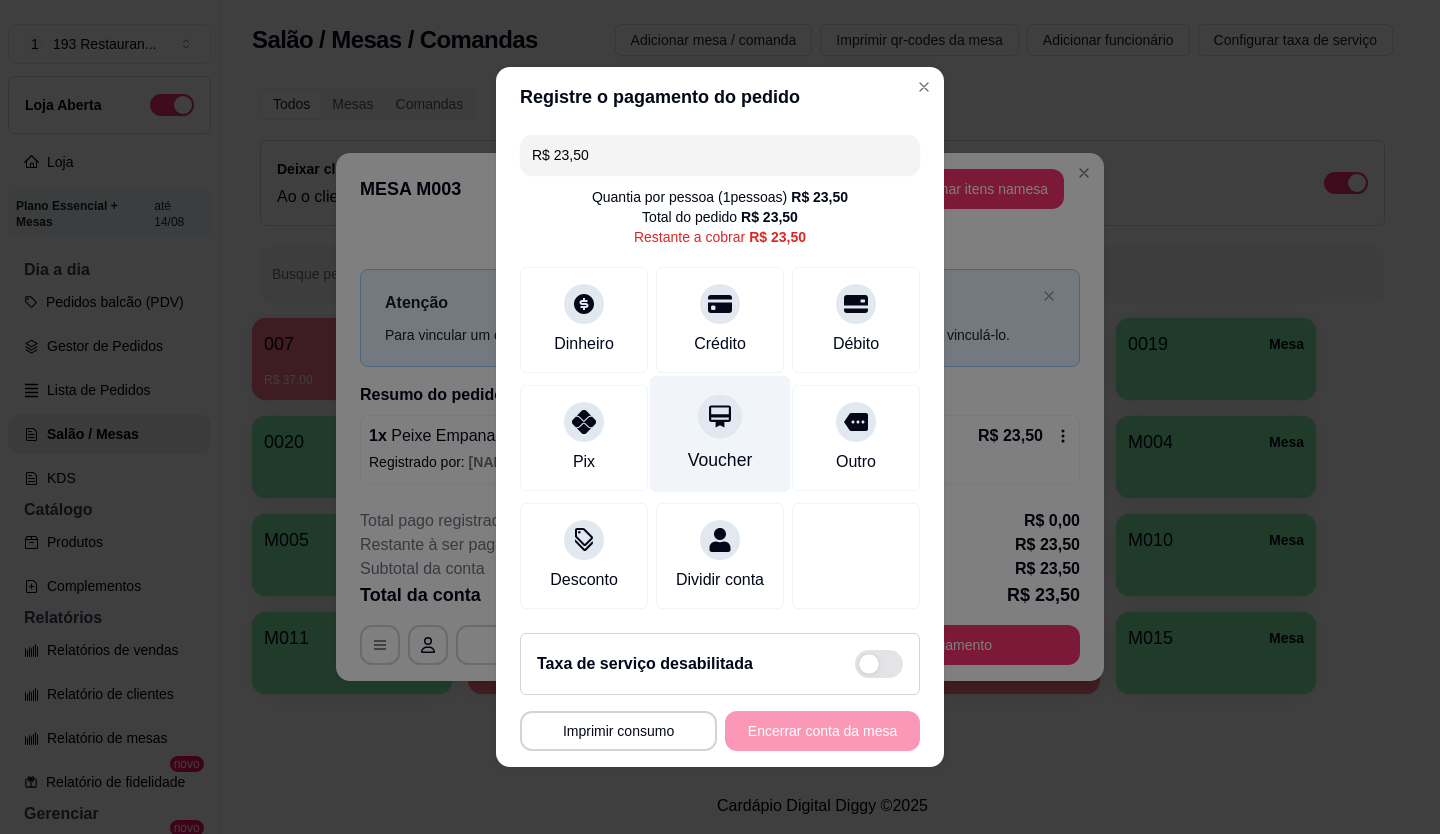 click on "Voucher" at bounding box center [720, 434] 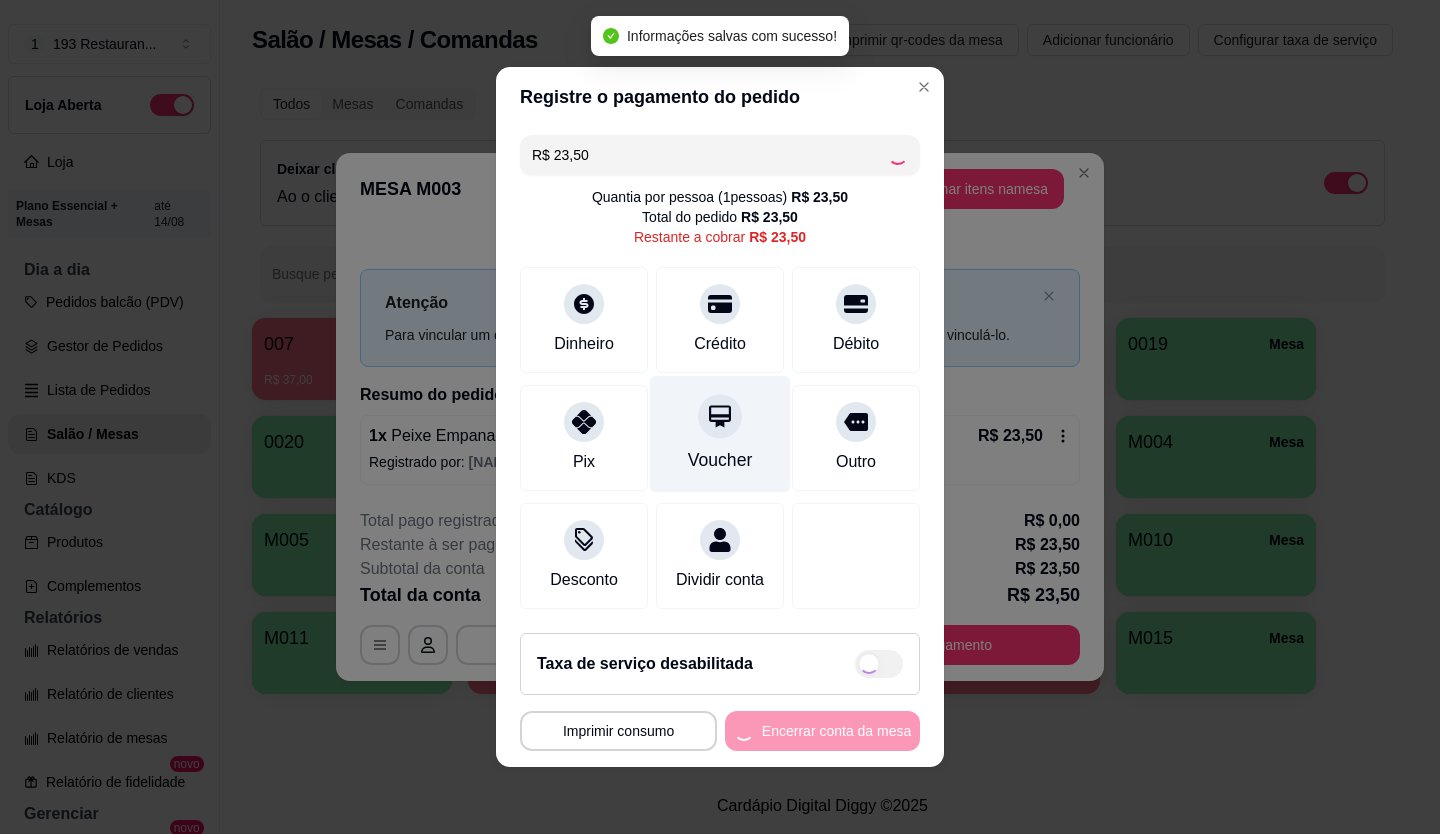 type on "R$ 0,00" 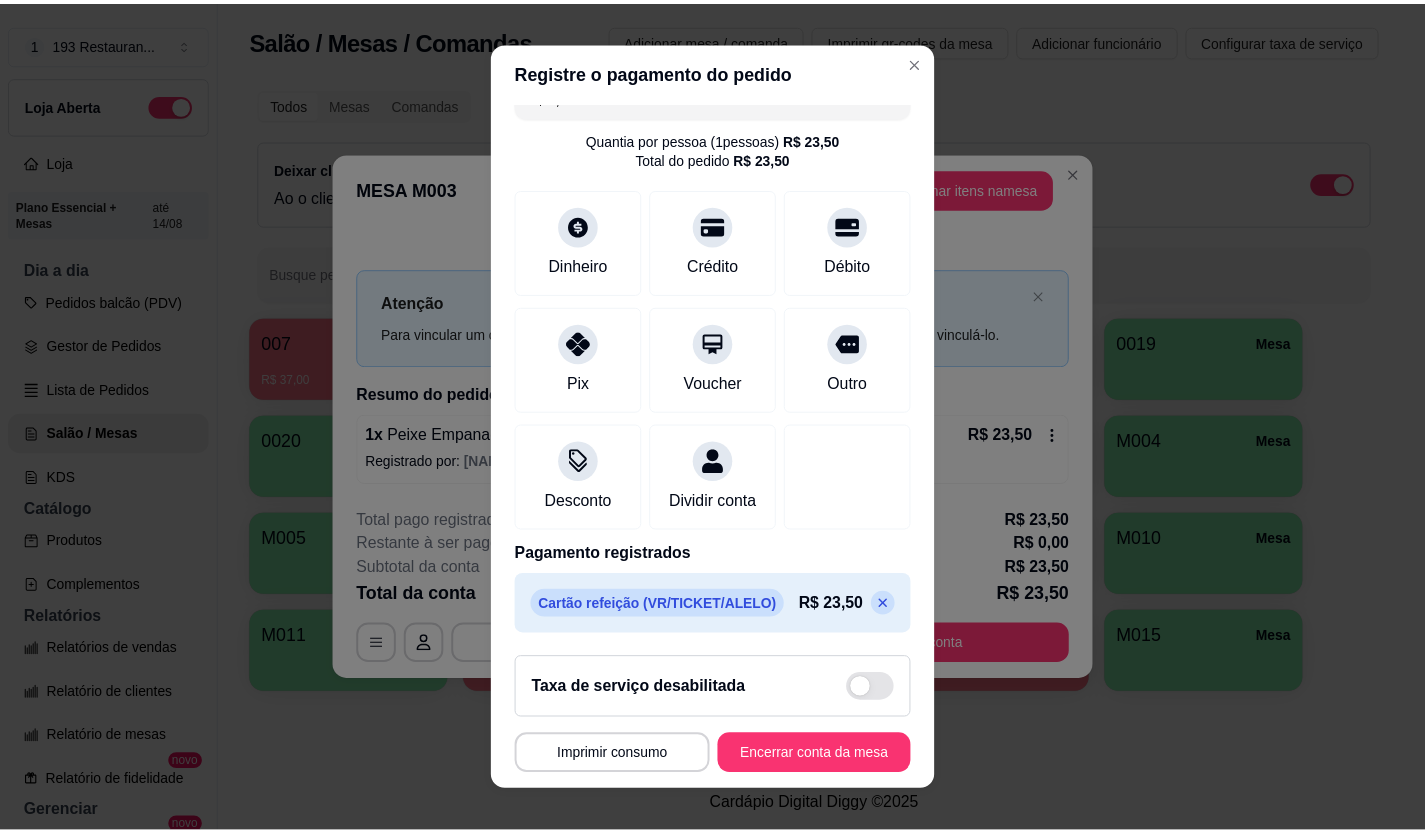 scroll, scrollTop: 57, scrollLeft: 0, axis: vertical 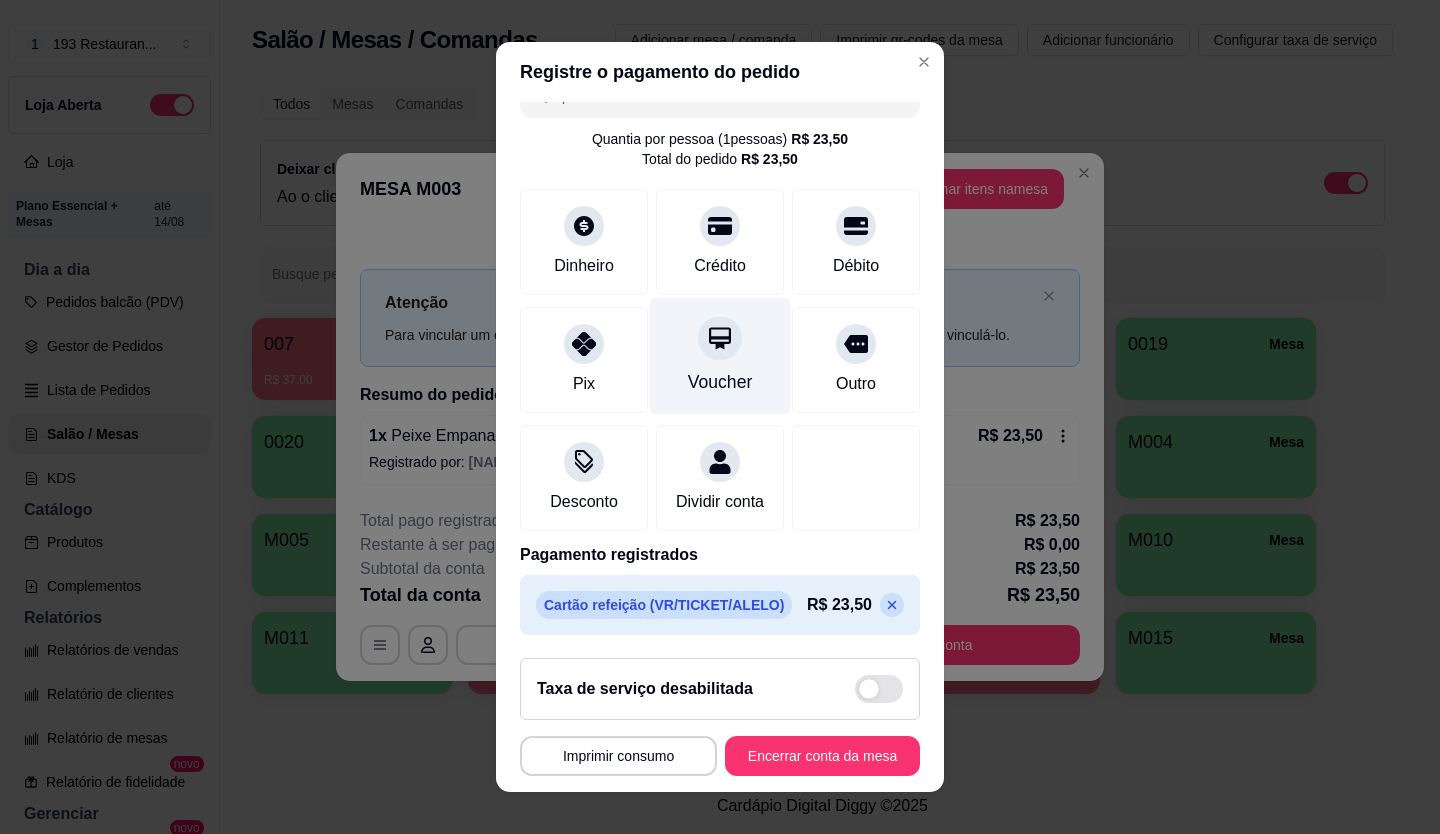 click at bounding box center [720, 338] 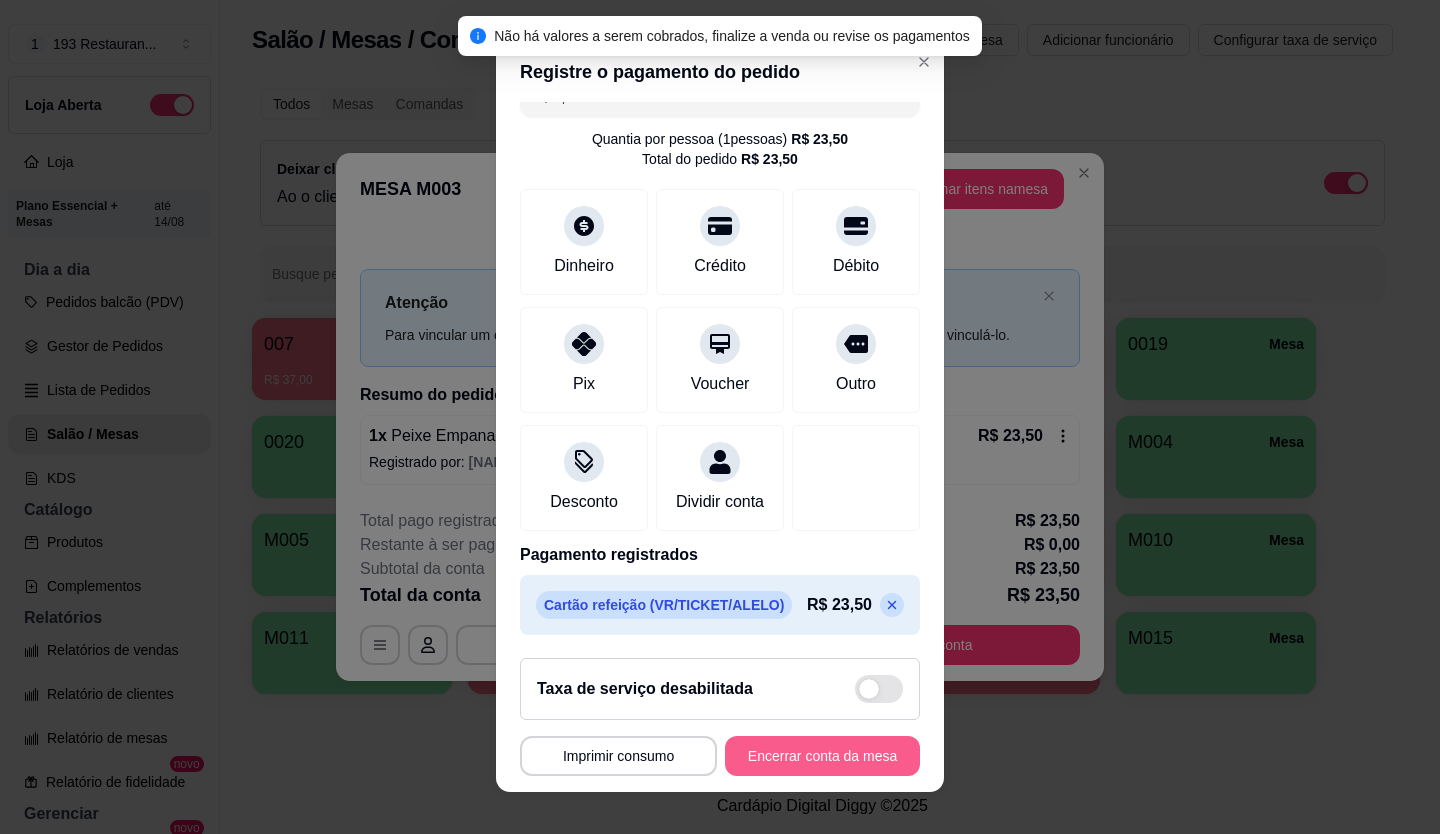 click on "Encerrar conta da mesa" at bounding box center [822, 756] 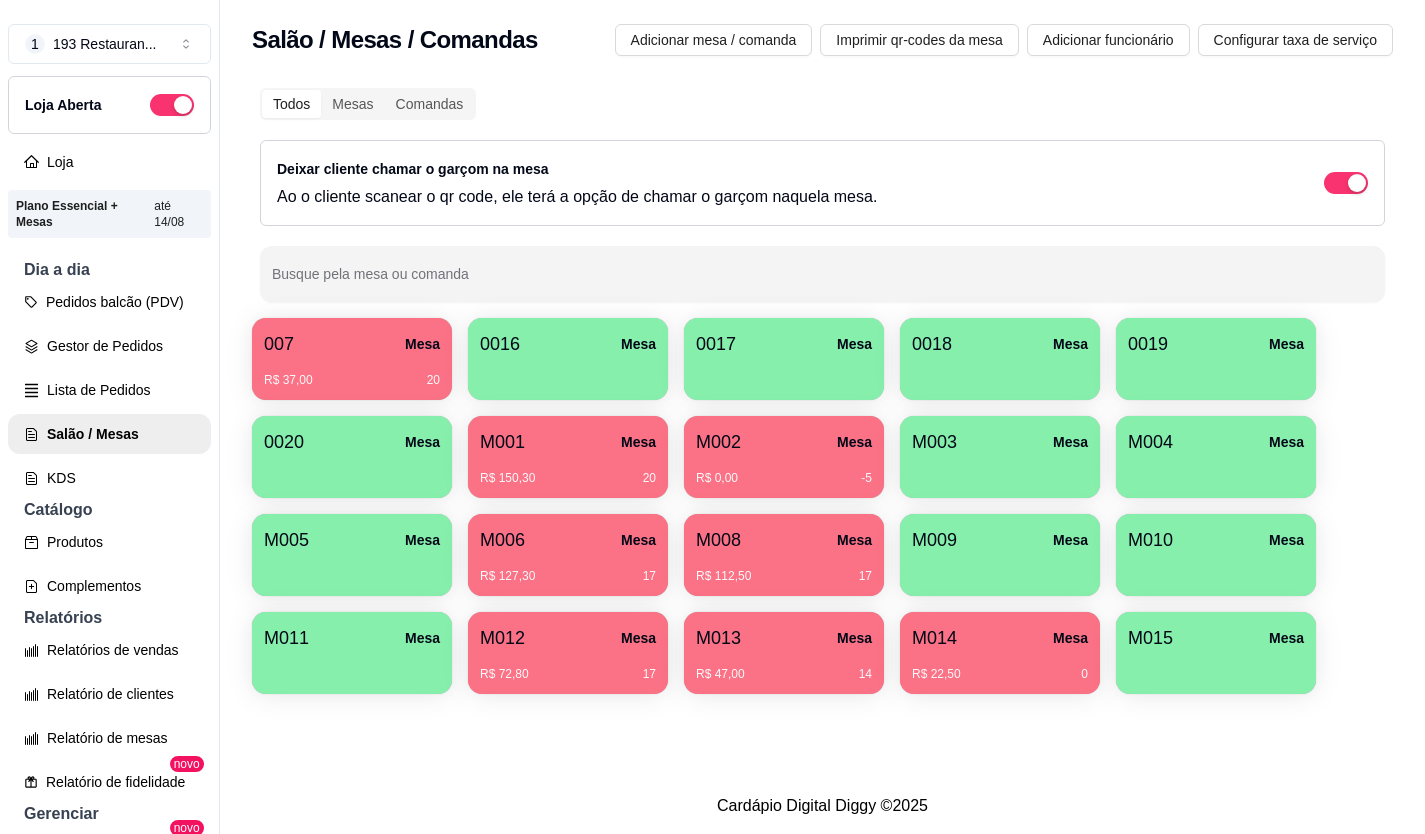 drag, startPoint x: 772, startPoint y: 221, endPoint x: 0, endPoint y: -26, distance: 810.551 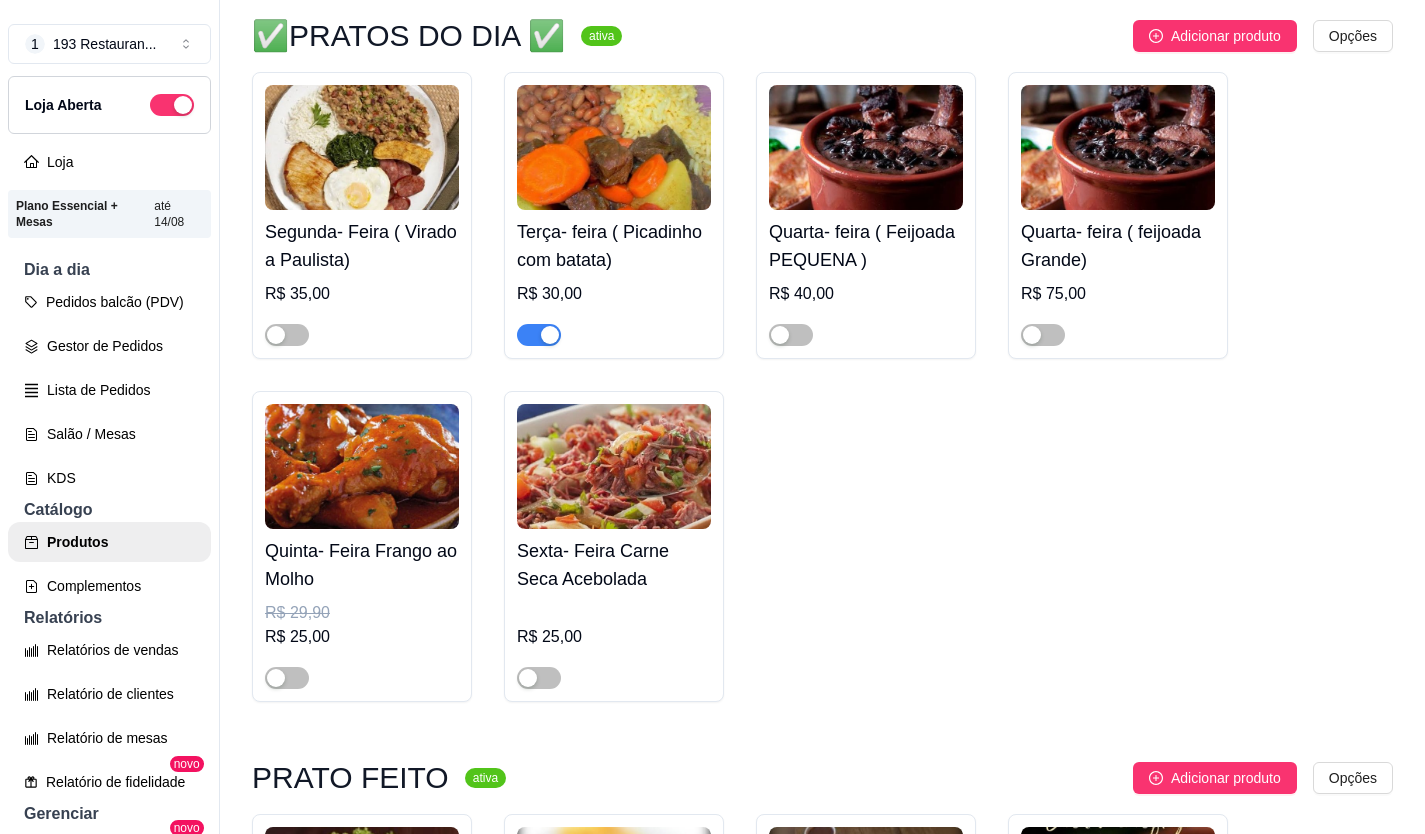 scroll, scrollTop: 900, scrollLeft: 0, axis: vertical 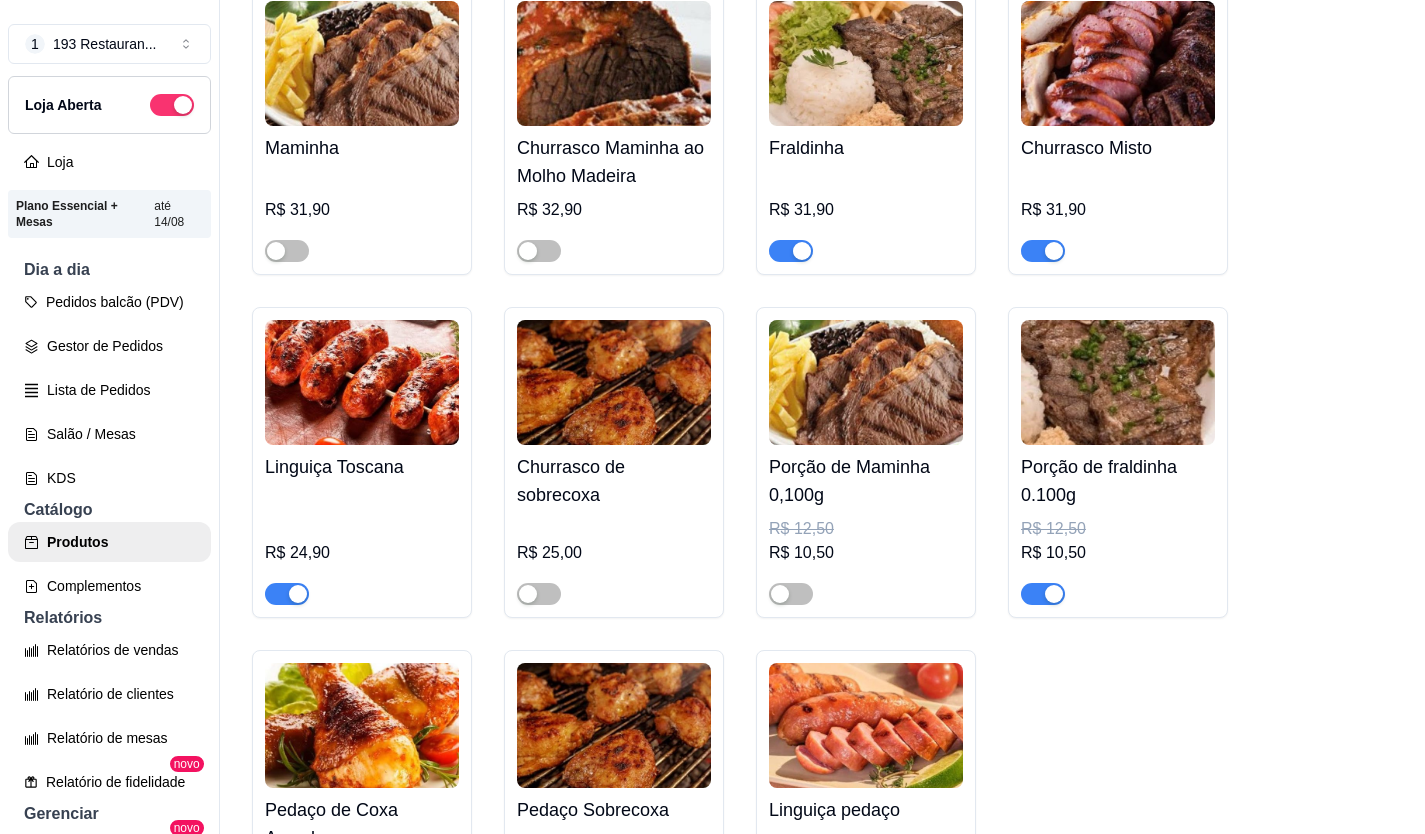 click at bounding box center [1054, 251] 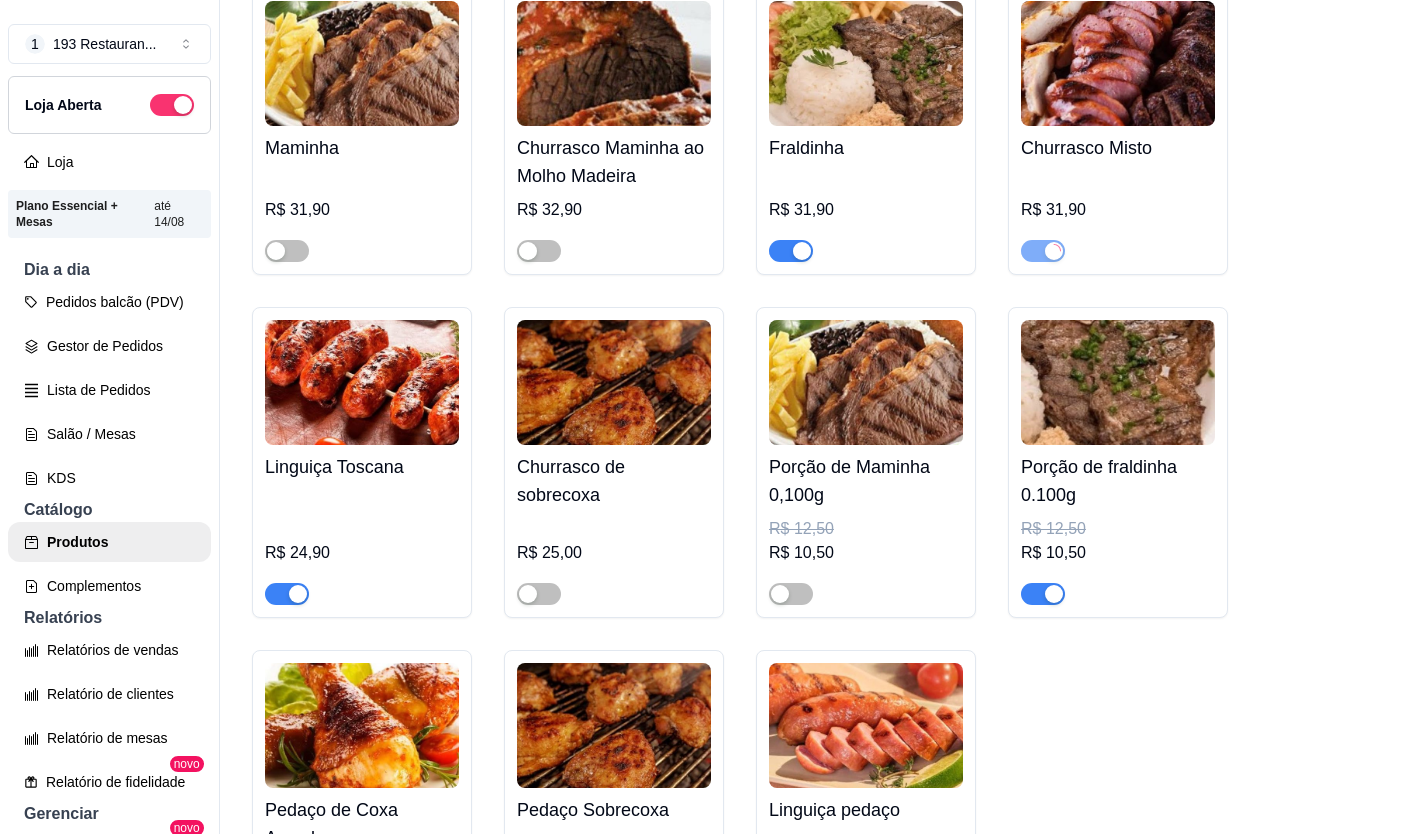 click at bounding box center (802, 251) 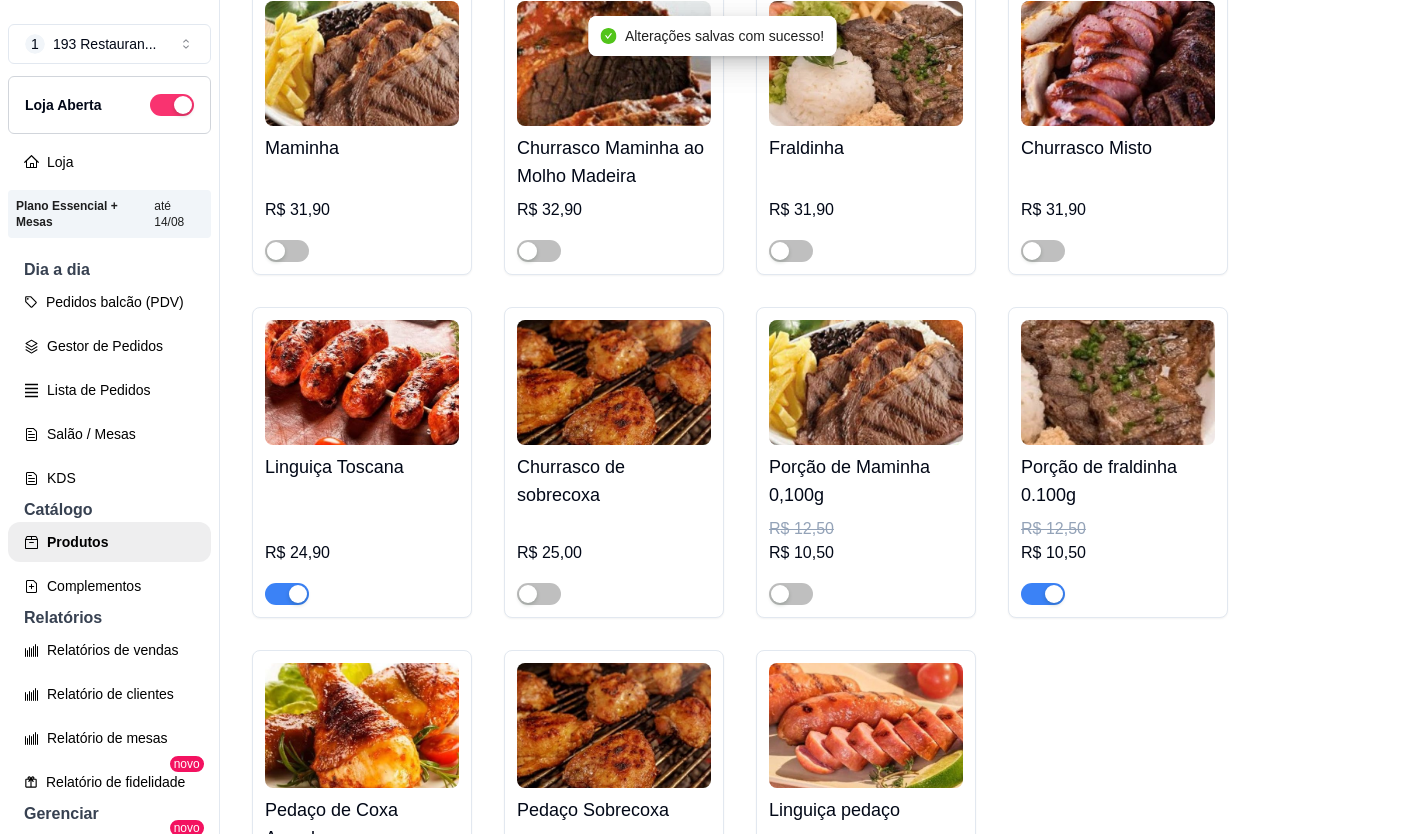 click at bounding box center (287, 594) 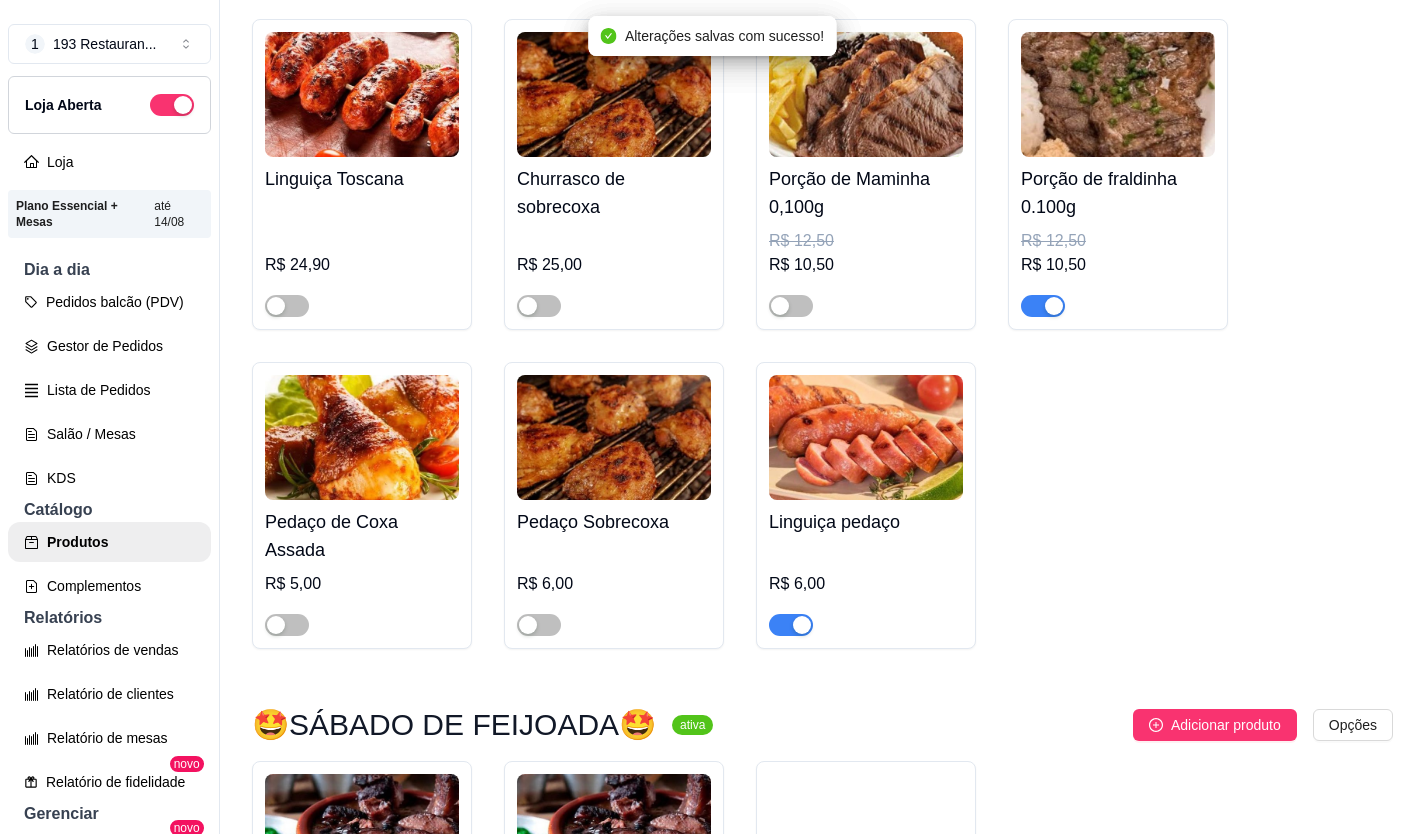 scroll, scrollTop: 4900, scrollLeft: 0, axis: vertical 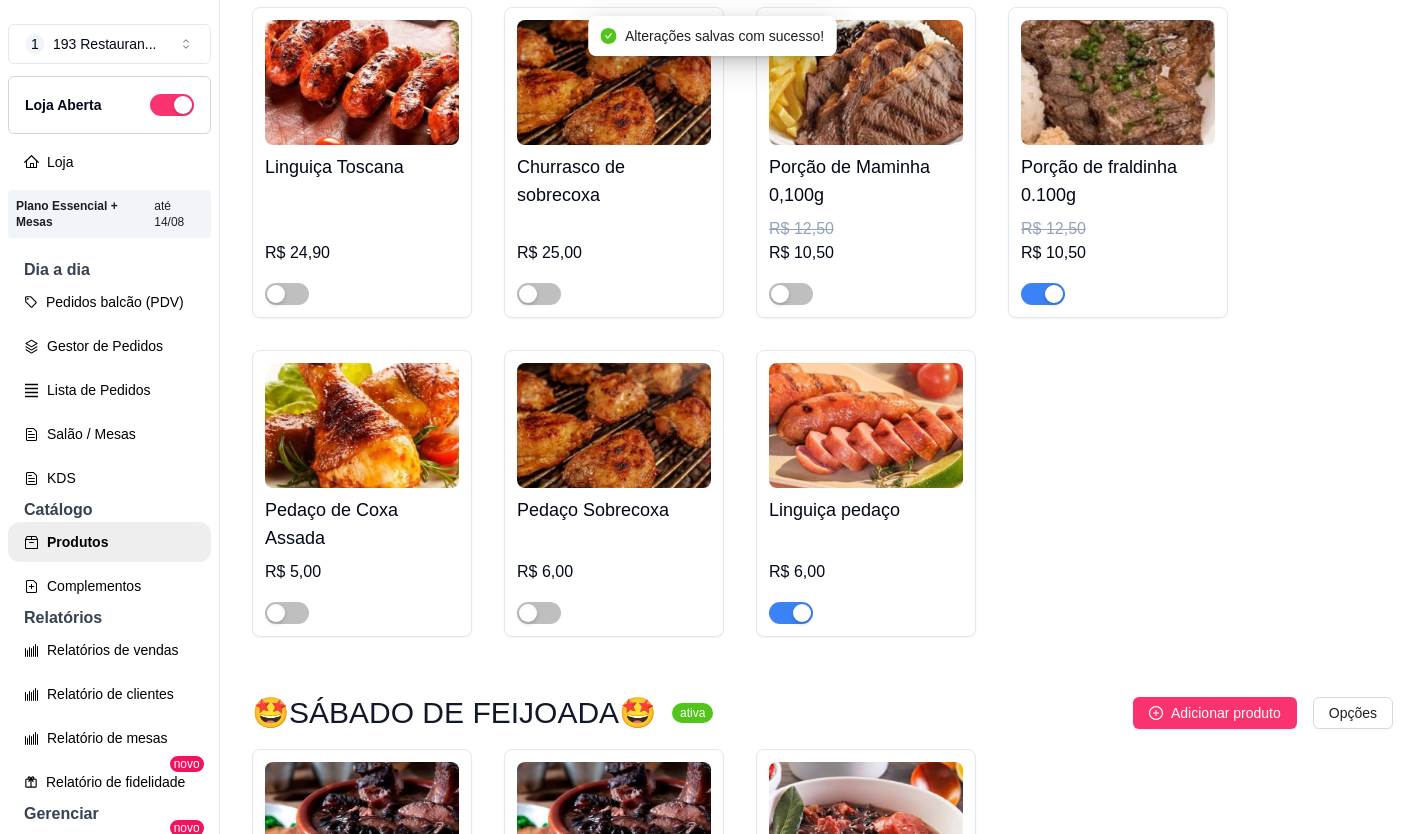 click at bounding box center (1118, 285) 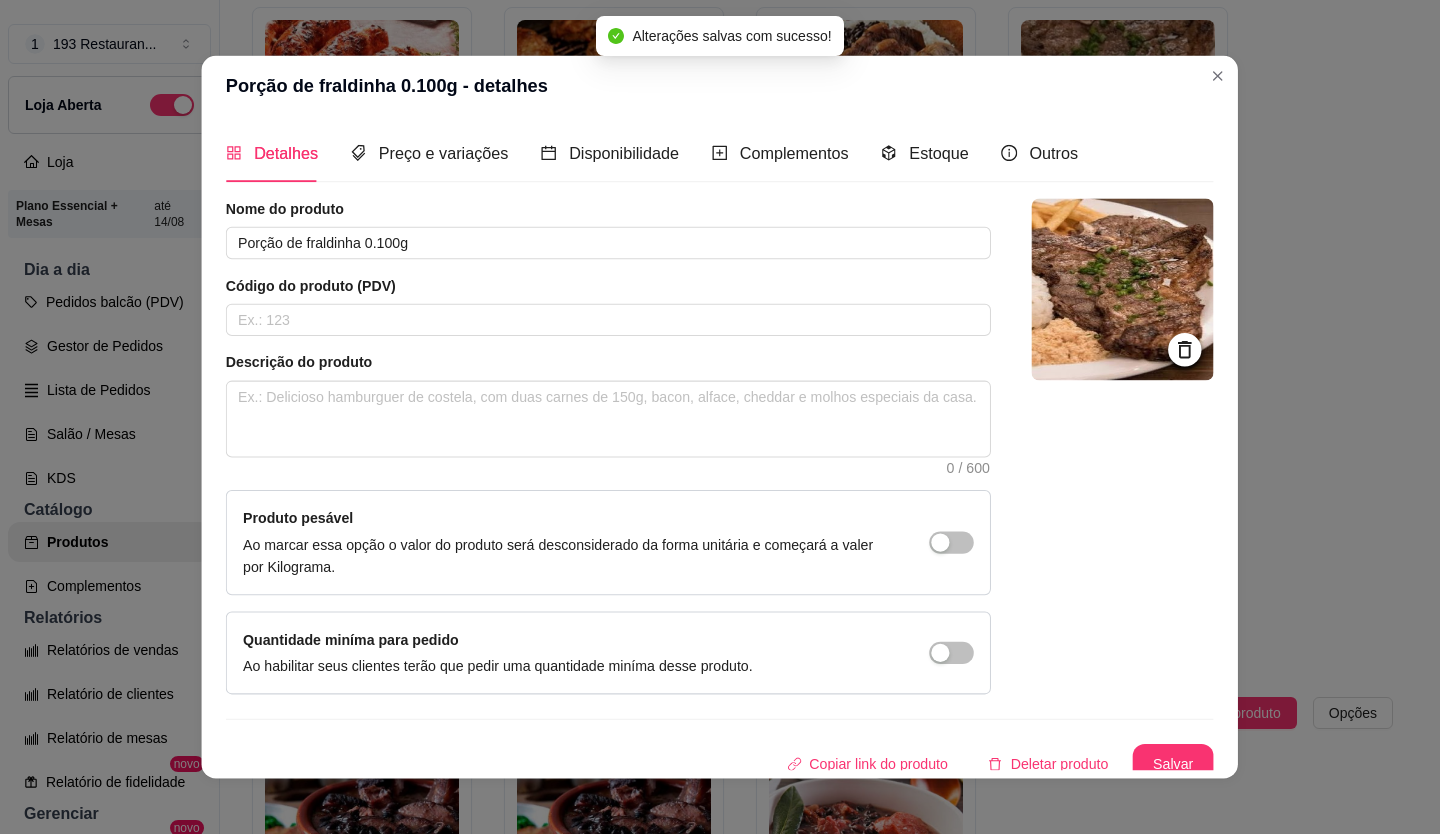 click at bounding box center (1123, 290) 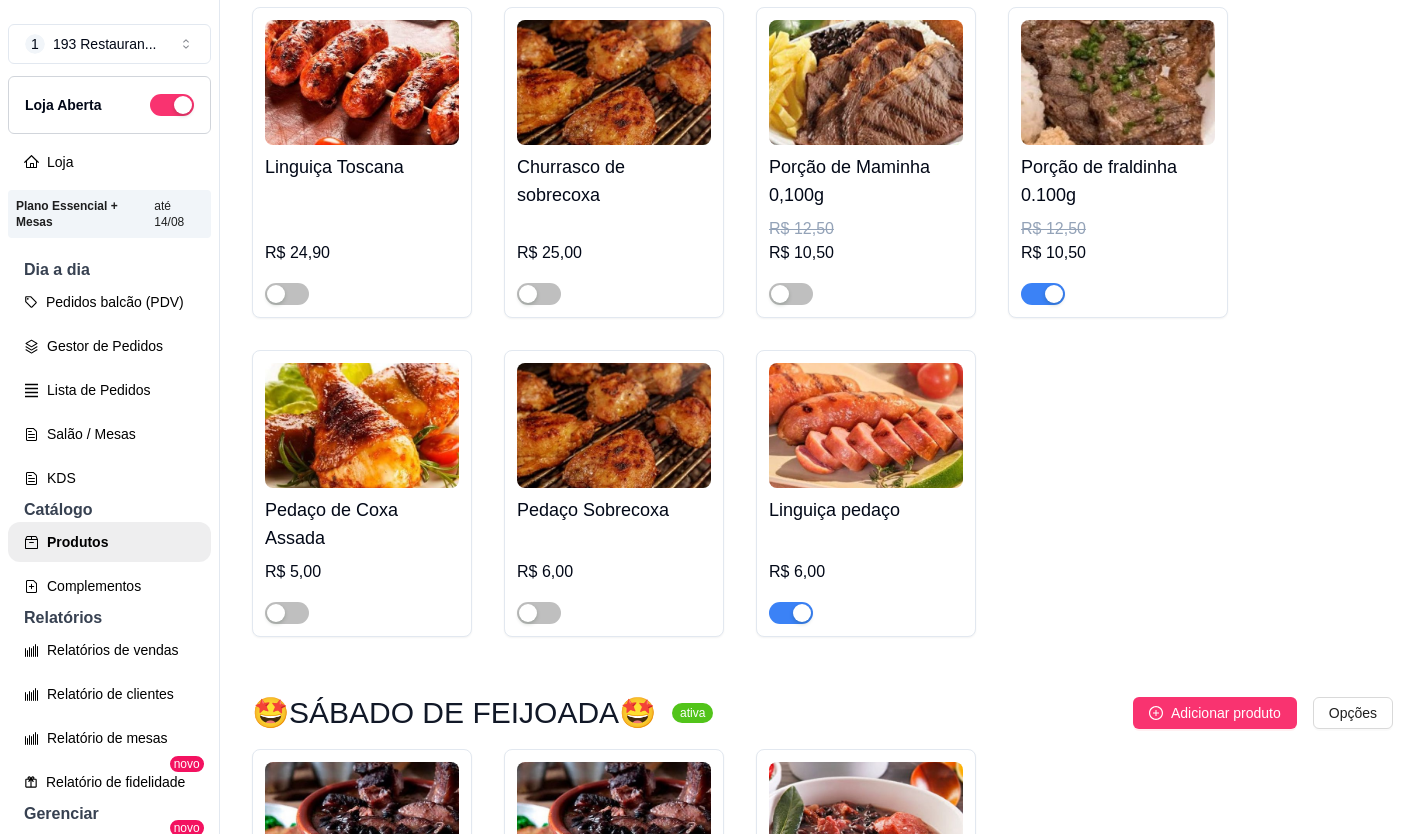 click at bounding box center [802, 613] 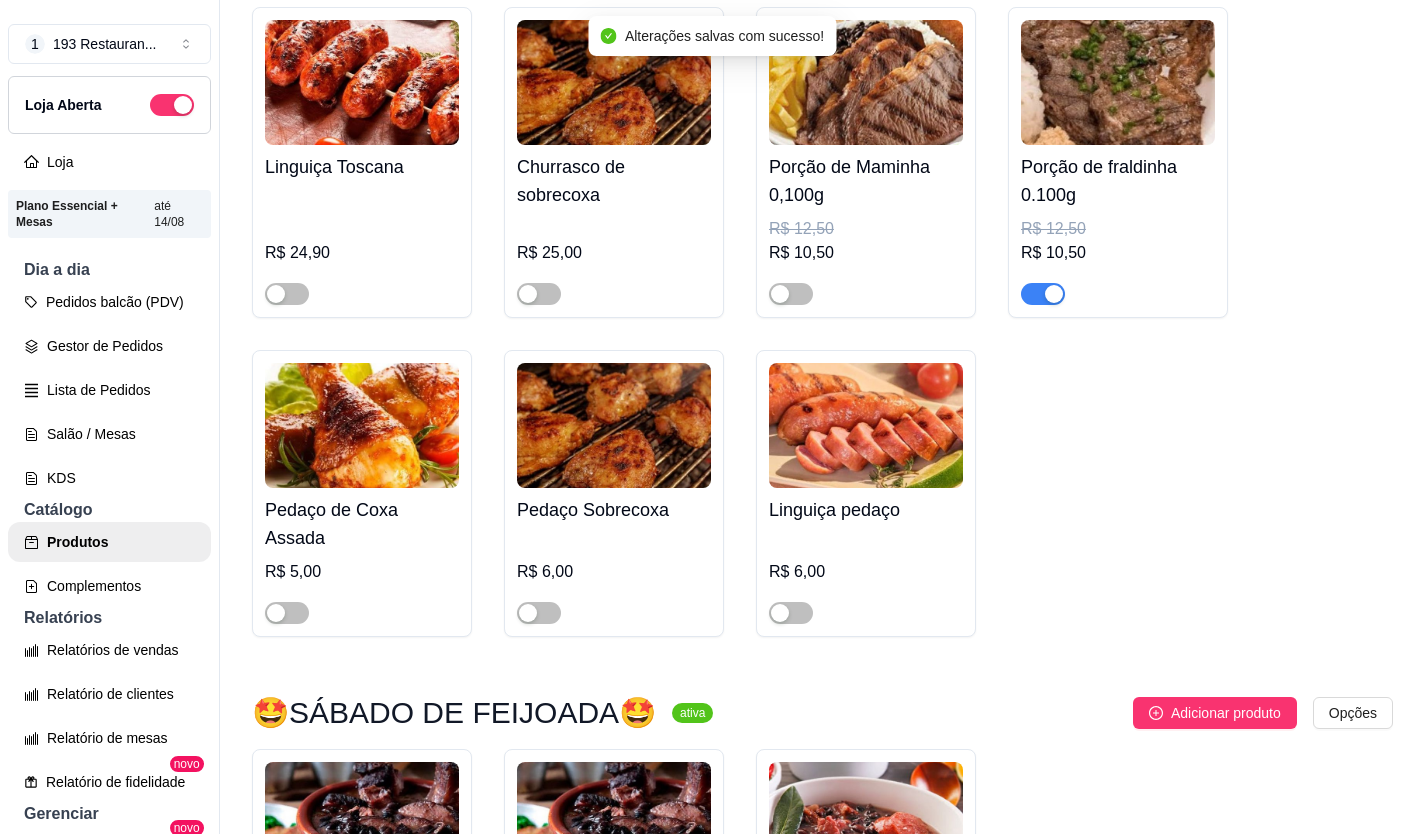 click at bounding box center [1043, 294] 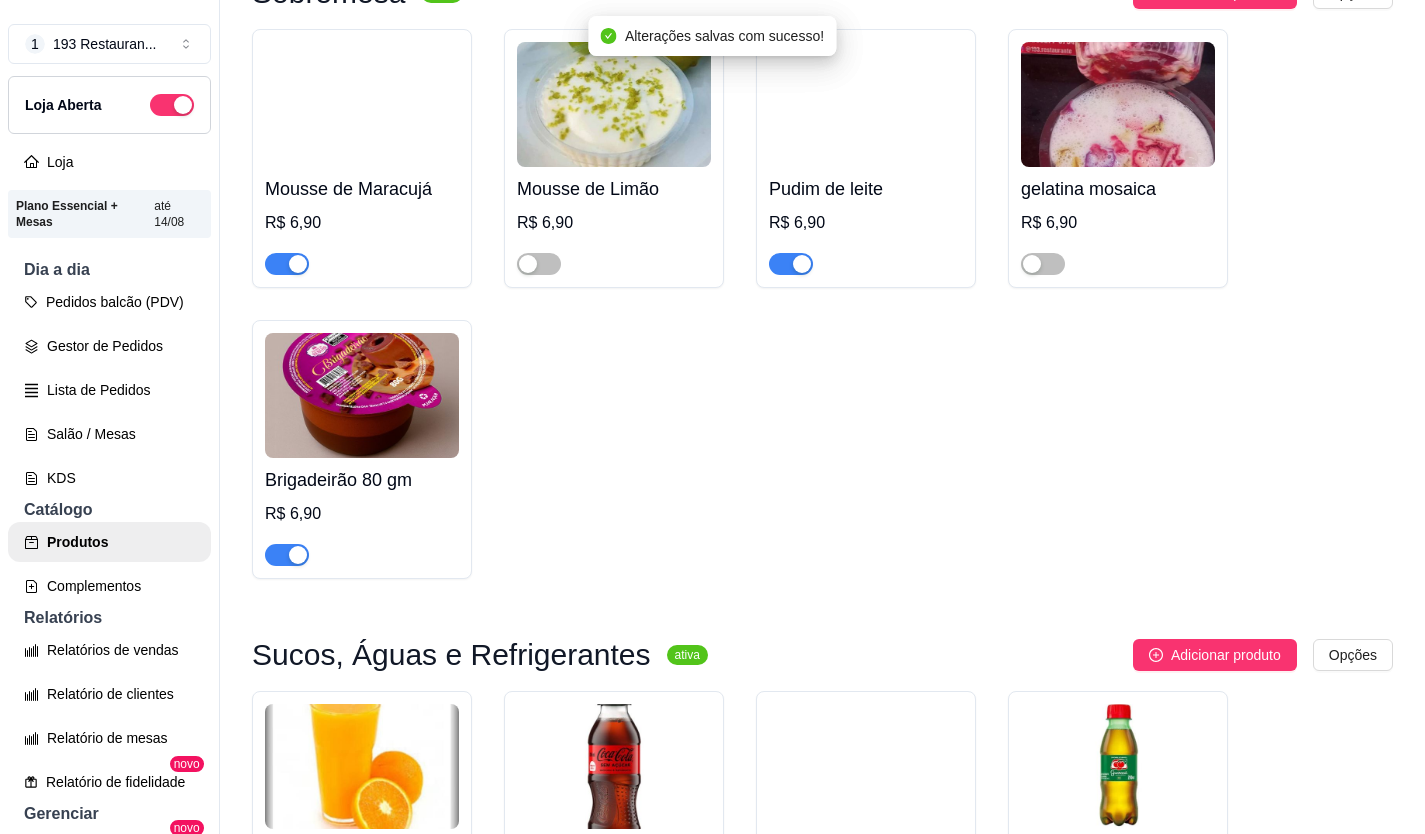 scroll, scrollTop: 7500, scrollLeft: 0, axis: vertical 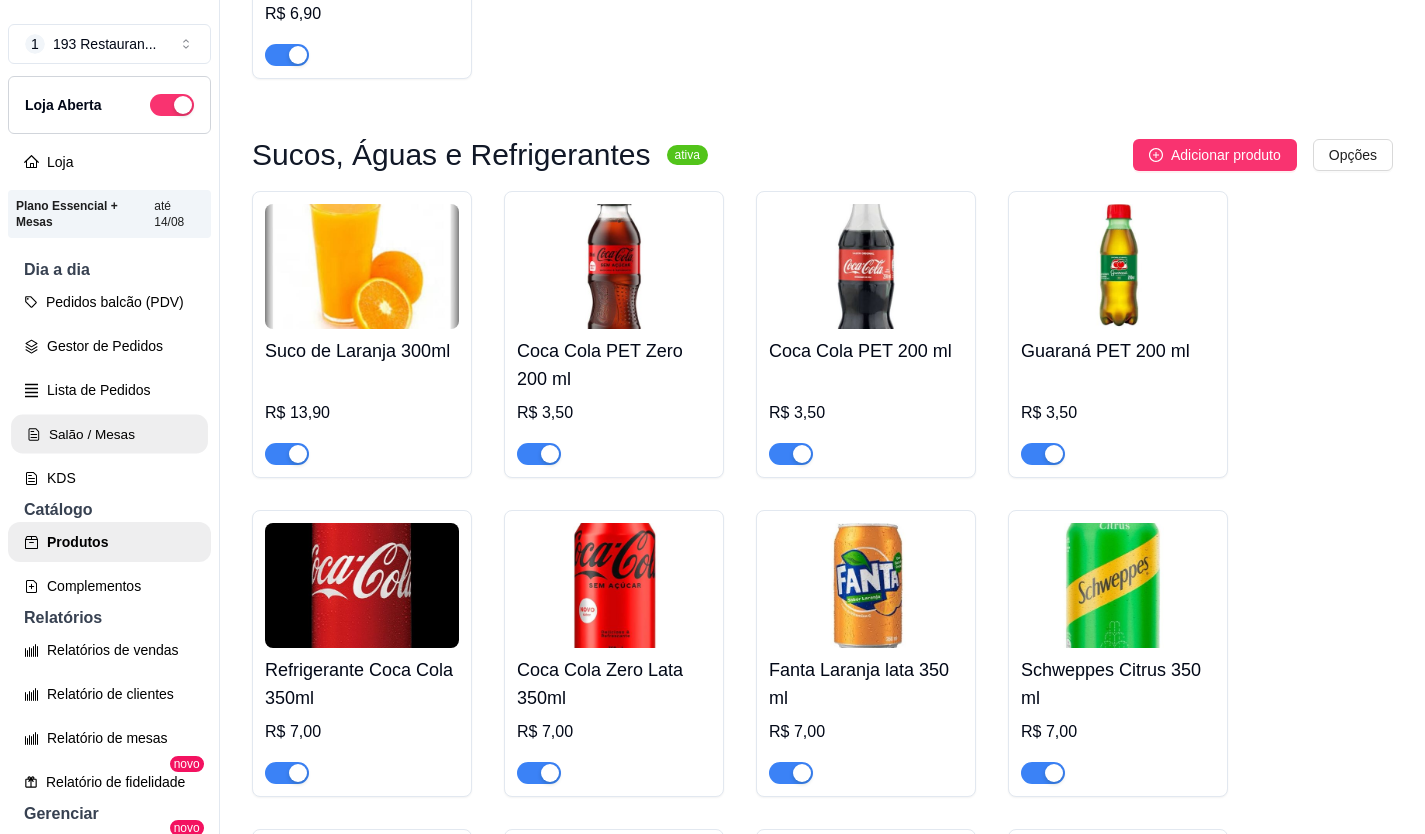 click on "Salão / Mesas" at bounding box center (109, 434) 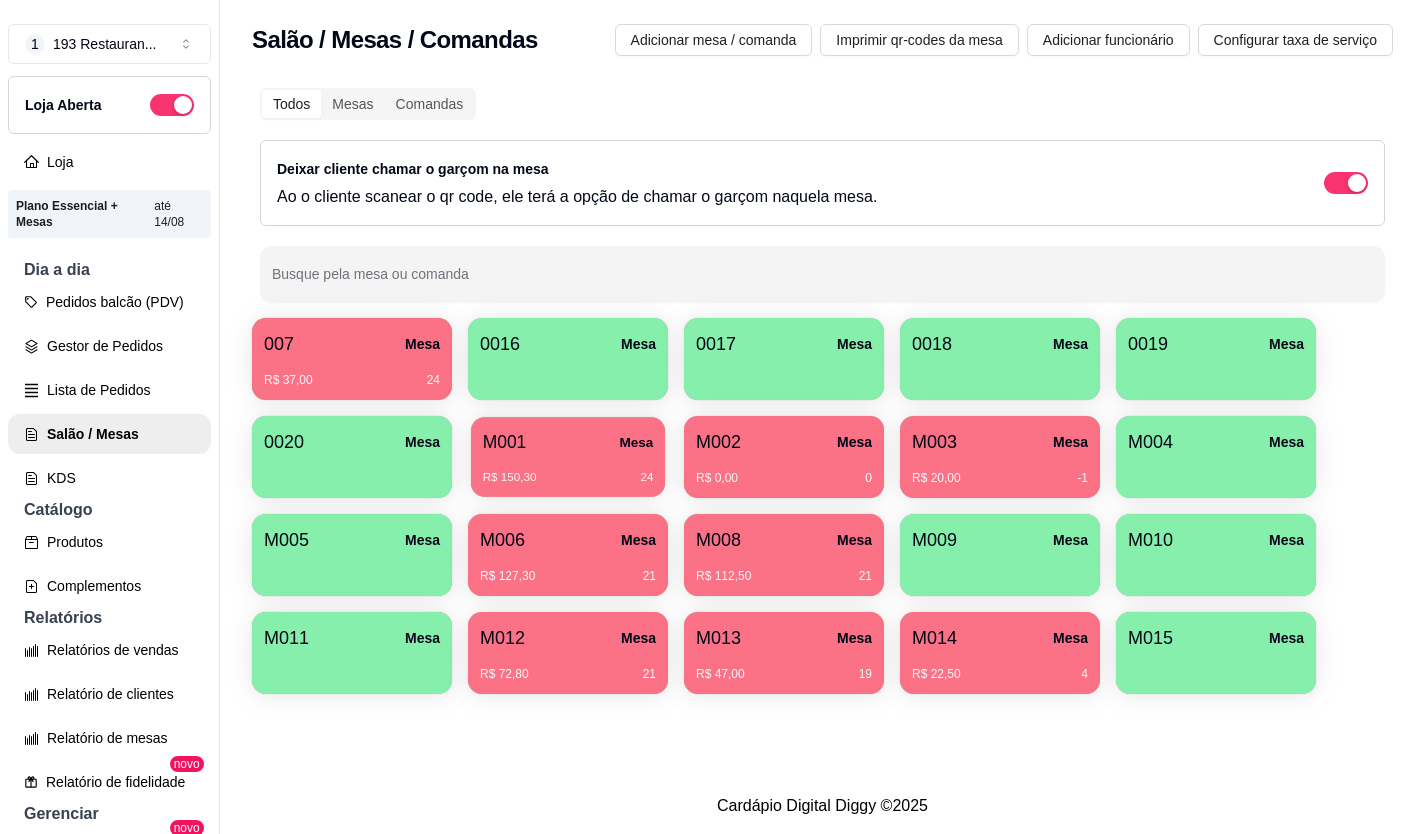 click on "R$ 150,30 24" at bounding box center [568, 470] 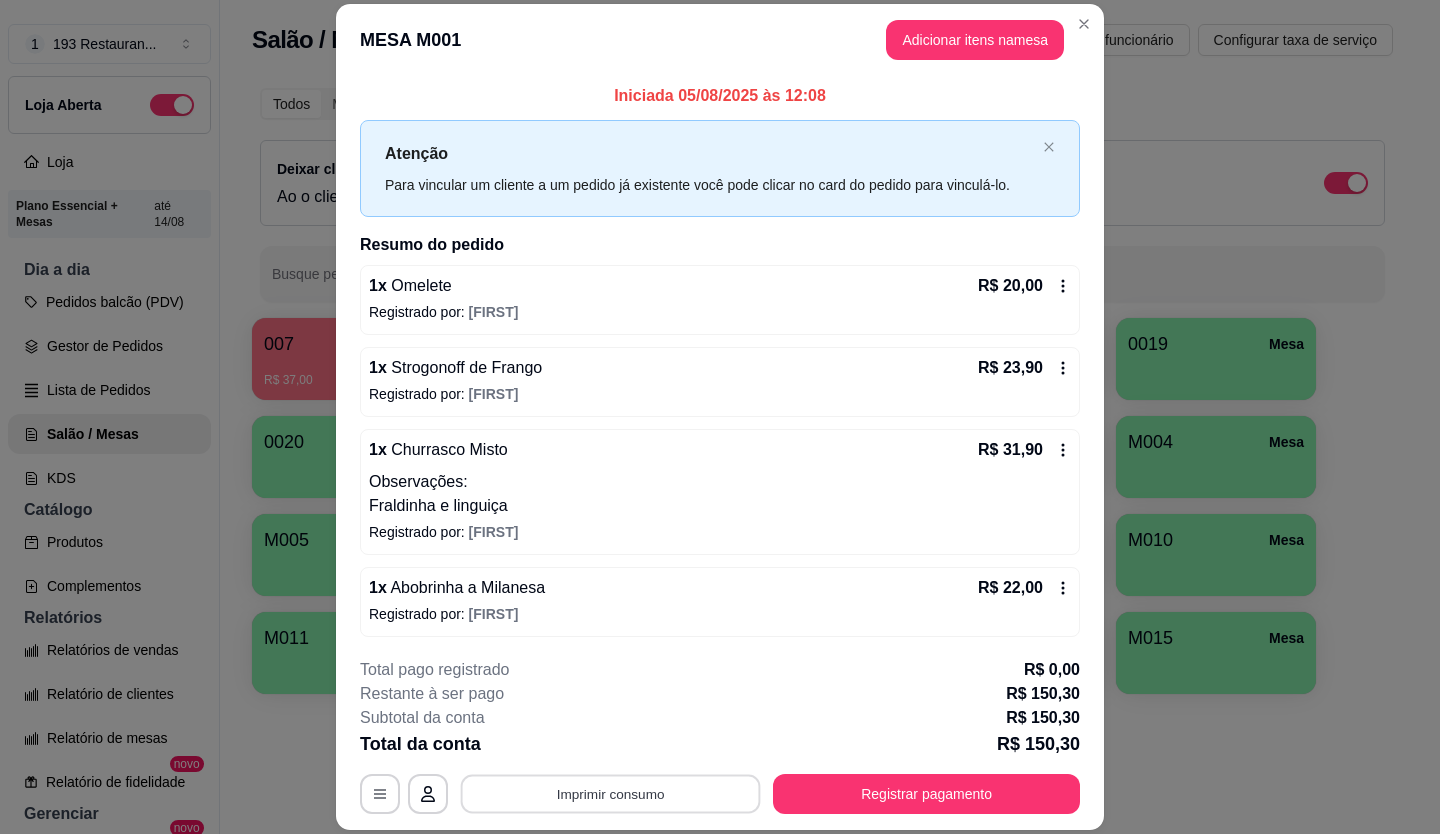 click on "Imprimir consumo" at bounding box center [611, 793] 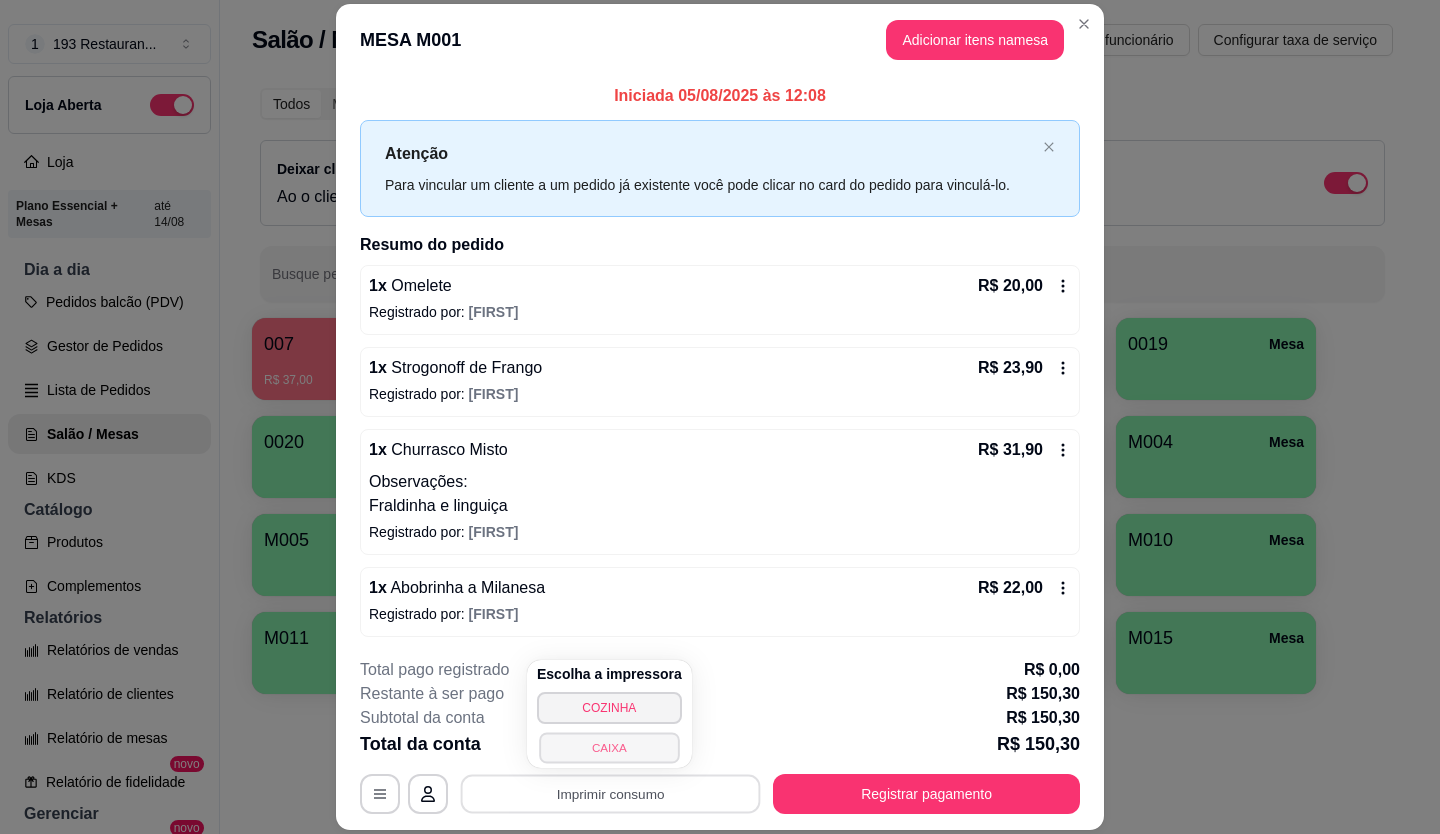 click on "CAIXA" at bounding box center (609, 747) 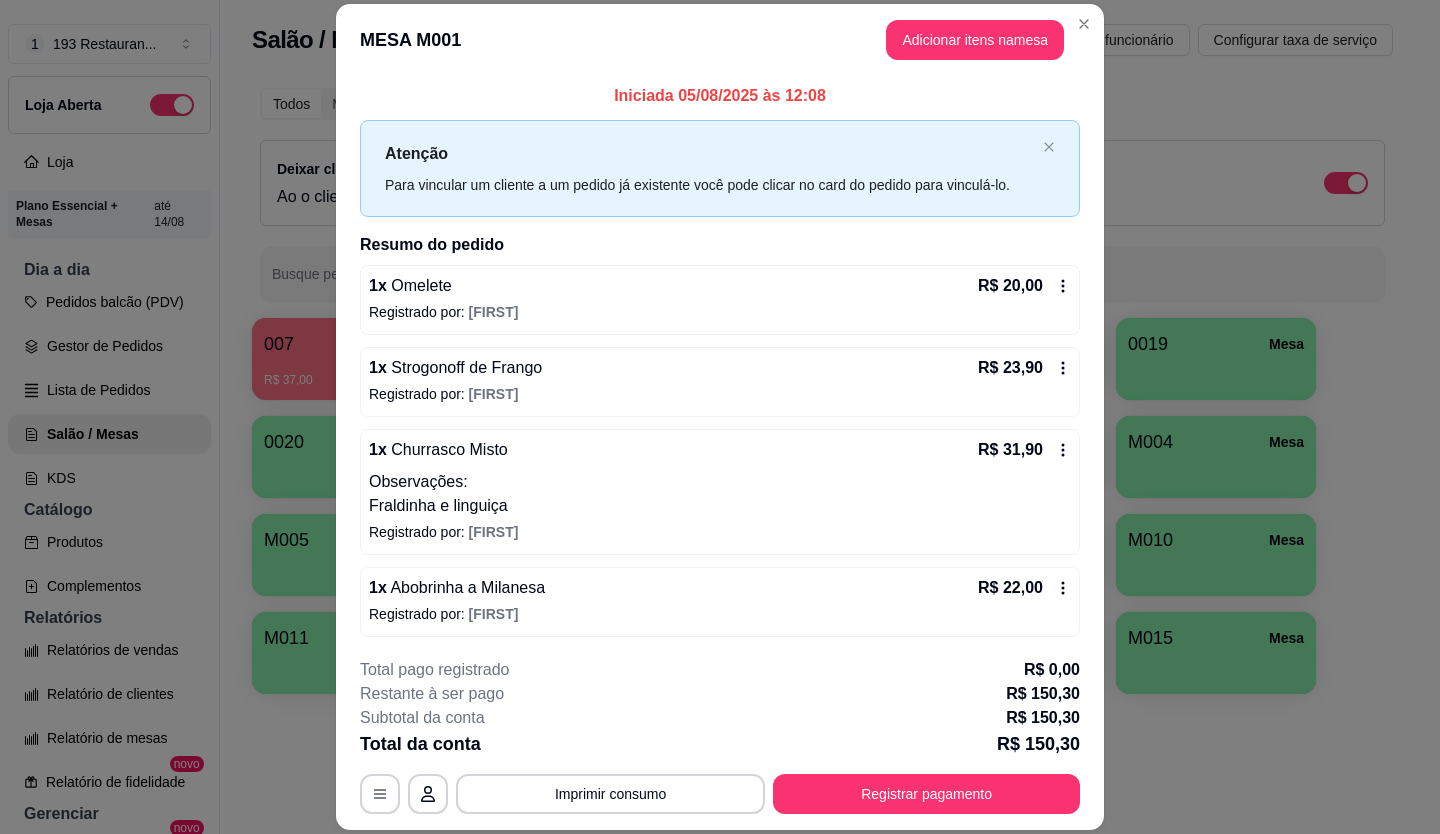 type 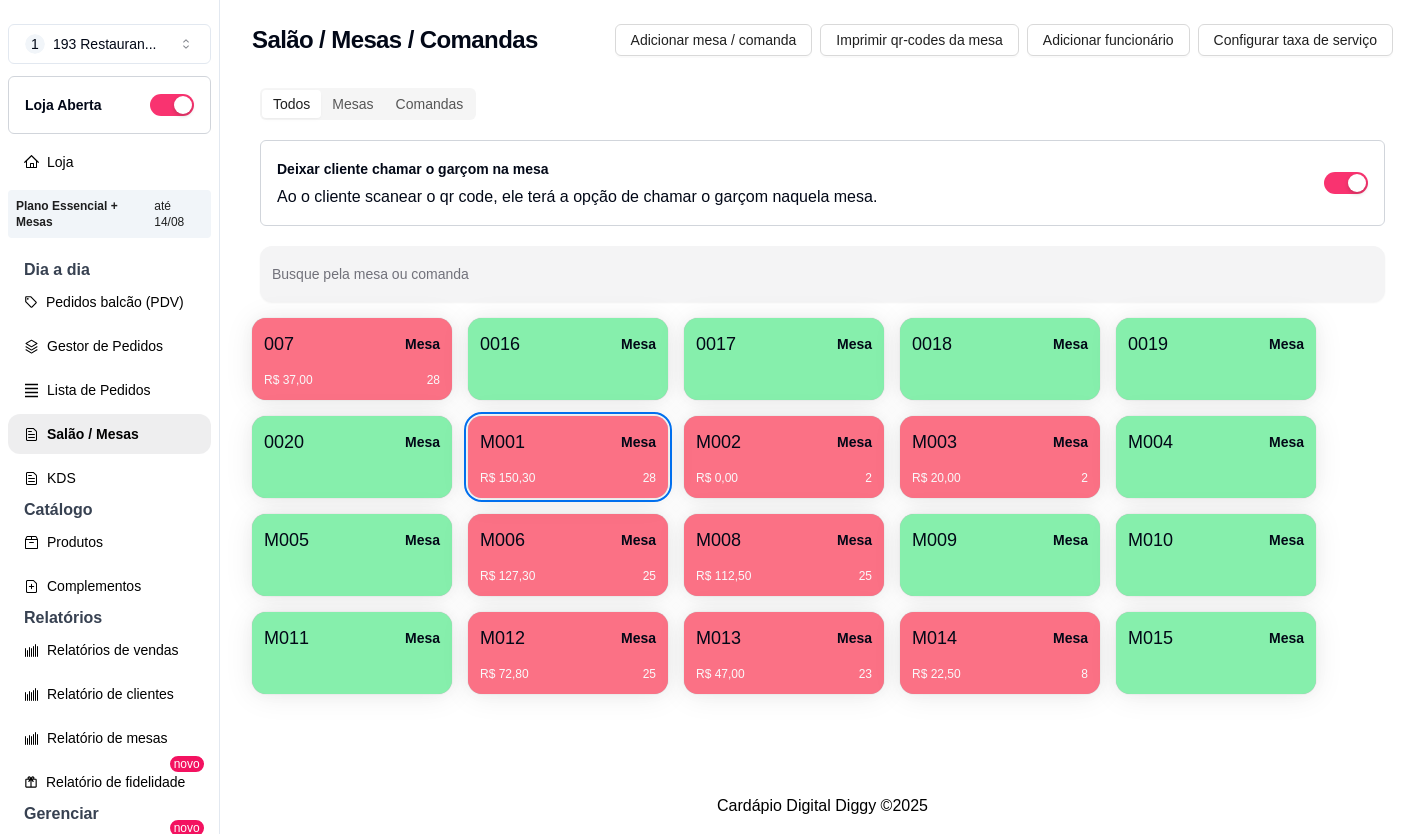 click at bounding box center (1216, 569) 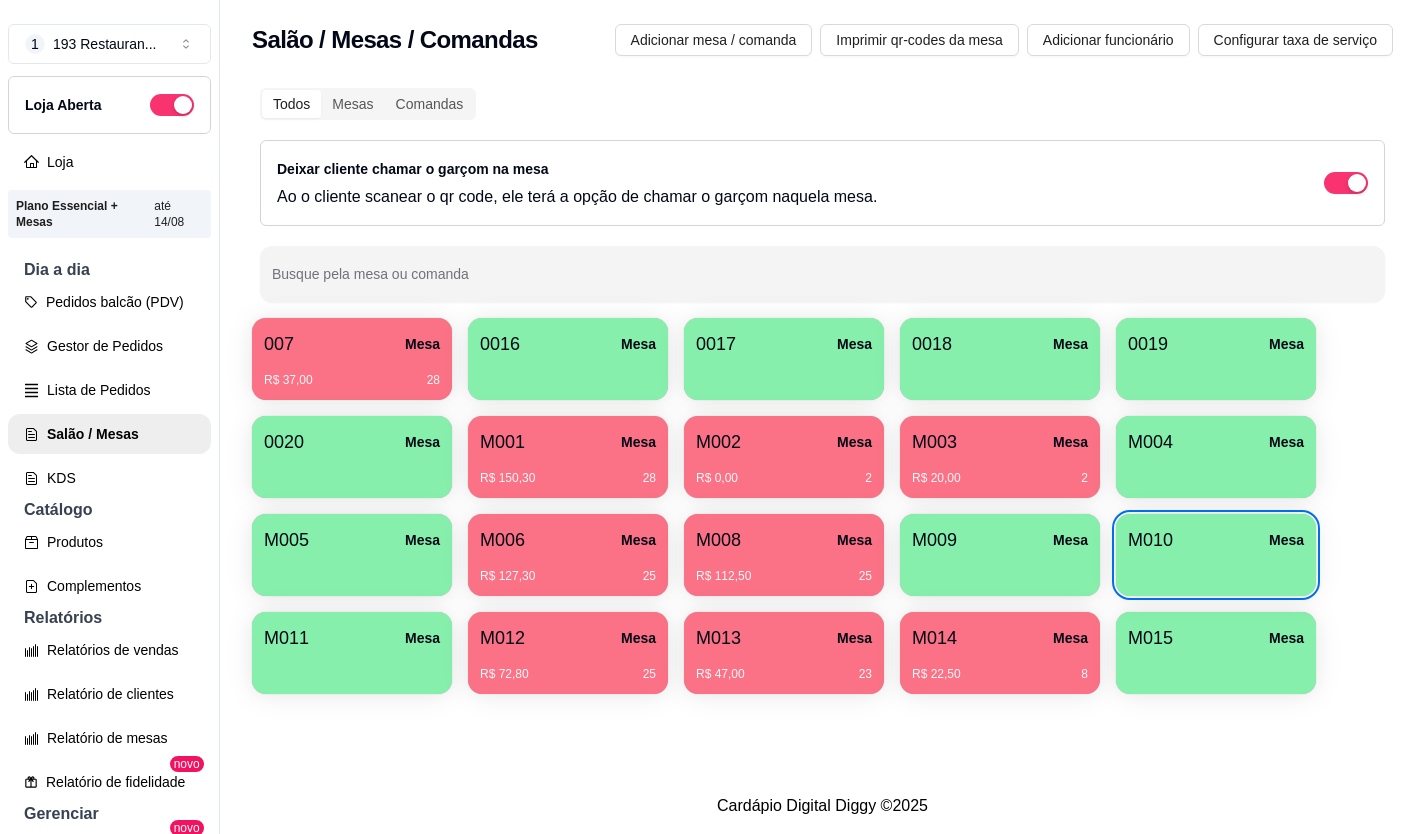 type 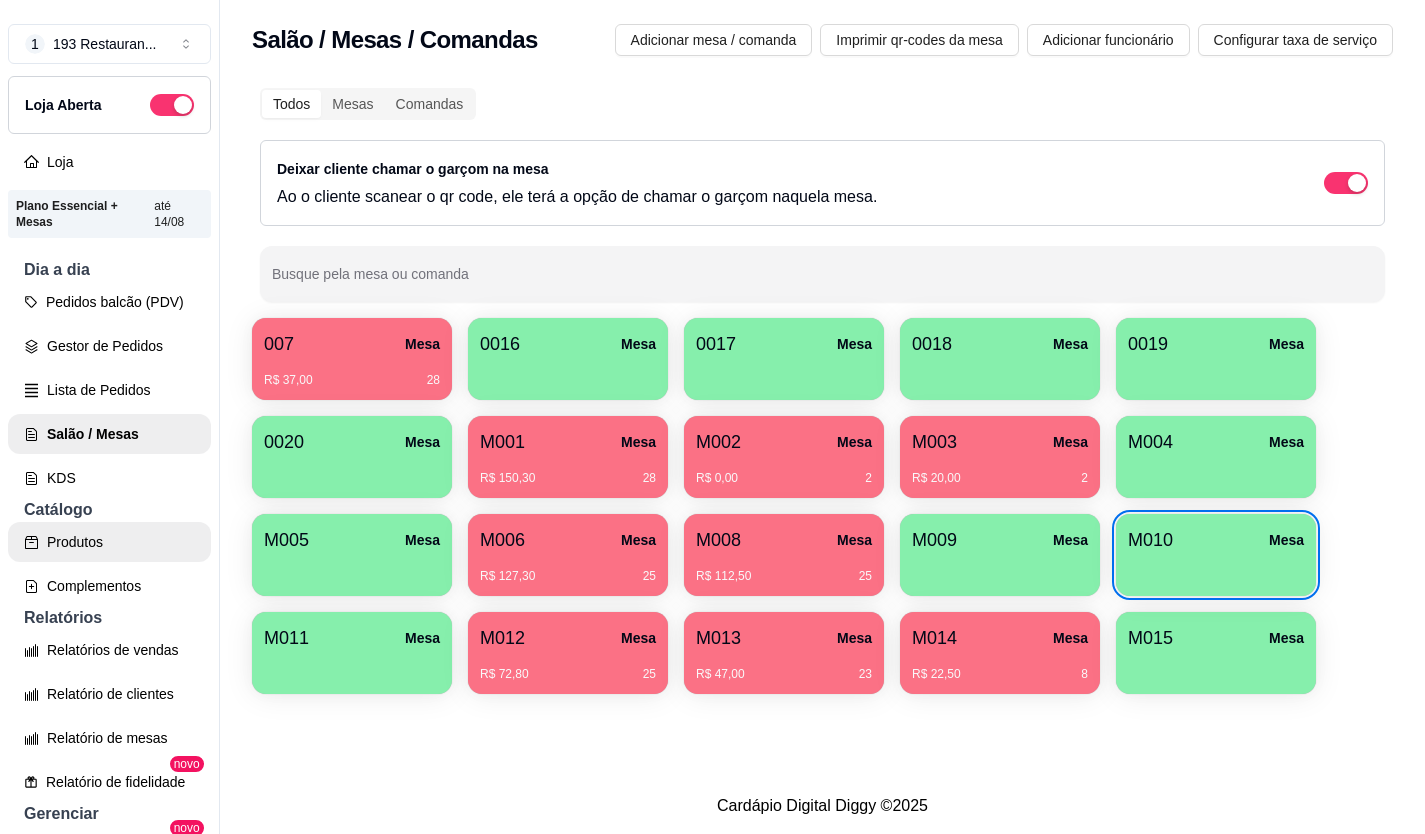 click on "Produtos" at bounding box center [109, 542] 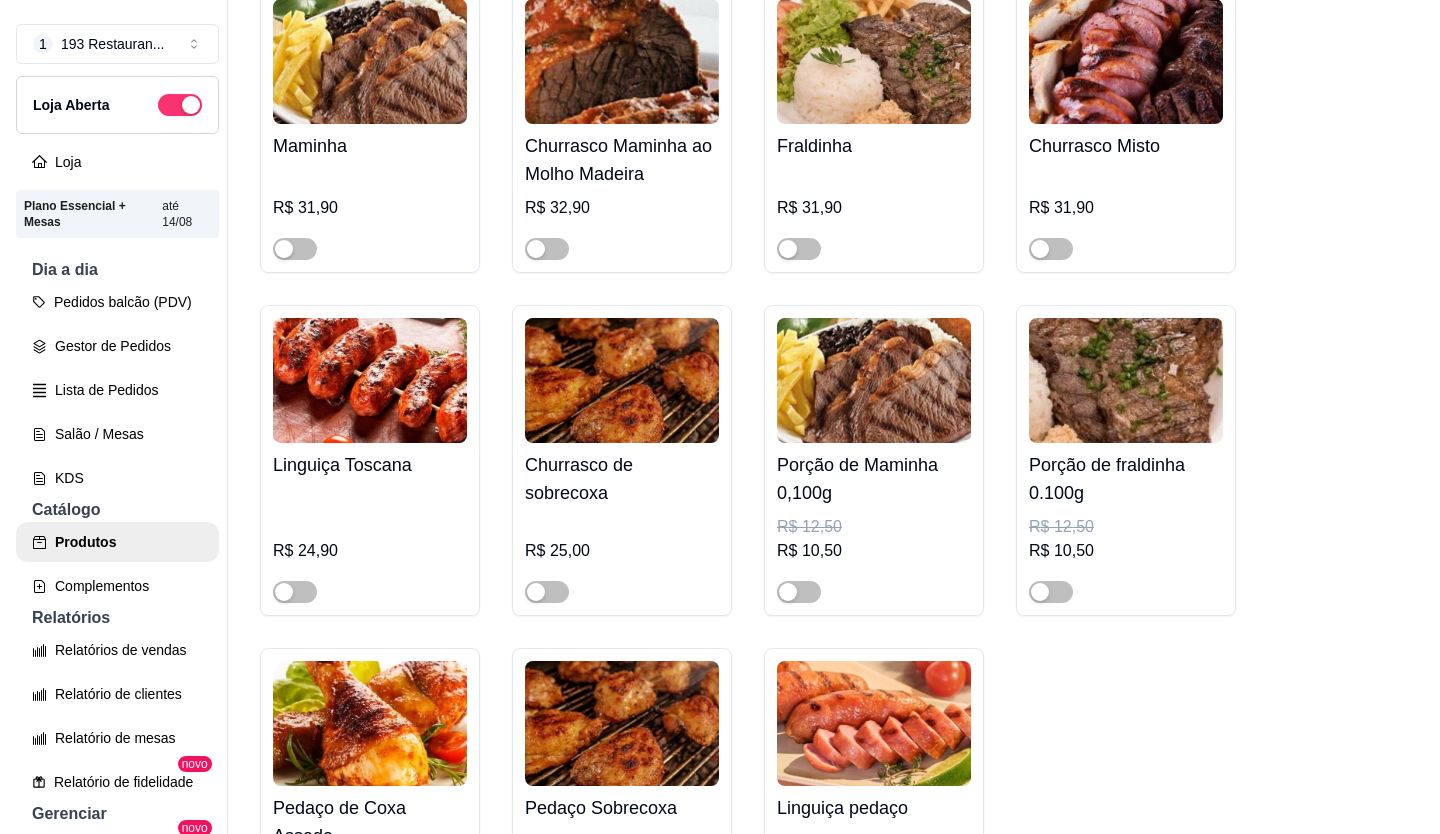 scroll, scrollTop: 4400, scrollLeft: 0, axis: vertical 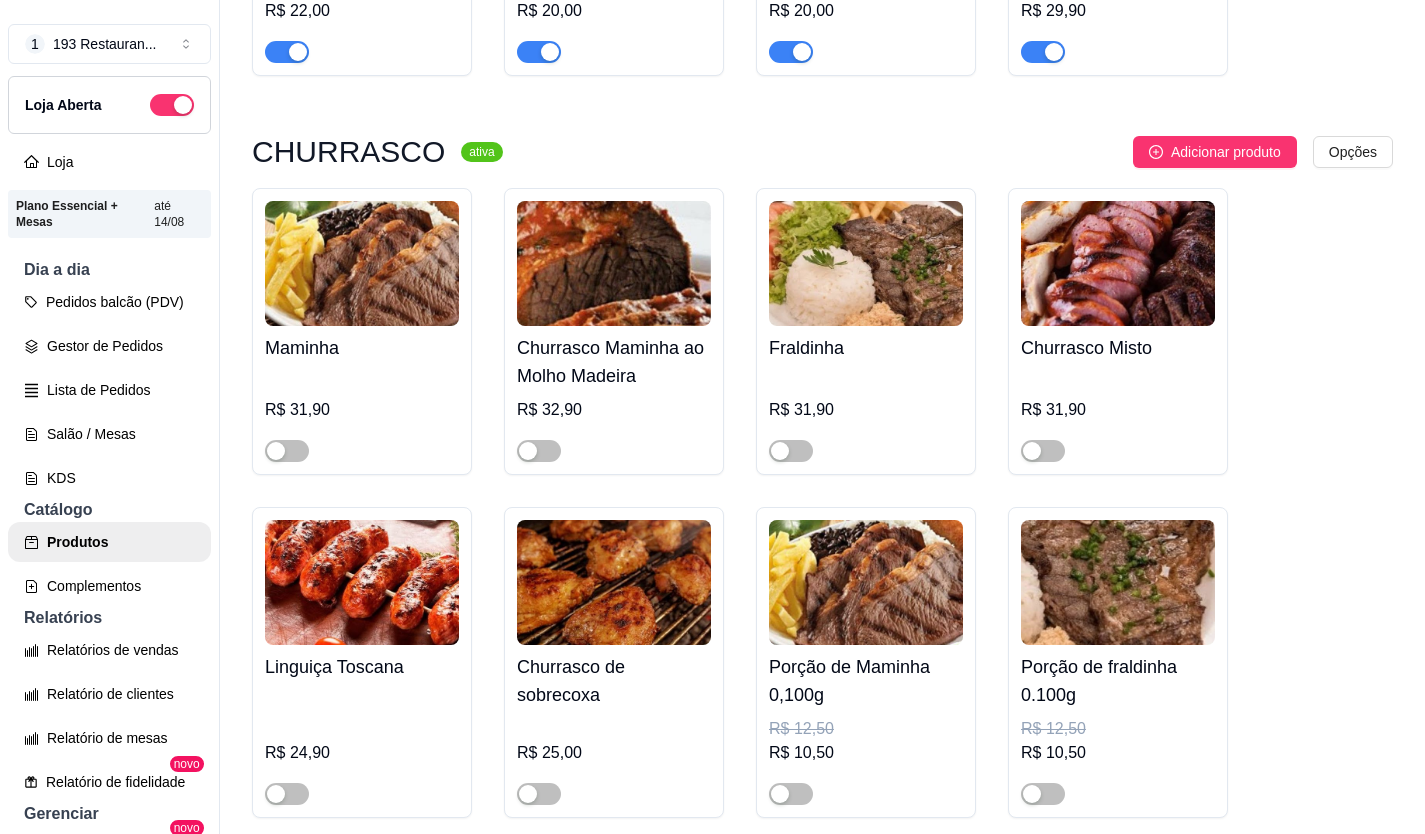 click on "Maminha    R$ 31,90 Churrasco Maminha ao Molho Madeira    R$ 32,90 Fraldinha    R$ 31,90 Churrasco Misto    R$ 31,90 Linguiça Toscana    R$ 24,90 Churrasco de sobrecoxa    R$ 25,00 Porção de Maminha 0,100g    R$ 12,50 R$ 10,50 Porção de fraldinha 0.100g   R$ 12,50 R$ 10,50 Pedaço de Coxa Assada    R$ 5,00 Pedaço Sobrecoxa   R$ 6,00 Linguiça pedaço   R$ 6,00" at bounding box center (822, 662) 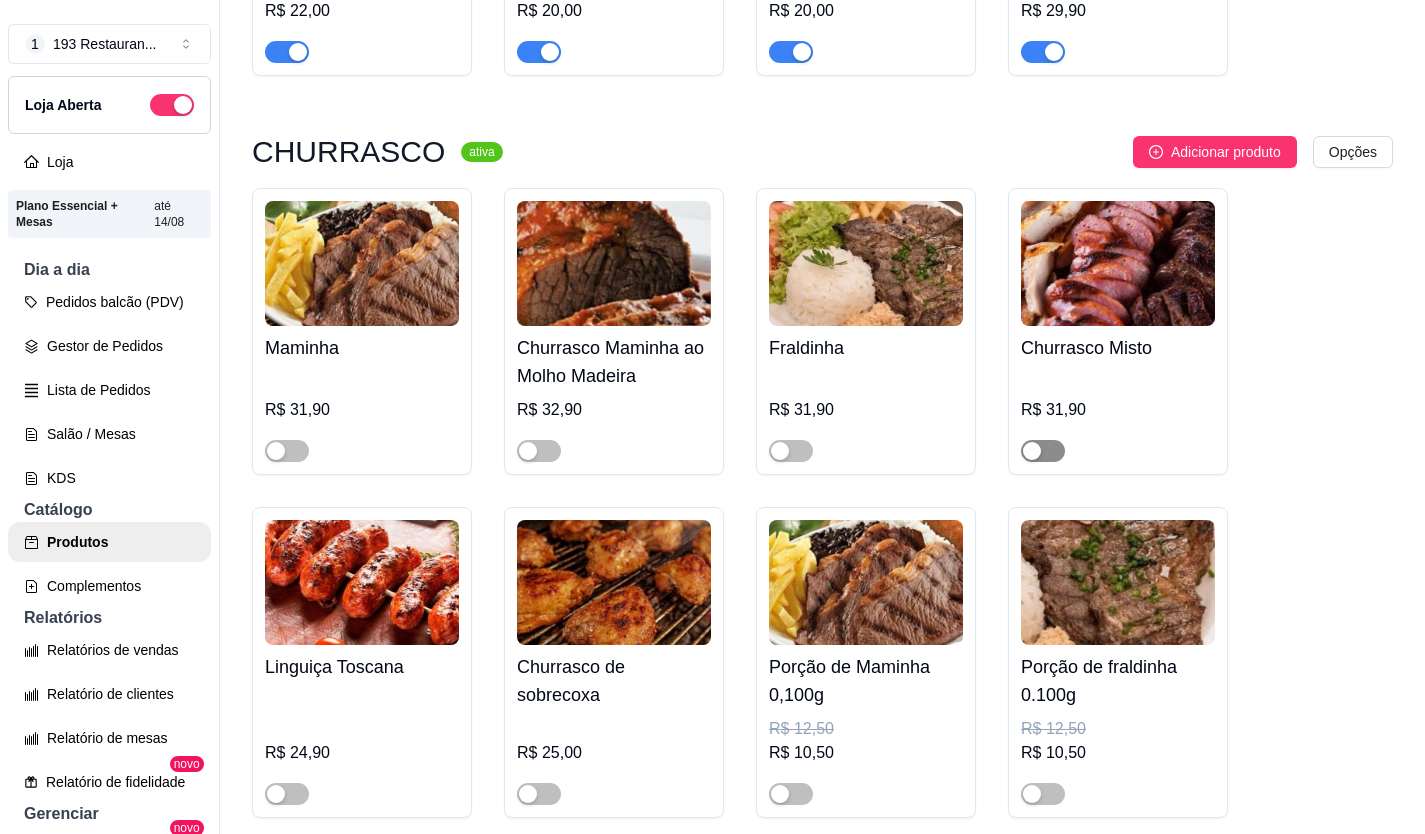 click at bounding box center [1043, 451] 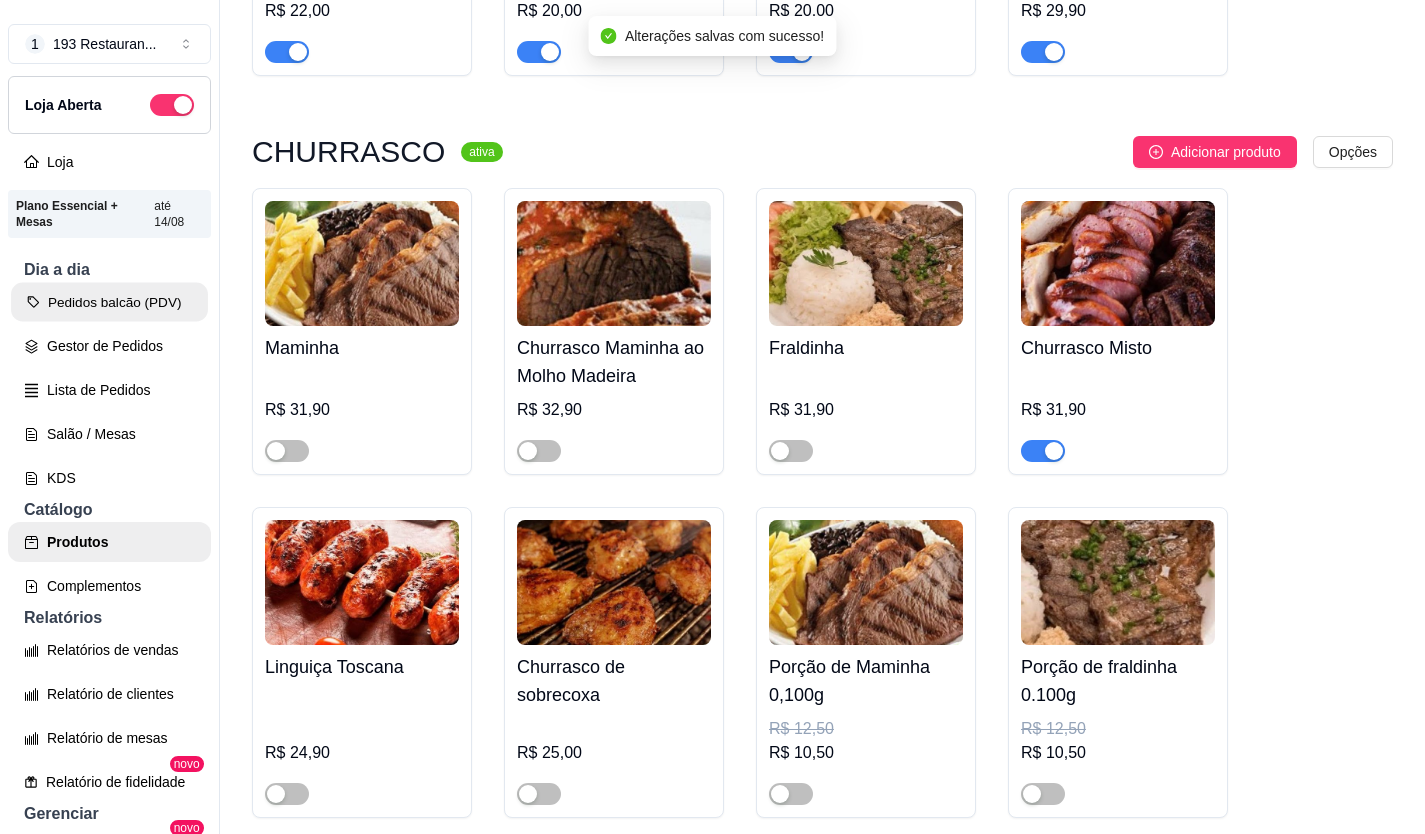 click on "Pedidos balcão (PDV)" at bounding box center [109, 302] 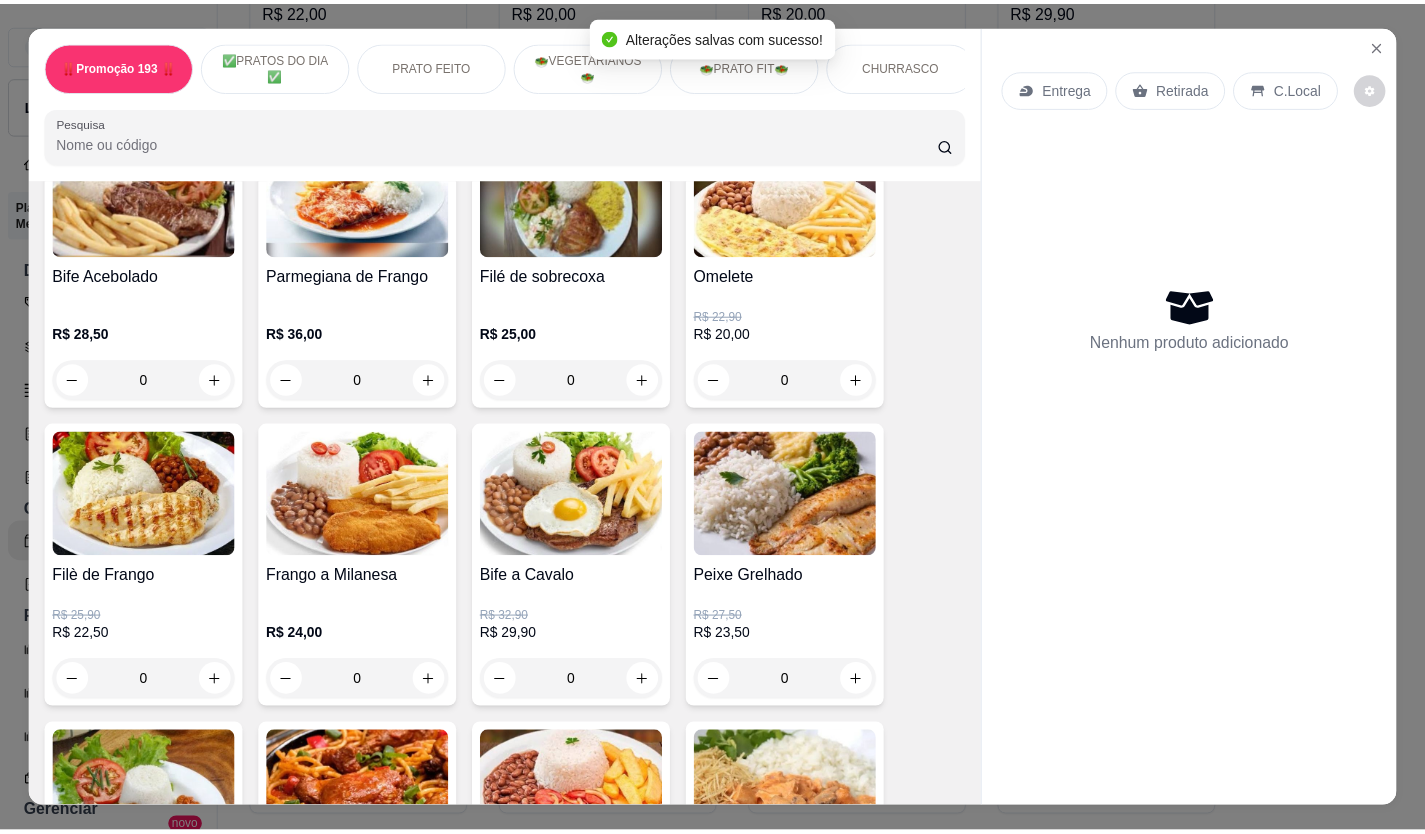 scroll, scrollTop: 1400, scrollLeft: 0, axis: vertical 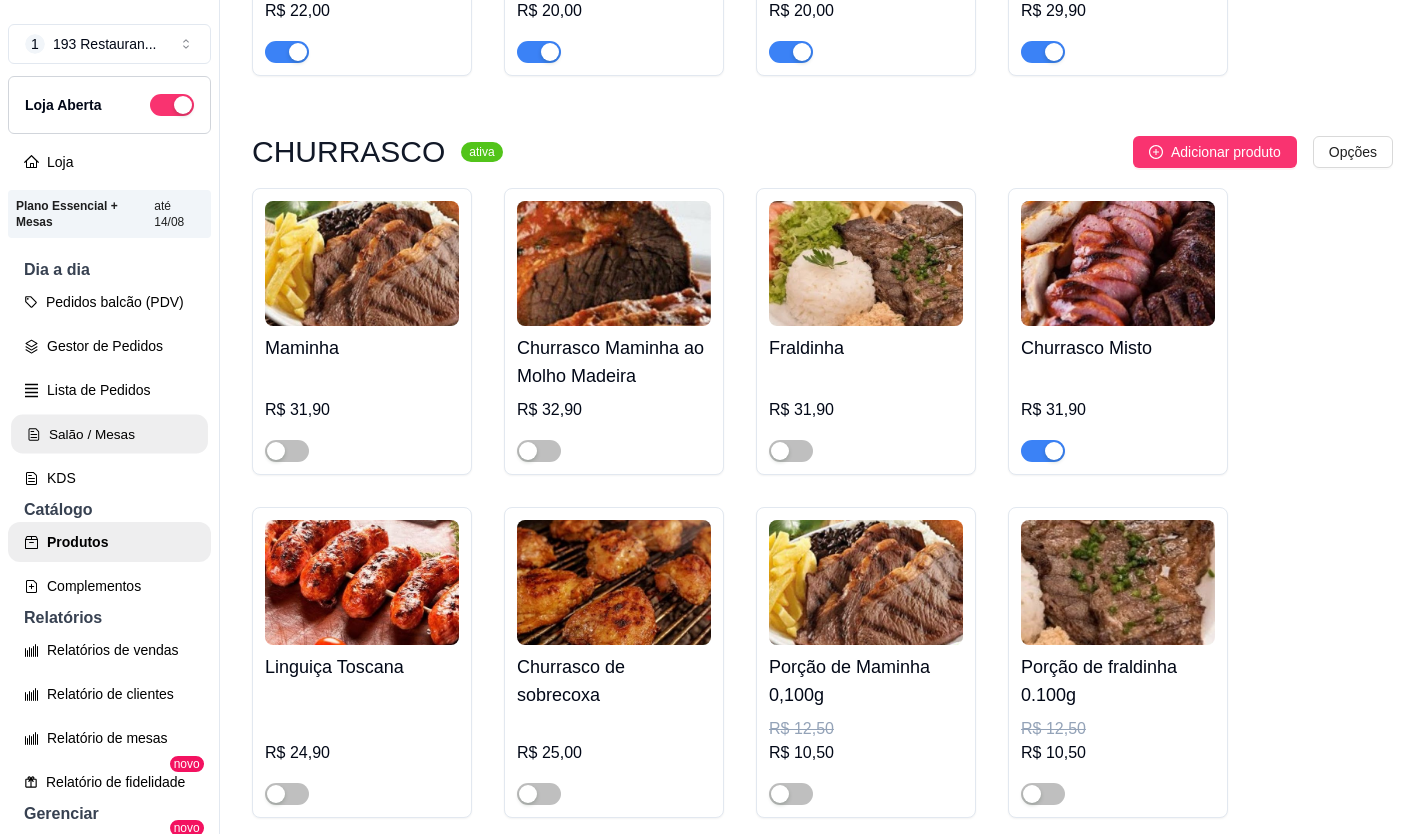 click on "Salão / Mesas" at bounding box center [109, 434] 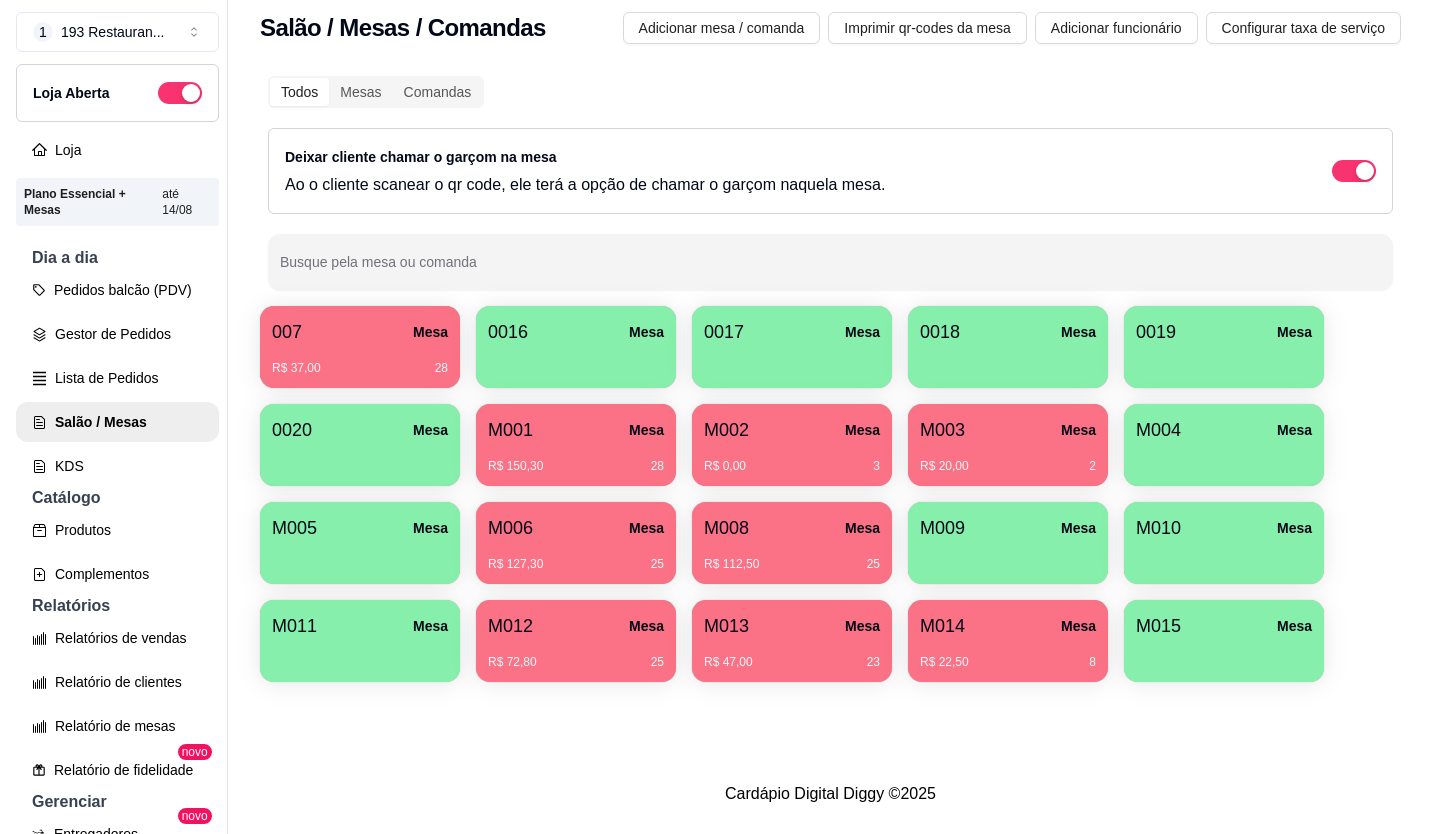 scroll, scrollTop: 32, scrollLeft: 0, axis: vertical 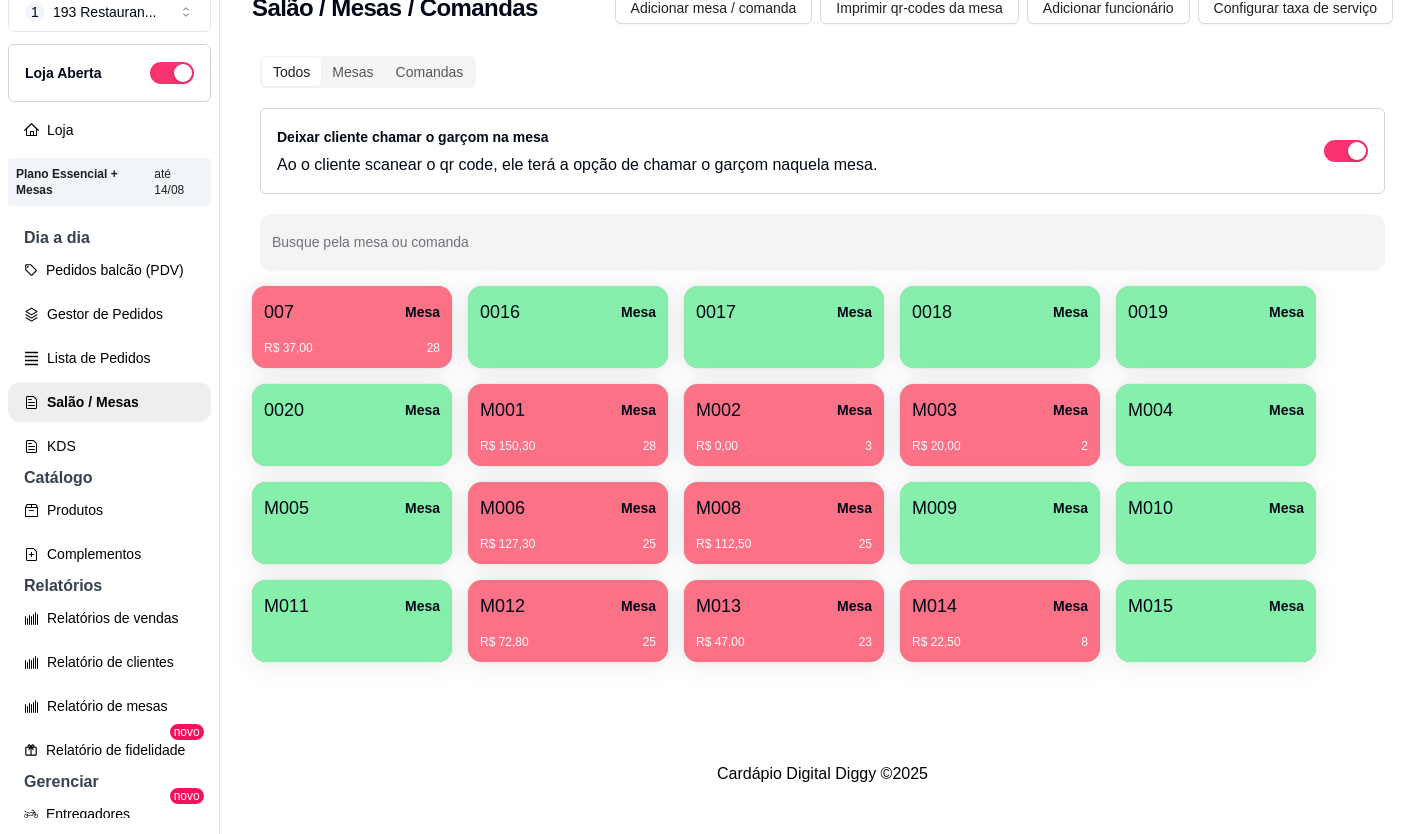 click on "M010 Mesa" at bounding box center (1216, 508) 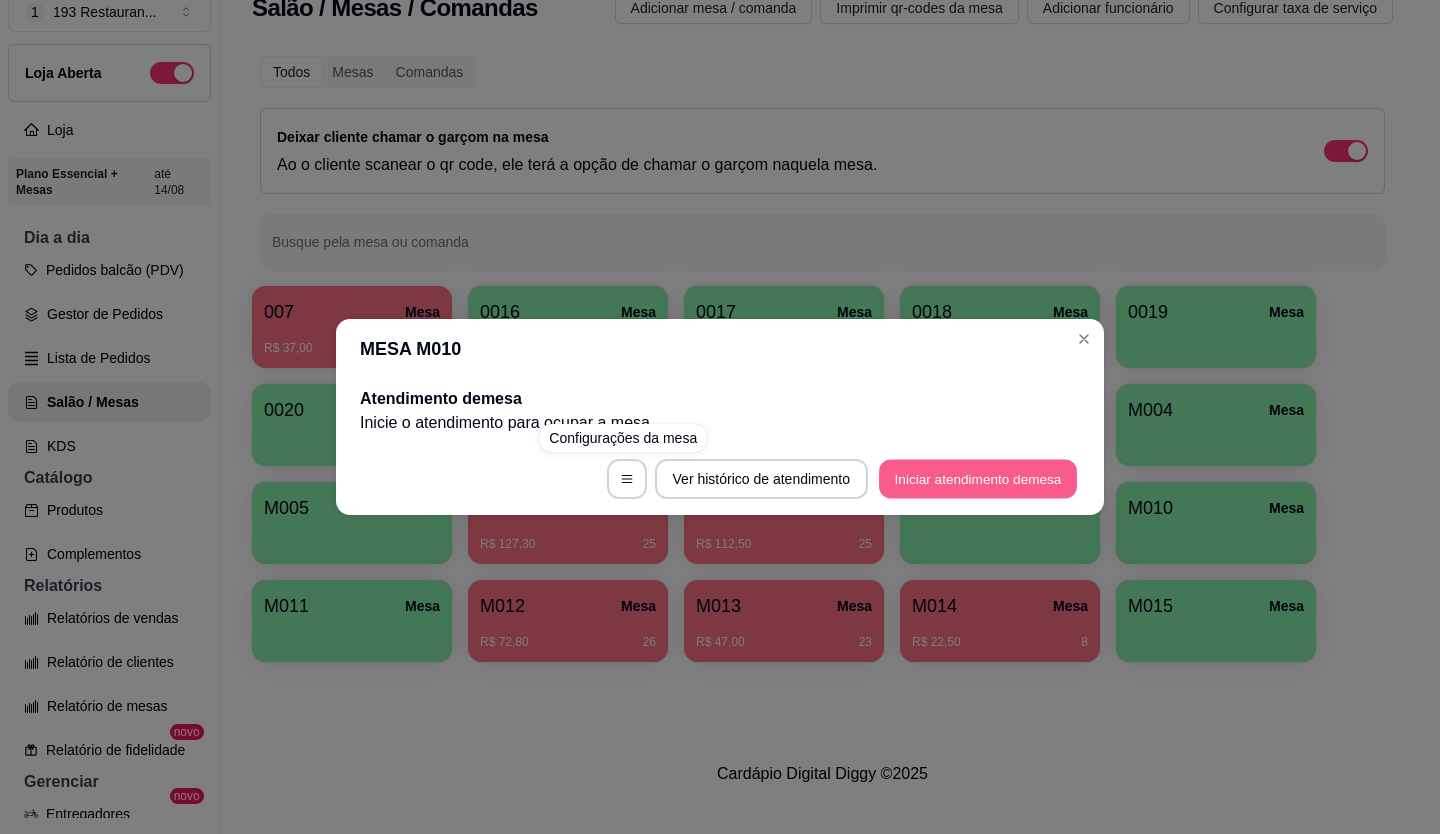 click on "Iniciar atendimento de  mesa" at bounding box center [978, 479] 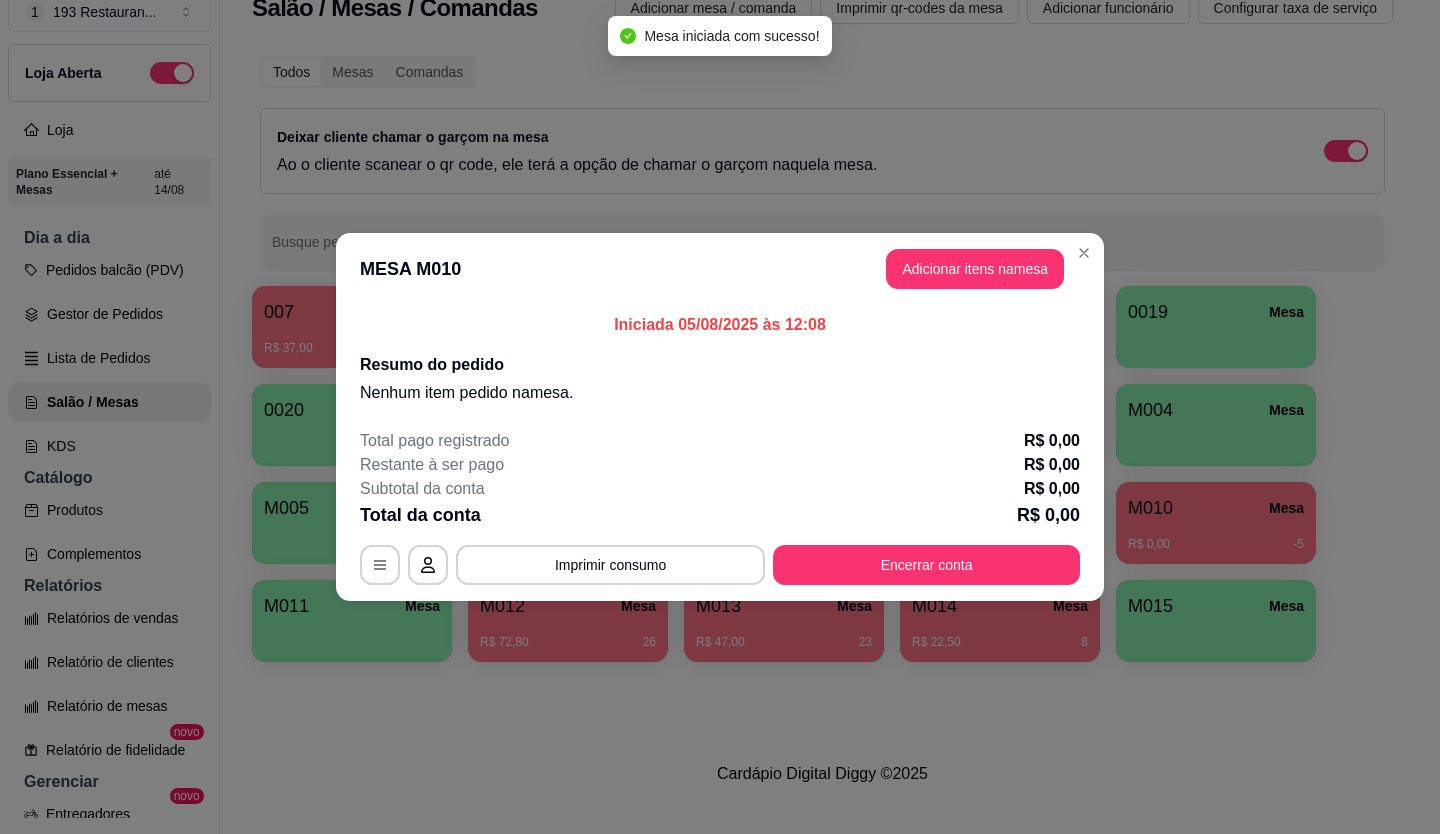 click on "Adicionar itens na mesa" at bounding box center [720, 269] 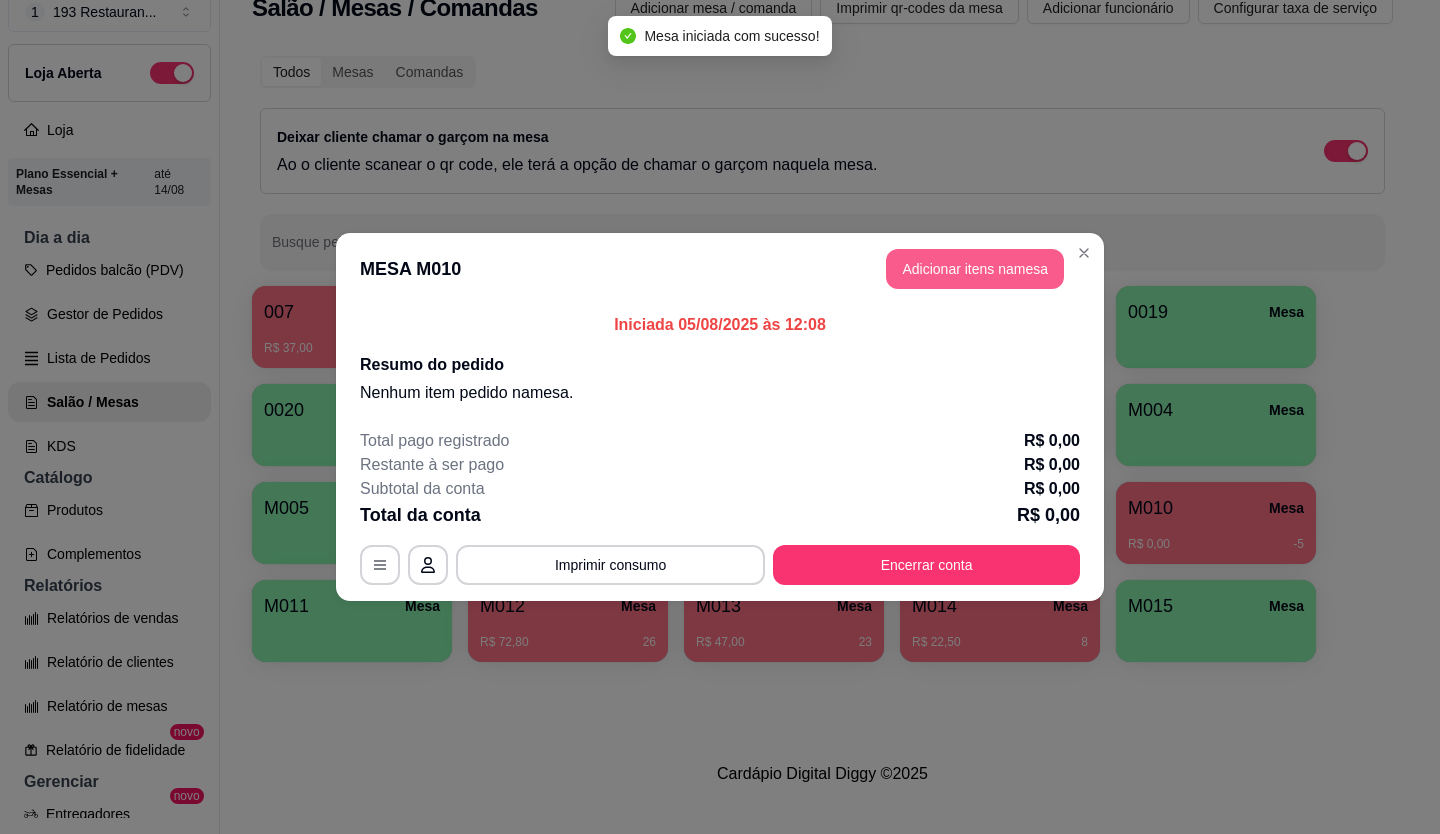 click on "Adicionar itens na  mesa" at bounding box center (975, 269) 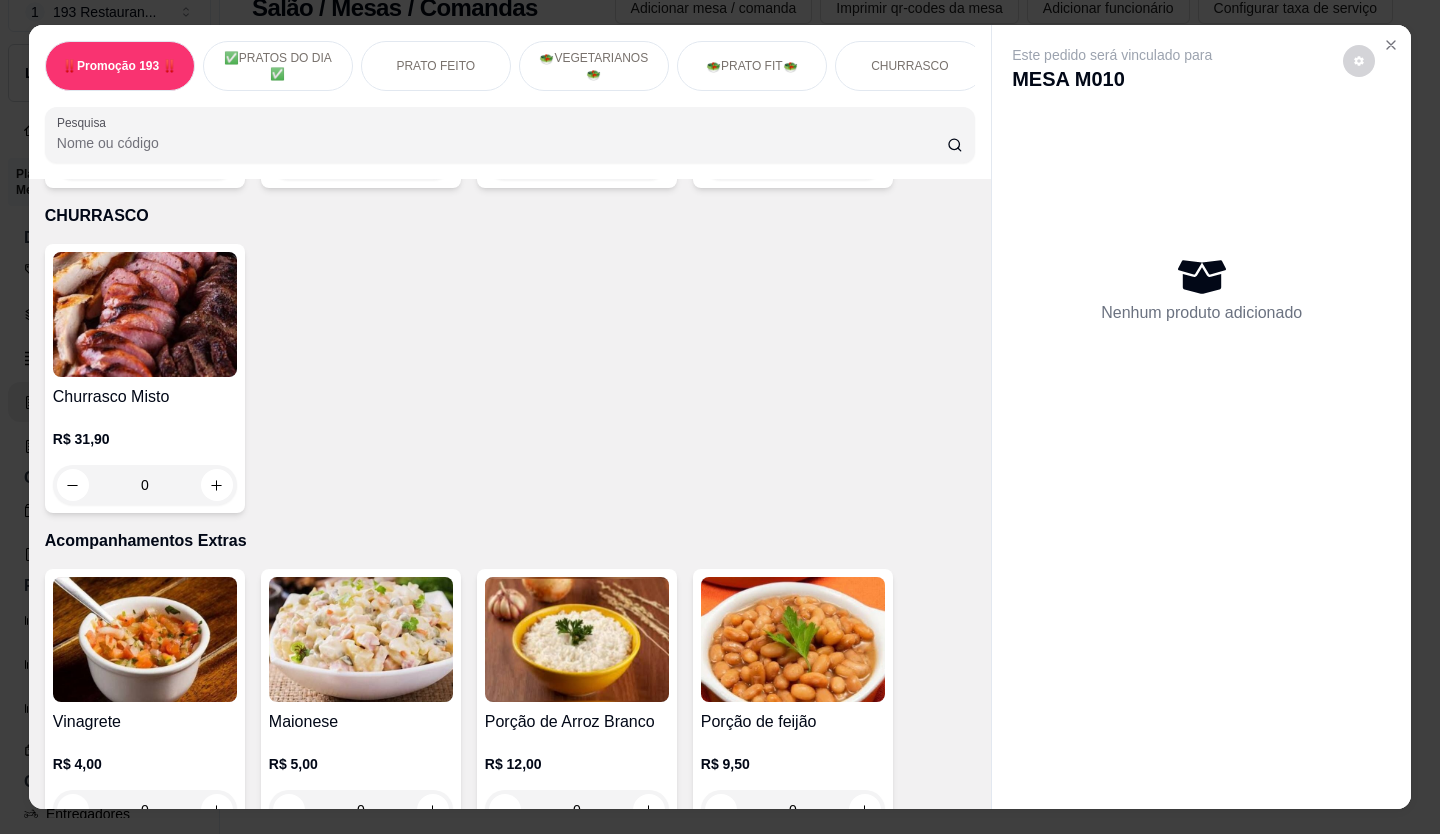 scroll, scrollTop: 3300, scrollLeft: 0, axis: vertical 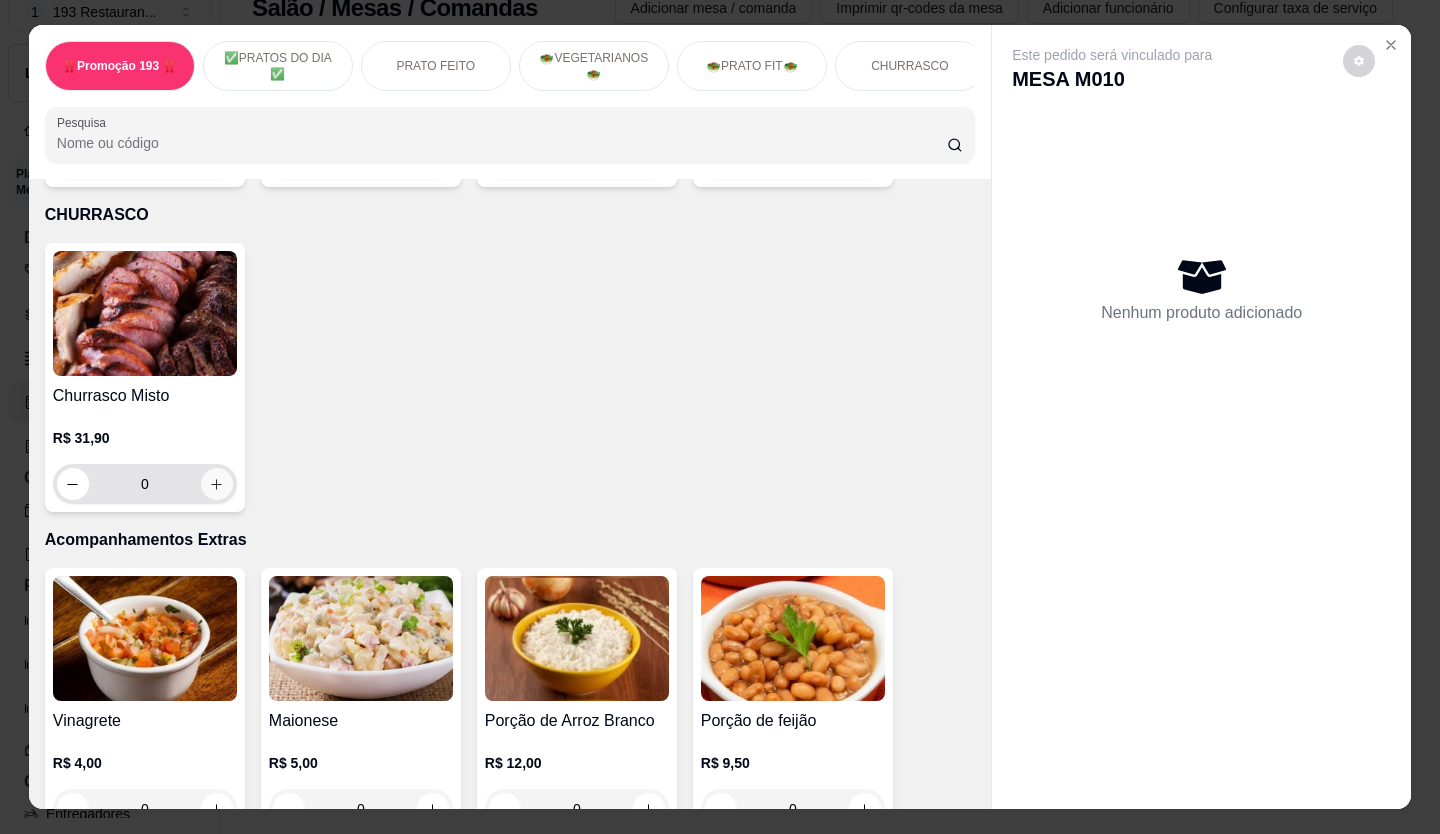 click 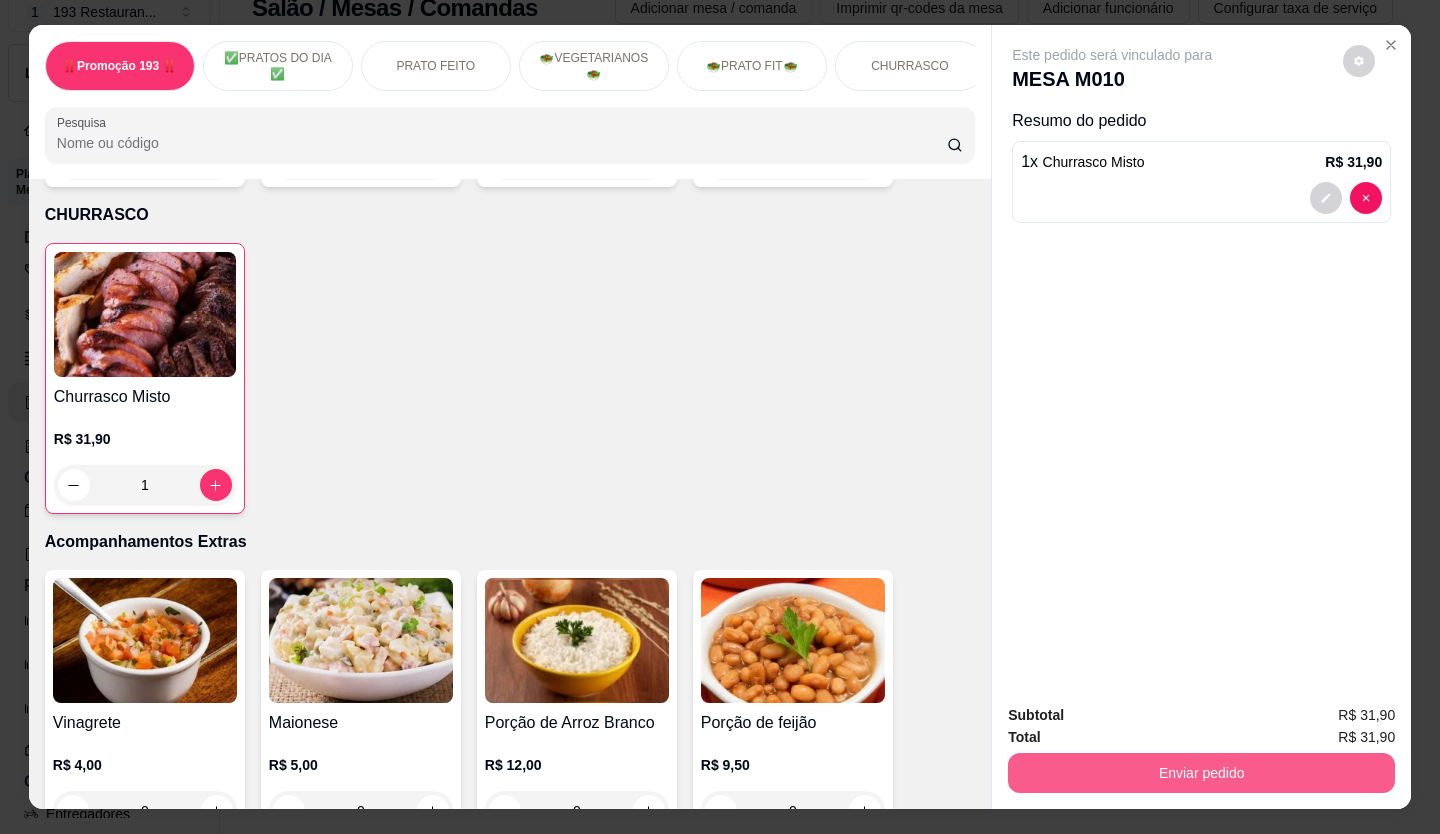 click on "Enviar pedido" at bounding box center (1201, 773) 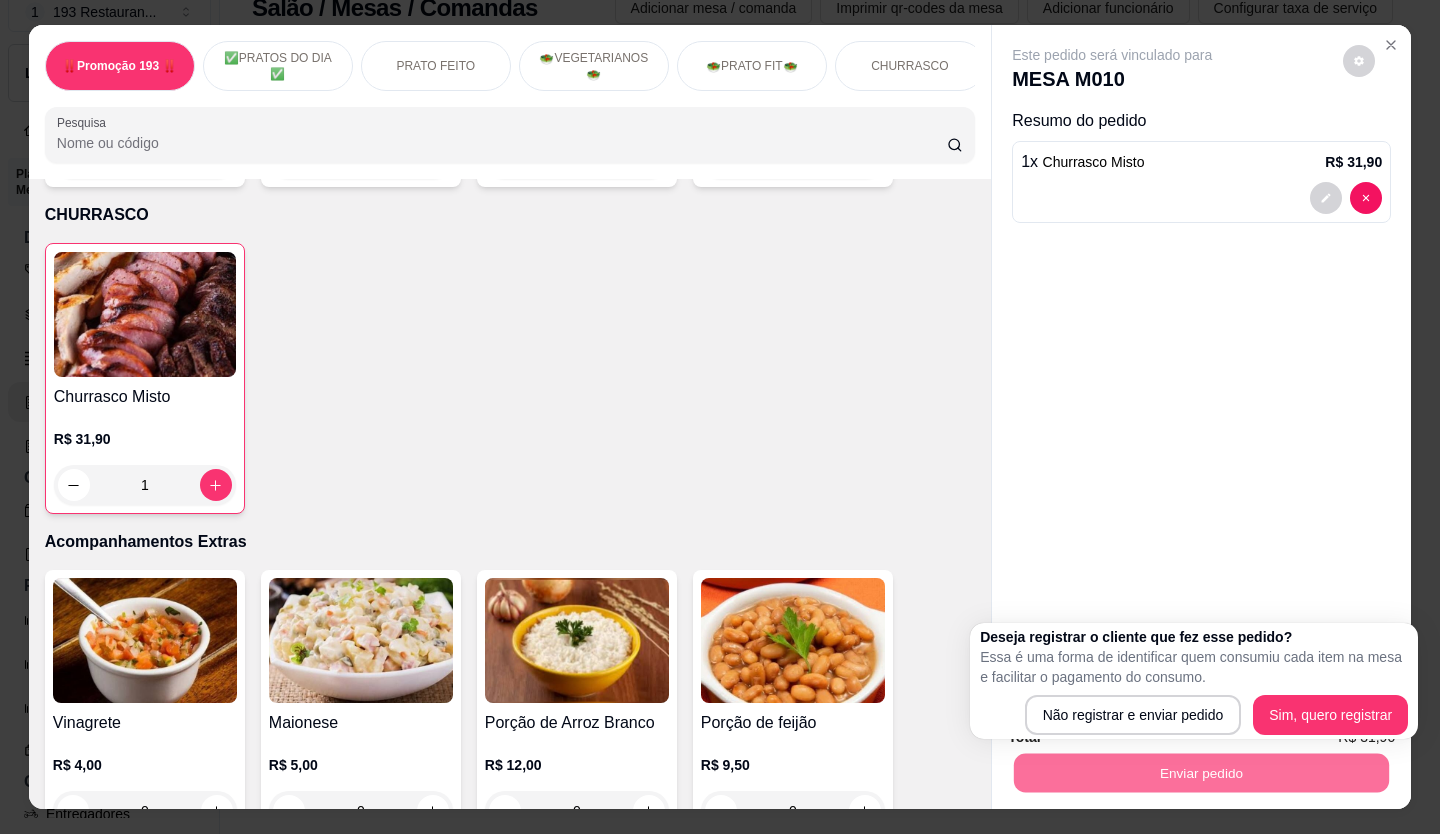 click on "‼️Promoção 193 ‼️ ✅PRATOS DO DIA ✅ PRATO FEITO  🥗VEGETARIANOS🥗 🥗PRATO FIT🥗 CHURRASCO  Acompanhamentos Extras Sobremesa Sucos, Águas e Refrigerantes 🍻BEBIDAS ÁLCOOLICAS🍻  DOCES DO CAIXA  VALOR DA MARMITA PARA ENTREGA Pesquisa Item avulso ‼️Promoção 193 ‼️ Espaguete ao Molho C/ Filé de Sobrecoxa   R$ 26,90 R$ 22,90 0 ✅PRATOS DO DIA ✅ Terça- feira ( Picadinho com batata)    R$ 30,00 0 PRATO FEITO  Bife Acebolado    R$ 28,50 0  Parmegiana de Frango    R$ 36,00 0 Filé de sobrecoxa    R$ 25,00 0 Omelete   R$ 22,90 R$ 20,00 0 Filè de Frango    R$ 25,90 R$ 22,50 0 Frango a Milanesa   R$ 24,00 0 Bife a Cavalo   R$ 32,90 R$ 29,90 0 Peixe Grelhado    R$ 27,50 R$ 23,50 0 Bife a Milanesa    R$ 29,00 0 Espaguete ao molho c/ filé de sobrecoxa   R$ 26,90 R$ 22,90 0 Calabresa acebolada   R$ 25,00 R$ 21,90 0 Strogonoff de Frango    R$ 25,00 R$ 23,90 0 Parmegiana de contra Filé   R$ 40,00 0 Contra filé acebolado   R$ 35,90 0 Contra Filè com ovo   0" at bounding box center [720, 417] 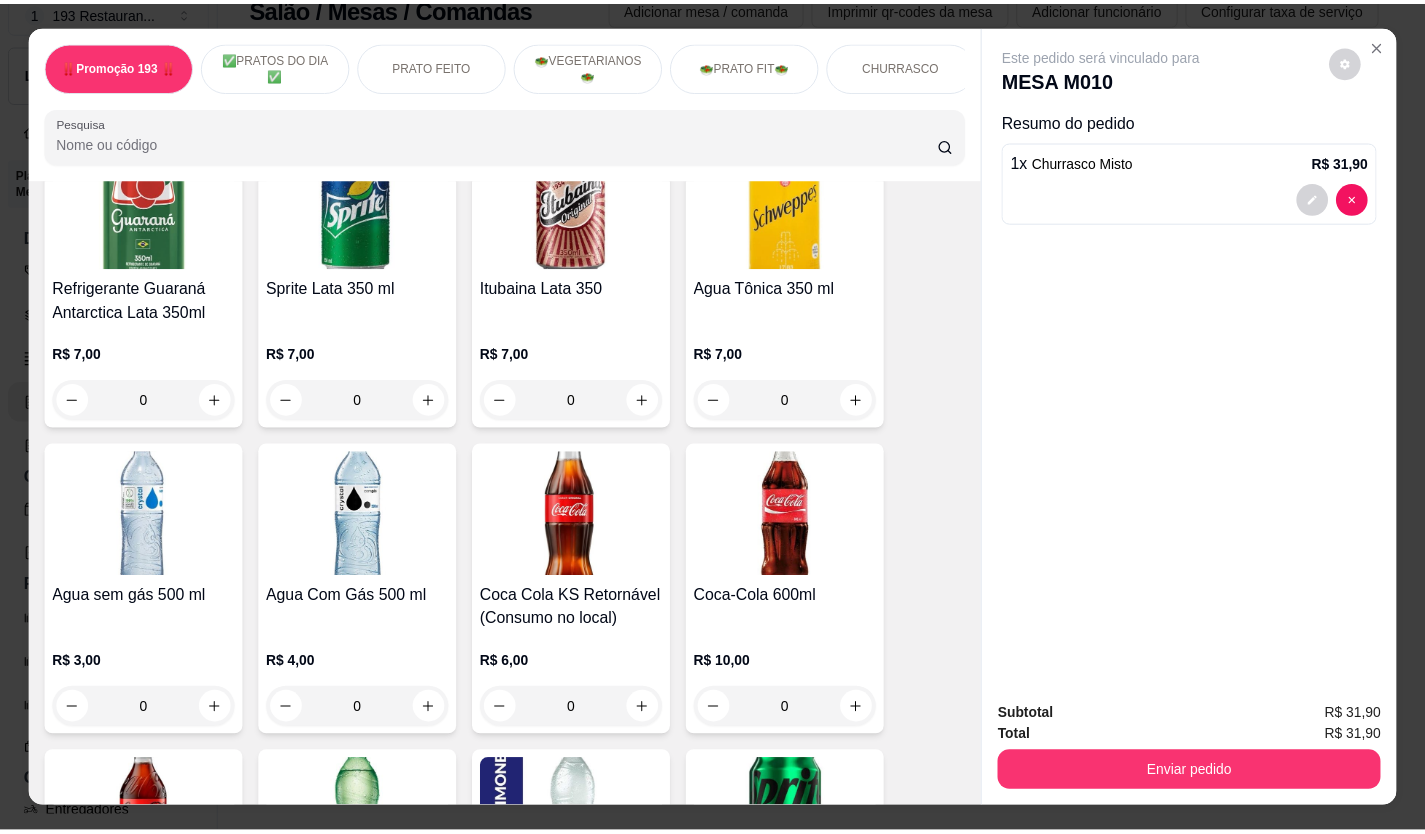 scroll, scrollTop: 4812, scrollLeft: 0, axis: vertical 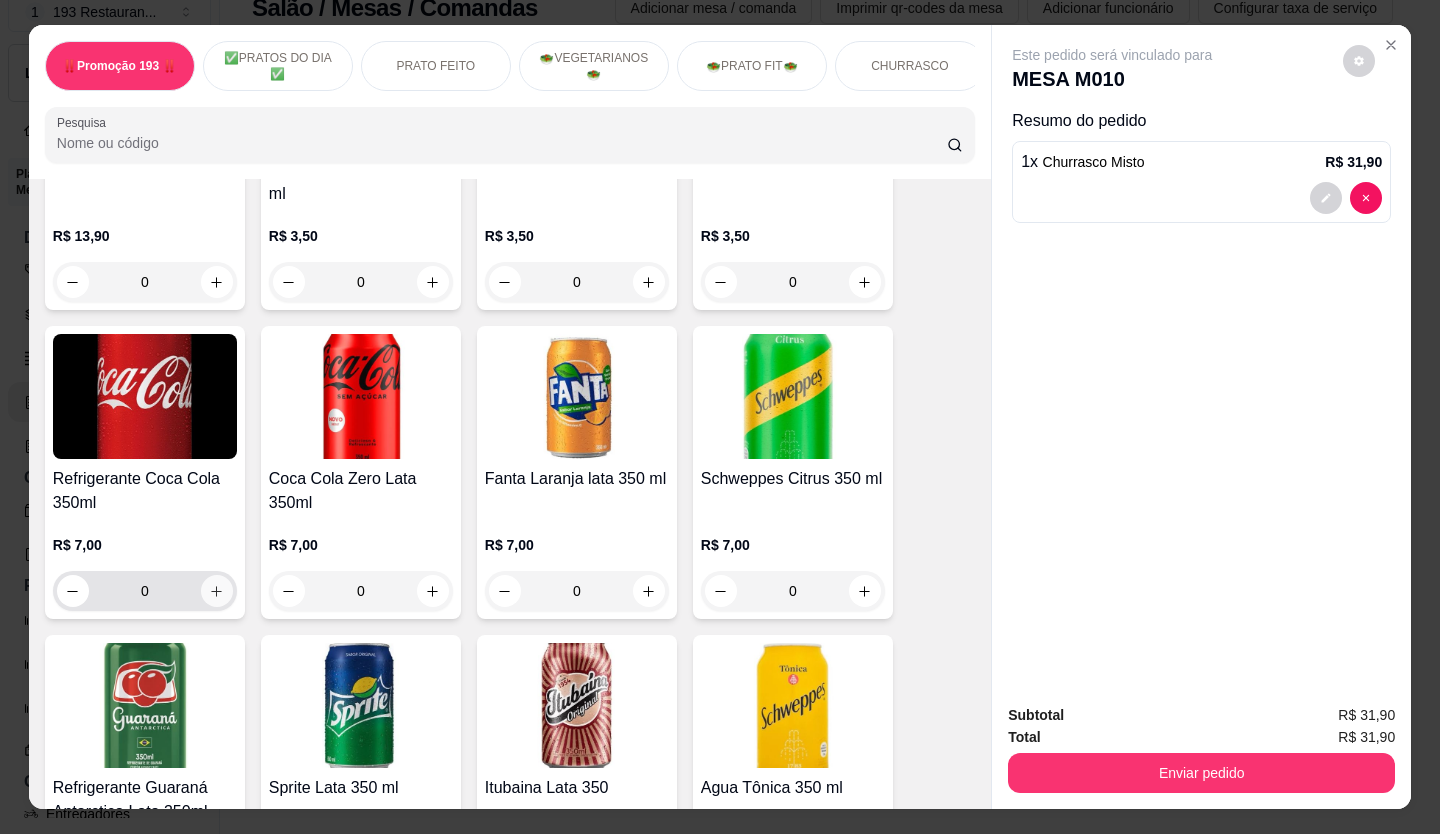 click at bounding box center [217, 591] 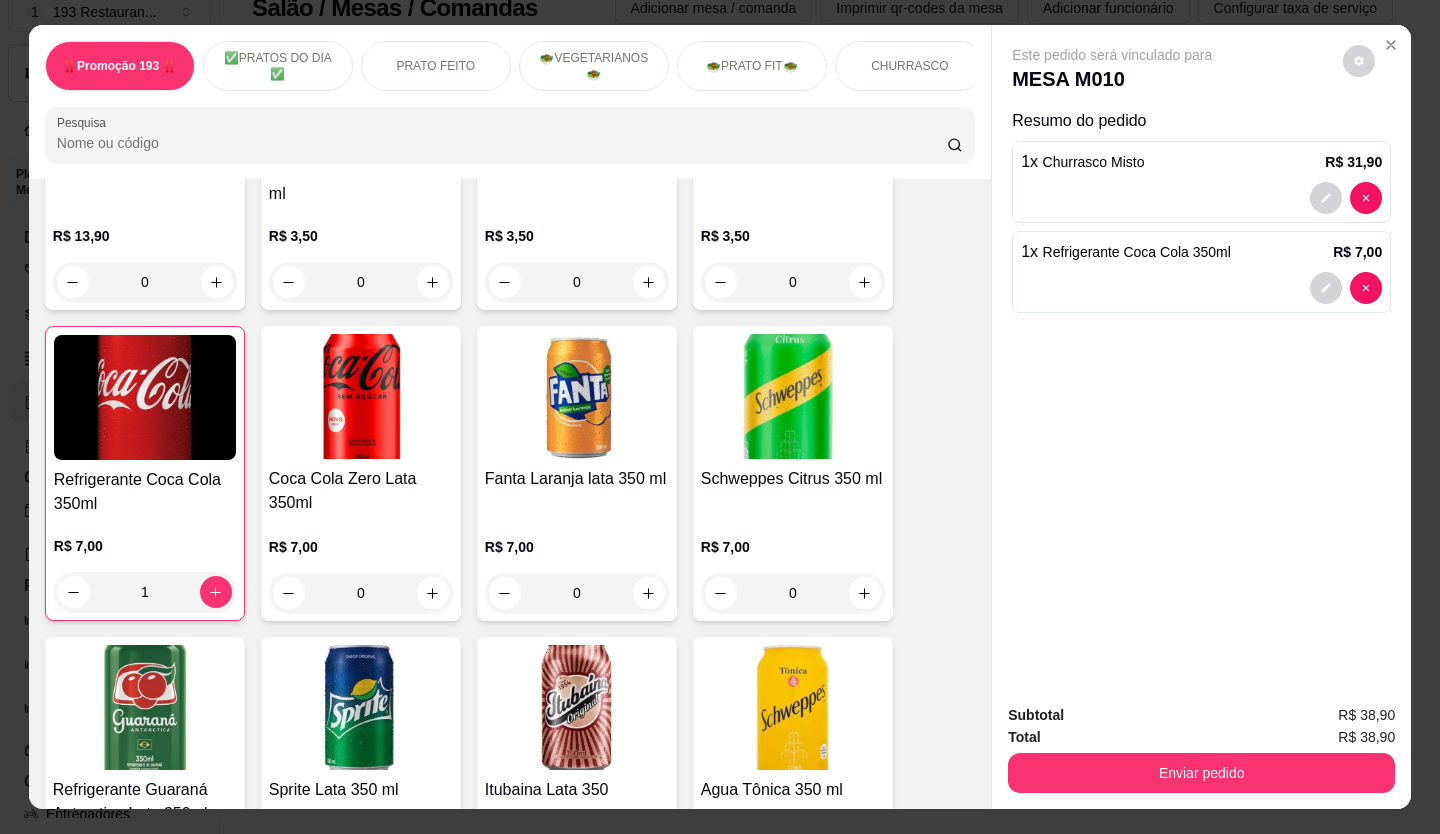 click on "Total" at bounding box center (1024, 737) 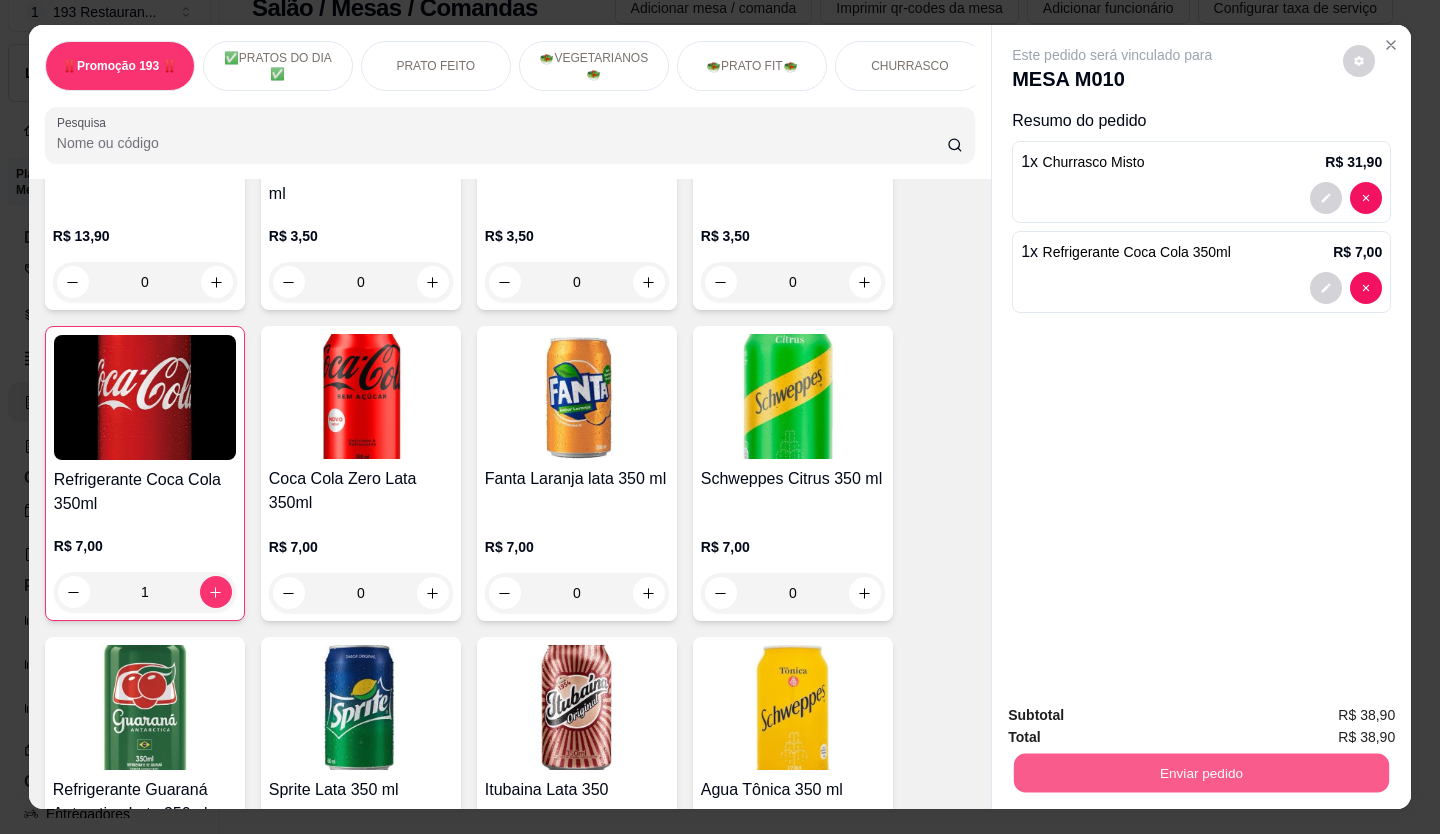 click on "Enviar pedido" at bounding box center [1201, 773] 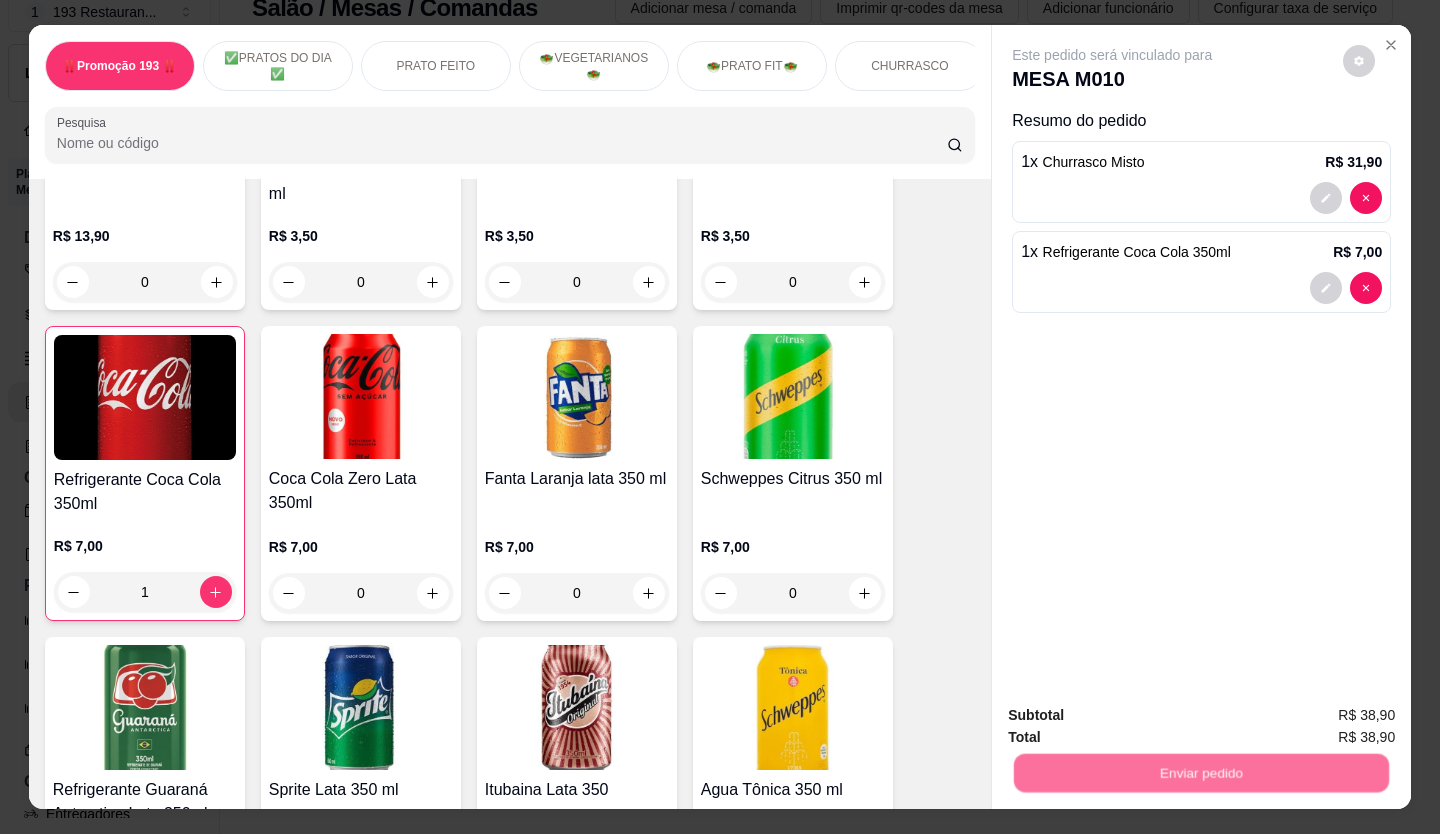 click on "Não registrar e enviar pedido" at bounding box center [1135, 716] 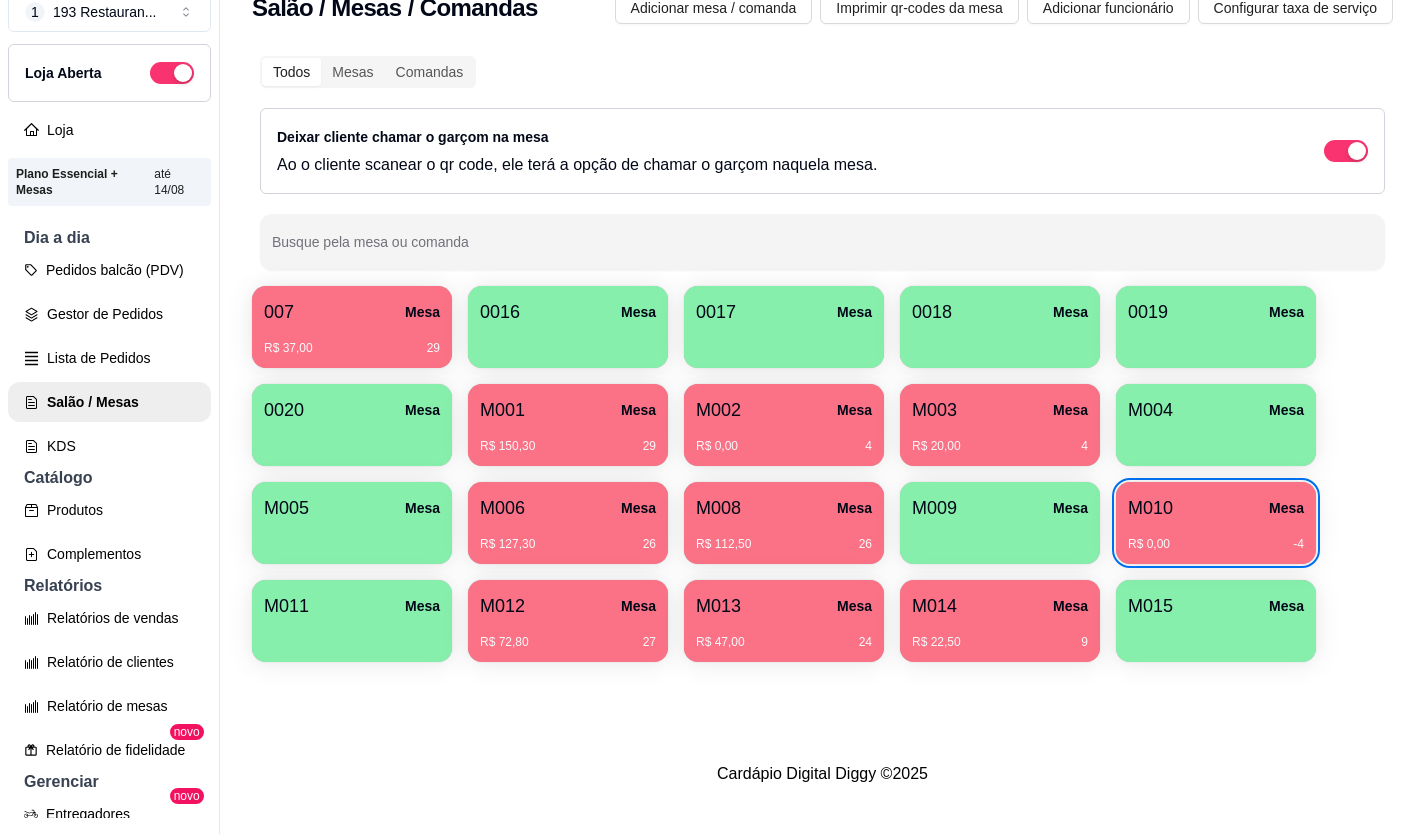type 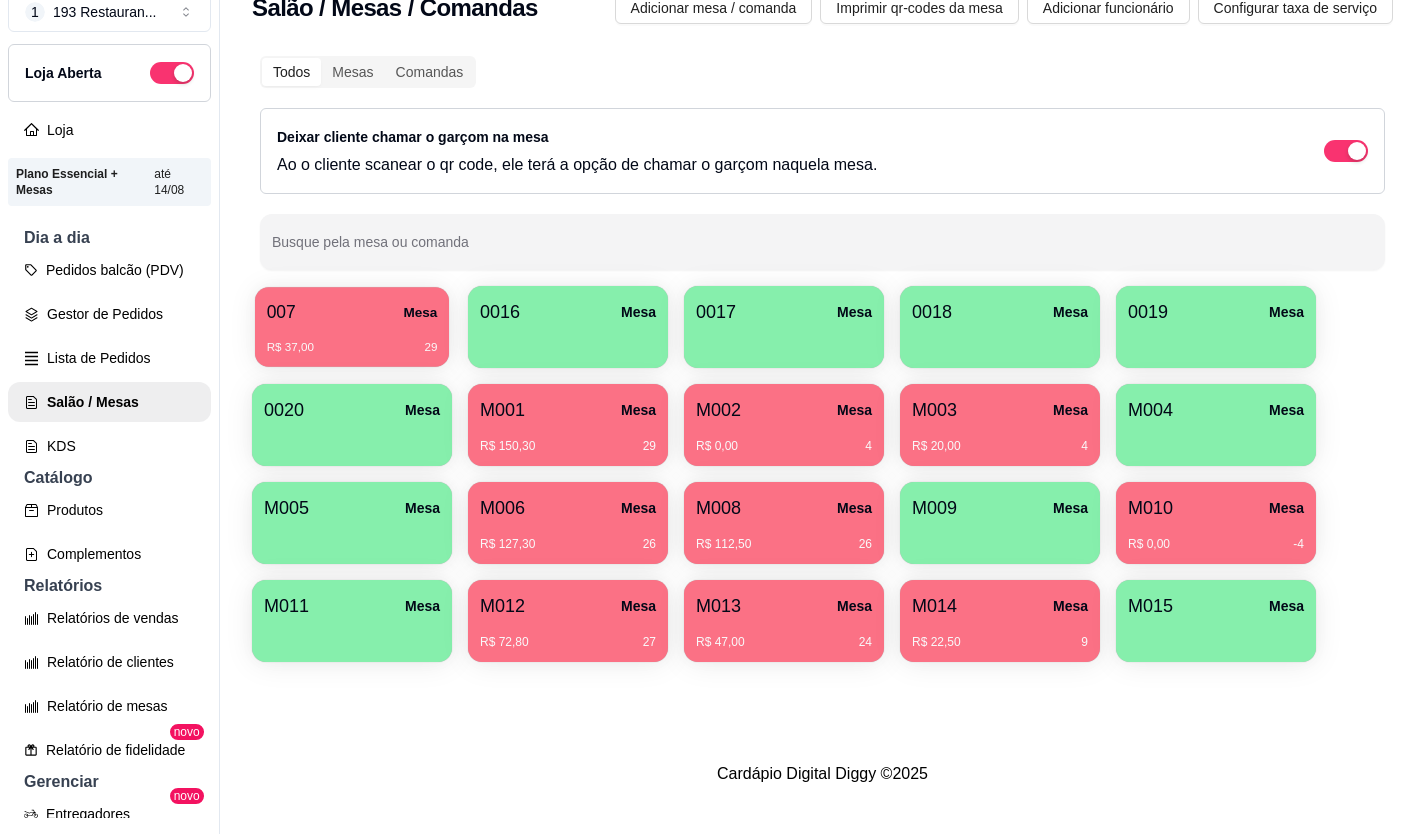 click on "007 Mesa" at bounding box center (352, 312) 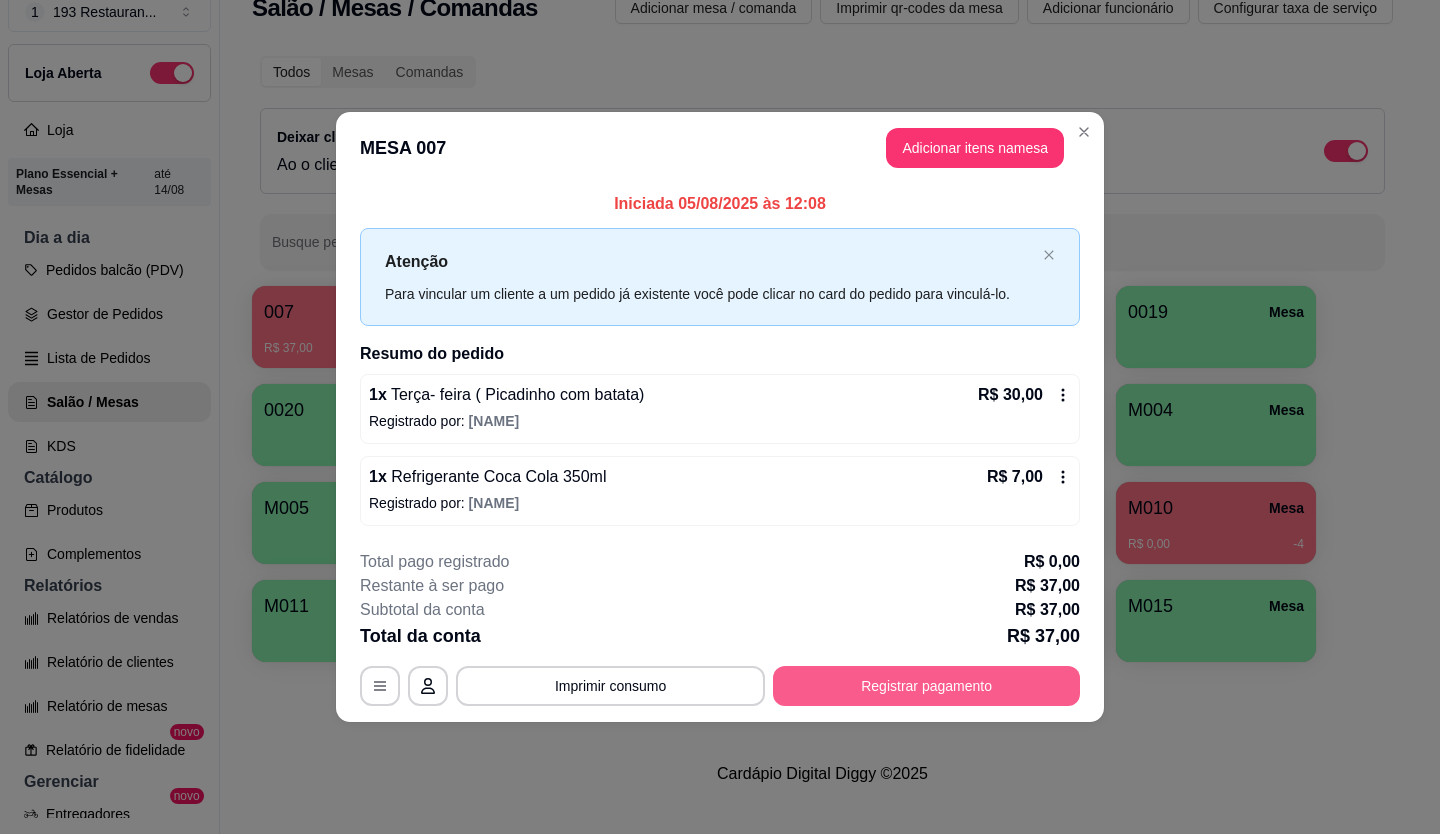click on "Registrar pagamento" at bounding box center [926, 686] 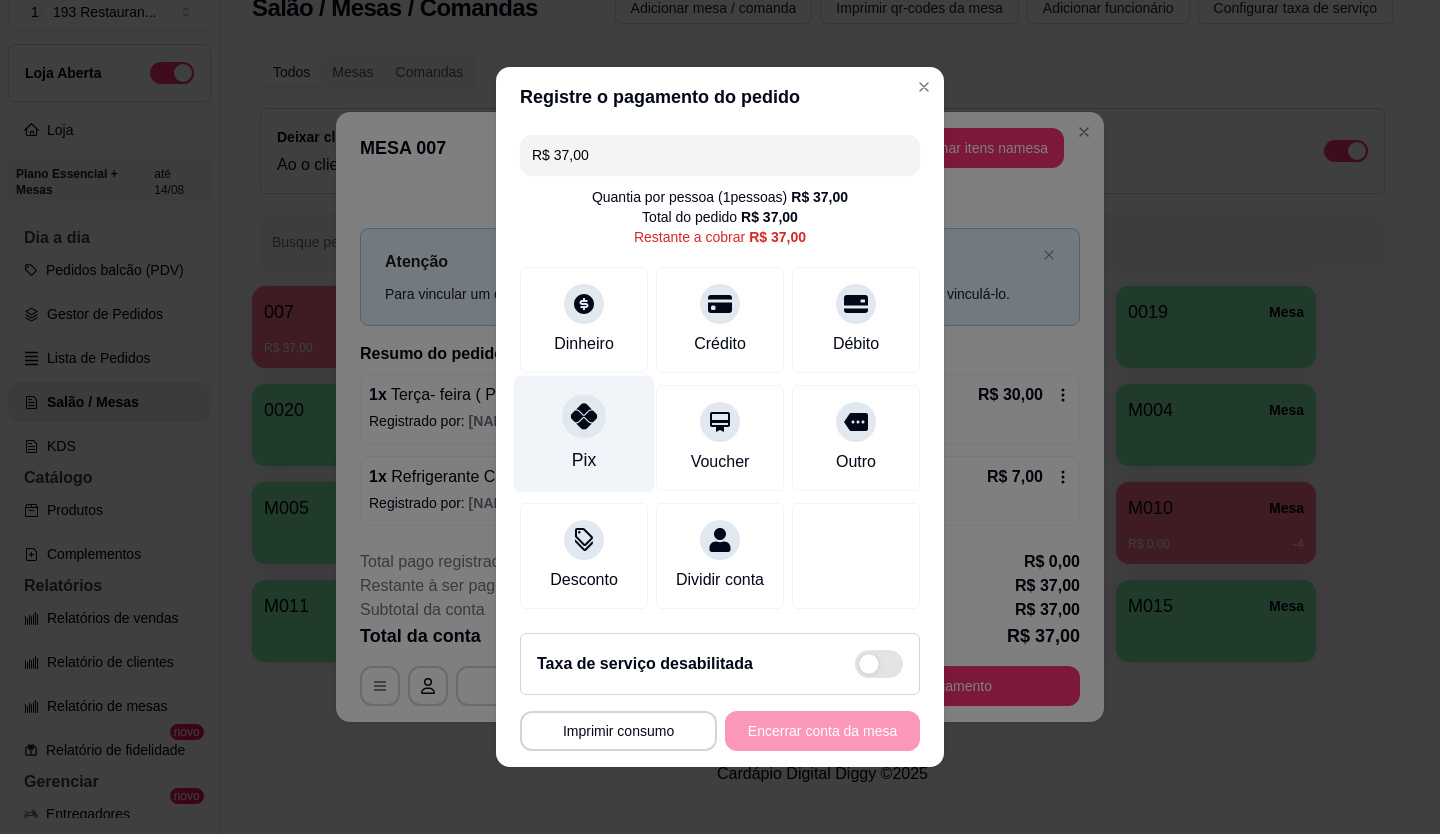 click on "Pix" at bounding box center [584, 460] 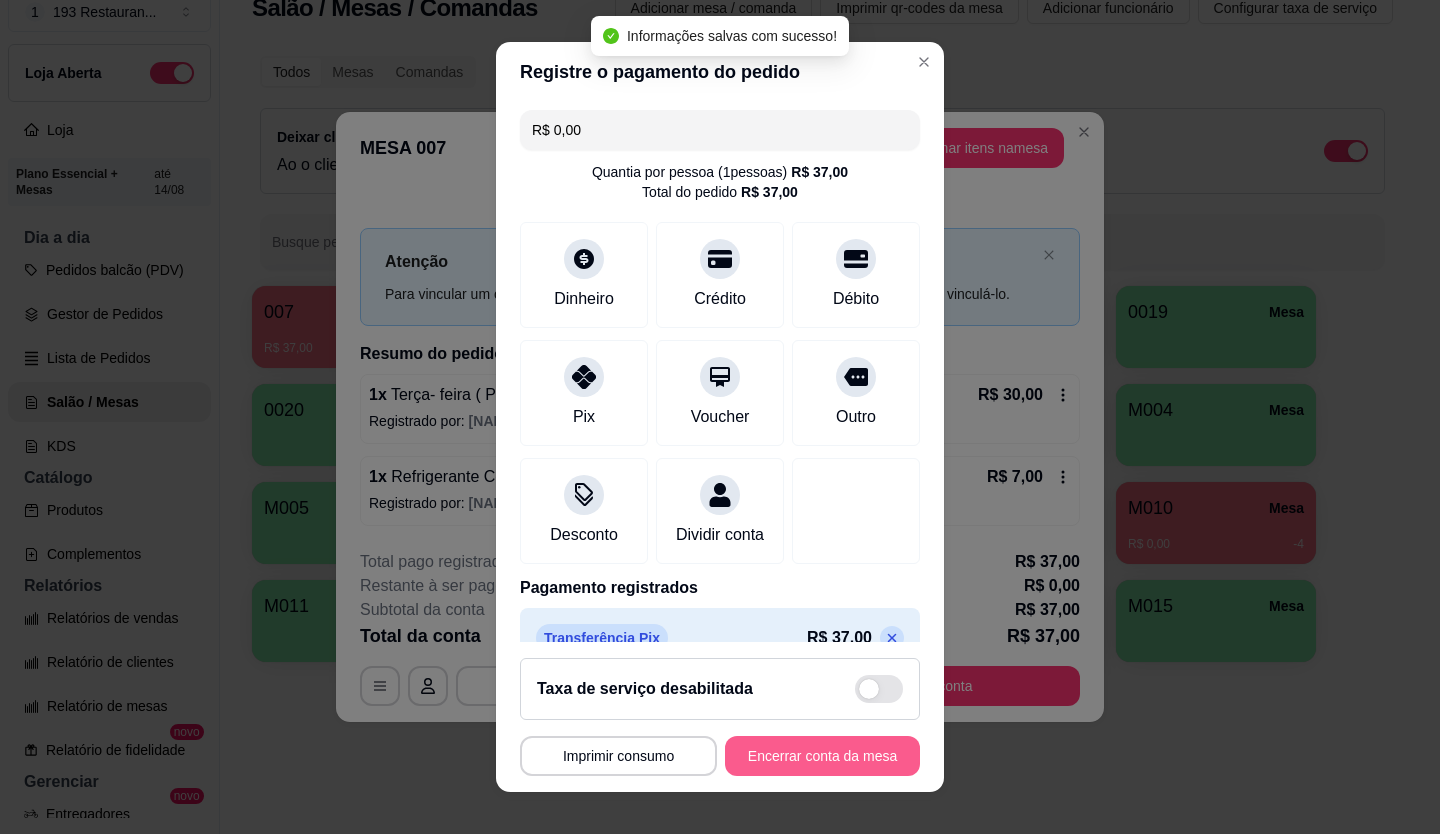 type on "R$ 0,00" 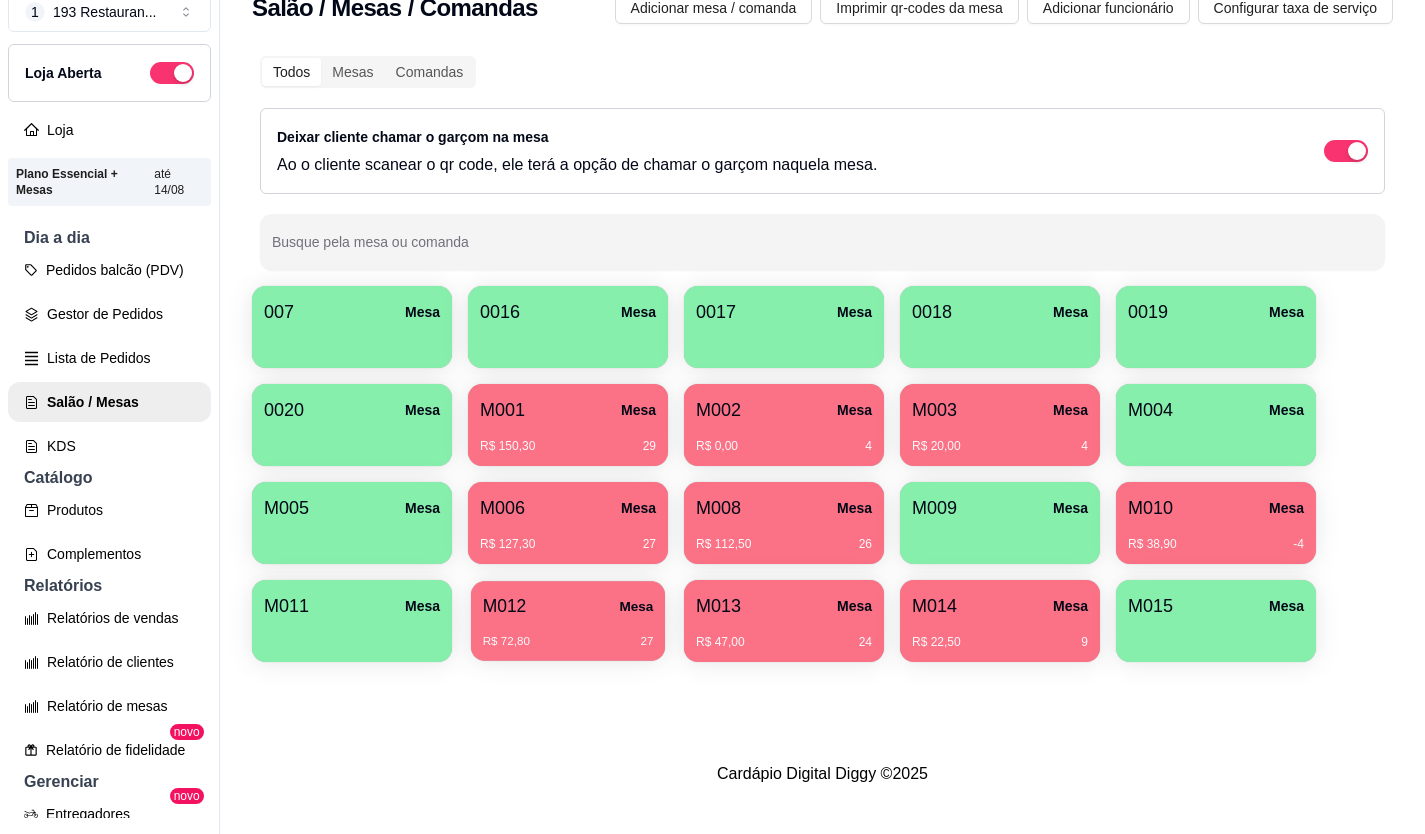 click on "R$ 72,80 27" at bounding box center [568, 634] 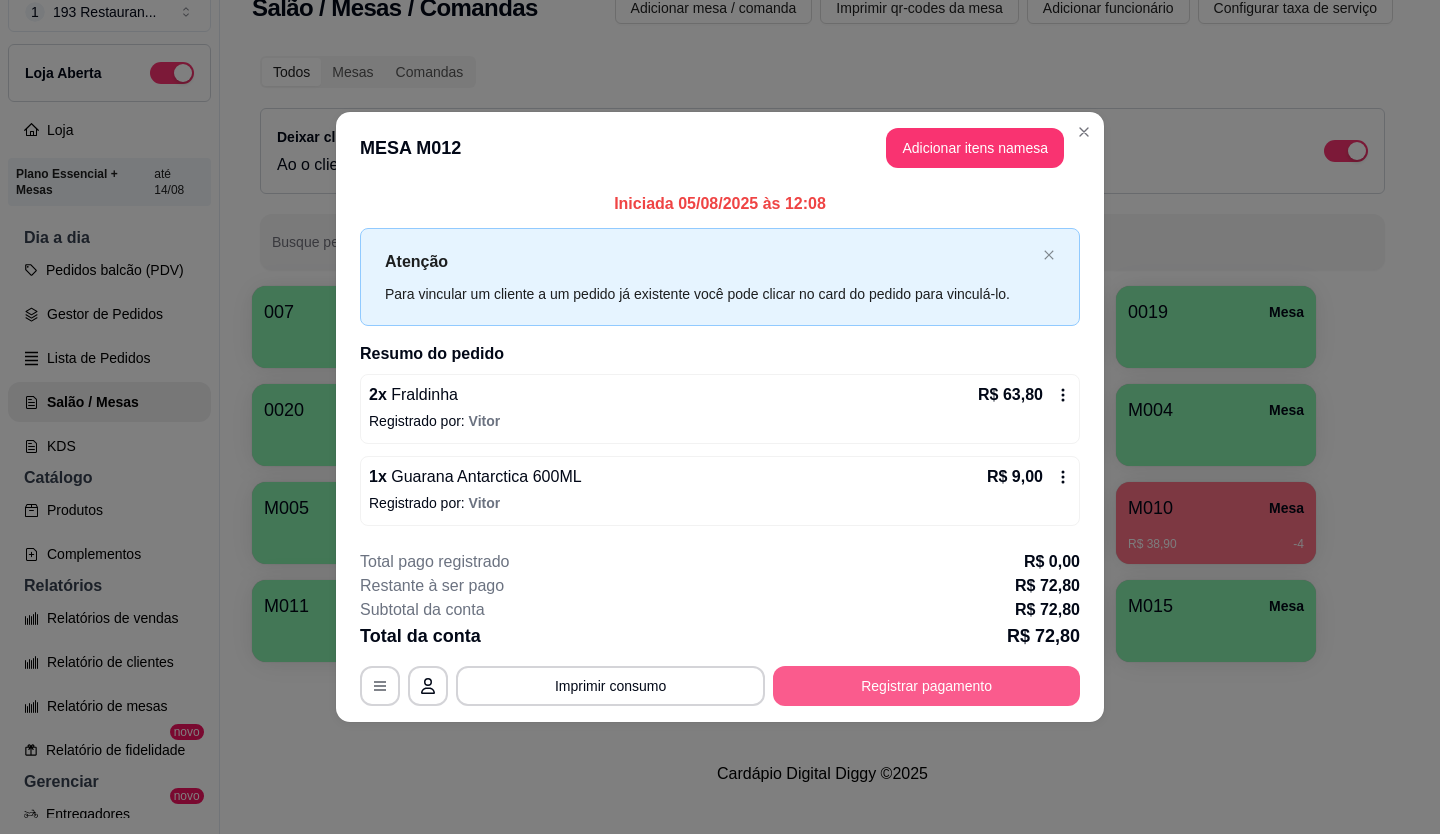 click on "Registrar pagamento" at bounding box center (926, 686) 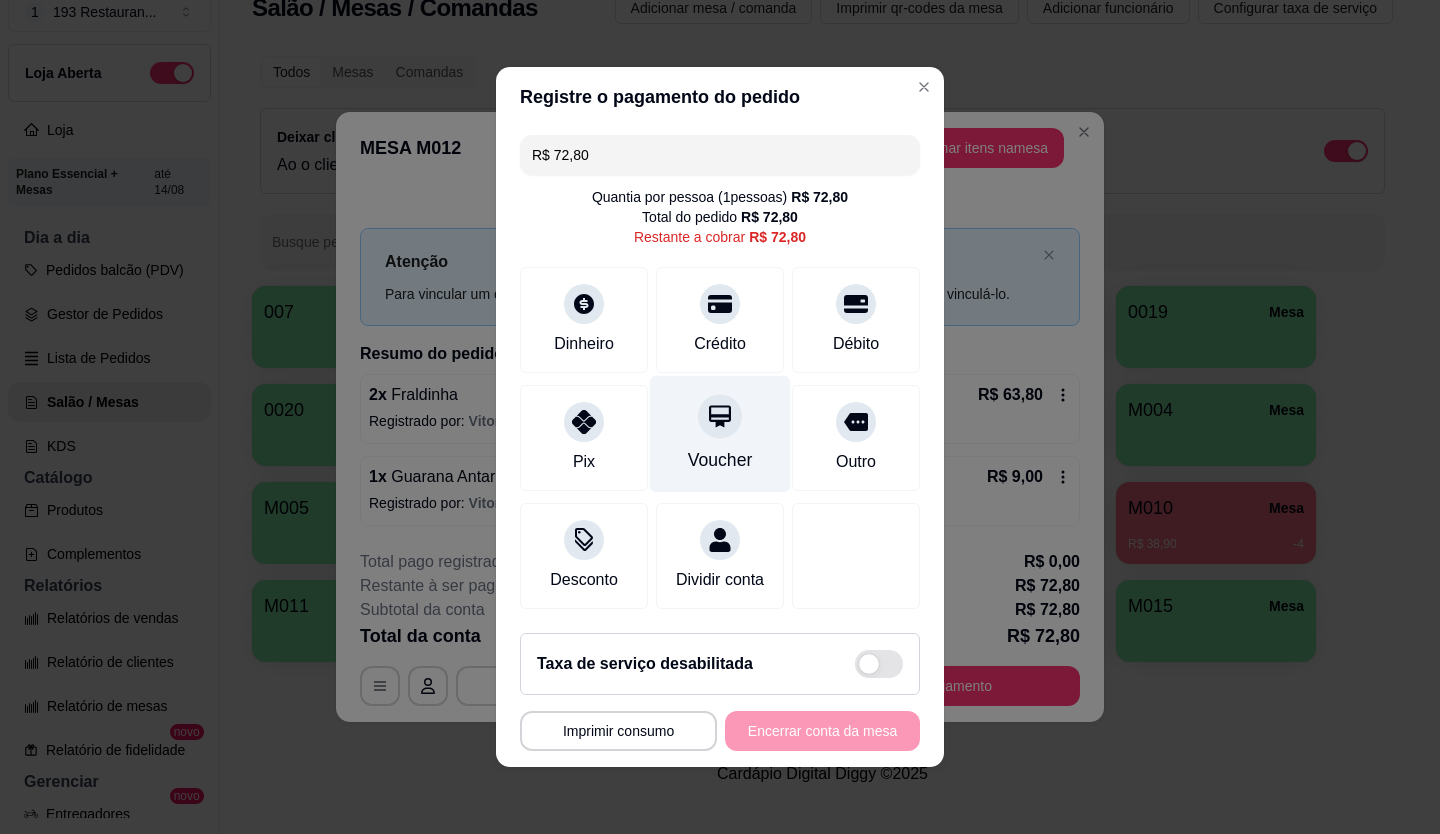 click on "Voucher" at bounding box center [720, 434] 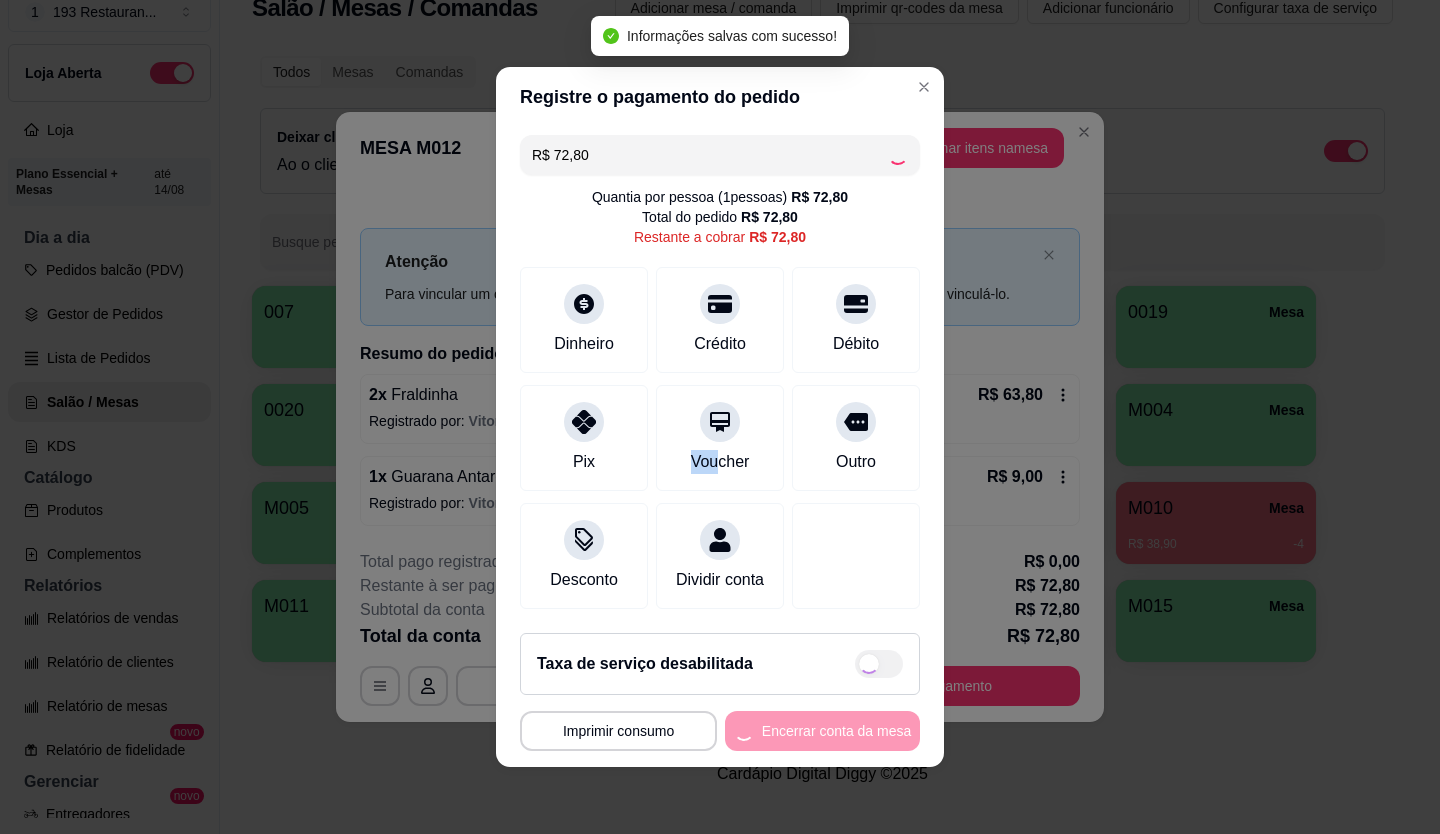 type on "R$ 0,00" 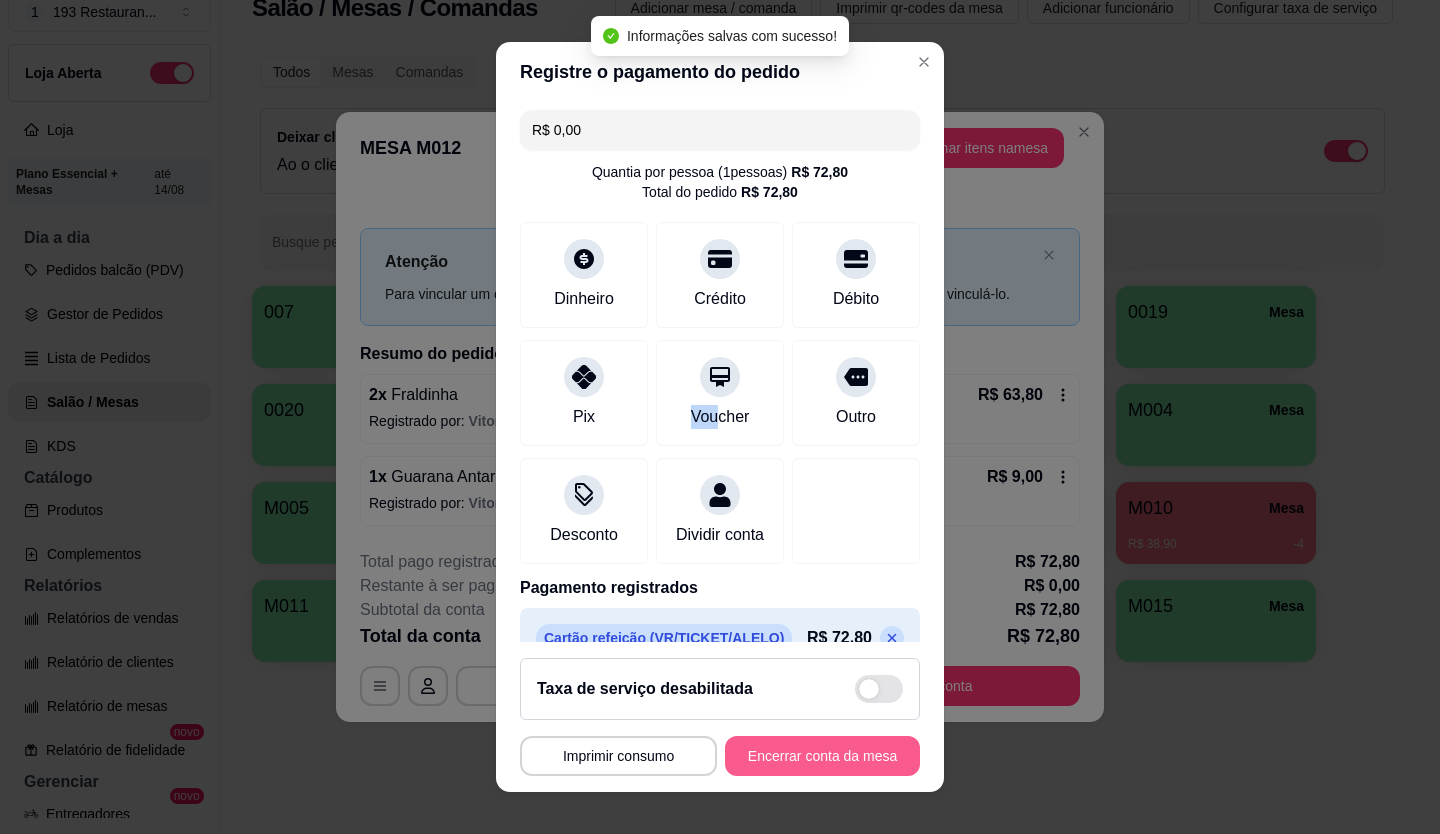 click on "Encerrar conta da mesa" at bounding box center [822, 756] 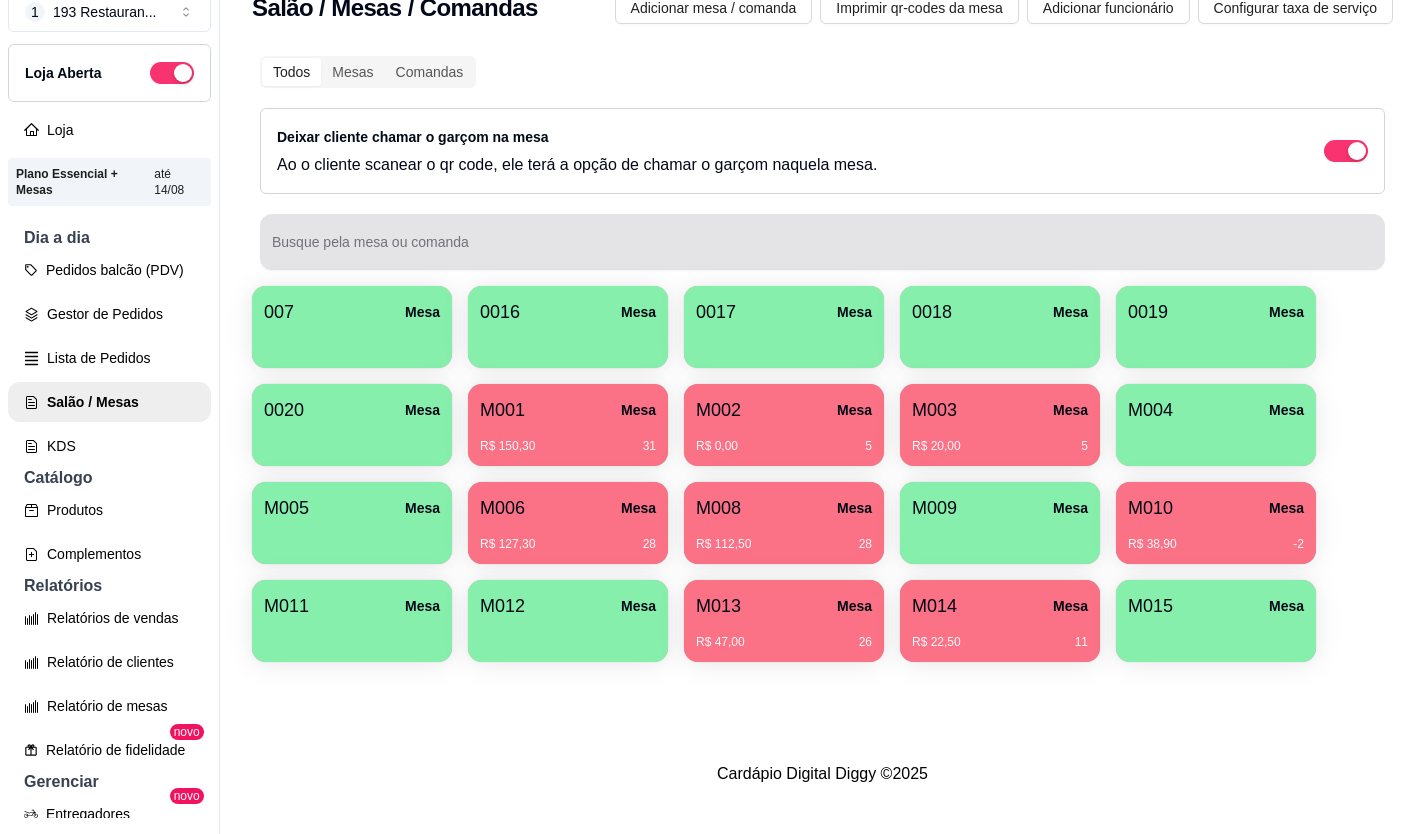 drag, startPoint x: 1084, startPoint y: 323, endPoint x: 559, endPoint y: 215, distance: 535.99347 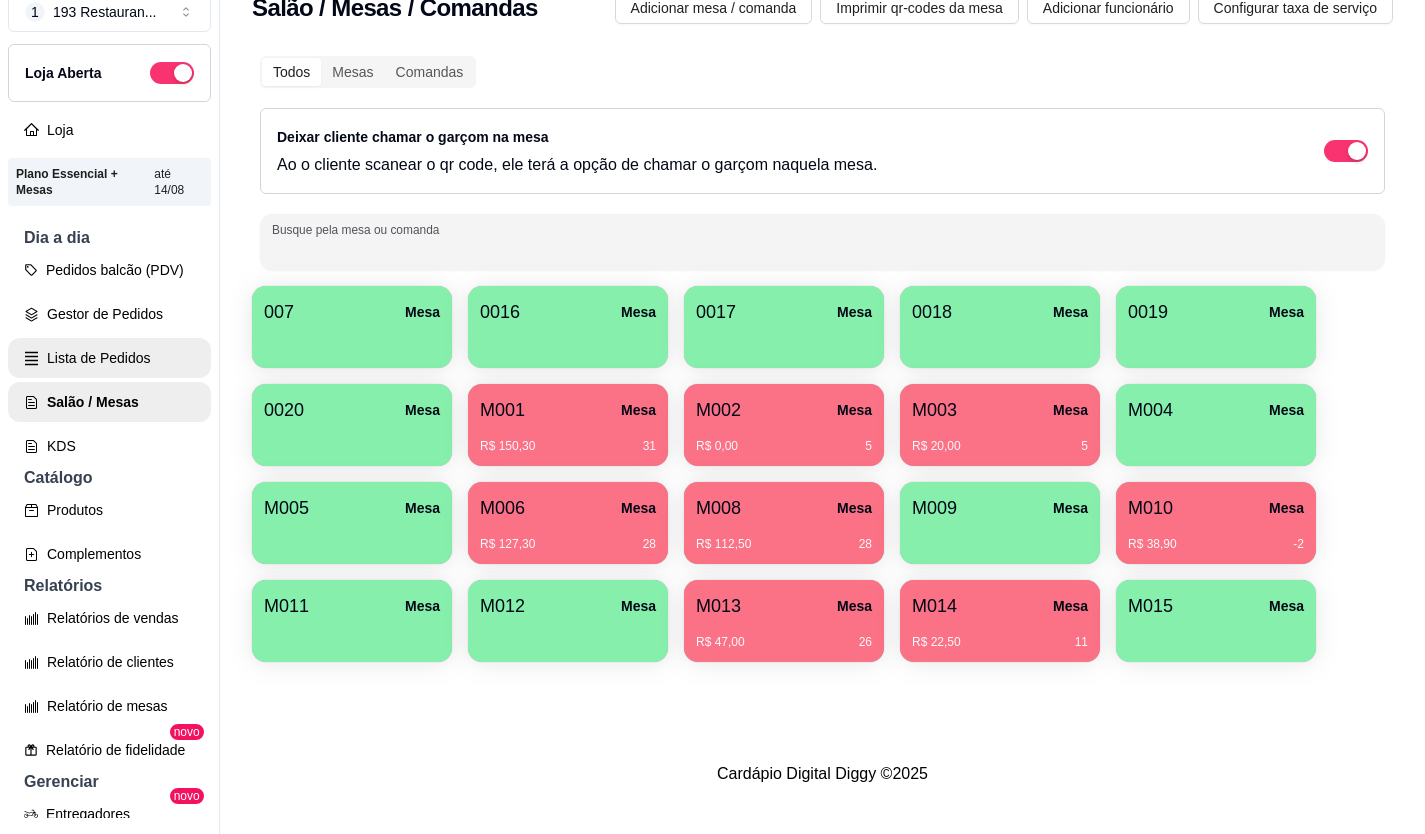 click on "Lista de Pedidos" at bounding box center (109, 358) 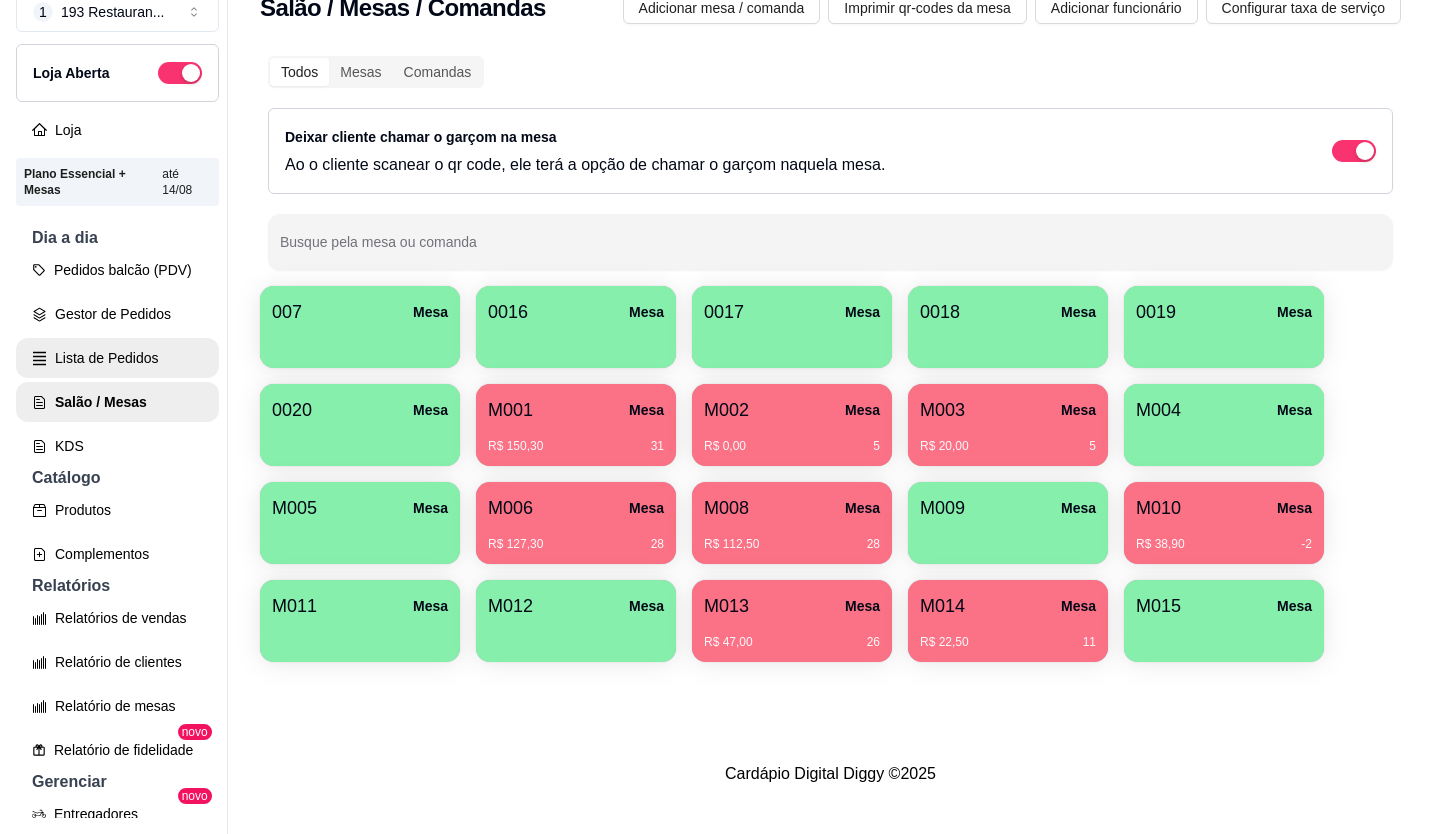 scroll, scrollTop: 0, scrollLeft: 0, axis: both 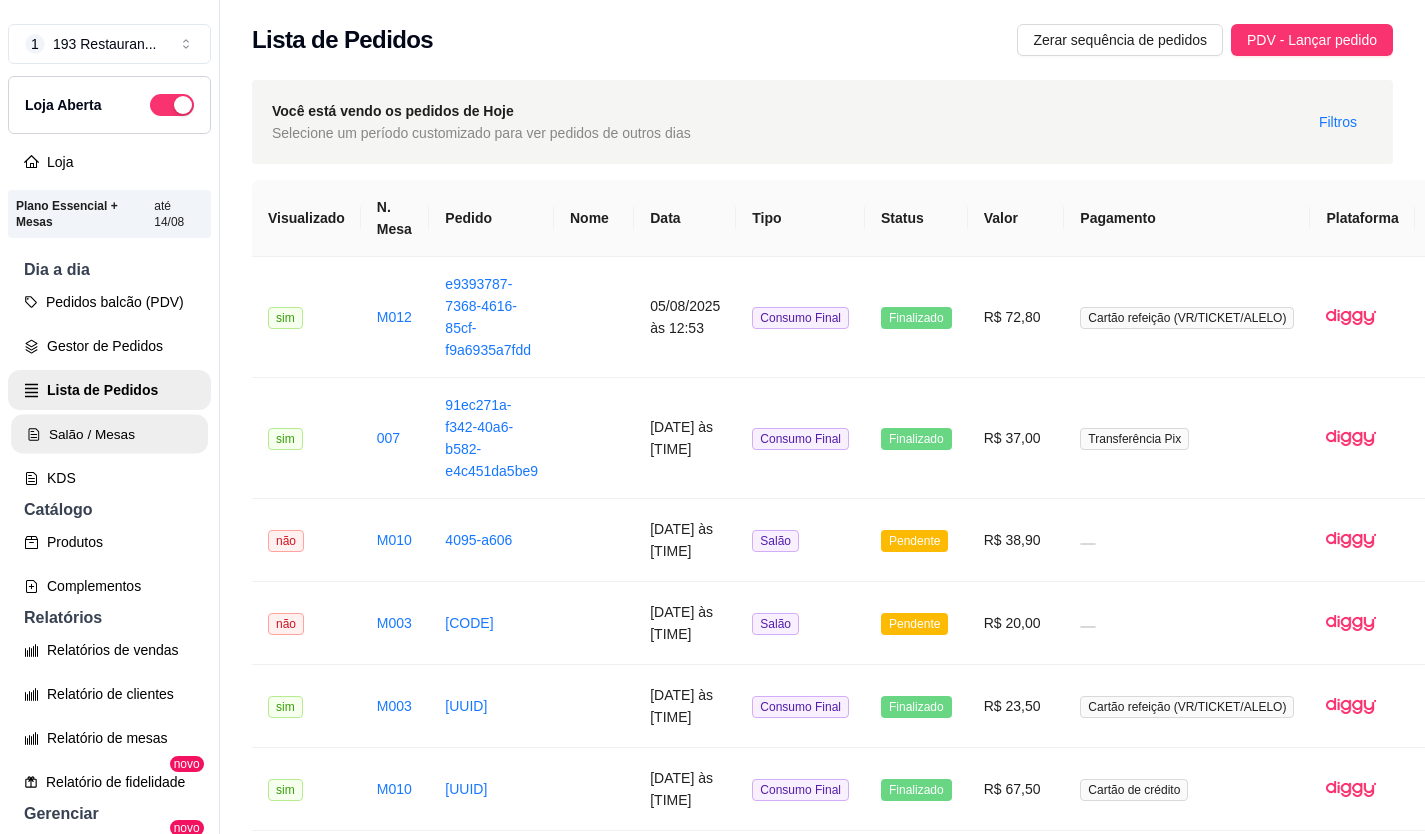 click on "Salão / Mesas" at bounding box center (109, 434) 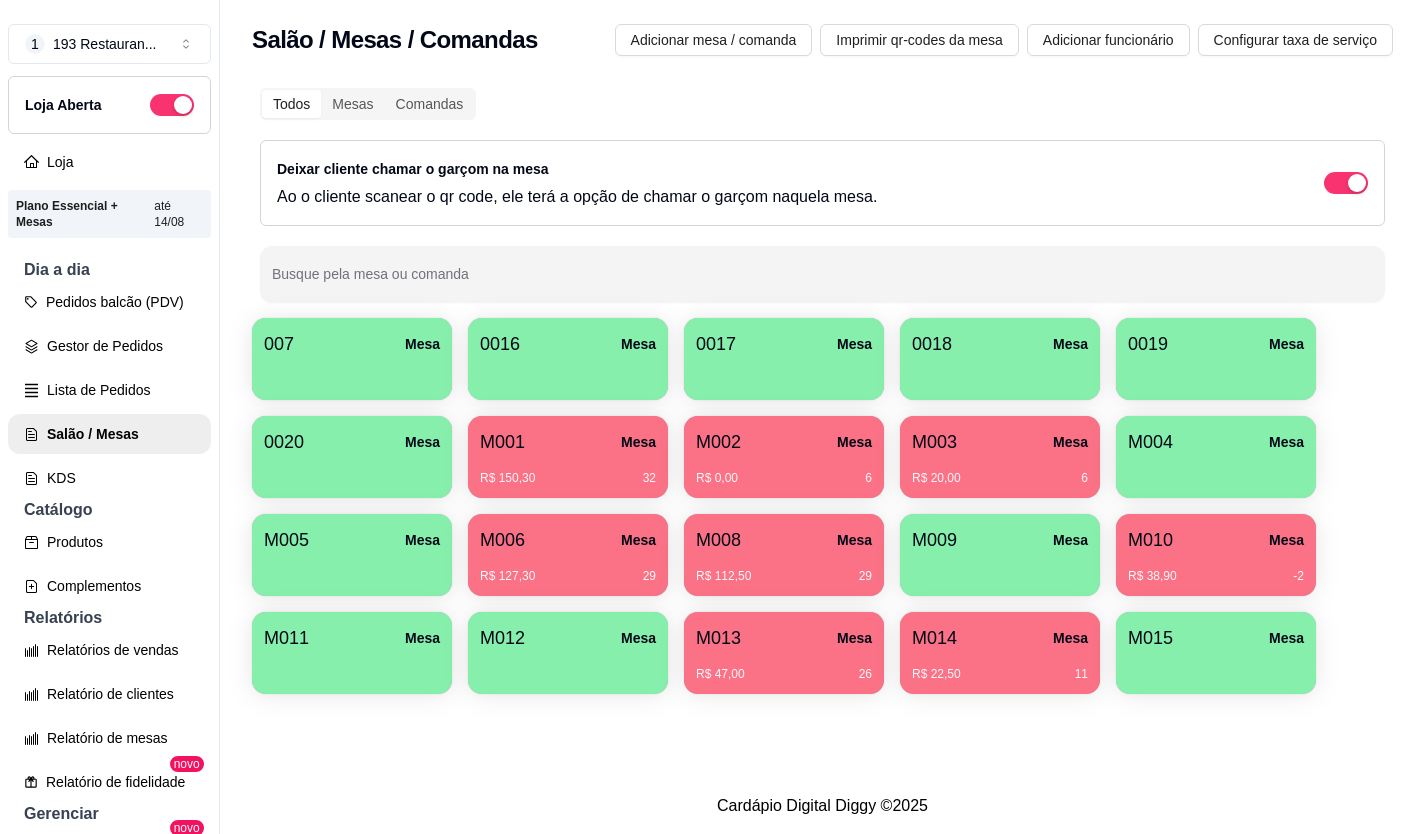 click on "R$ 47,00 26" at bounding box center (784, 667) 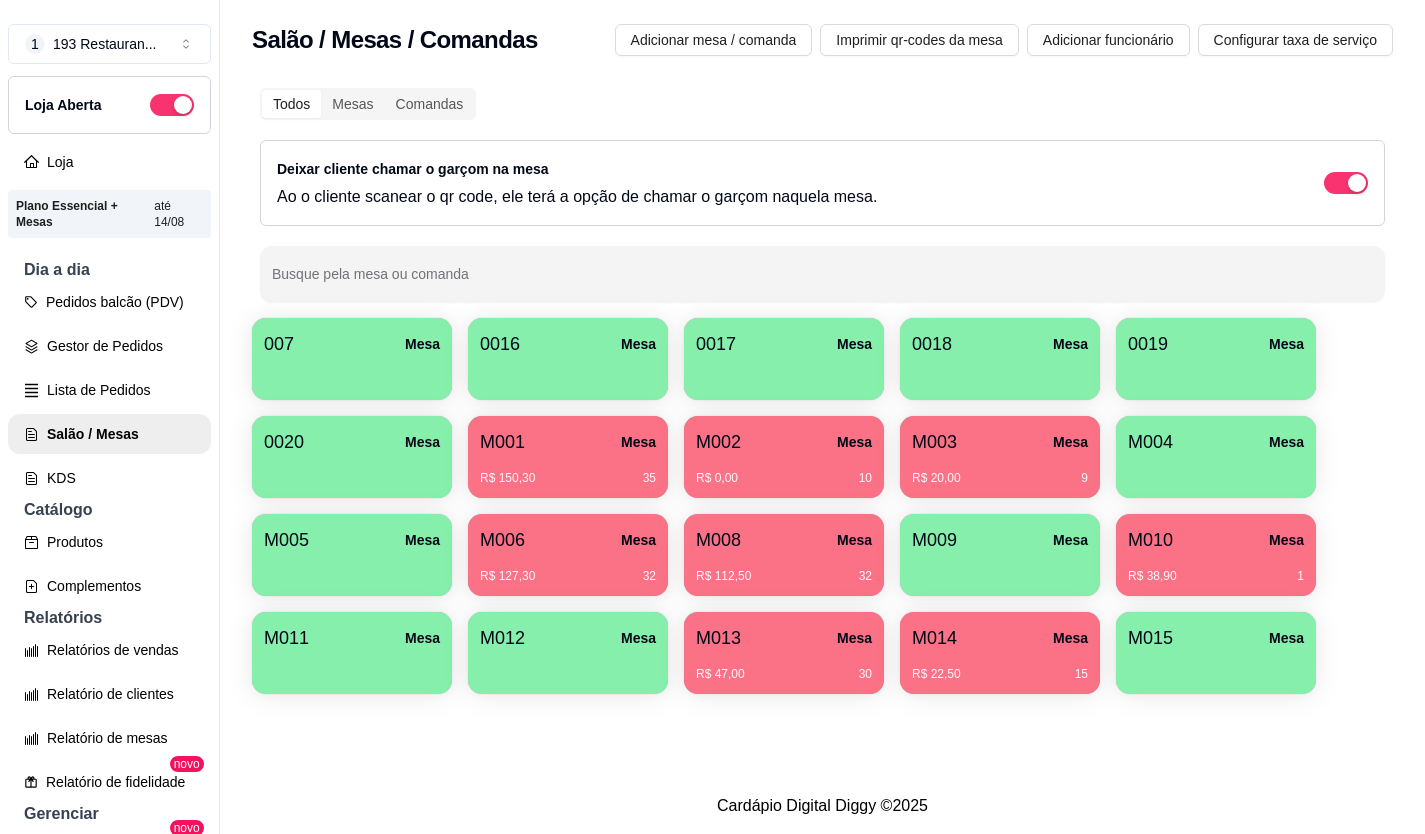 type 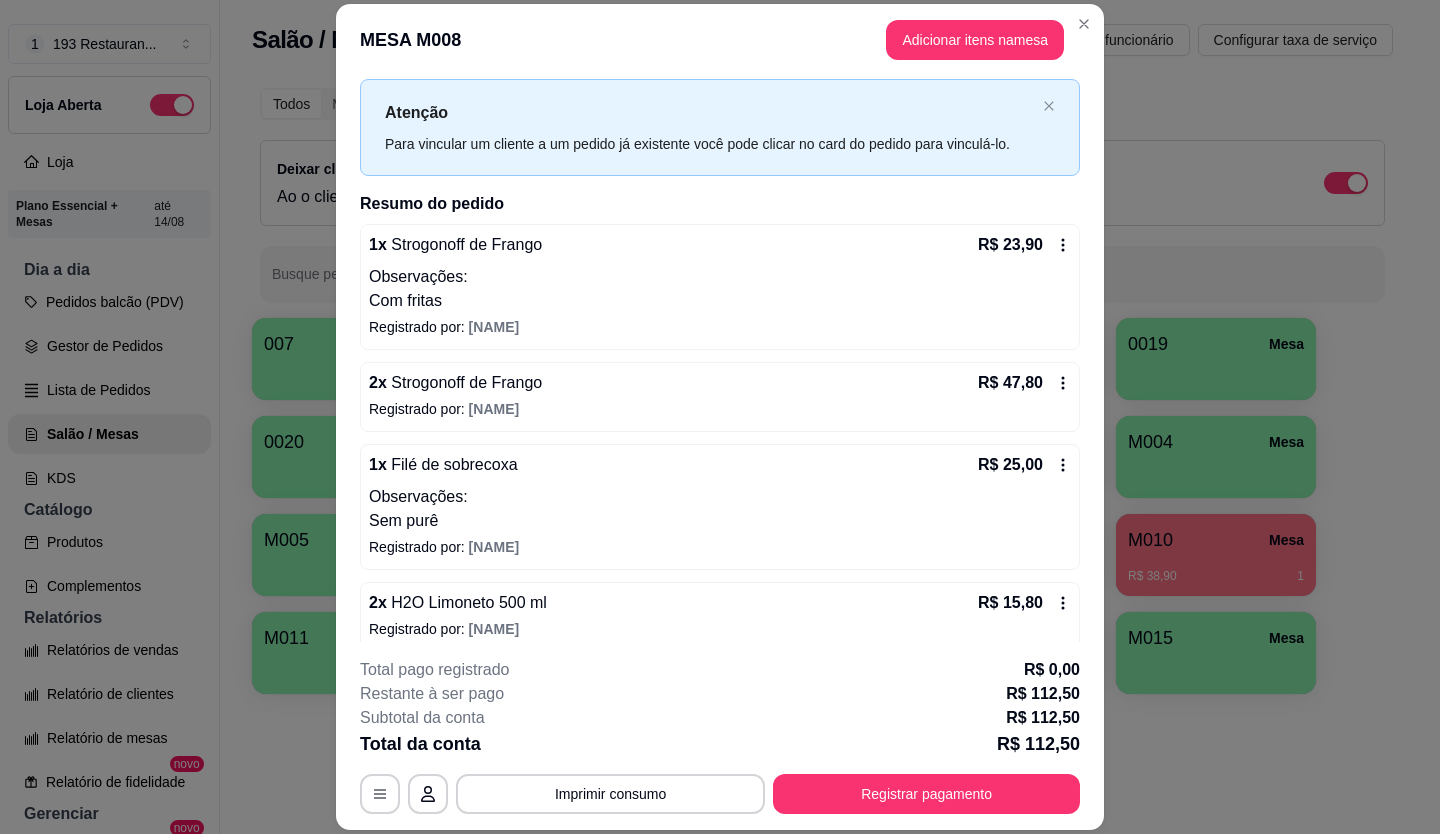scroll, scrollTop: 59, scrollLeft: 0, axis: vertical 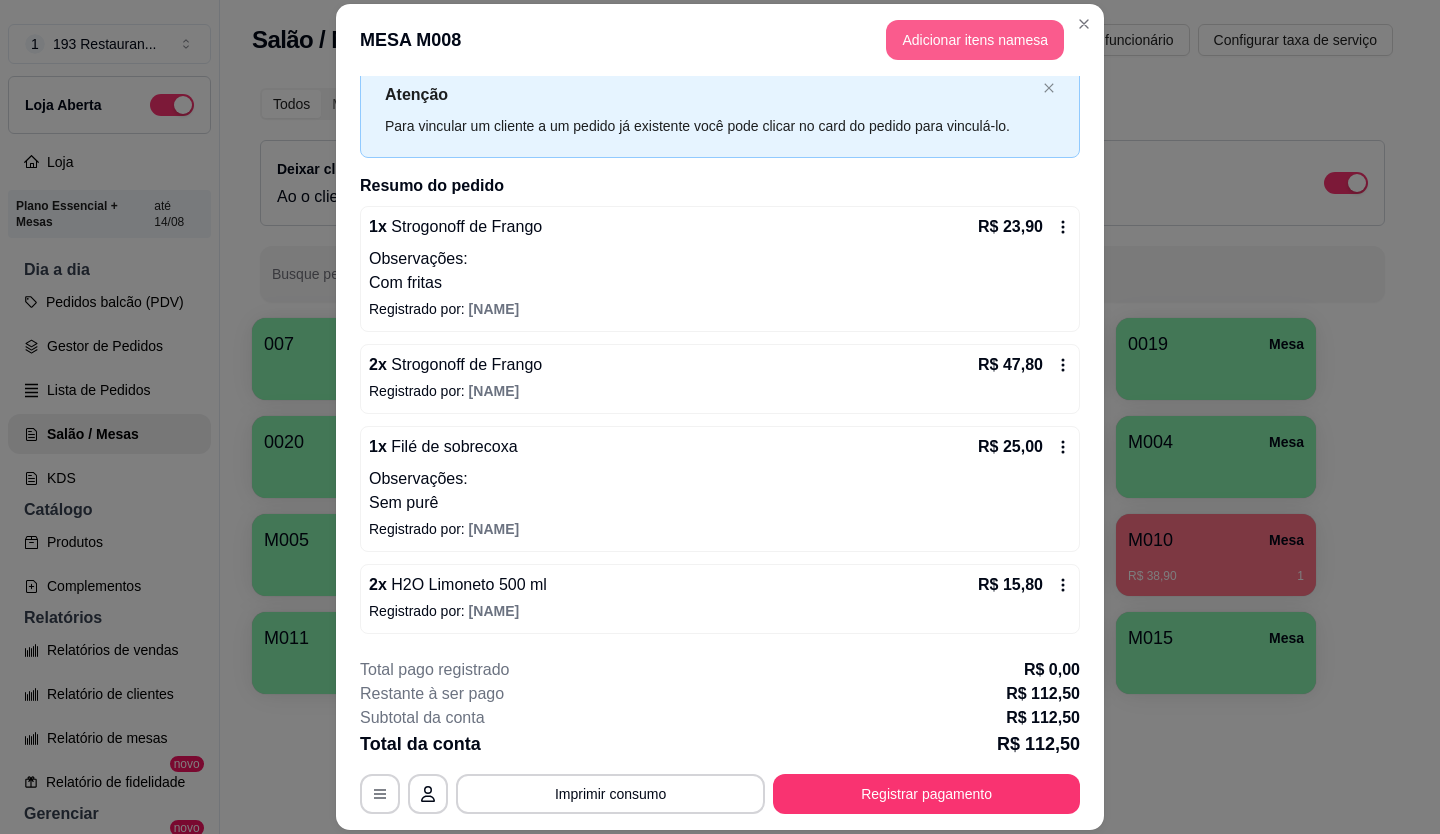 click on "Adicionar itens na  mesa" at bounding box center [975, 40] 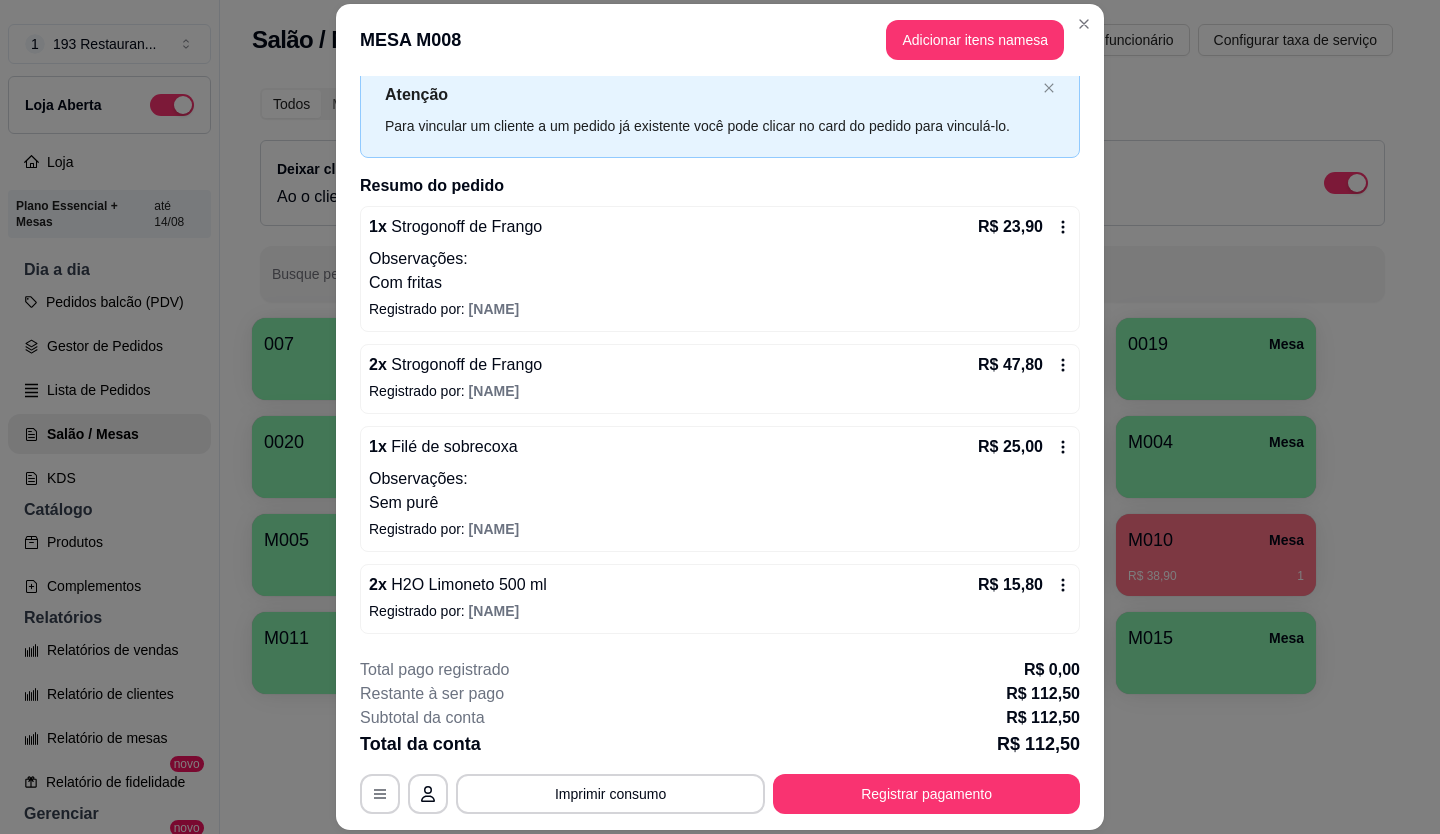 drag, startPoint x: 969, startPoint y: 46, endPoint x: 963, endPoint y: 82, distance: 36.496574 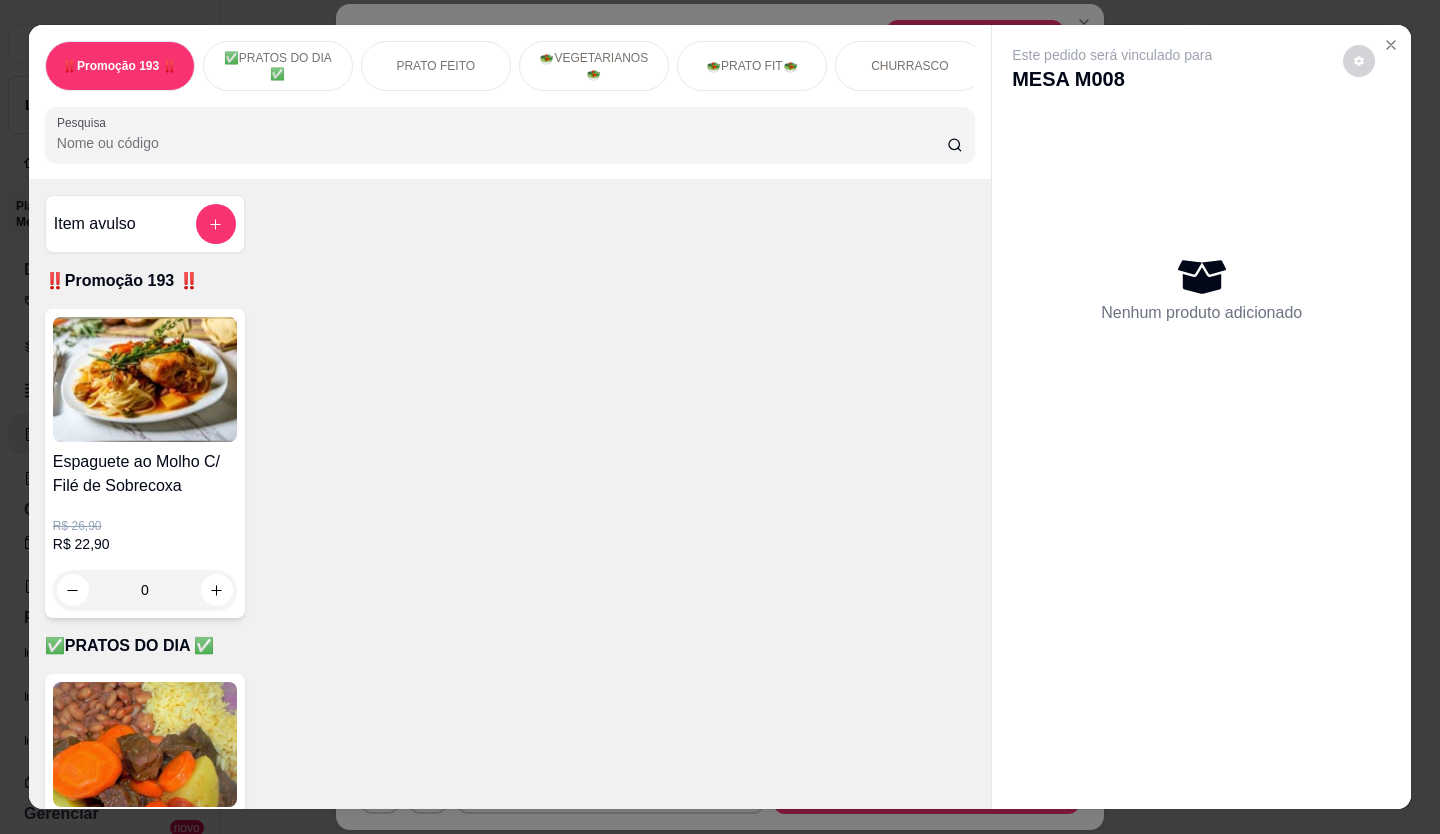 scroll, scrollTop: 46, scrollLeft: 0, axis: vertical 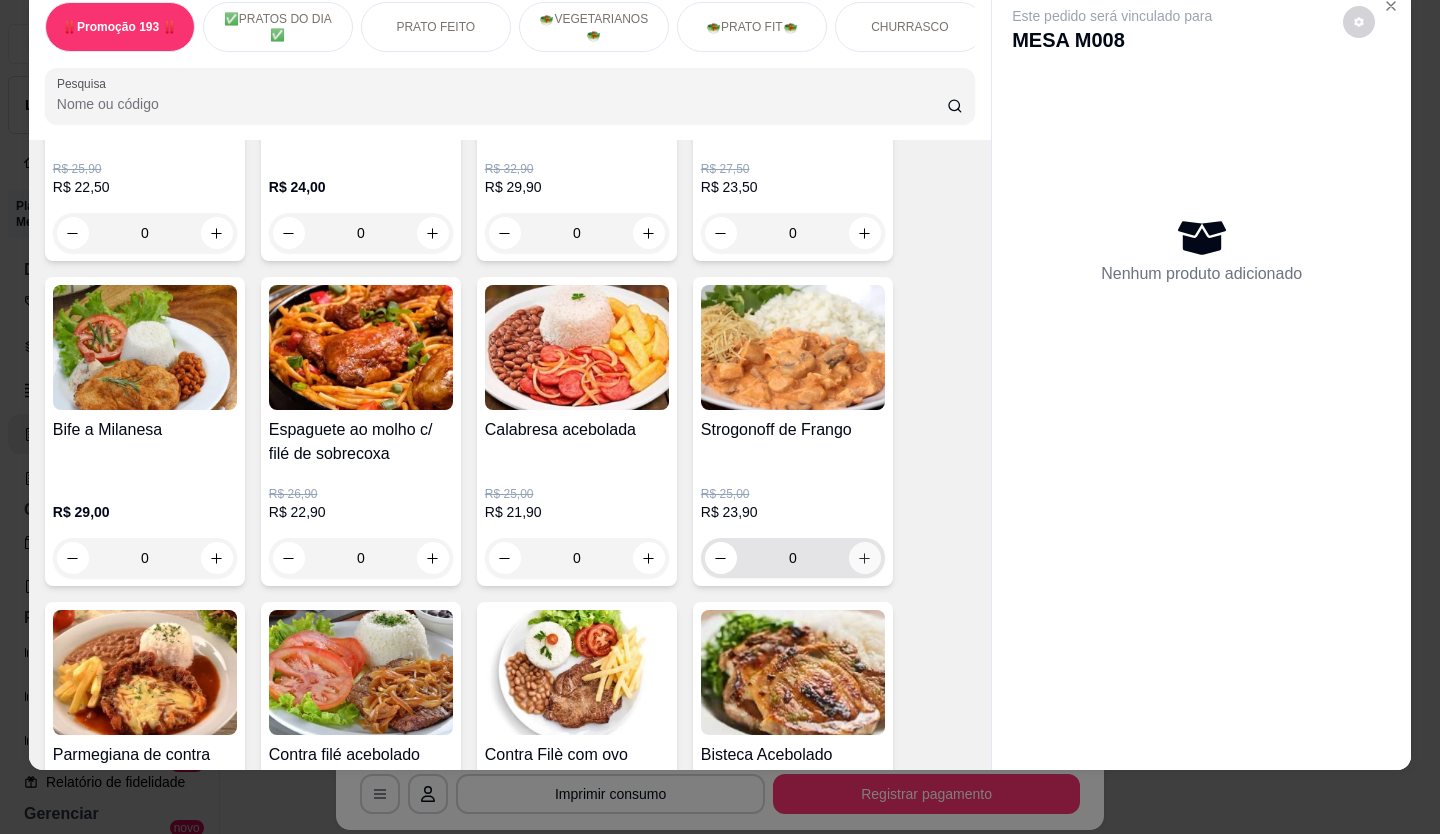 click at bounding box center [865, 558] 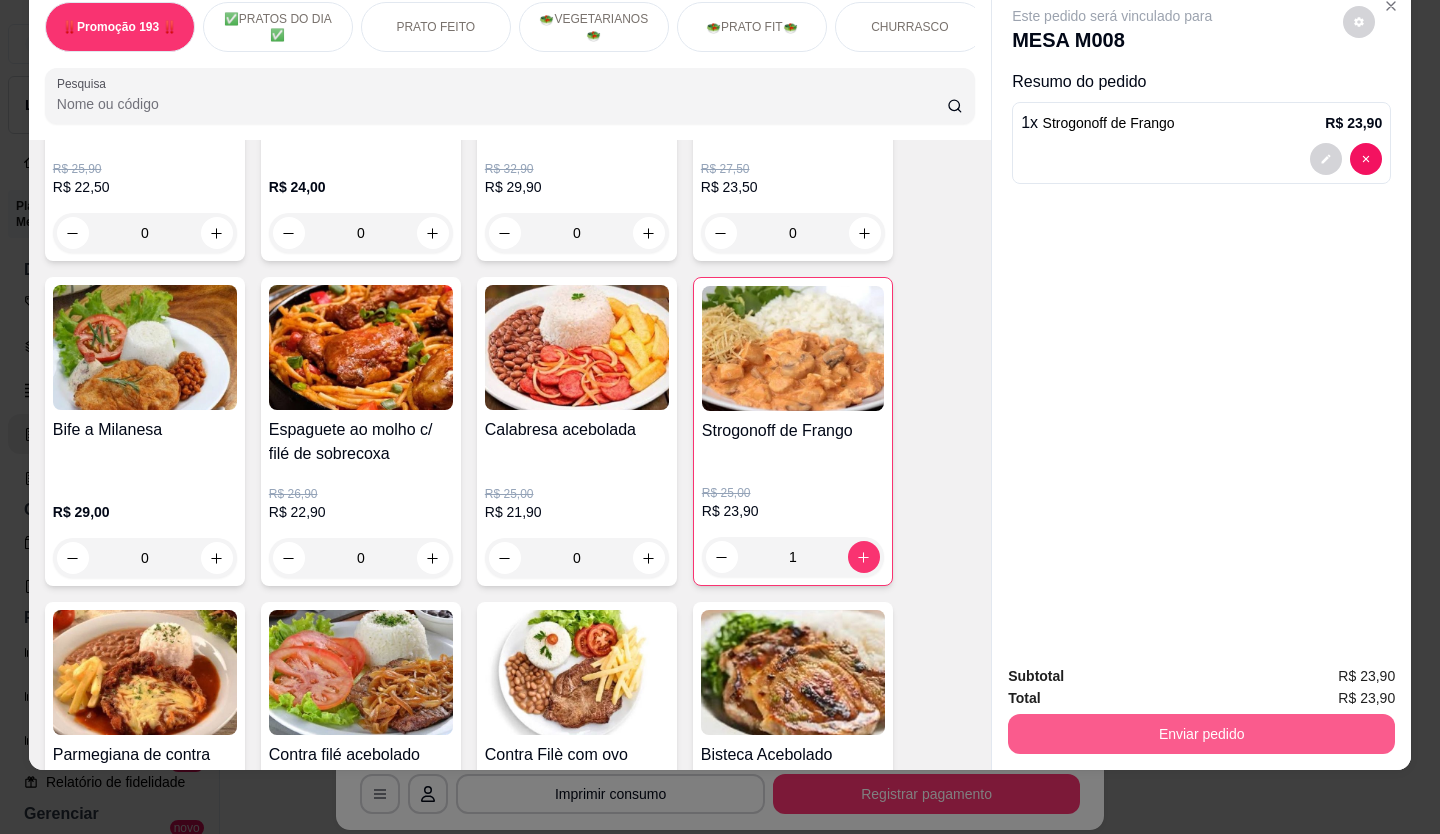 click on "Enviar pedido" at bounding box center (1201, 734) 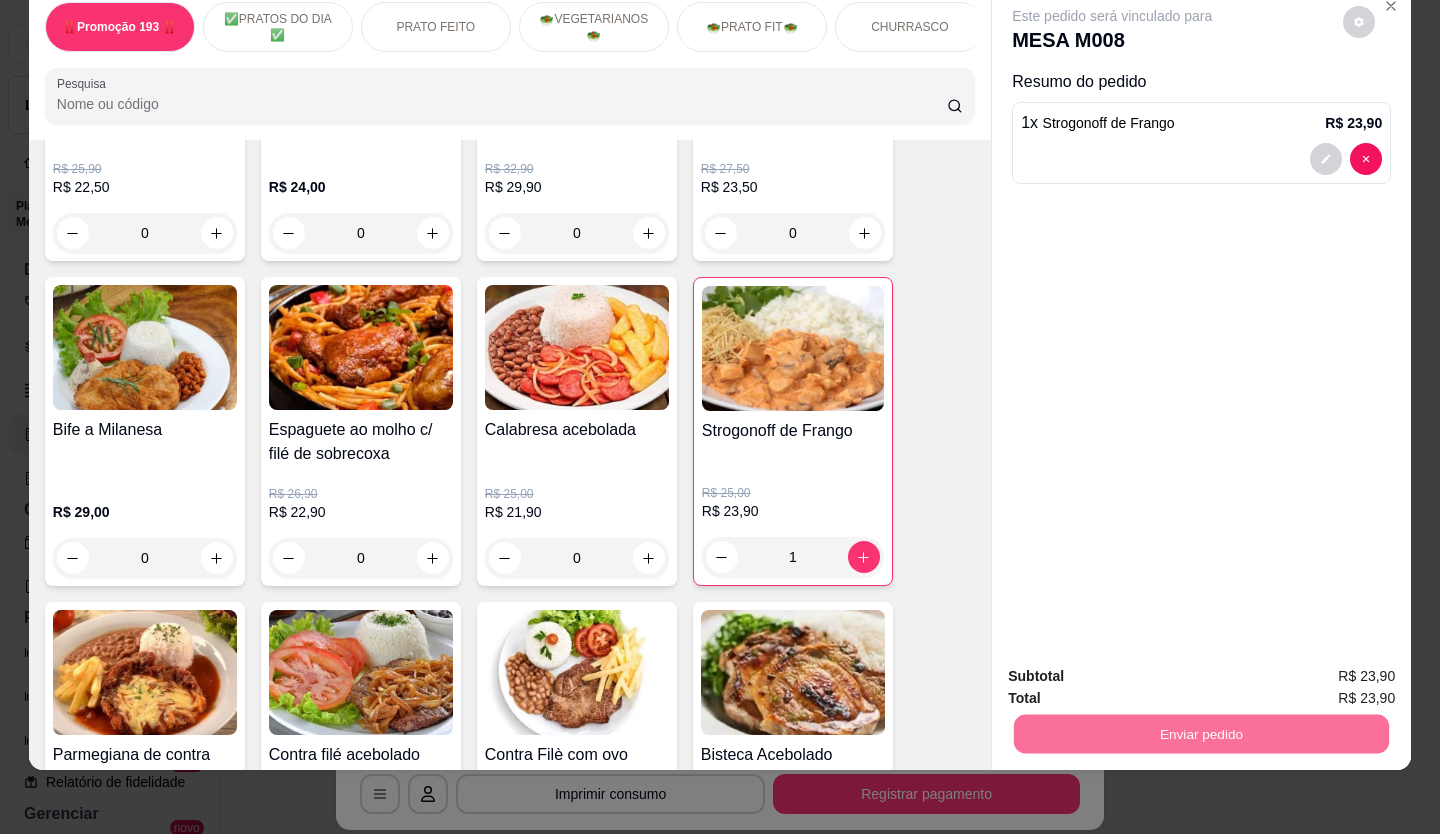 click on "Não registrar e enviar pedido" at bounding box center (1135, 670) 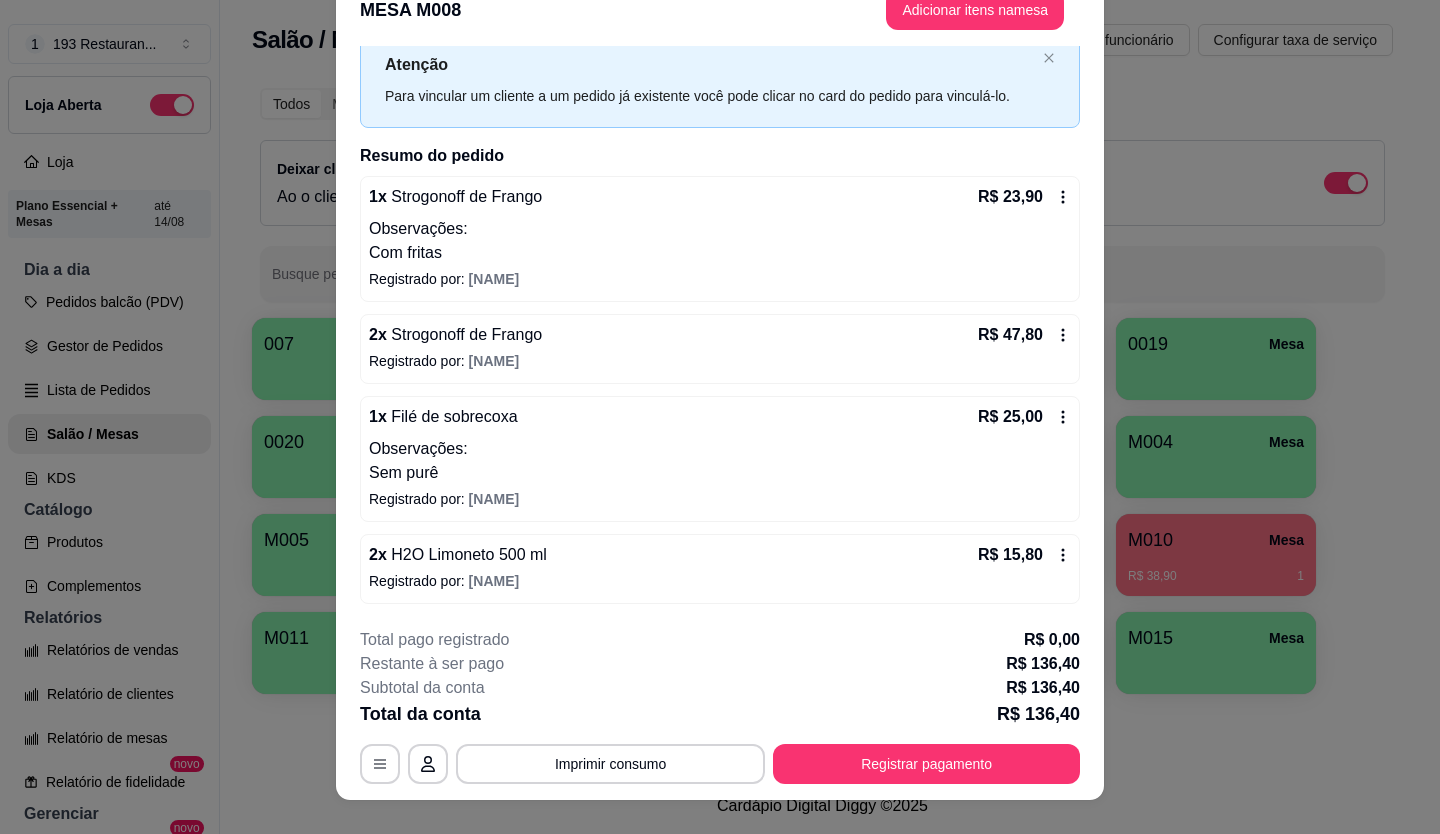 scroll, scrollTop: 60, scrollLeft: 0, axis: vertical 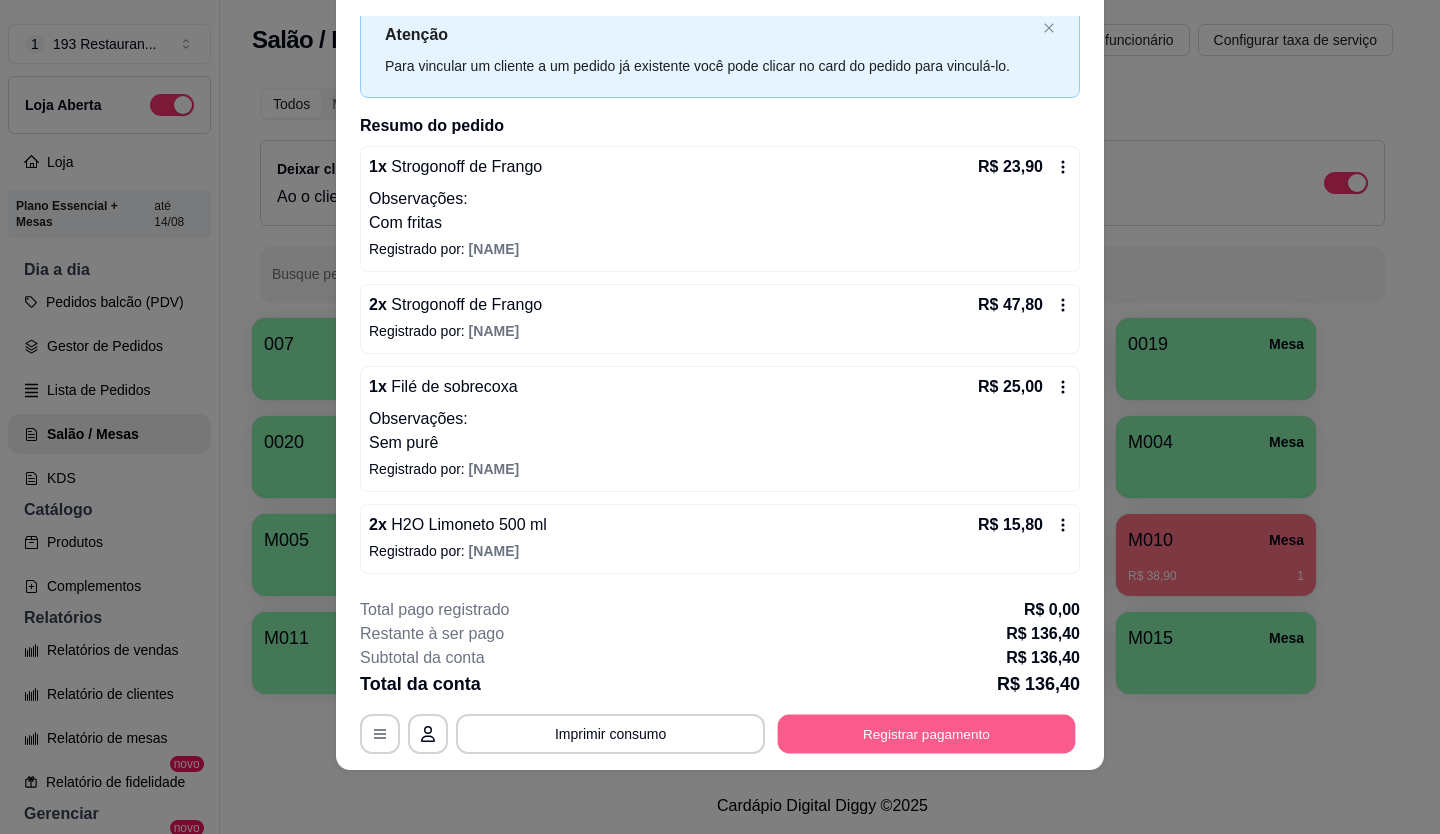 click on "Registrar pagamento" at bounding box center (927, 733) 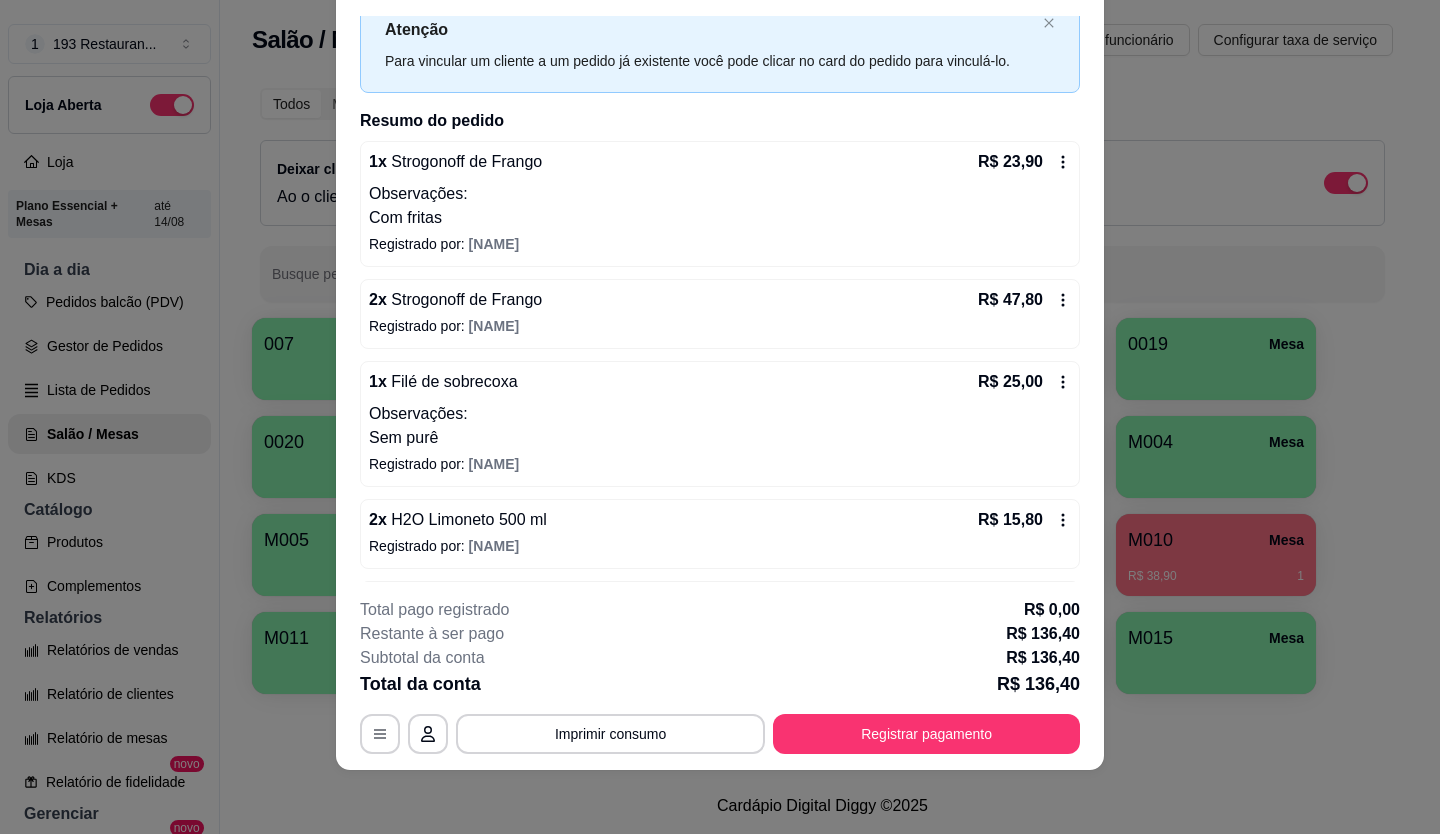 scroll, scrollTop: 0, scrollLeft: 0, axis: both 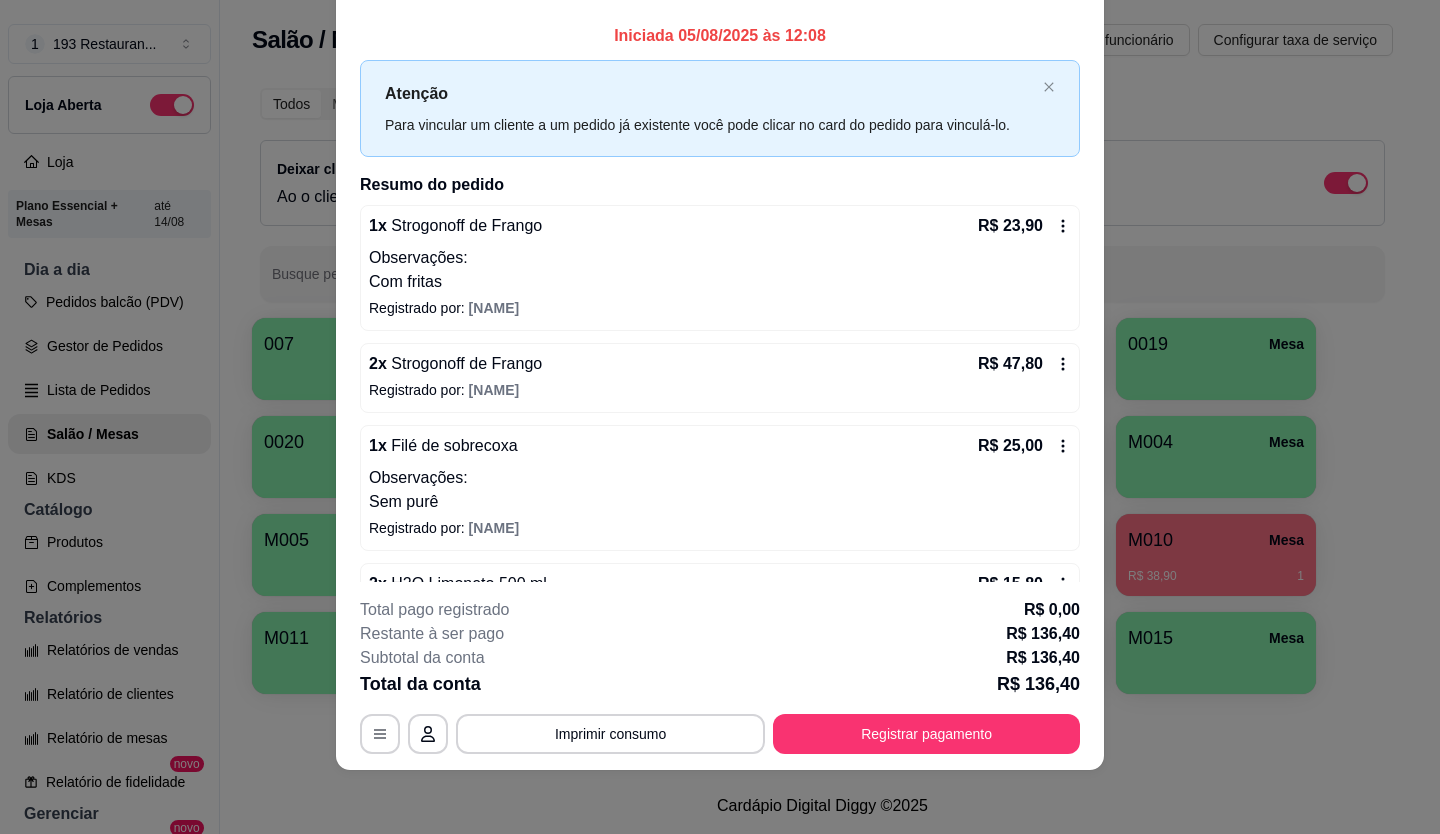 click on "Com fritas" at bounding box center [720, 282] 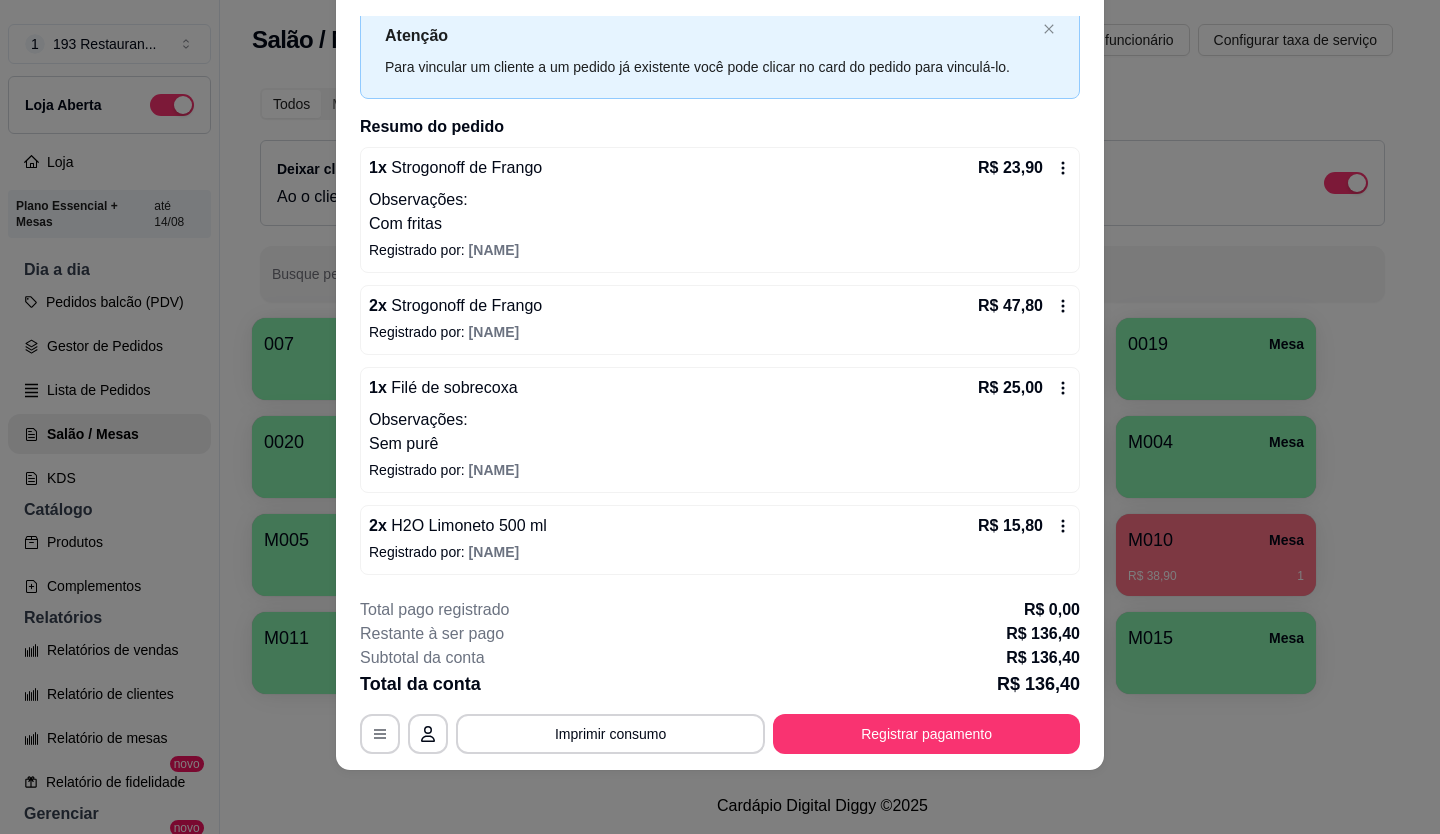 scroll, scrollTop: 141, scrollLeft: 0, axis: vertical 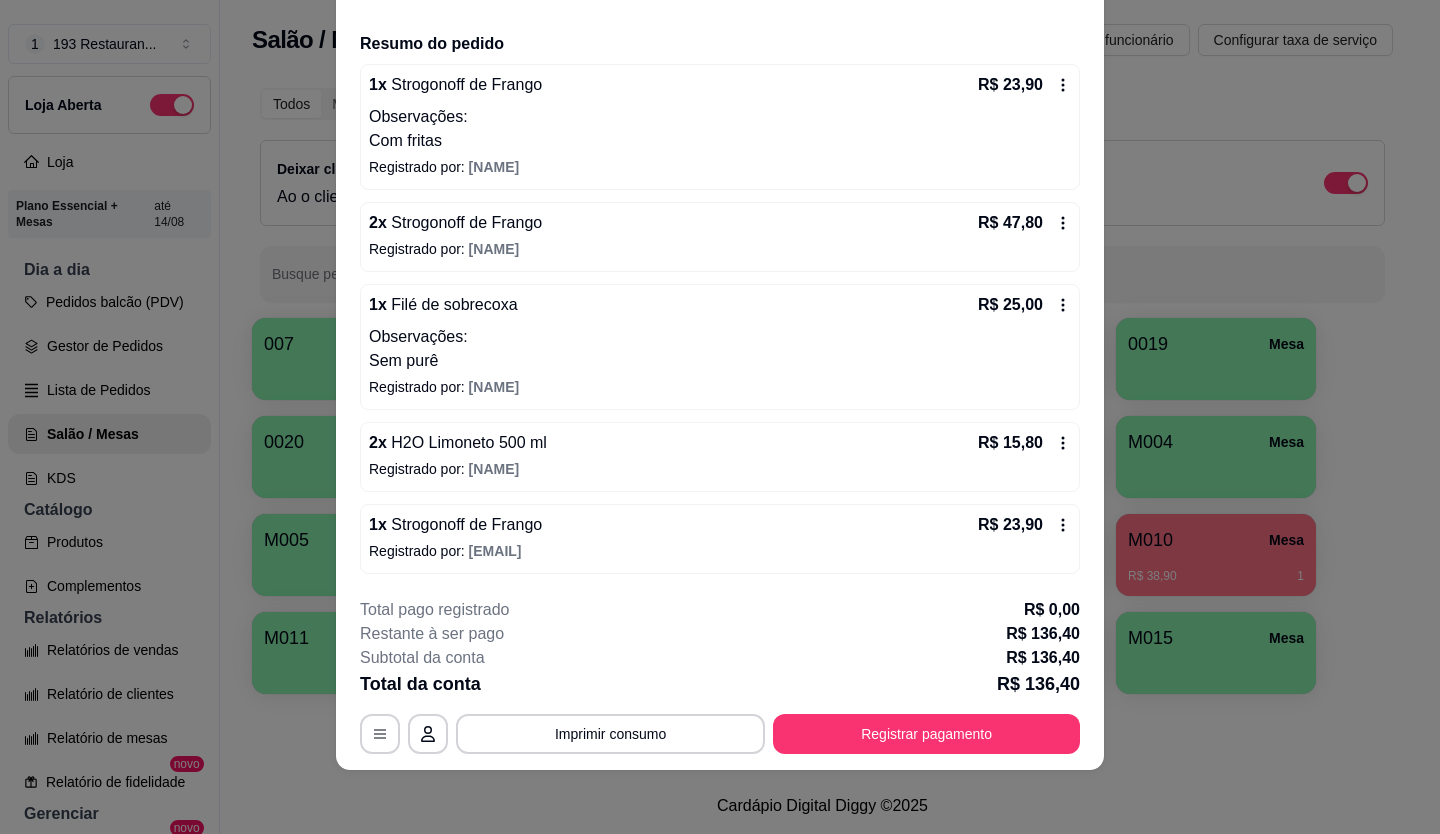 click on "2 x H2O Limoneto 500 ml R$ 15,80 Registrado por: [NAME]" at bounding box center [720, 457] 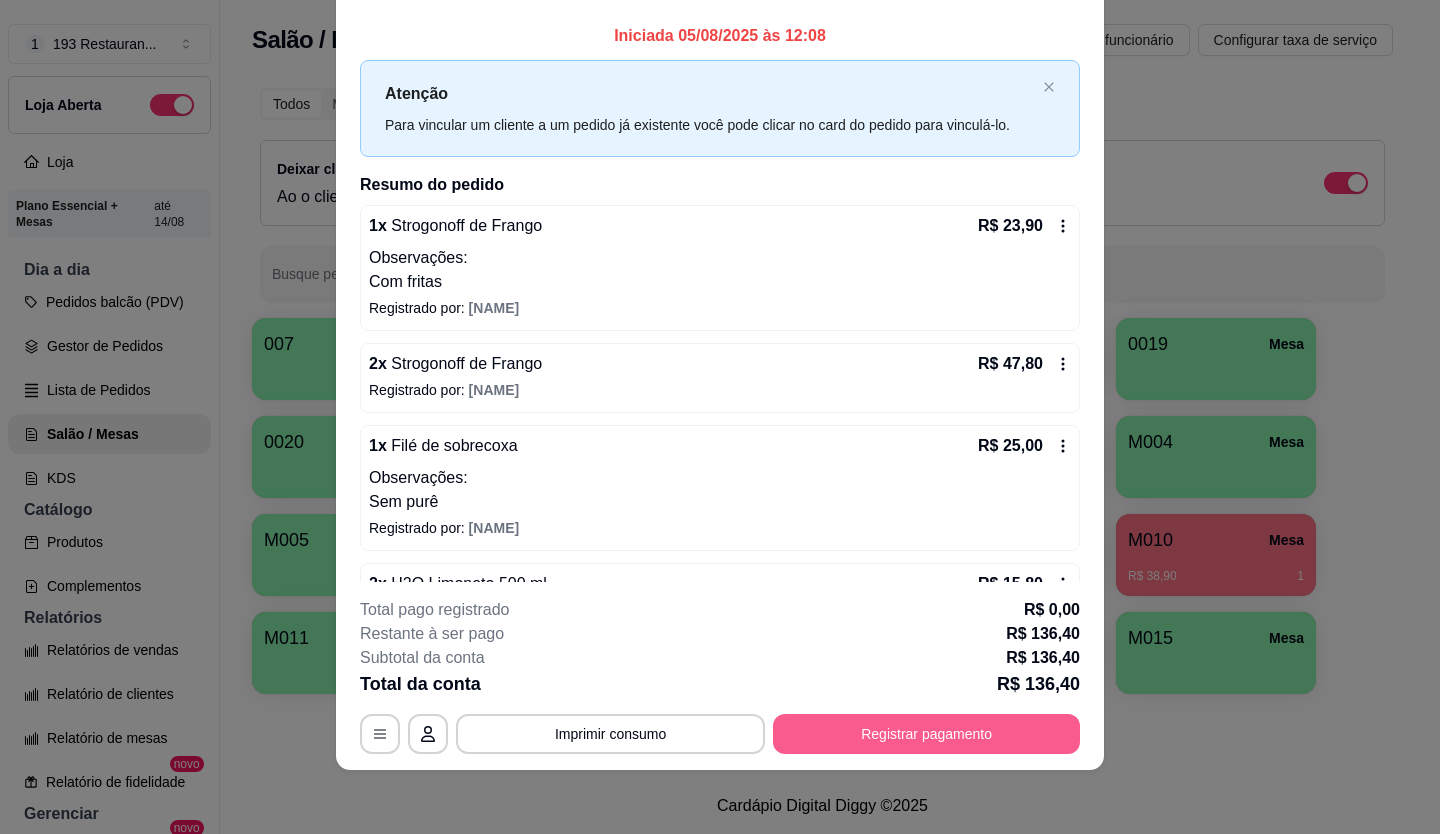 click on "Registrar pagamento" at bounding box center [926, 734] 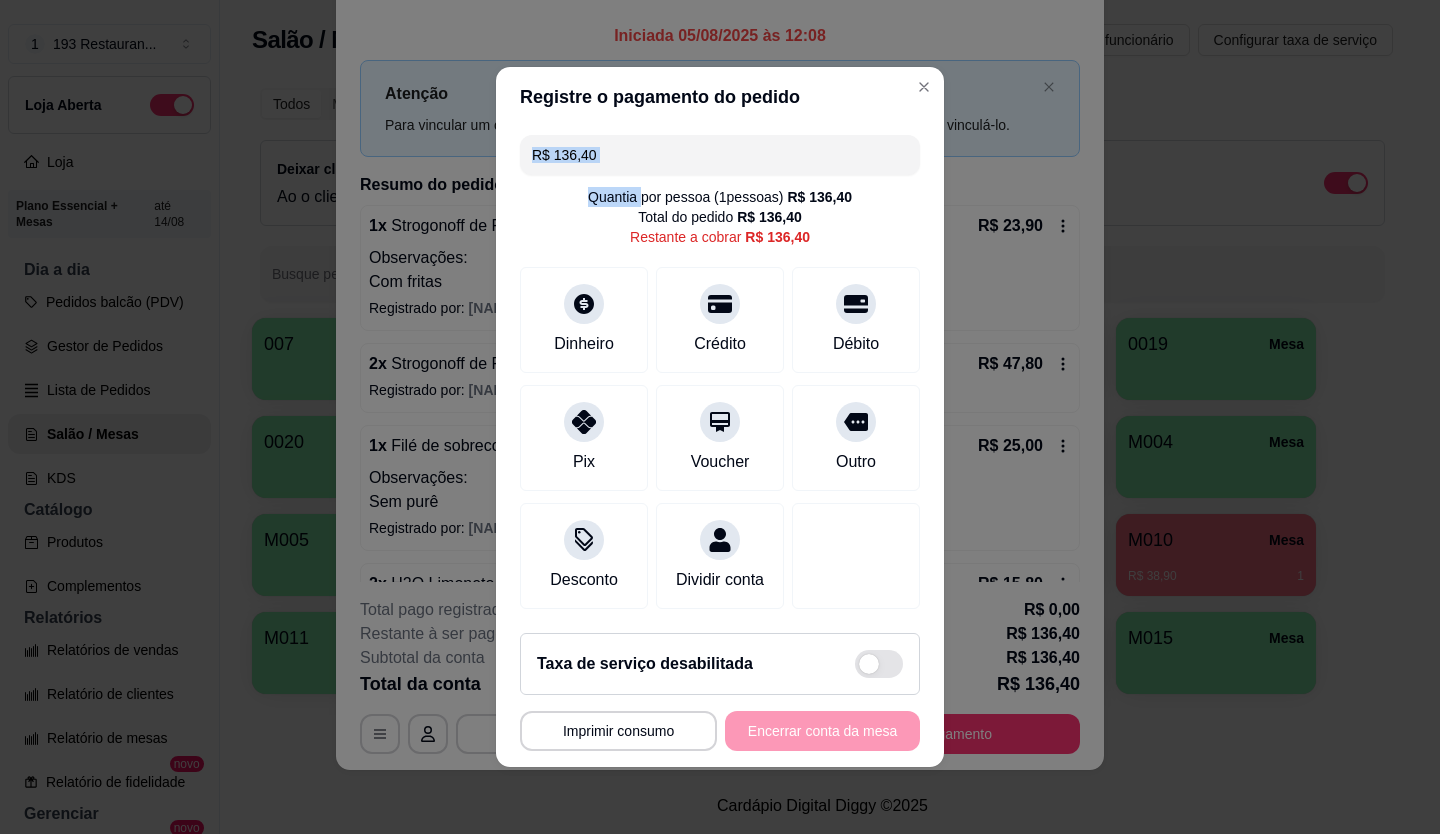 drag, startPoint x: 695, startPoint y: 163, endPoint x: 626, endPoint y: 168, distance: 69.18092 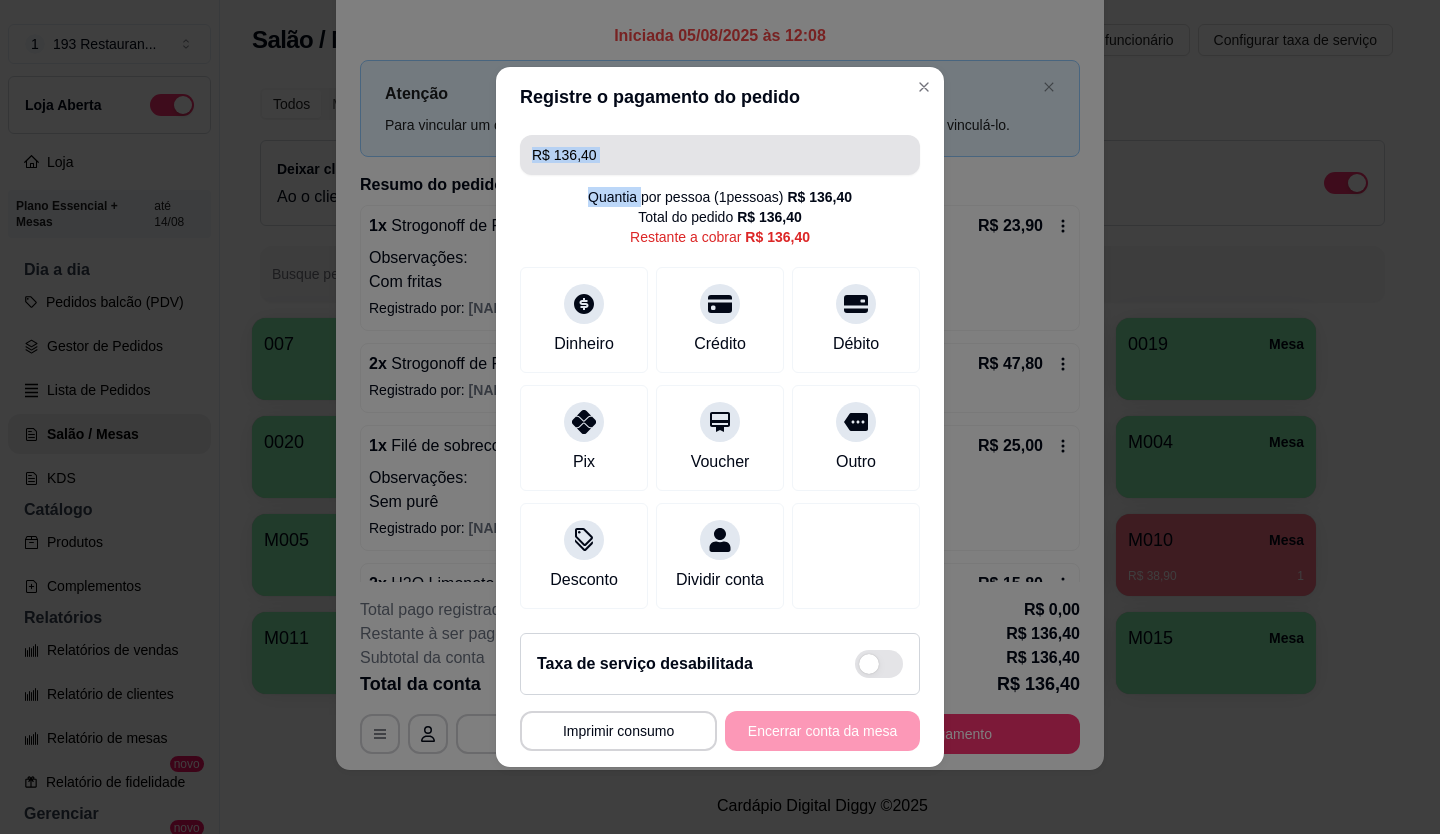 click on "R$ 136,40" at bounding box center (720, 155) 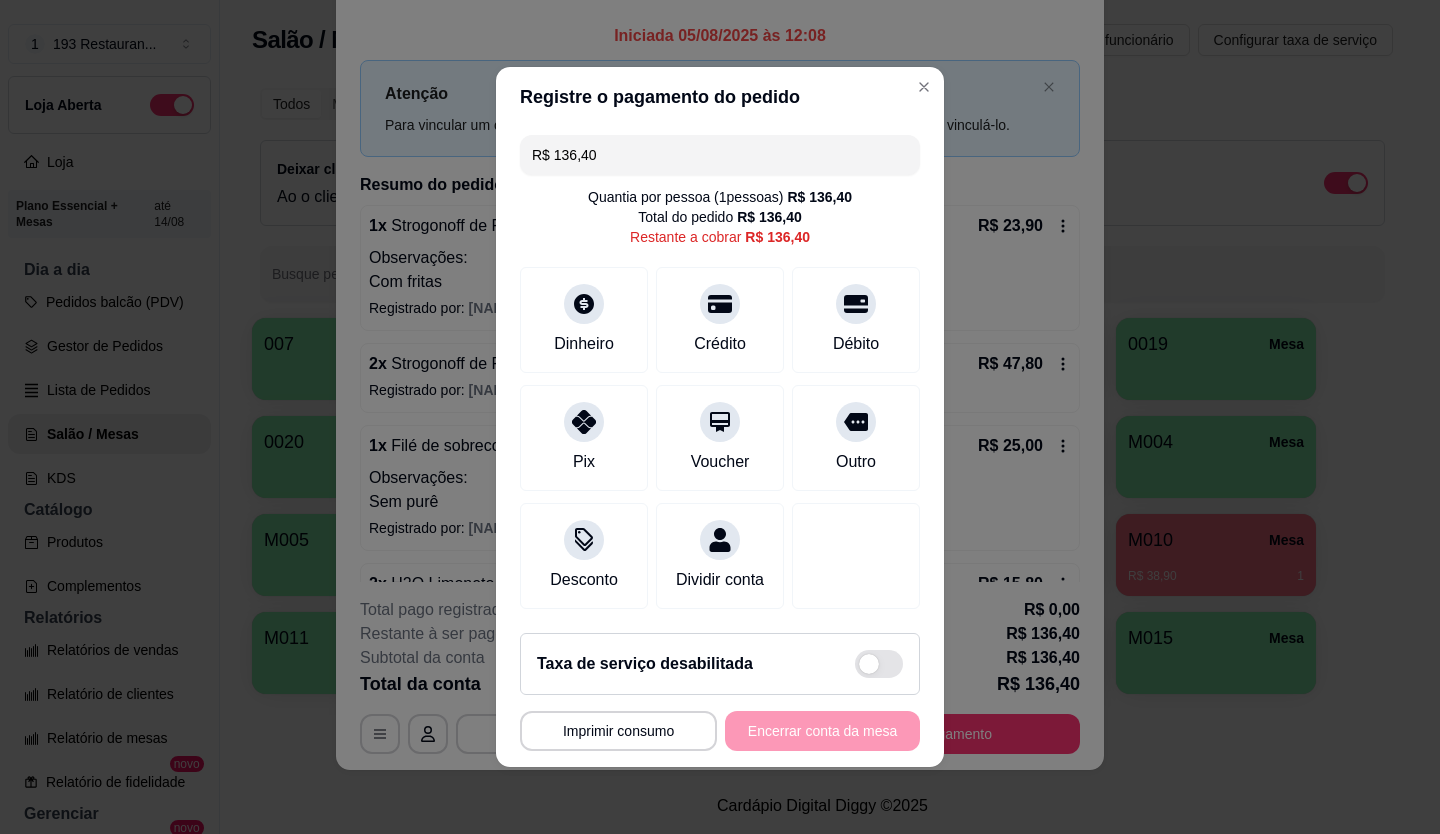 drag, startPoint x: 615, startPoint y: 135, endPoint x: 468, endPoint y: 148, distance: 147.57372 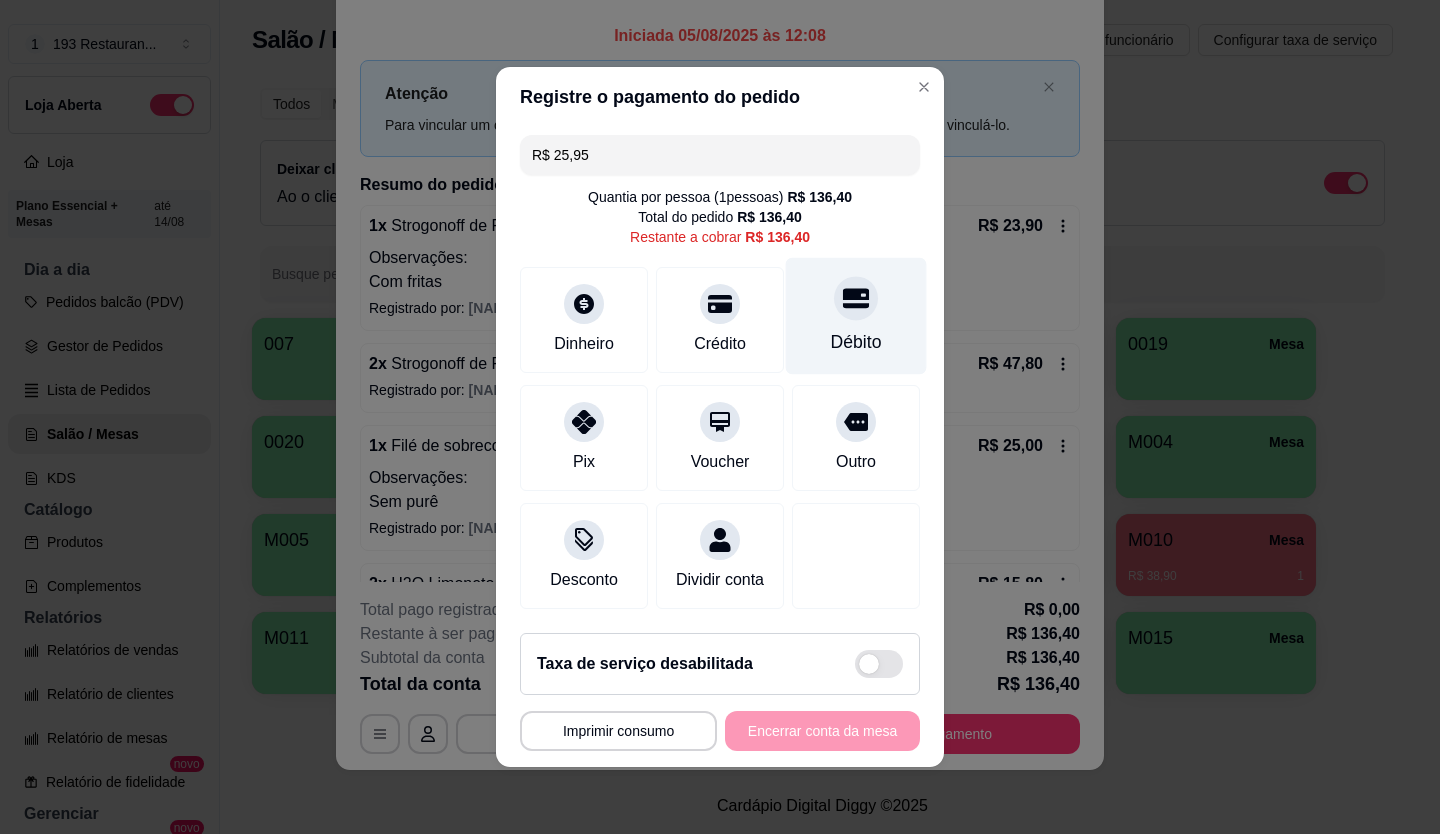 click at bounding box center [856, 298] 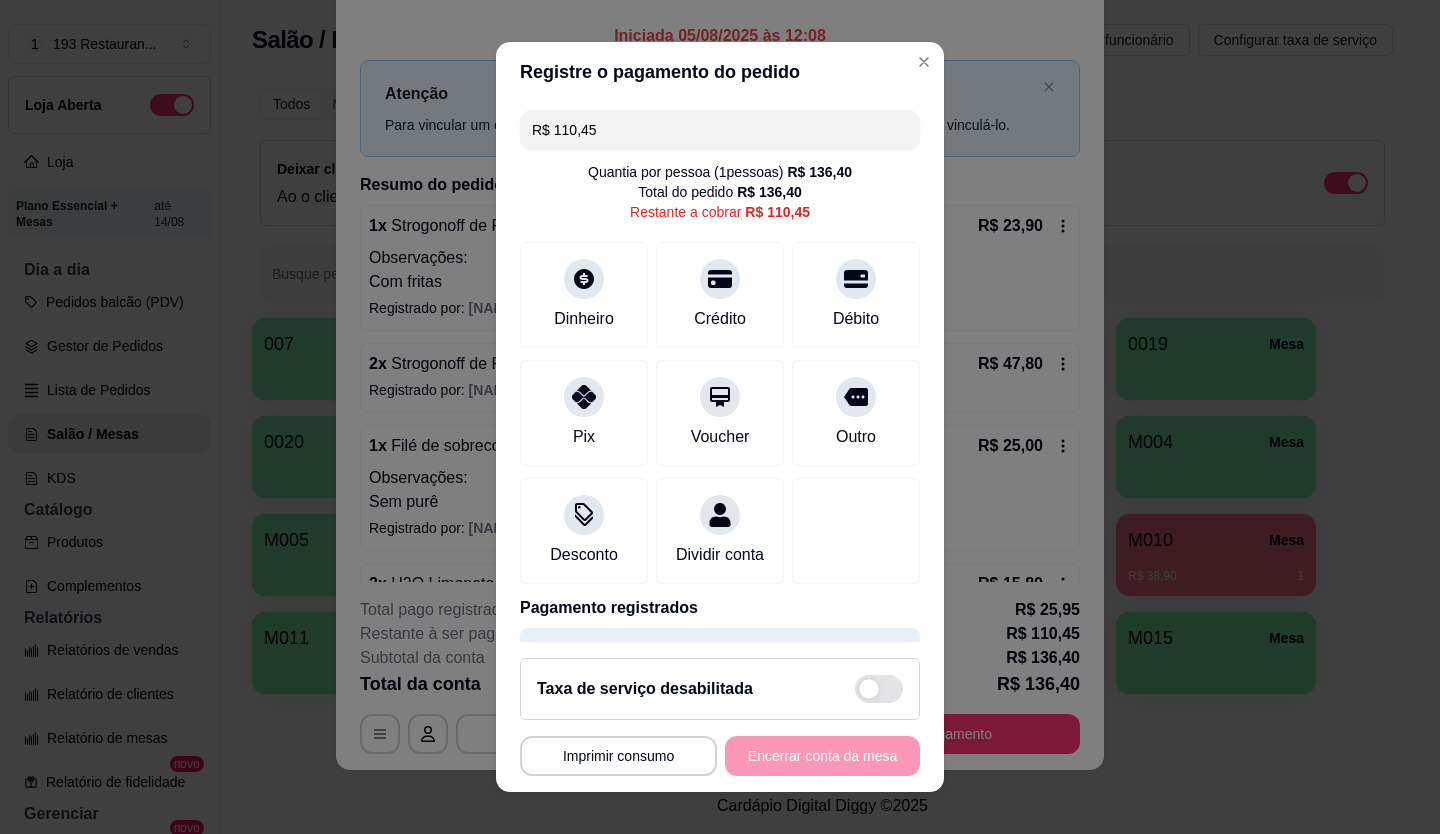 drag, startPoint x: 653, startPoint y: 133, endPoint x: 440, endPoint y: 126, distance: 213.11499 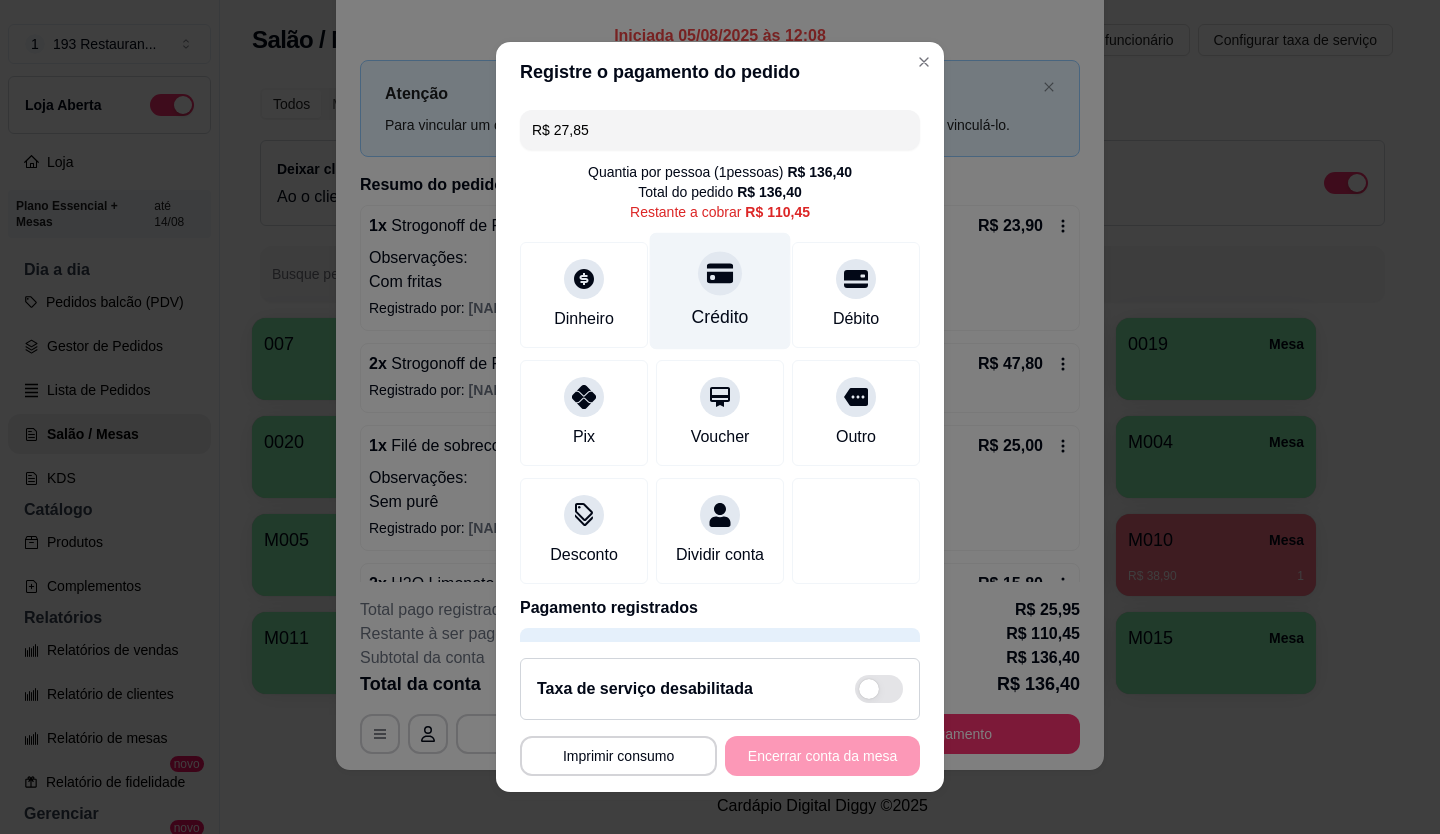 click on "Crédito" at bounding box center (720, 290) 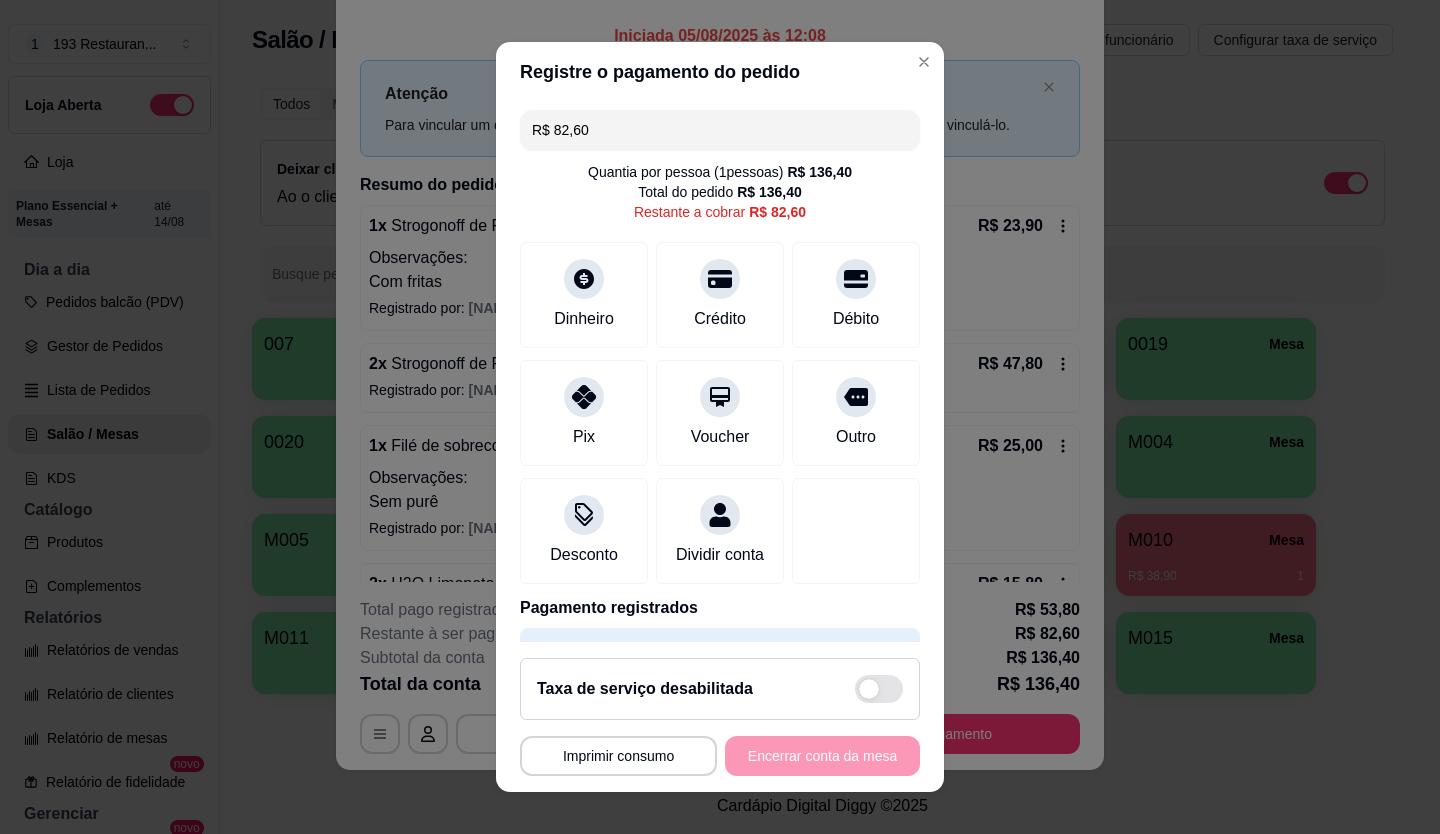 drag, startPoint x: 679, startPoint y: 148, endPoint x: 229, endPoint y: 240, distance: 459.30817 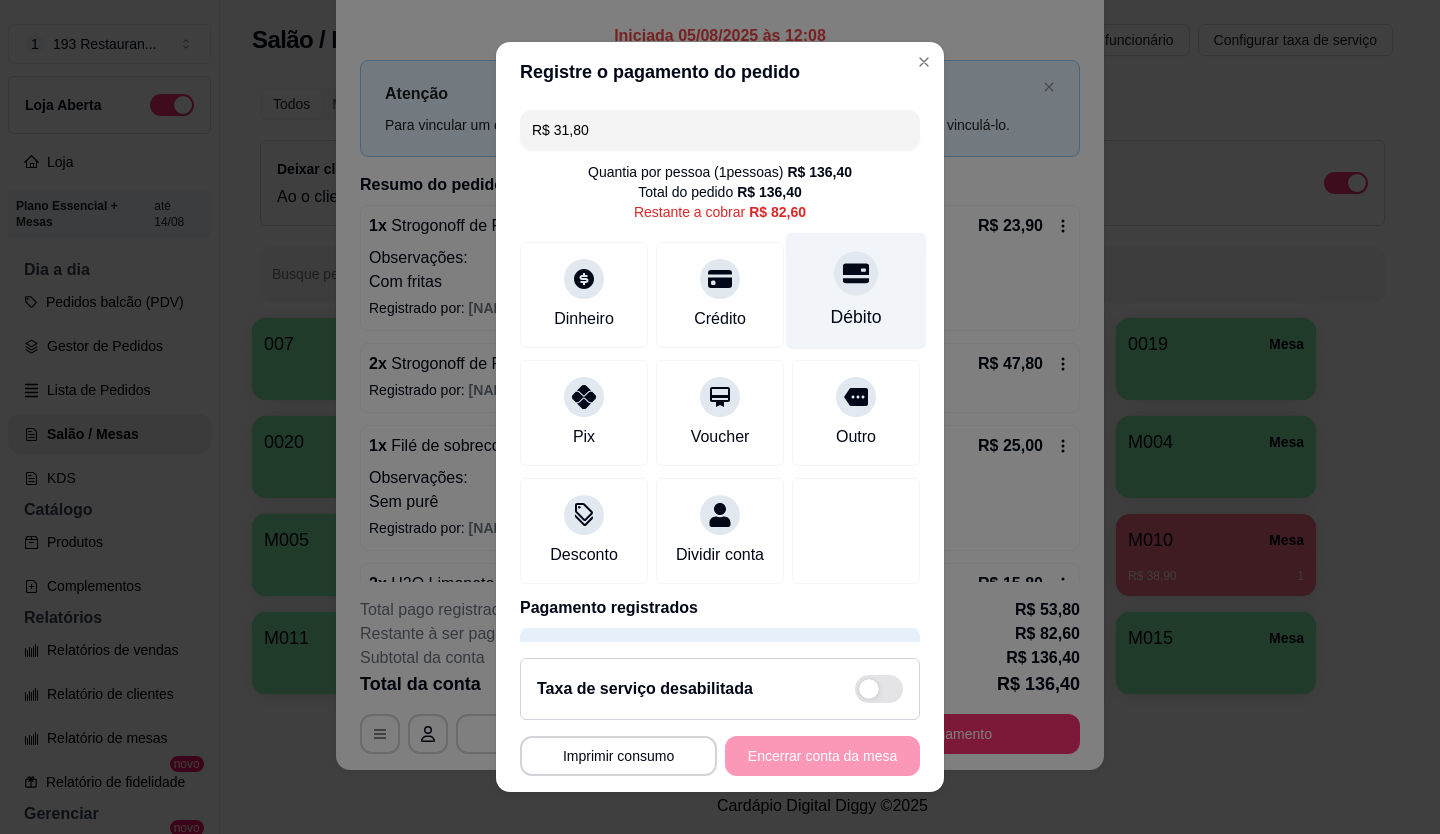 click at bounding box center [856, 273] 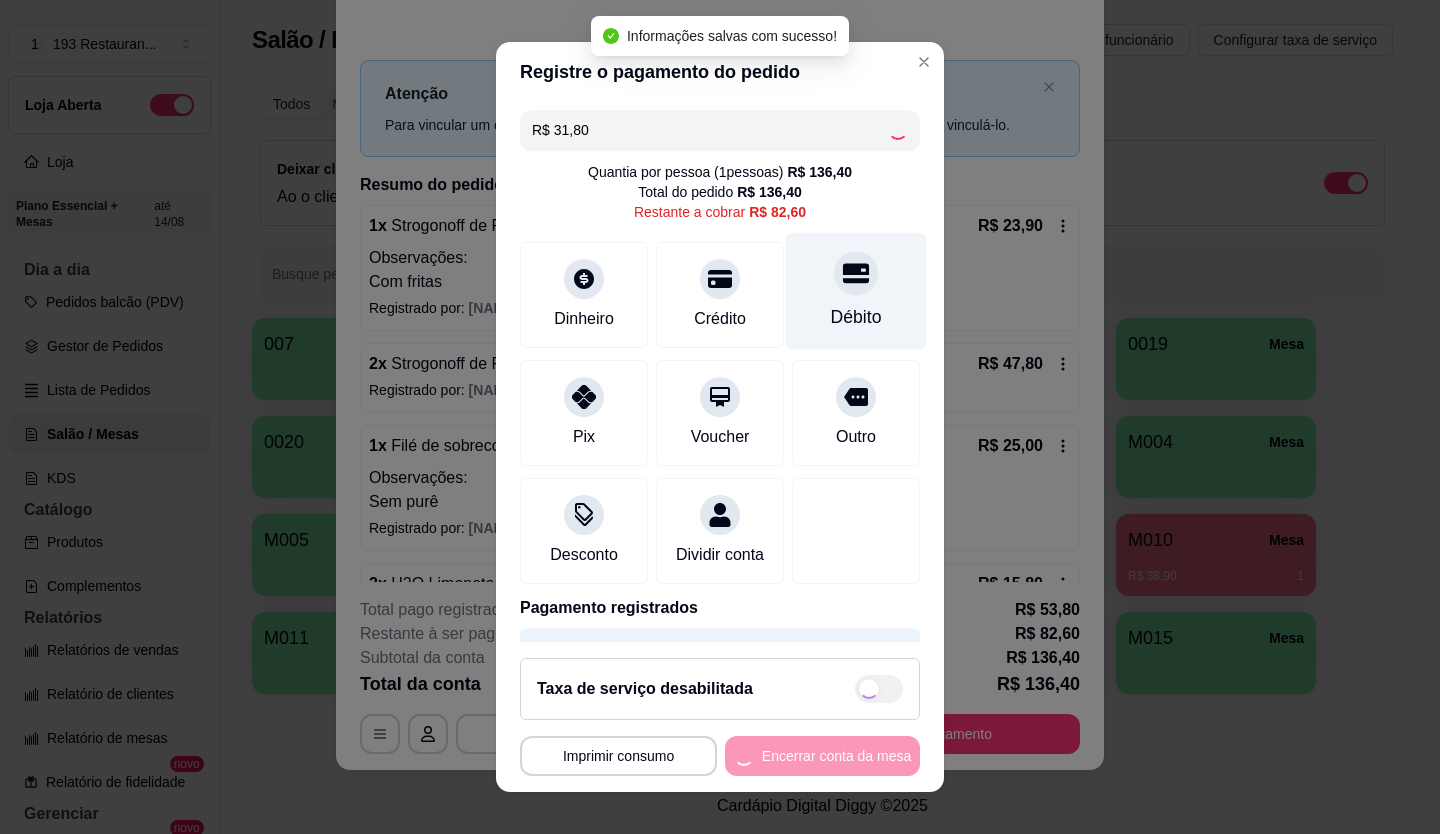 type on "R$ 50,80" 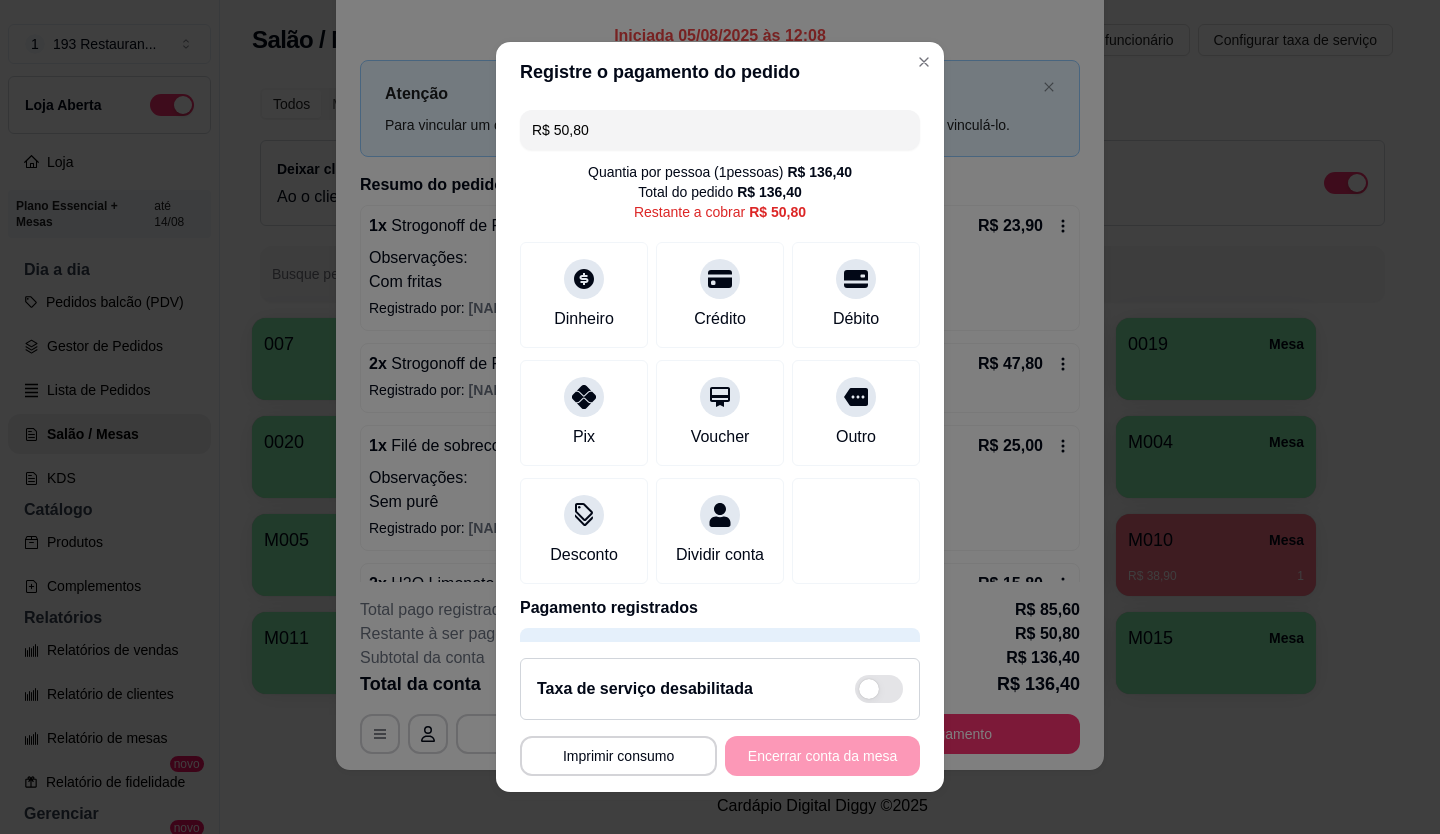 scroll, scrollTop: 22, scrollLeft: 0, axis: vertical 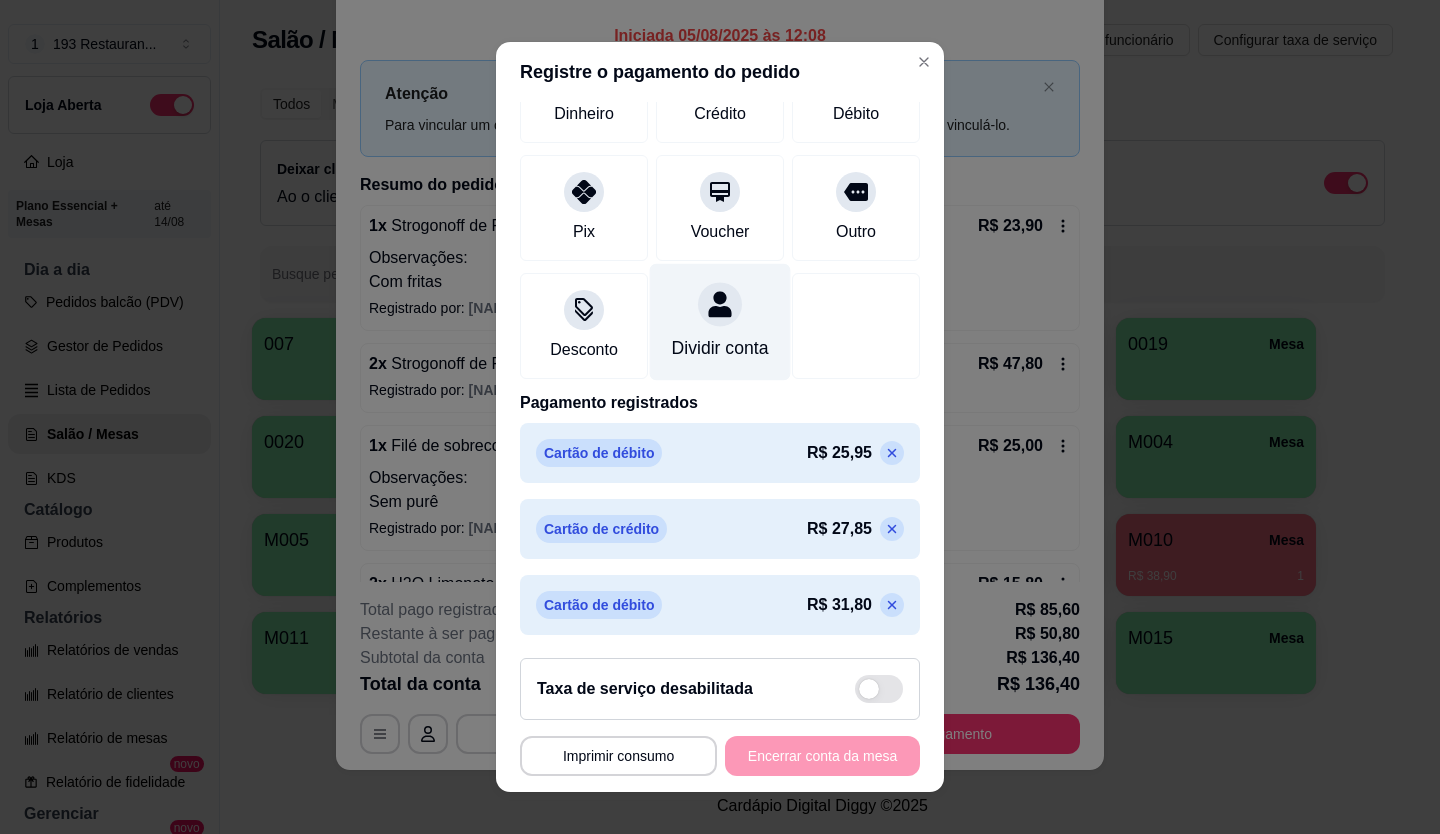 click on "Dividir conta" at bounding box center (720, 348) 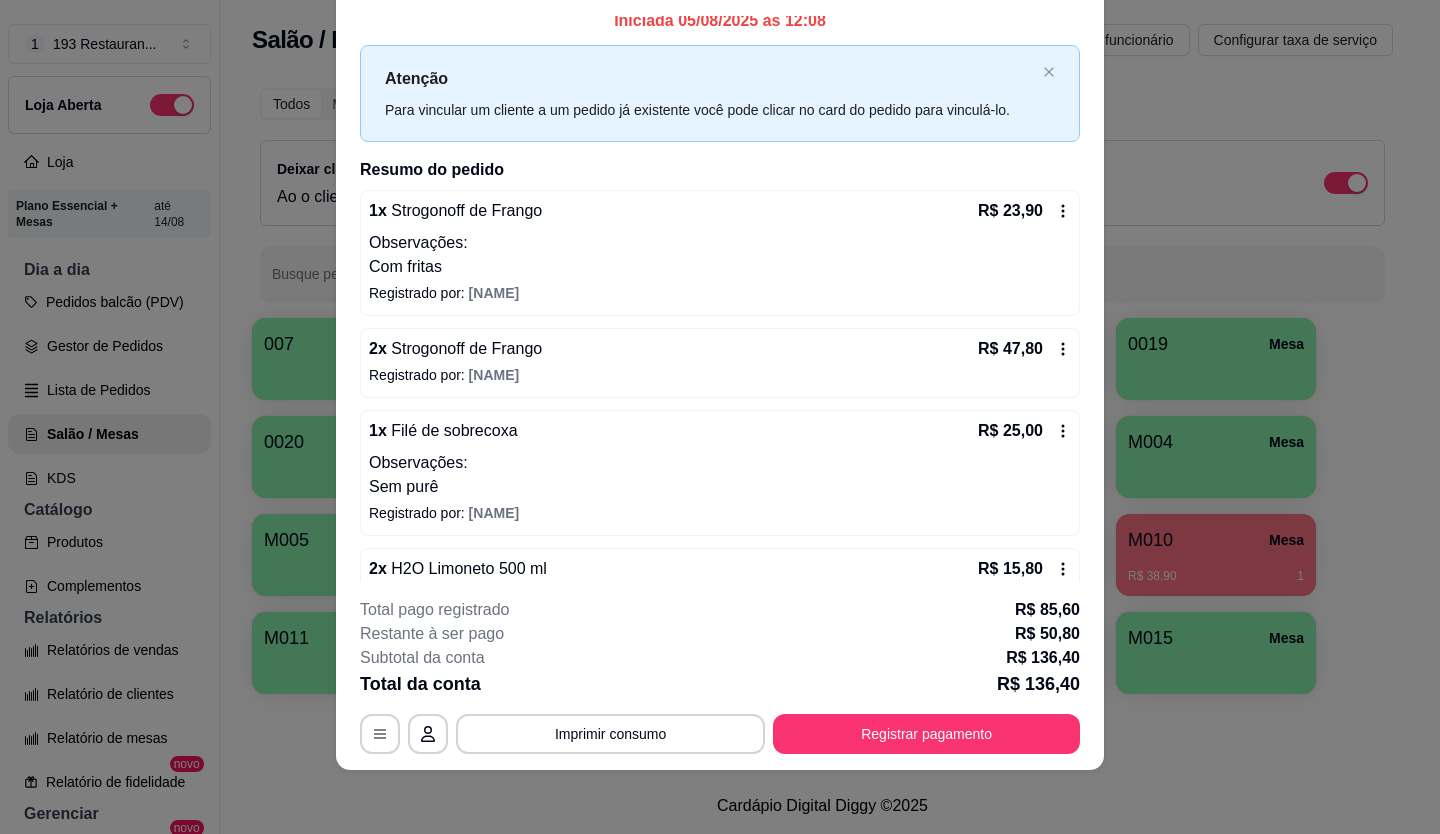 scroll, scrollTop: 0, scrollLeft: 0, axis: both 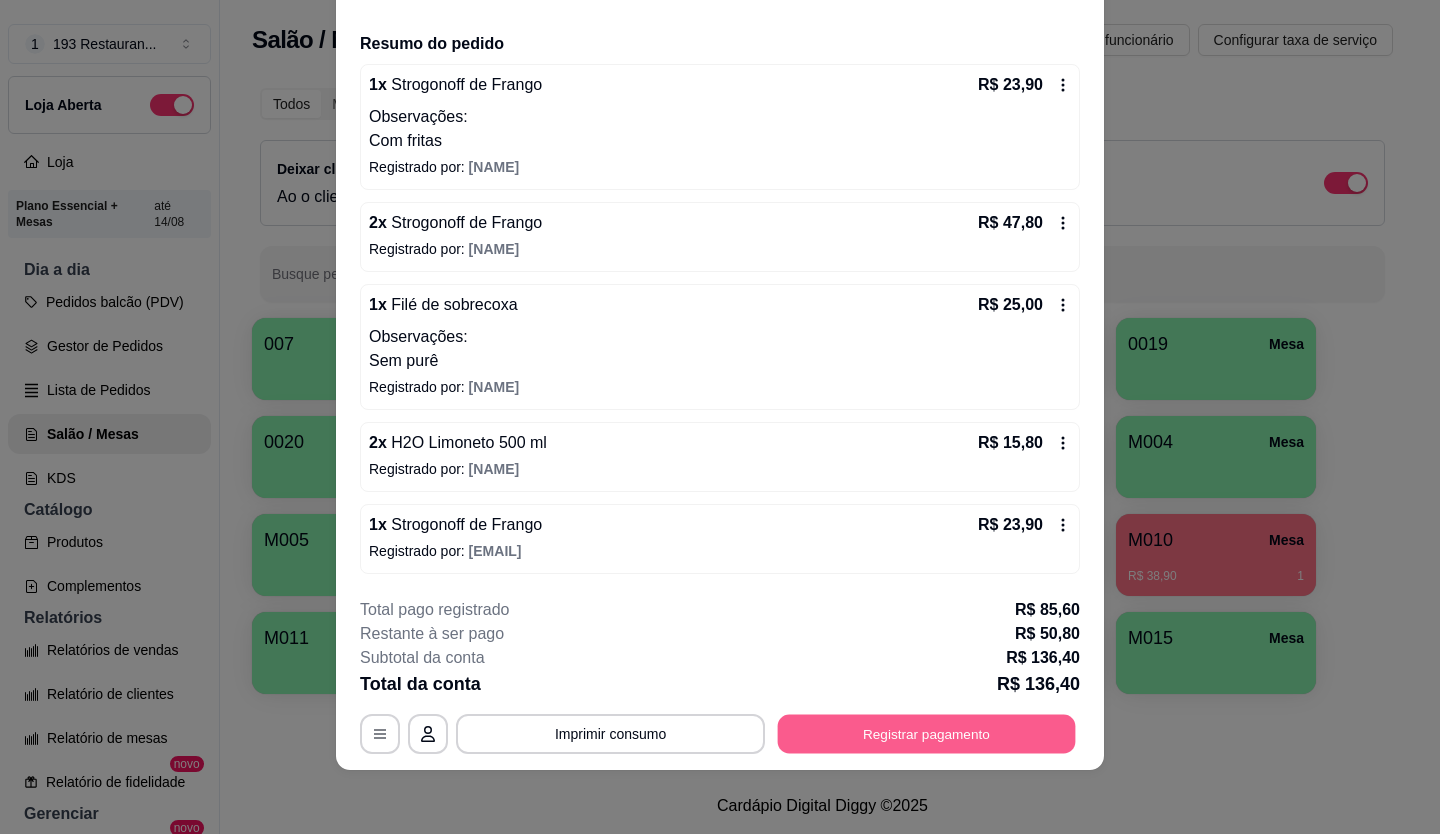 click on "Registrar pagamento" at bounding box center (927, 733) 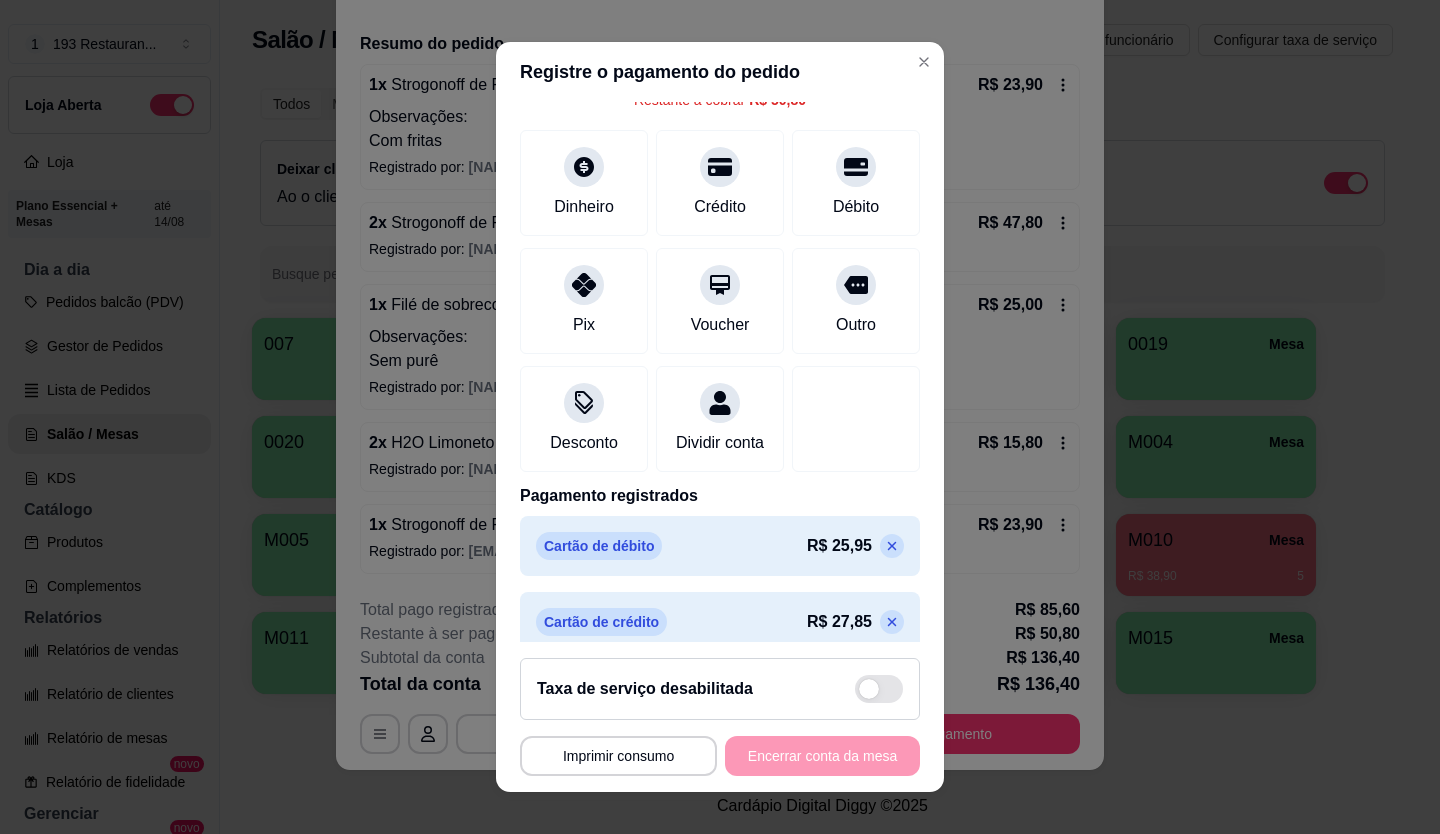 scroll, scrollTop: 0, scrollLeft: 0, axis: both 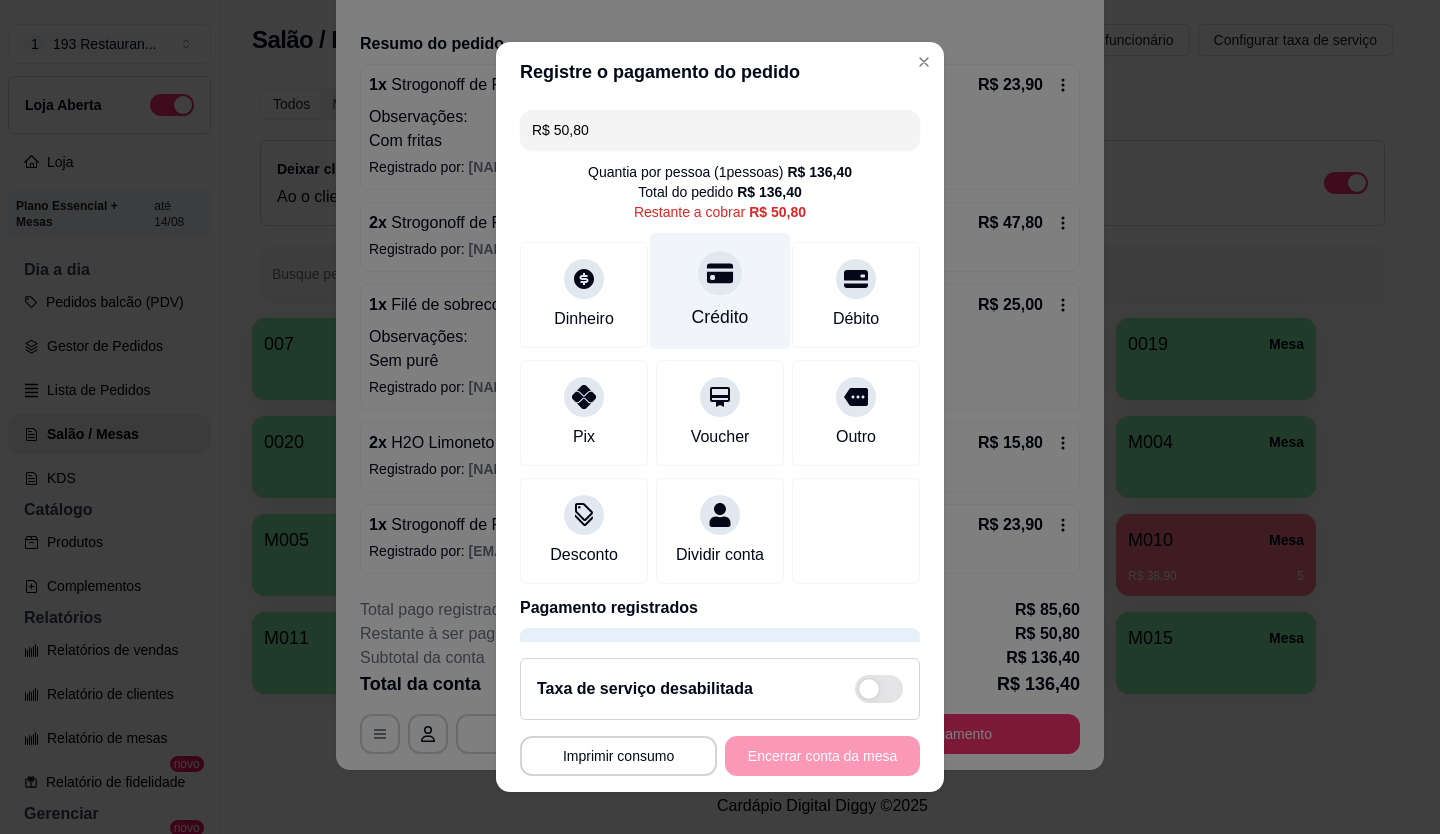 click at bounding box center (720, 273) 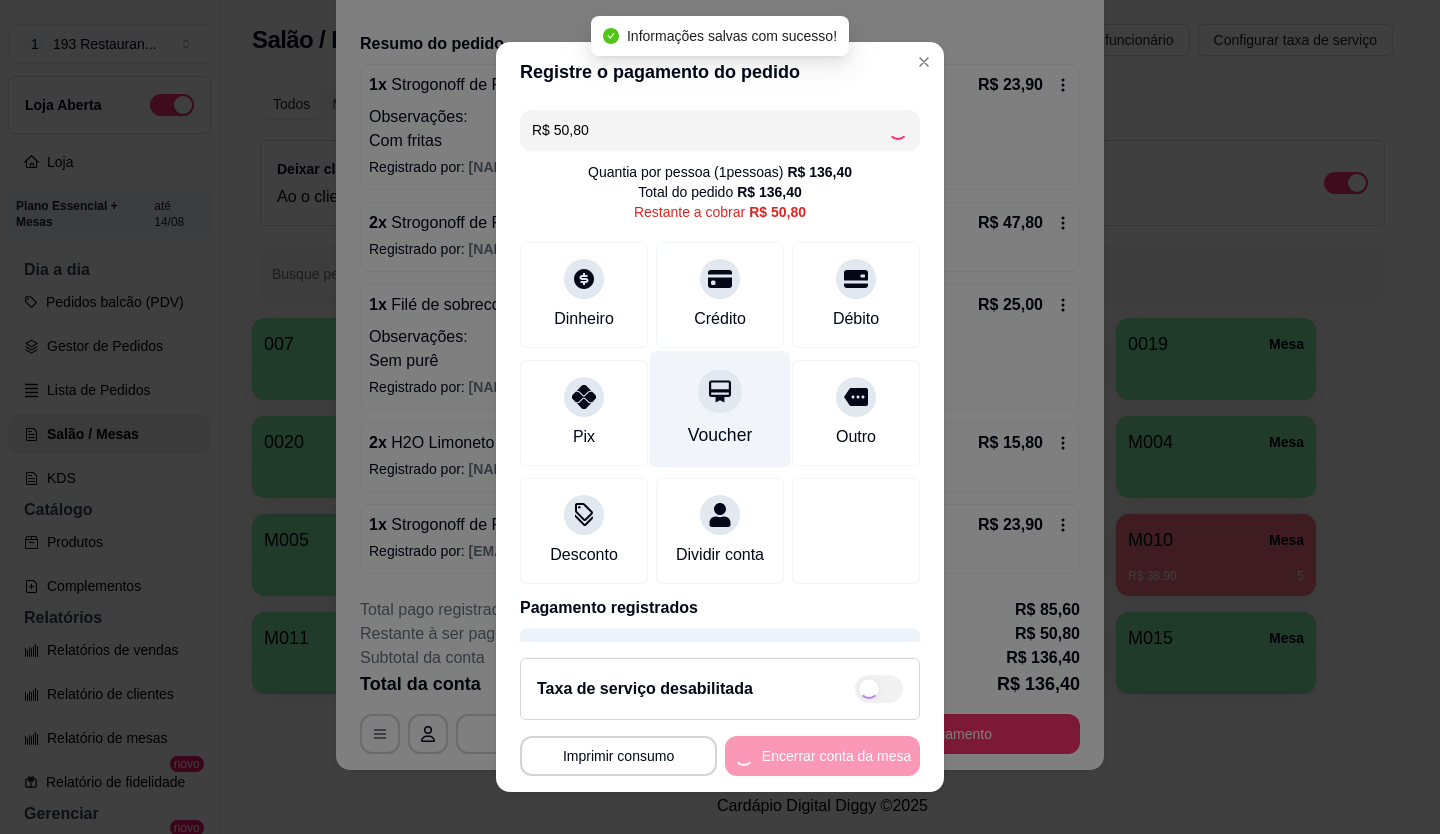 type on "R$ 0,00" 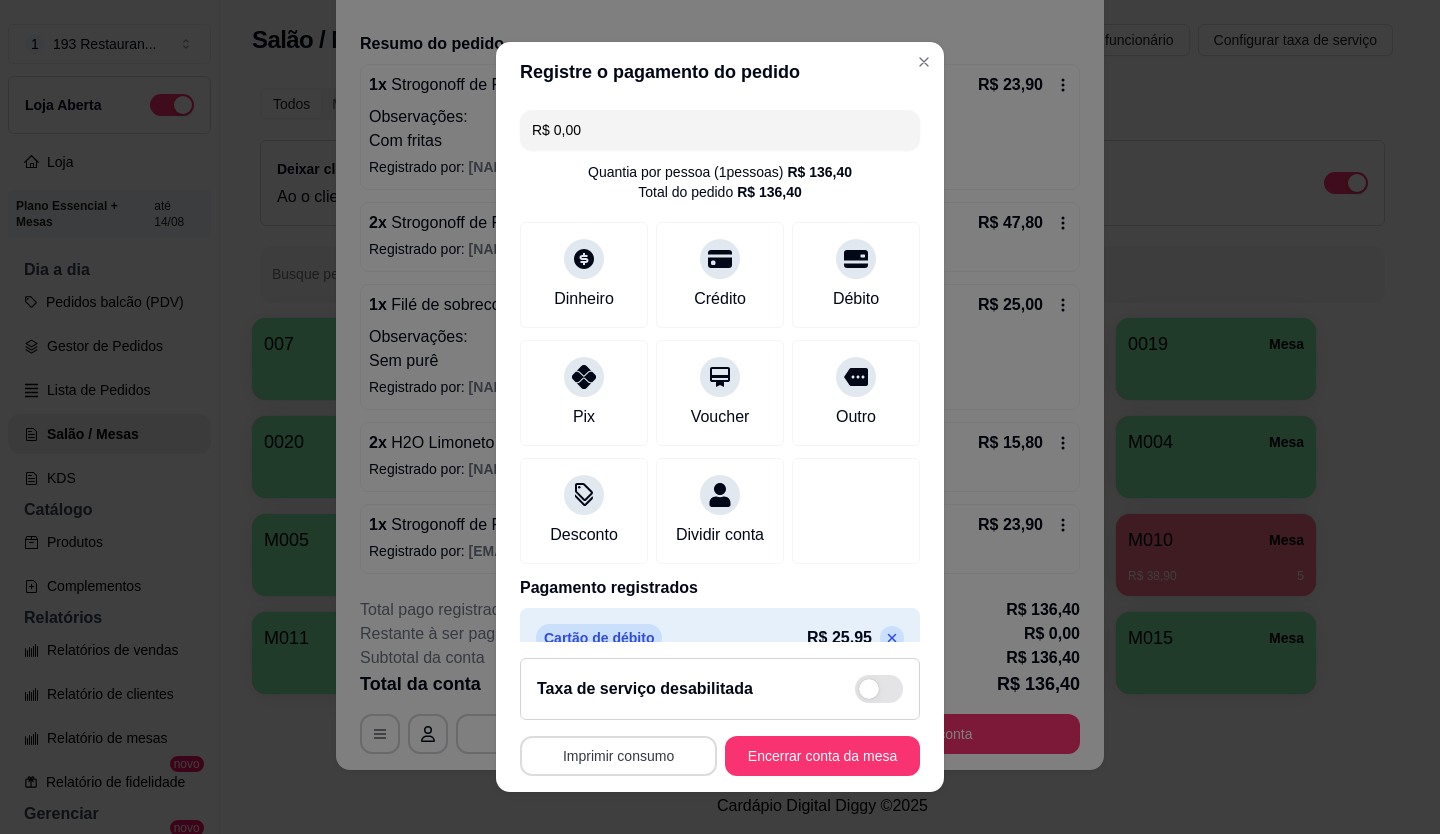 click on "Imprimir consumo" at bounding box center [618, 756] 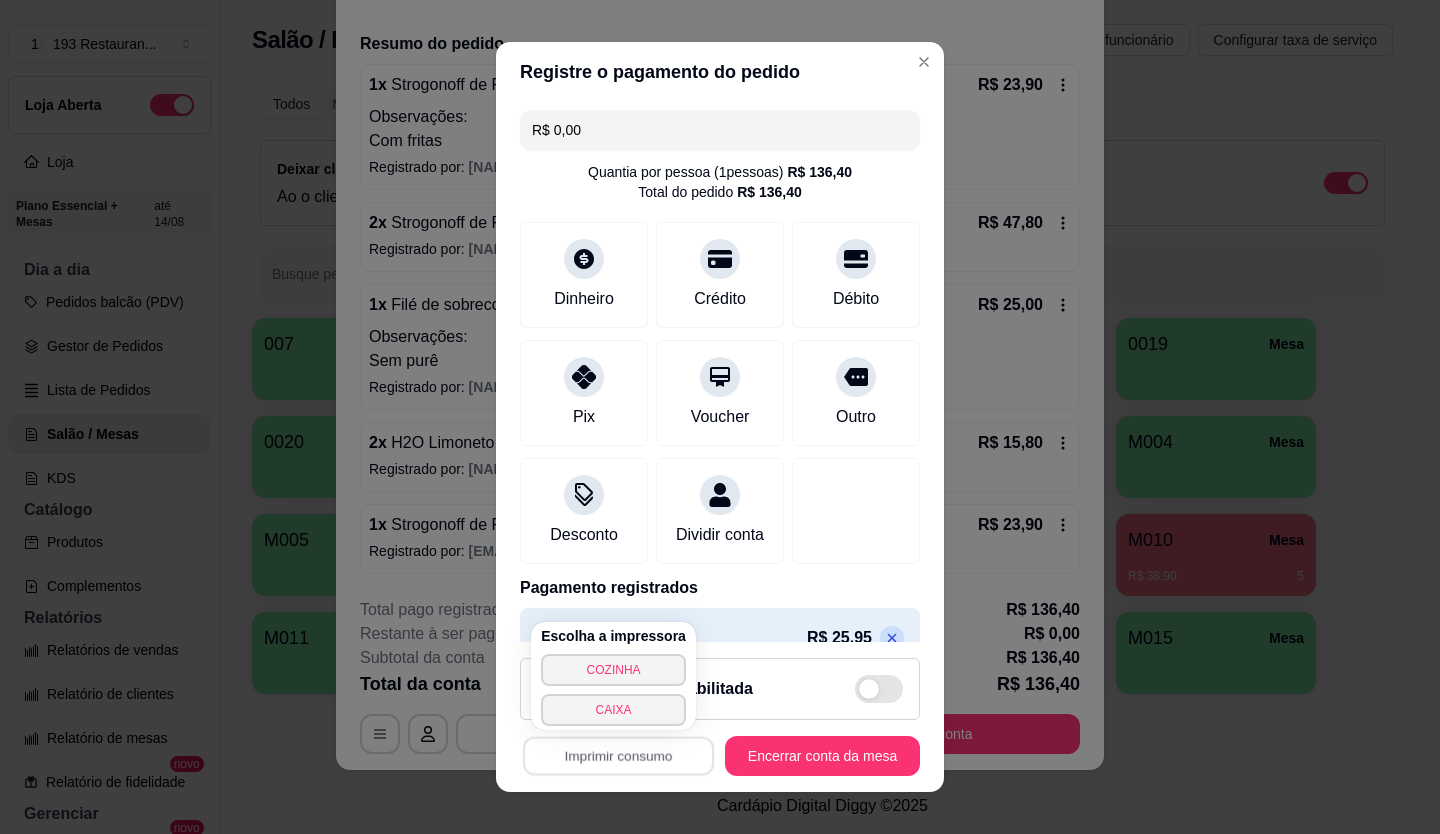 click on "COZINHA" at bounding box center [613, 670] 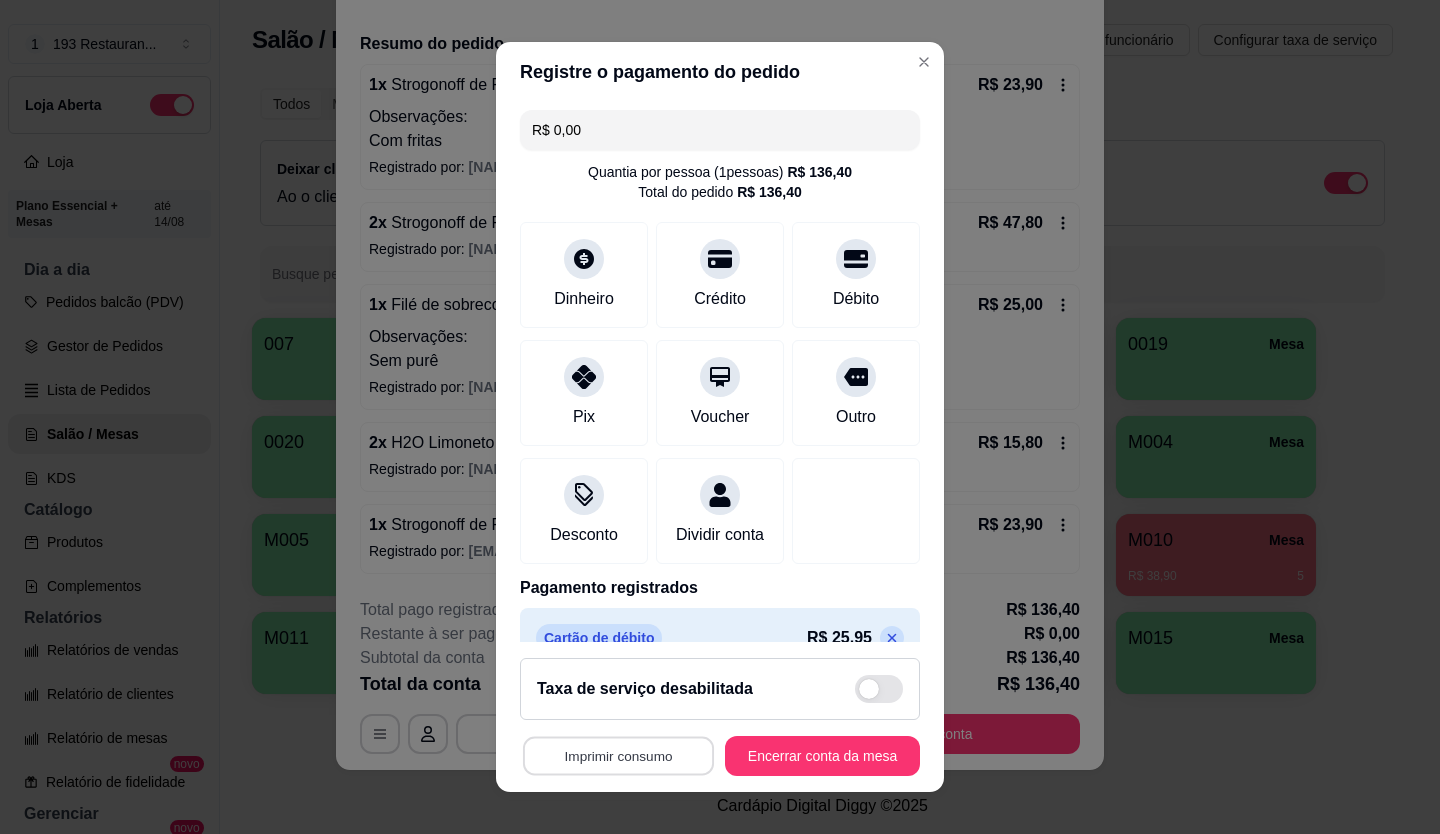 click on "Imprimir consumo" at bounding box center [618, 756] 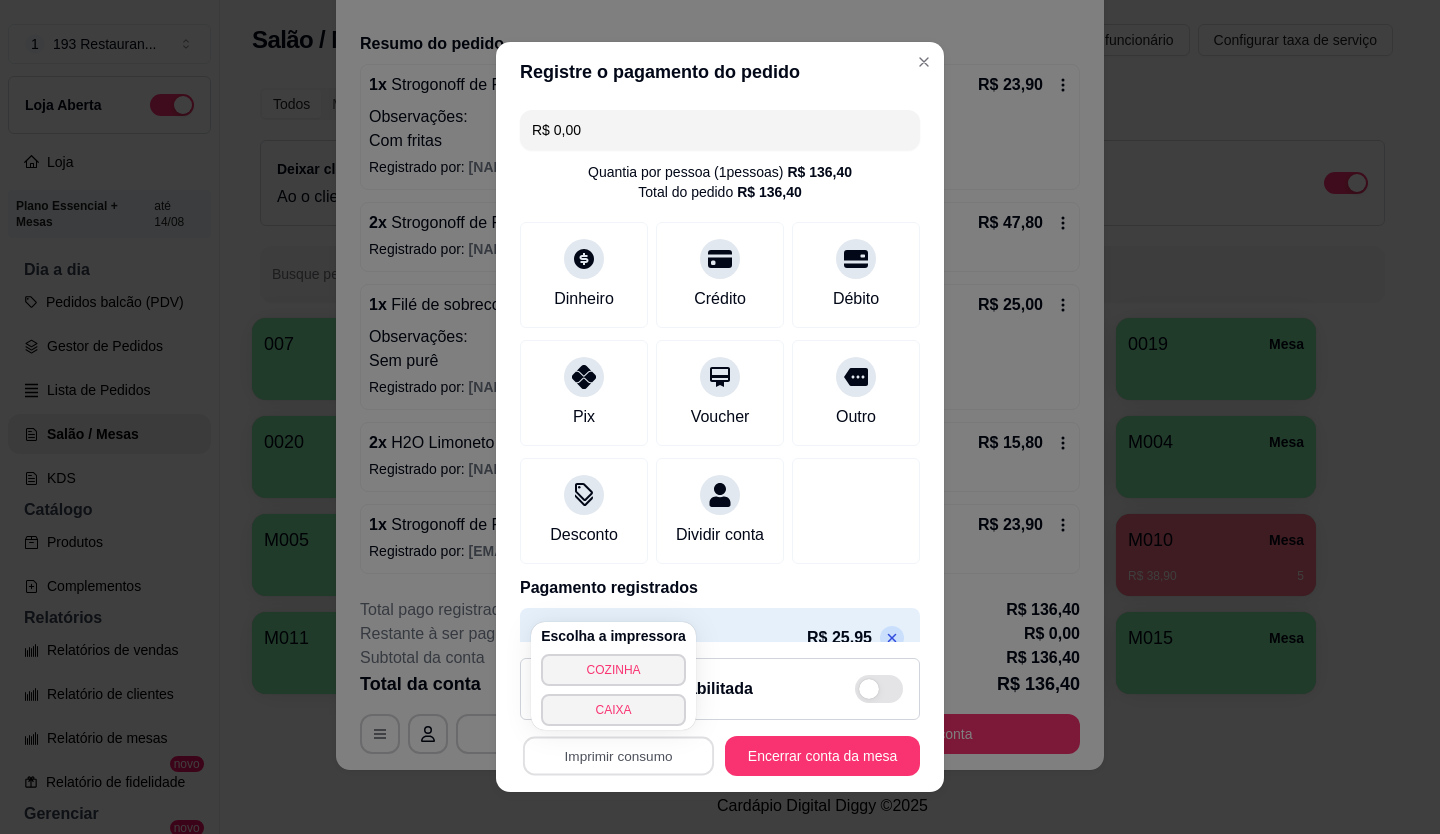 click on "CAIXA" at bounding box center (613, 710) 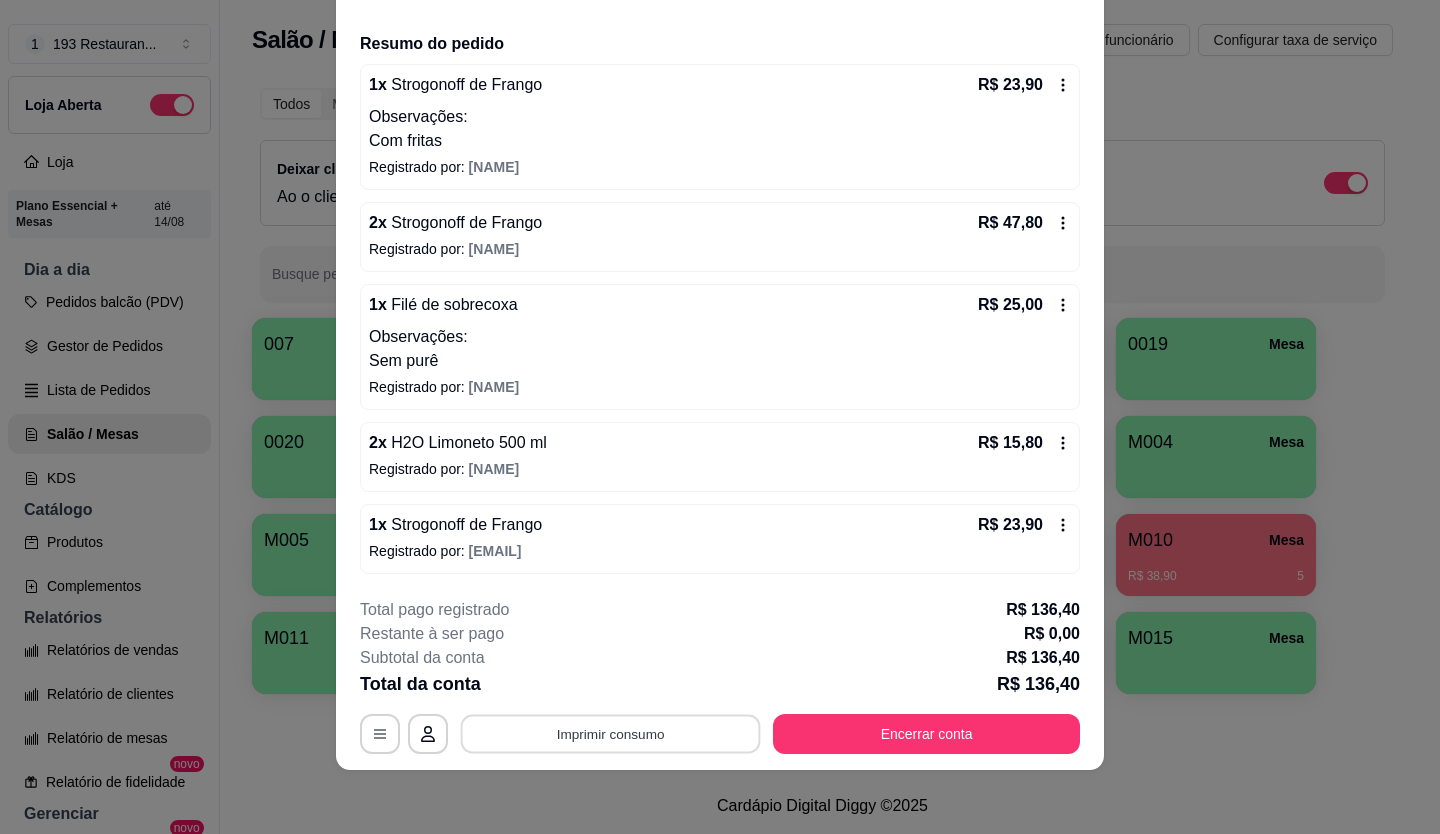 click on "Imprimir consumo" at bounding box center [611, 733] 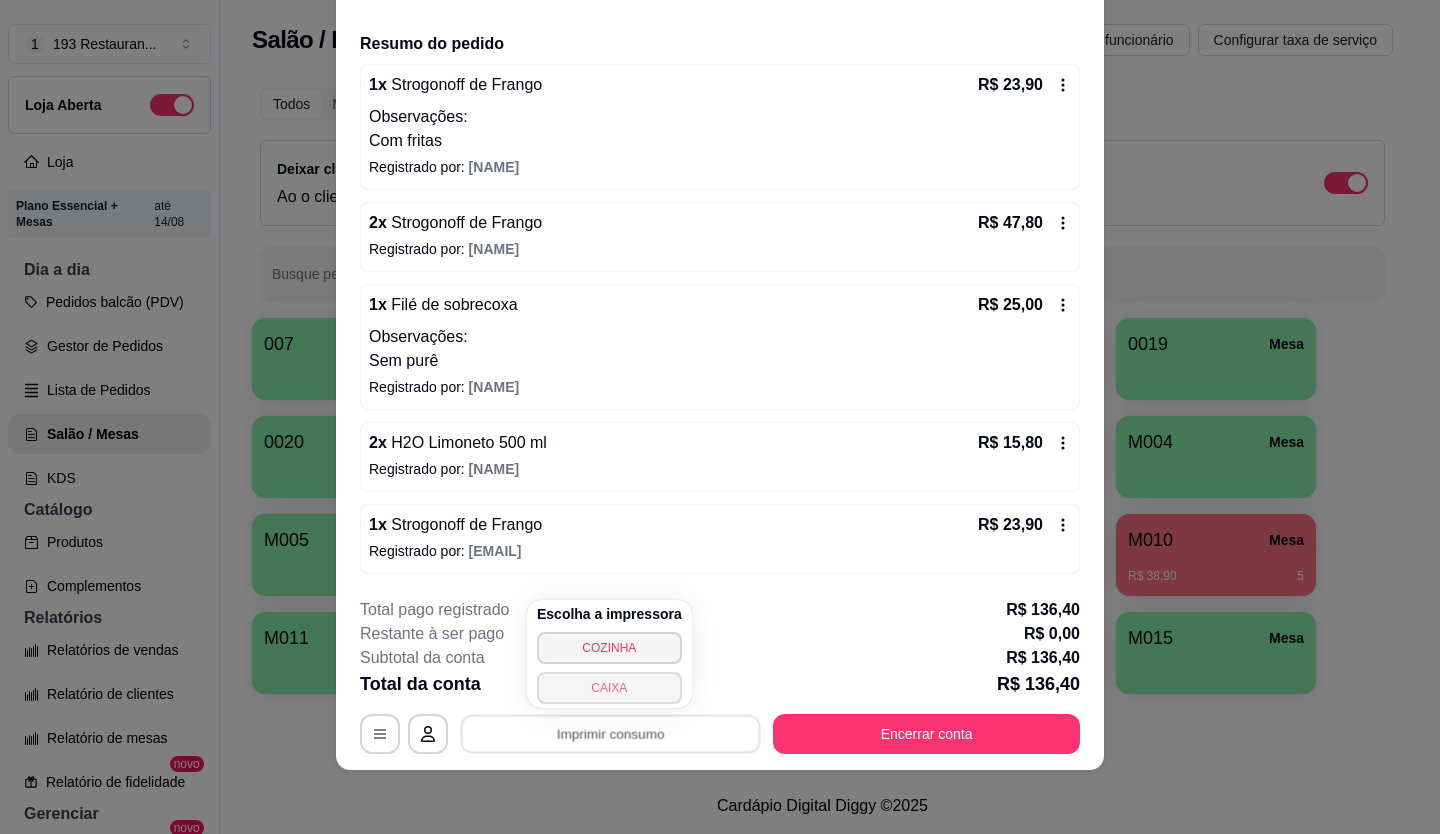 click on "CAIXA" at bounding box center [609, 688] 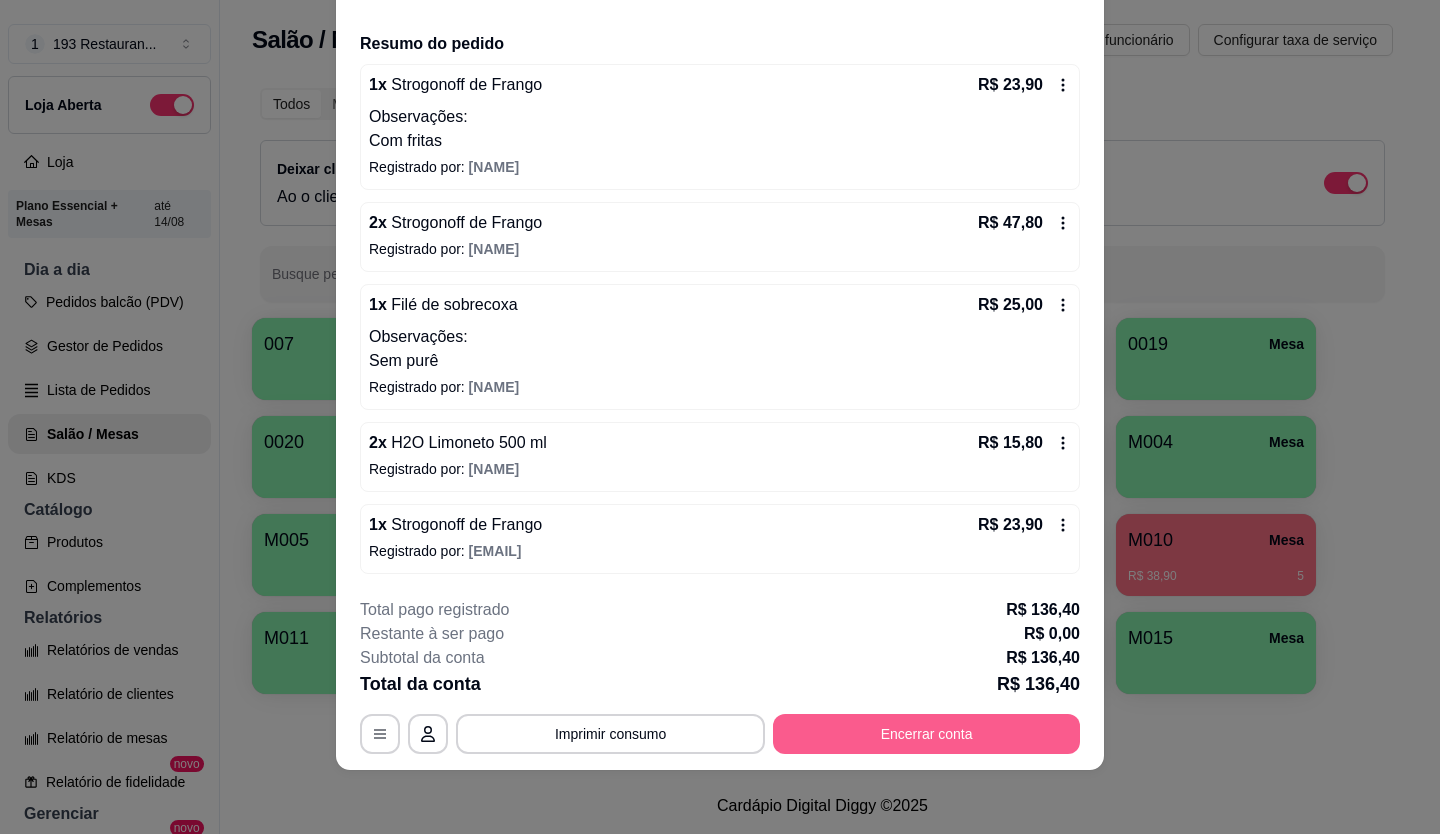 click on "Encerrar conta" at bounding box center (926, 734) 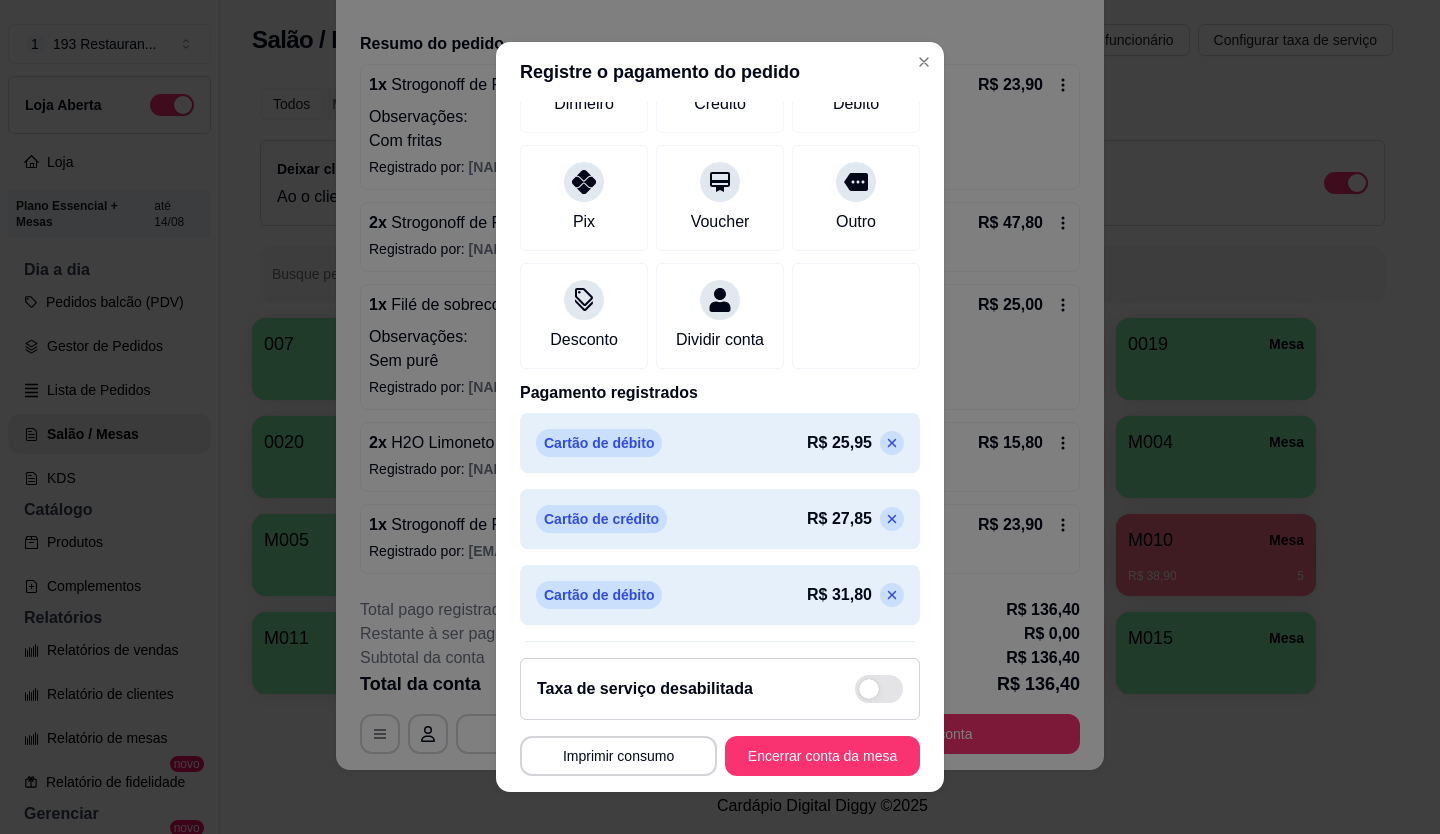 scroll, scrollTop: 285, scrollLeft: 0, axis: vertical 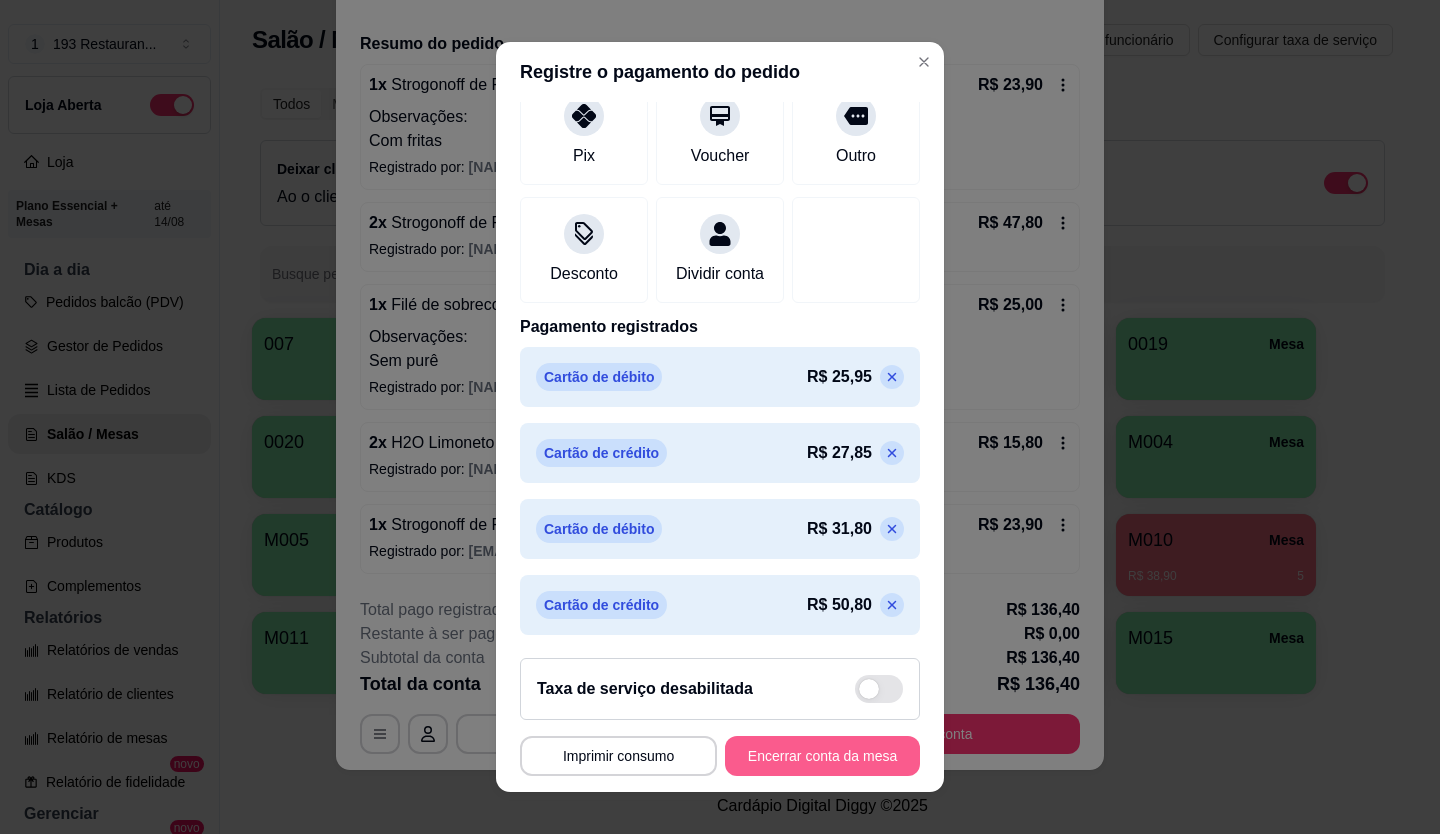 click on "Encerrar conta da mesa" at bounding box center (822, 756) 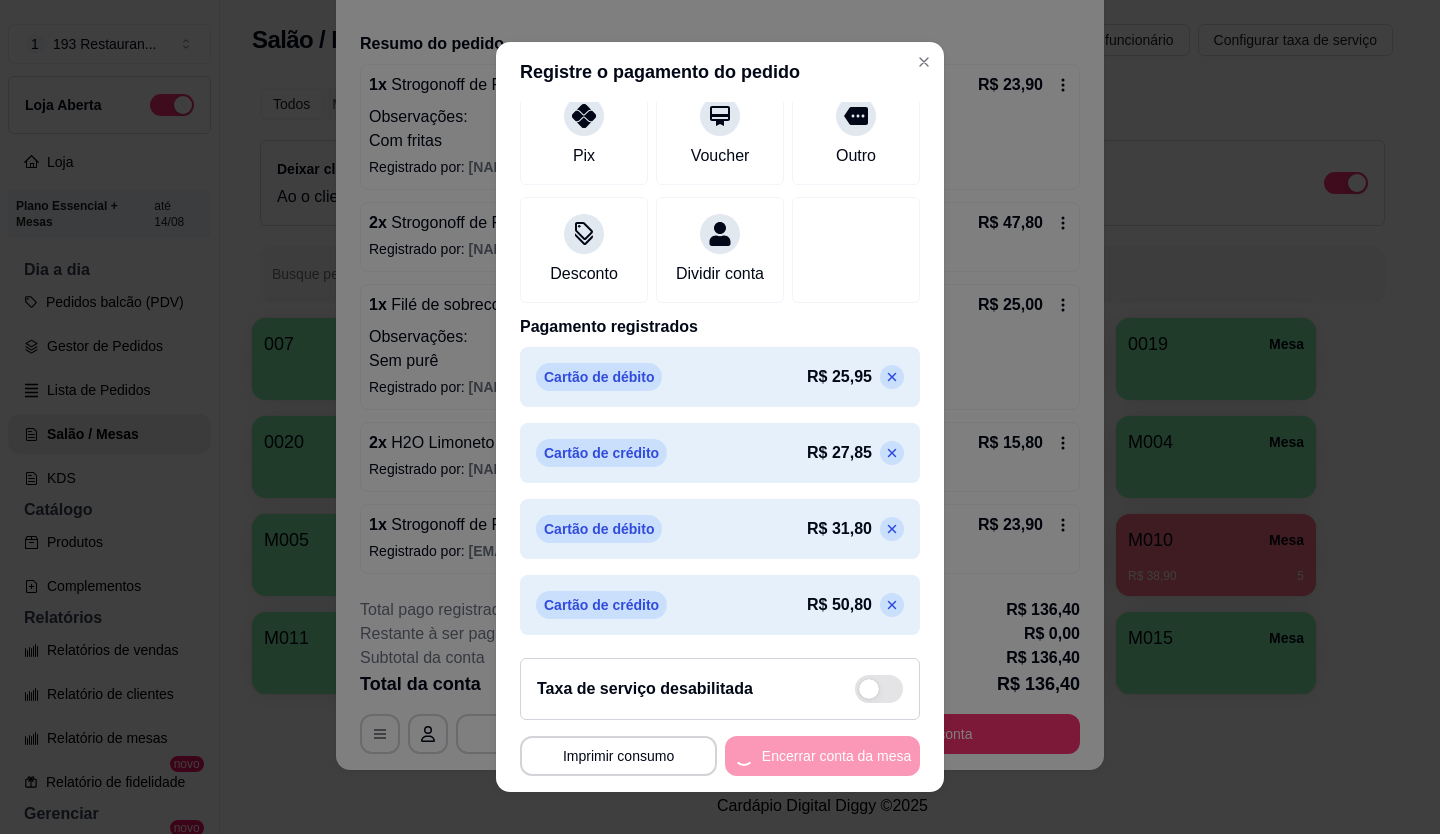scroll, scrollTop: 0, scrollLeft: 0, axis: both 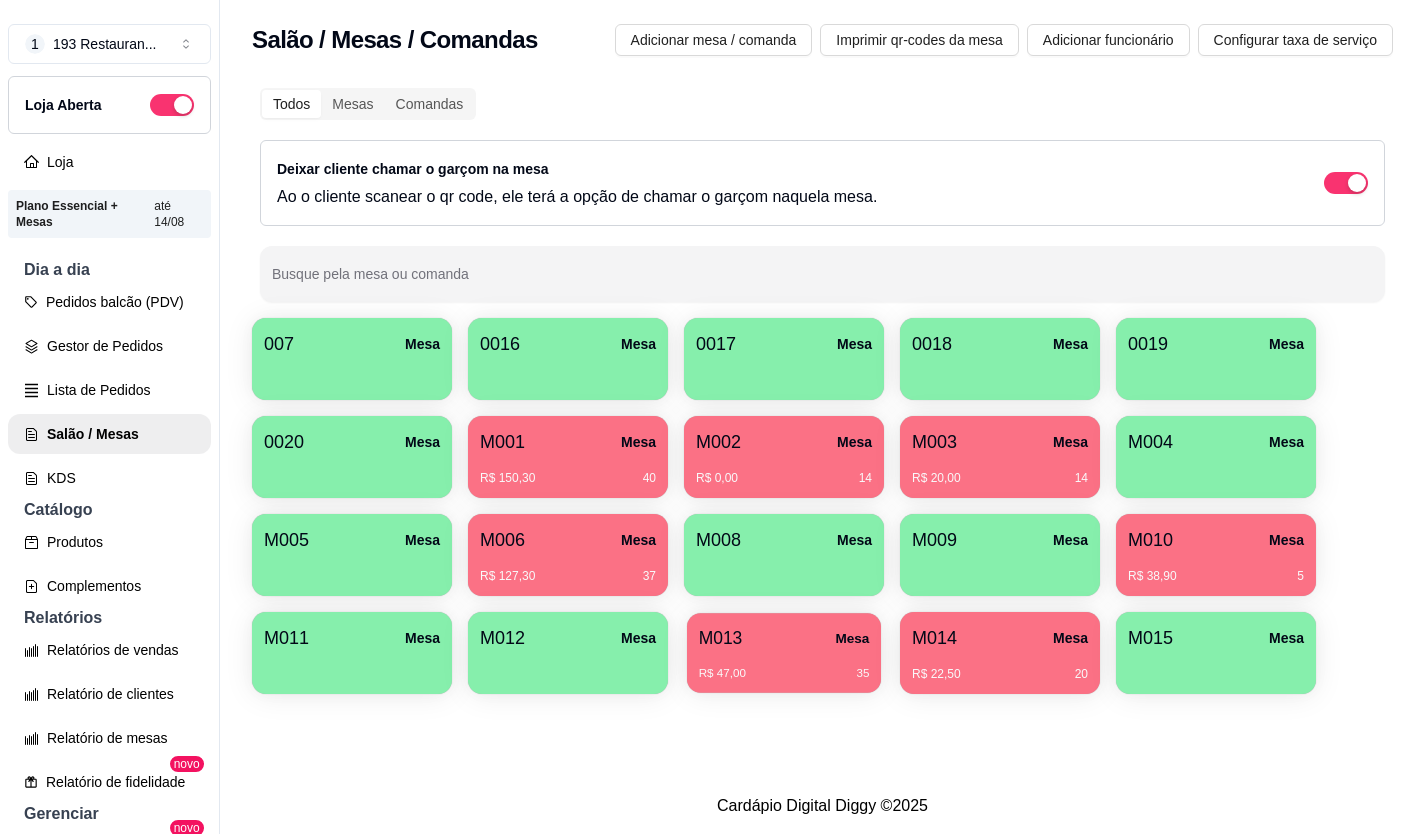 click on "M013 Mesa R$ 47,00 35" at bounding box center [784, 653] 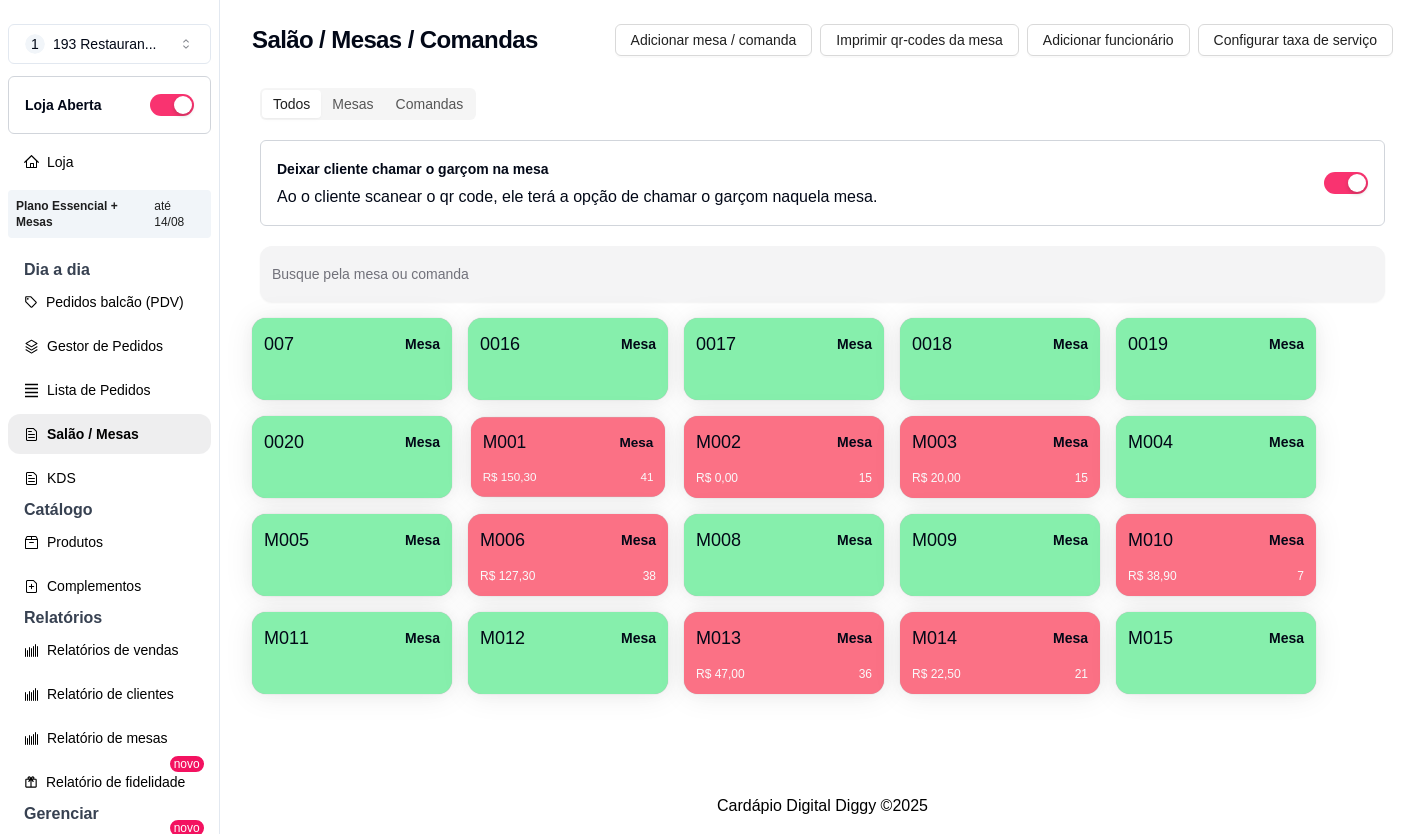 click on "R$ 150,30 41" at bounding box center (568, 470) 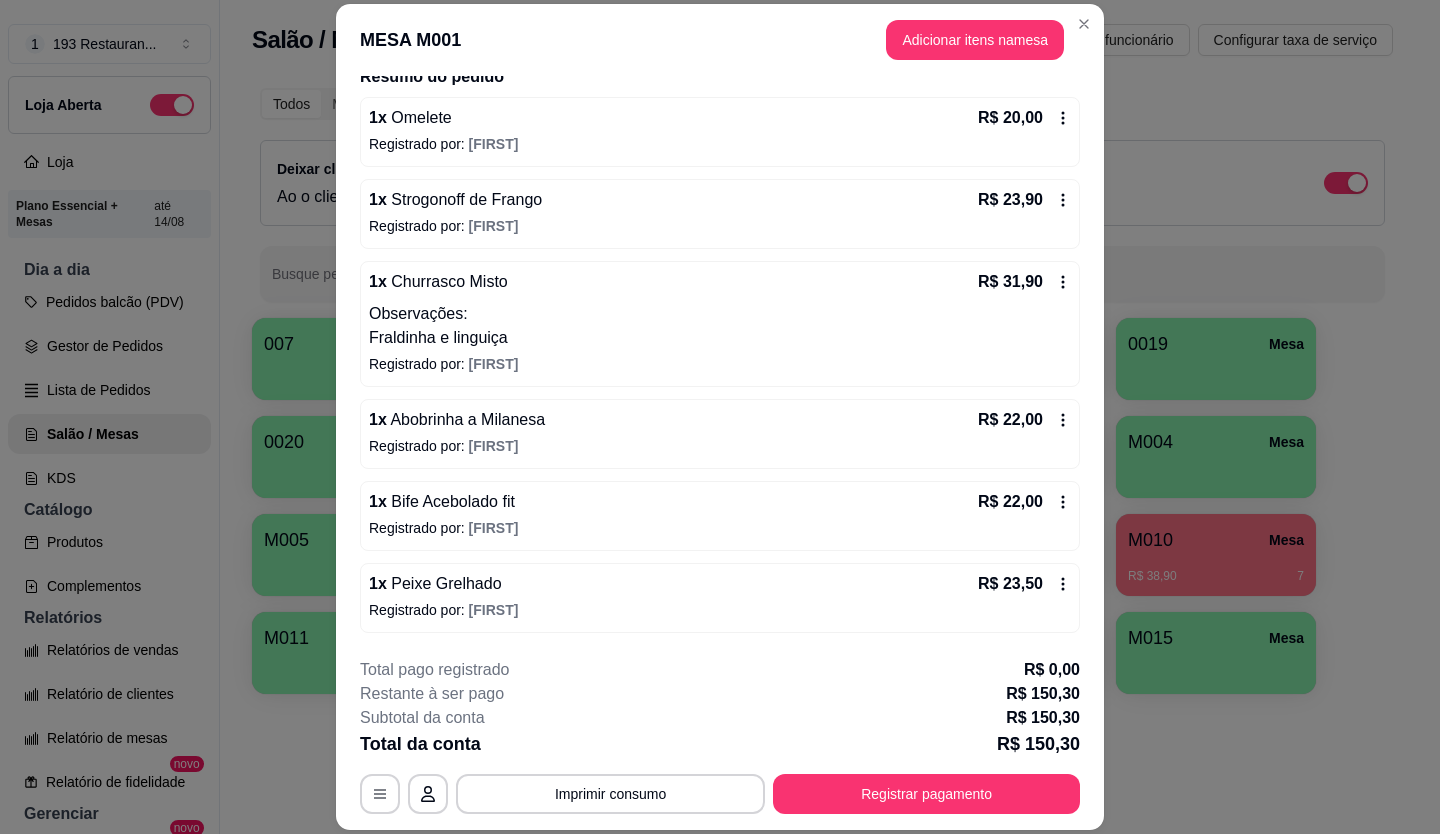 scroll, scrollTop: 0, scrollLeft: 0, axis: both 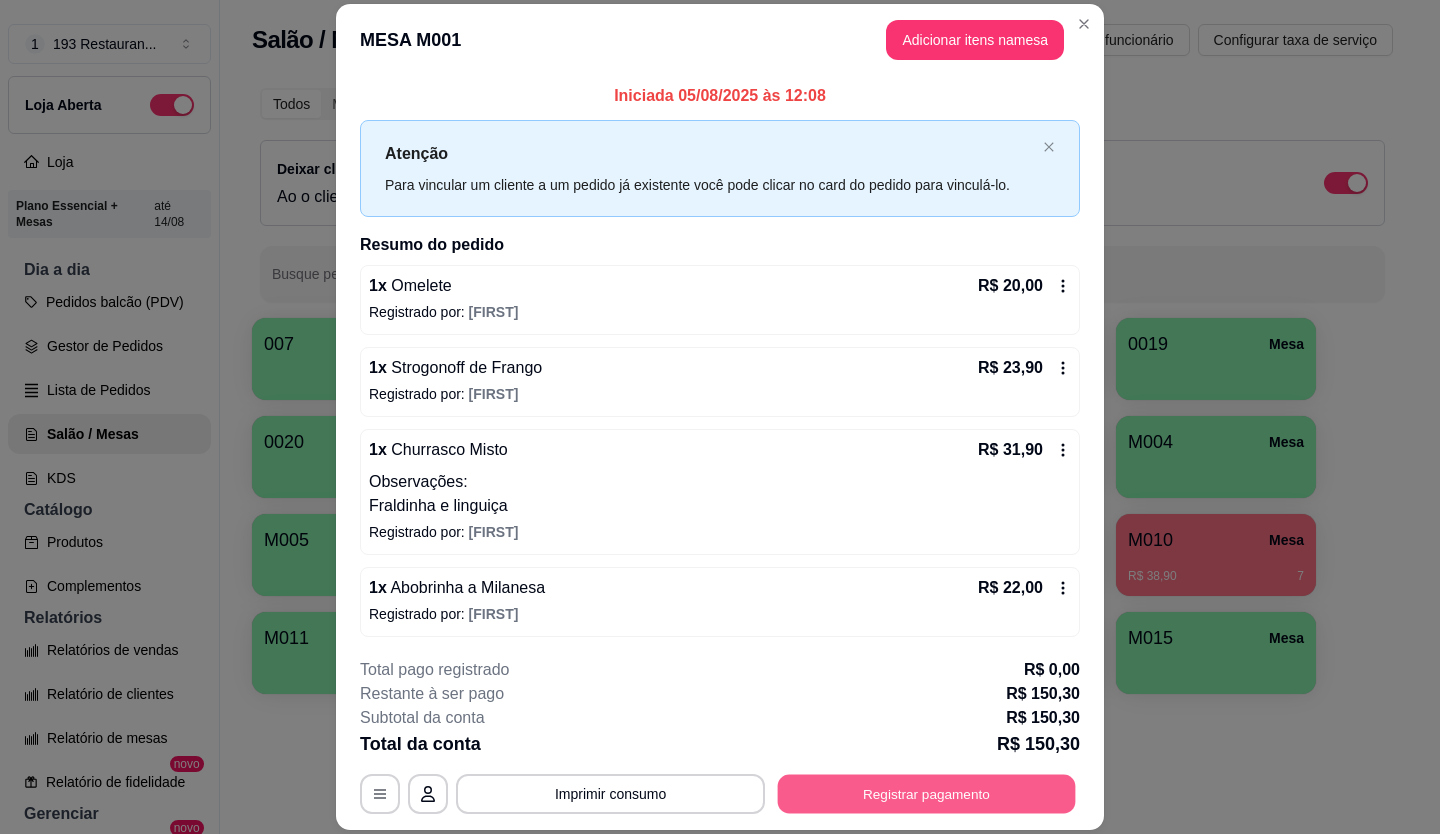 click on "Registrar pagamento" at bounding box center [927, 793] 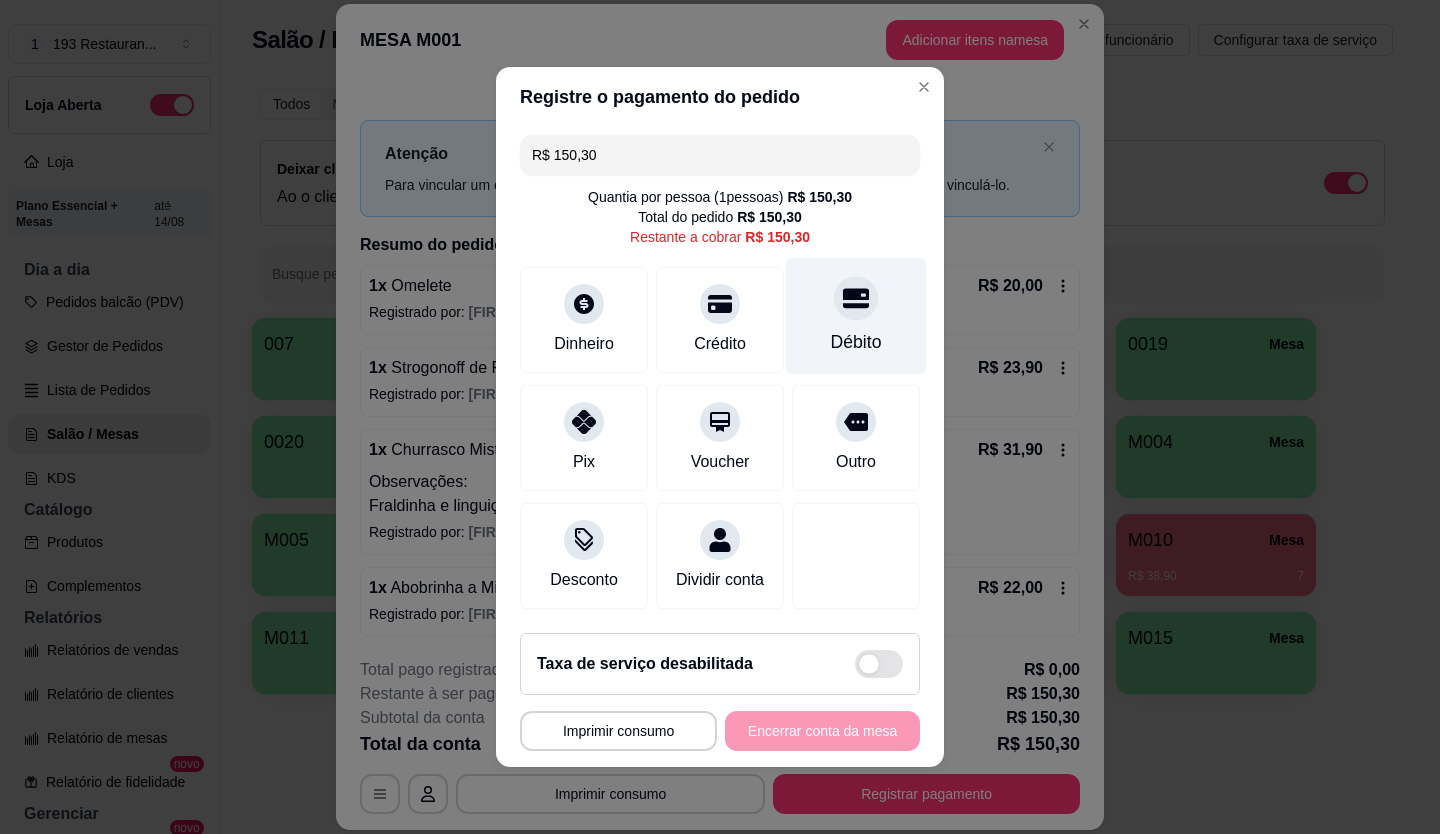 click on "Débito" at bounding box center [856, 316] 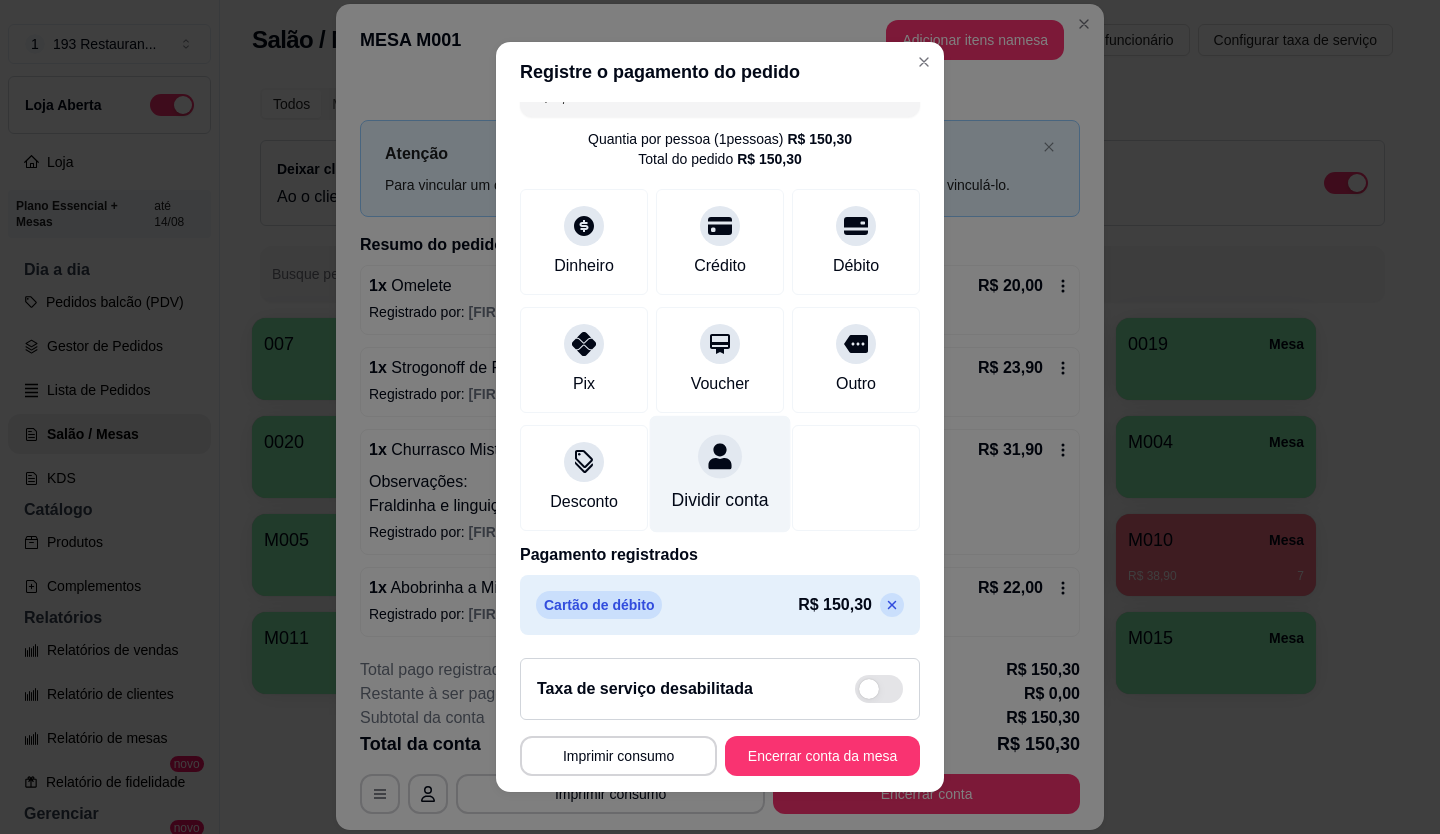 scroll, scrollTop: 57, scrollLeft: 0, axis: vertical 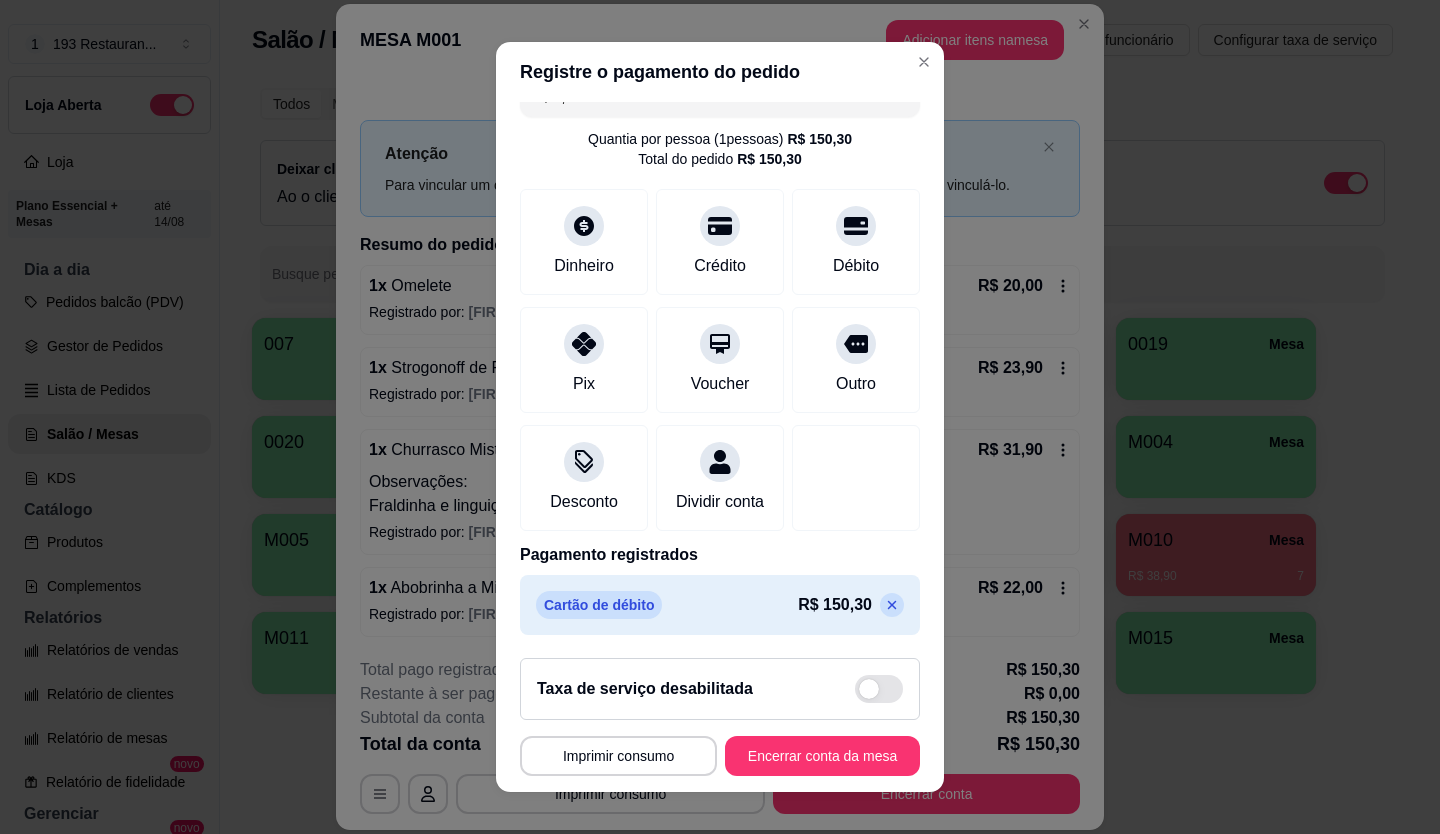 click 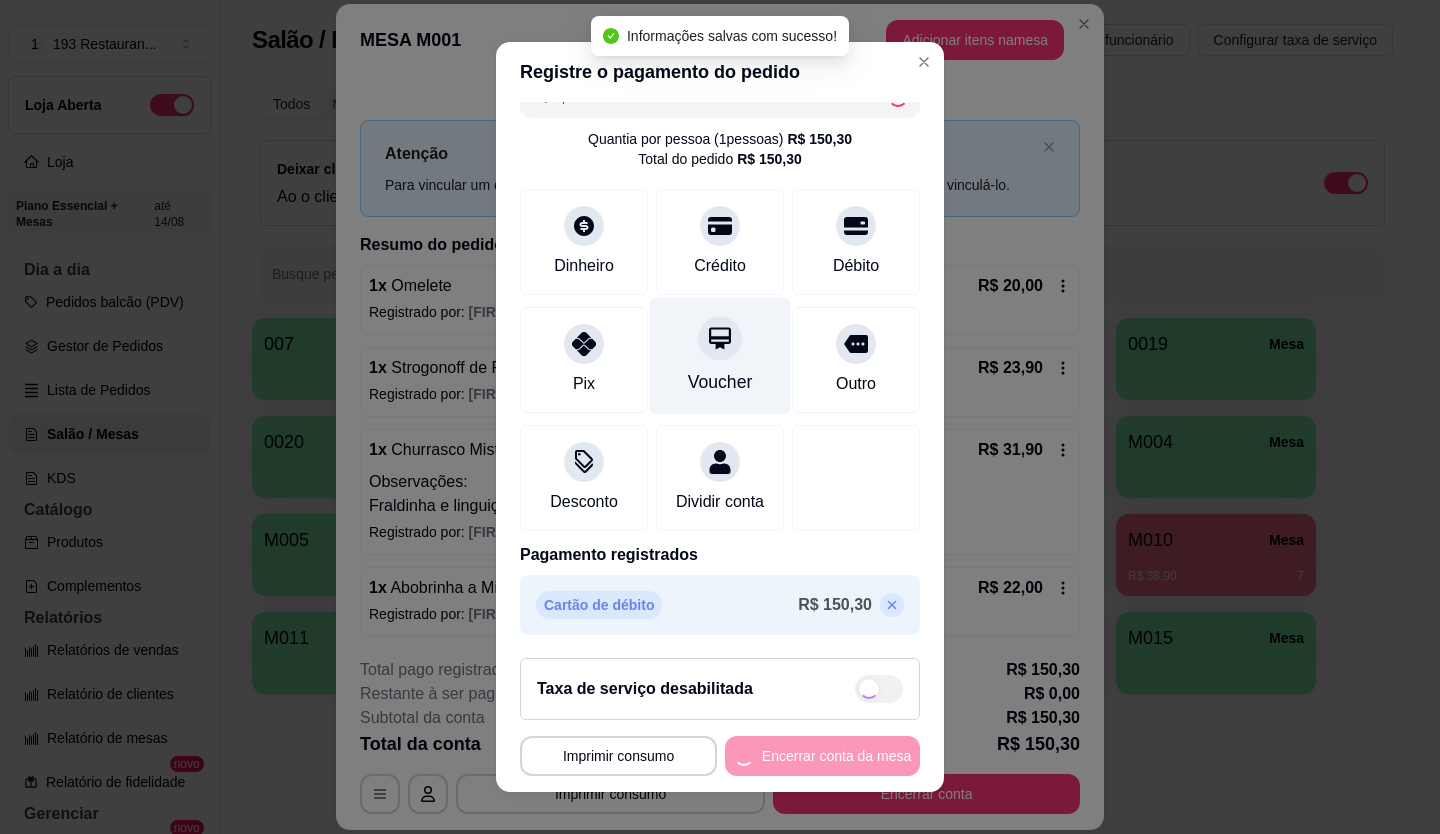 type on "R$ 150,30" 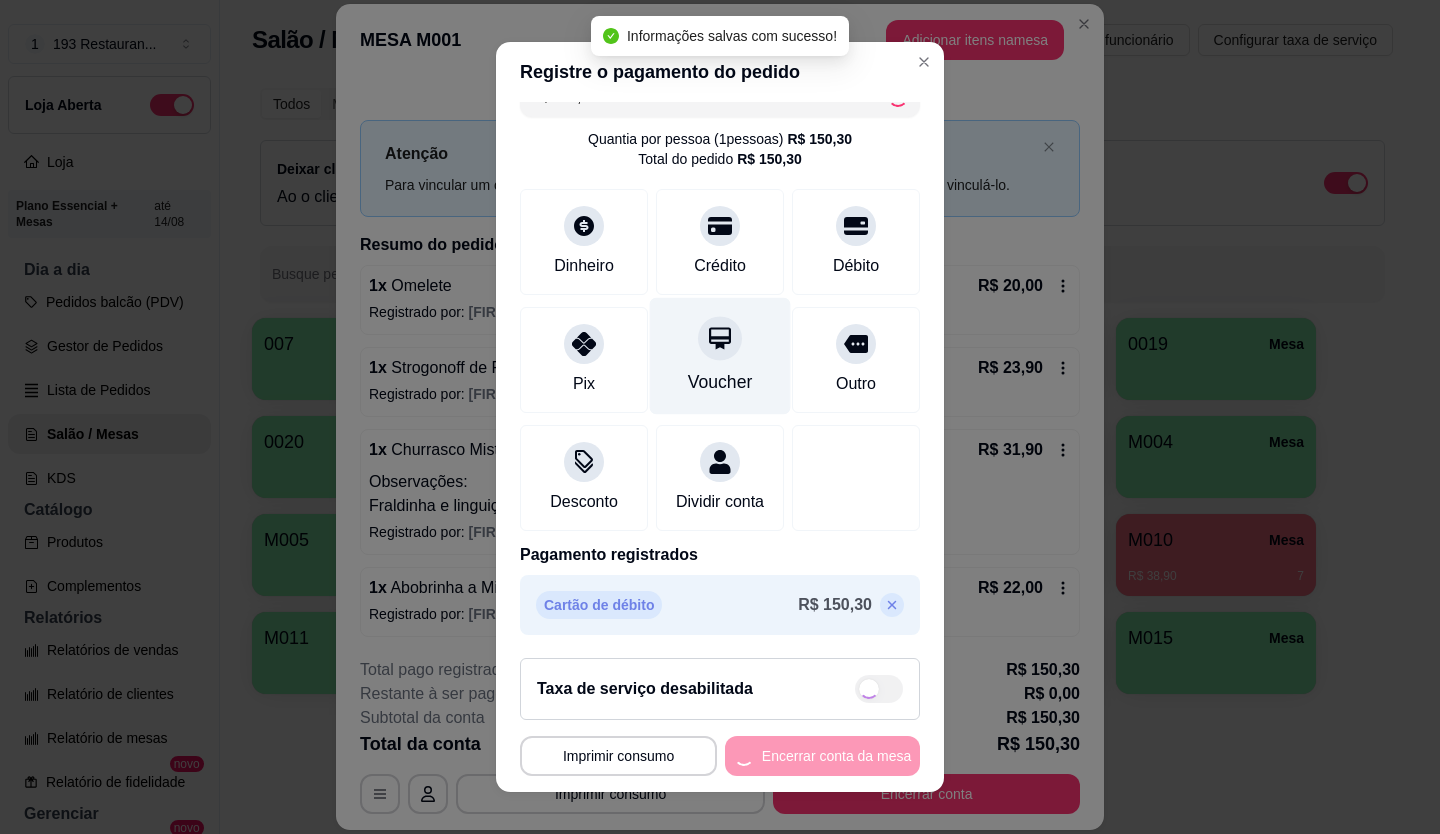 scroll, scrollTop: 0, scrollLeft: 0, axis: both 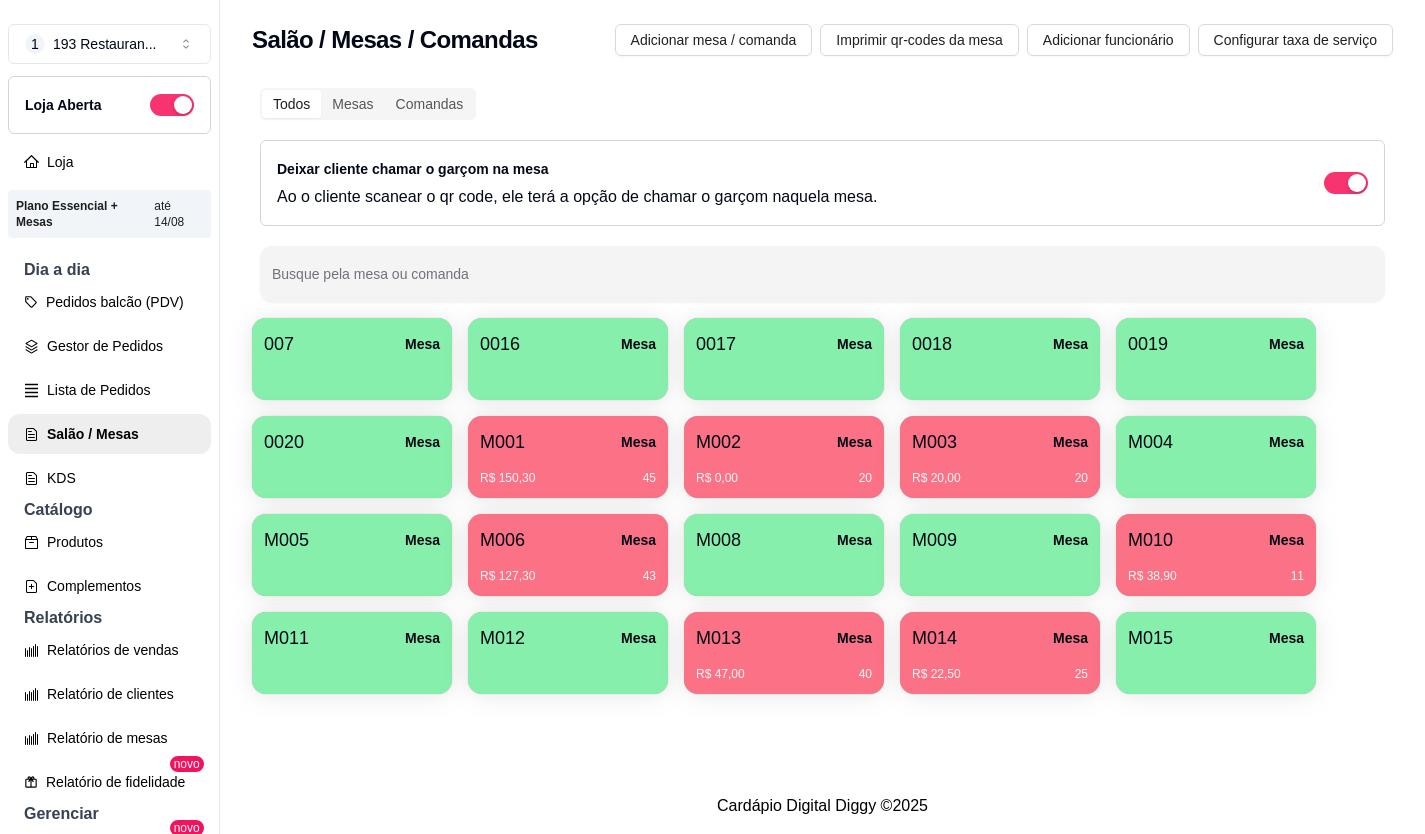 drag, startPoint x: 1015, startPoint y: 400, endPoint x: 672, endPoint y: 343, distance: 347.7039 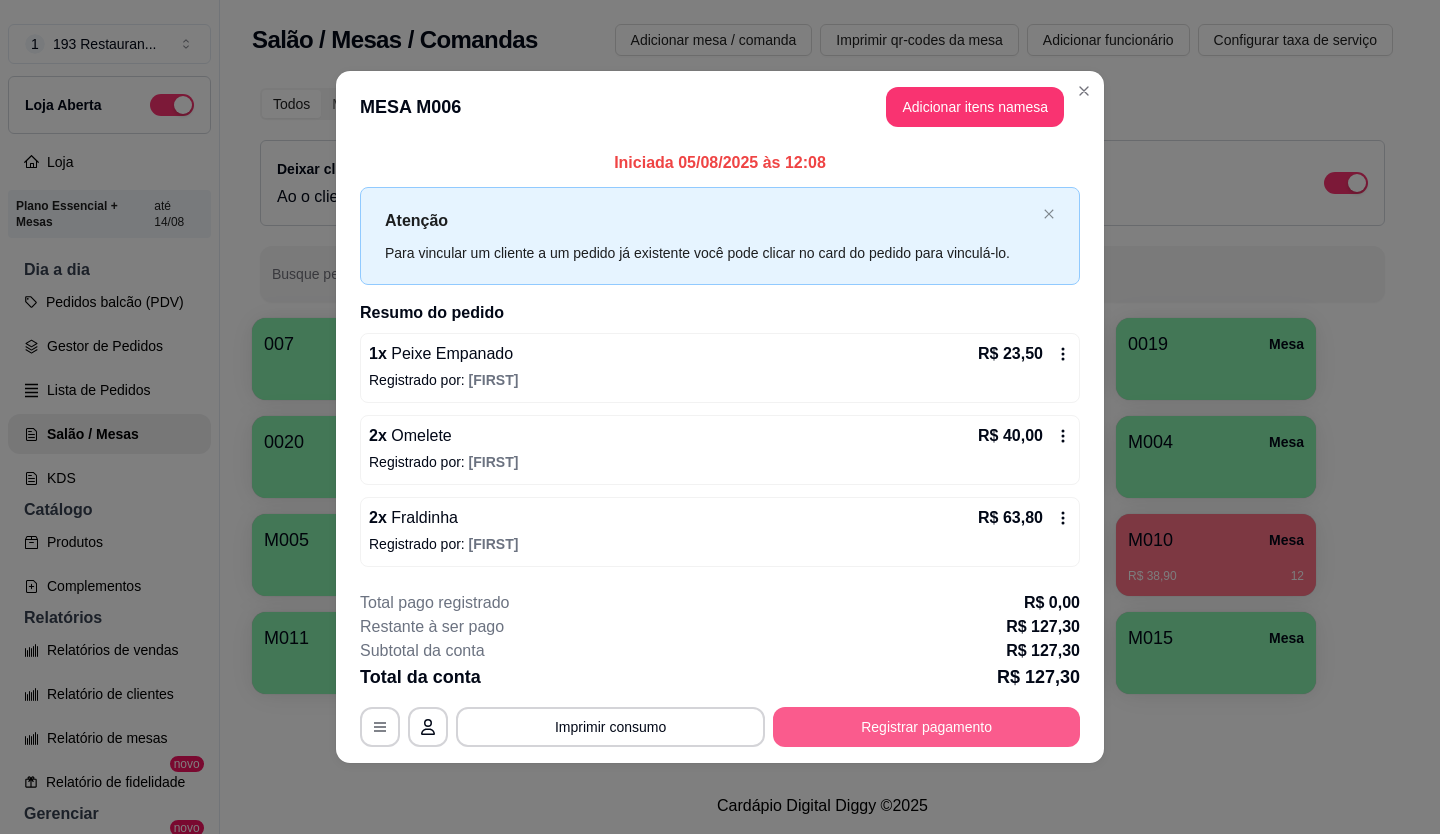 click on "Registrar pagamento" at bounding box center (926, 727) 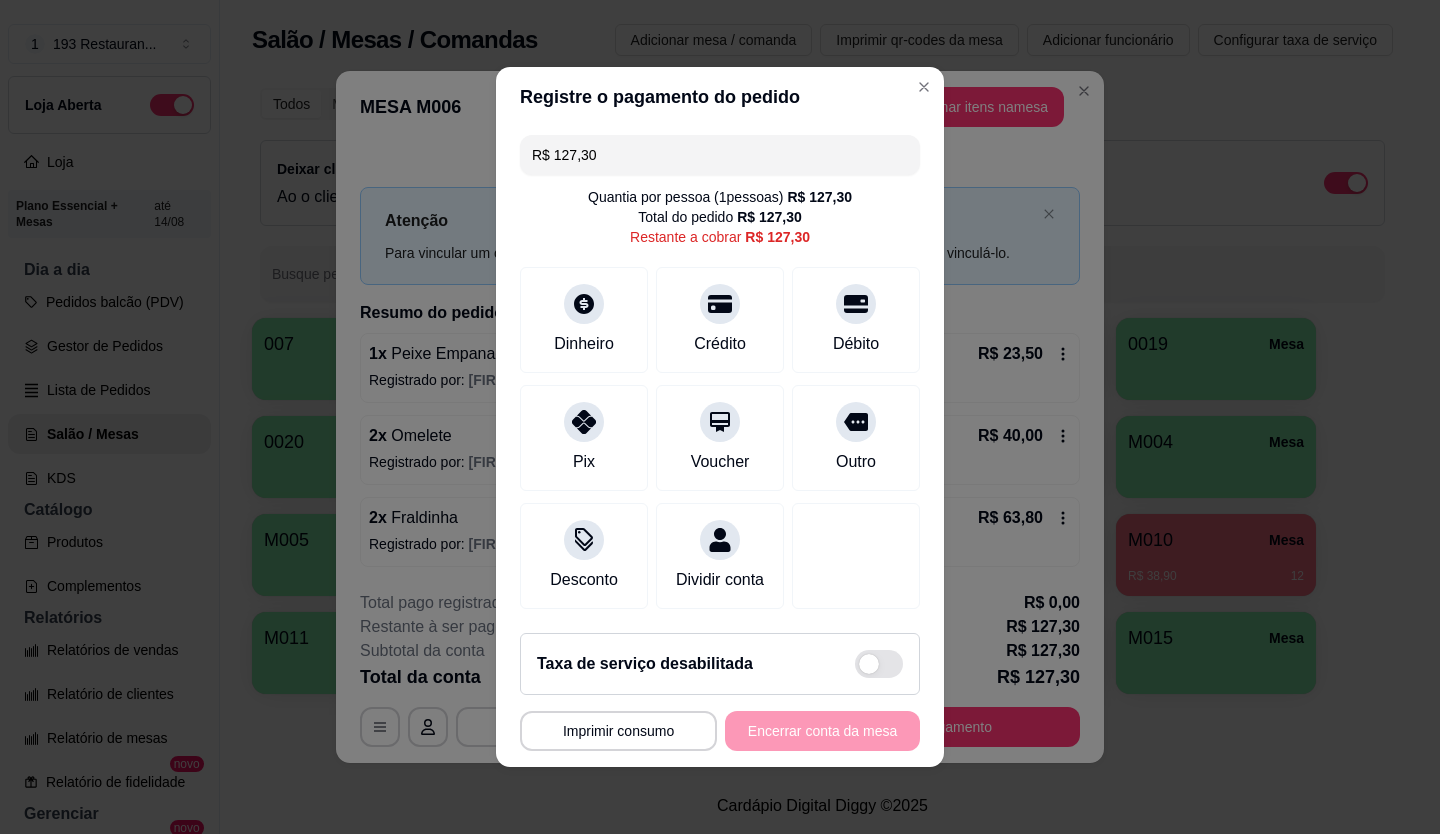 drag, startPoint x: 683, startPoint y: 156, endPoint x: 345, endPoint y: 190, distance: 339.70575 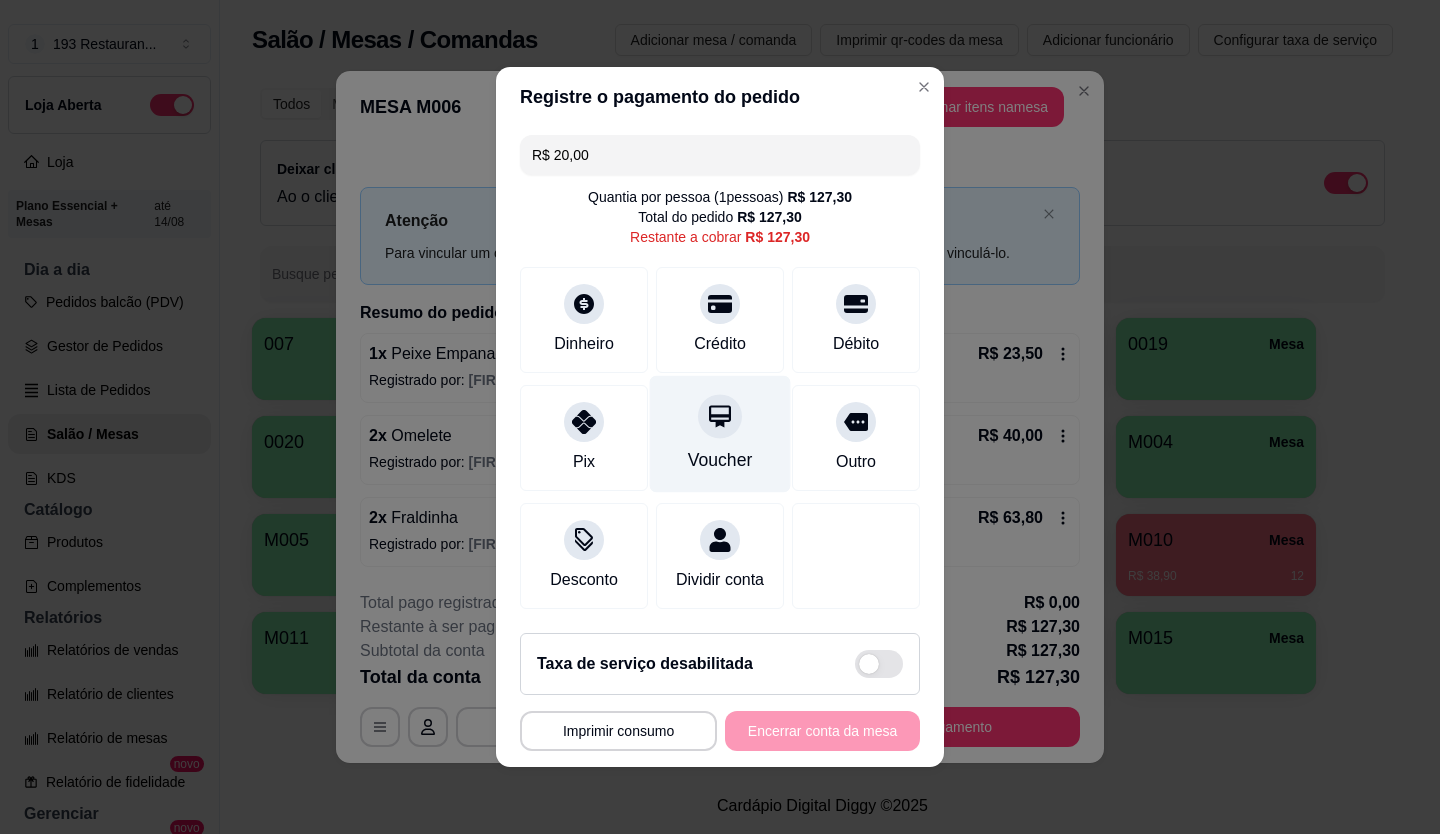 click at bounding box center (720, 416) 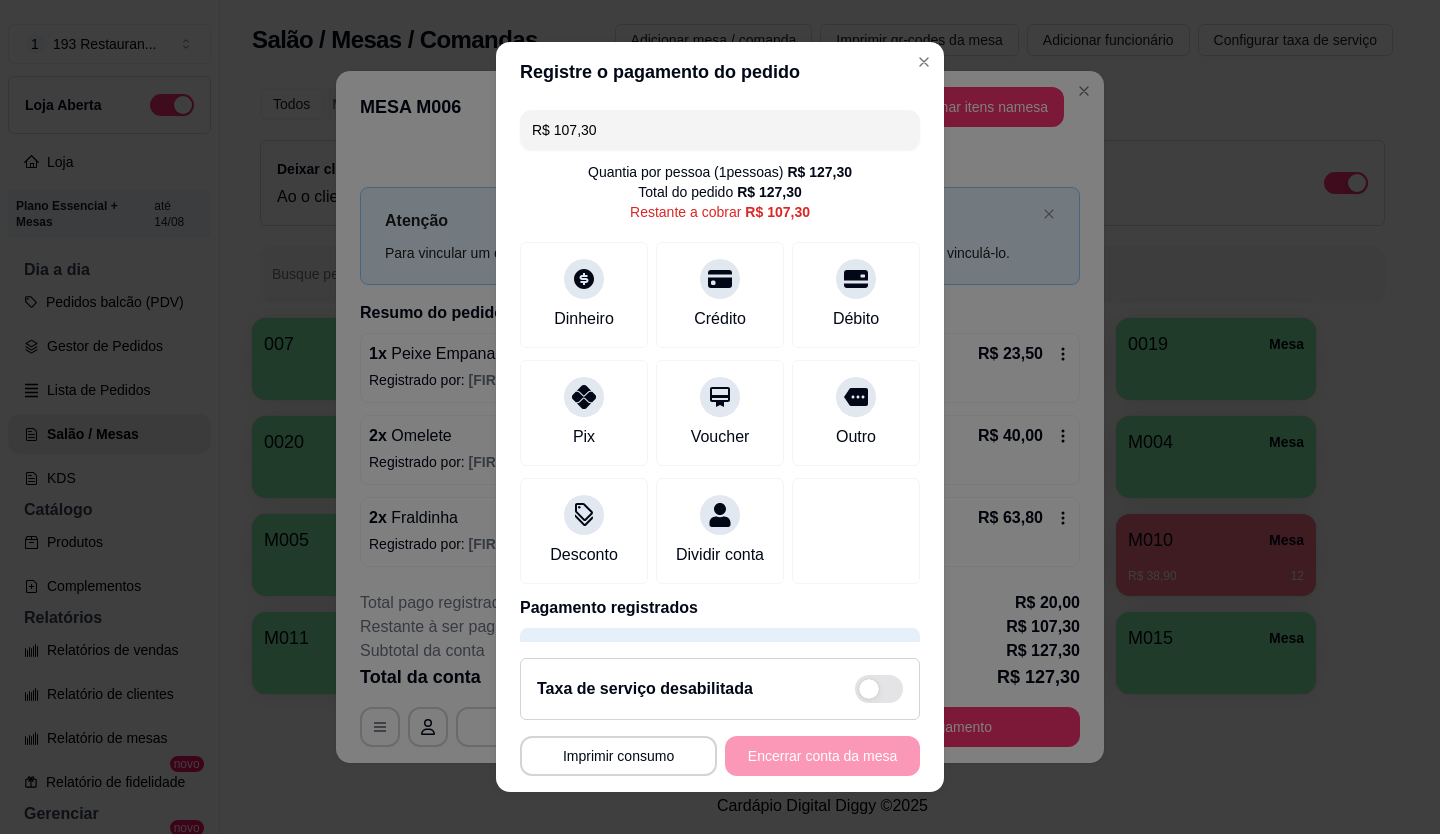drag, startPoint x: 606, startPoint y: 120, endPoint x: 434, endPoint y: 160, distance: 176.58992 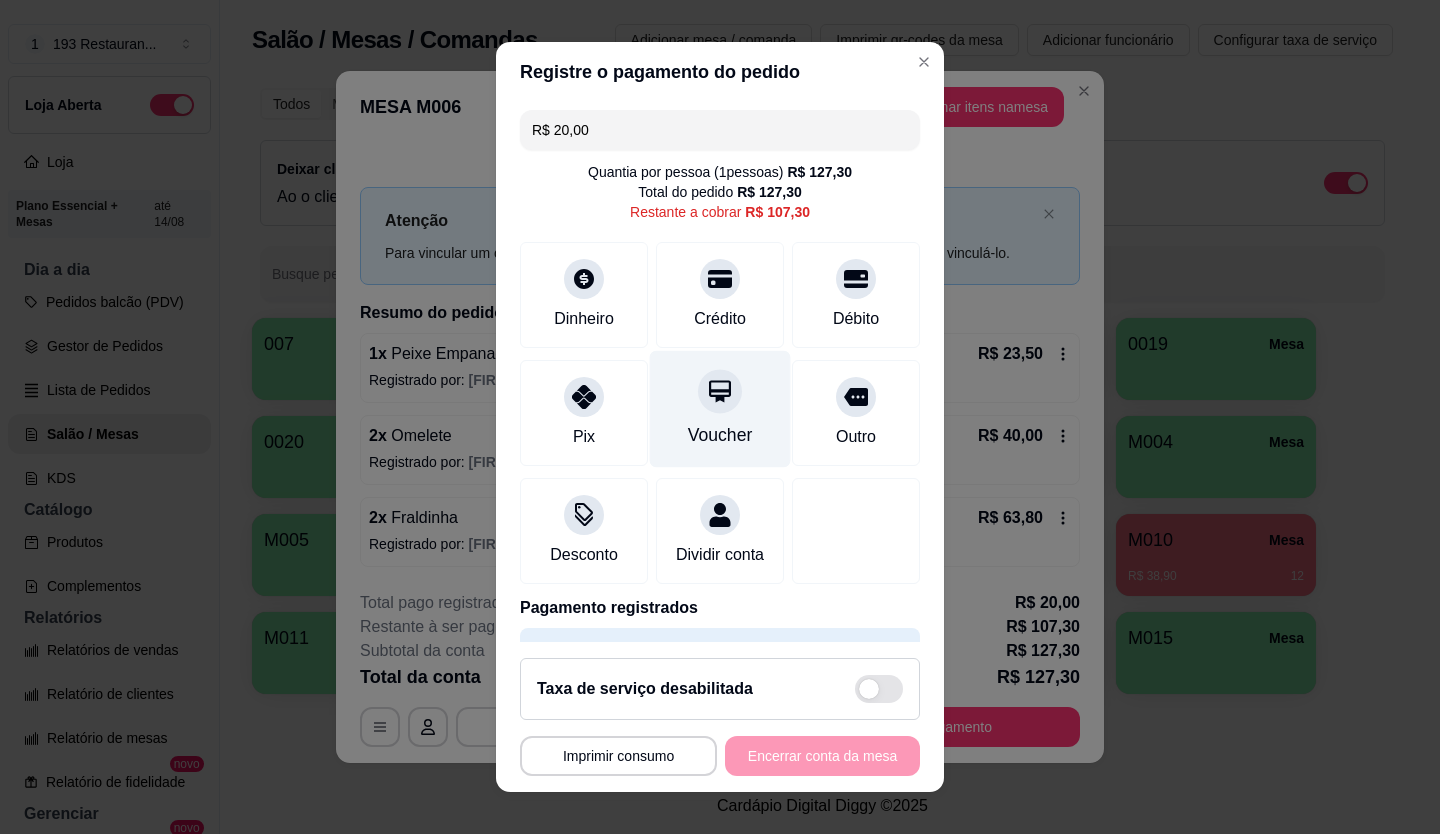 click 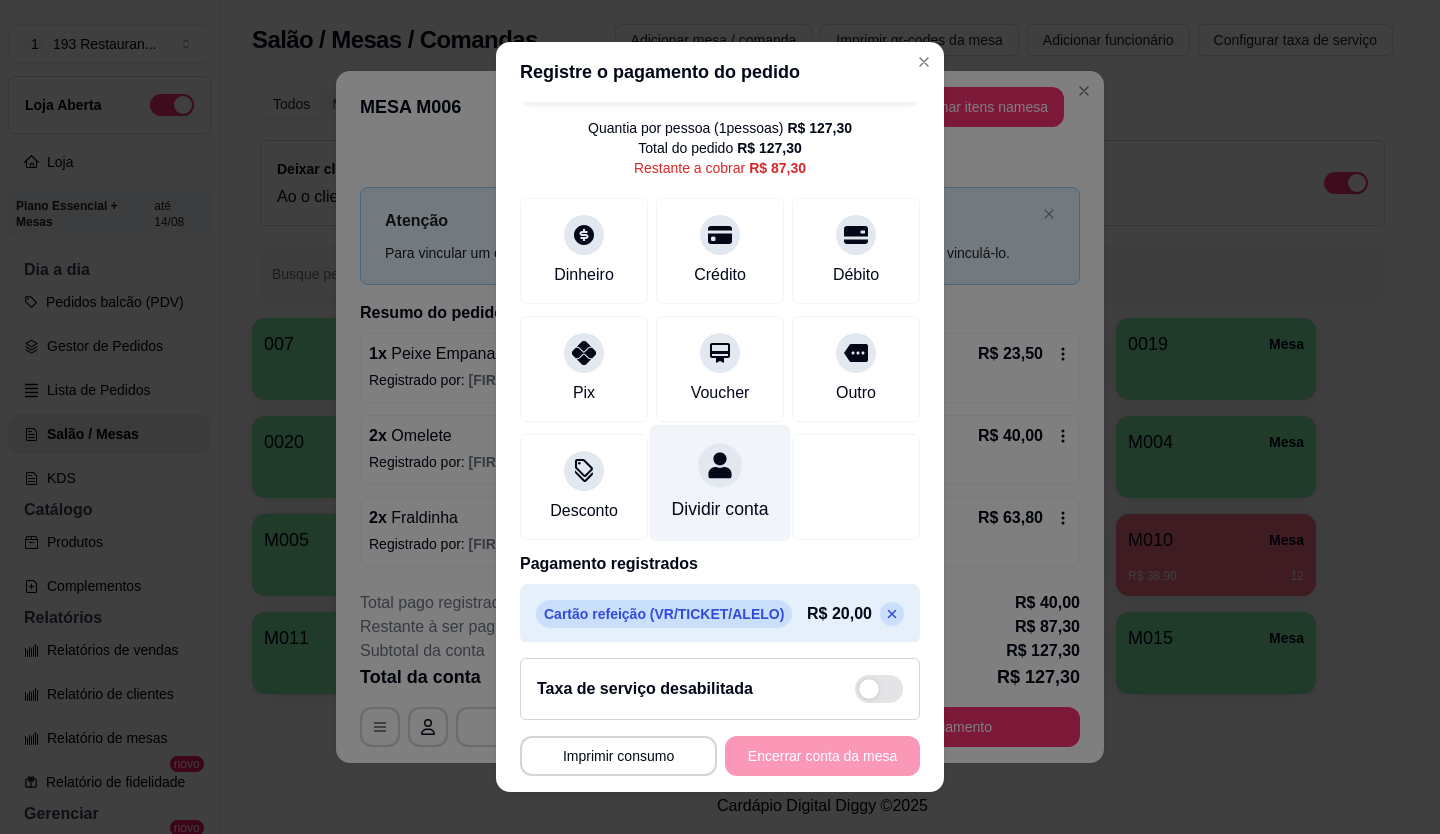 scroll, scrollTop: 0, scrollLeft: 0, axis: both 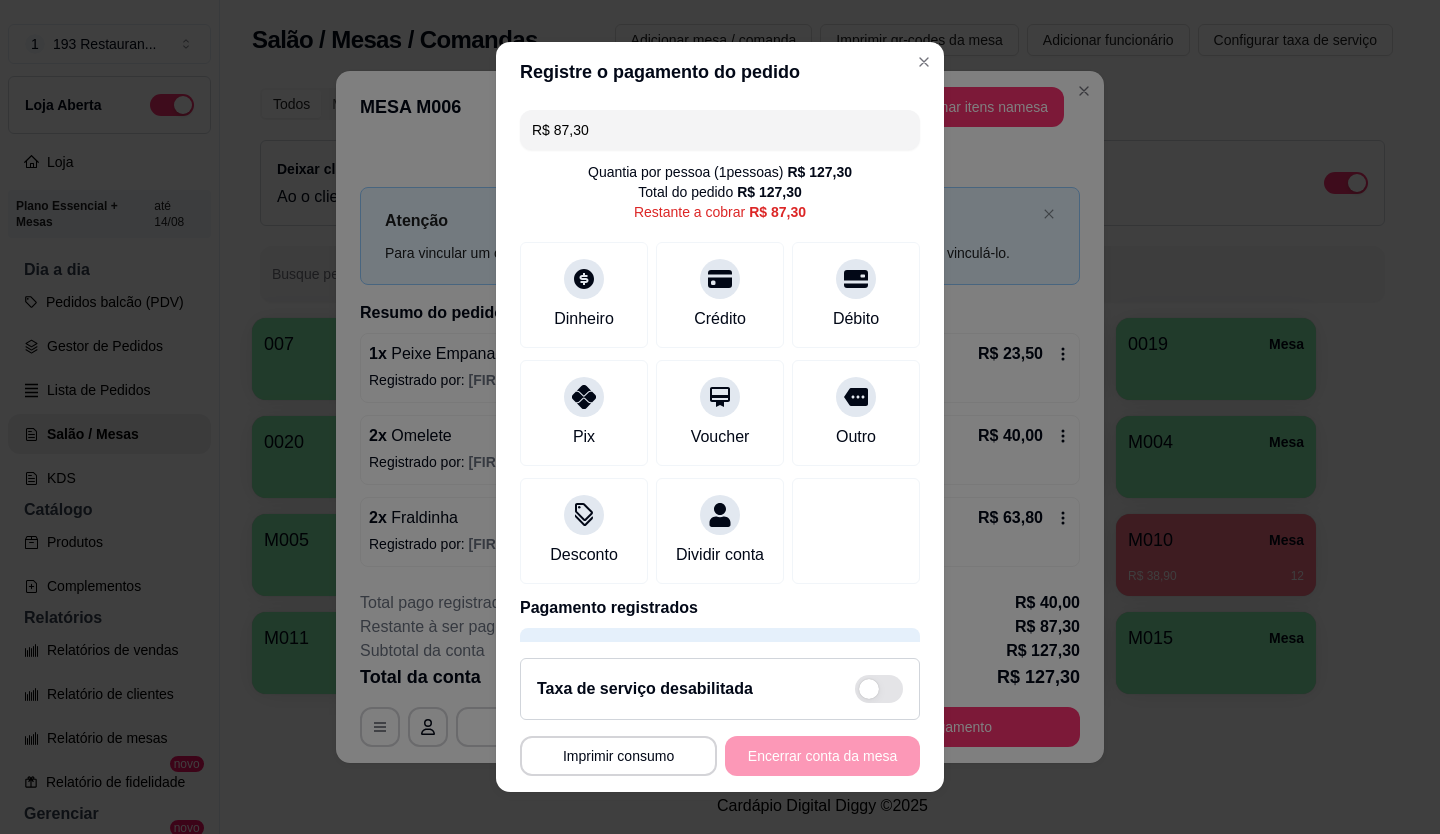 drag, startPoint x: 609, startPoint y: 126, endPoint x: 447, endPoint y: 173, distance: 168.68018 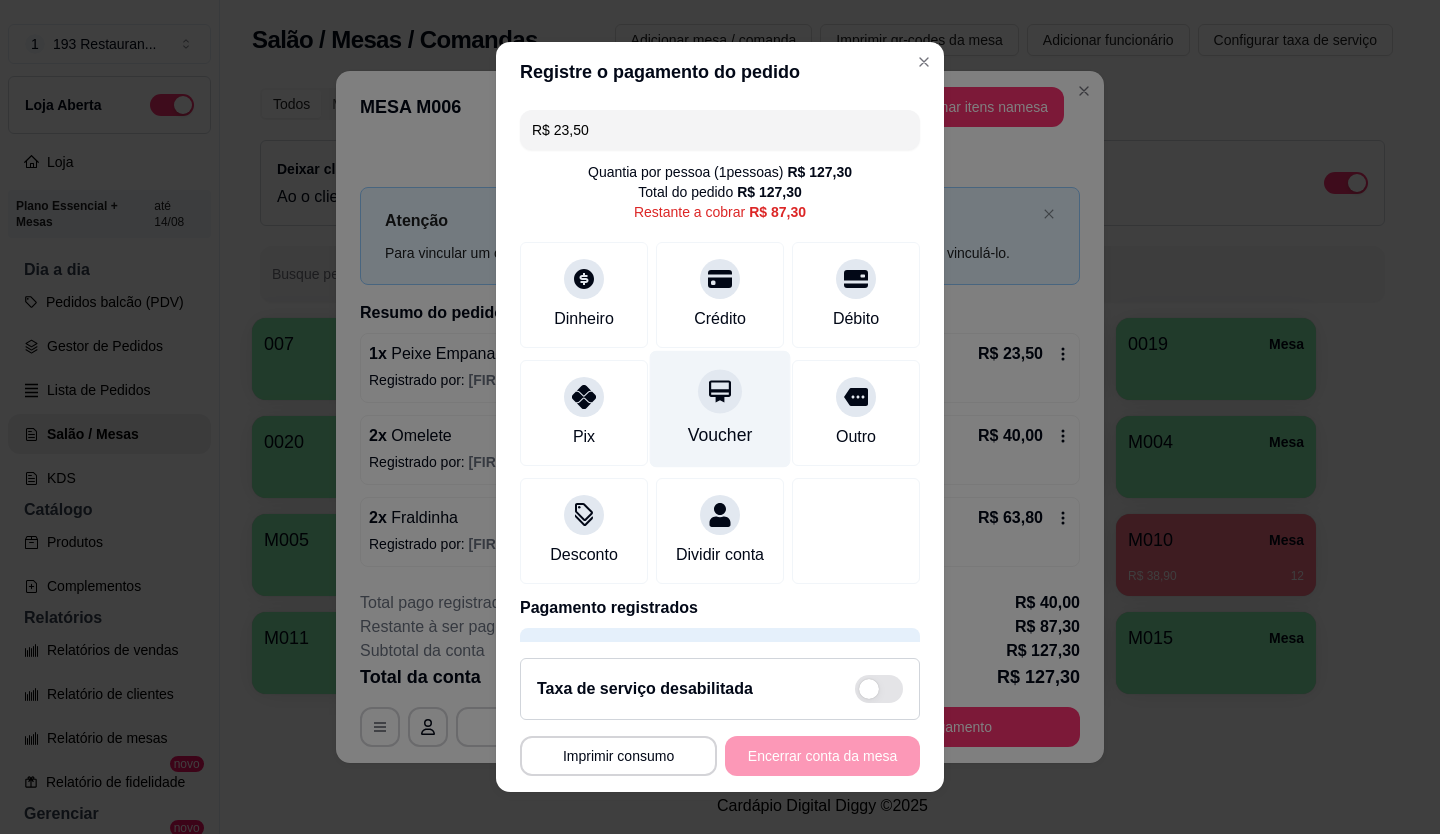 click at bounding box center [720, 391] 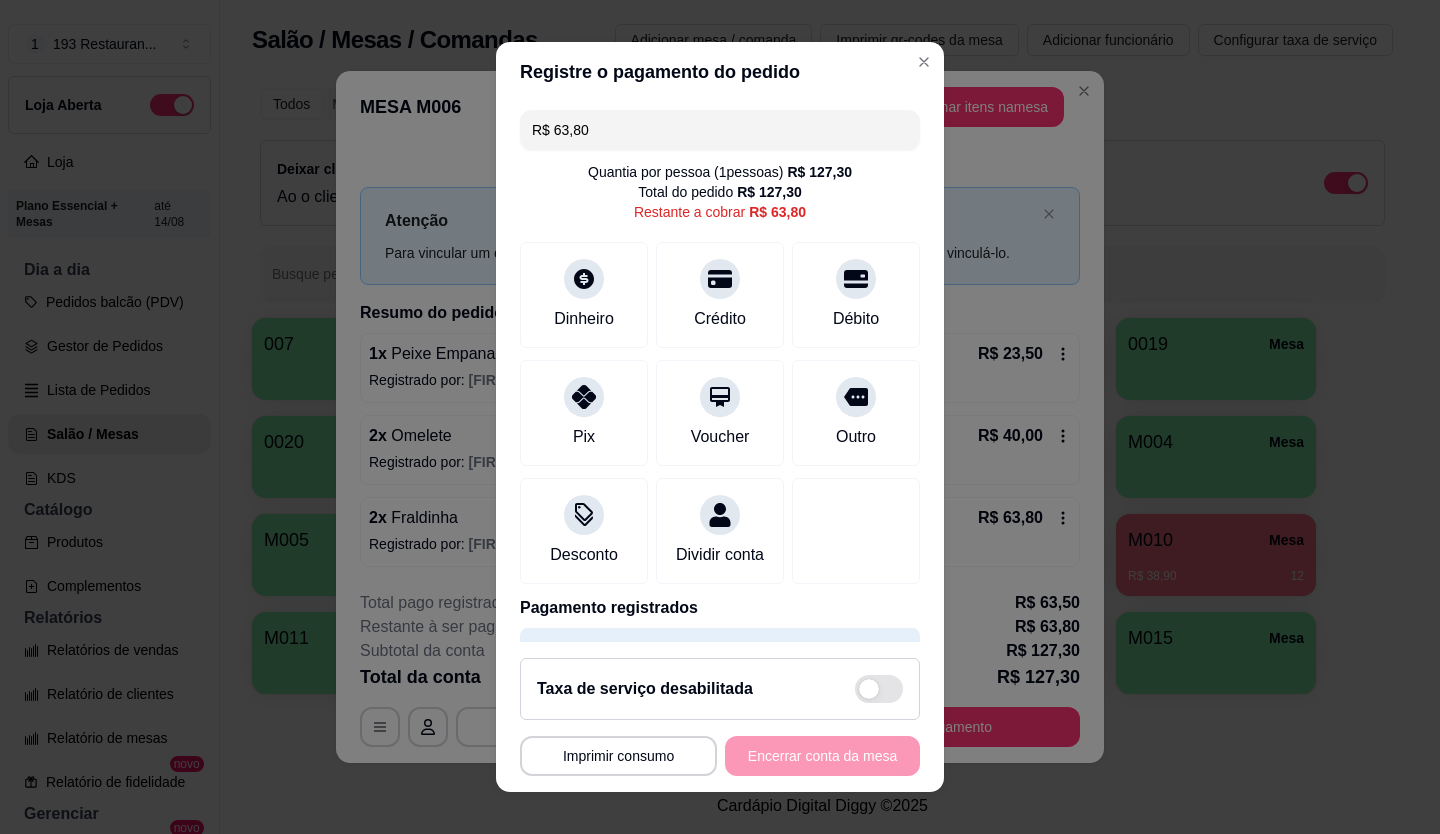 drag, startPoint x: 653, startPoint y: 125, endPoint x: 393, endPoint y: 171, distance: 264.03787 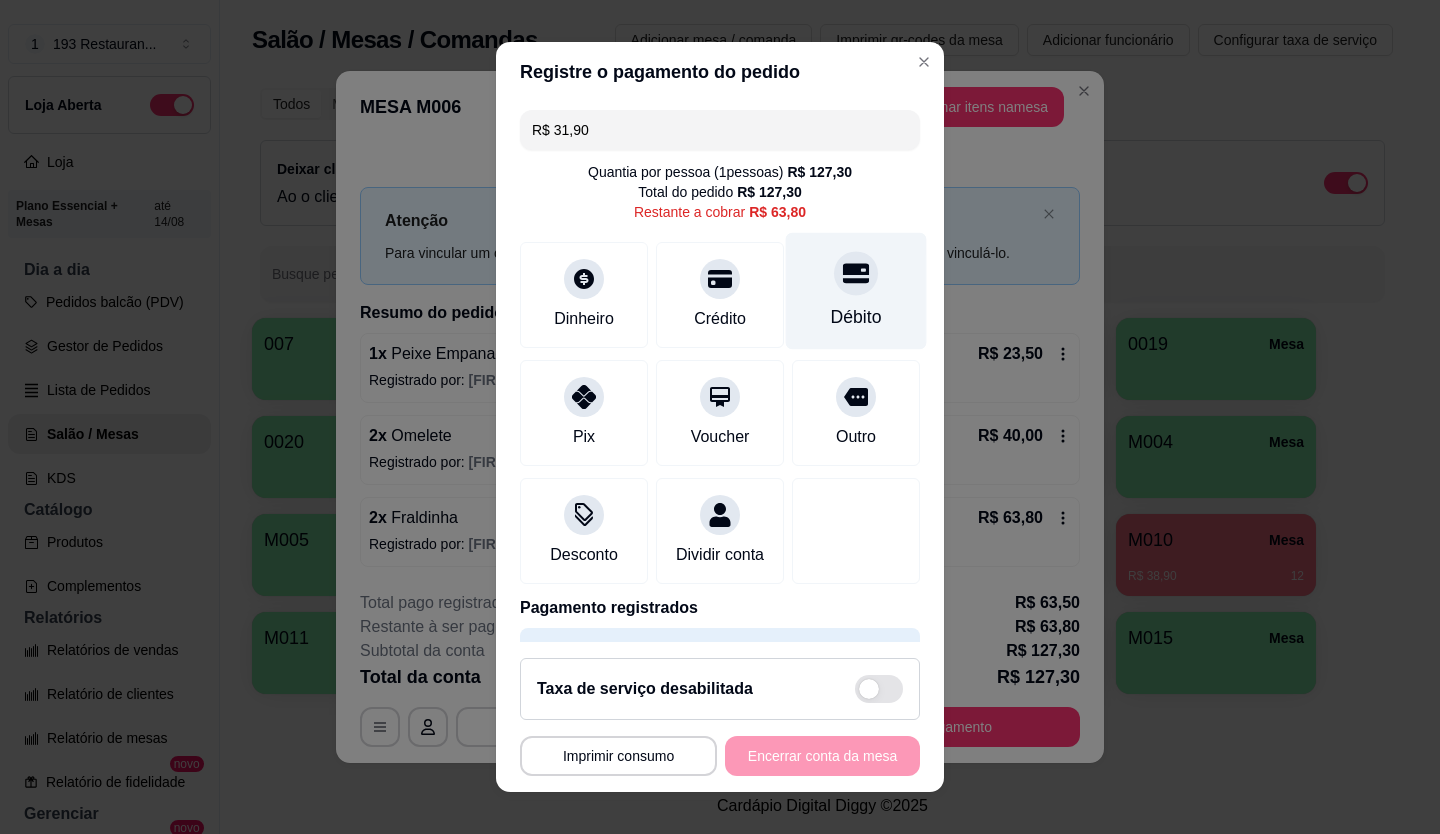 click at bounding box center (856, 273) 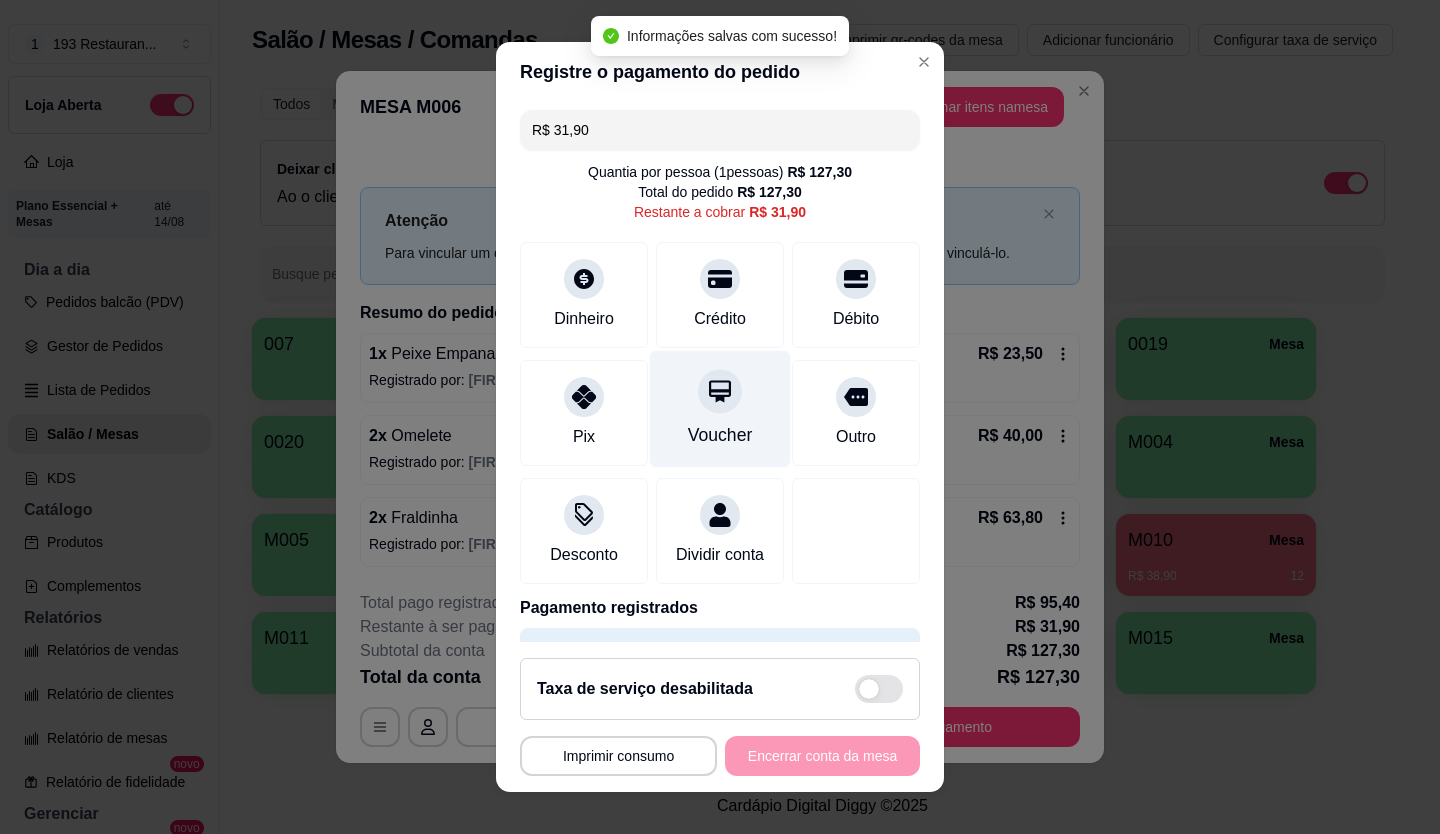 drag, startPoint x: 707, startPoint y: 412, endPoint x: 697, endPoint y: 421, distance: 13.453624 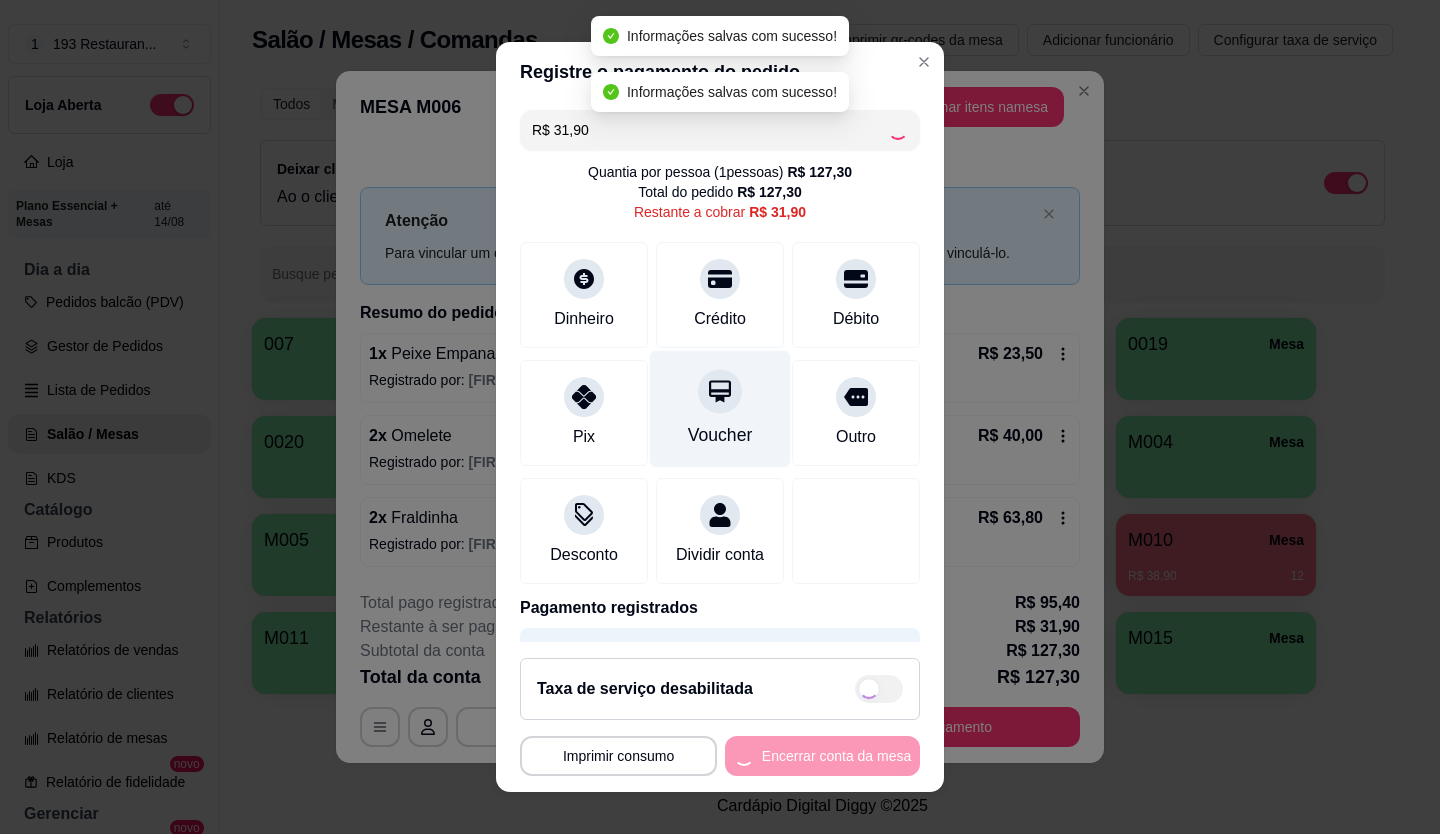 type on "R$ 0,00" 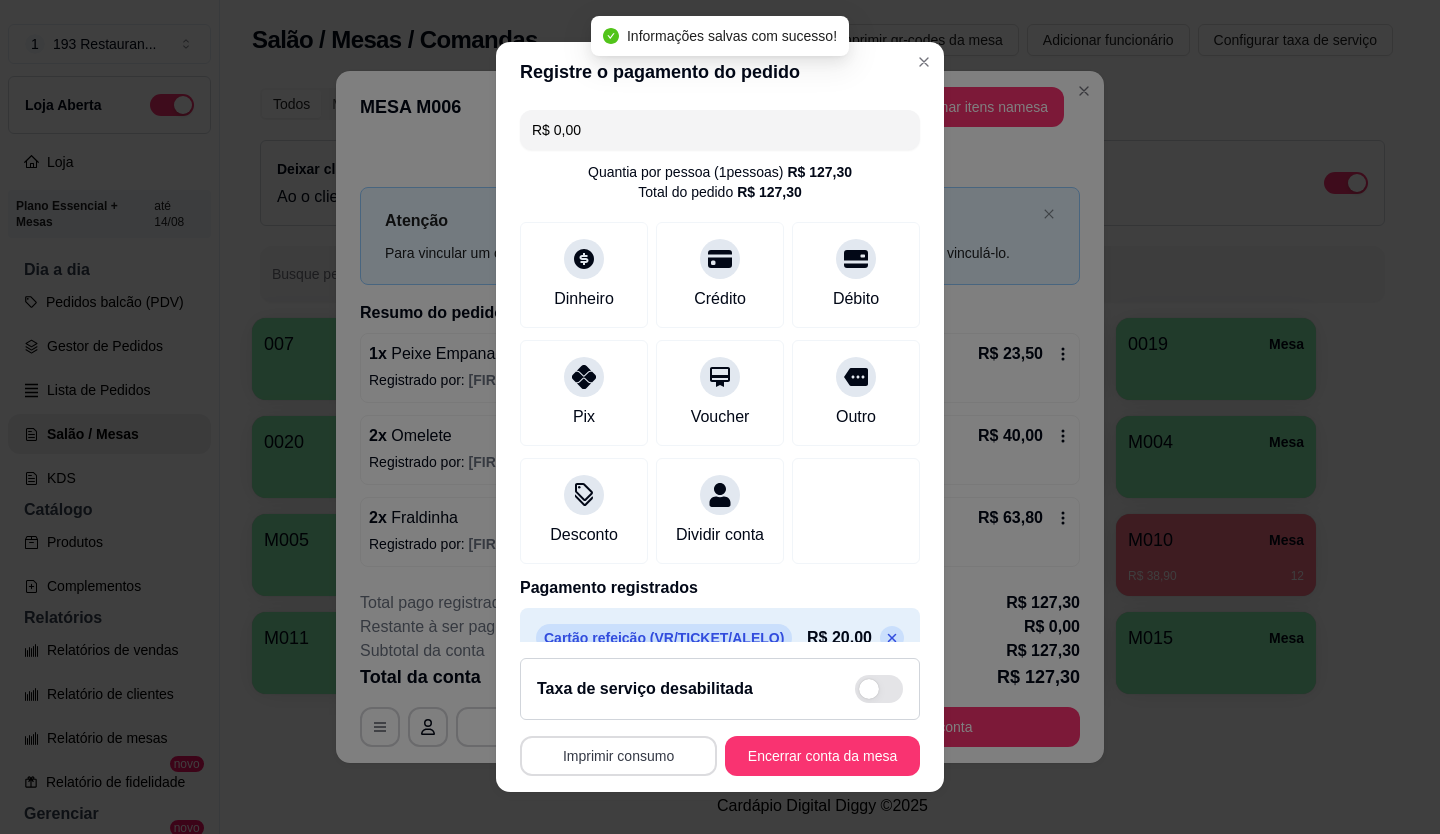 click on "Imprimir consumo" at bounding box center (618, 756) 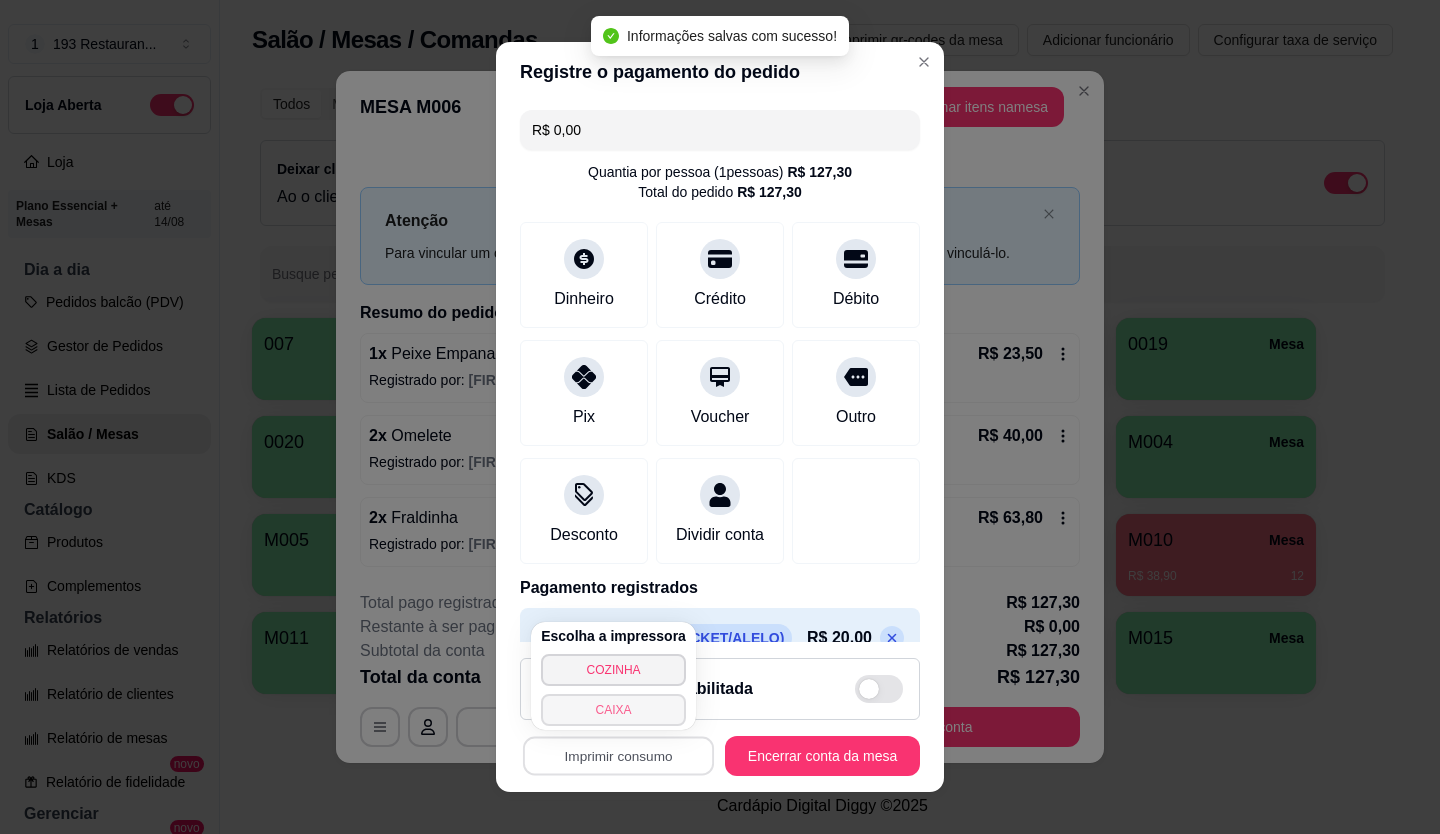 click on "CAIXA" at bounding box center [613, 710] 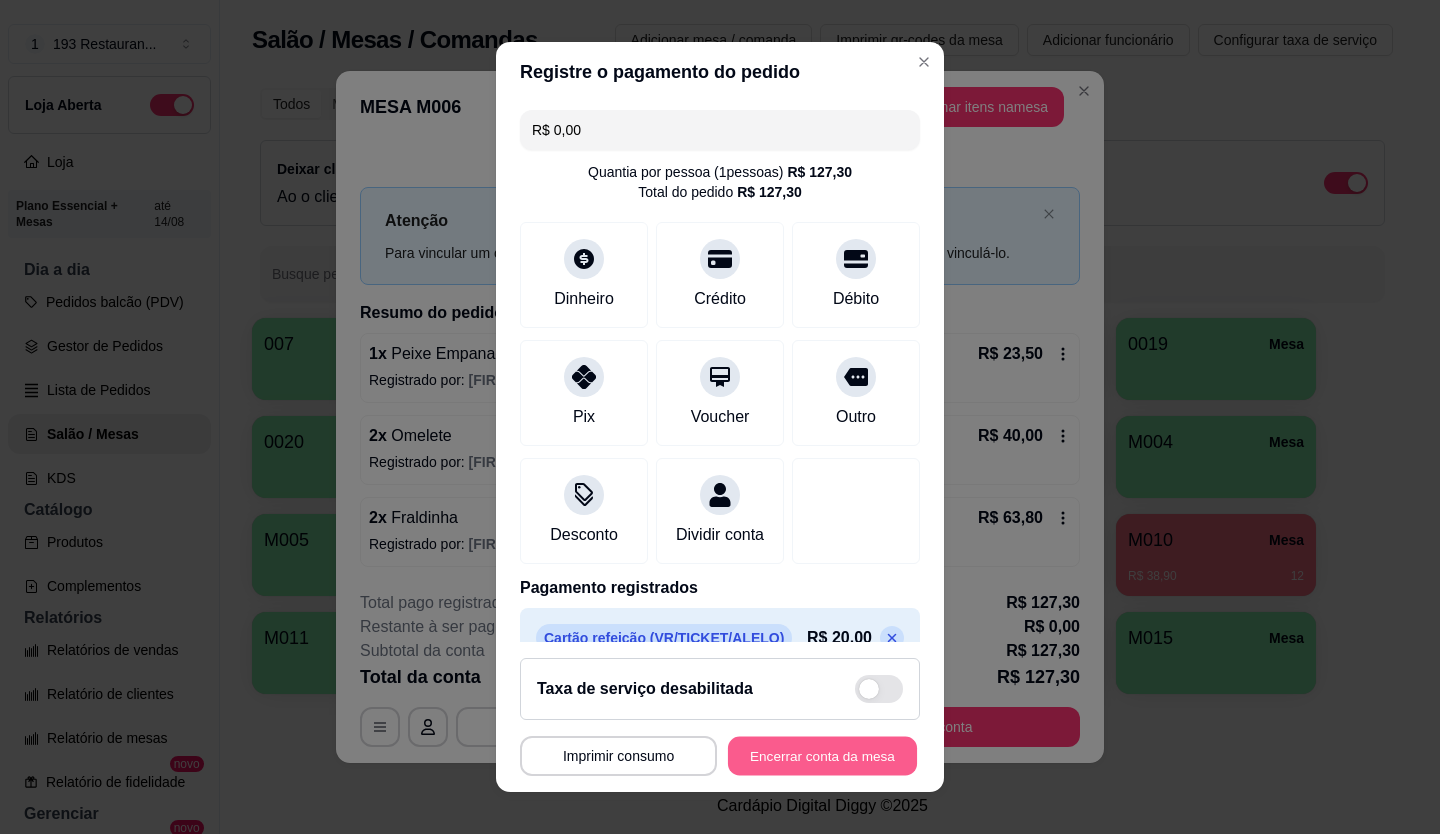 click on "Encerrar conta da mesa" at bounding box center [822, 756] 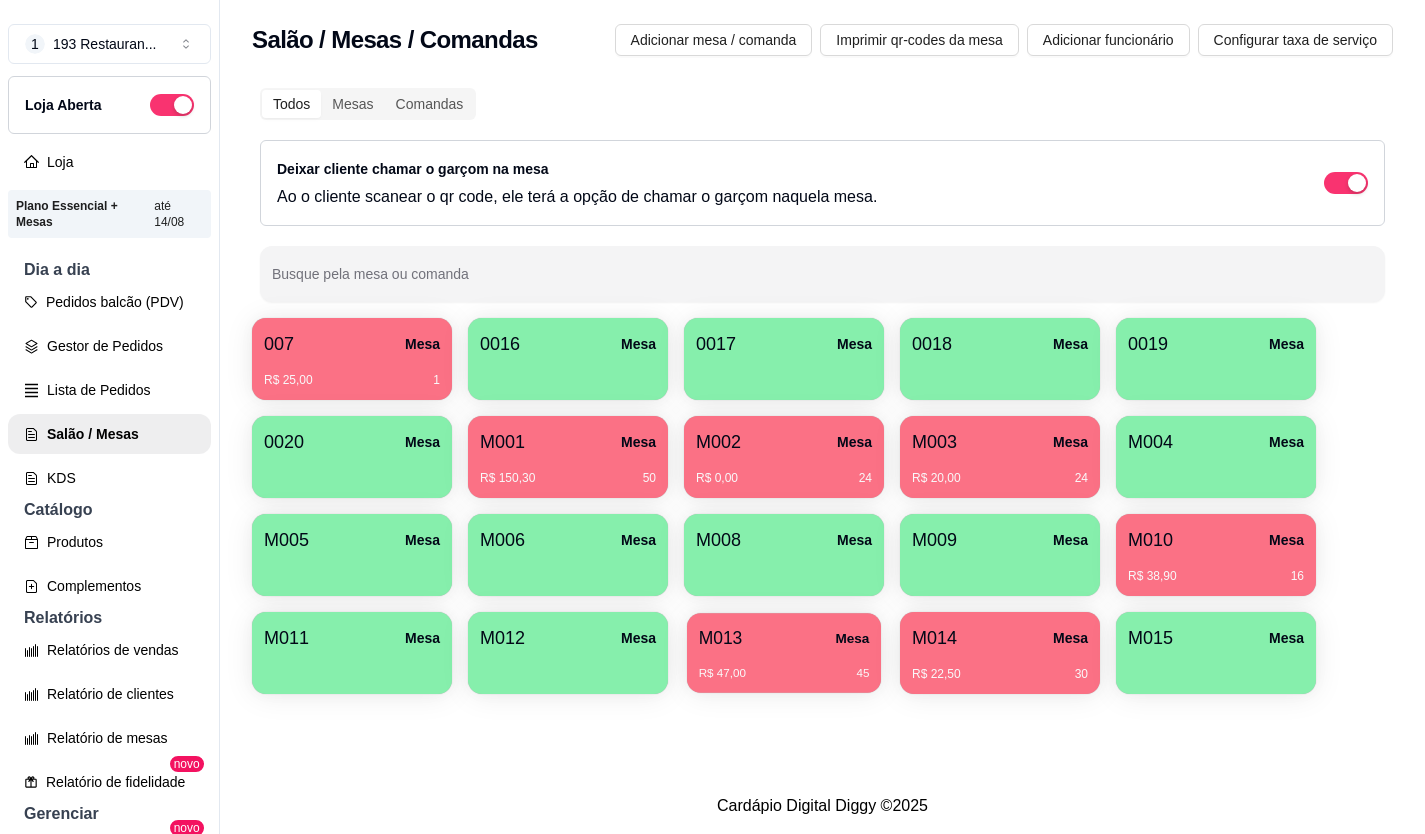 click on "R$ 47,00 45" at bounding box center [784, 674] 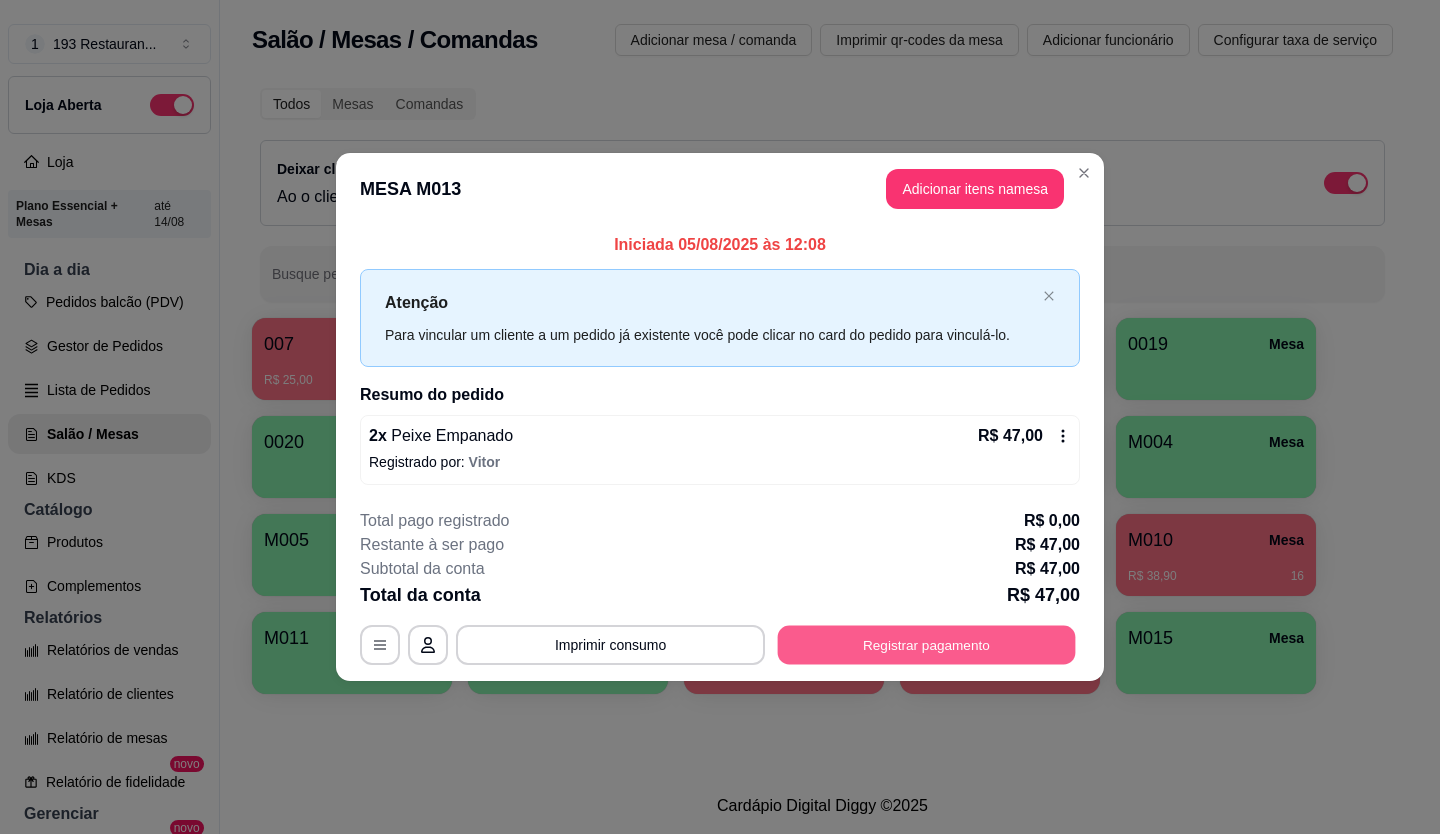 click on "Registrar pagamento" at bounding box center (927, 644) 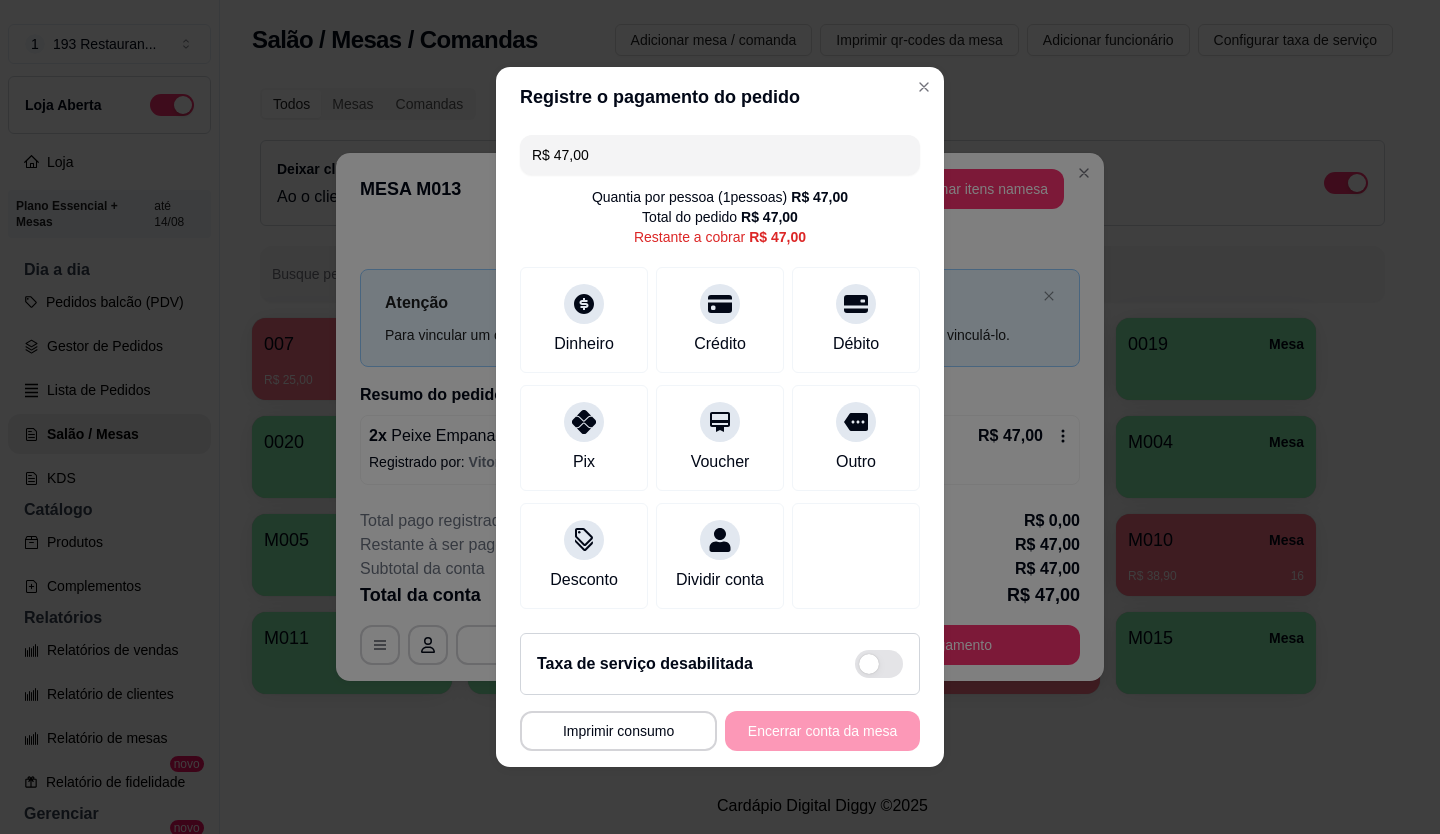 drag, startPoint x: 632, startPoint y: 133, endPoint x: 451, endPoint y: 201, distance: 193.352 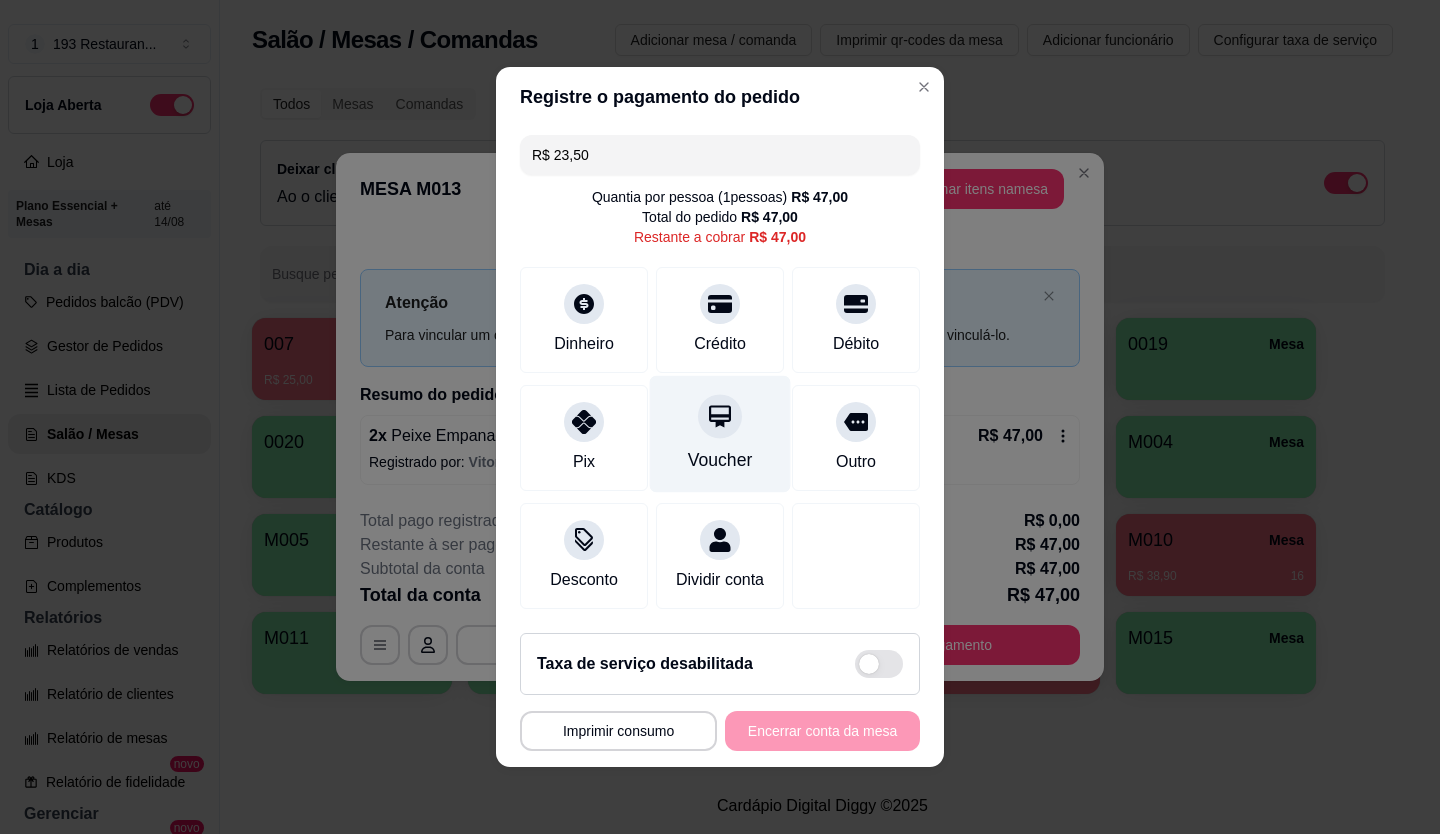 click on "Voucher" at bounding box center (720, 434) 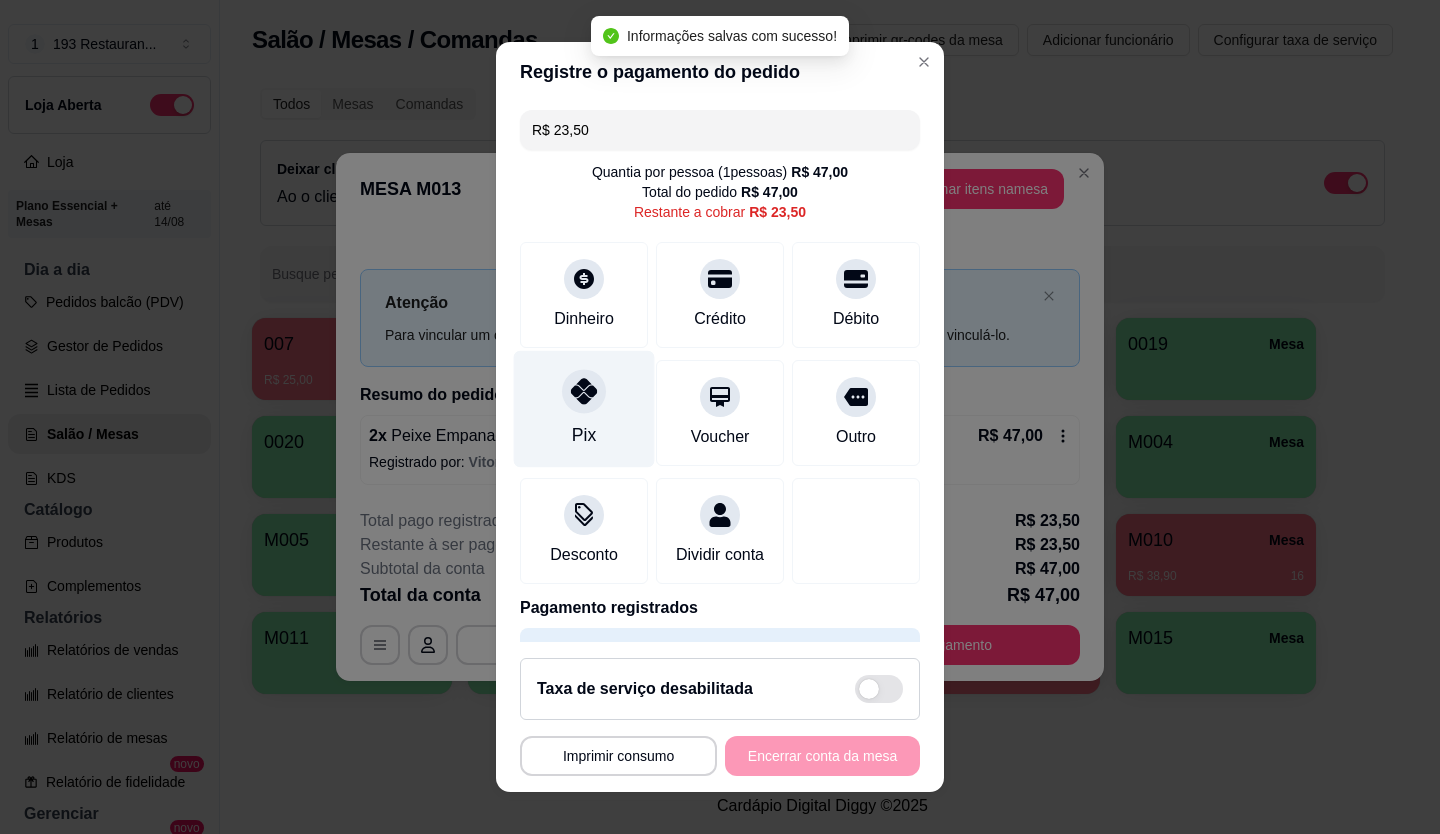 click on "Pix" at bounding box center (584, 408) 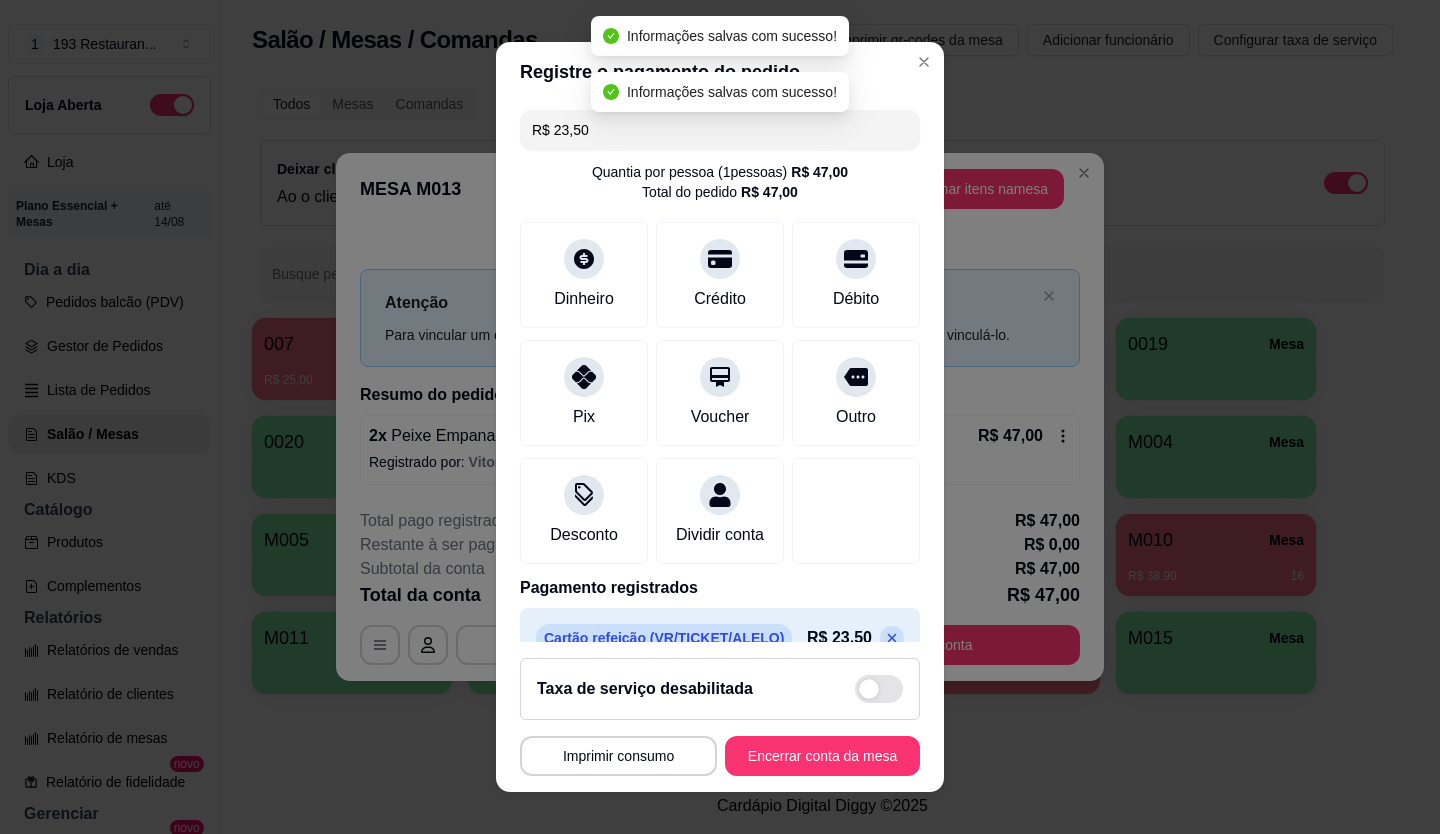 type on "R$ 0,00" 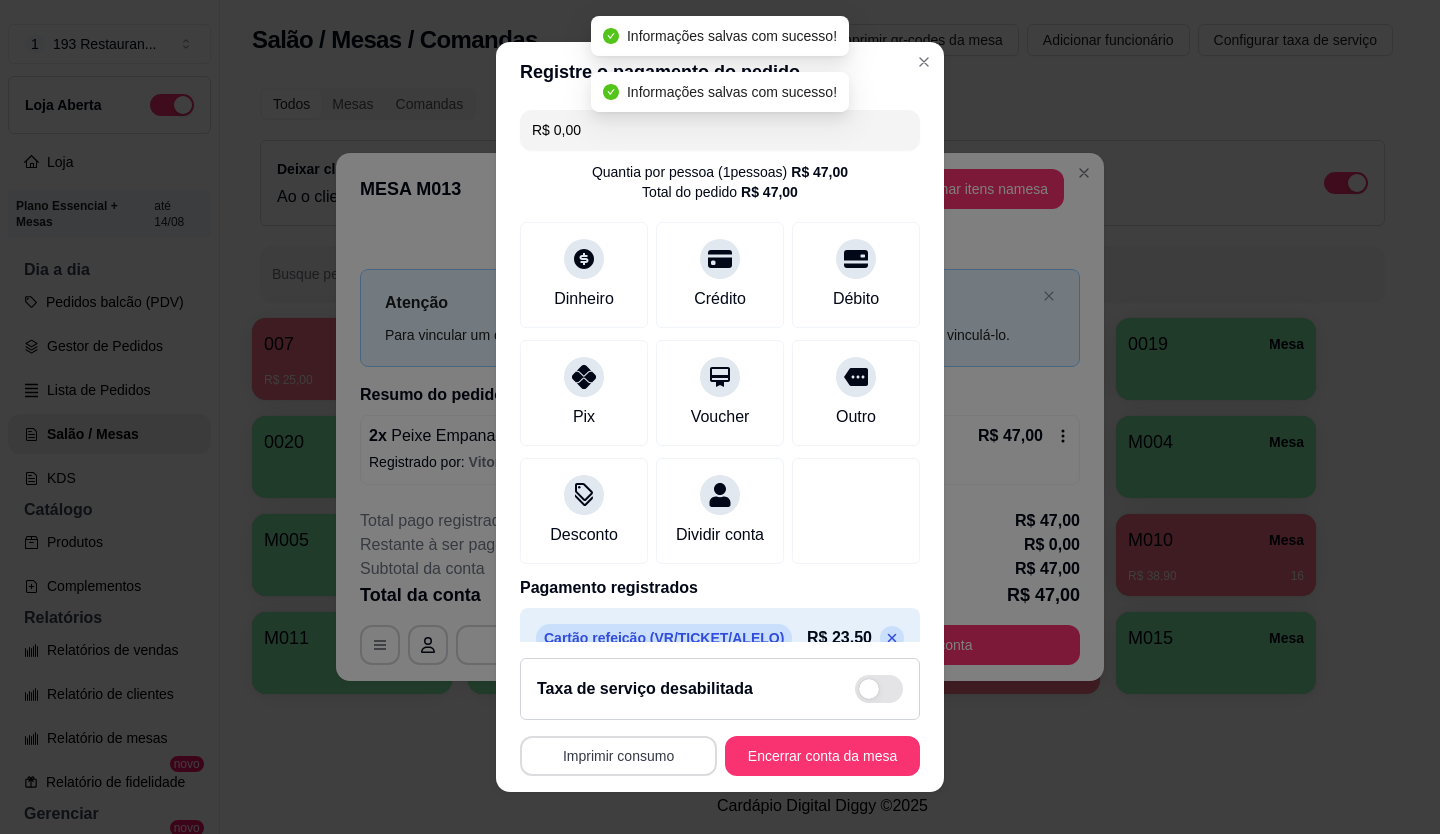 click on "Imprimir consumo" at bounding box center [618, 756] 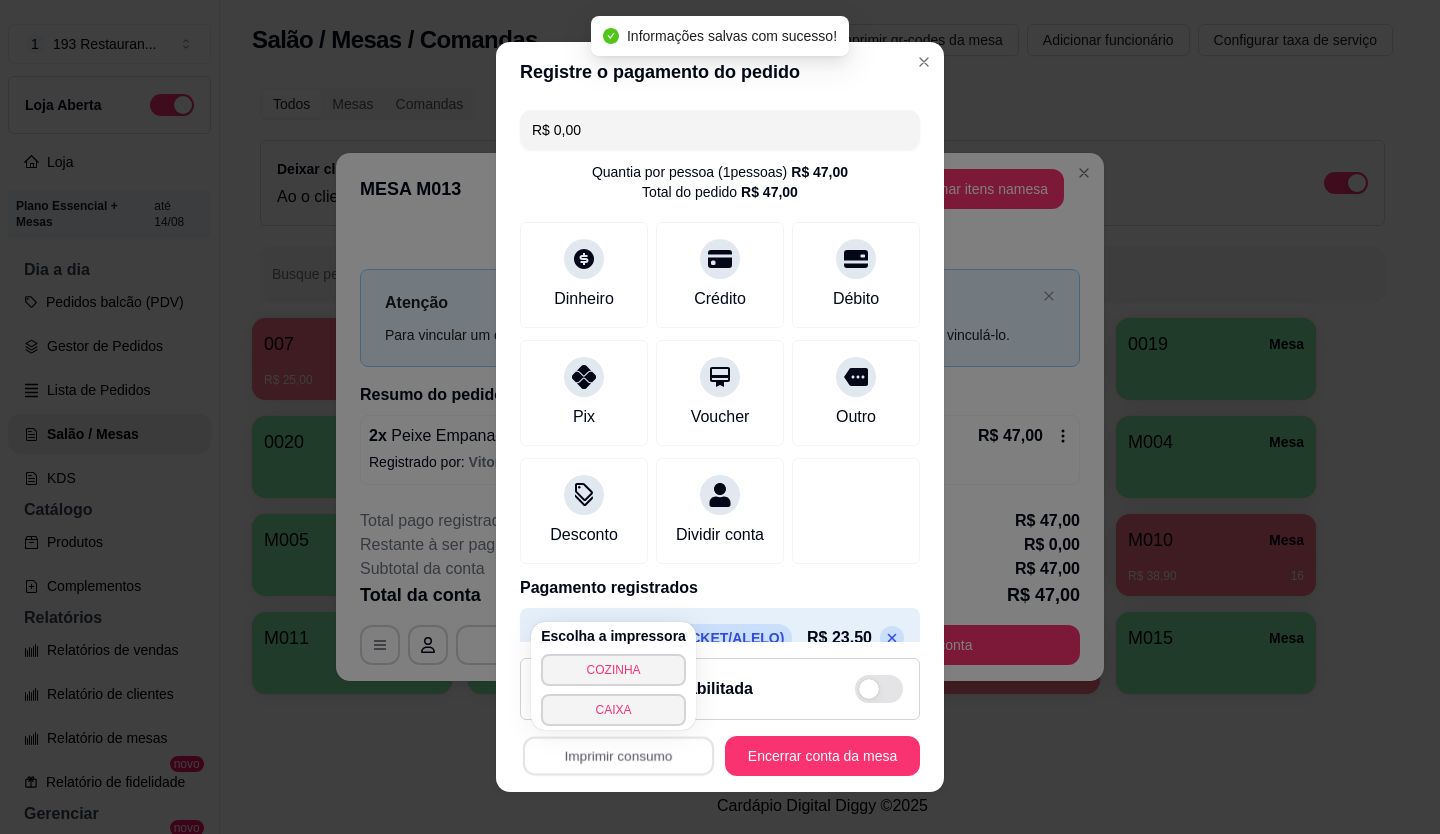 click on "CAIXA" at bounding box center (613, 710) 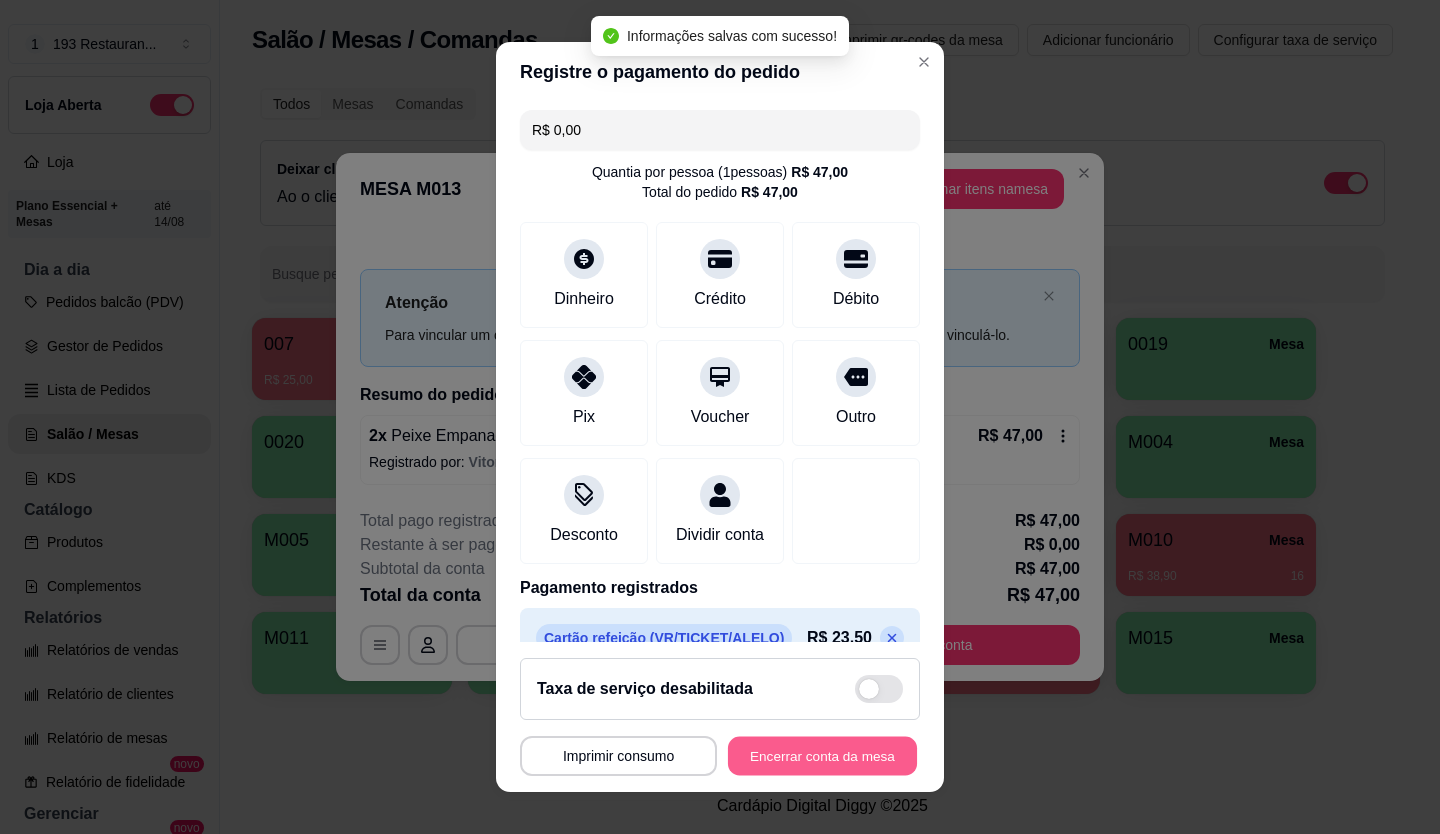 click on "Encerrar conta da mesa" at bounding box center [822, 756] 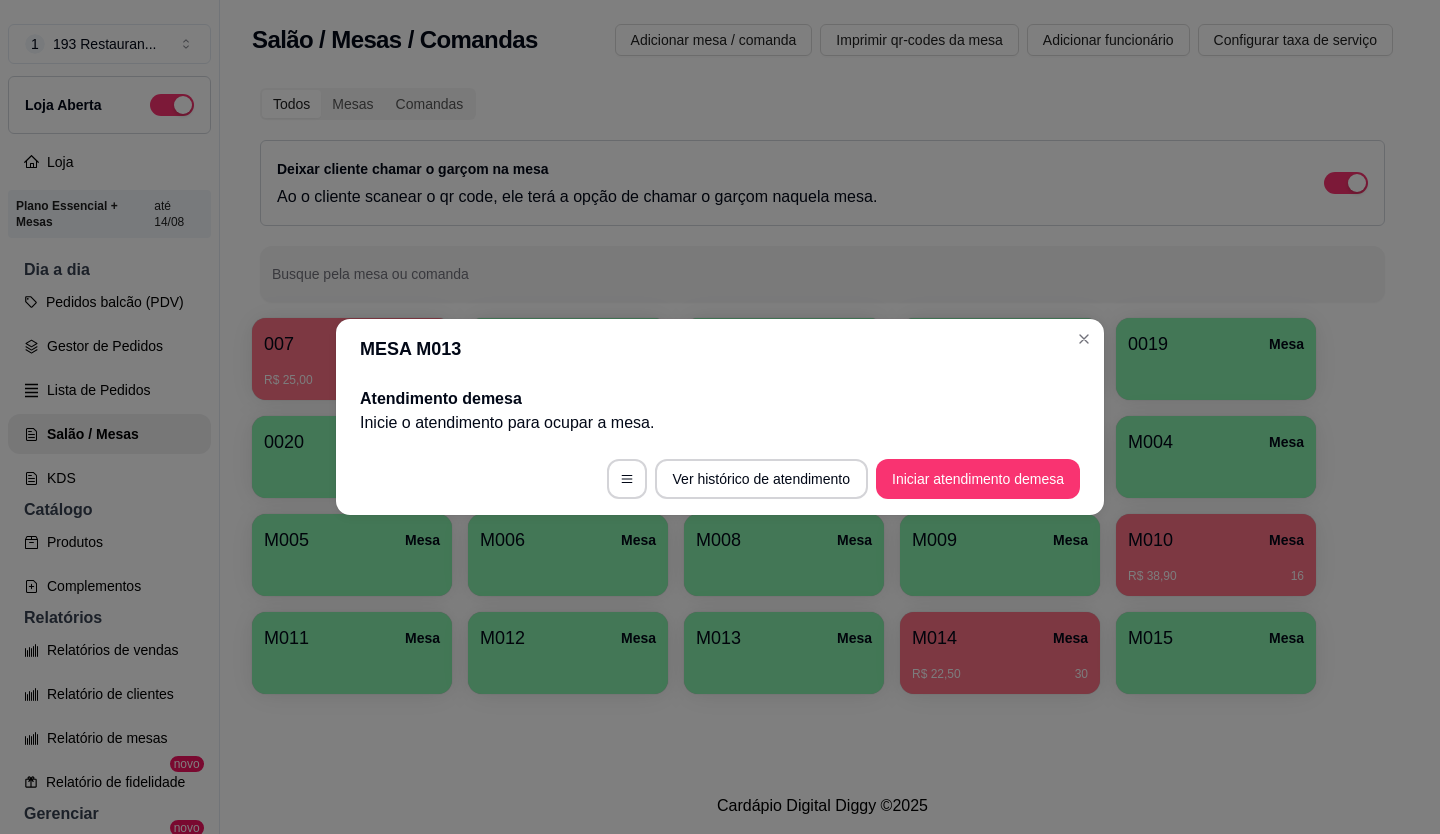 click on "MESA M013" at bounding box center (720, 349) 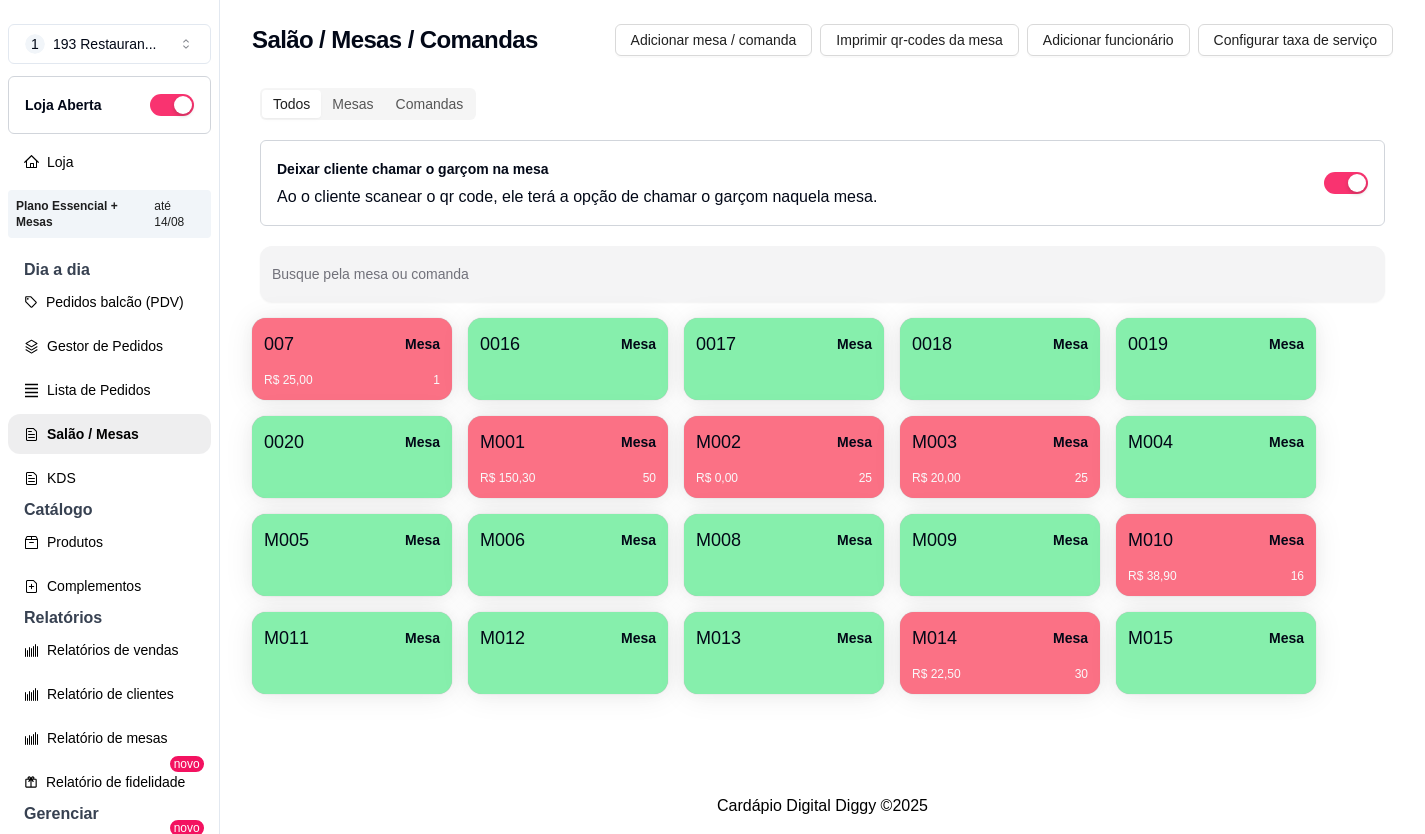 click on "R$ 25,00 1" at bounding box center (352, 373) 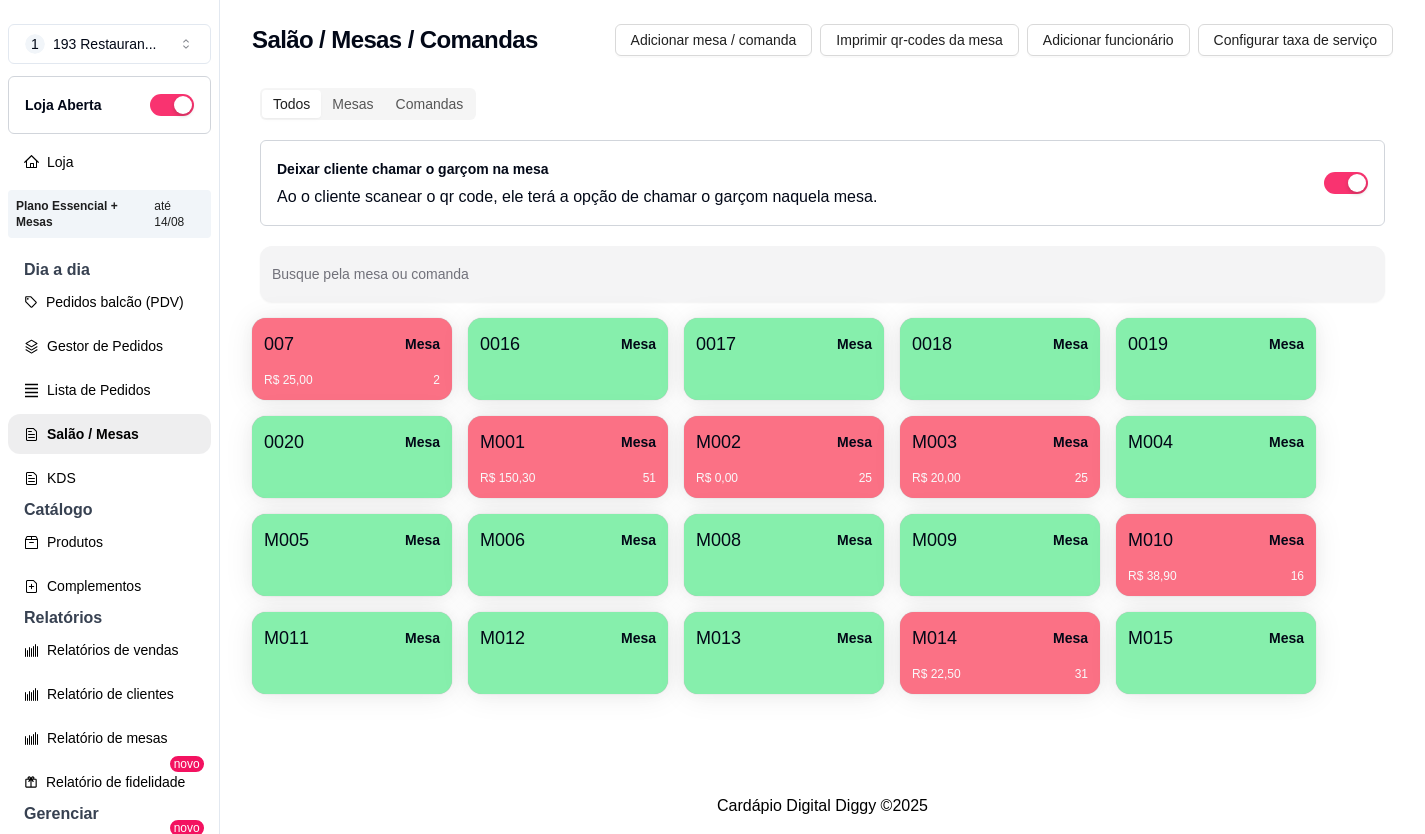click on "R$ 150,30 51" at bounding box center (568, 471) 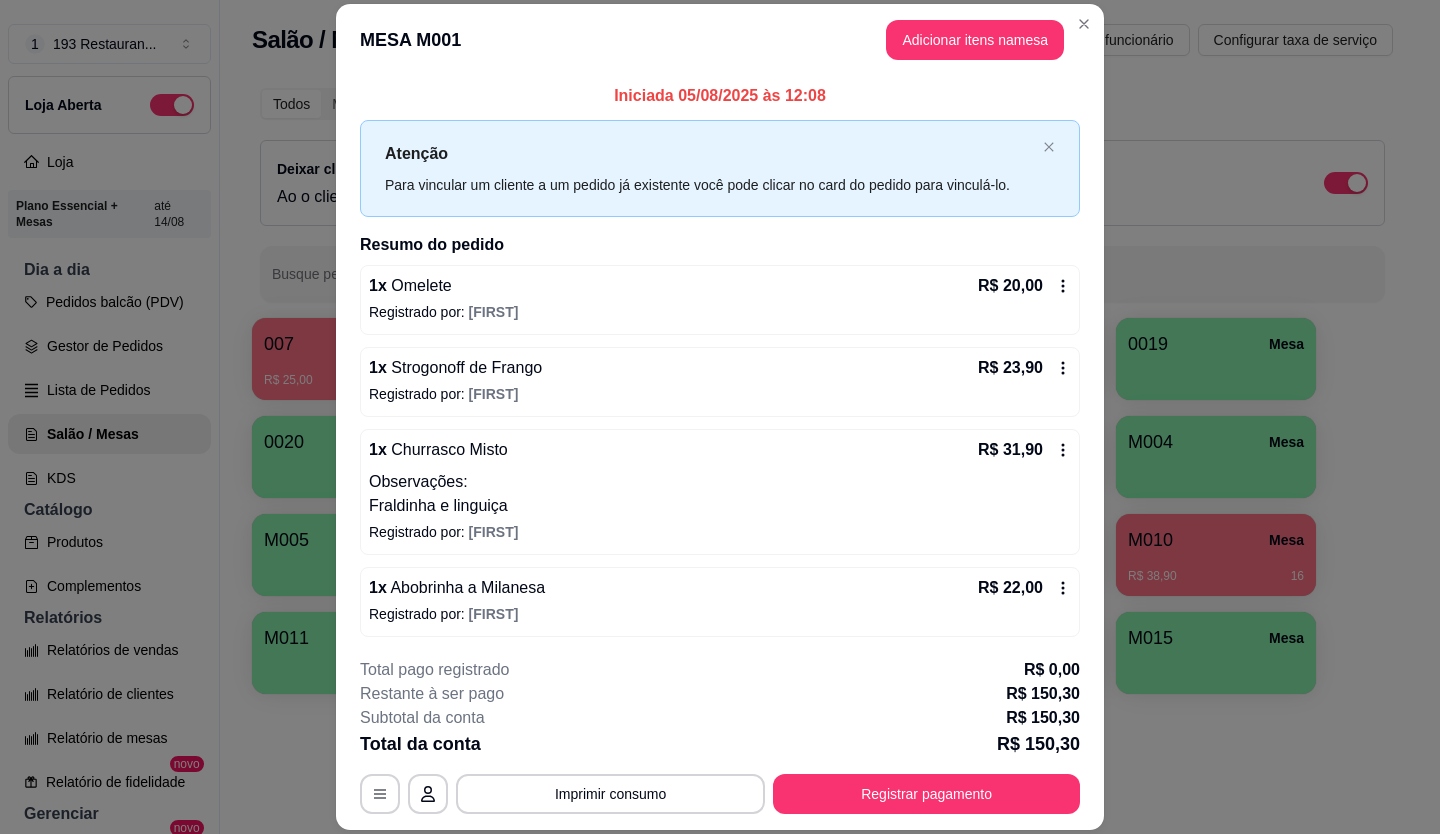 click on "Registrar pagamento" at bounding box center (926, 794) 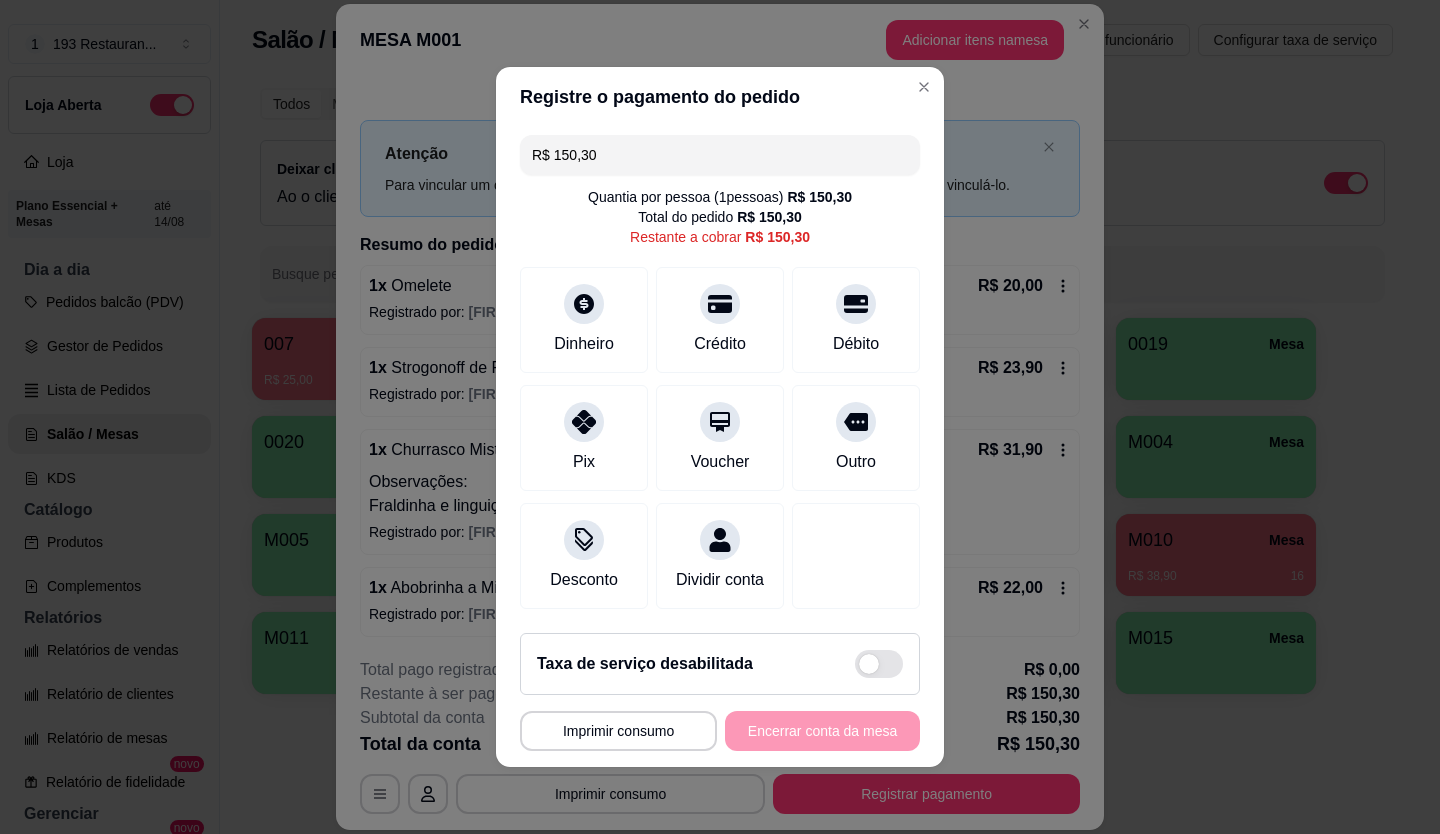 drag, startPoint x: 674, startPoint y: 162, endPoint x: 289, endPoint y: 229, distance: 390.78638 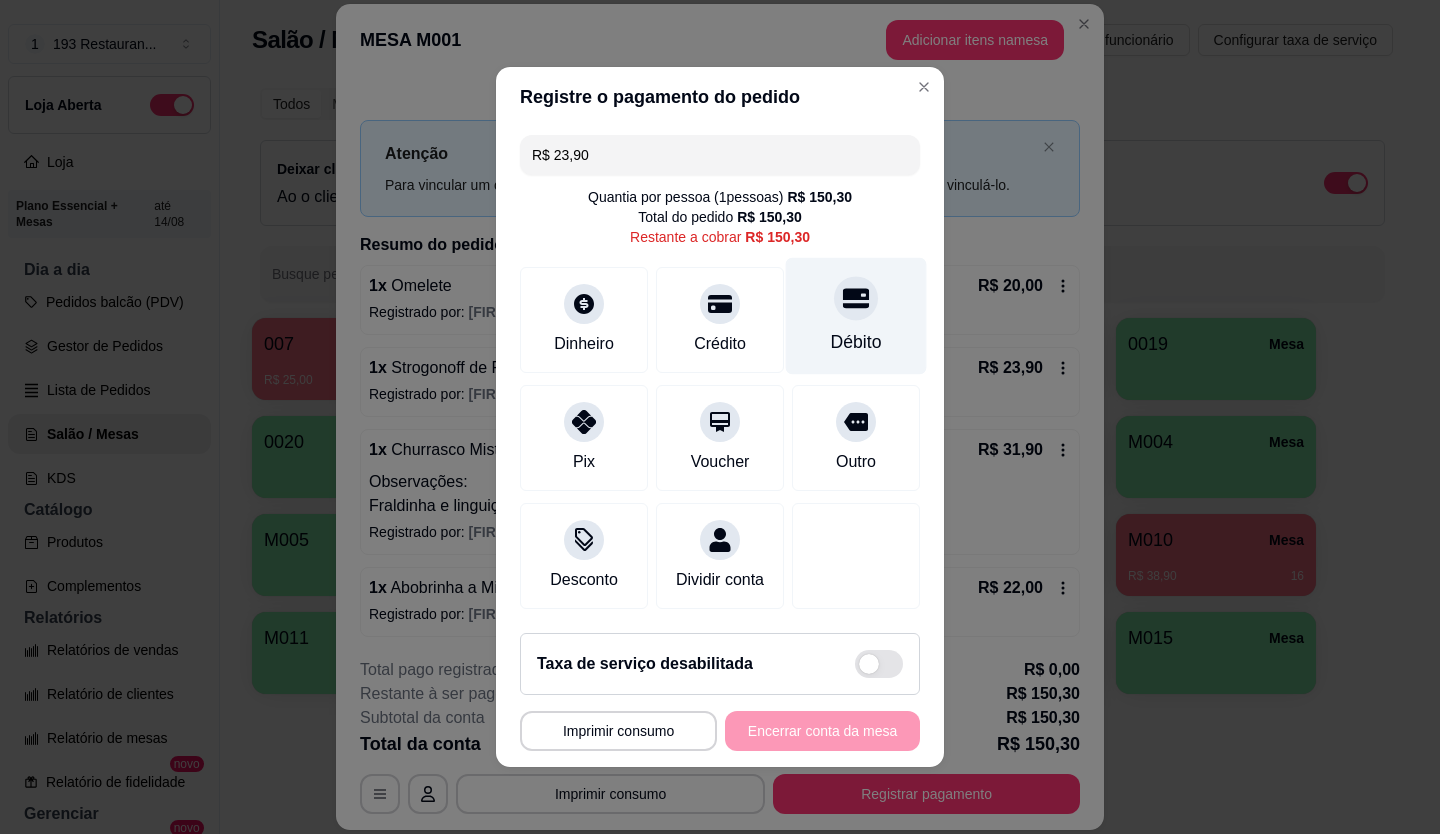 click on "Débito" at bounding box center (856, 342) 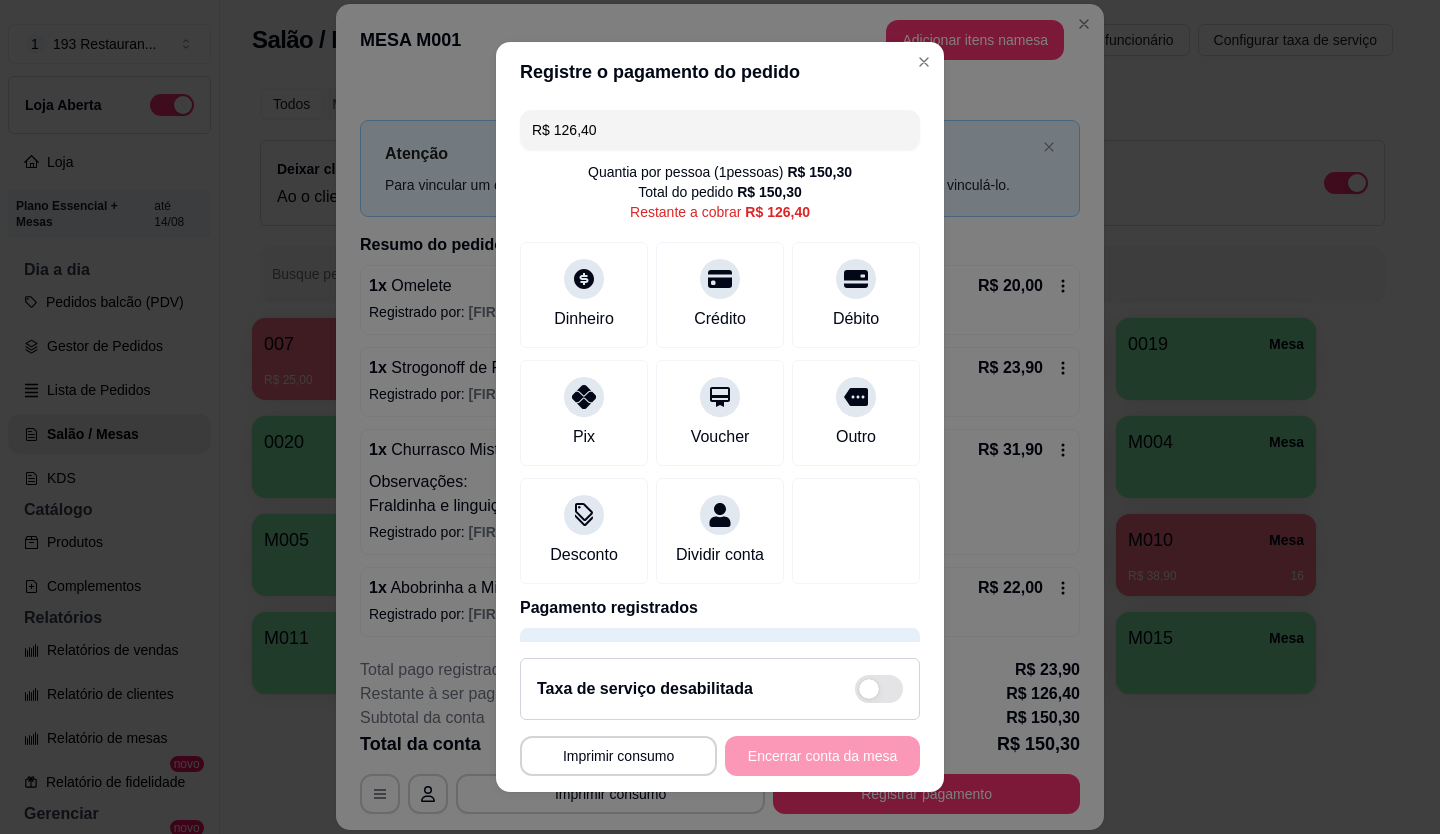 scroll, scrollTop: 22, scrollLeft: 0, axis: vertical 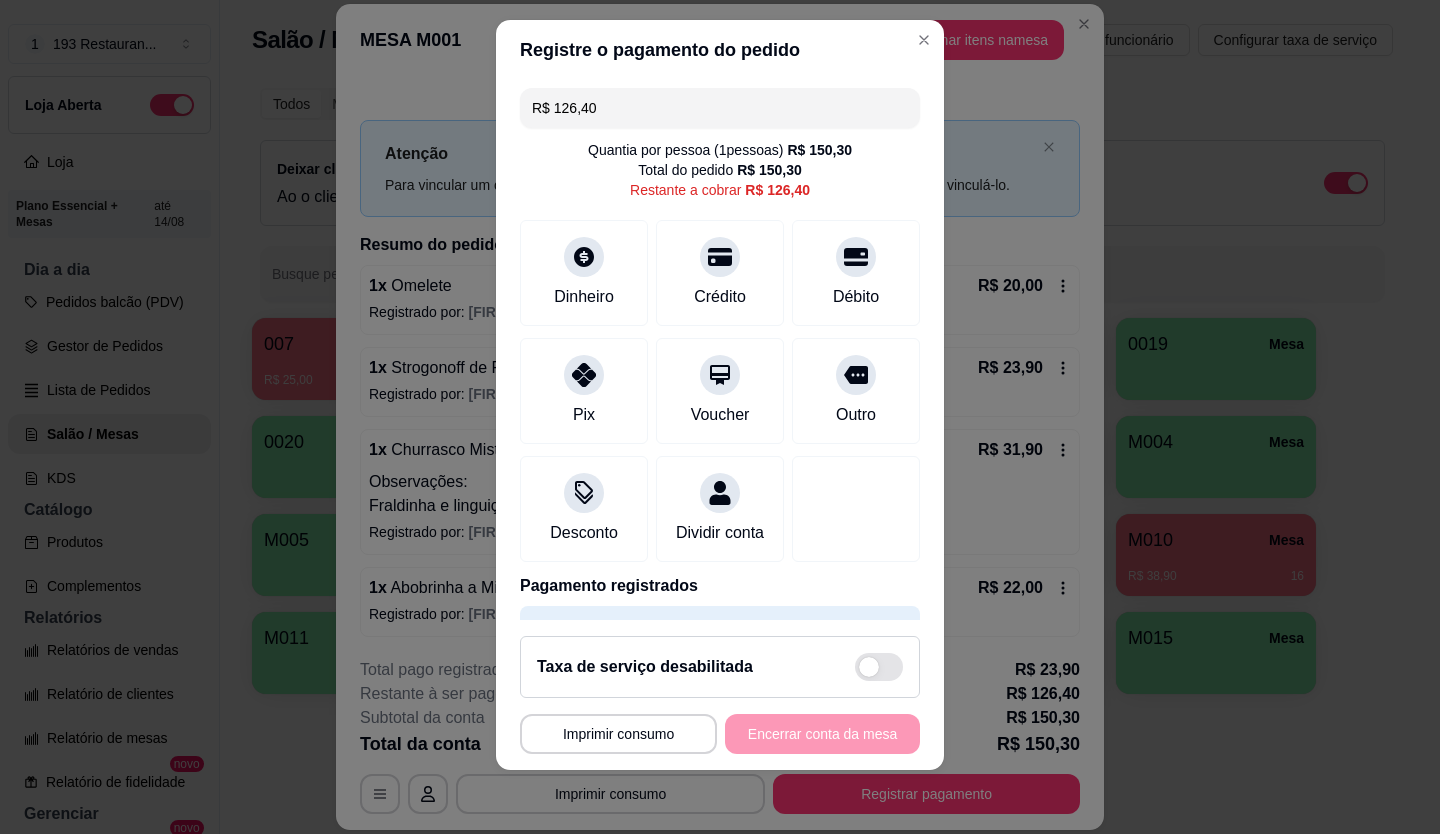 drag, startPoint x: 650, startPoint y: 103, endPoint x: 189, endPoint y: 197, distance: 470.48593 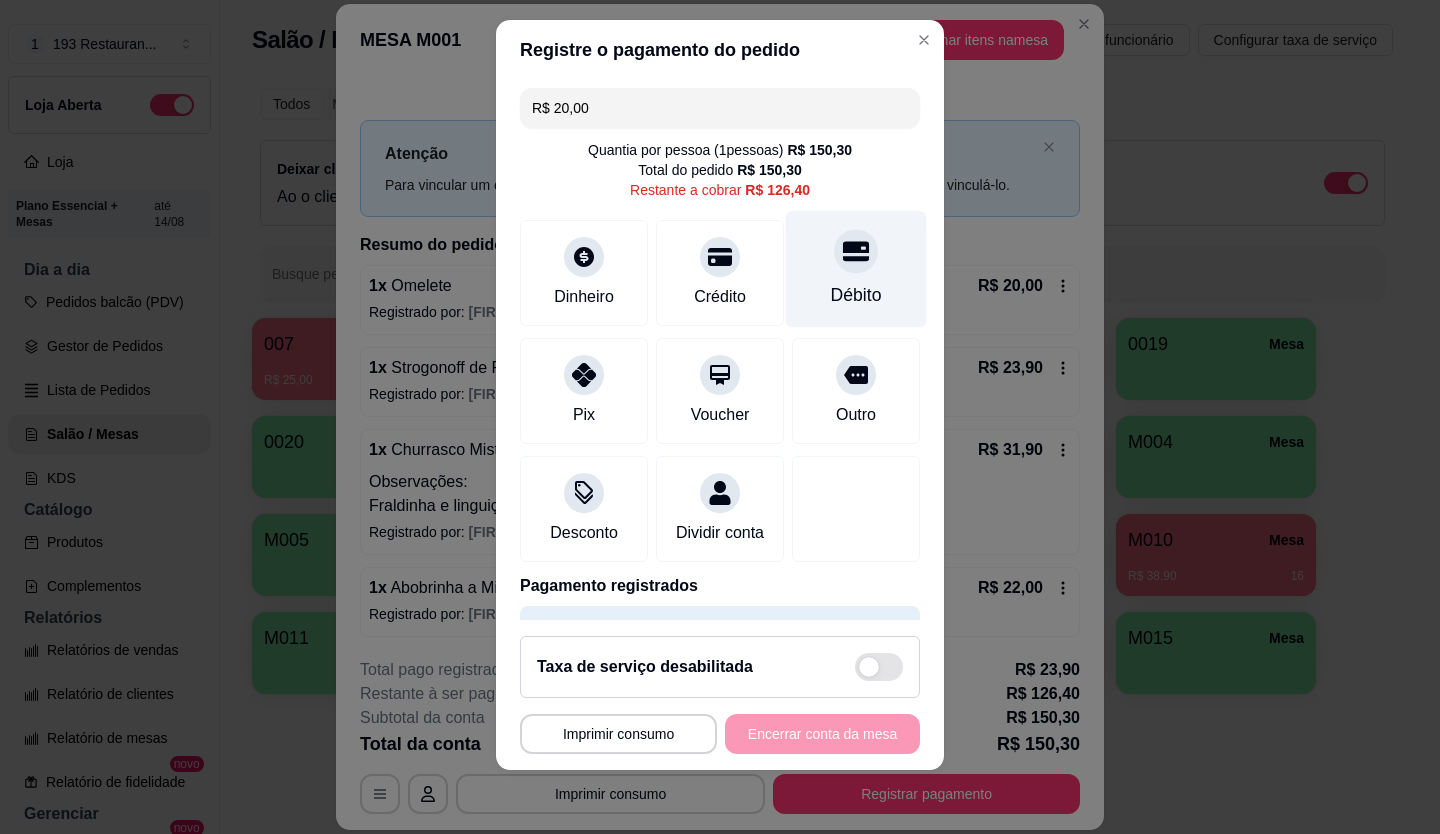 click on "Débito" at bounding box center (856, 268) 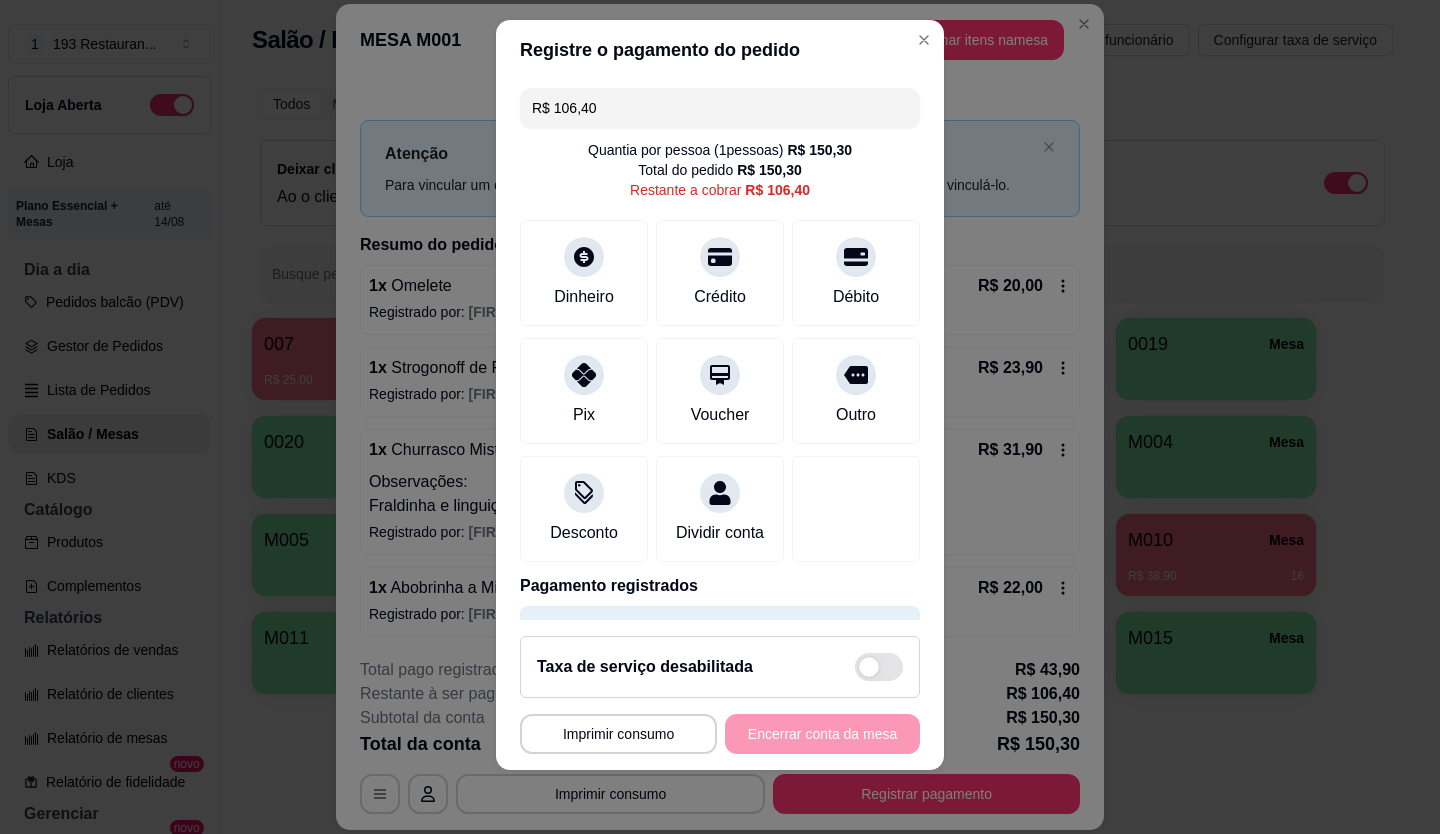 drag, startPoint x: 624, startPoint y: 119, endPoint x: 262, endPoint y: 211, distance: 373.5077 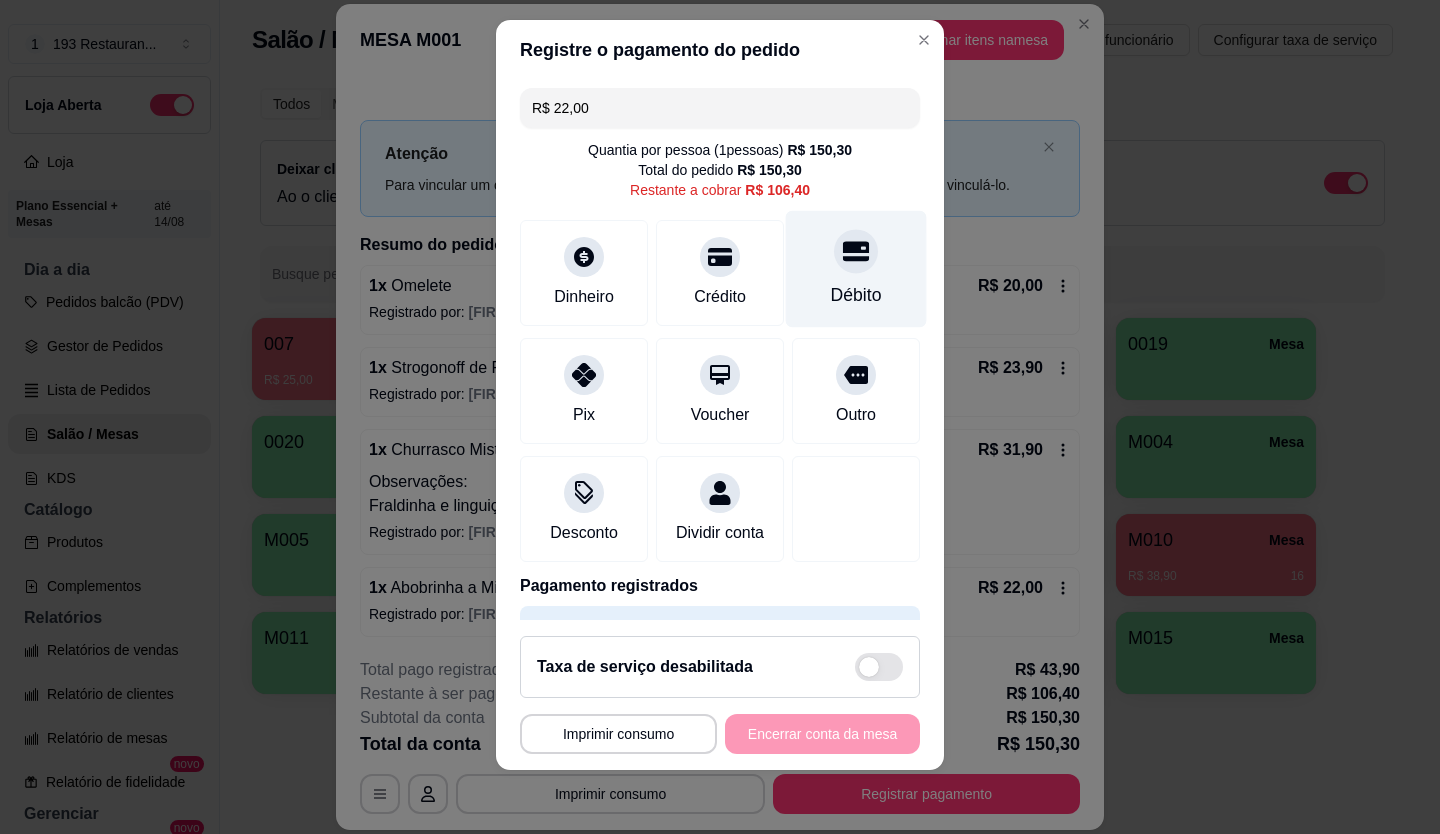 click on "Débito" at bounding box center (856, 268) 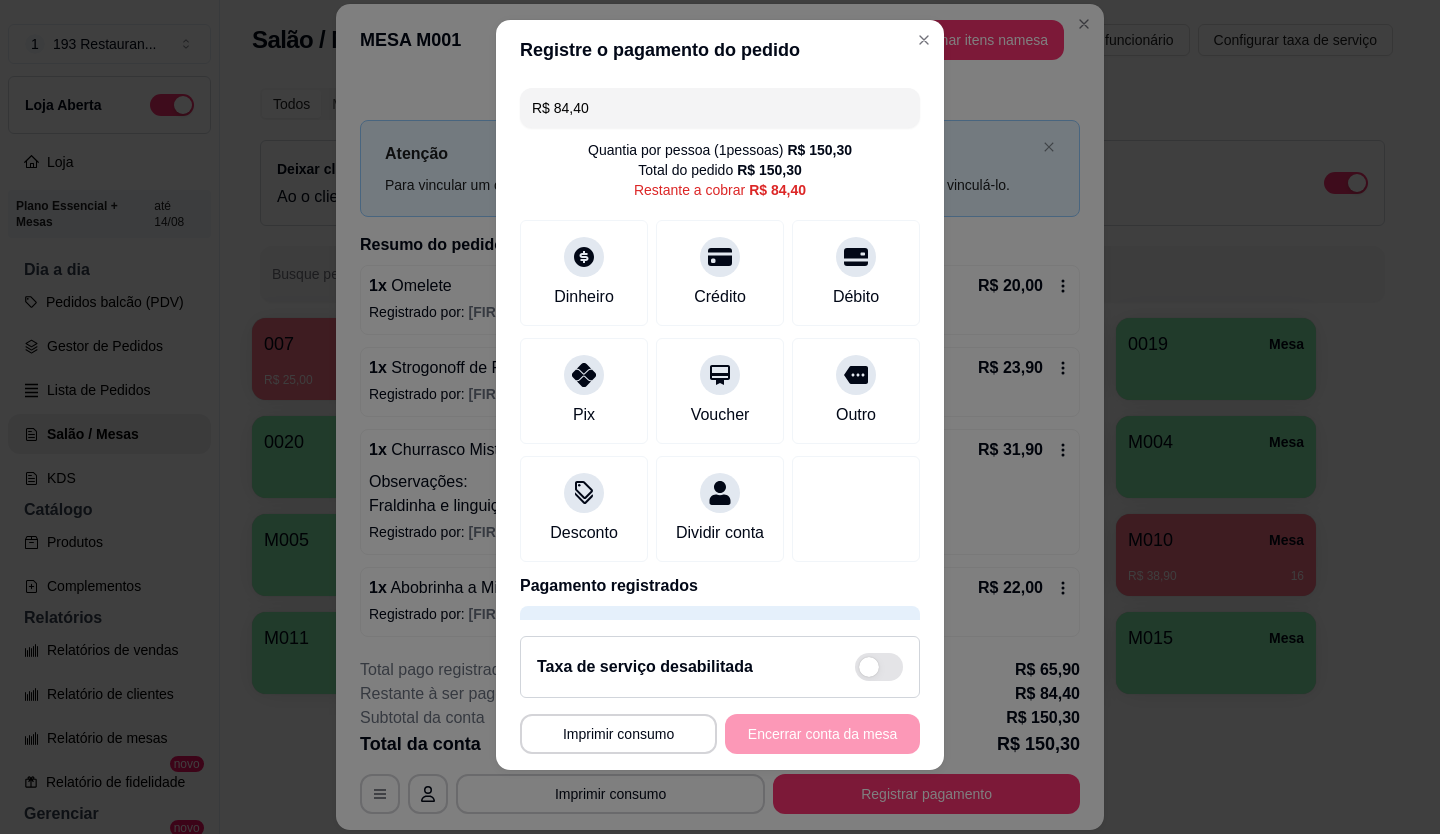 drag, startPoint x: 630, startPoint y: 108, endPoint x: 323, endPoint y: 153, distance: 310.28052 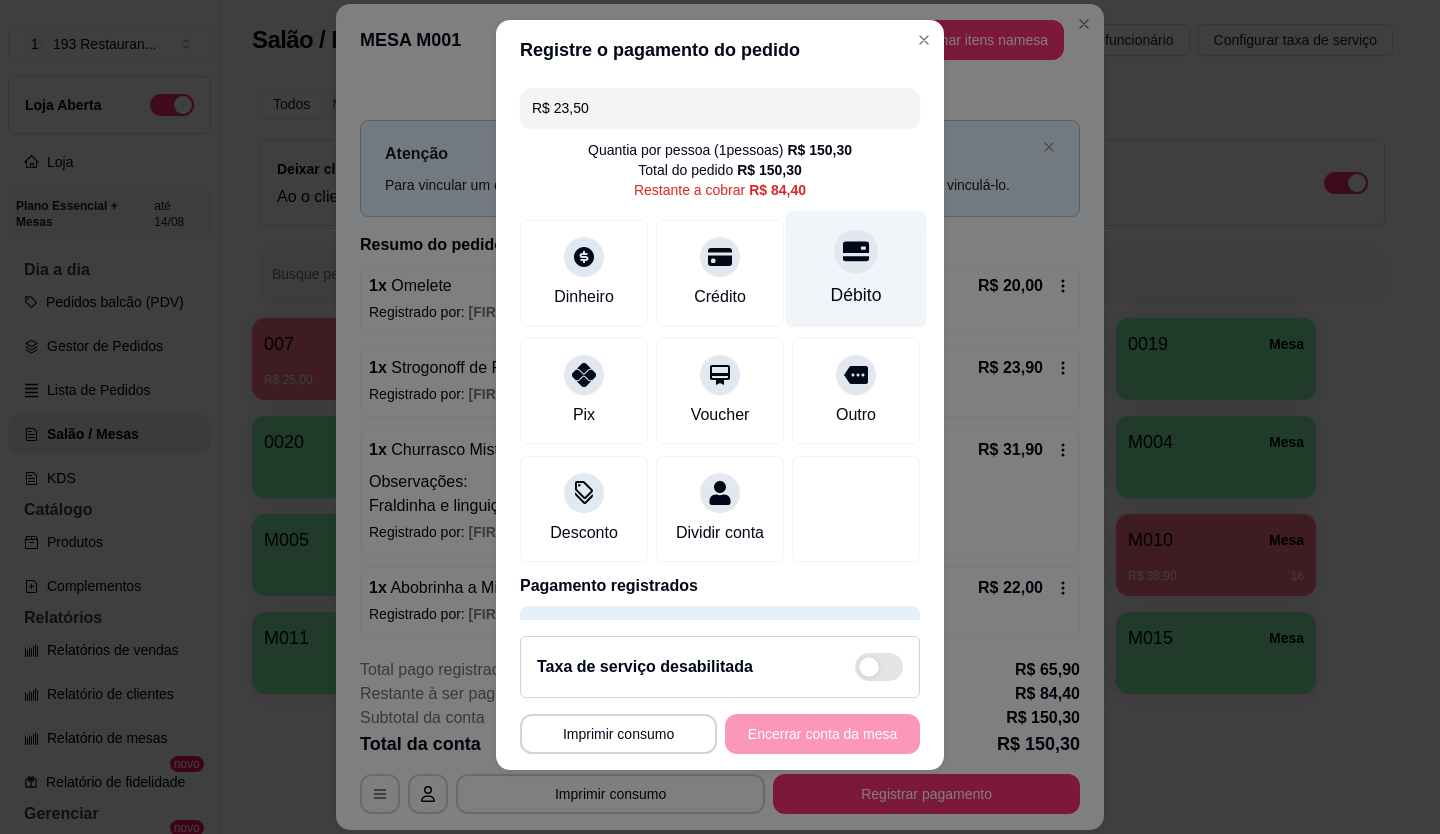 click on "Débito" at bounding box center (856, 268) 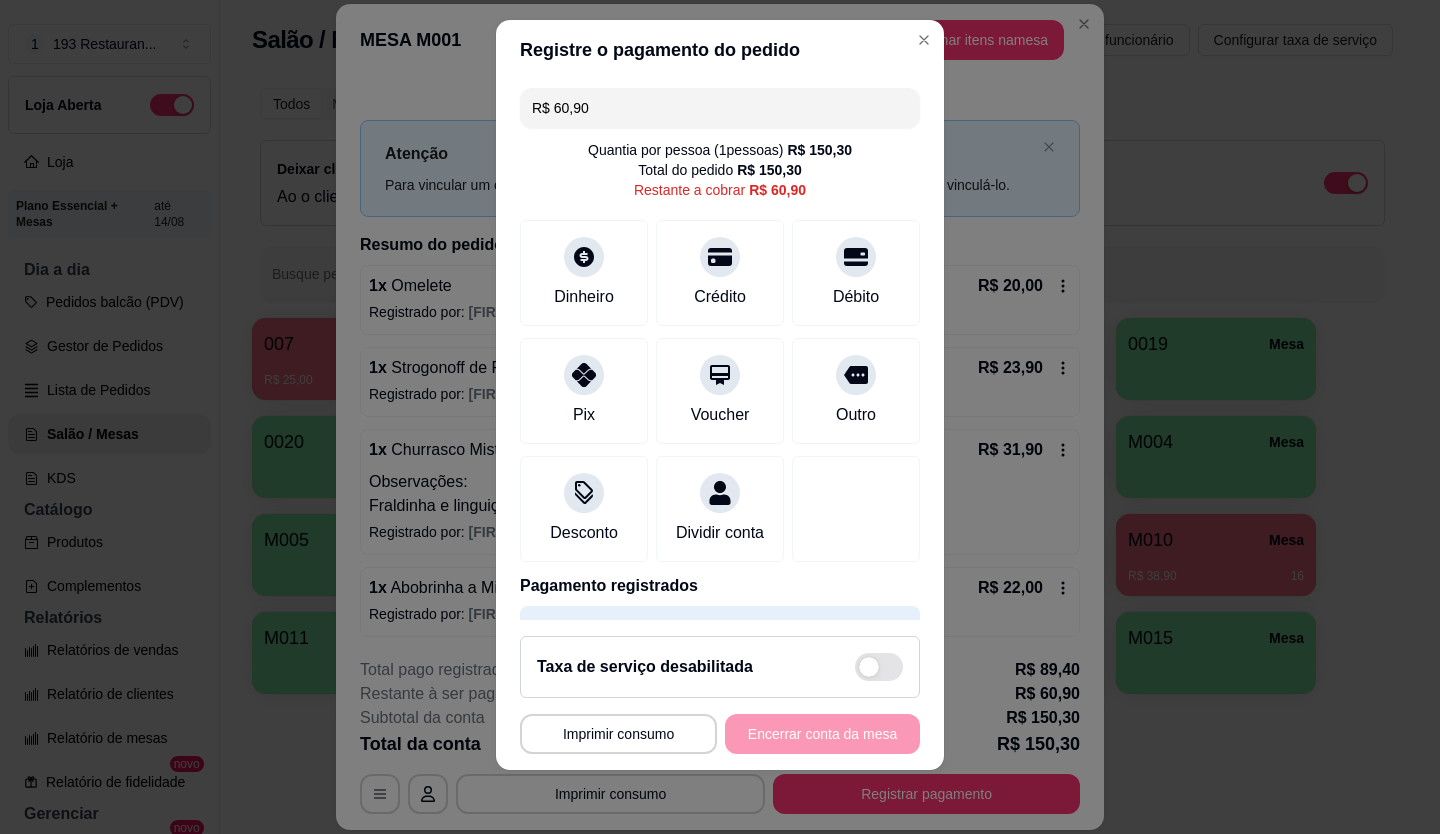drag, startPoint x: 647, startPoint y: 110, endPoint x: 239, endPoint y: 205, distance: 418.91406 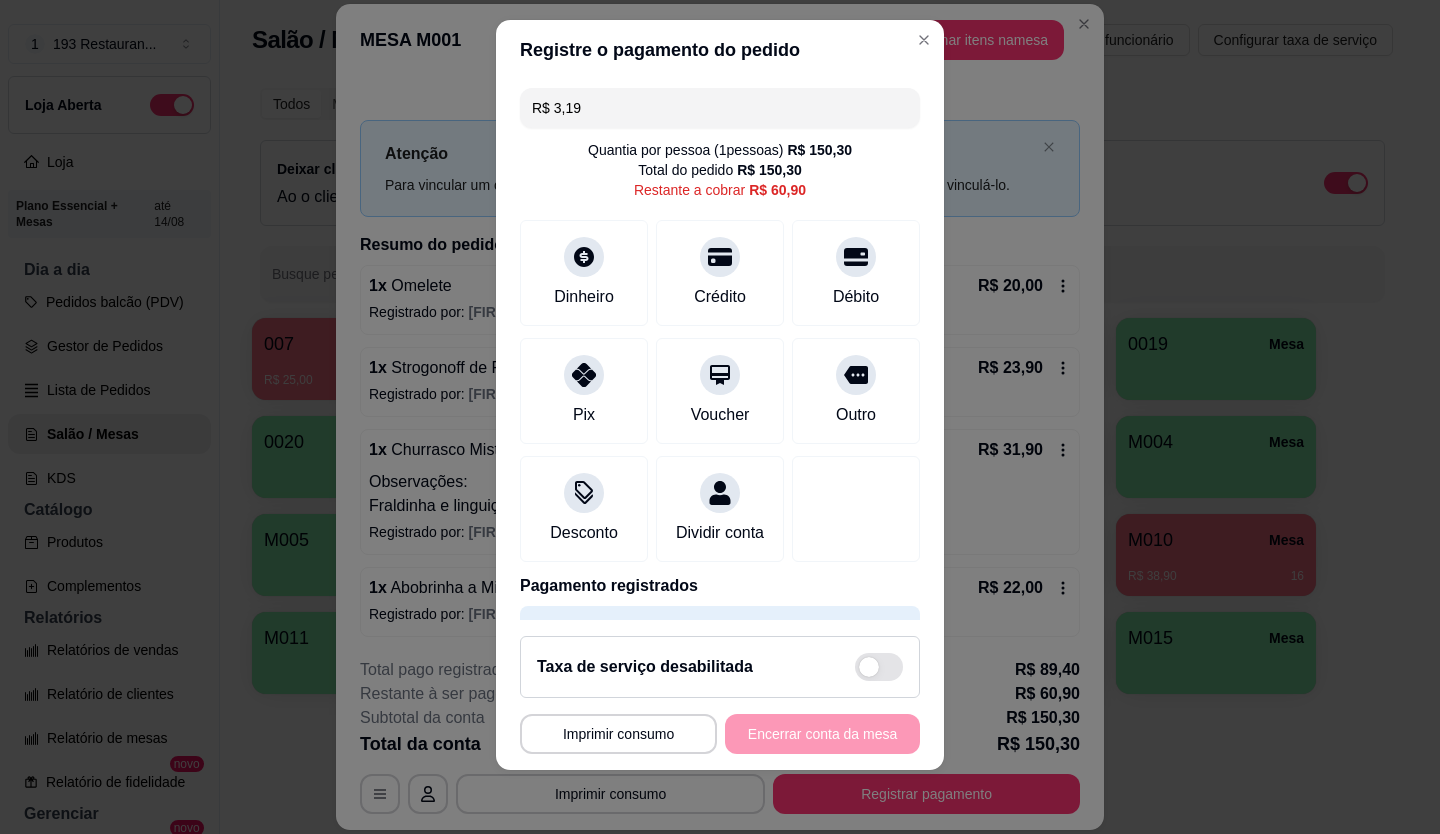 type on "R$ 31,90" 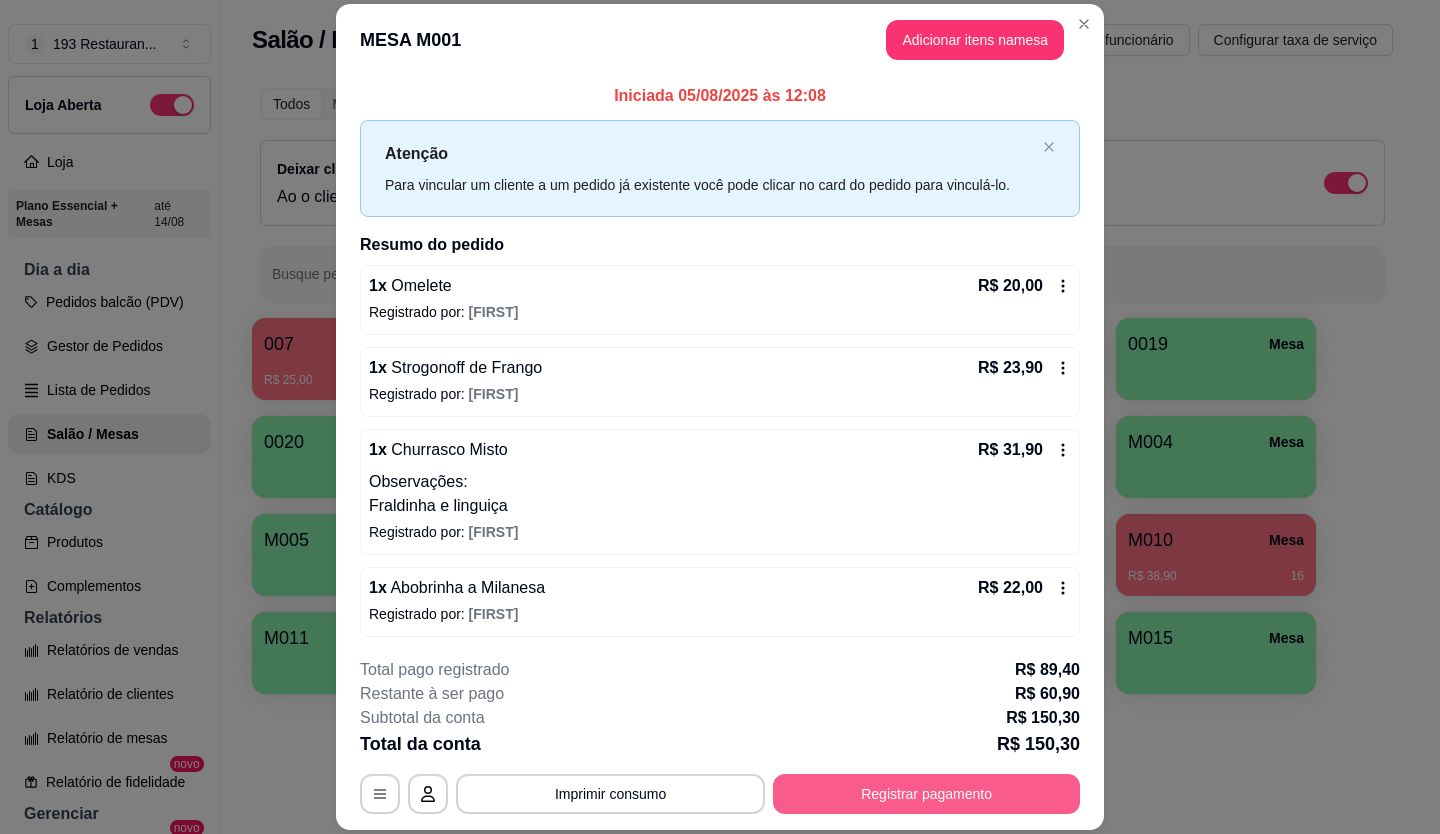click on "Registrar pagamento" at bounding box center [926, 794] 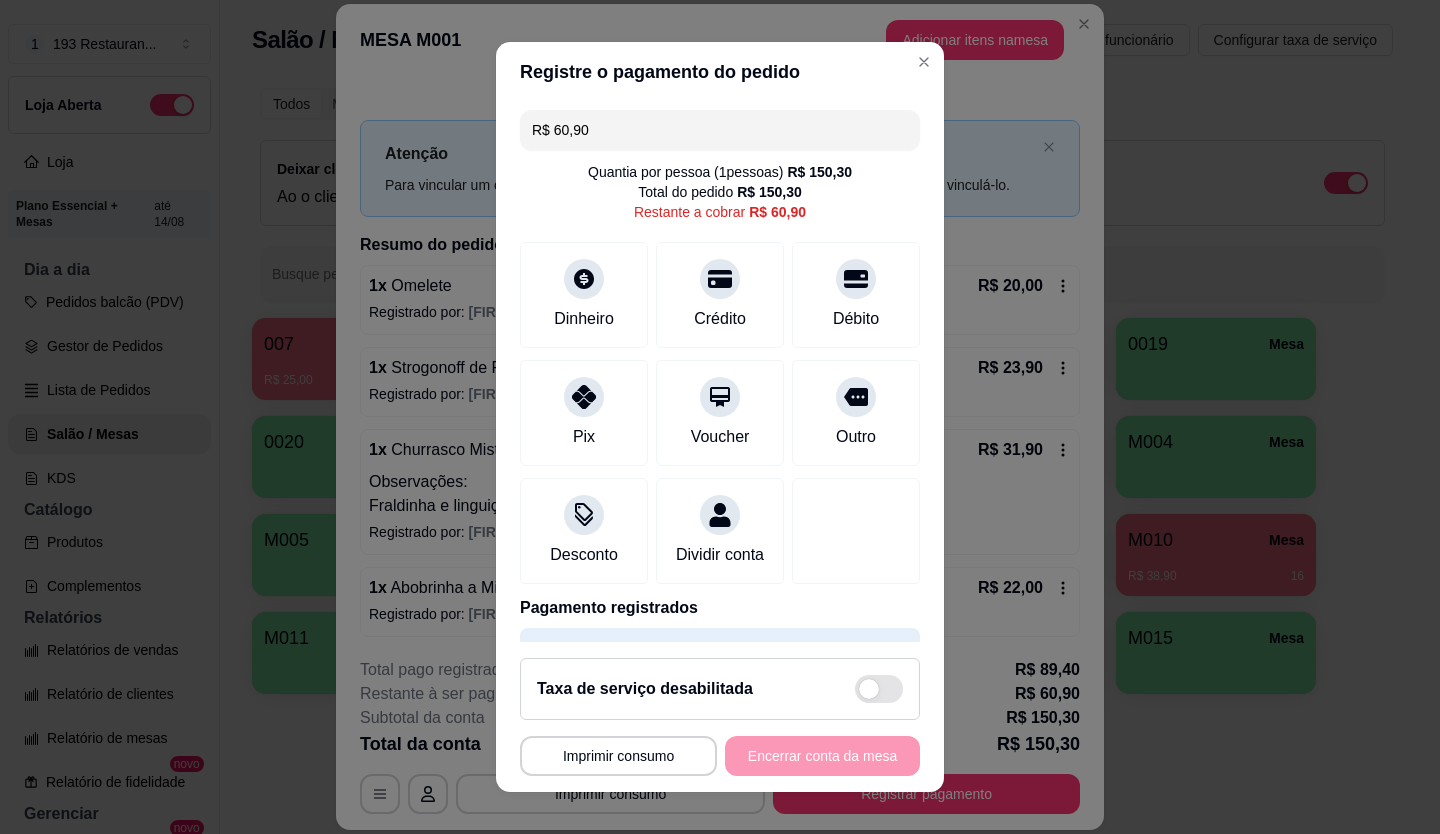 drag, startPoint x: 634, startPoint y: 157, endPoint x: 0, endPoint y: 209, distance: 636.1289 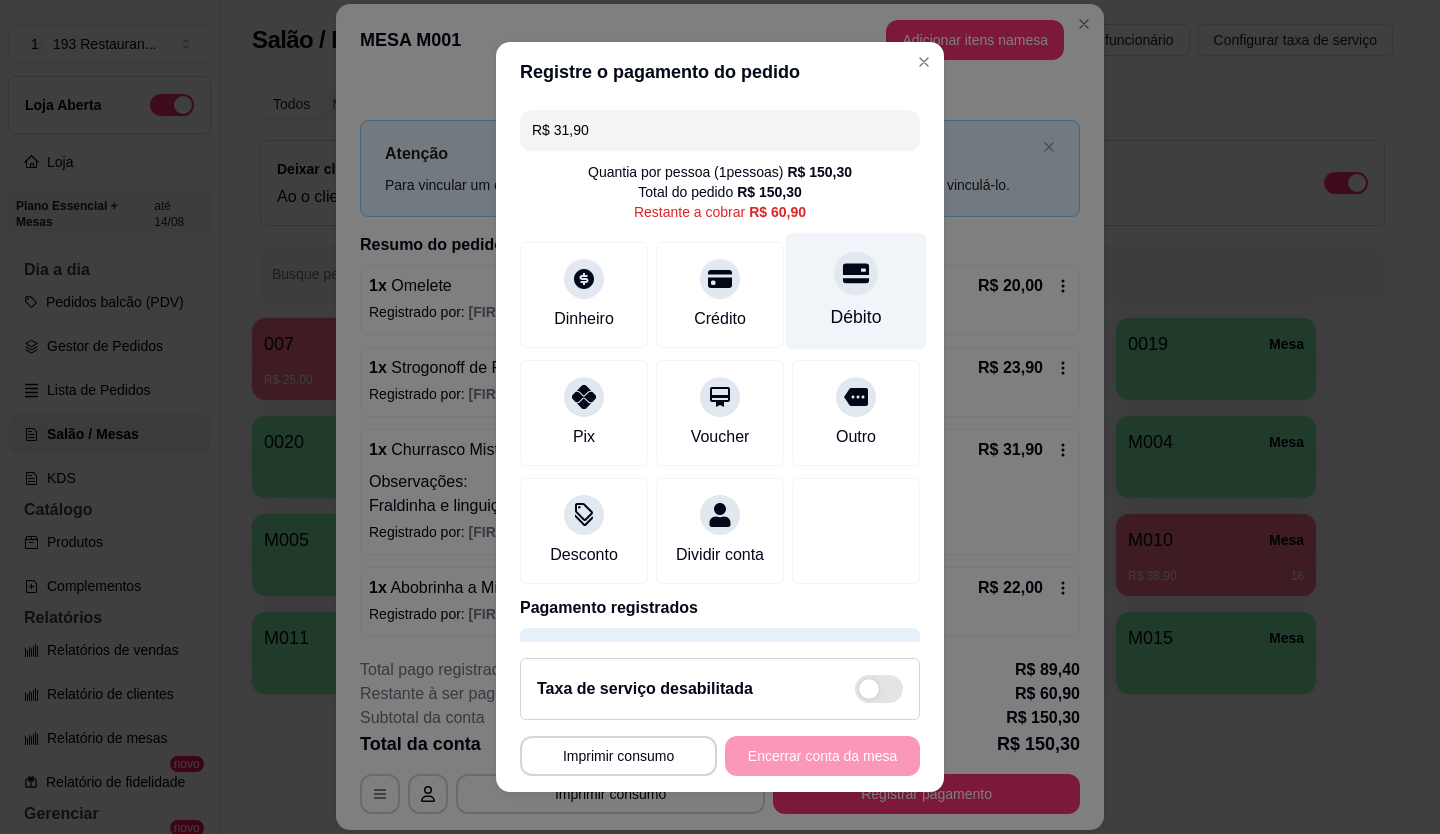 click on "Débito" at bounding box center (856, 290) 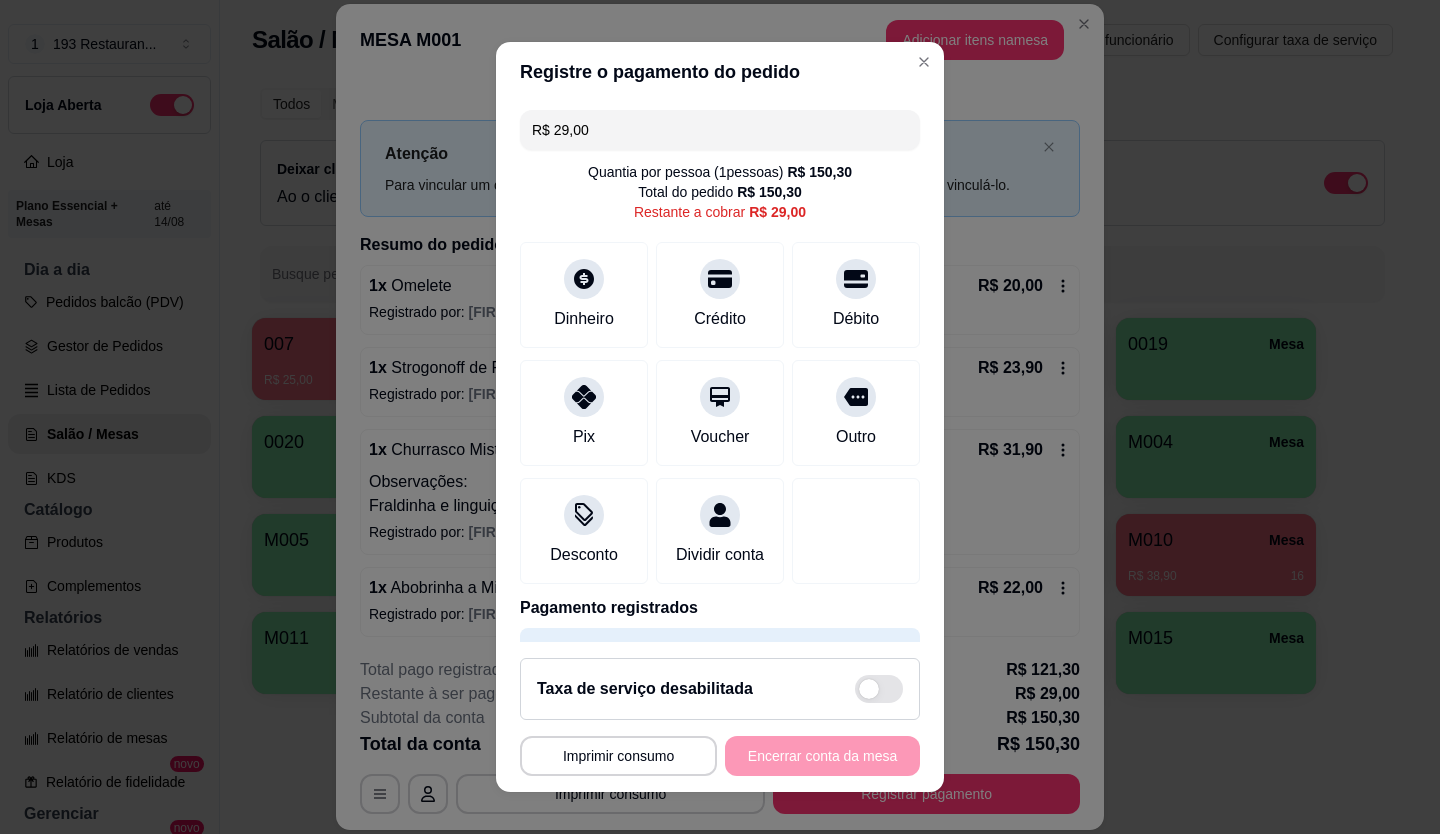 drag, startPoint x: 642, startPoint y: 111, endPoint x: 341, endPoint y: 205, distance: 315.33633 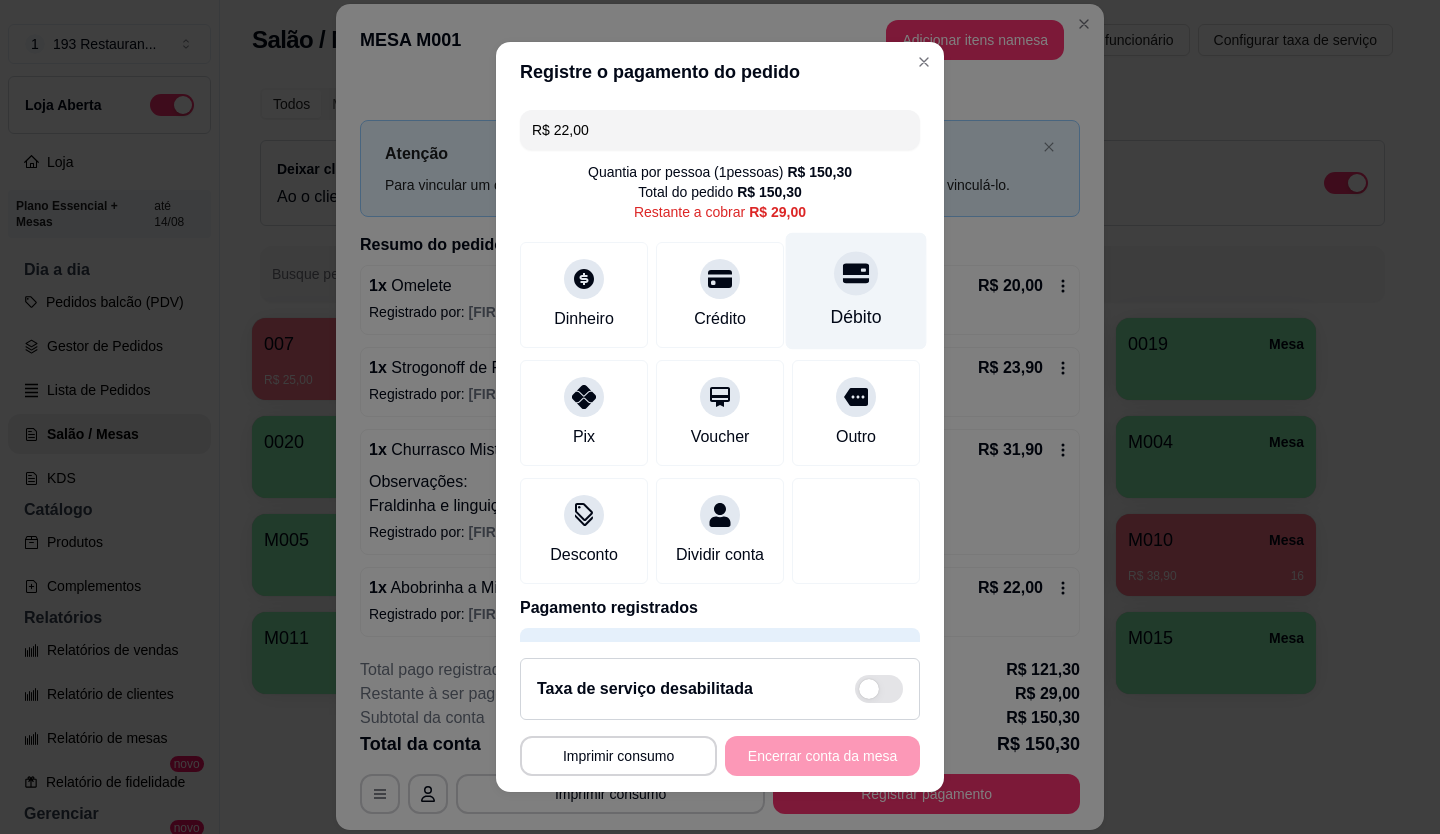 click on "Débito" at bounding box center [856, 290] 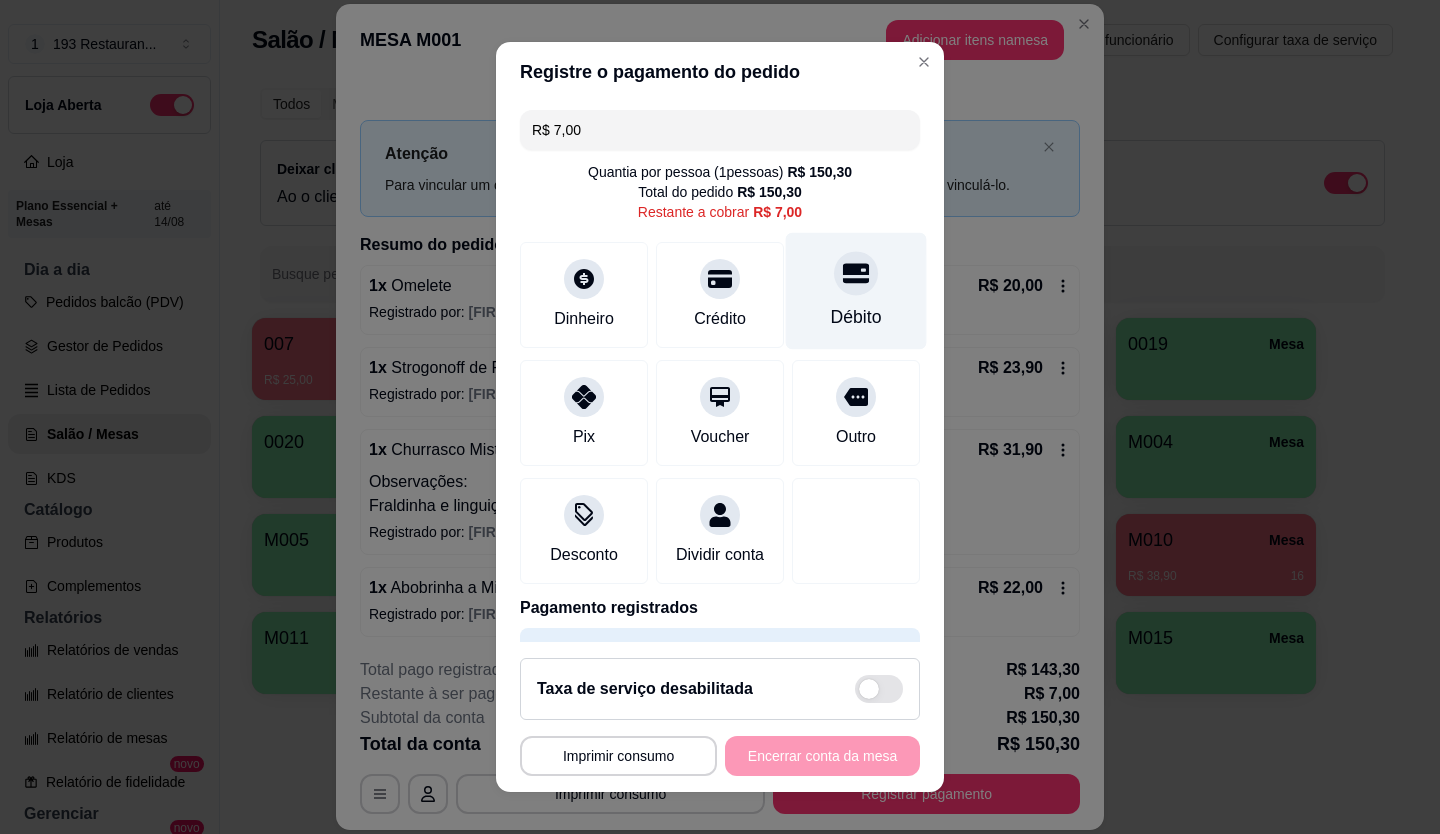 click at bounding box center (856, 273) 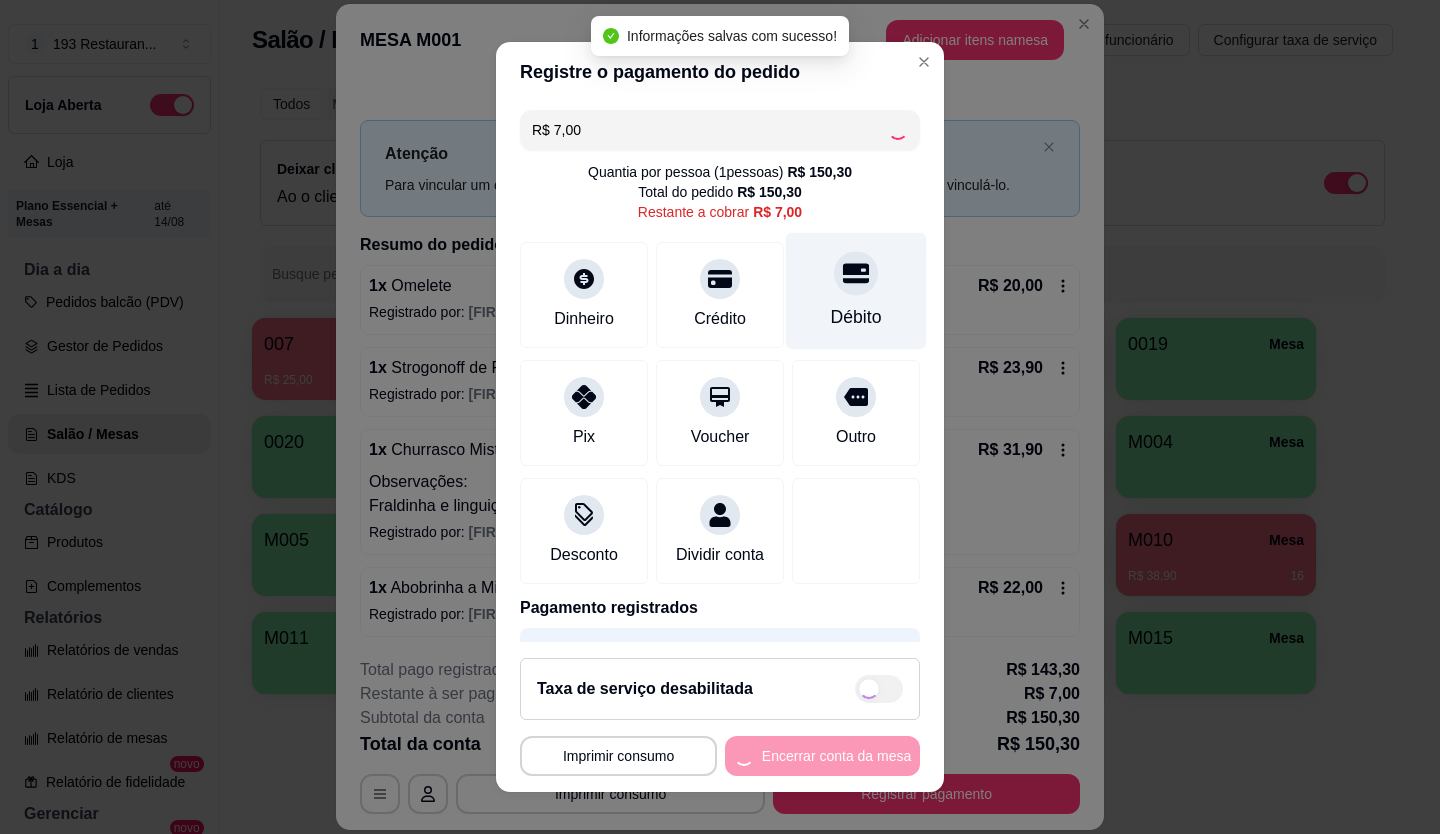 type on "R$ 0,00" 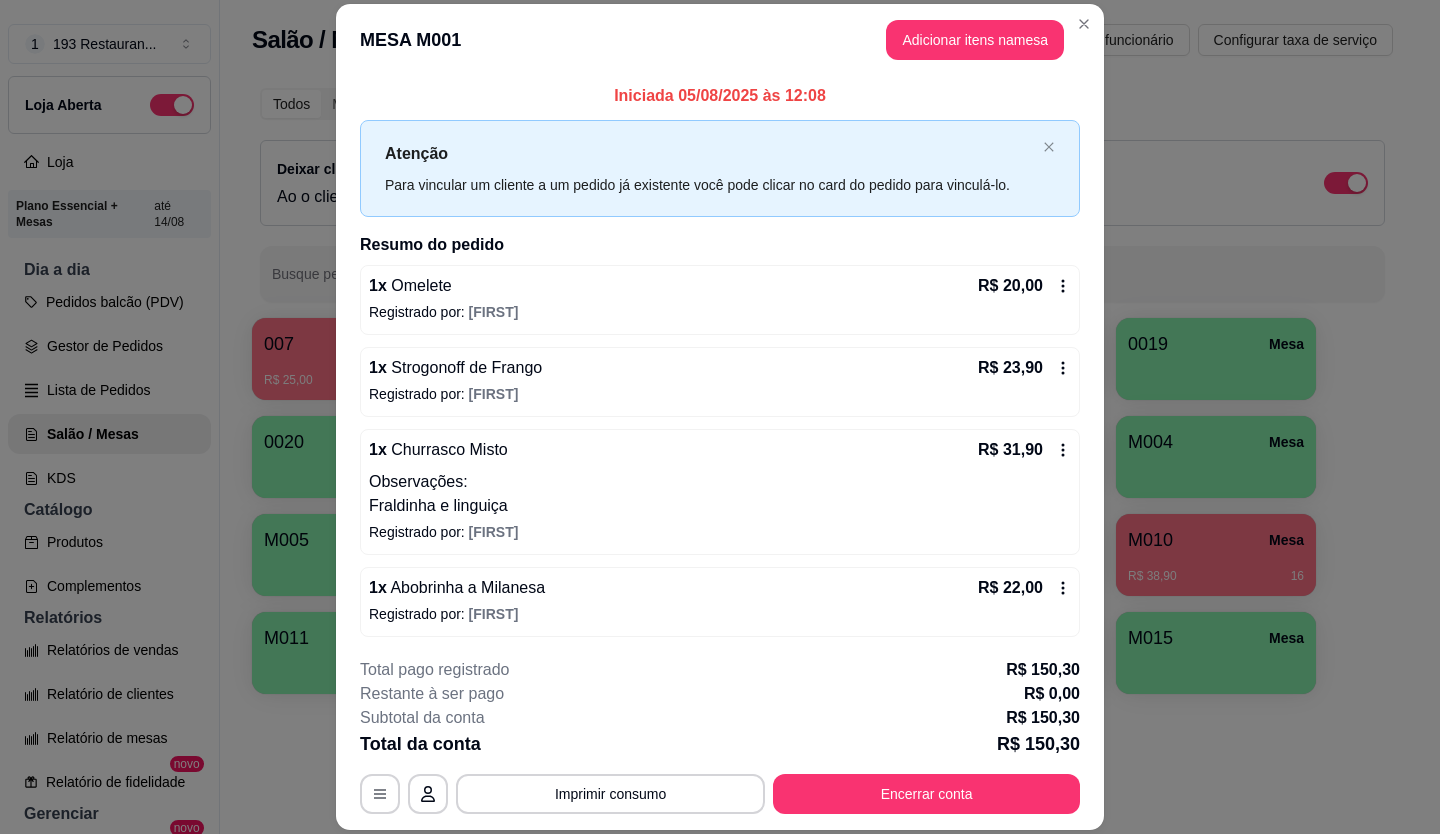 click on "**********" at bounding box center (720, 736) 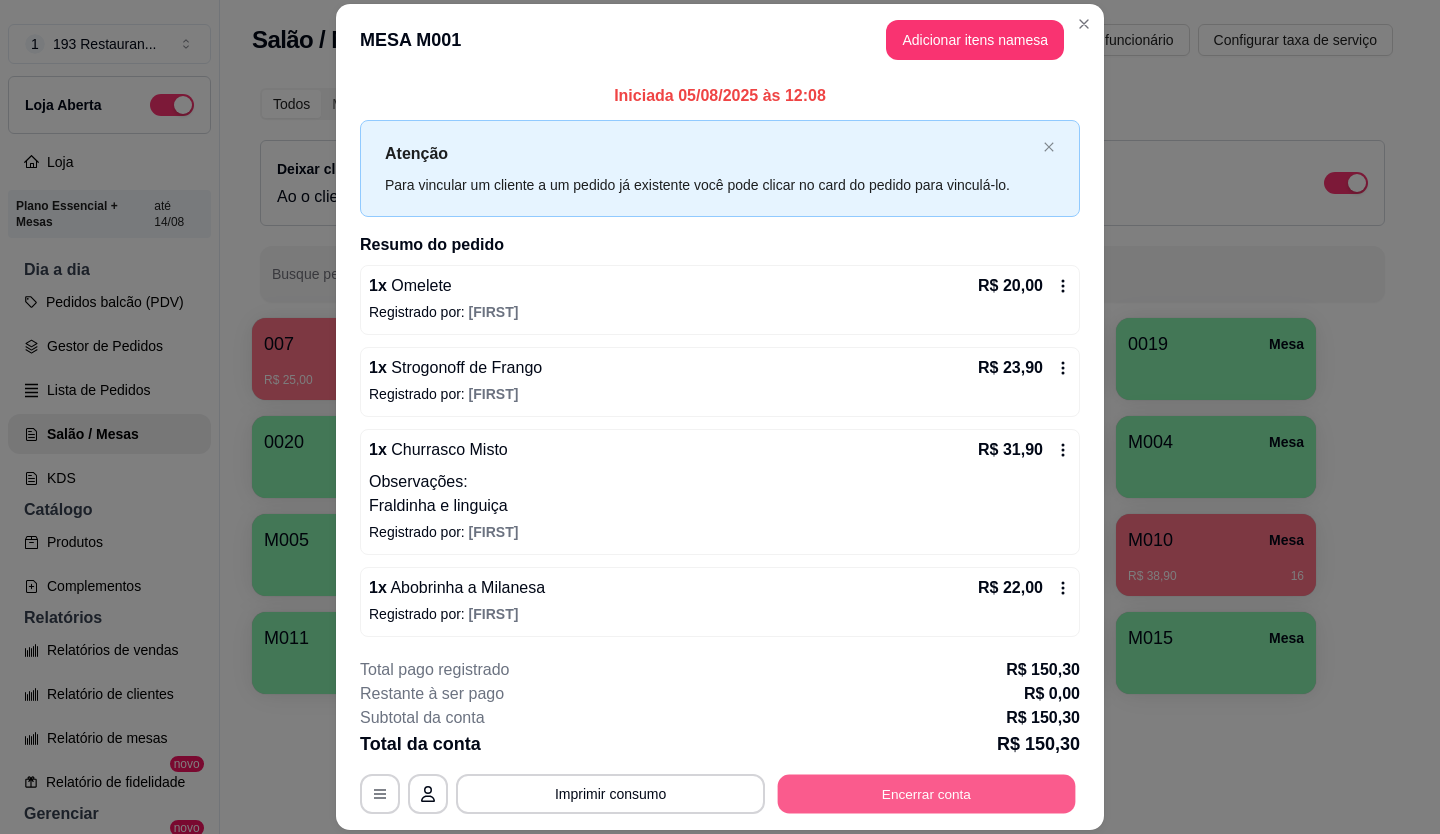 click on "Encerrar conta" at bounding box center [927, 793] 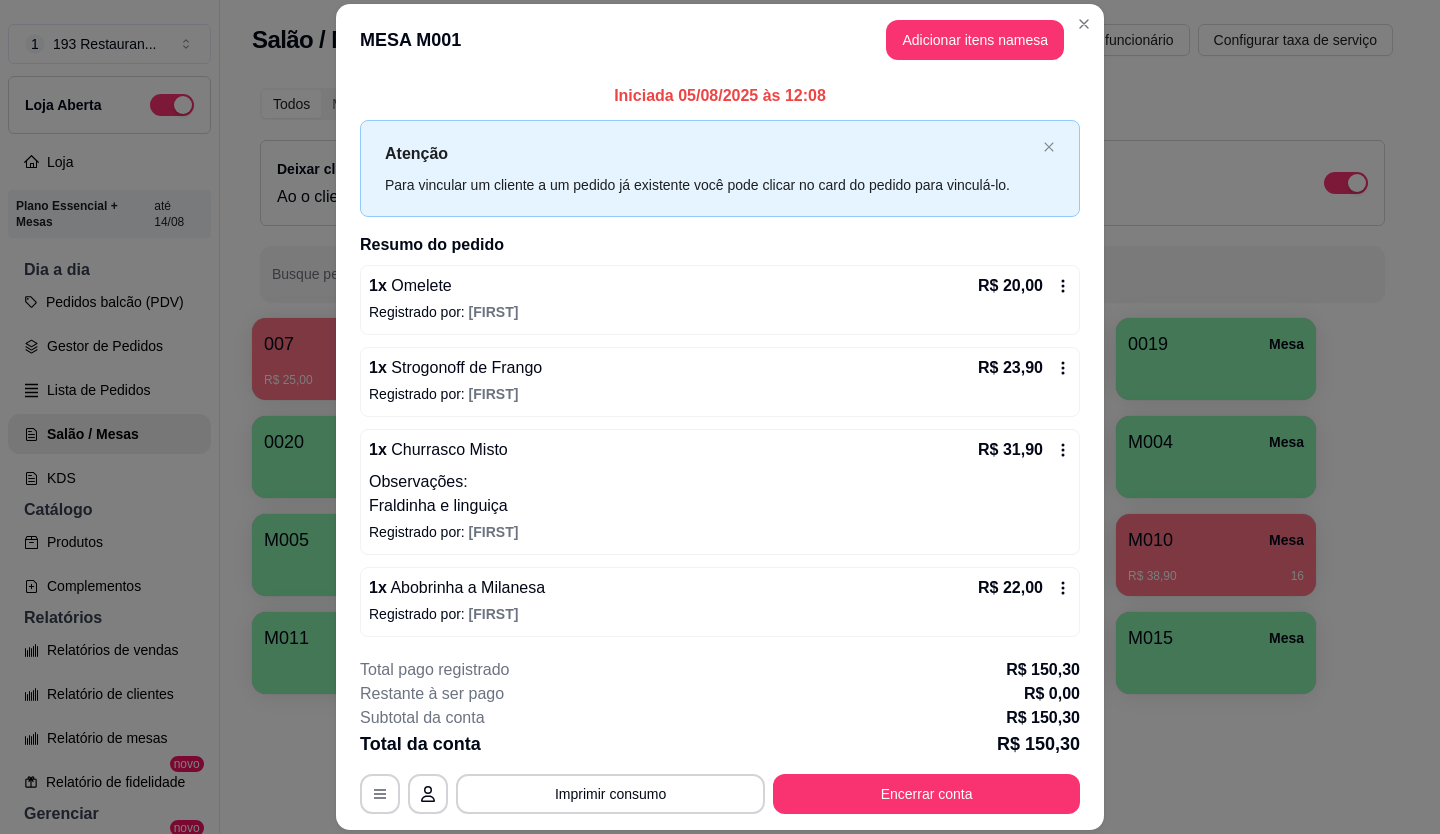 click on "Encerrar conta da mesa" at bounding box center (822, 756) 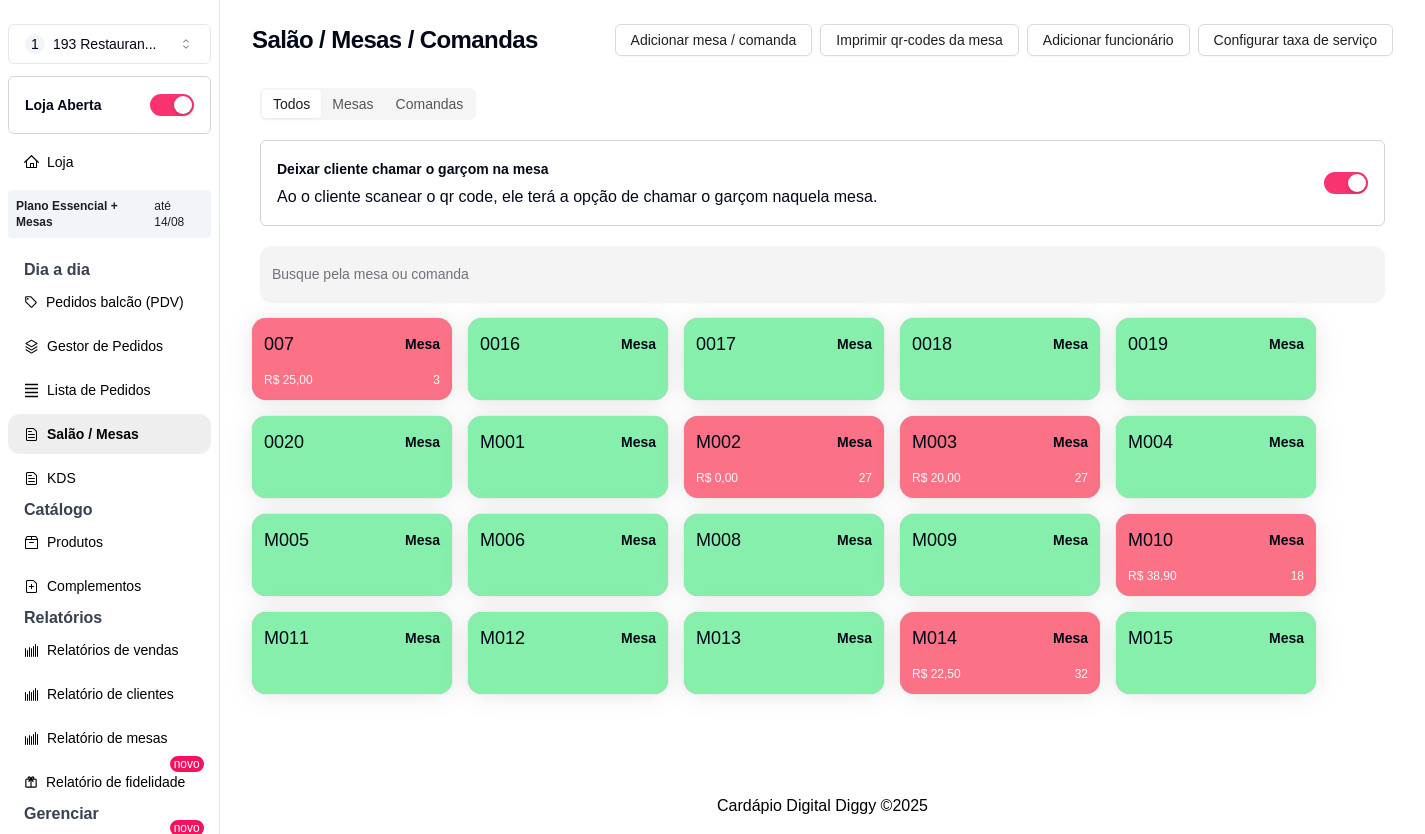 click on "R$ 22,50 32" at bounding box center (1000, 667) 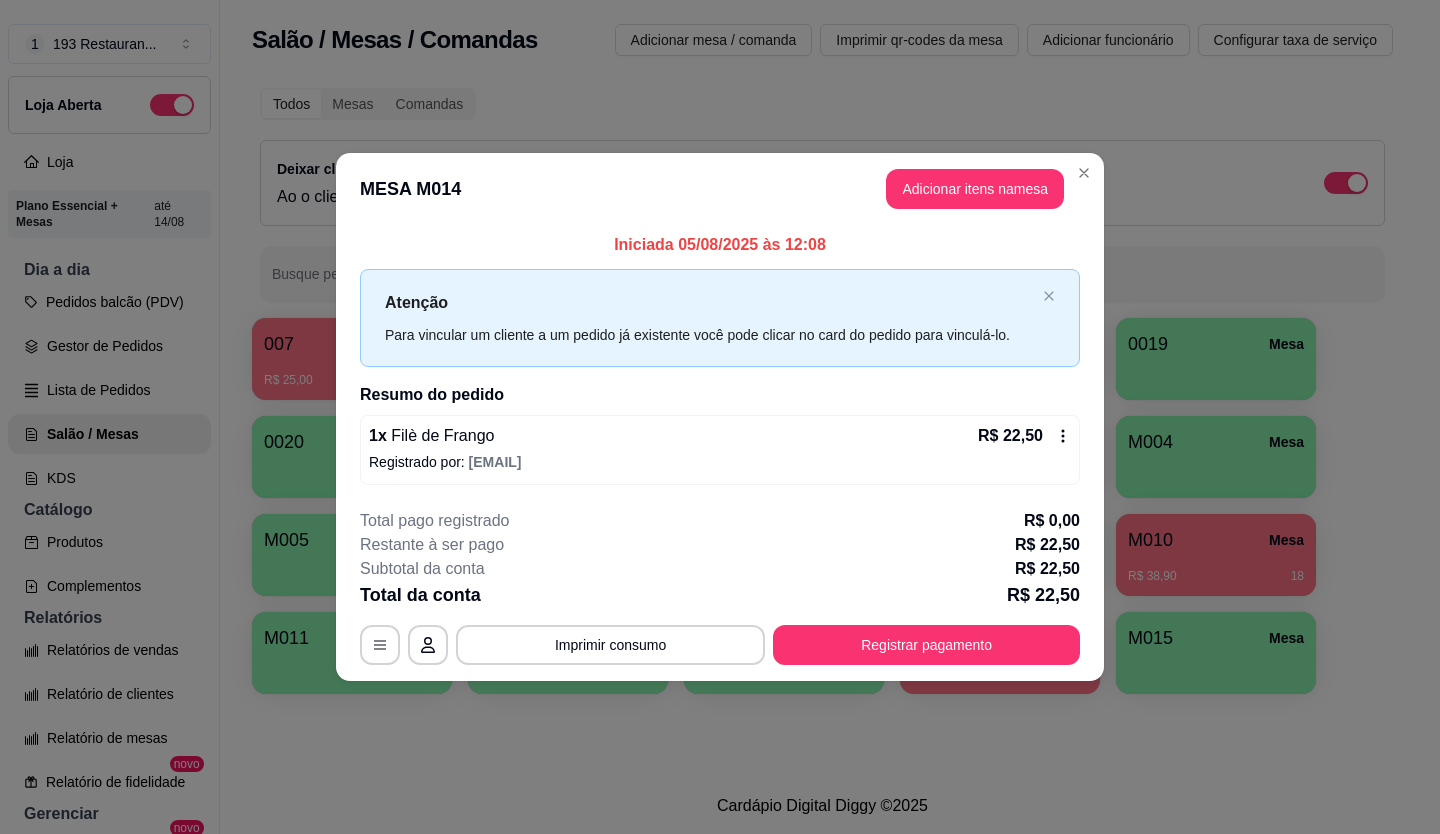 click on "**********" at bounding box center (720, 587) 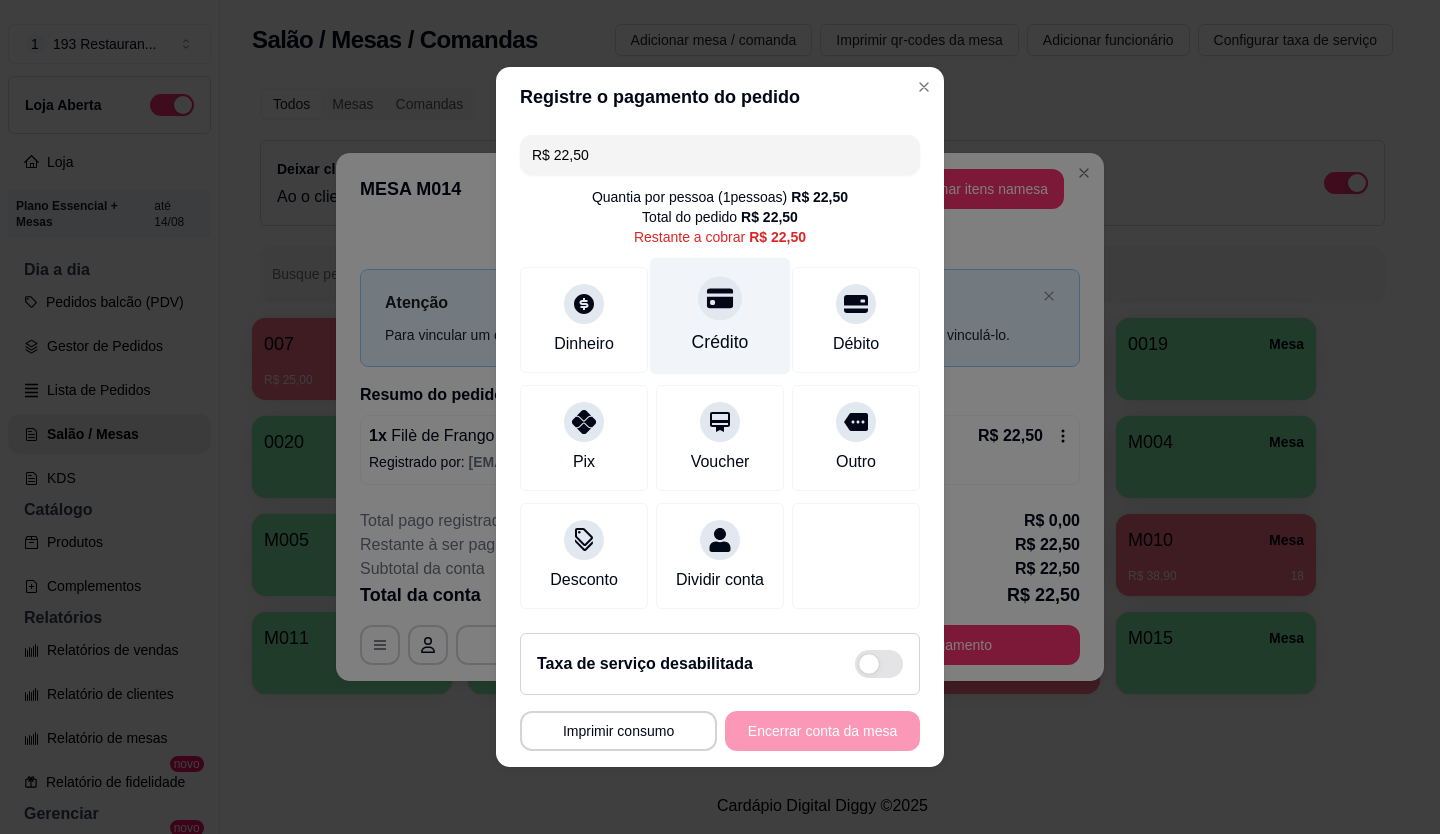 click on "Crédito" at bounding box center [720, 316] 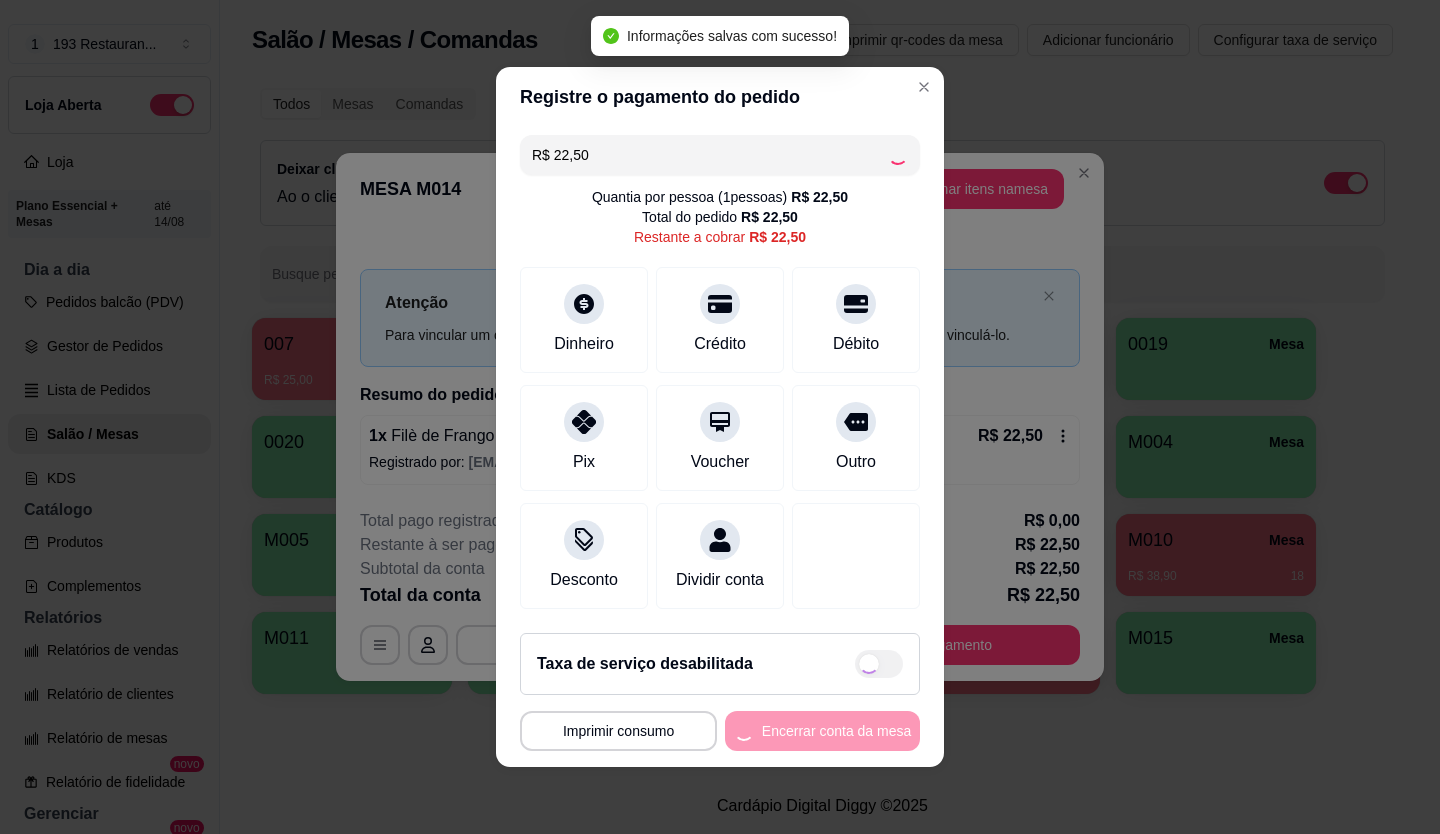 type on "R$ 0,00" 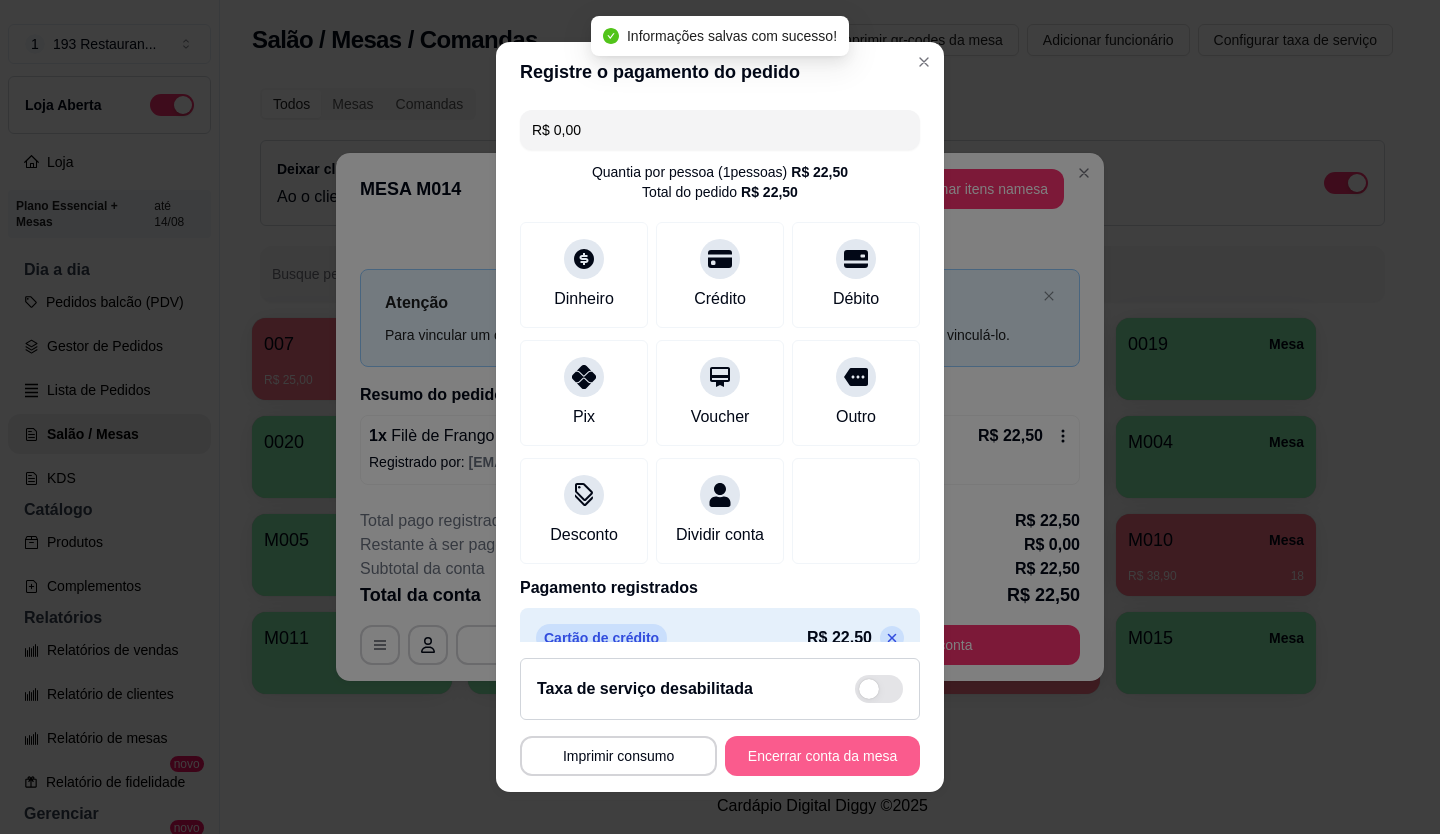 click on "Encerrar conta da mesa" at bounding box center (822, 756) 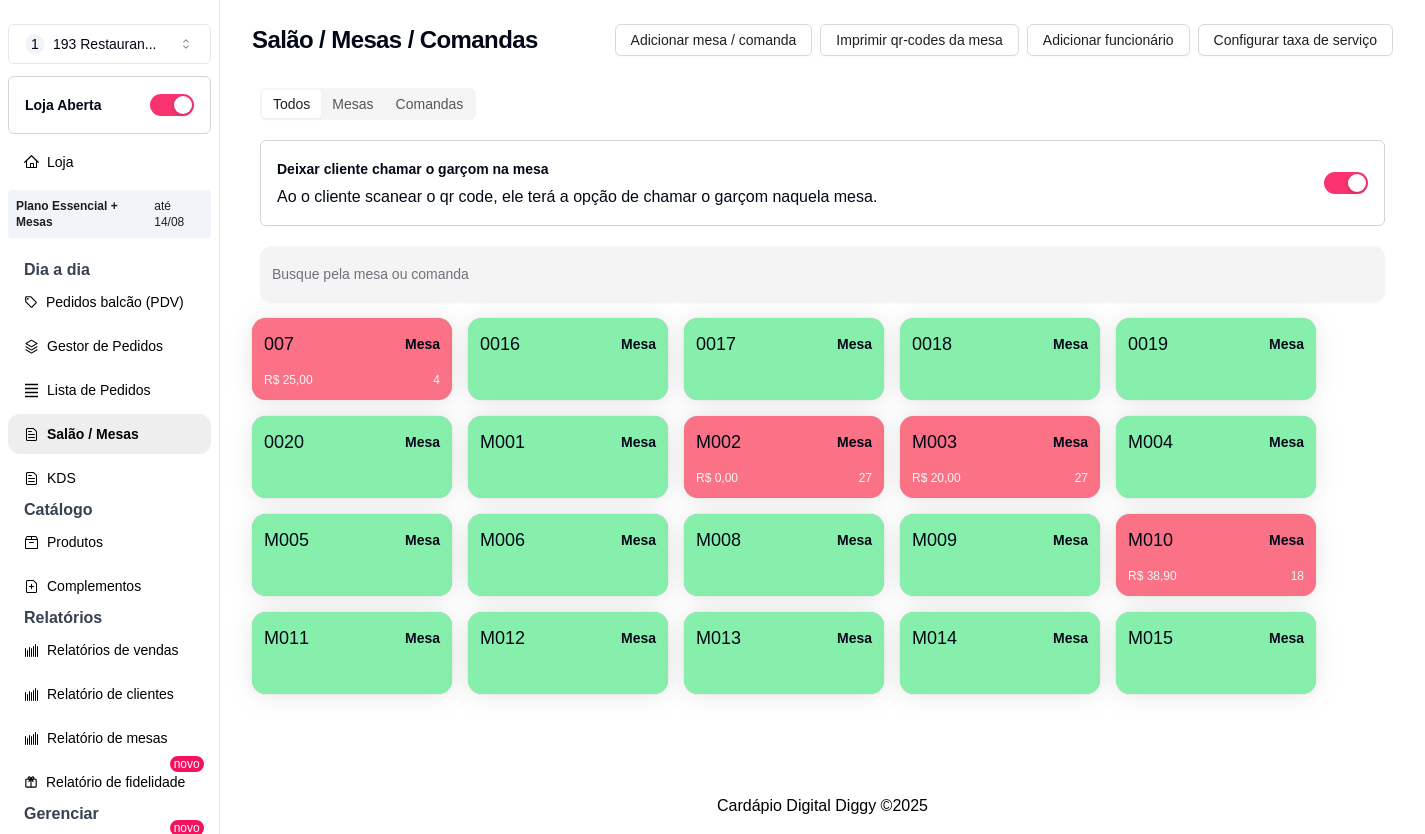 click on "M003 Mesa" at bounding box center (1000, 442) 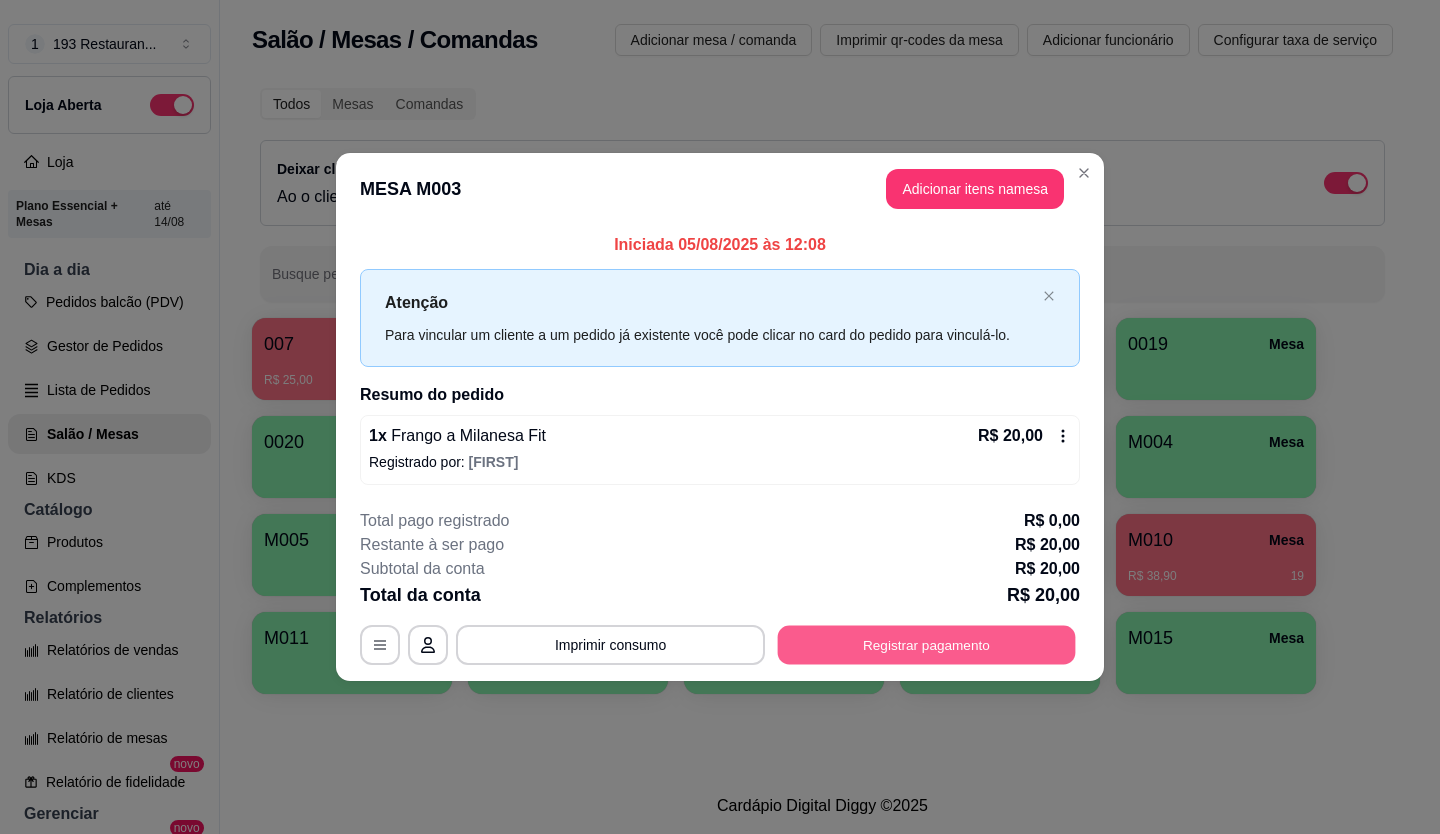 click on "Registrar pagamento" at bounding box center (927, 644) 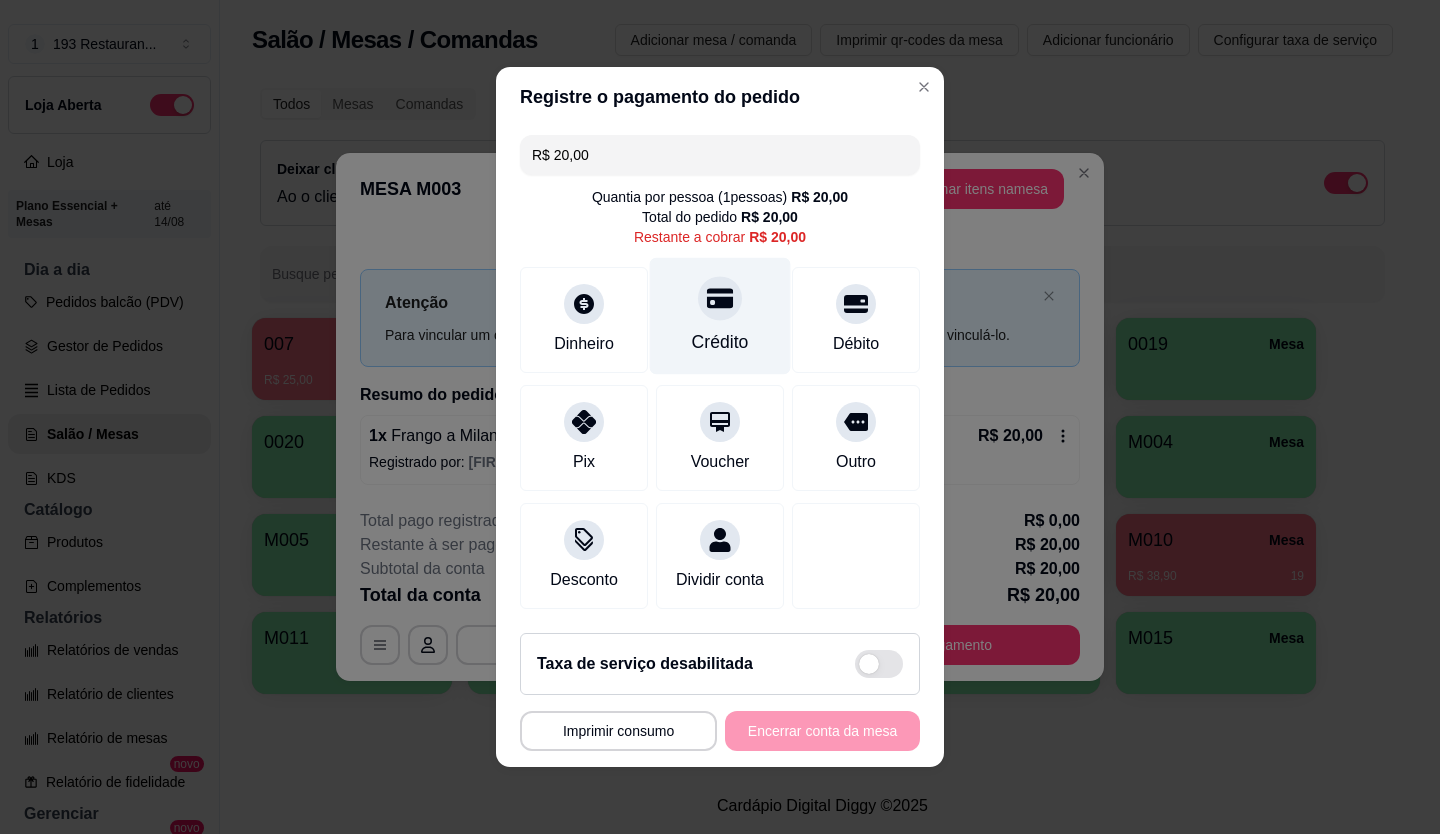 click at bounding box center [720, 298] 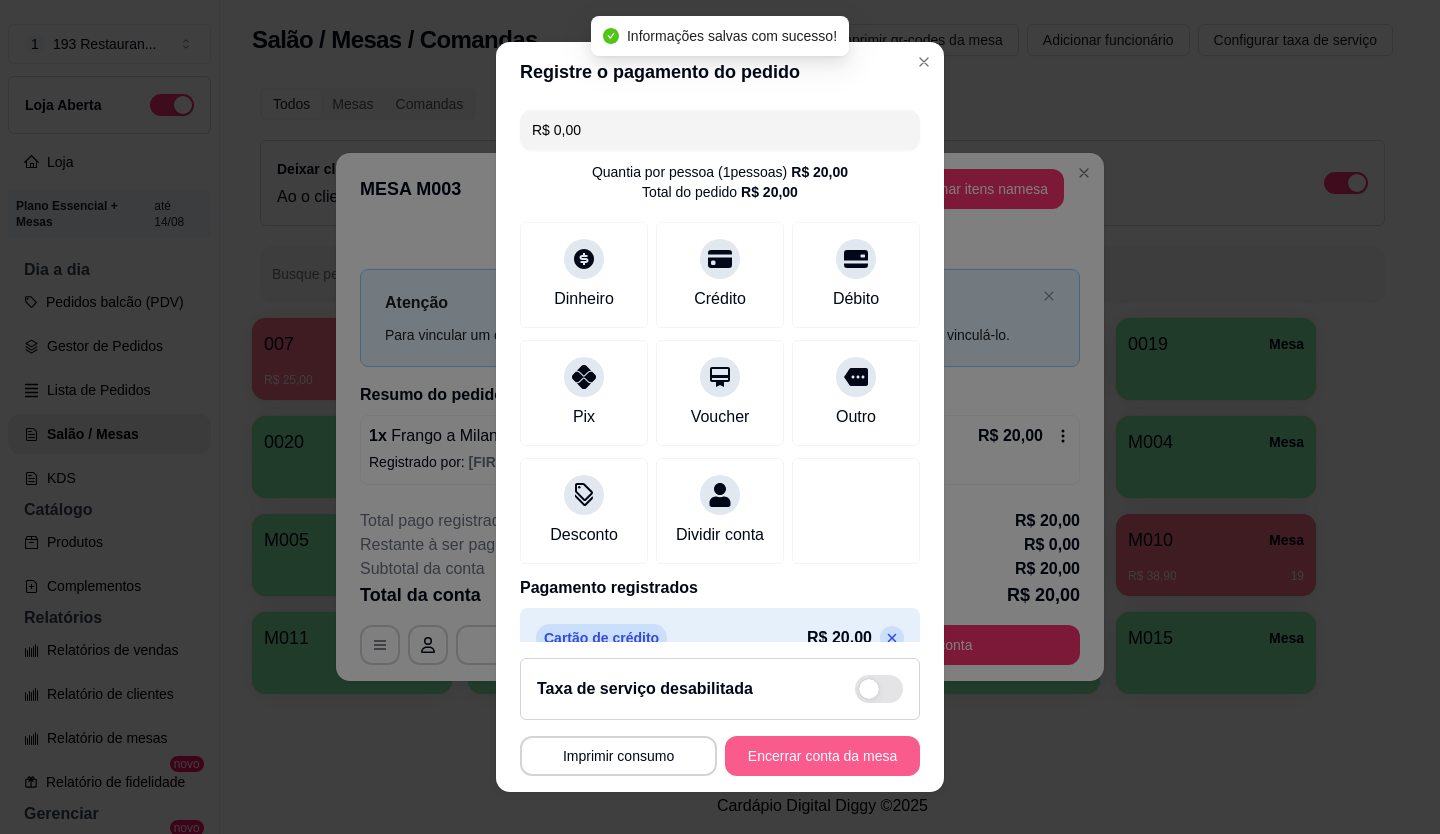 type on "R$ 0,00" 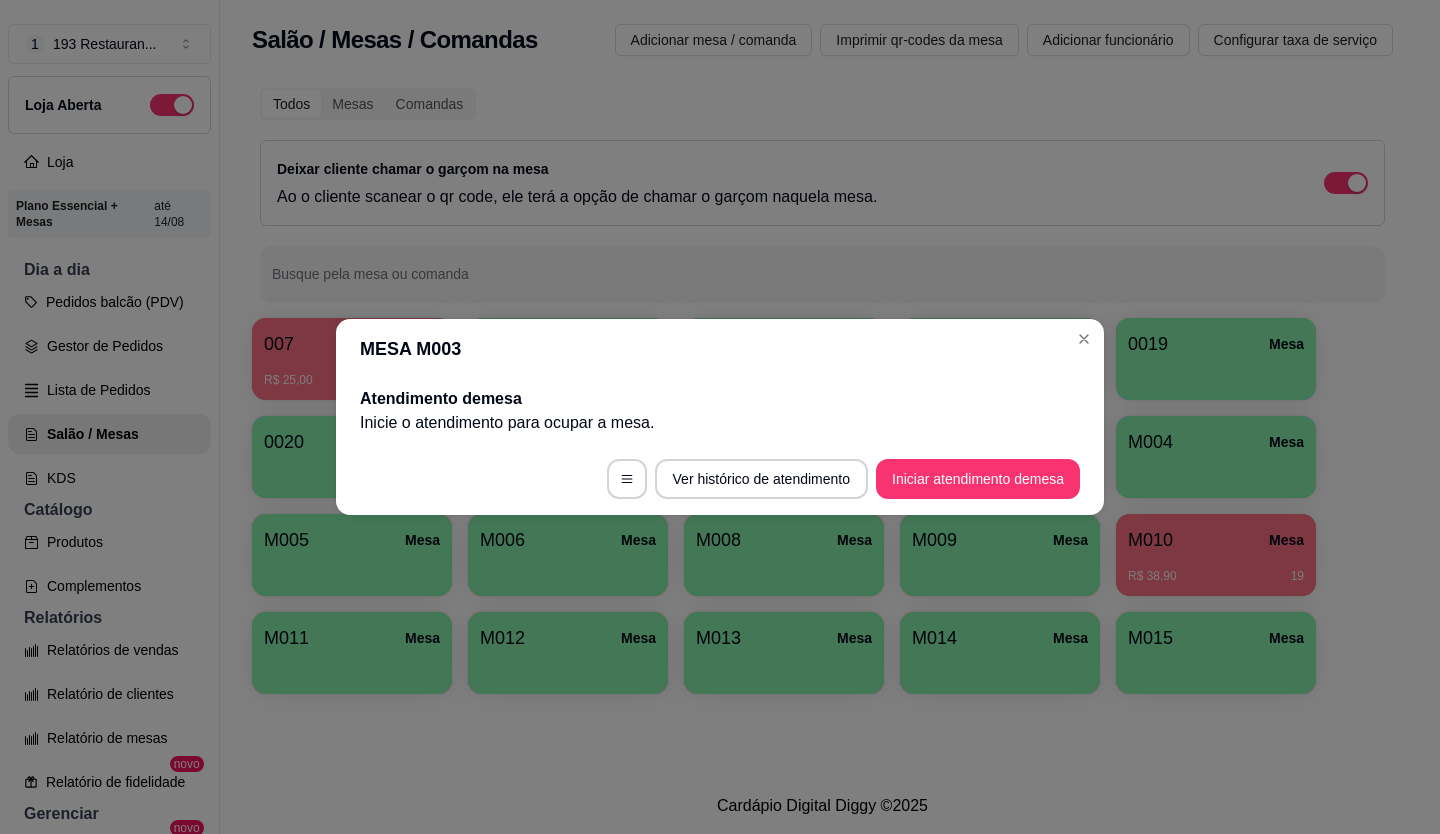 type 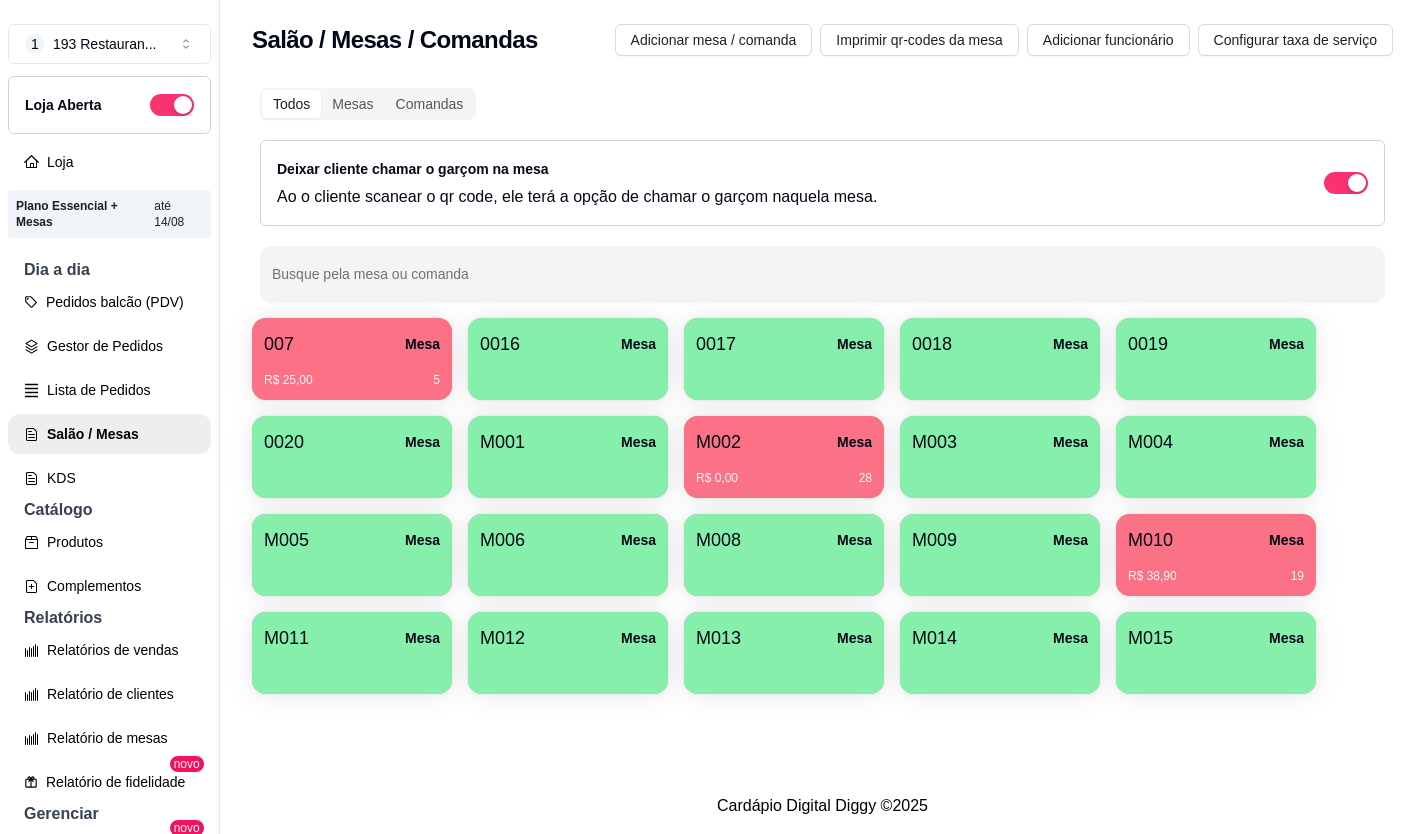 click on "M001 Mesa" at bounding box center [568, 442] 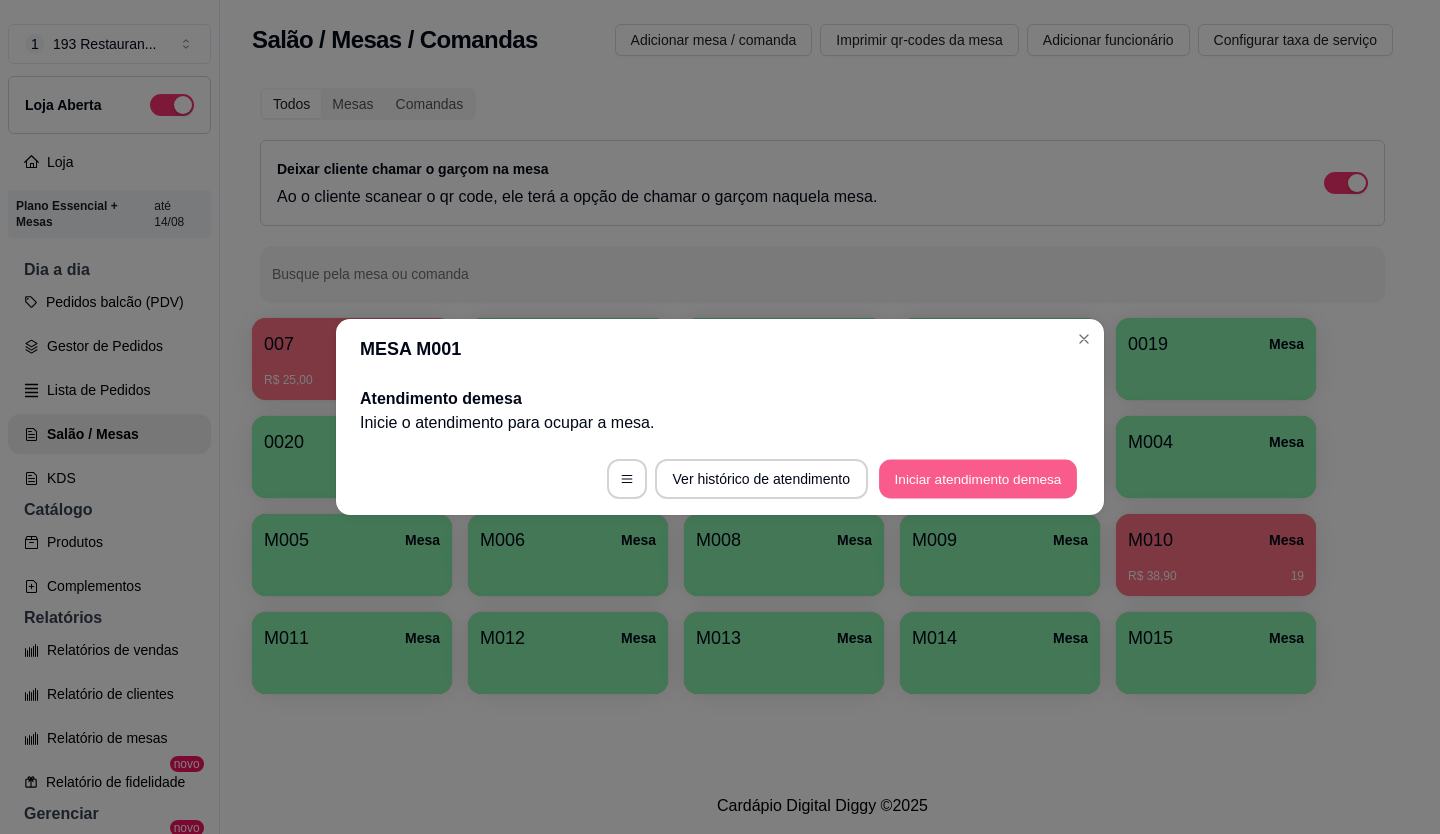 click on "Iniciar atendimento de  mesa" at bounding box center [978, 479] 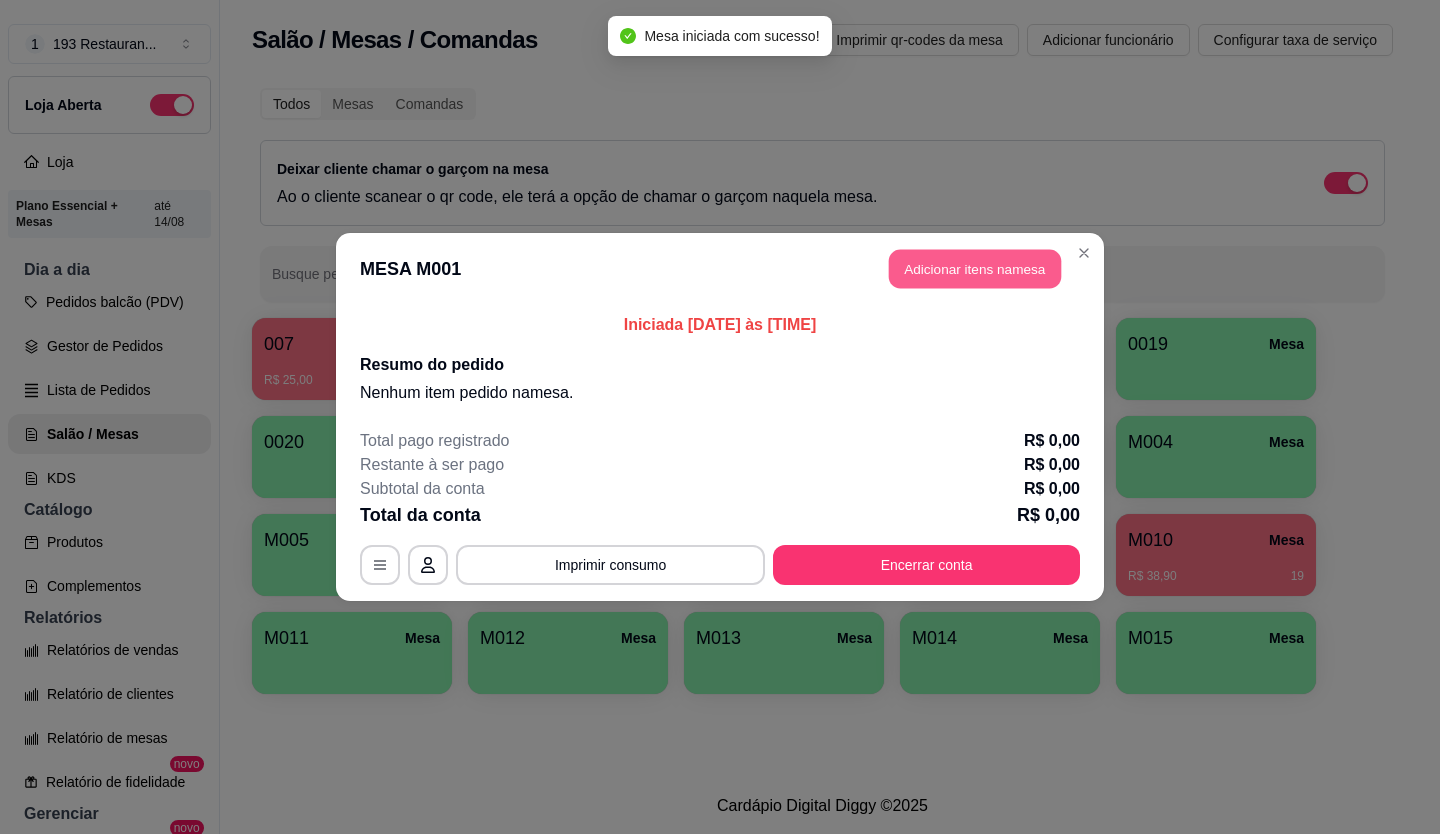 click on "Adicionar itens na  mesa" at bounding box center (975, 269) 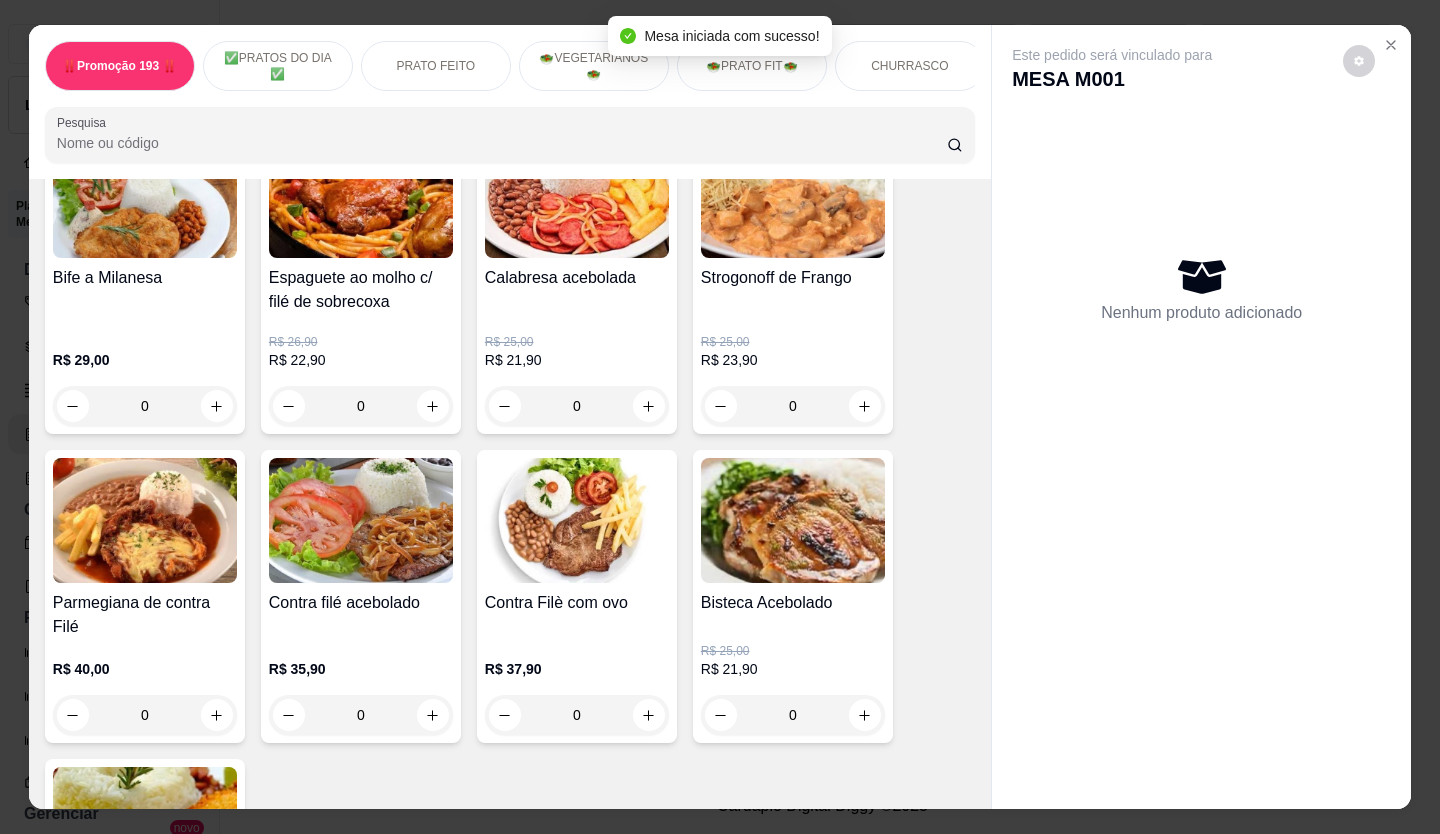 scroll, scrollTop: 1200, scrollLeft: 0, axis: vertical 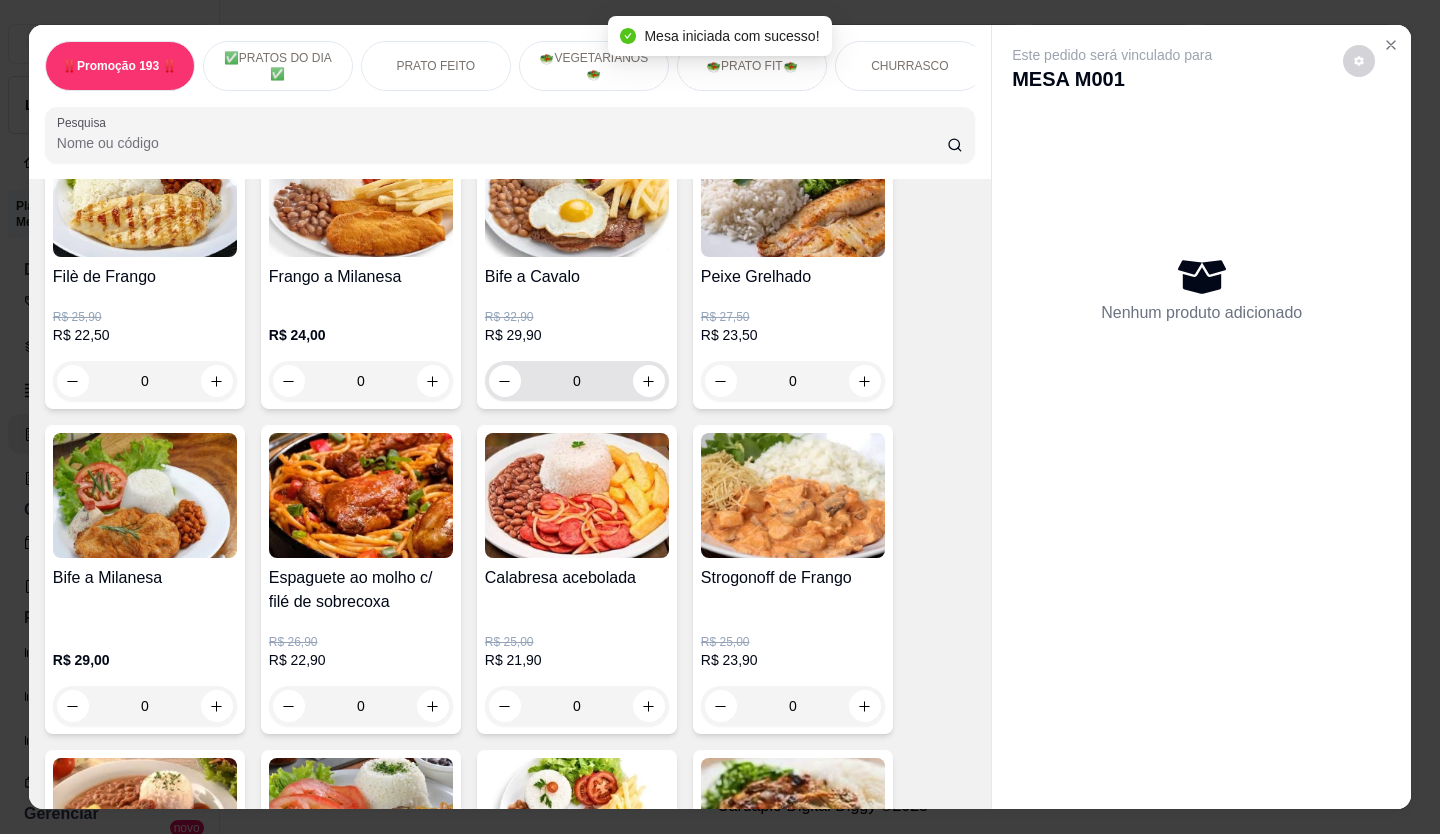 click 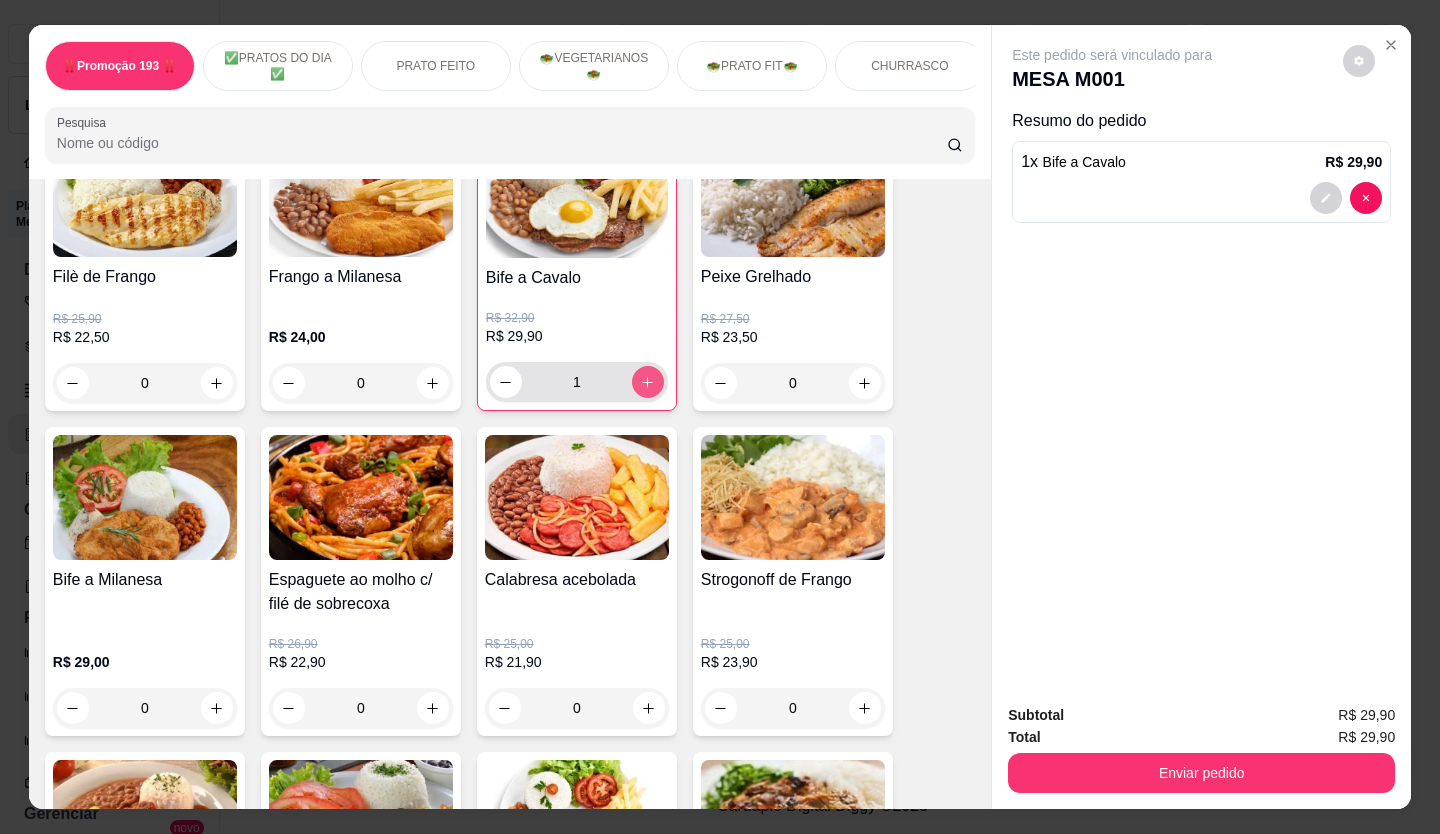 type on "1" 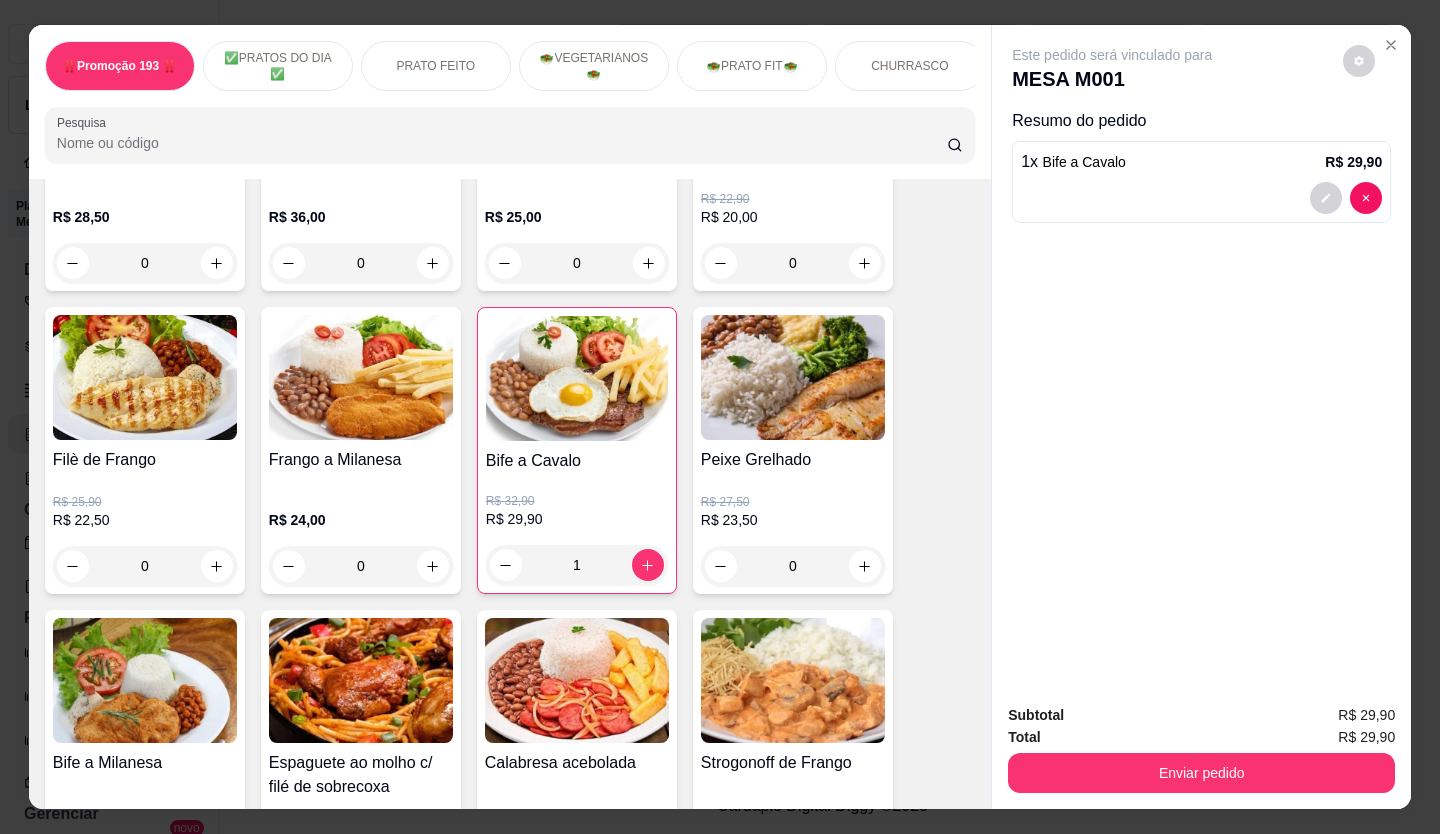 scroll, scrollTop: 1000, scrollLeft: 0, axis: vertical 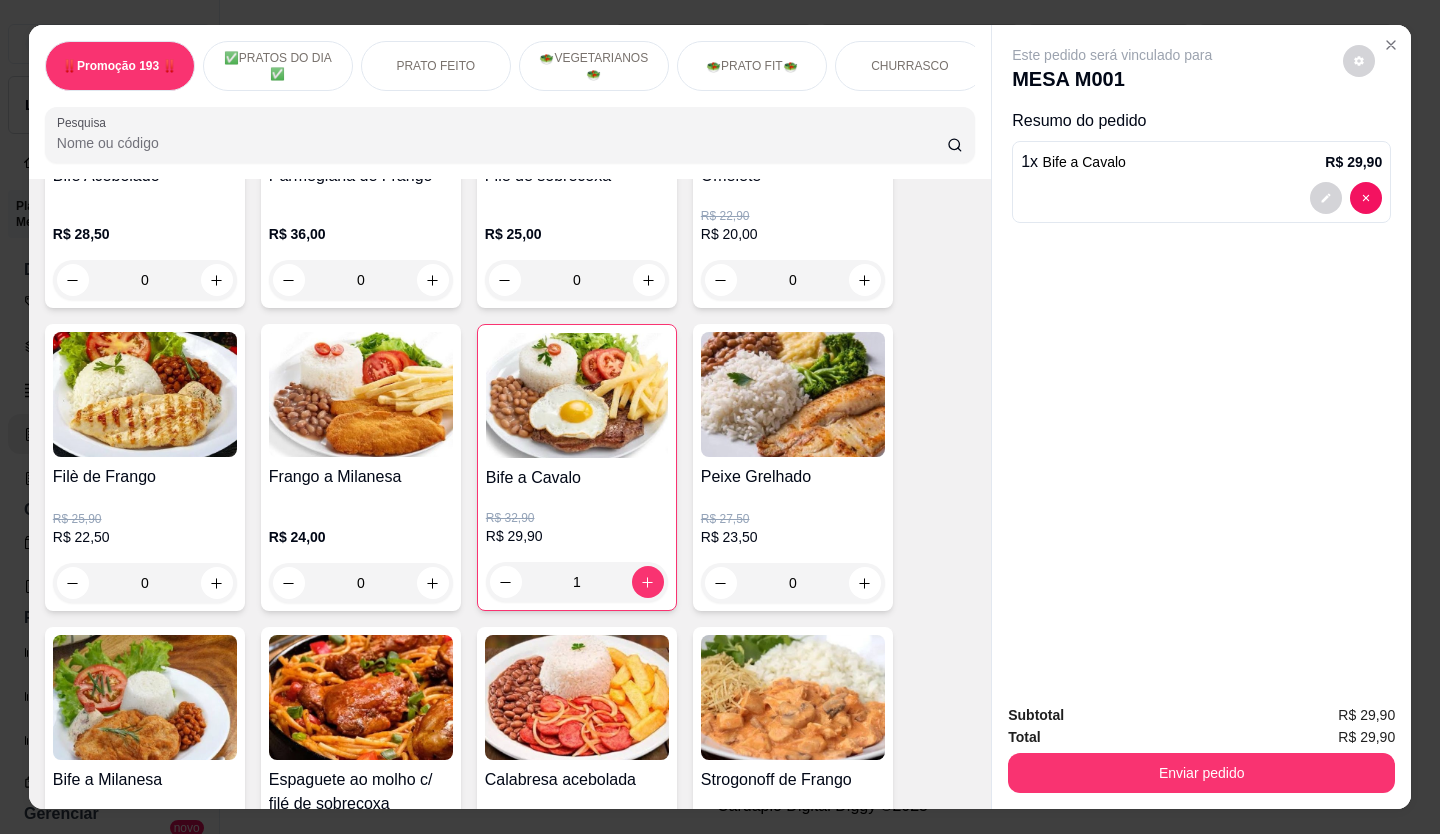 click at bounding box center (865, 583) 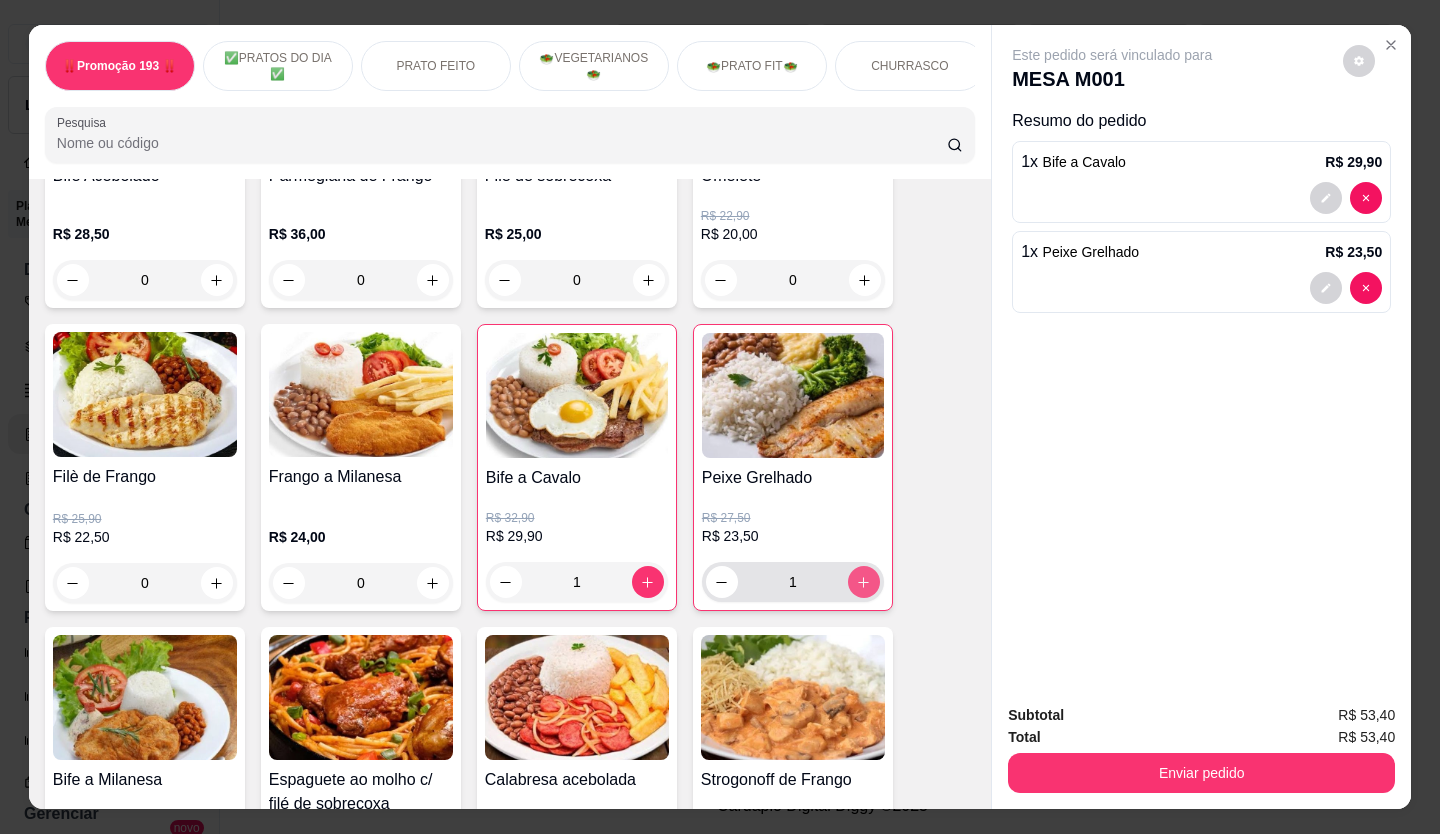 type on "1" 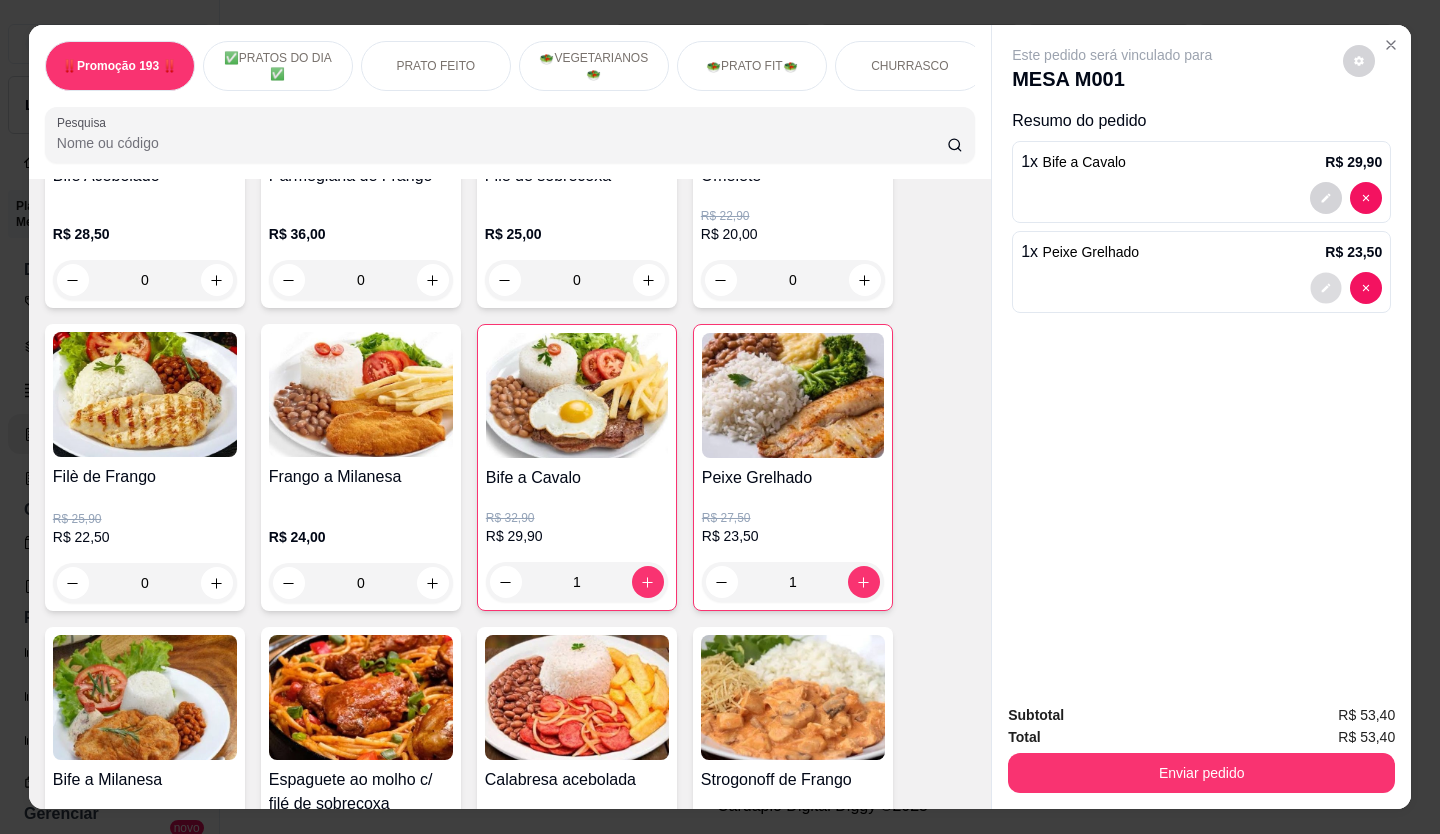click 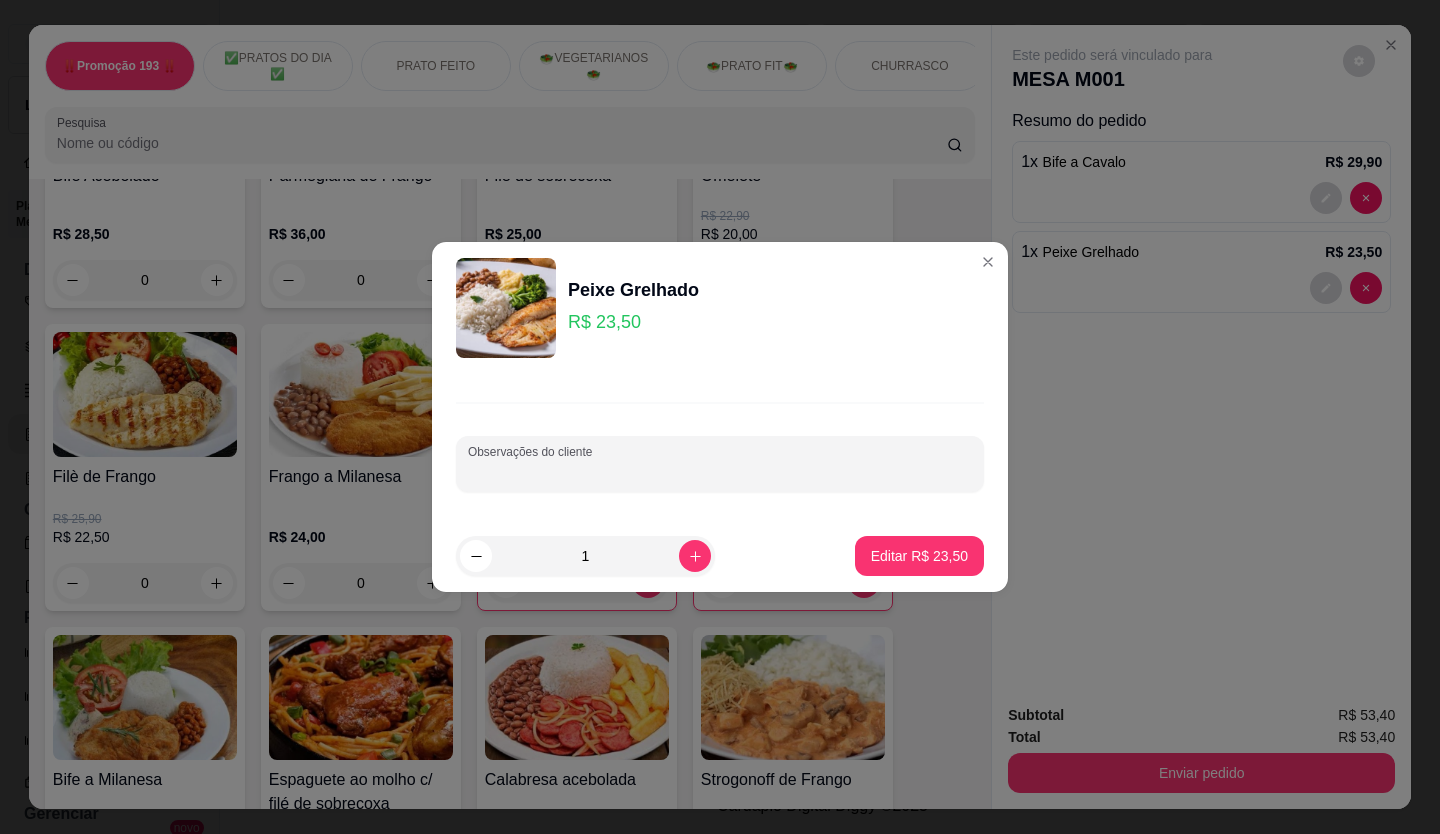 click on "Observações do cliente" at bounding box center (720, 472) 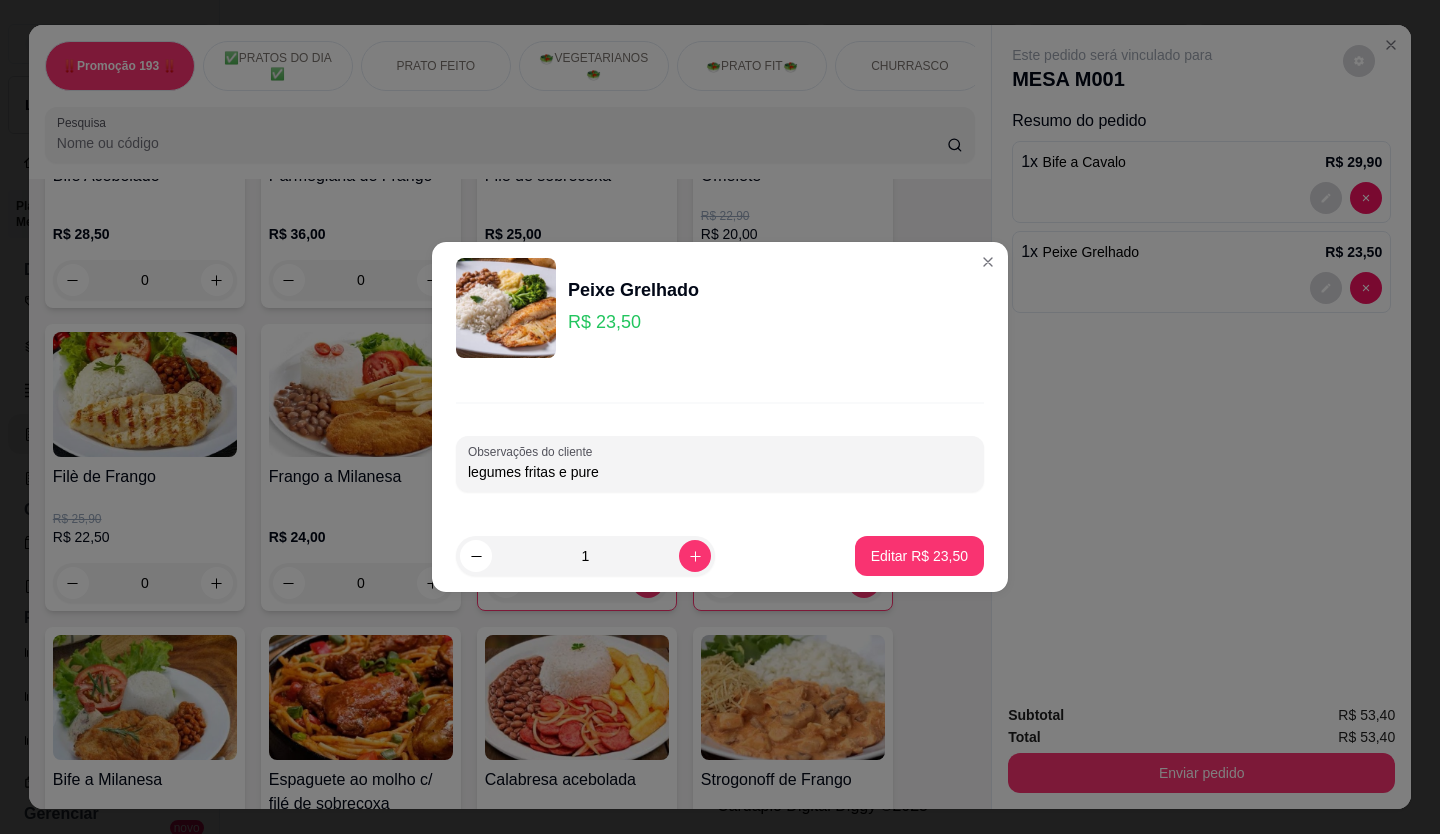 type on "legumes fritas e pure" 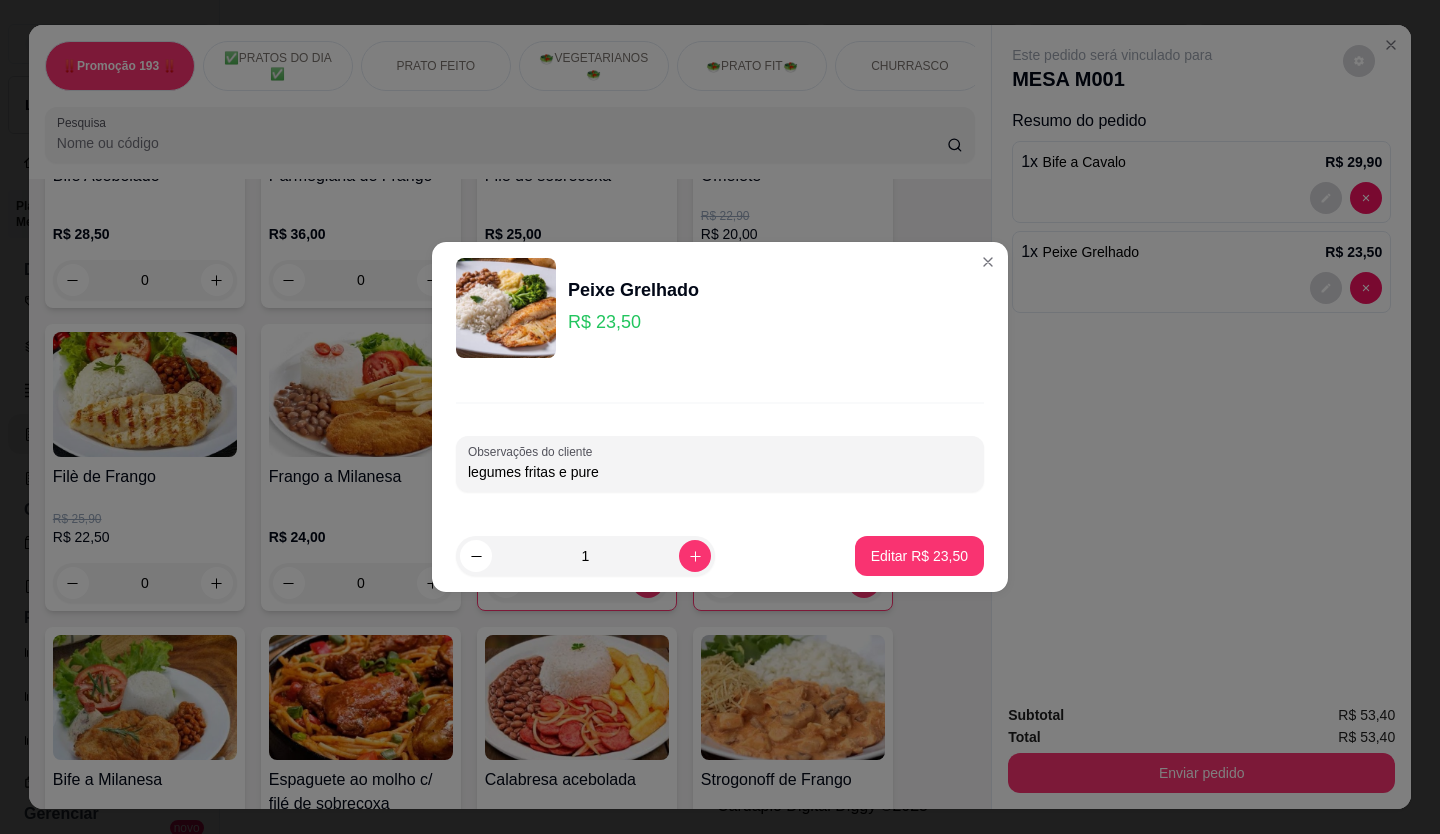 click on "Editar R$ 23,50" at bounding box center (919, 556) 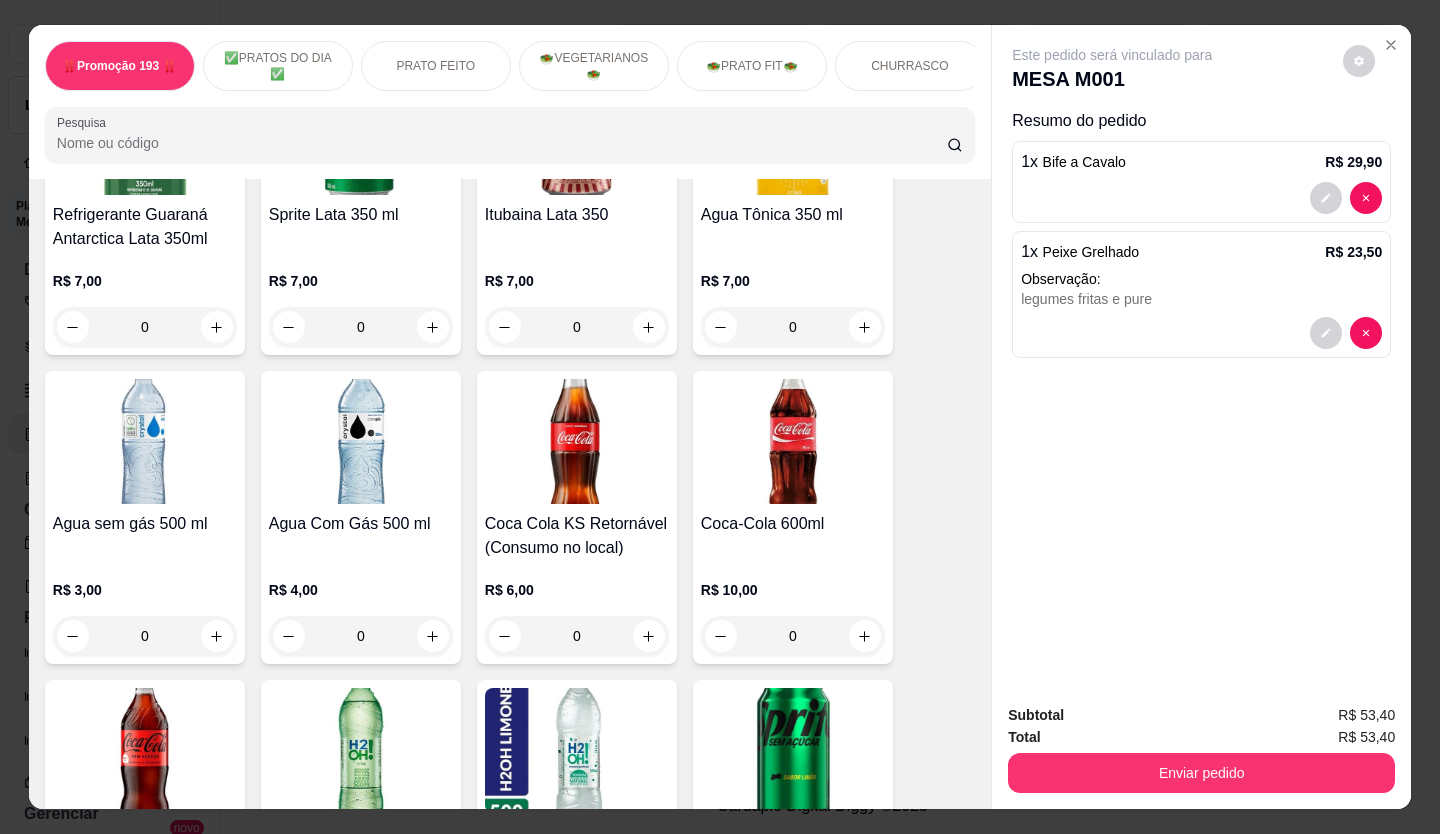 scroll, scrollTop: 5400, scrollLeft: 0, axis: vertical 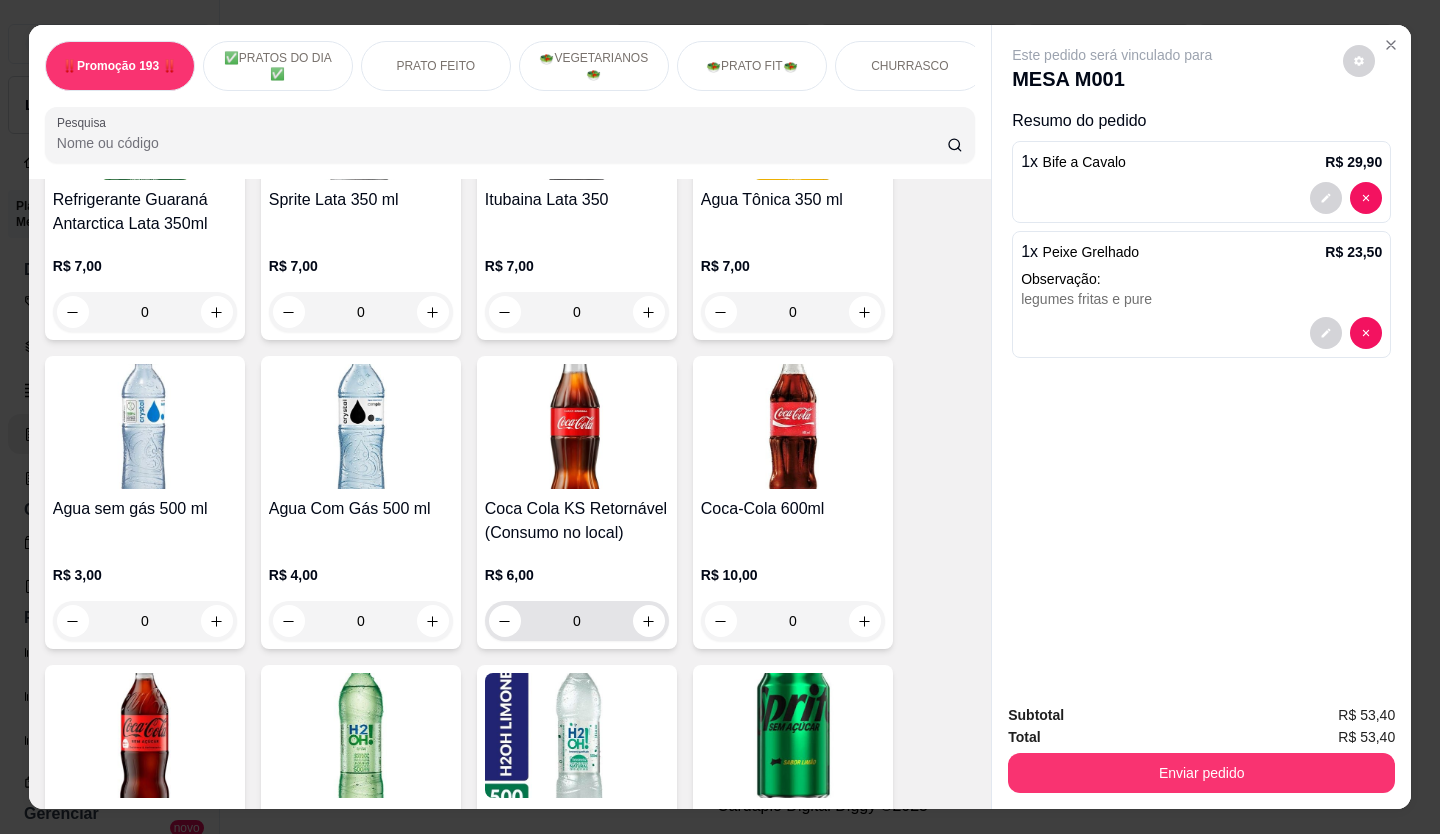 click 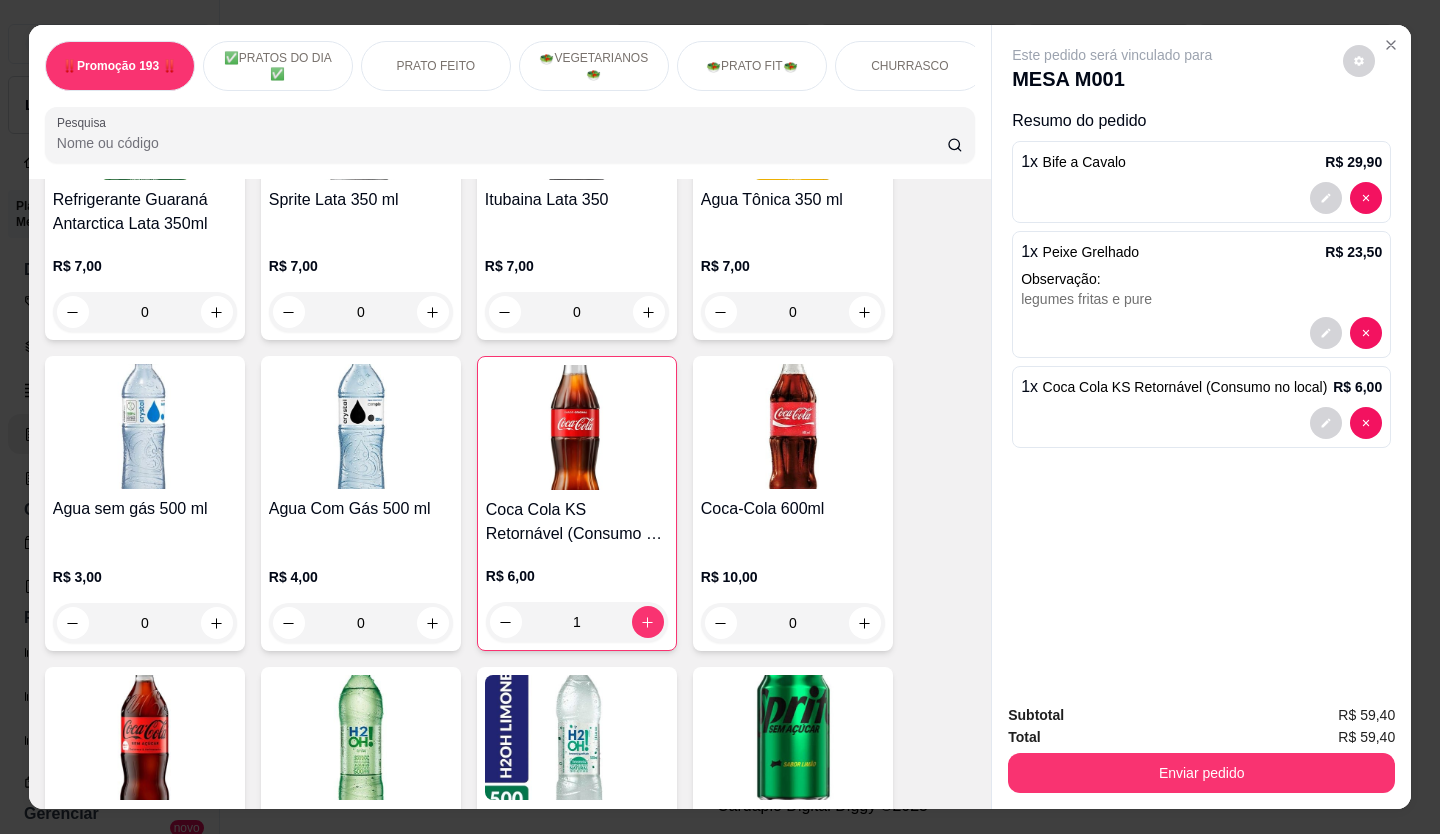 type on "1" 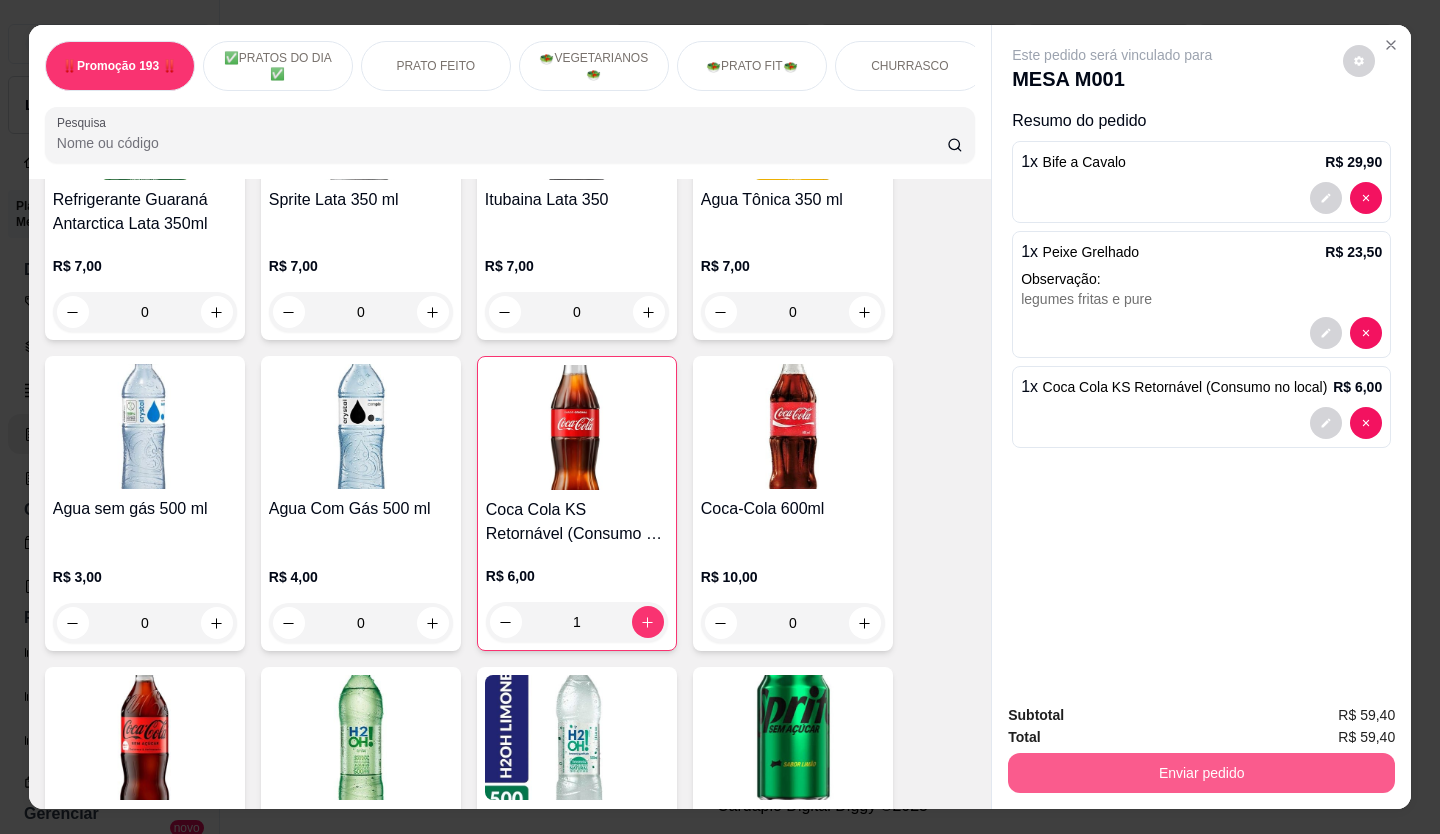 click on "Enviar pedido" at bounding box center (1201, 773) 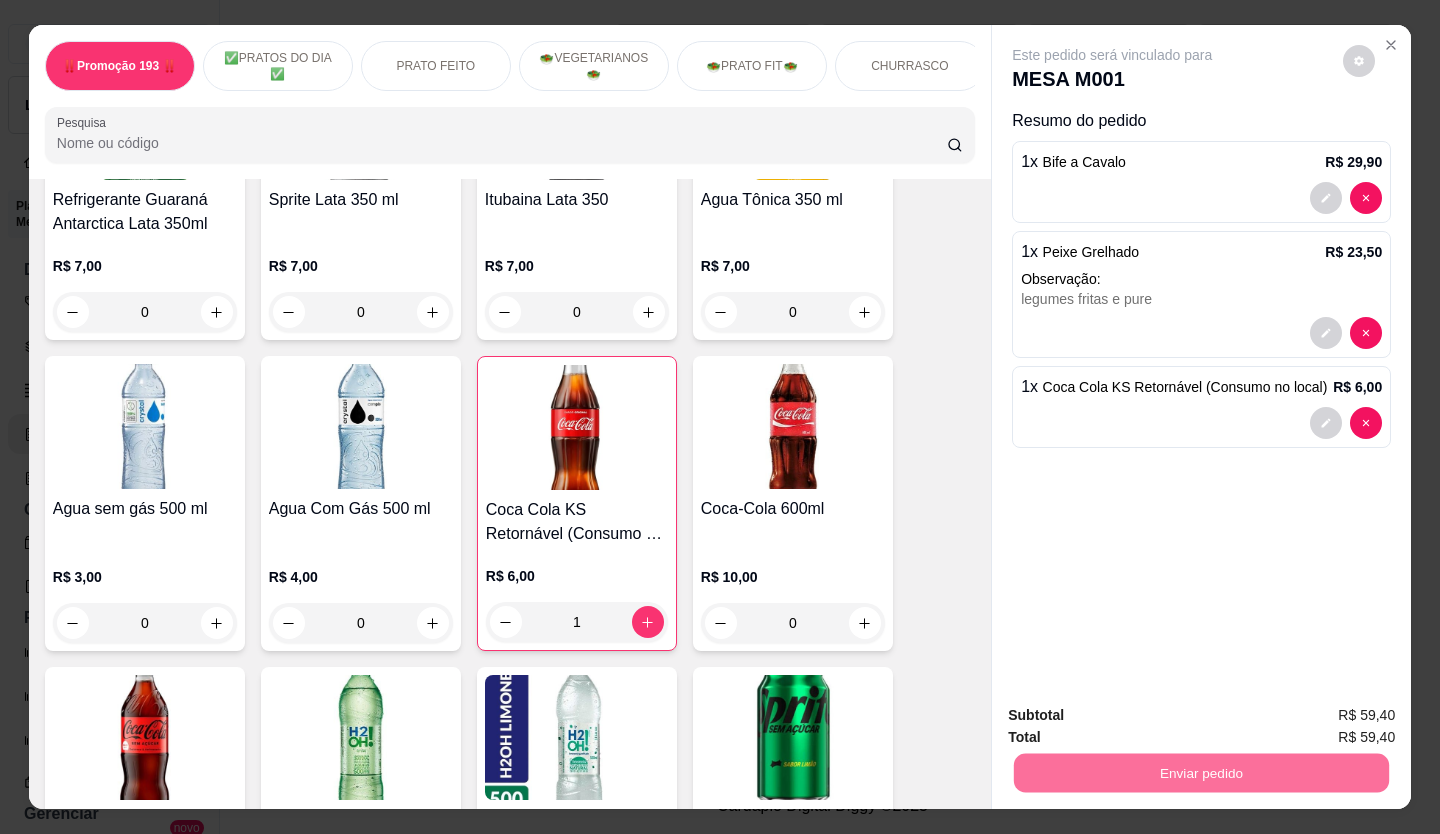 click on "Não registrar e enviar pedido" at bounding box center [1136, 715] 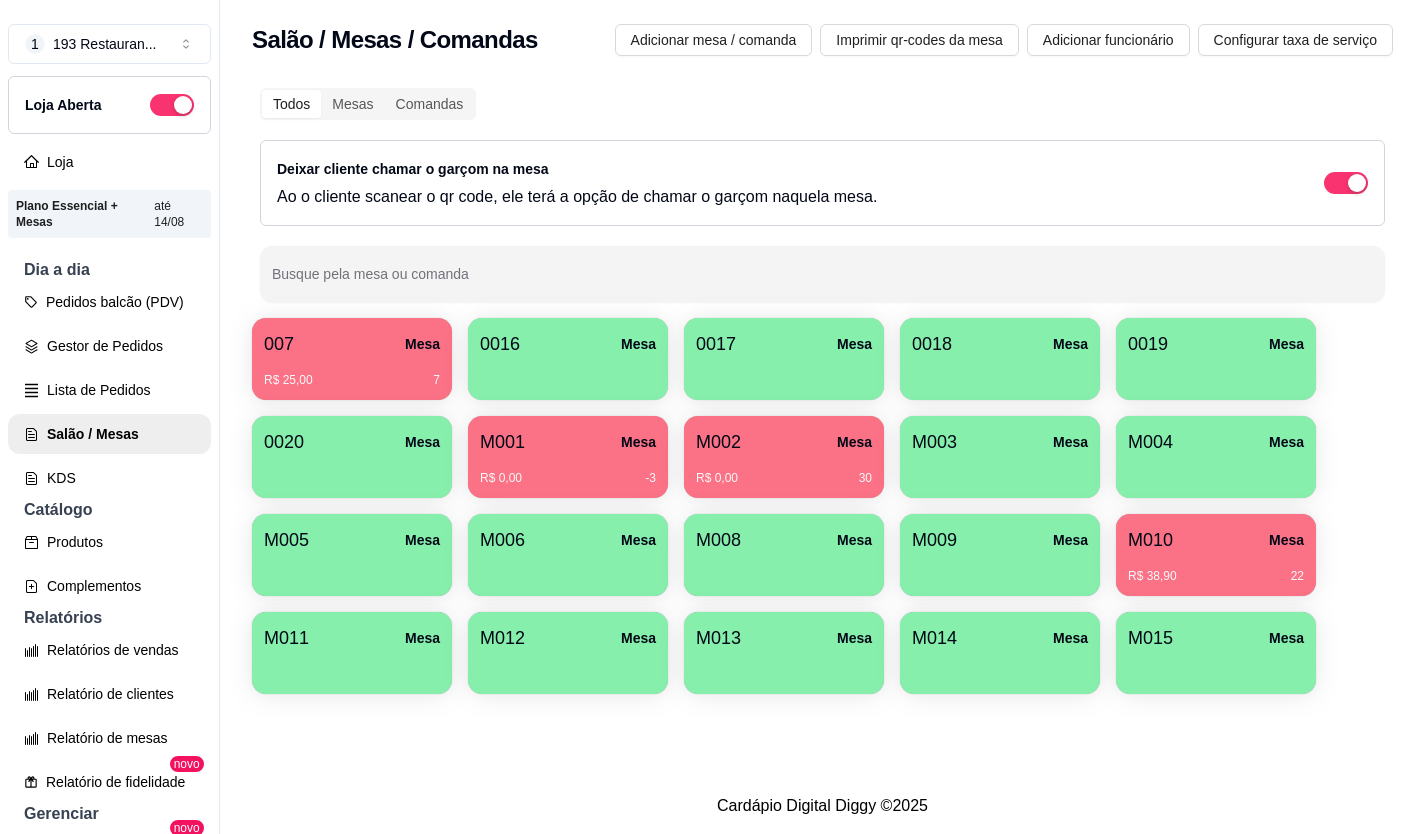 click on "R$ 38,90 22" at bounding box center (1216, 576) 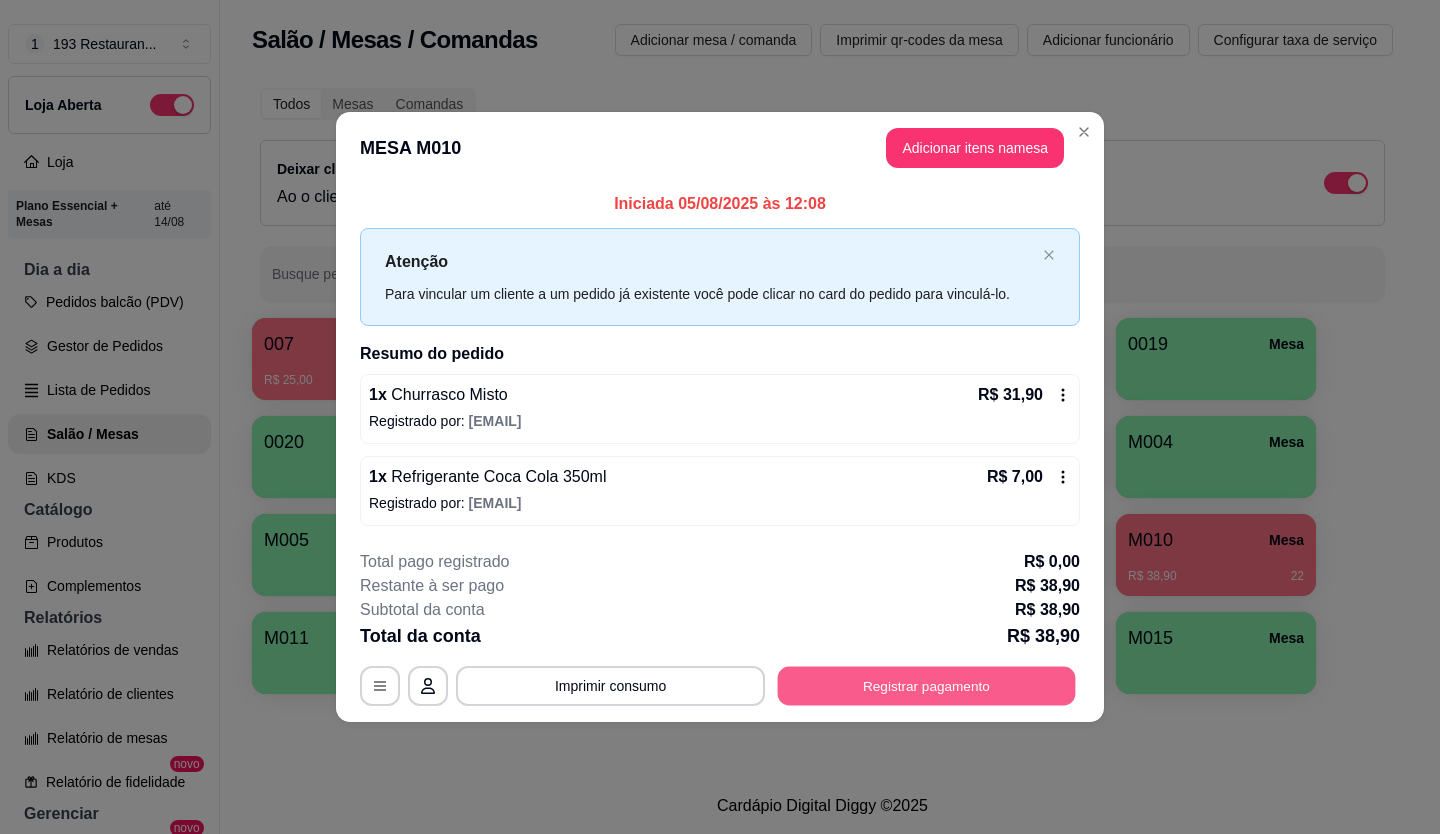 click on "Registrar pagamento" at bounding box center (927, 685) 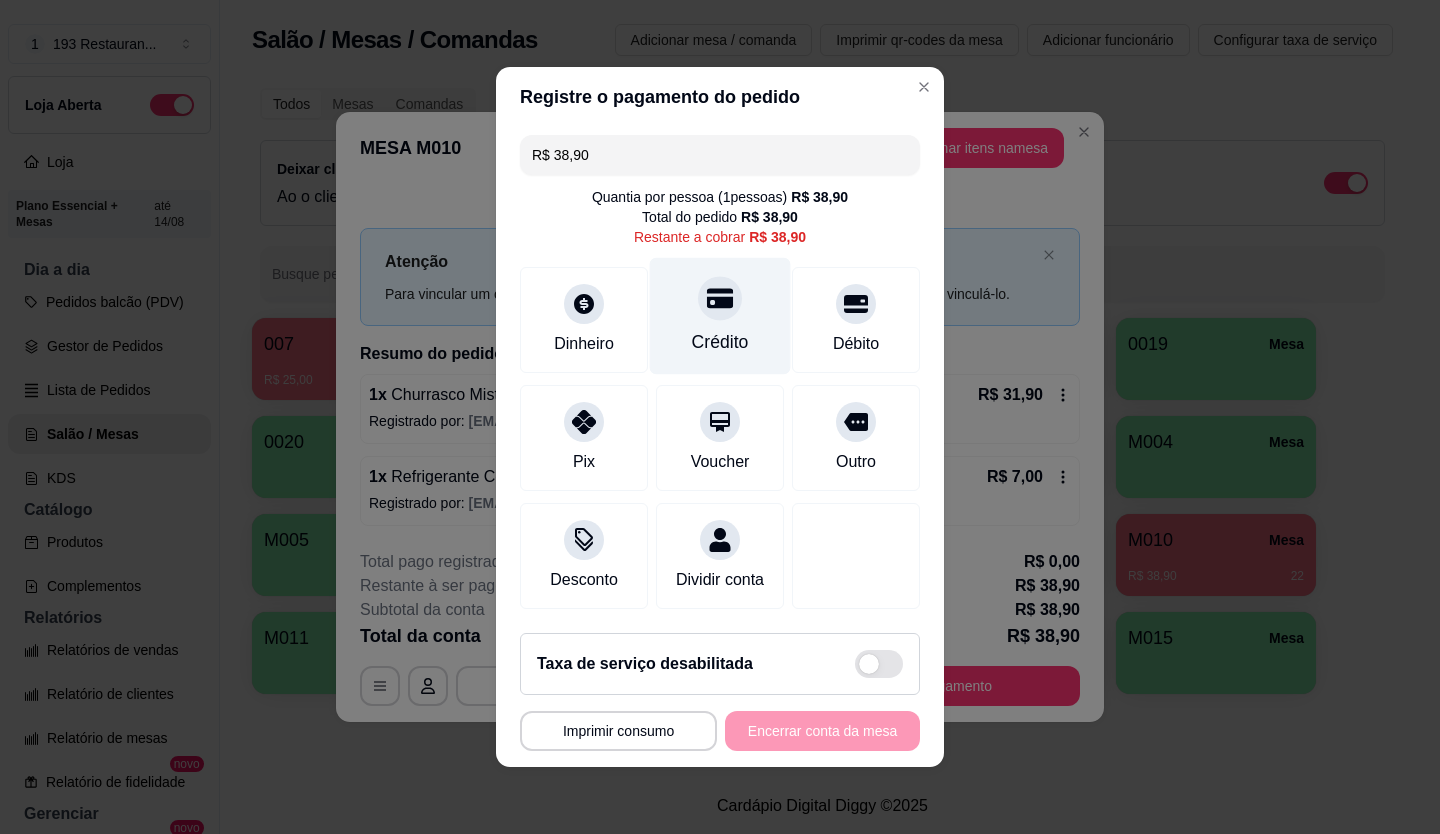 click on "Crédito" at bounding box center (720, 316) 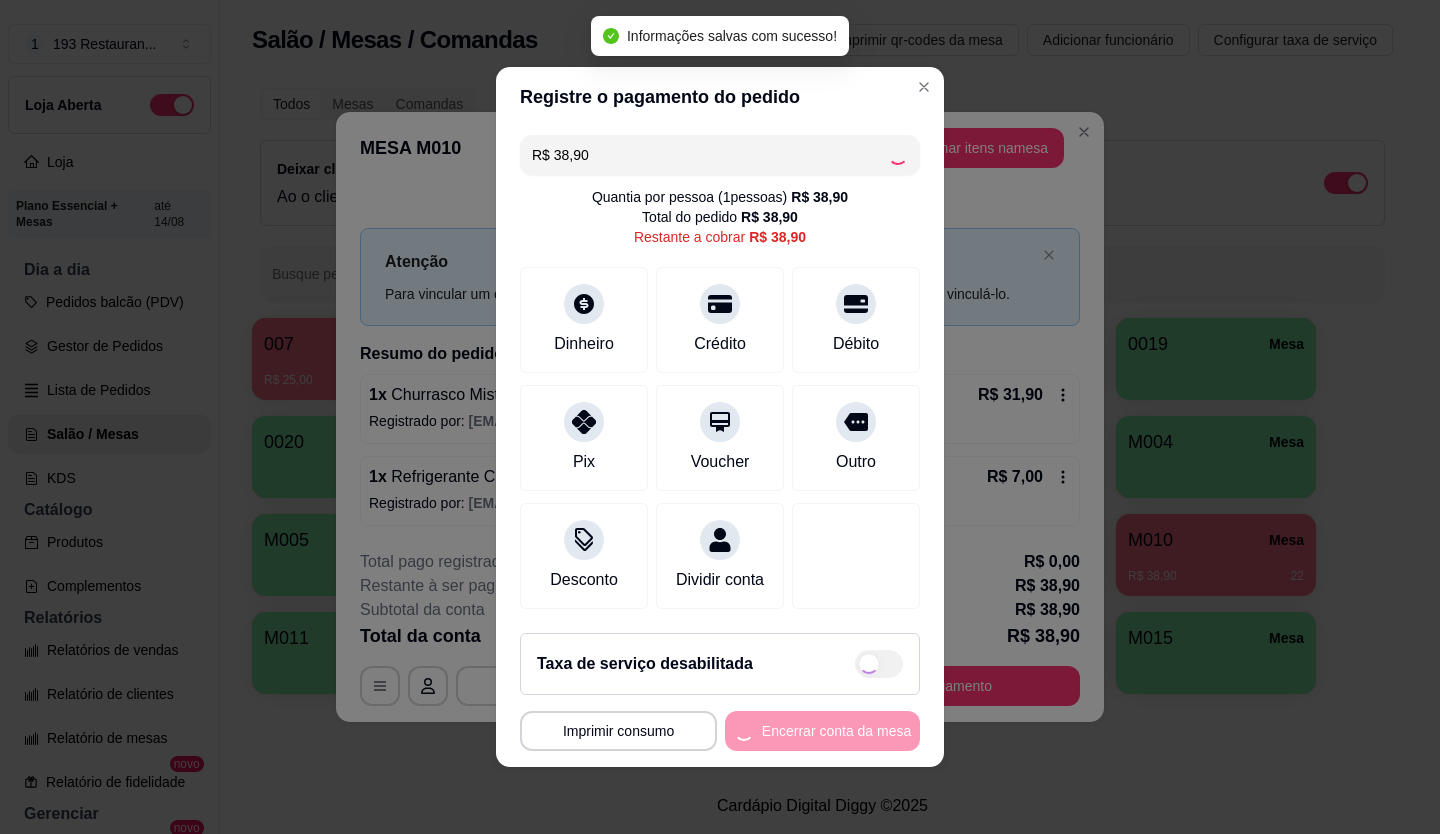 type on "R$ 0,00" 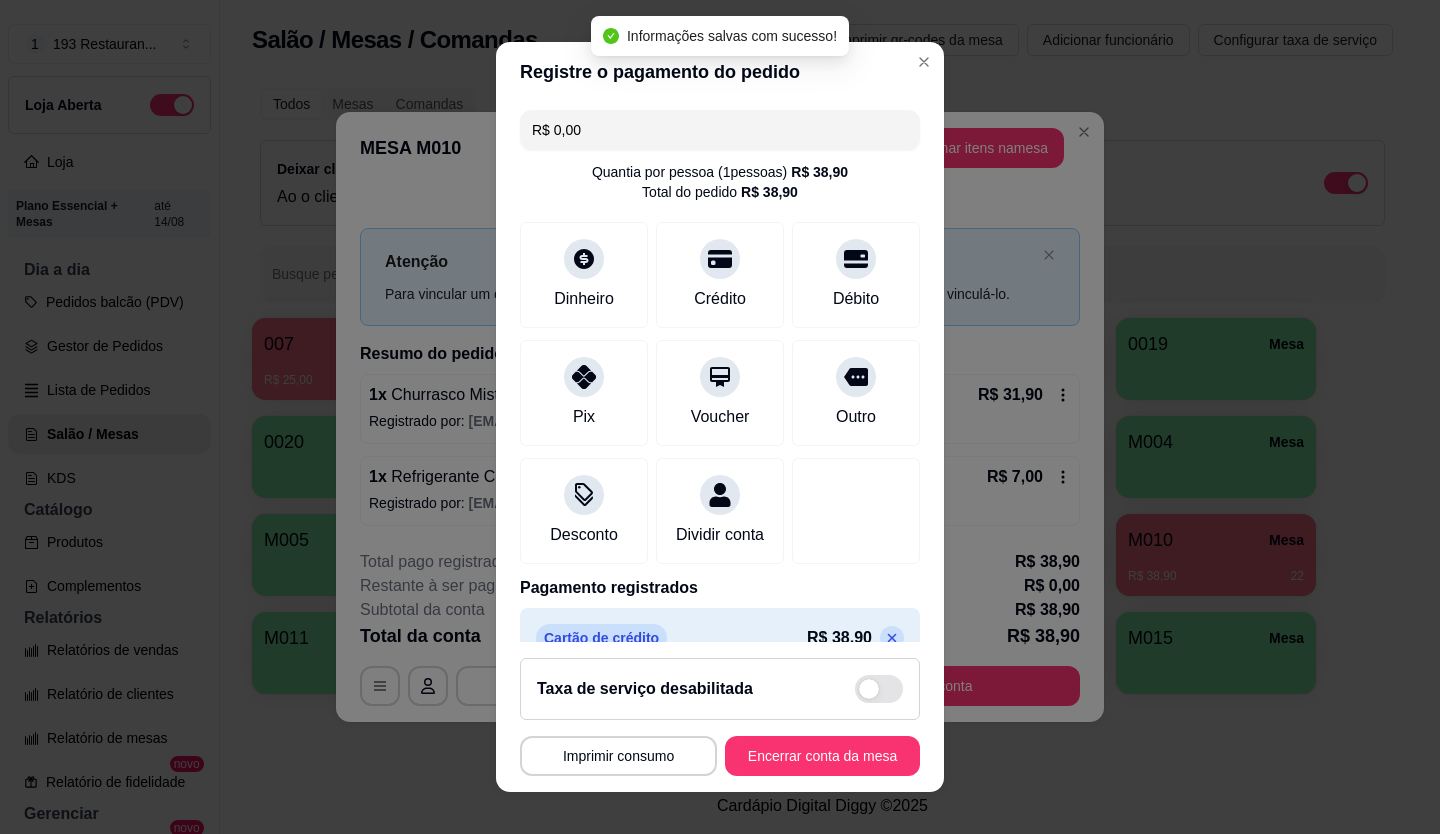 click on "**********" at bounding box center (720, 717) 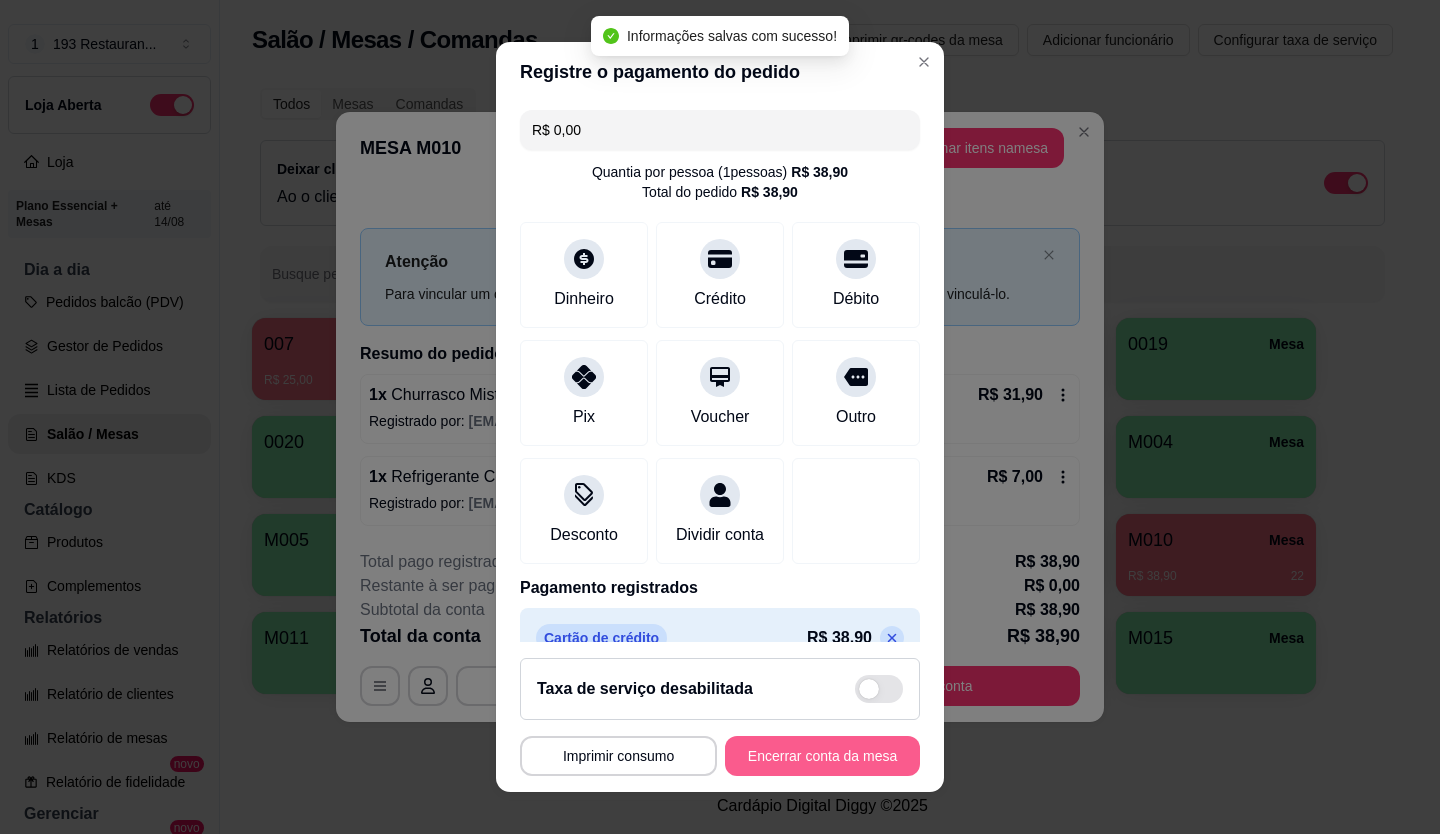 click on "Encerrar conta da mesa" at bounding box center [822, 756] 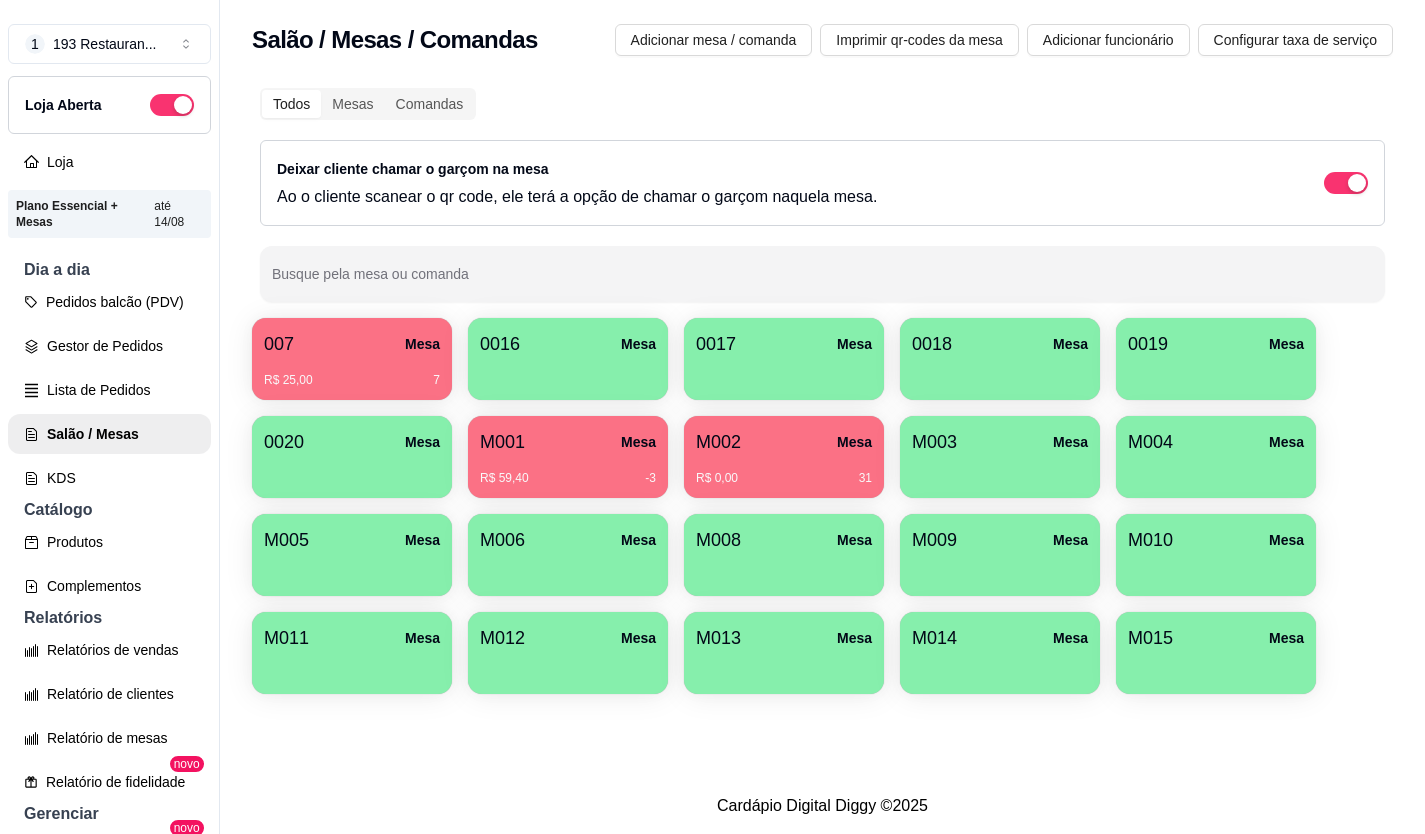 click on "R$ 0,00 31" at bounding box center (784, 471) 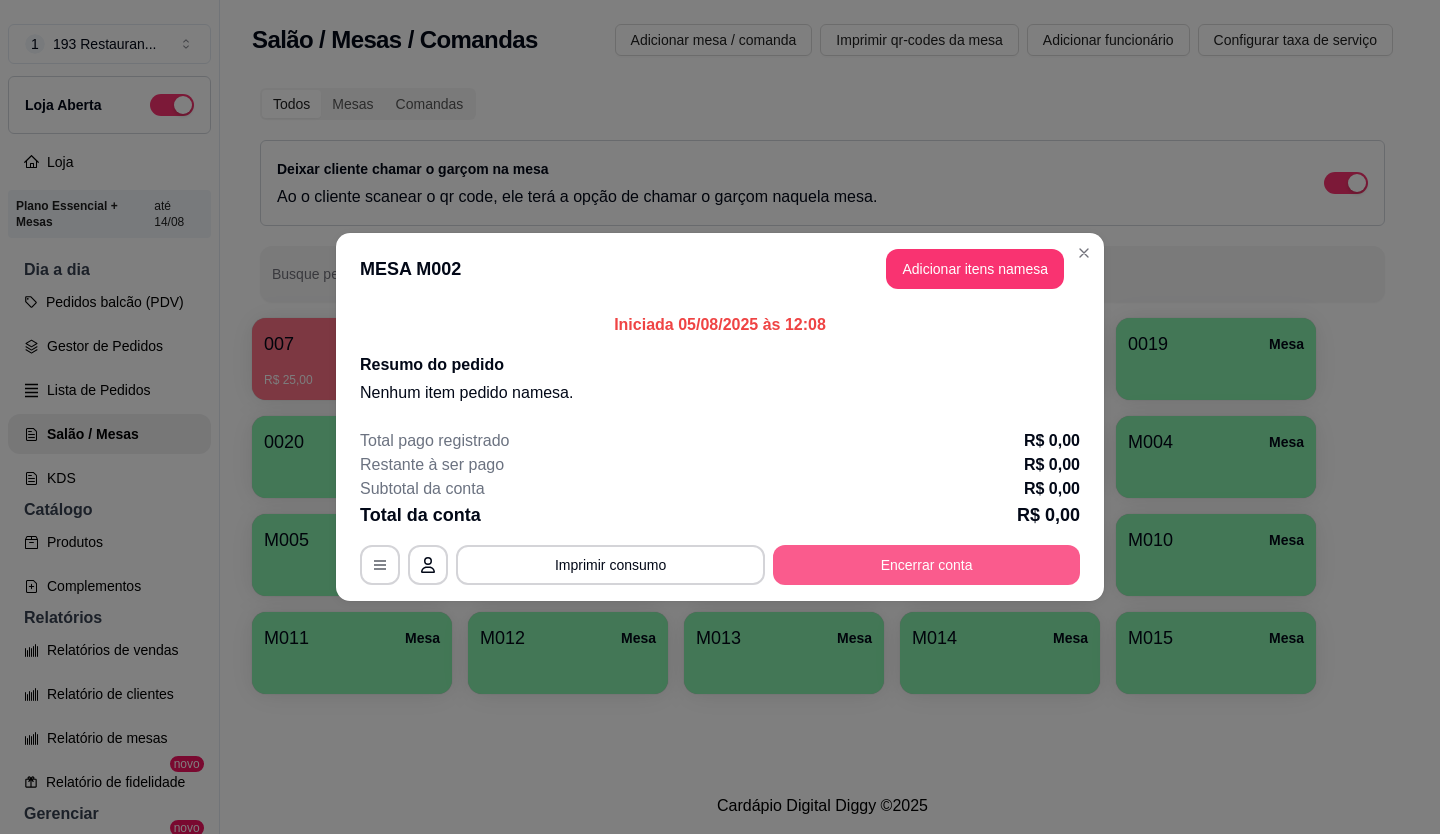 click on "Encerrar conta" at bounding box center [926, 565] 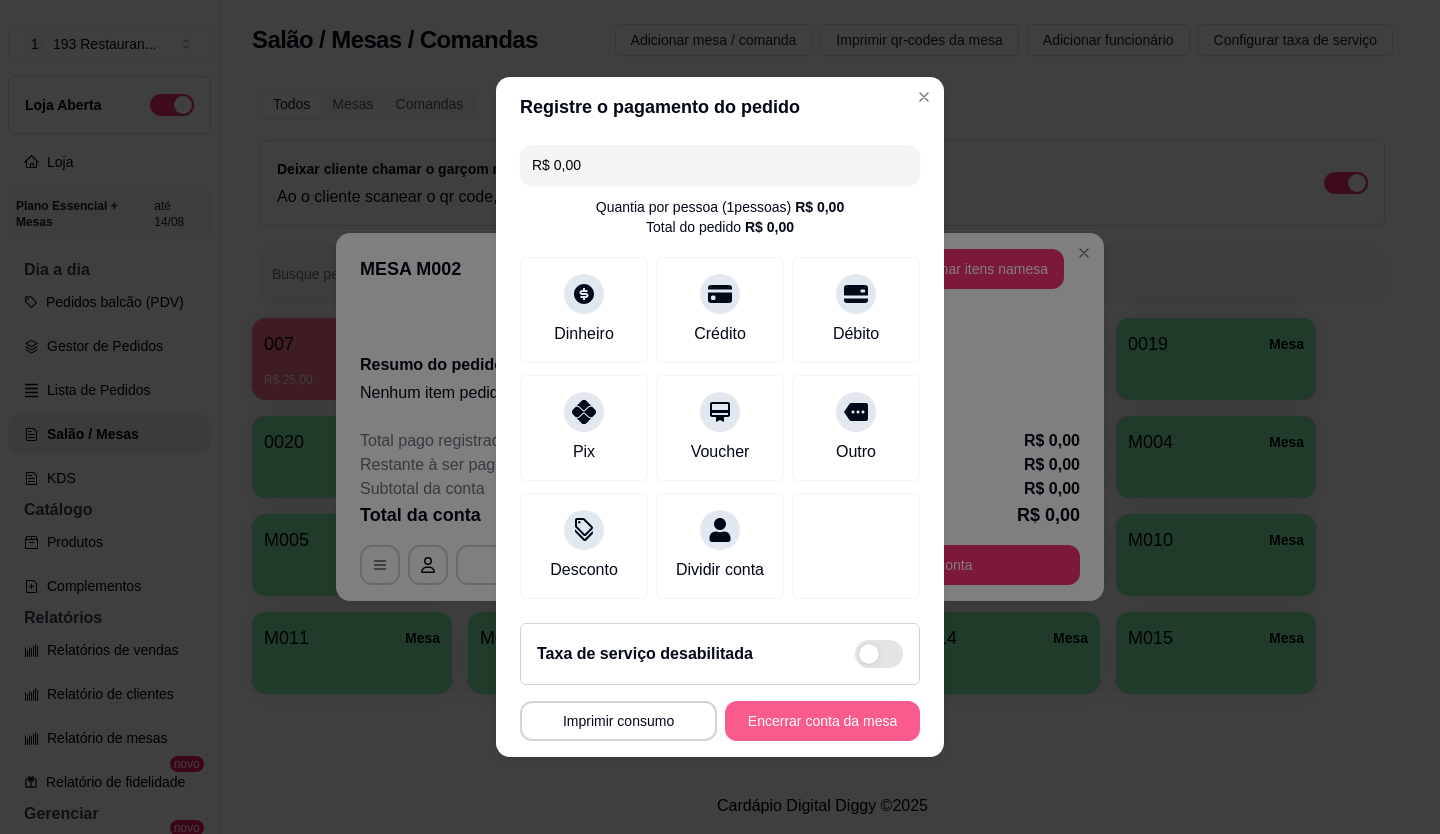 click on "Encerrar conta da mesa" at bounding box center (822, 721) 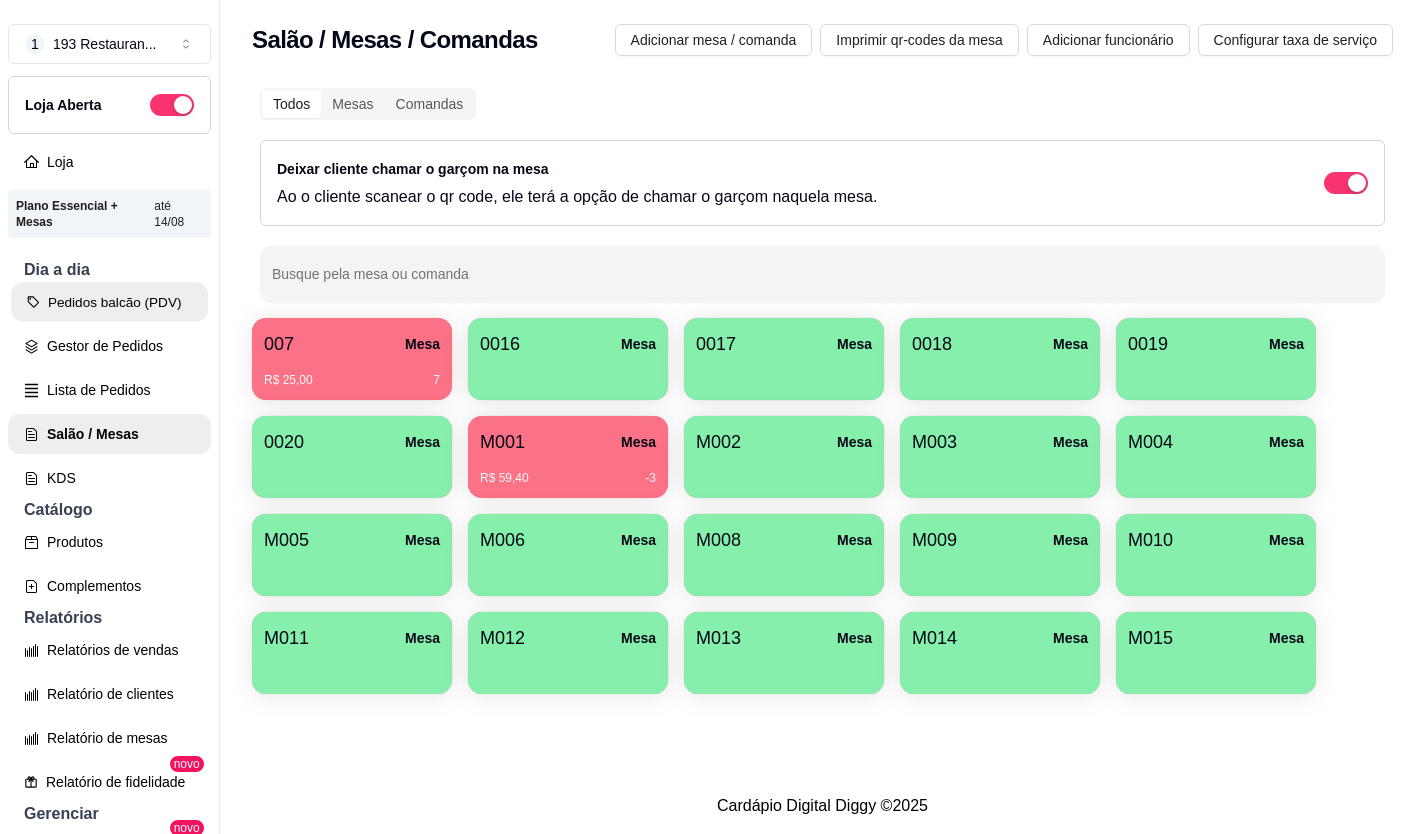 click on "Pedidos balcão (PDV)" at bounding box center (109, 302) 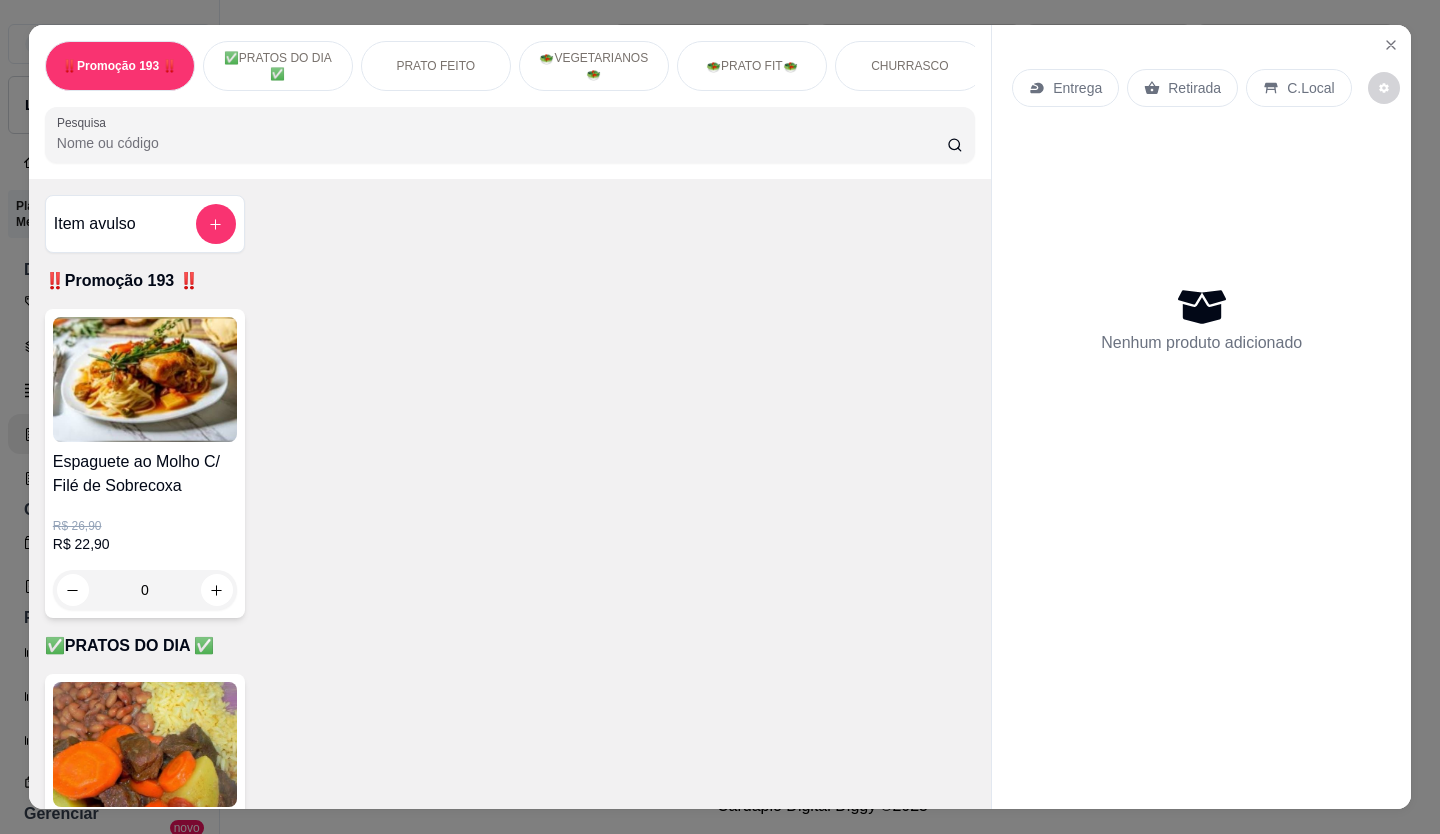 click on "Retirada" at bounding box center [1182, 88] 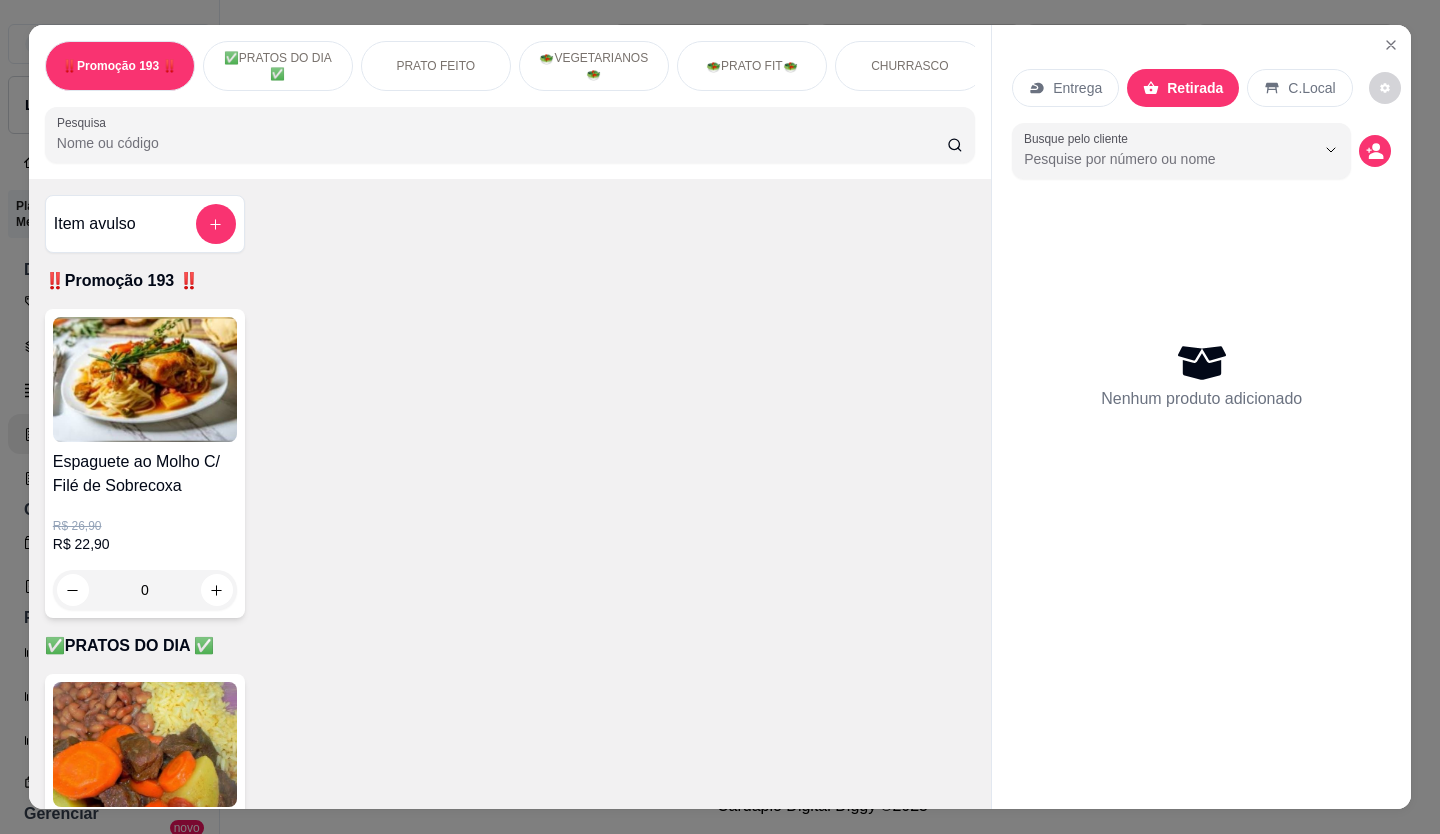 scroll, scrollTop: 500, scrollLeft: 0, axis: vertical 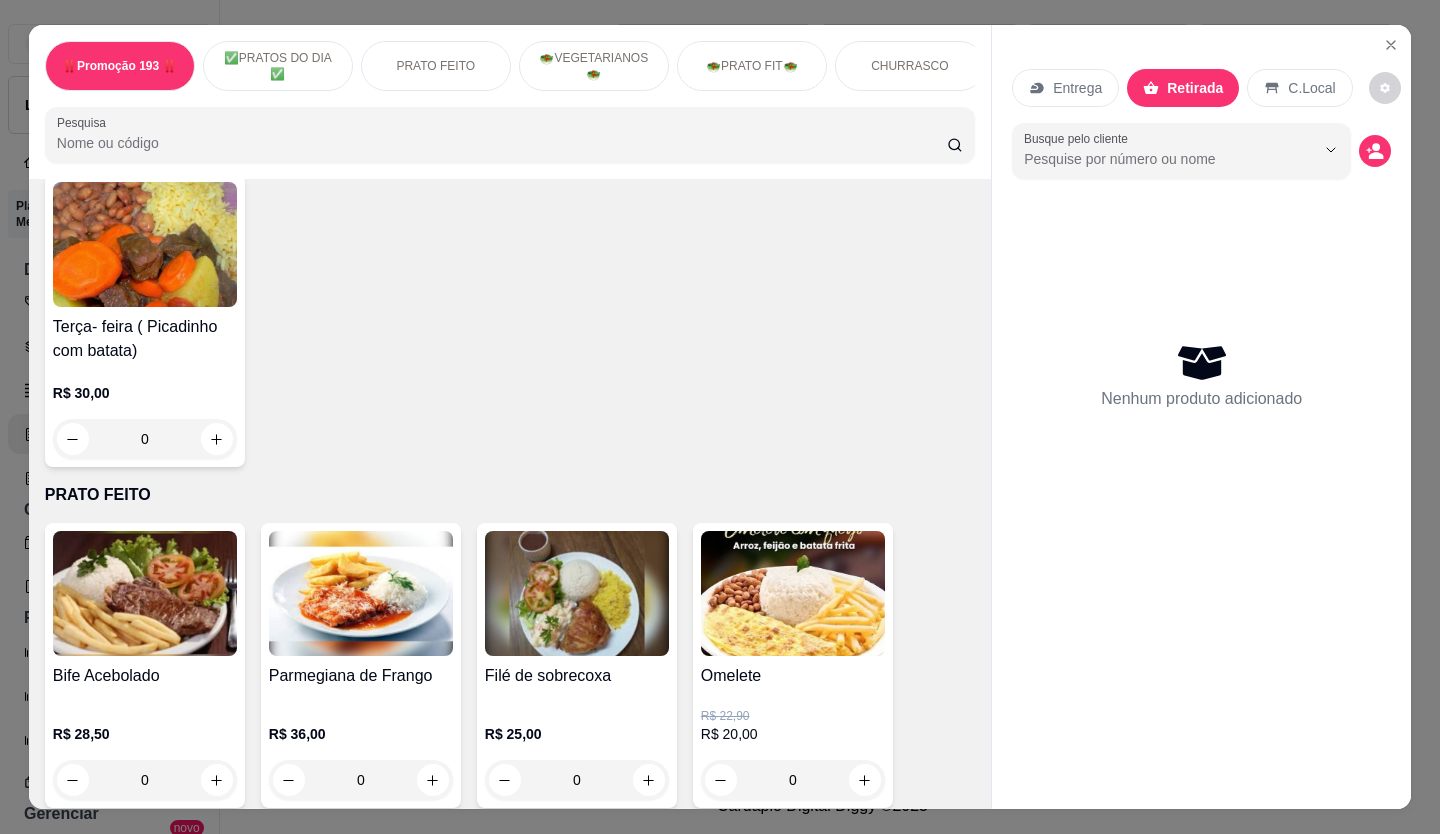 click at bounding box center (217, 439) 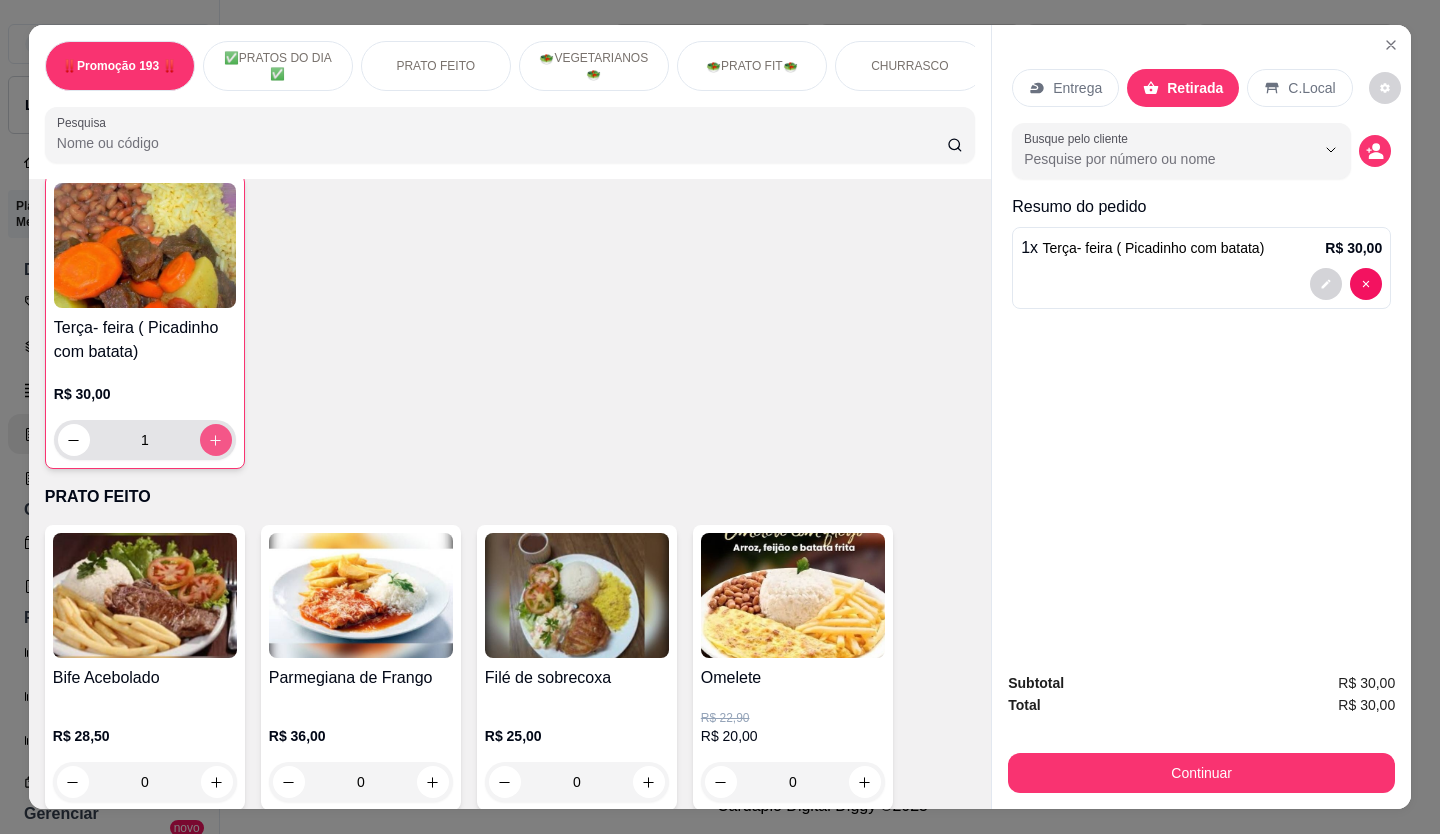 type on "1" 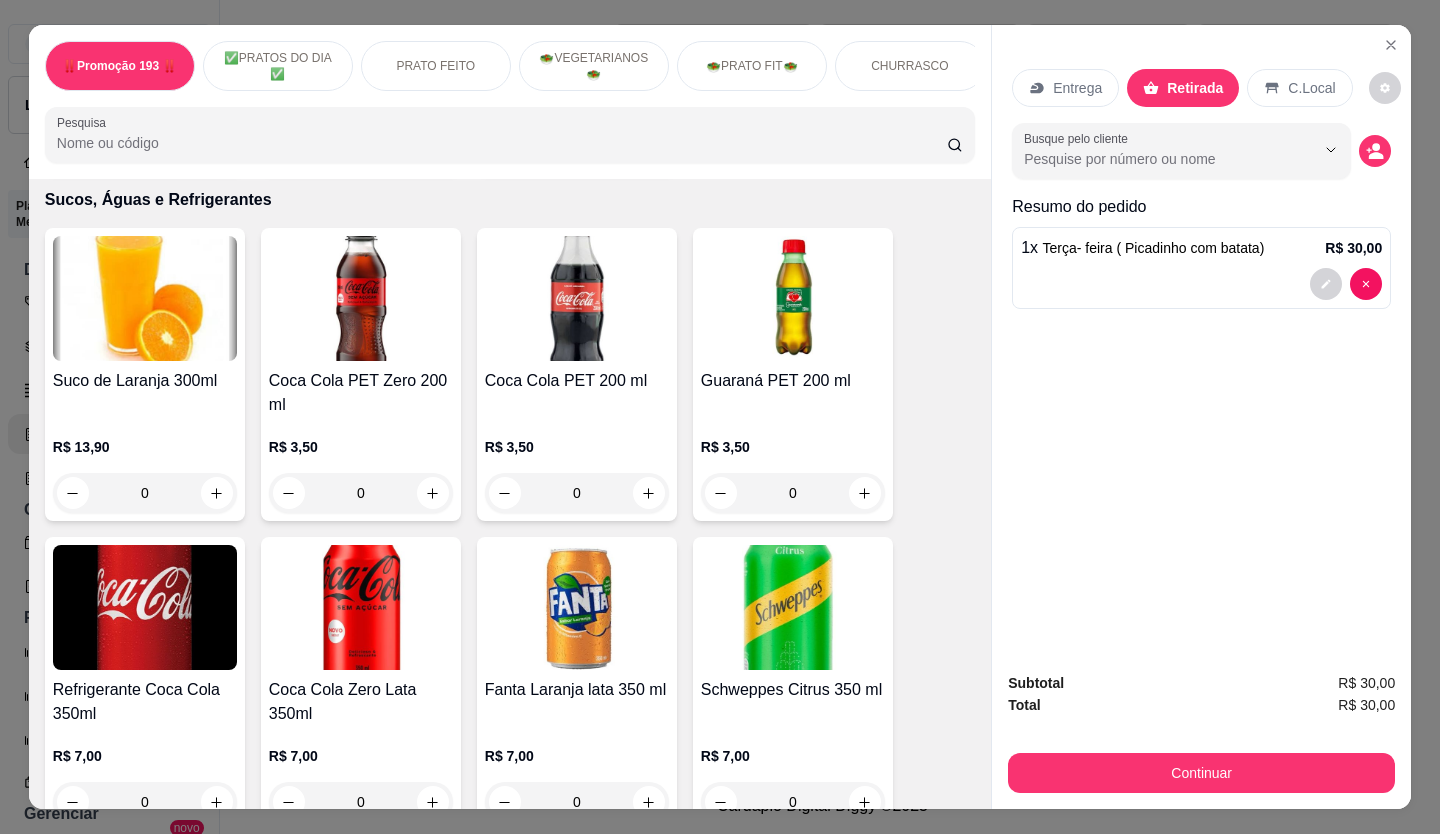 scroll, scrollTop: 4701, scrollLeft: 0, axis: vertical 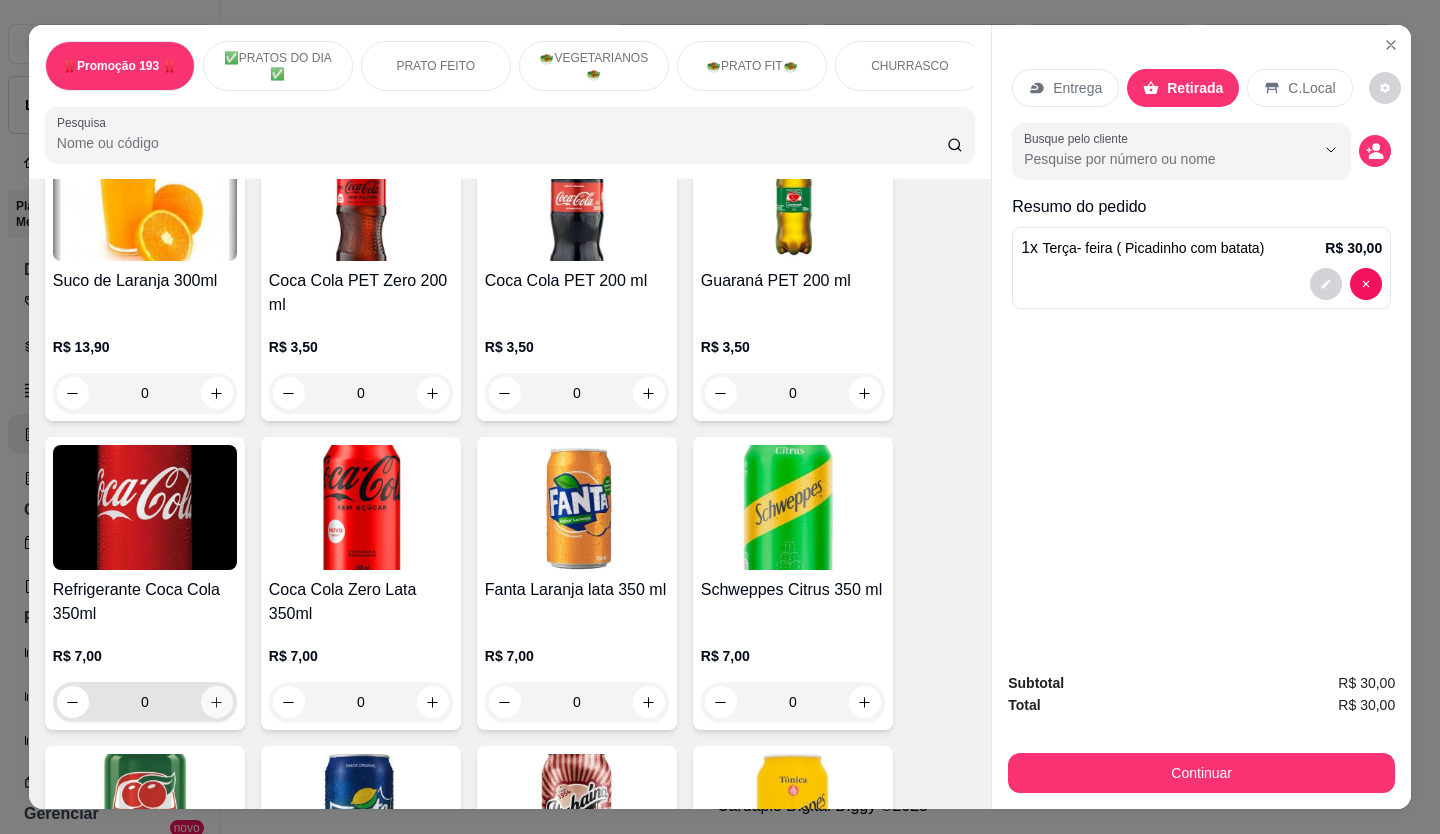 click 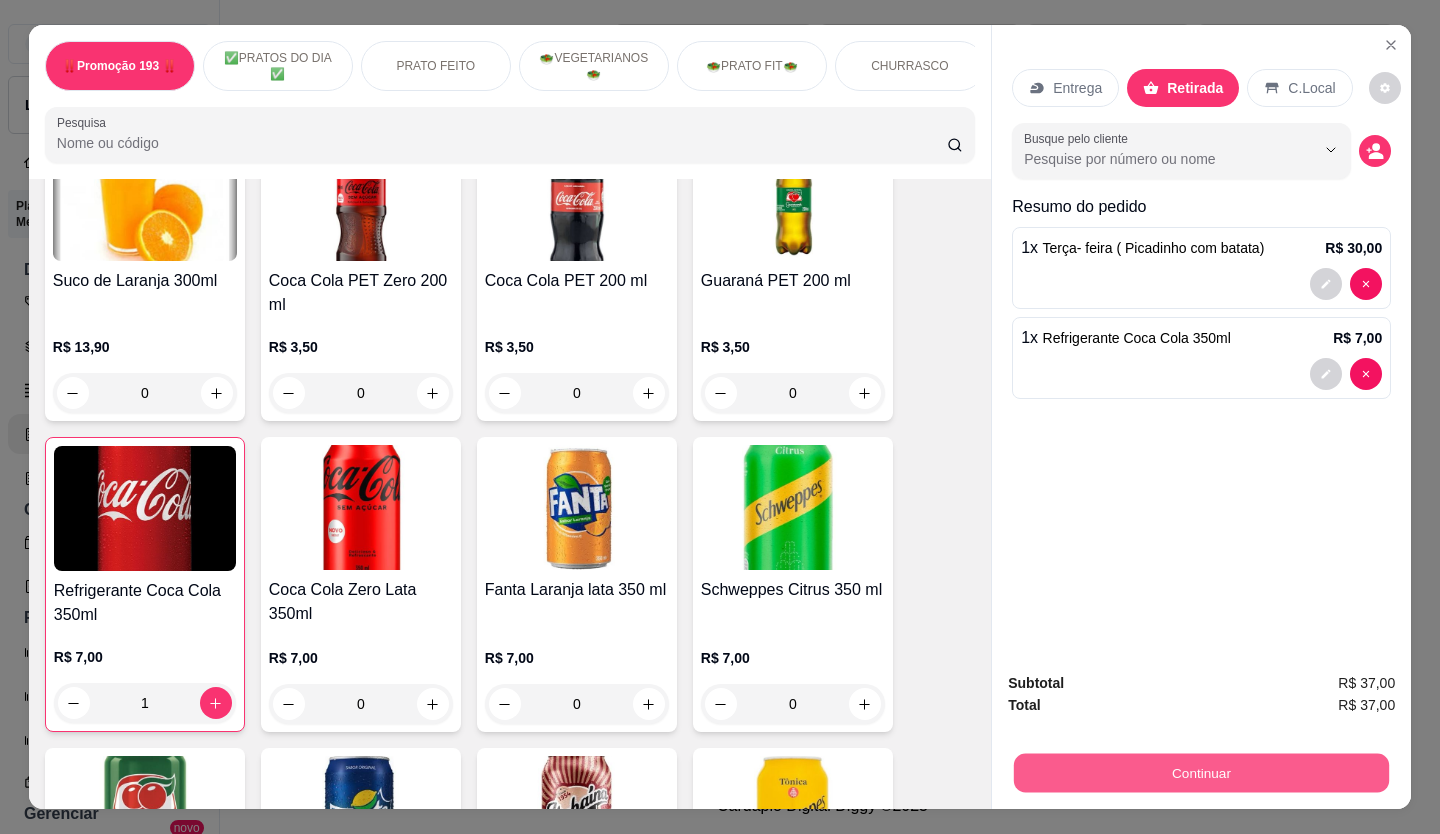 click on "Continuar" at bounding box center (1201, 773) 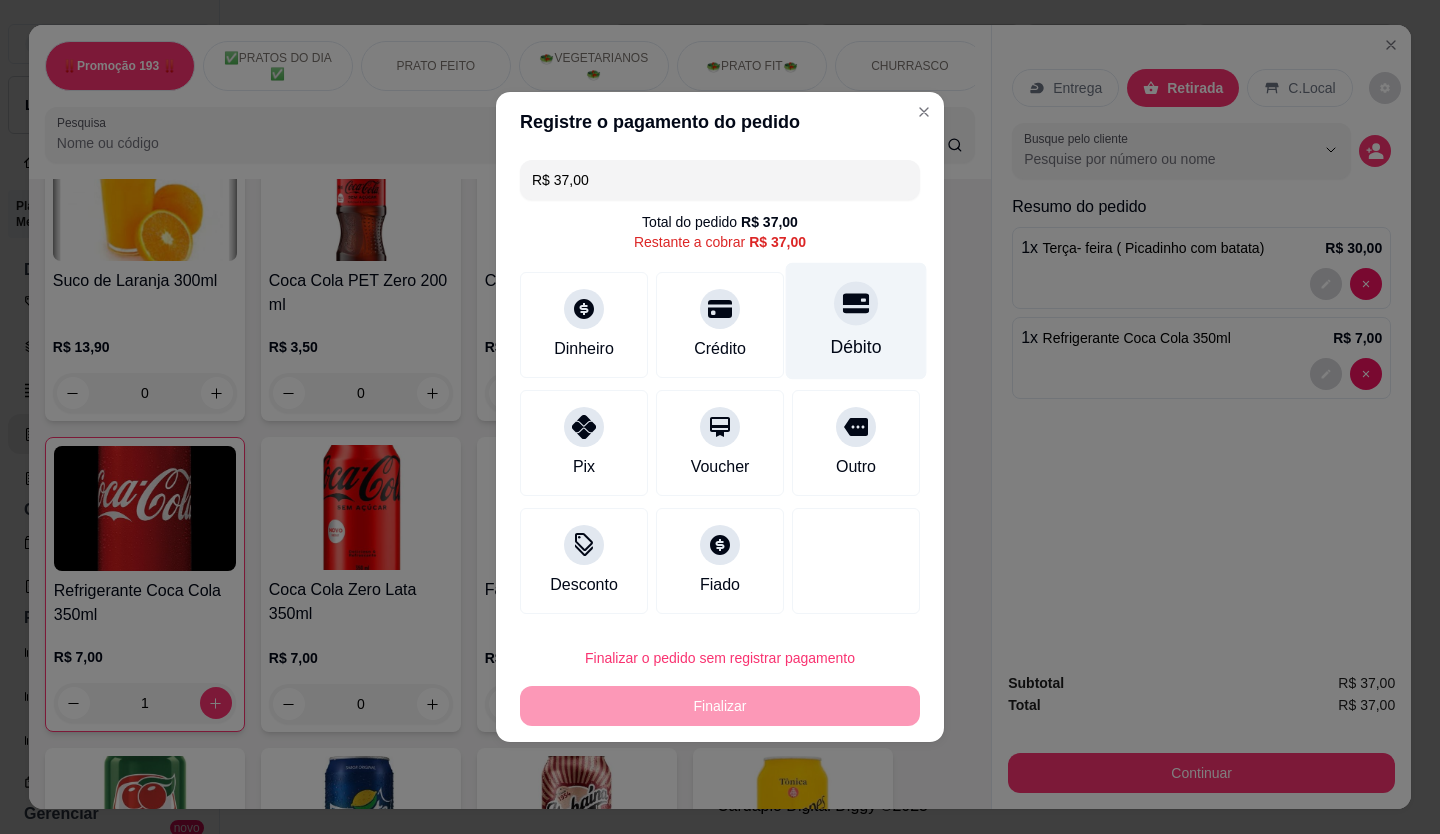 click on "Débito" at bounding box center [856, 321] 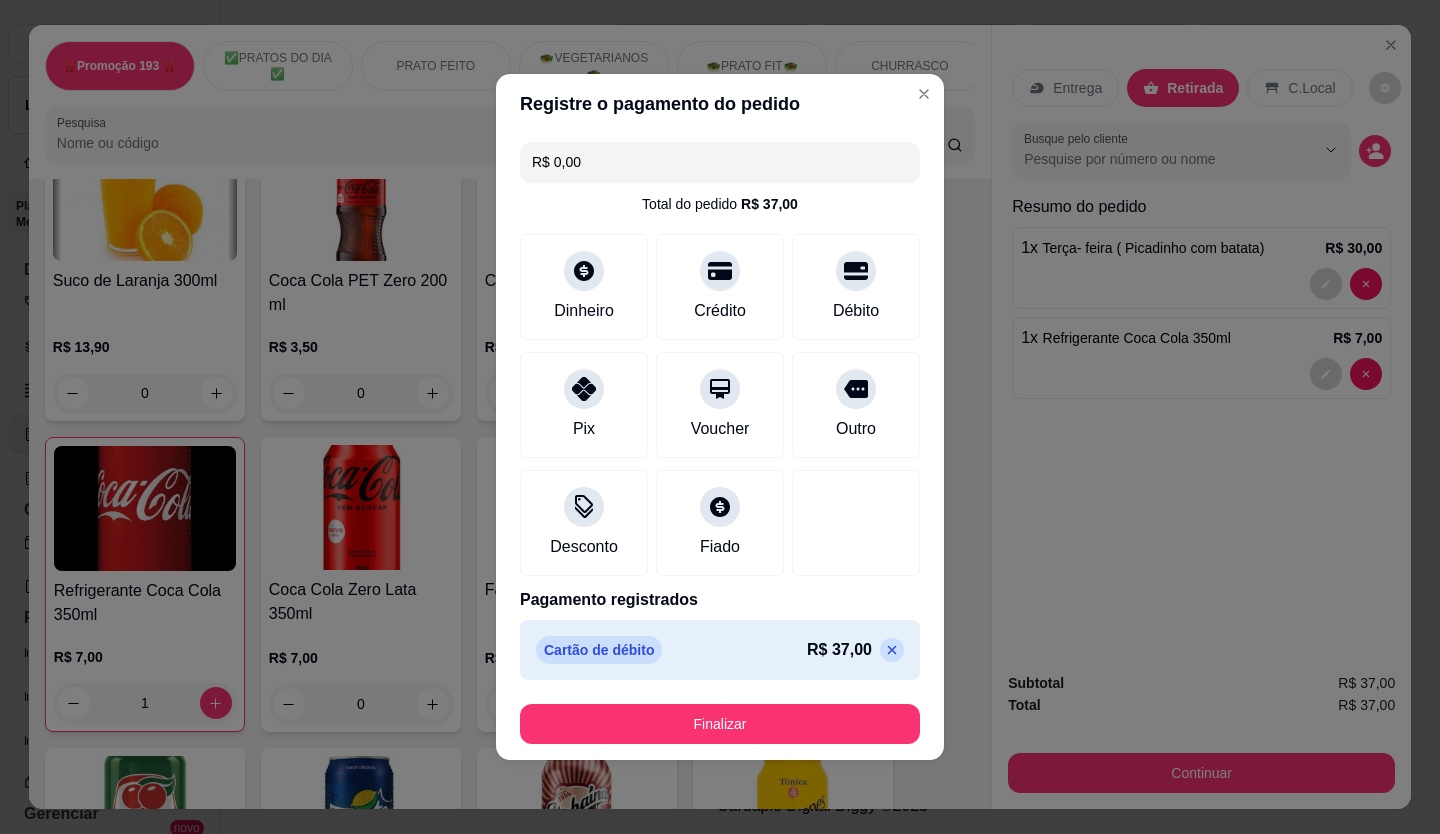click on "Finalizar" at bounding box center [720, 724] 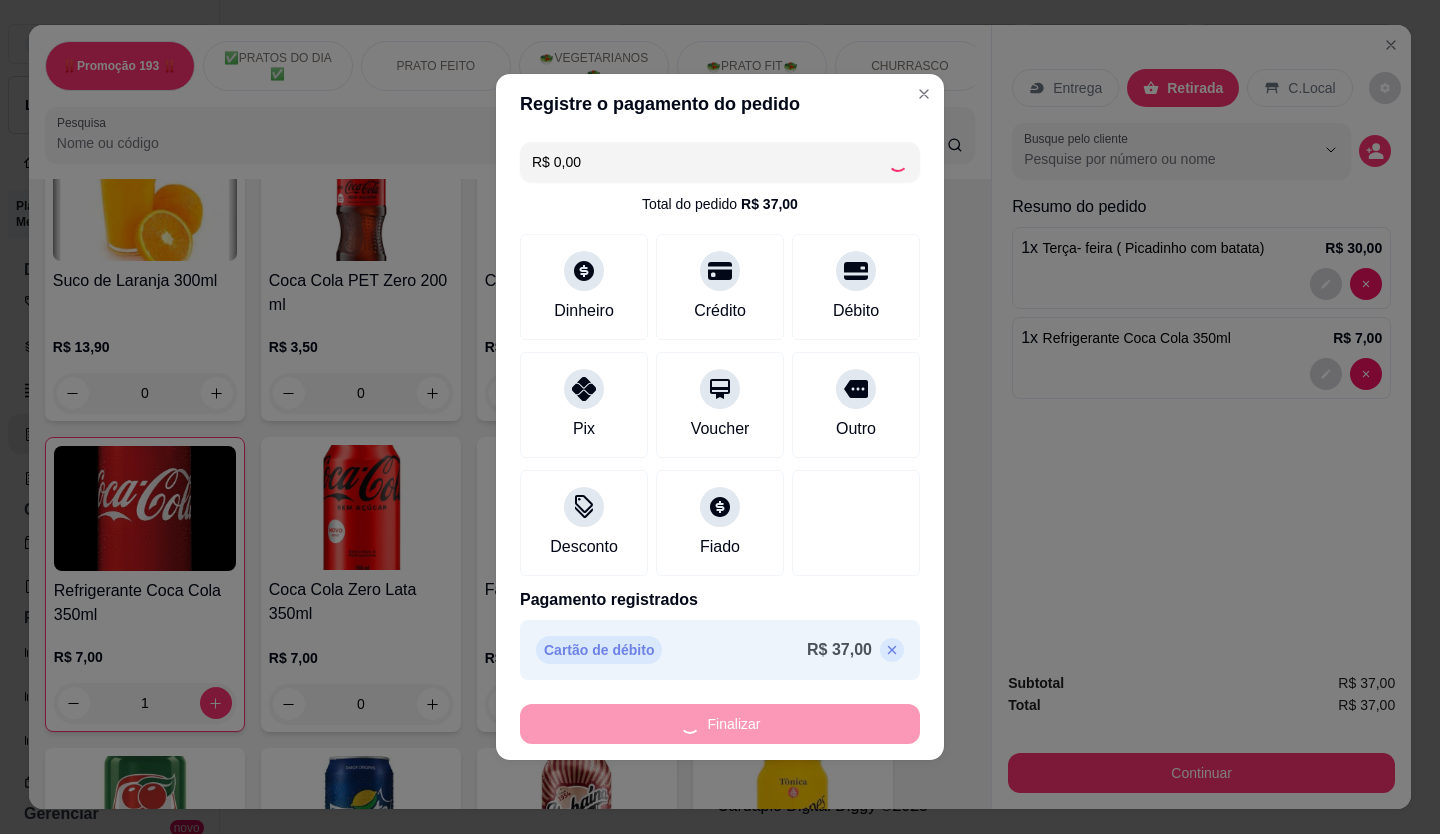 type on "0" 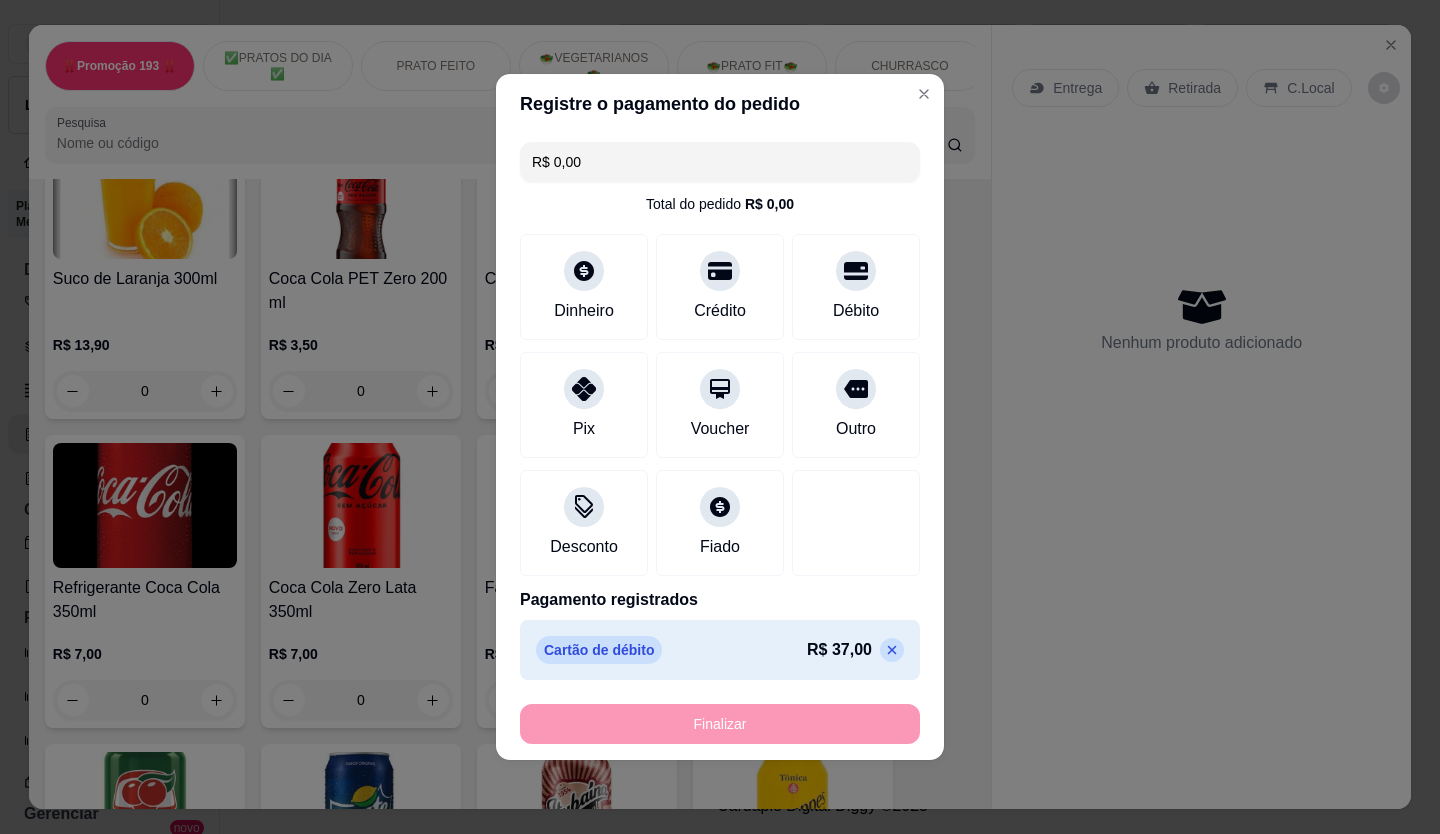 type on "-R$ 37,00" 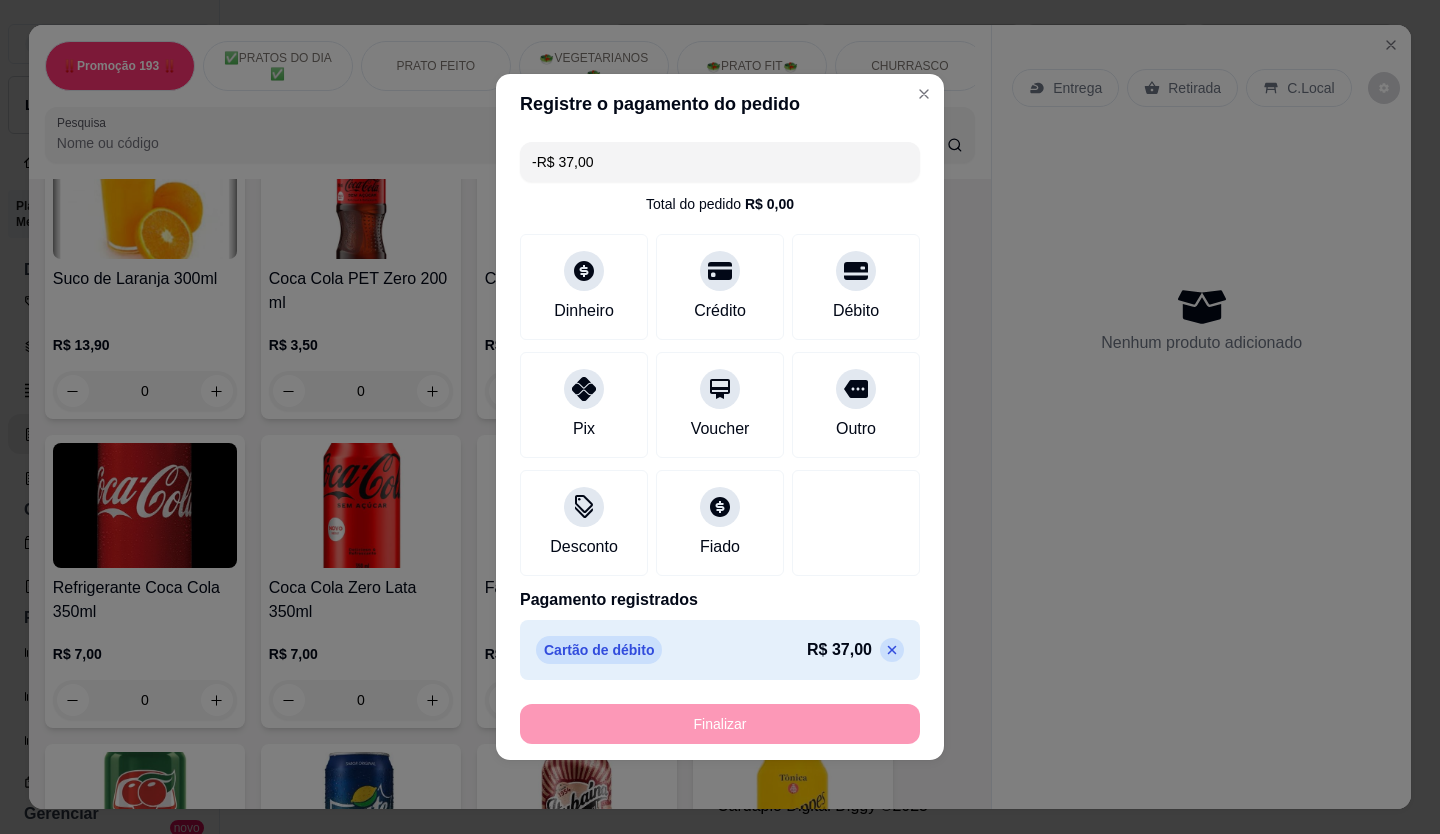 scroll, scrollTop: 4699, scrollLeft: 0, axis: vertical 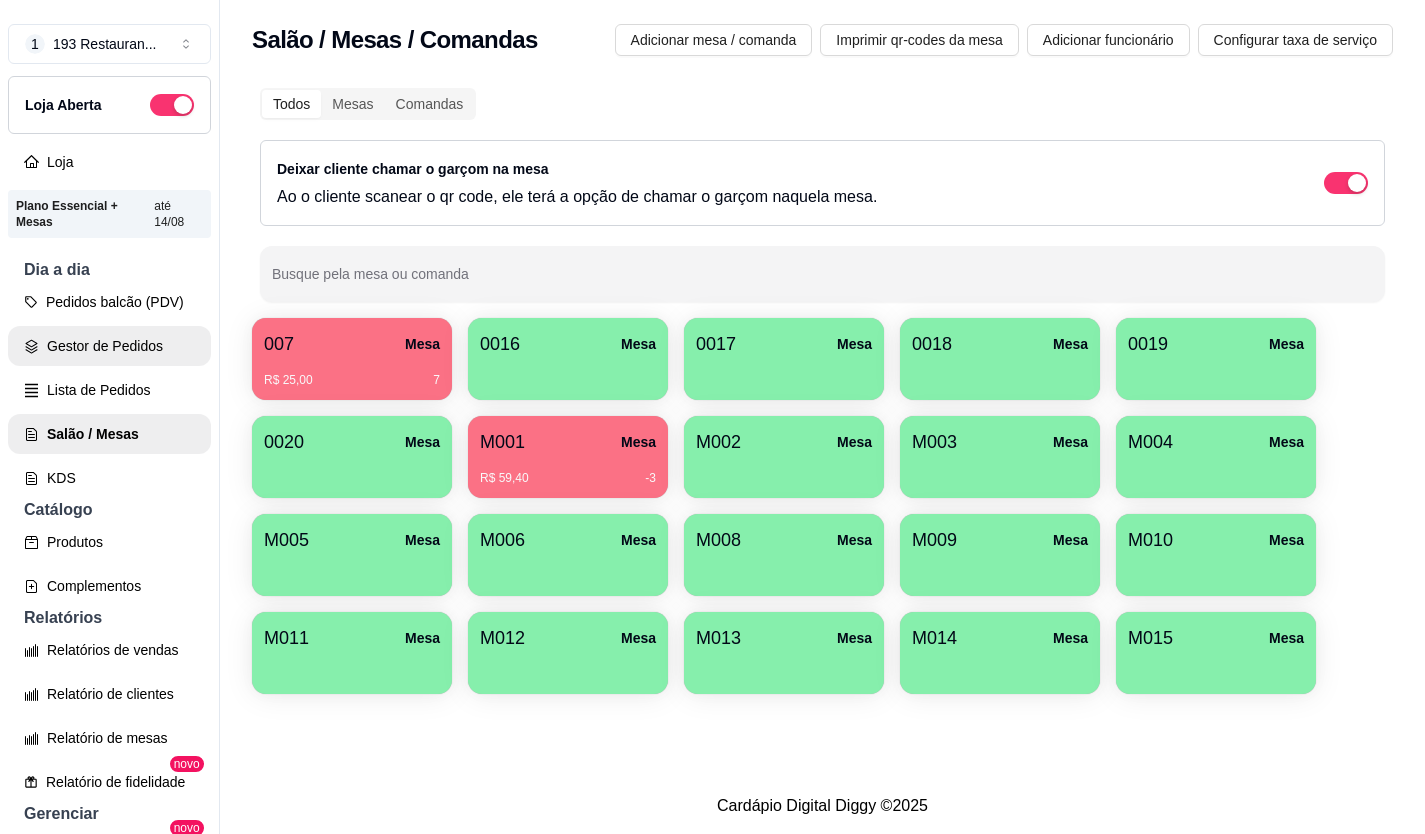 click on "Gestor de Pedidos" at bounding box center (109, 346) 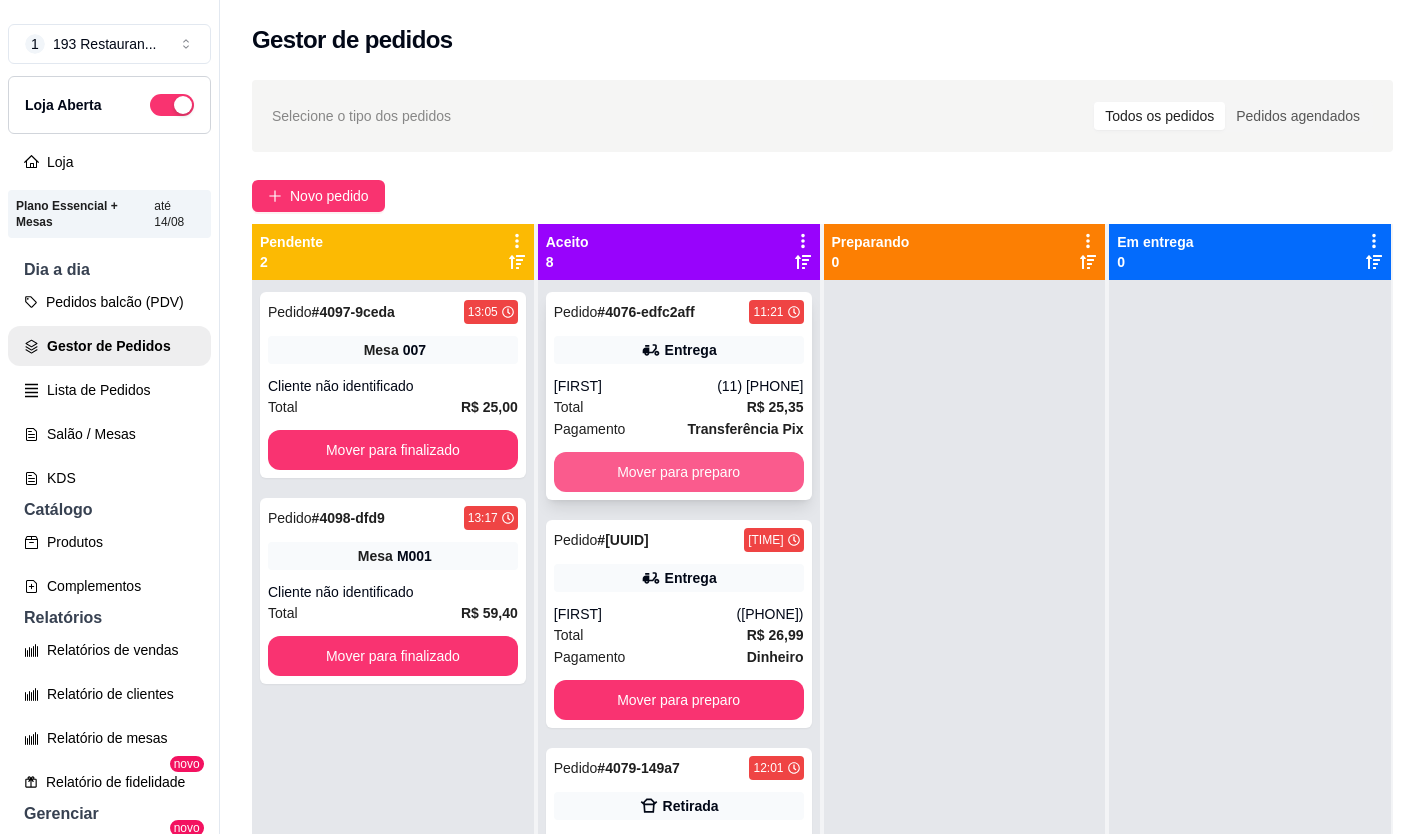 click on "Mover para preparo" at bounding box center (679, 472) 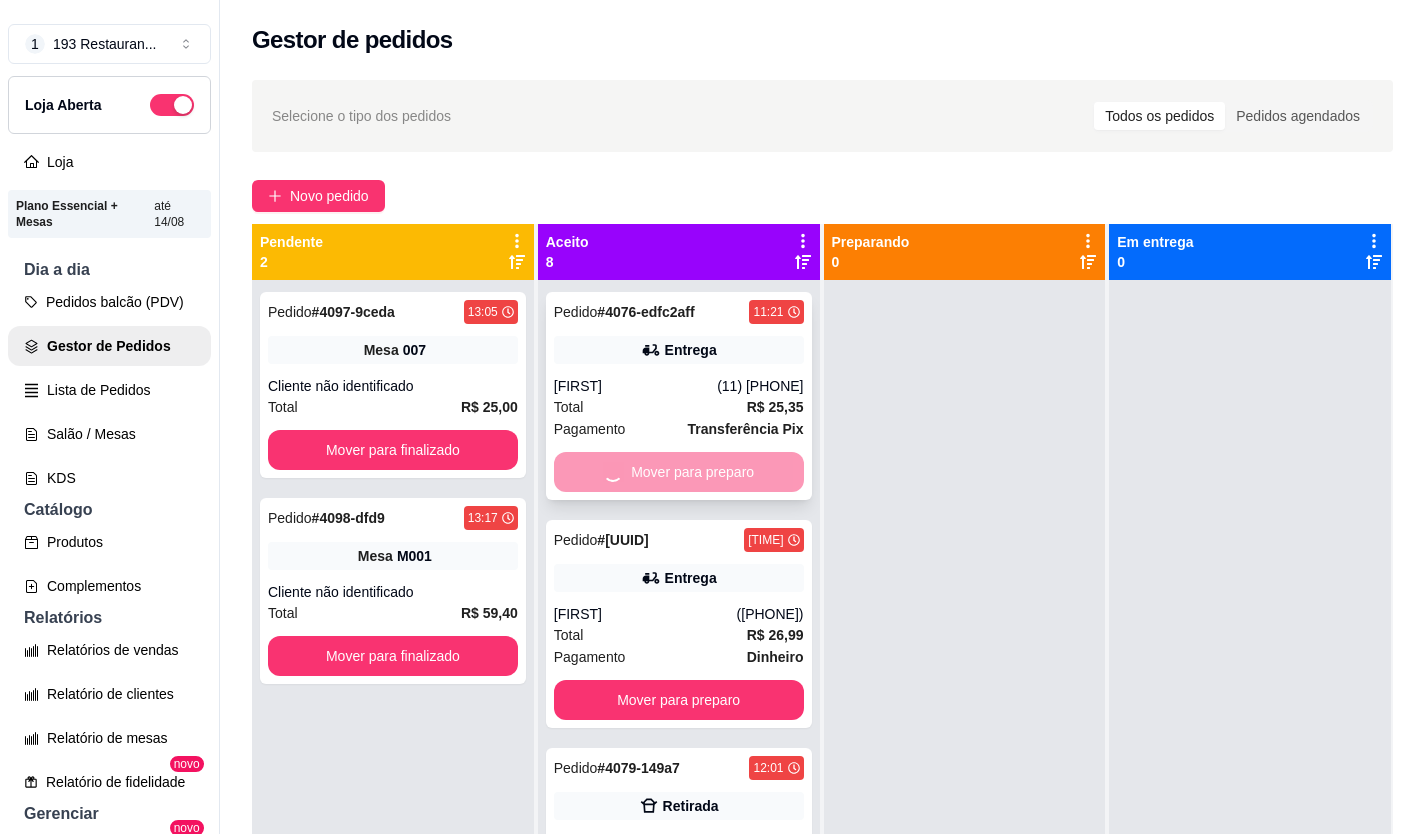 click on "Mover para preparo" at bounding box center (679, 700) 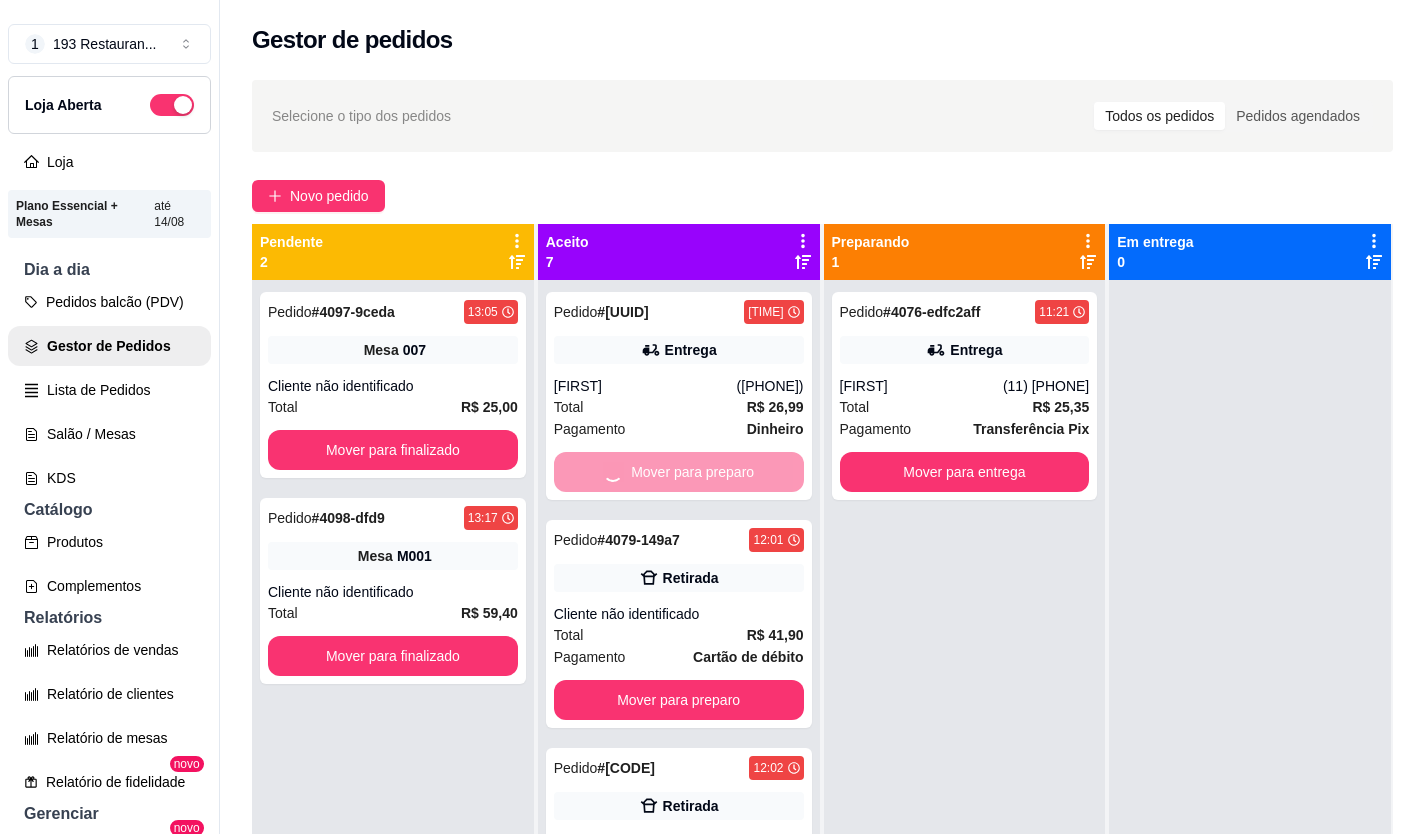 click on "Mover para preparo" at bounding box center [679, 700] 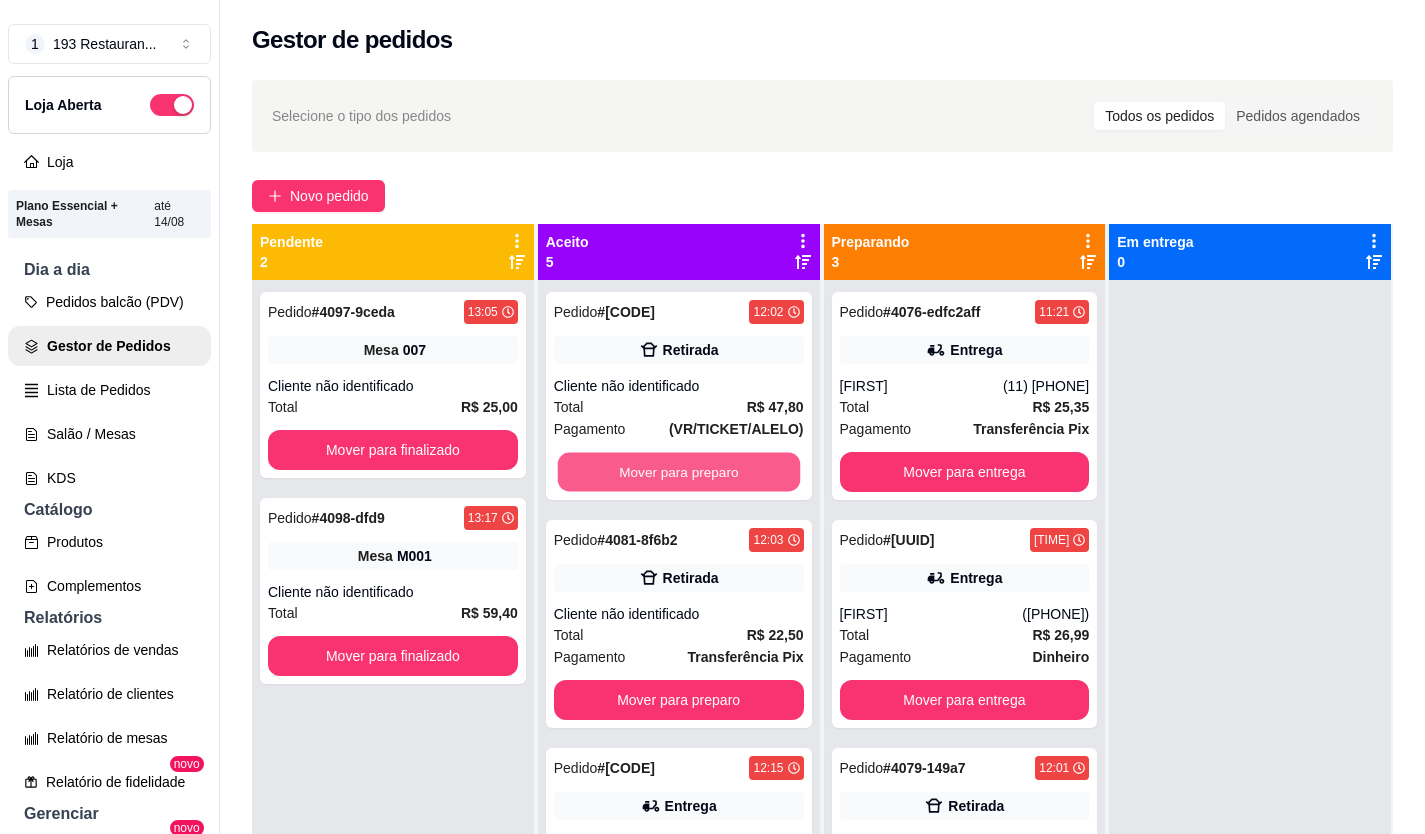 click on "Mover para preparo" at bounding box center (678, 472) 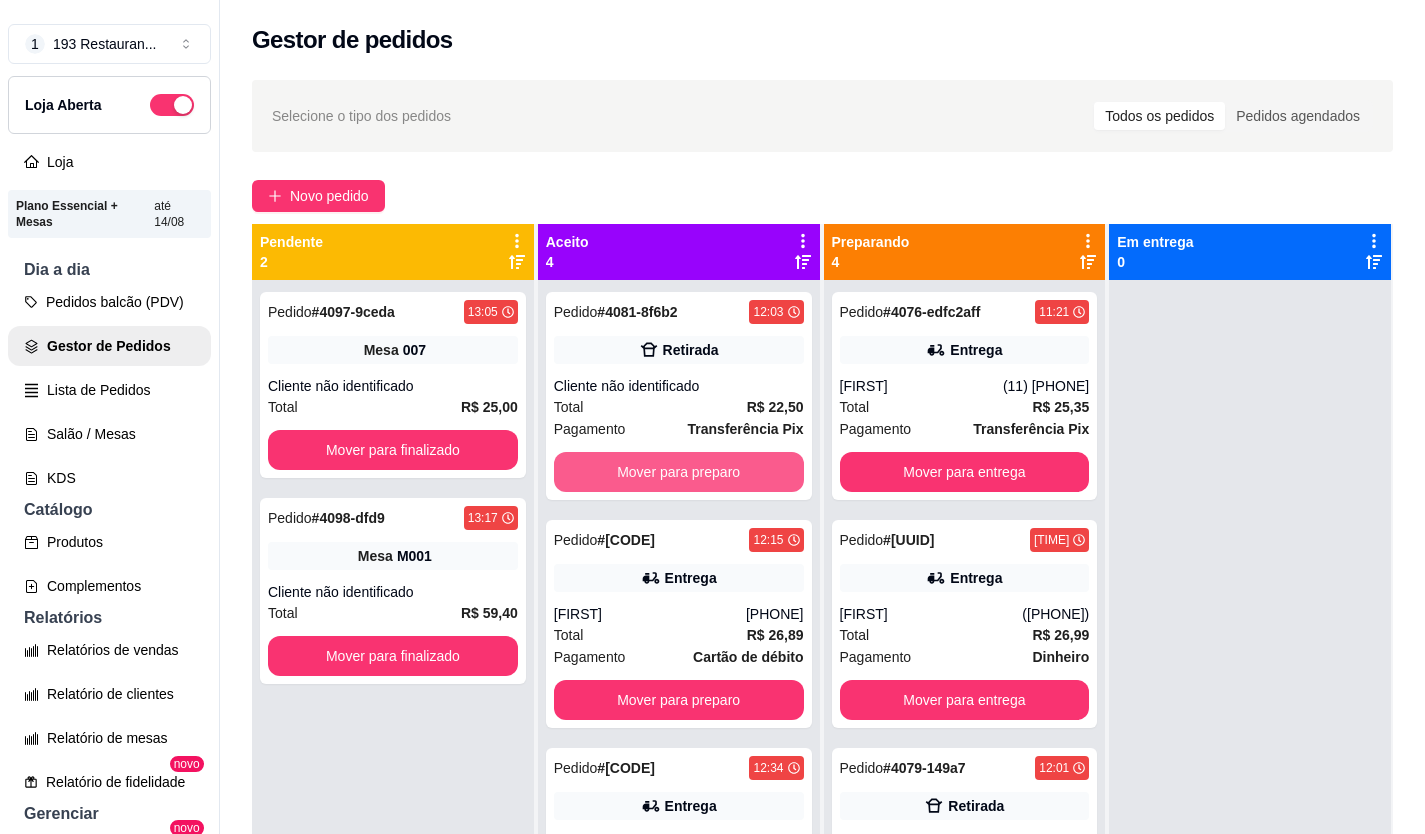 click on "Mover para preparo" at bounding box center (679, 472) 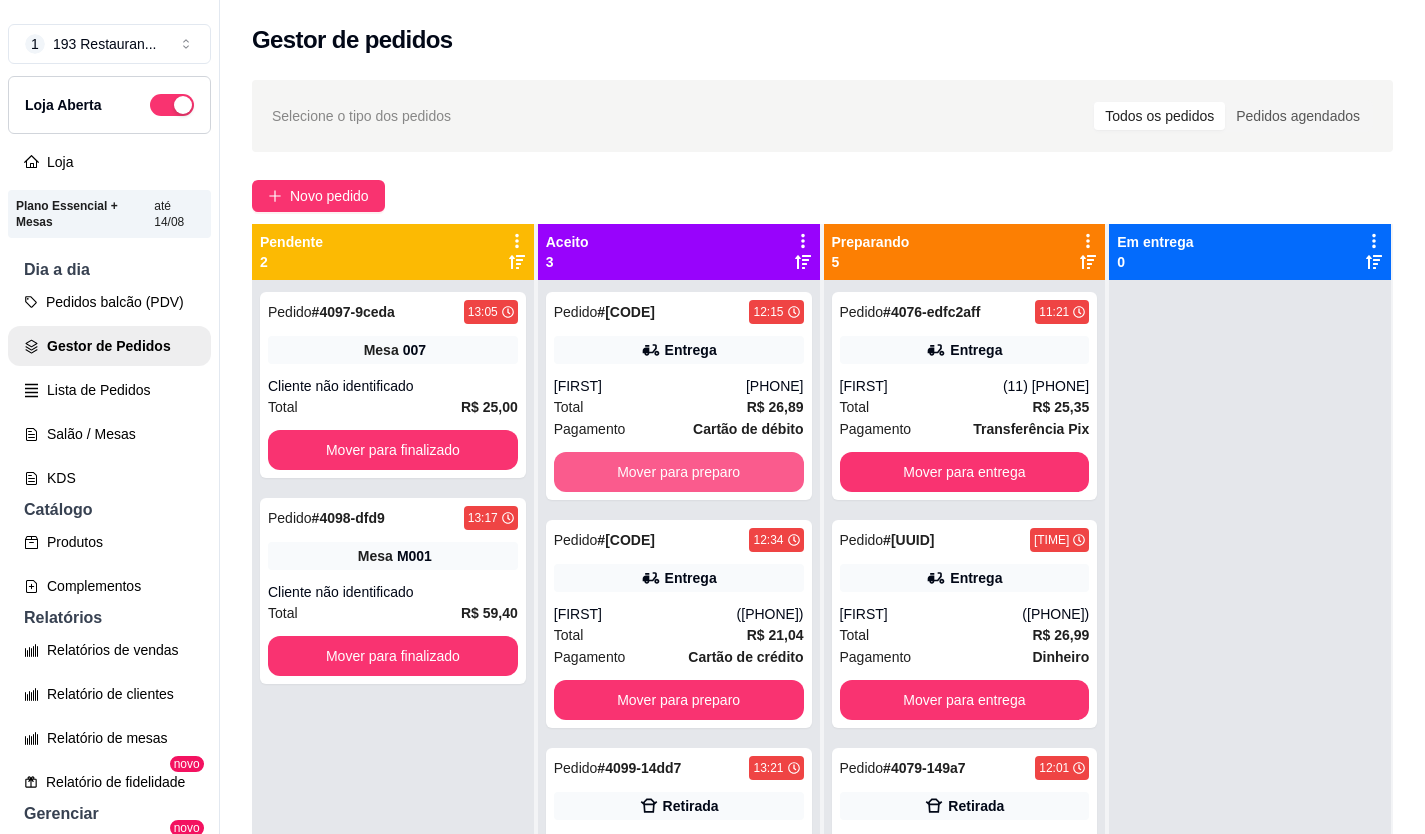 click on "Mover para preparo" at bounding box center [679, 472] 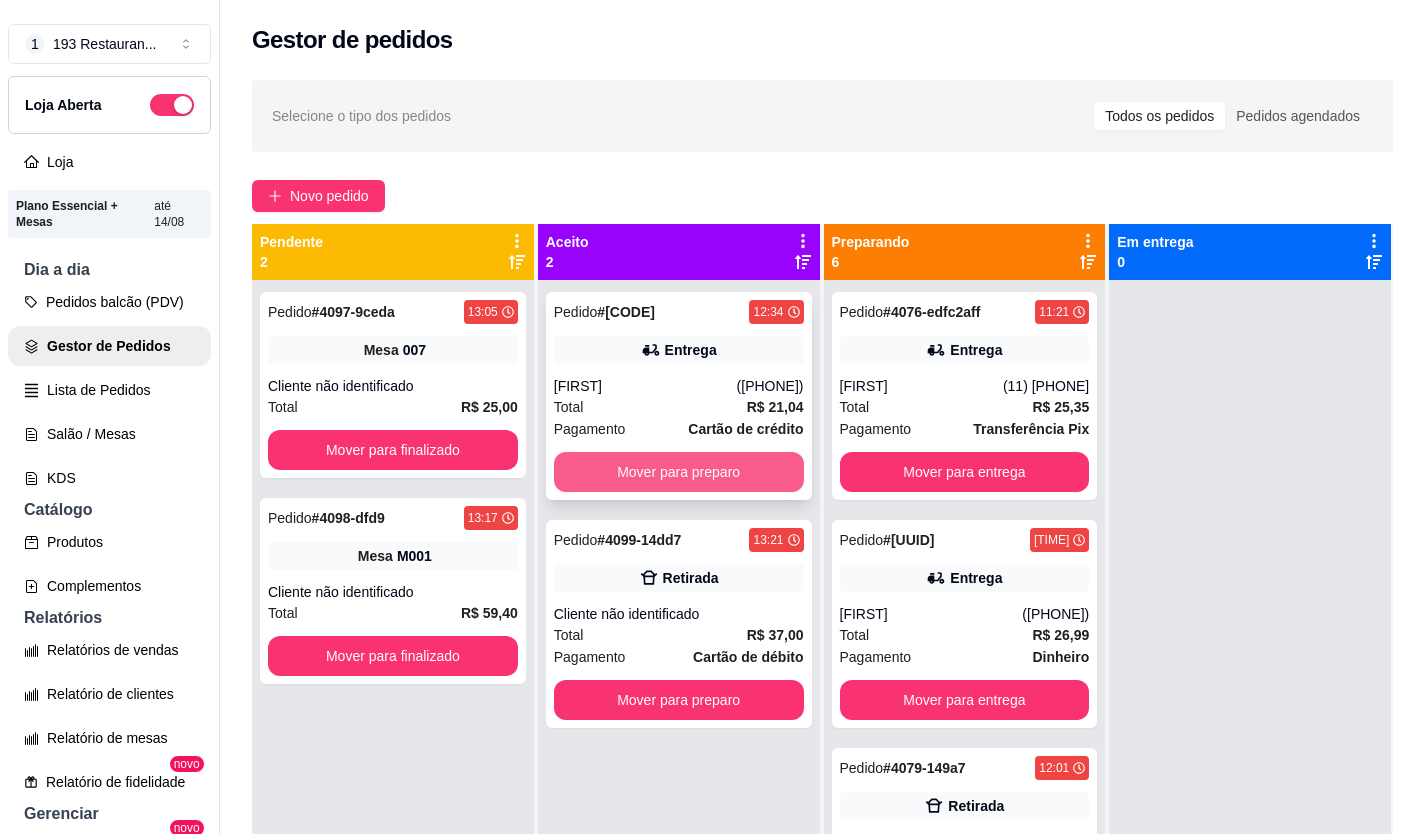 click on "Mover para preparo" at bounding box center (679, 472) 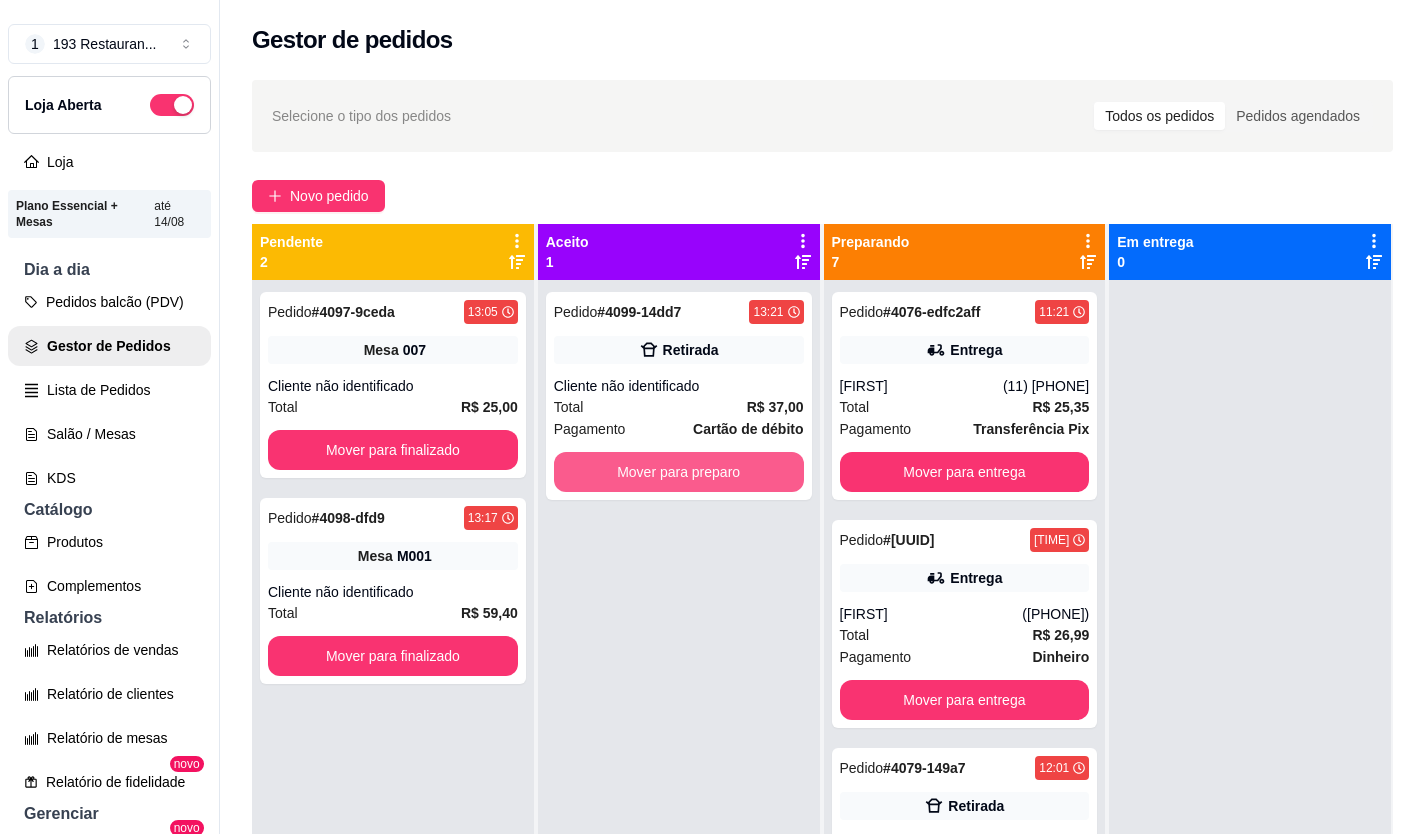 click on "Mover para preparo" at bounding box center (679, 472) 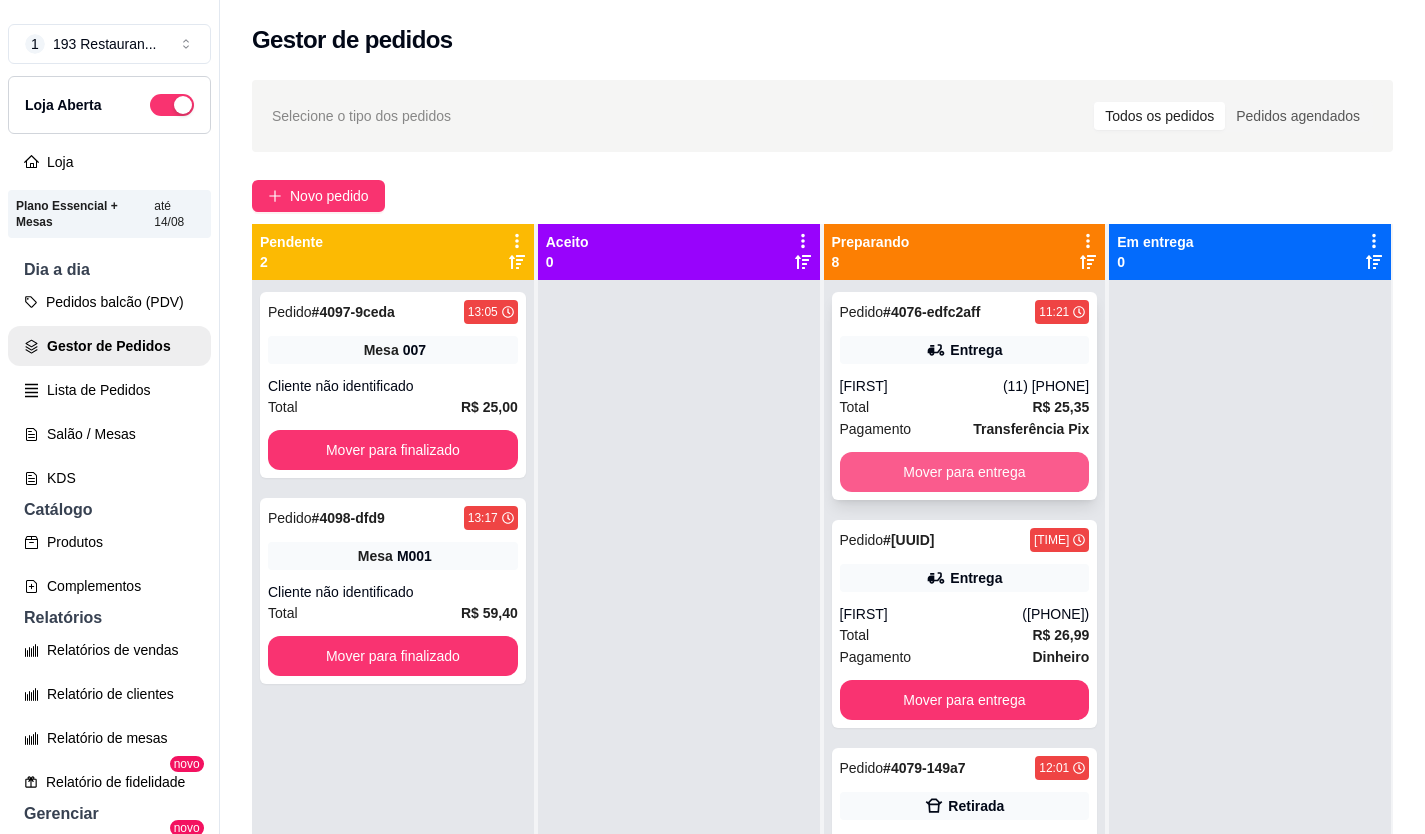 click on "Mover para entrega" at bounding box center (965, 472) 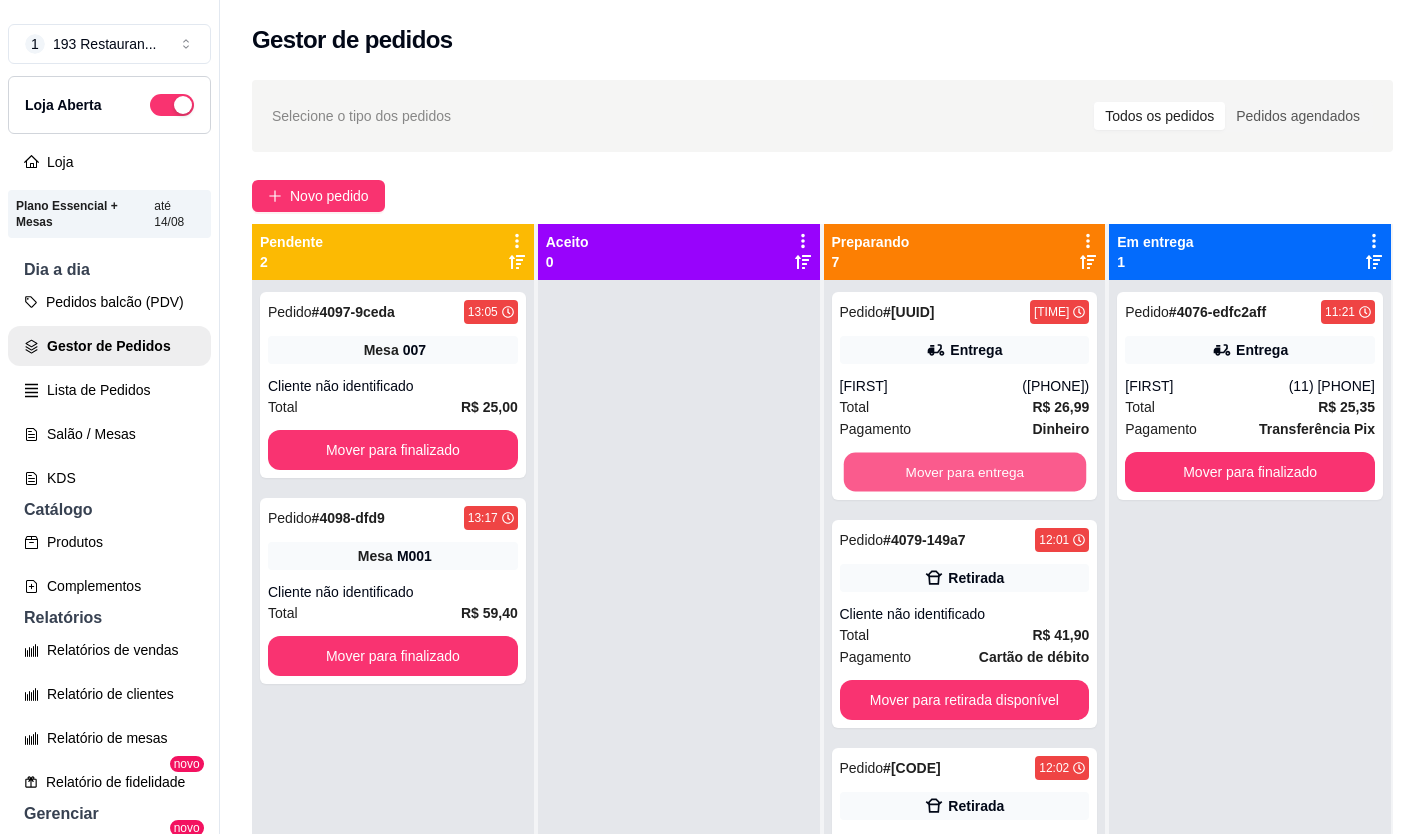 click on "Mover para entrega" at bounding box center [964, 472] 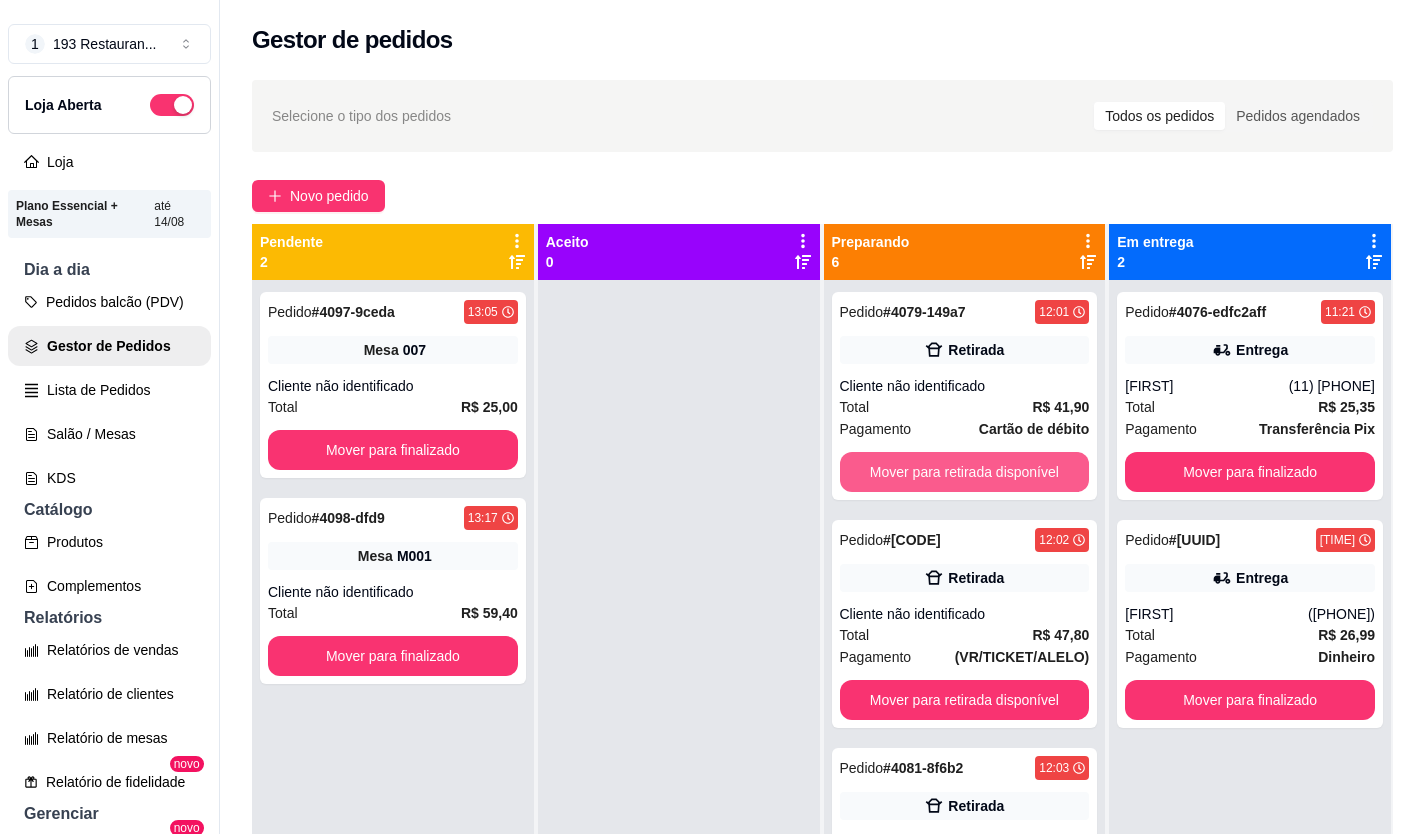 click on "Mover para retirada disponível" at bounding box center [965, 472] 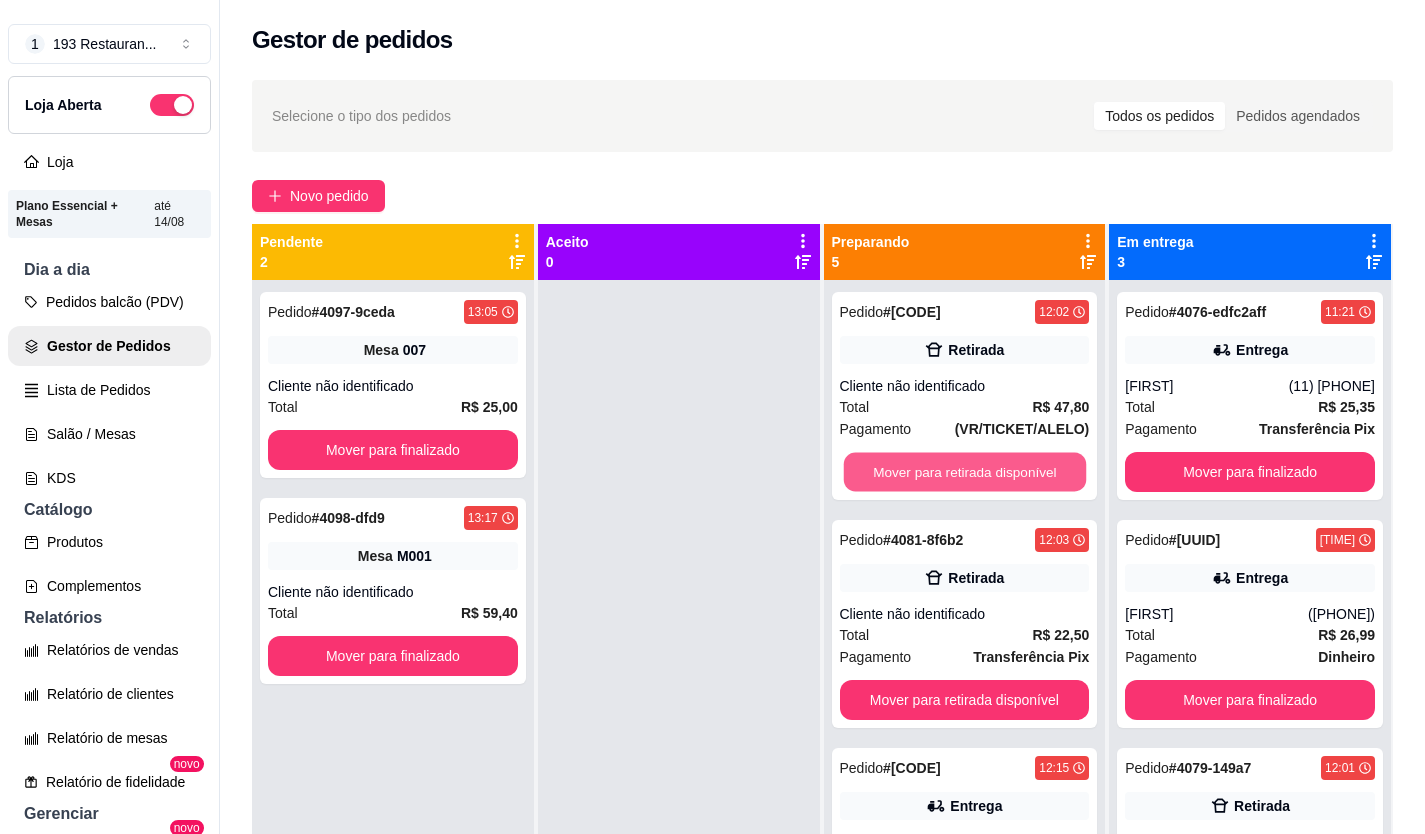click on "Mover para retirada disponível" at bounding box center [964, 472] 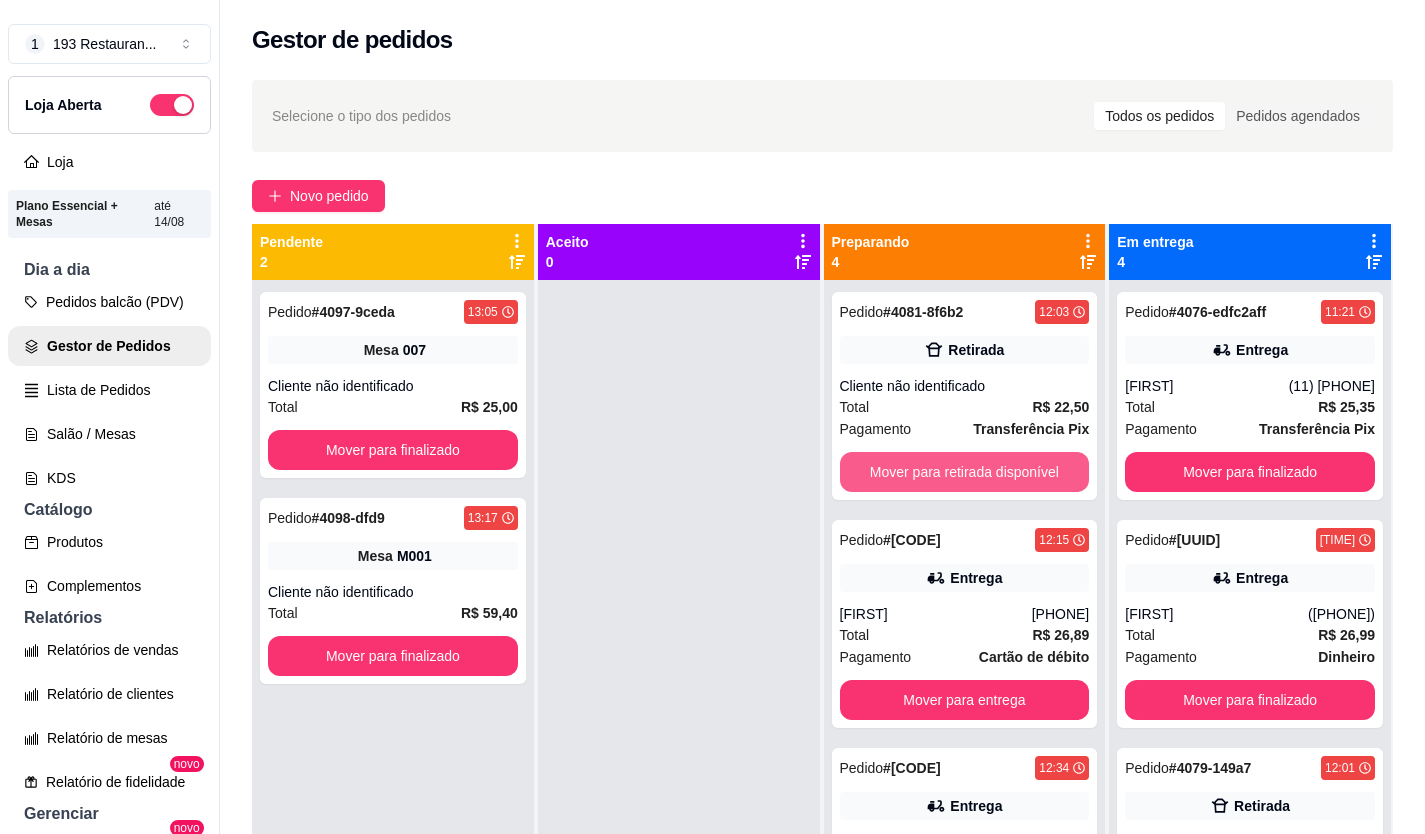 click on "Mover para retirada disponível" at bounding box center (965, 472) 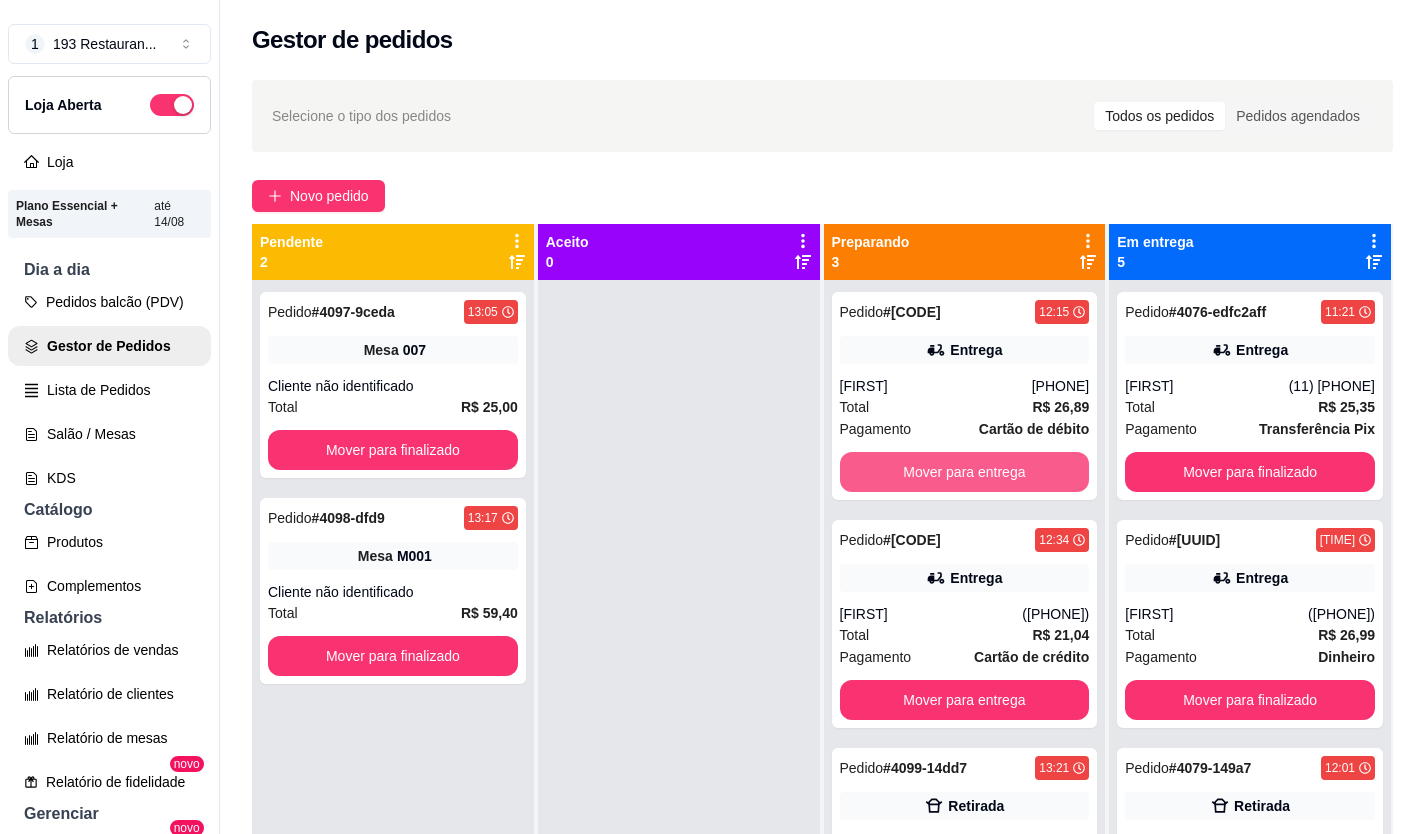 click on "Mover para entrega" at bounding box center (965, 472) 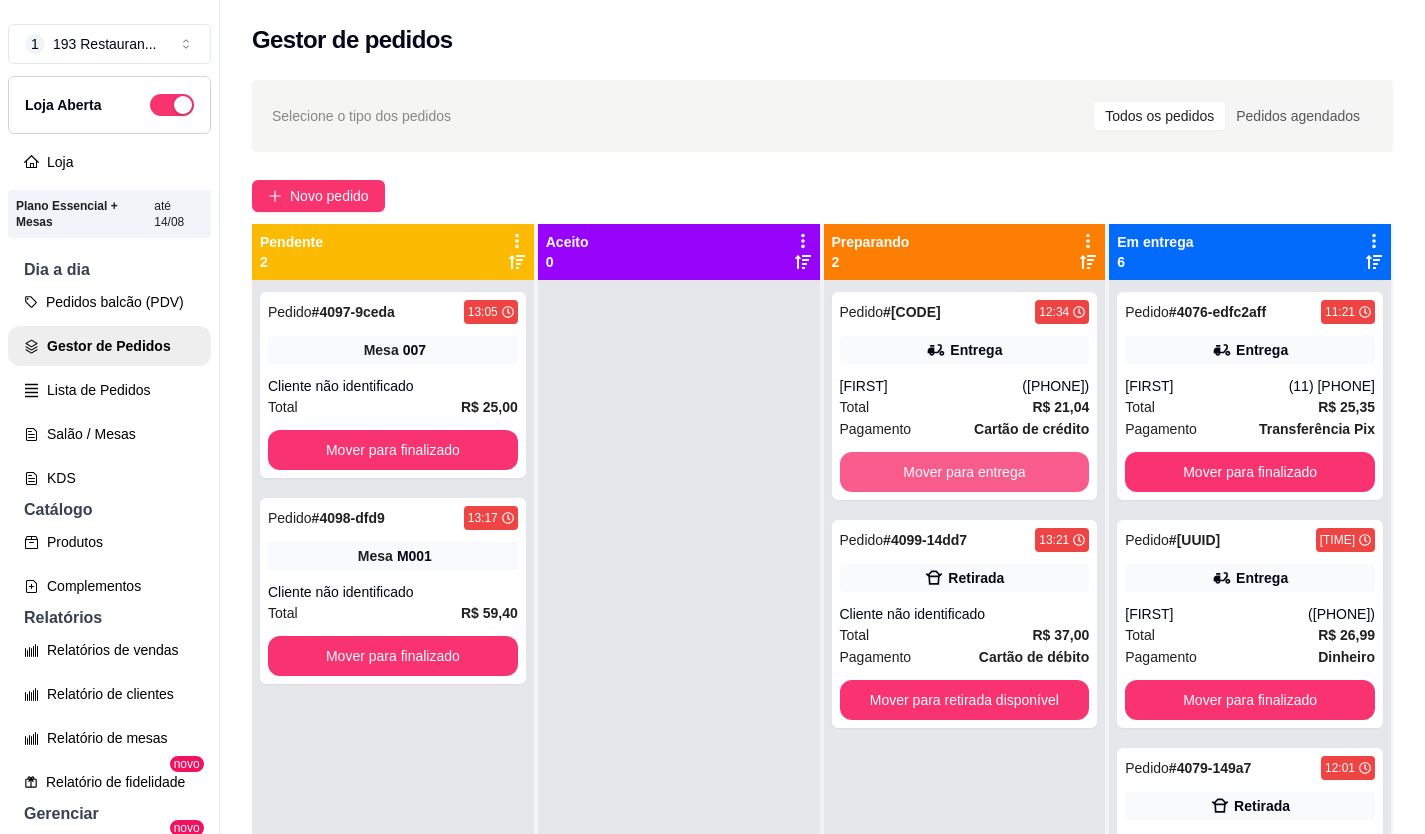 click on "Mover para entrega" at bounding box center [965, 472] 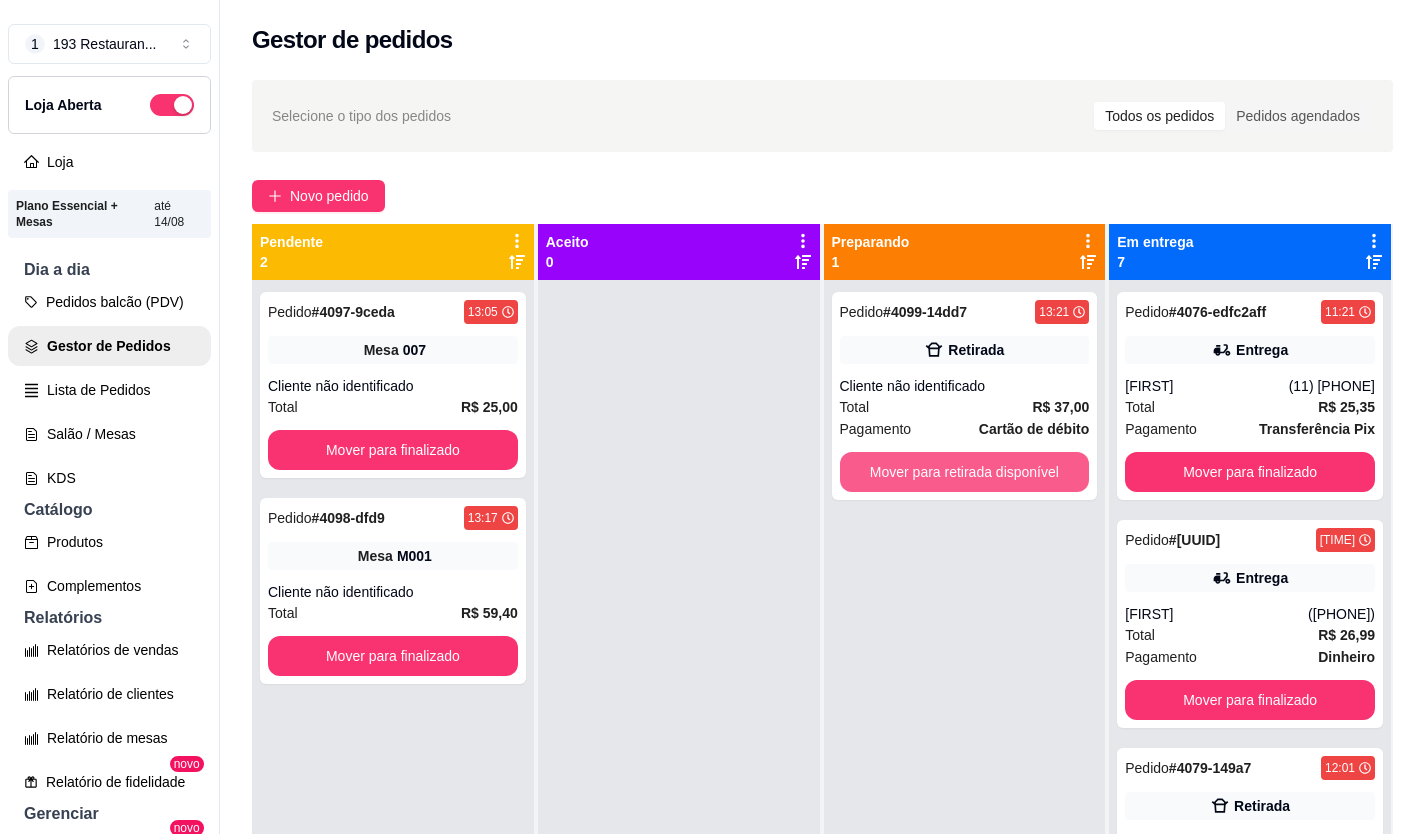 click on "Mover para retirada disponível" at bounding box center (965, 472) 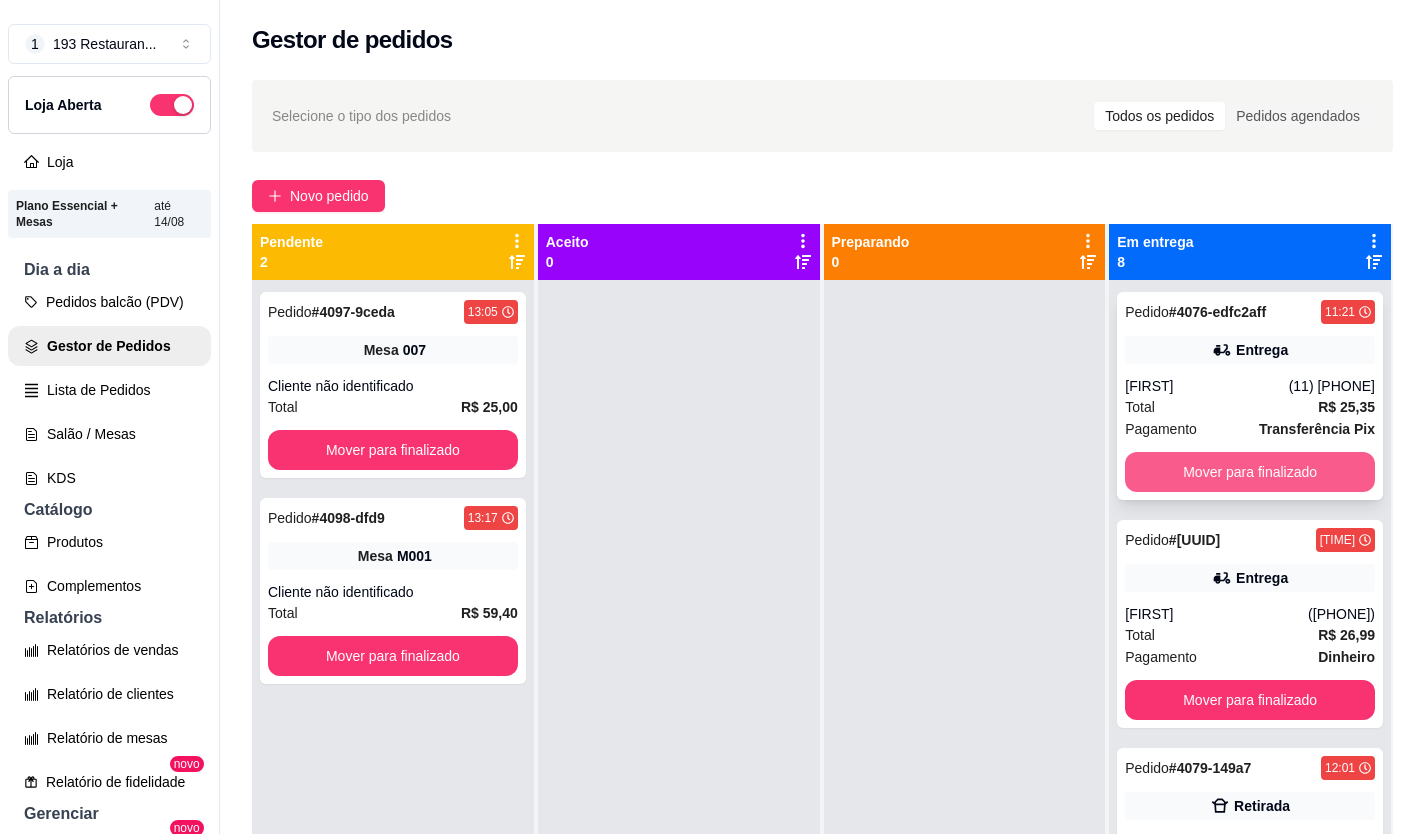click on "Mover para finalizado" at bounding box center (1250, 472) 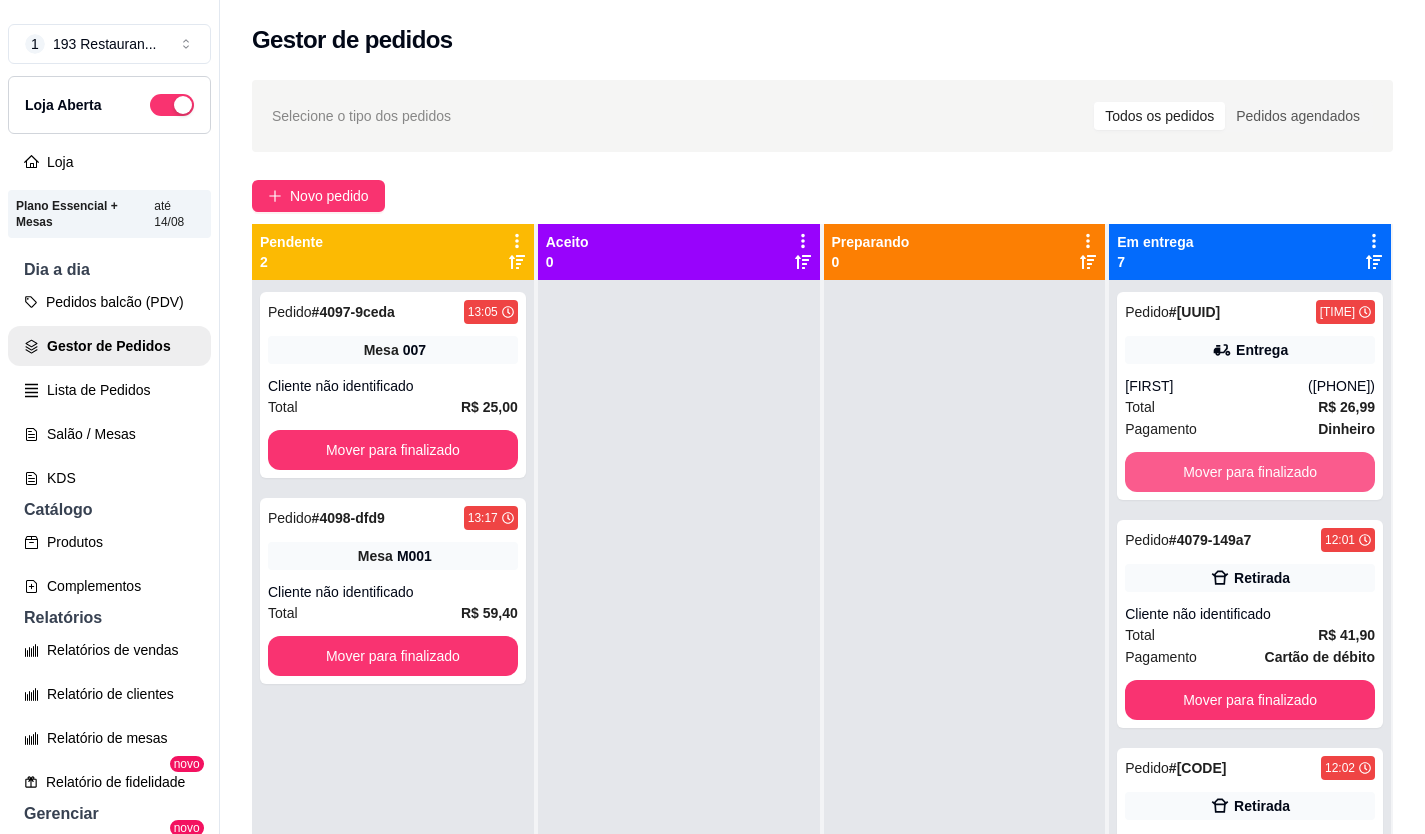 click on "Mover para finalizado" at bounding box center (1250, 472) 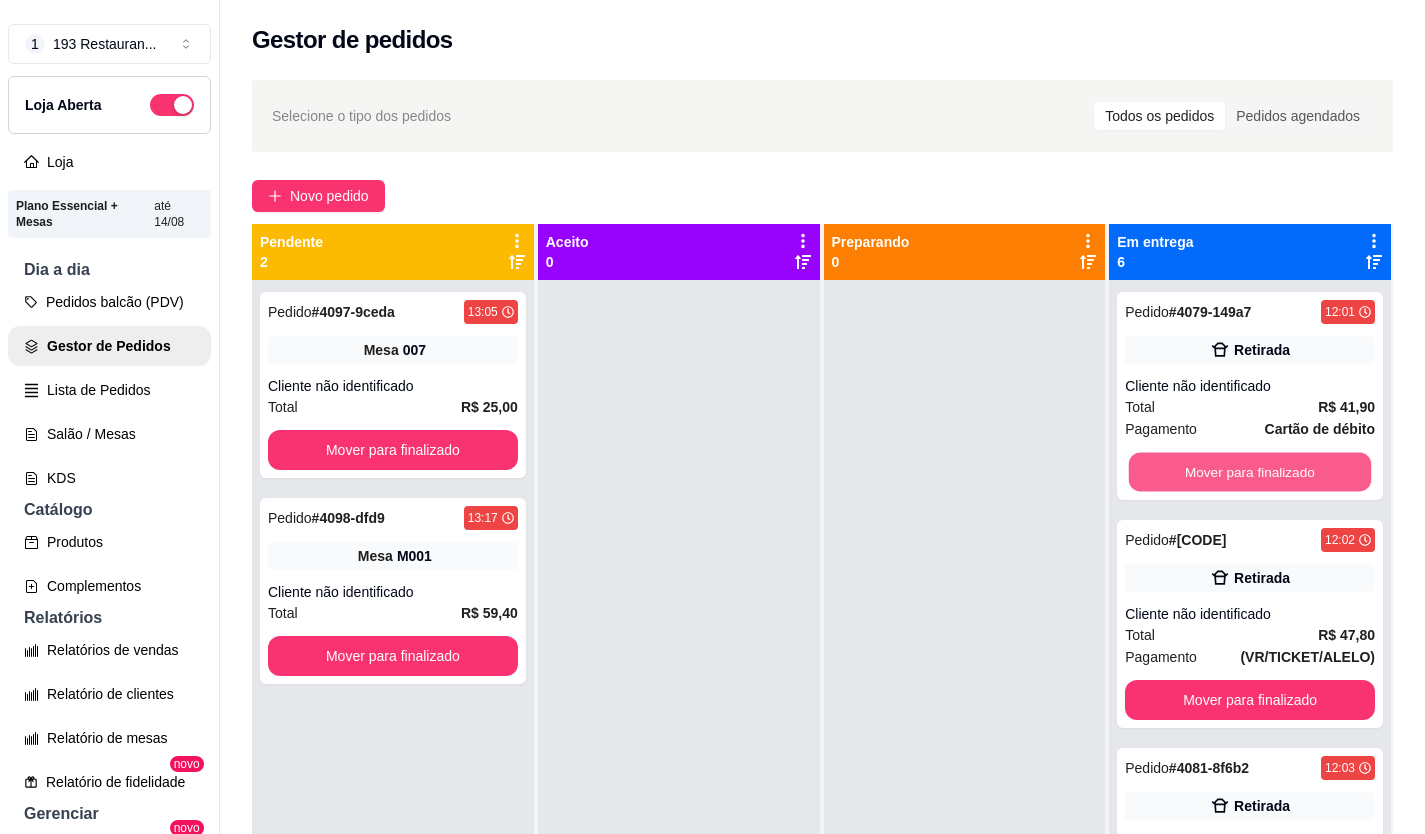 click on "Mover para finalizado" at bounding box center (1250, 472) 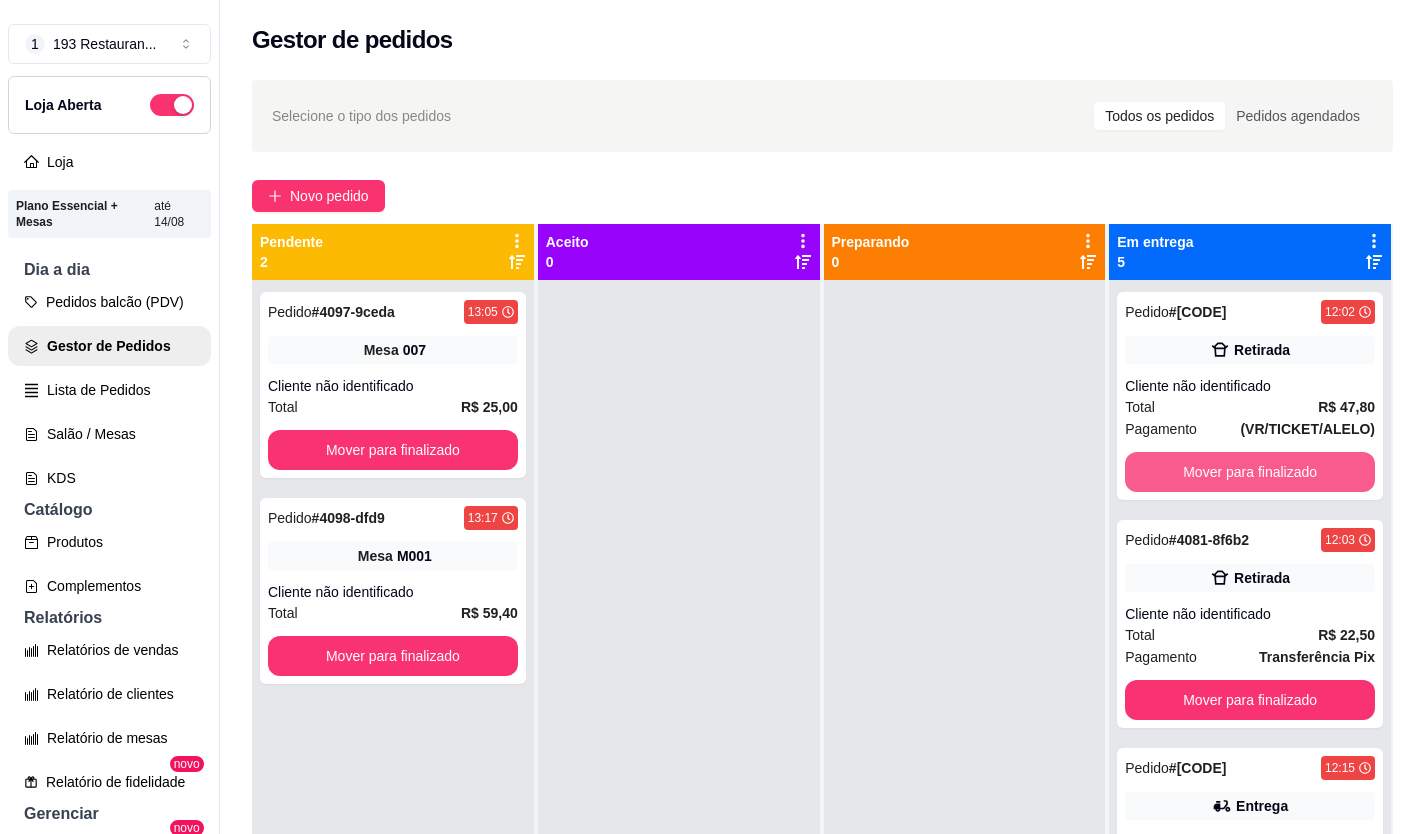 click on "Mover para finalizado" at bounding box center (1250, 472) 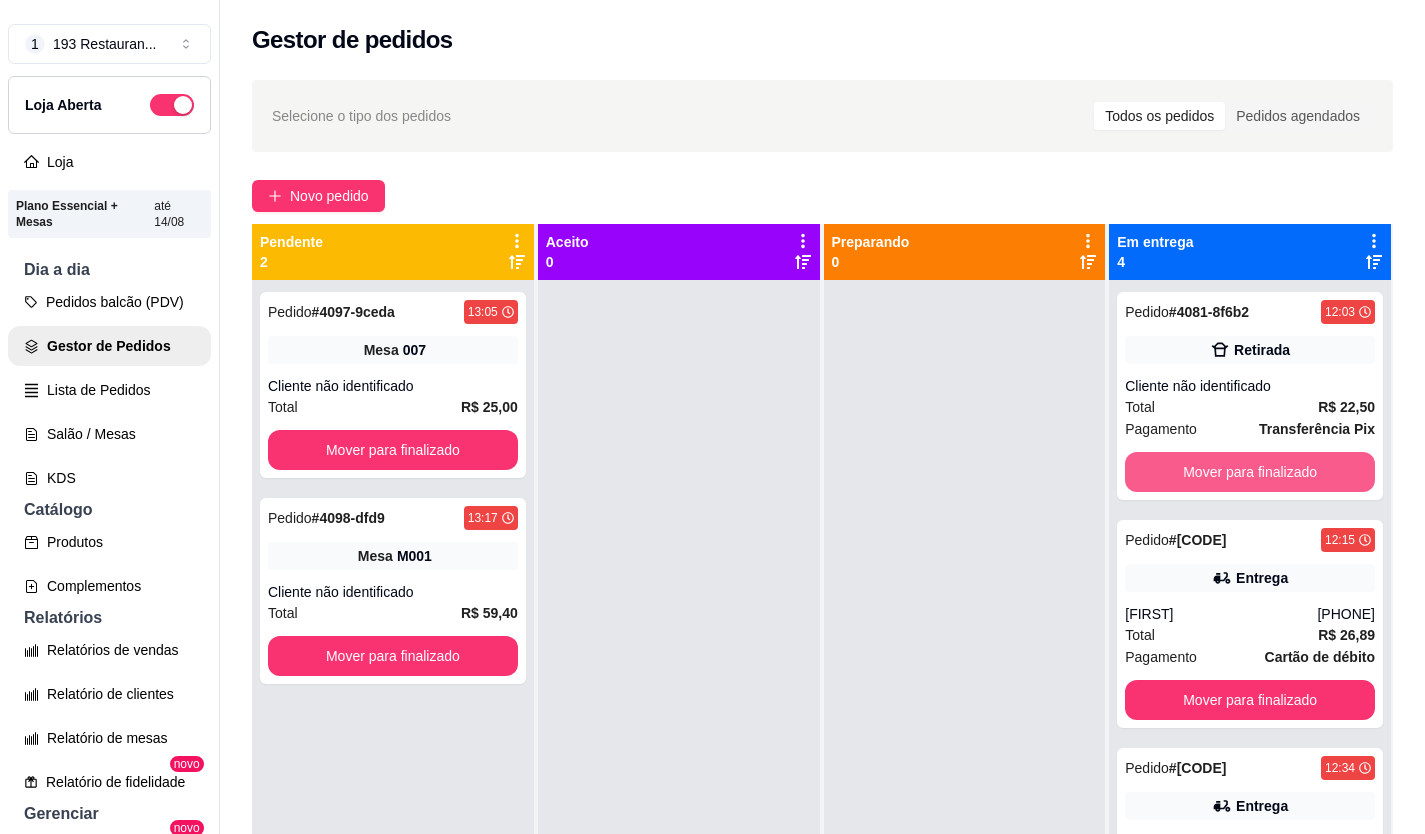 click on "Mover para finalizado" at bounding box center [1250, 472] 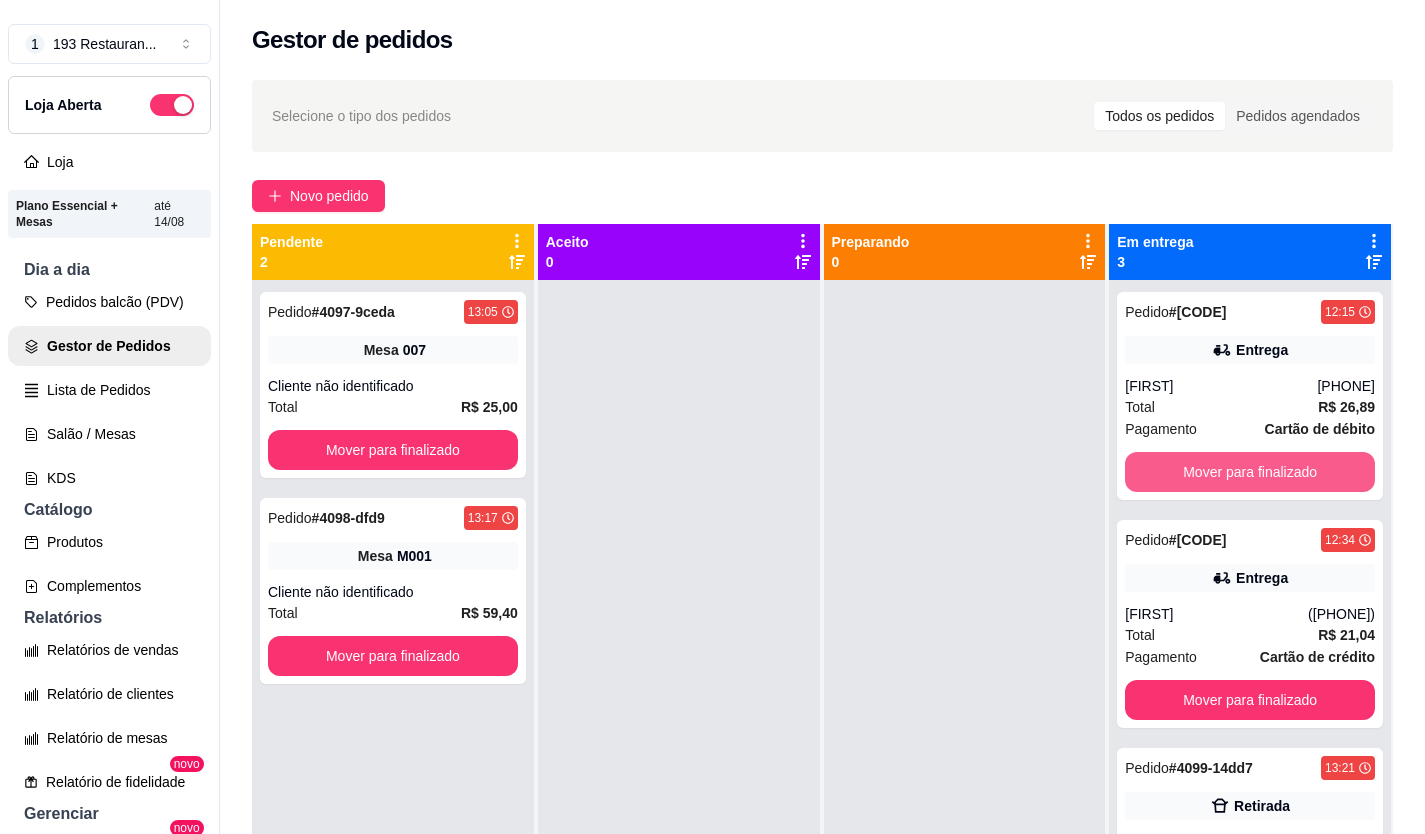 click on "Mover para finalizado" at bounding box center (1250, 472) 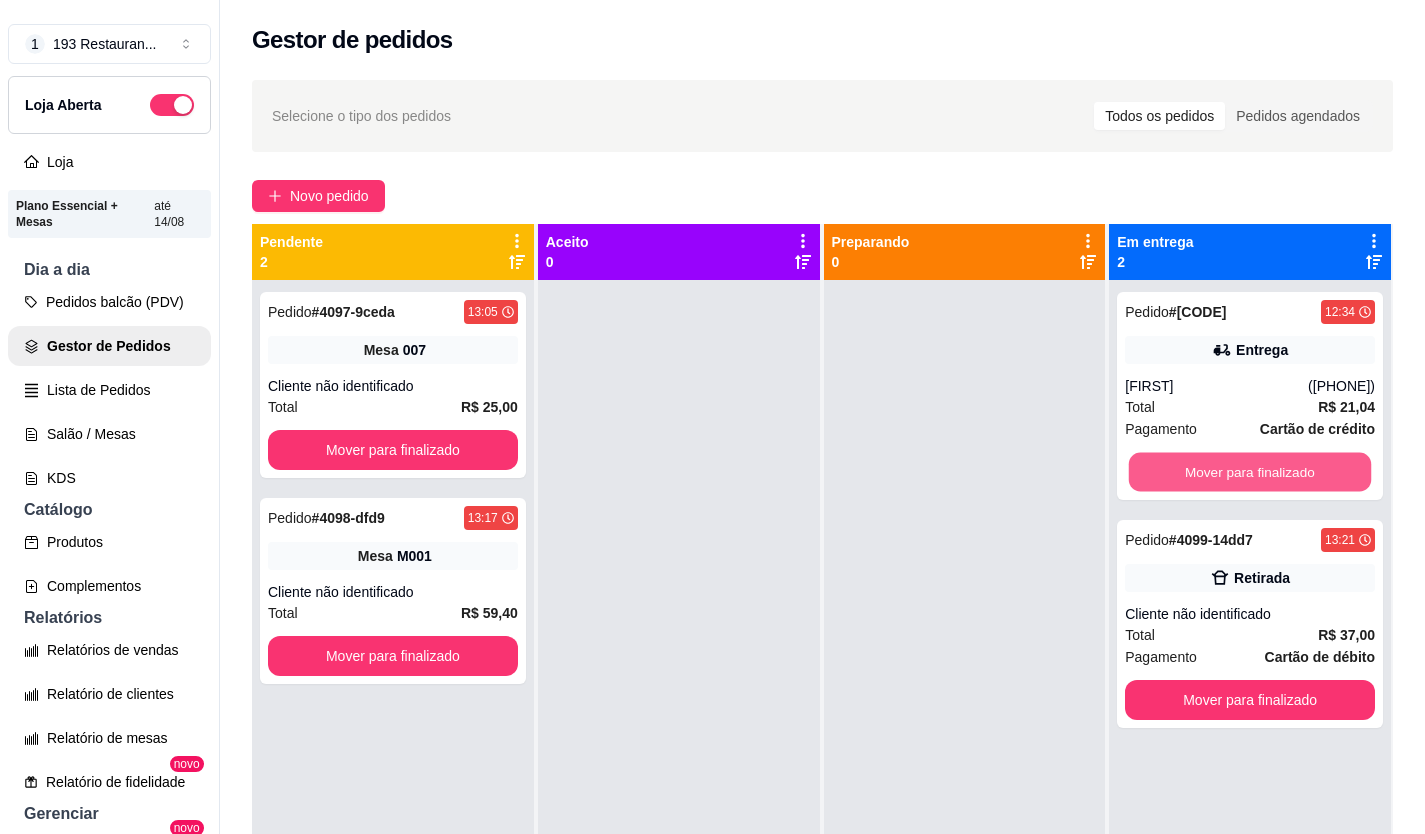 click on "Mover para finalizado" at bounding box center [1250, 472] 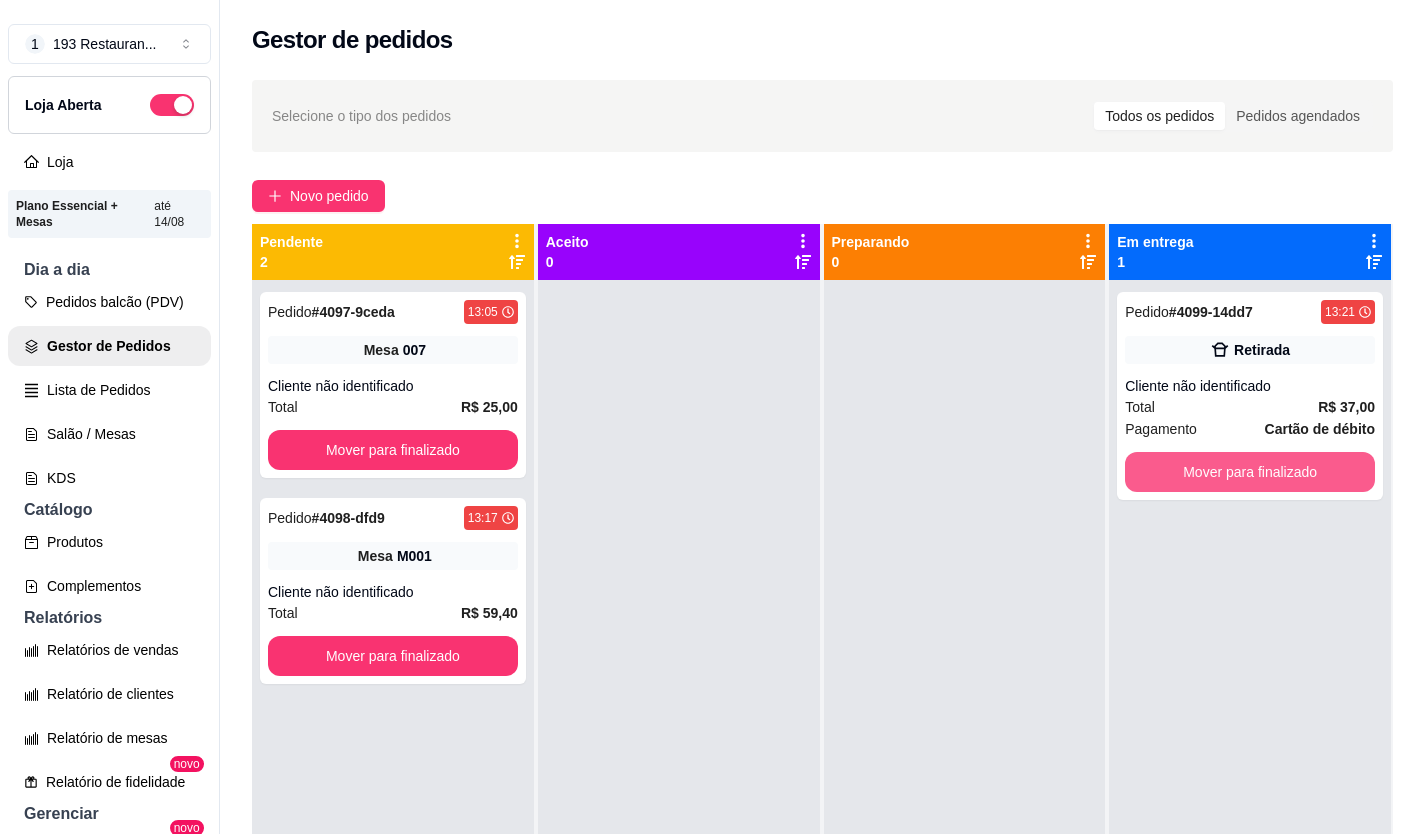 click on "Mover para finalizado" at bounding box center (1250, 472) 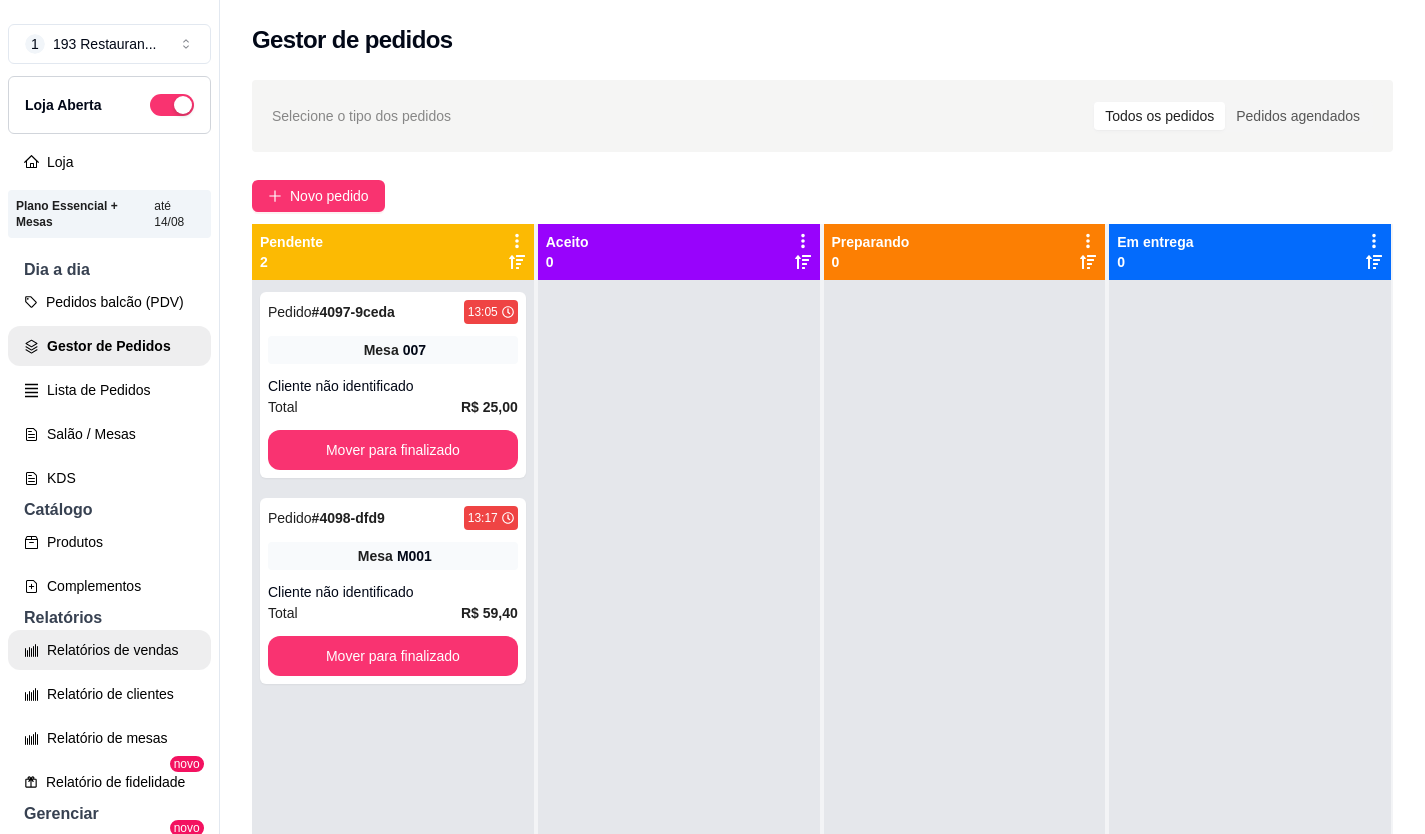click on "Relatórios de vendas" at bounding box center (109, 650) 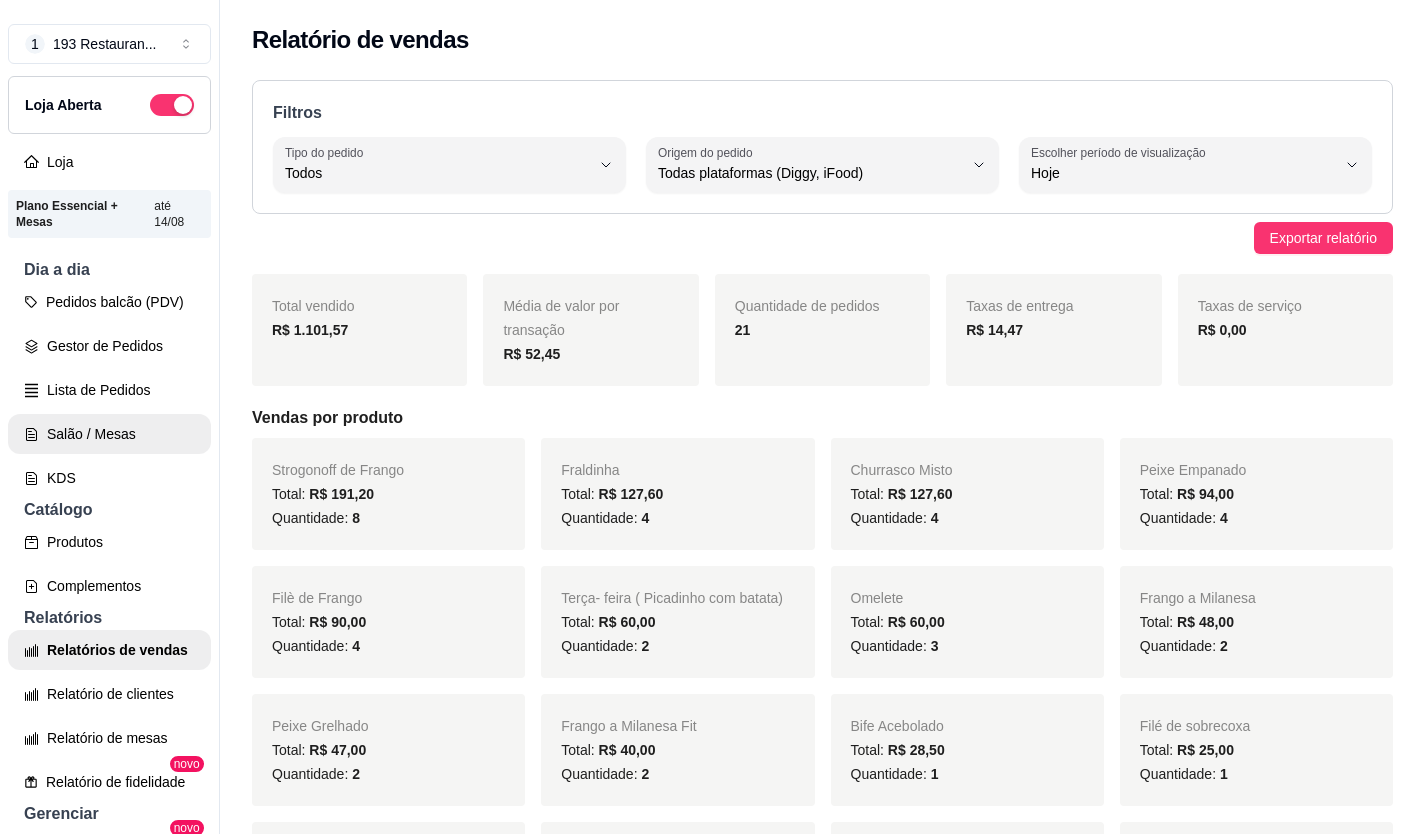 click on "Salão / Mesas" at bounding box center (109, 434) 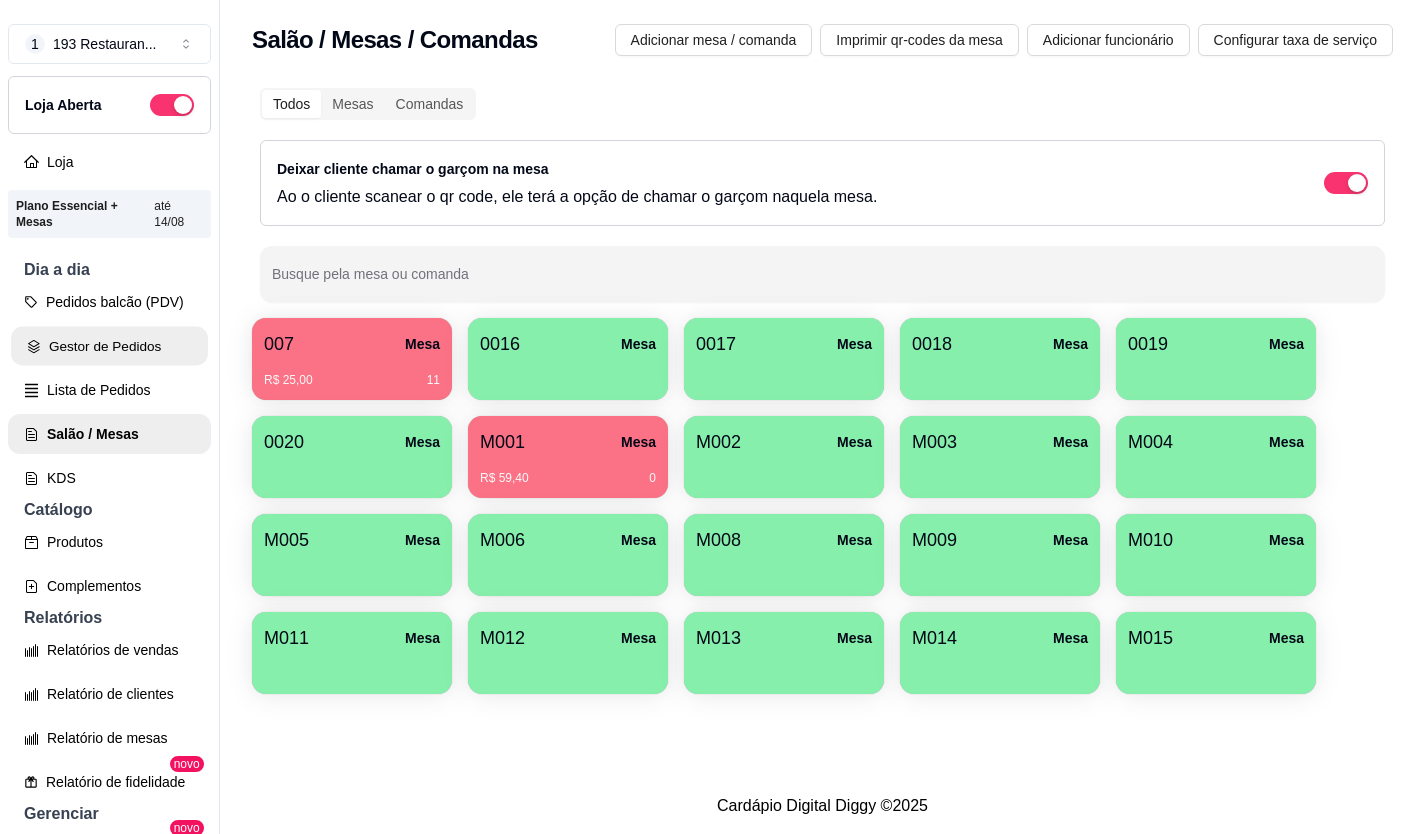 click on "Gestor de Pedidos" at bounding box center [109, 346] 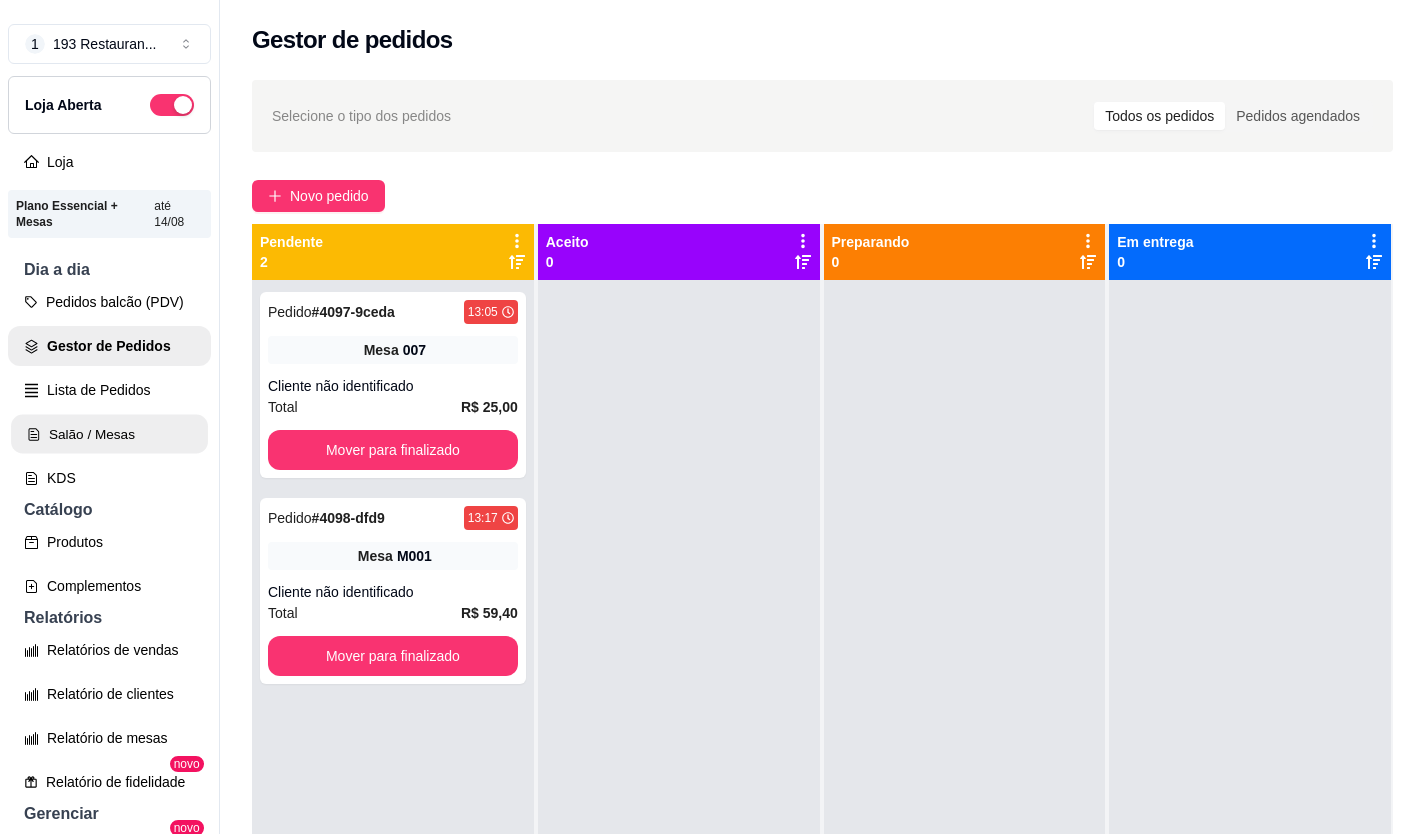click on "Salão / Mesas" at bounding box center [109, 434] 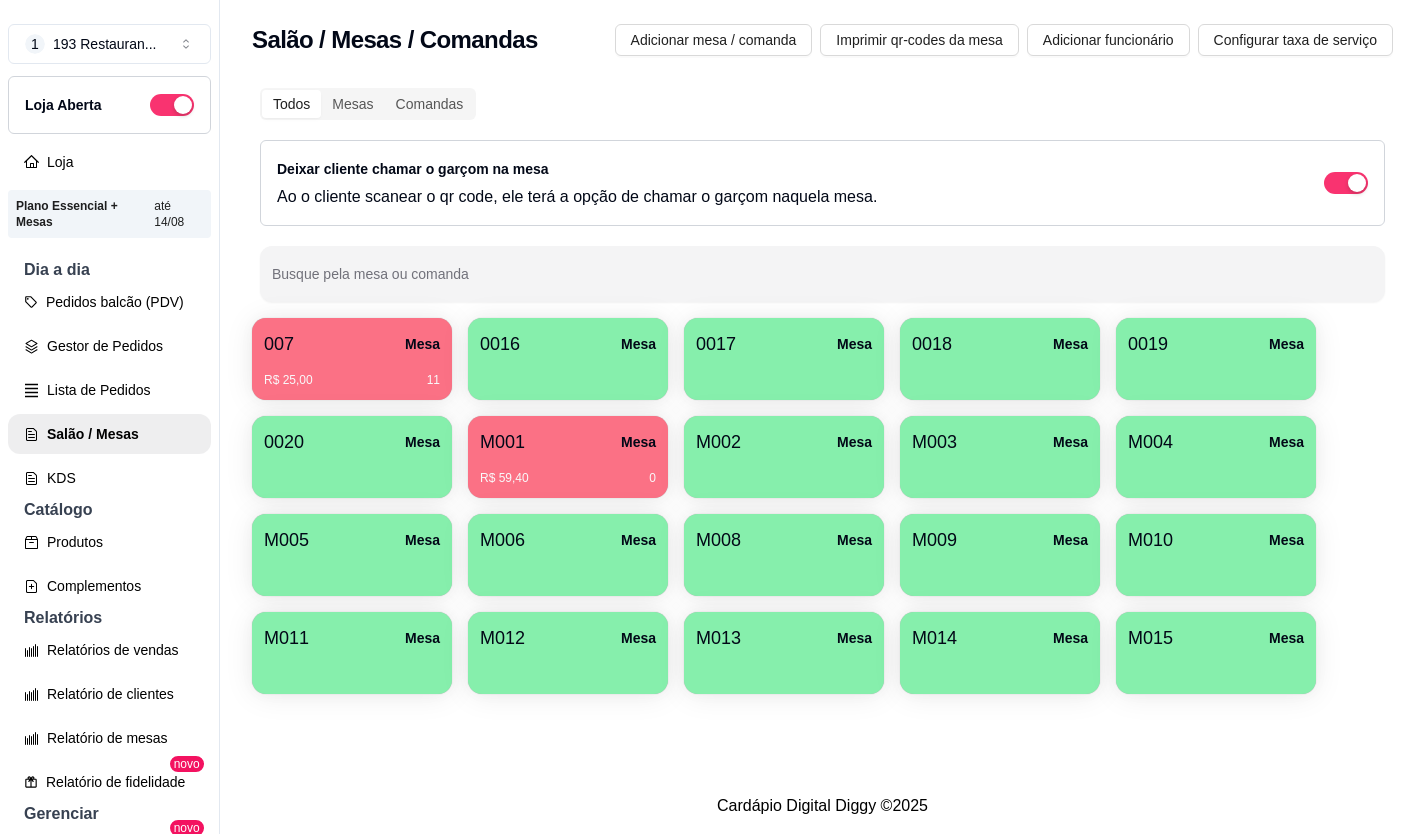 click on "R$ 25,00 11" at bounding box center (352, 380) 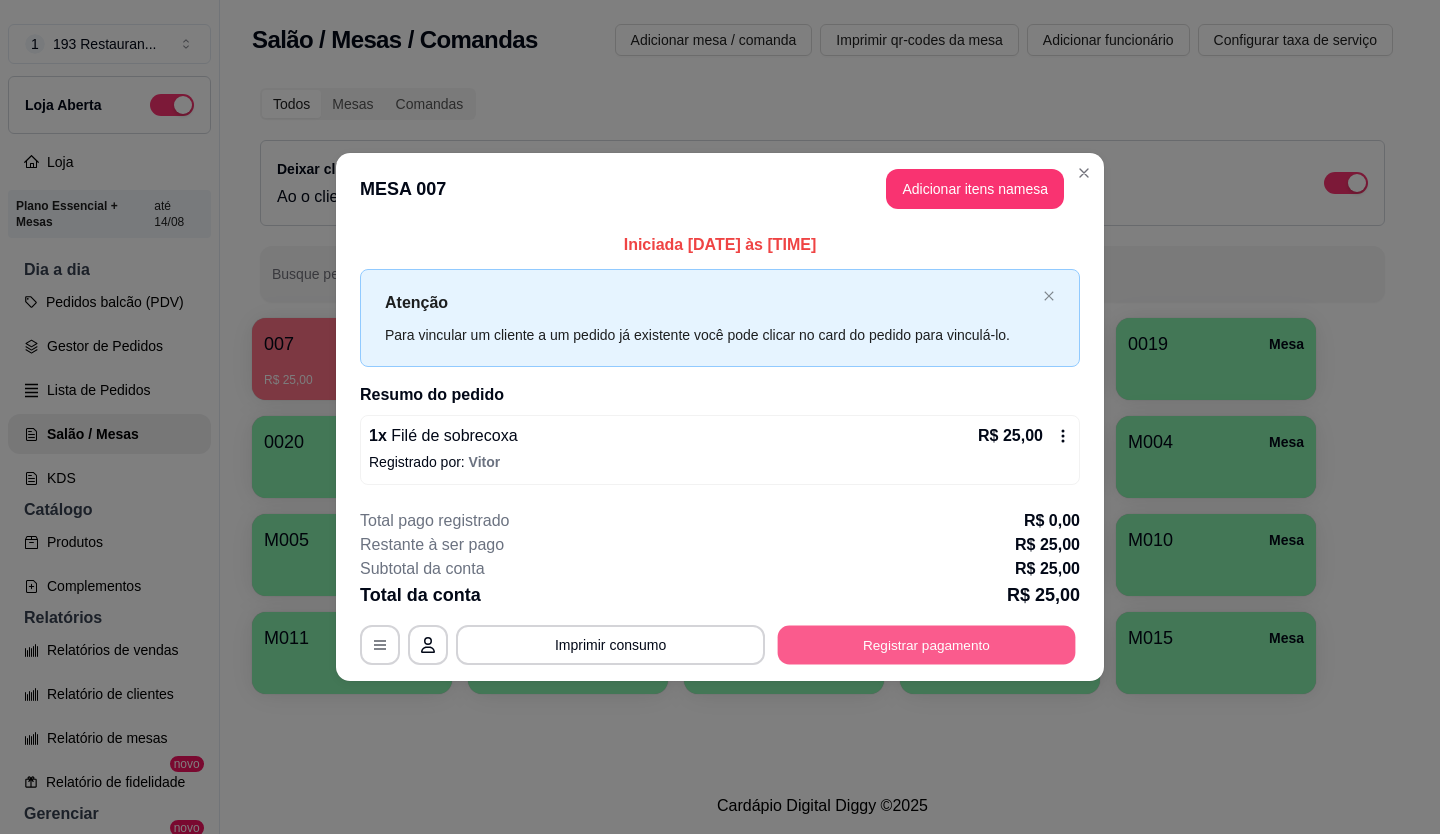 click on "Registrar pagamento" at bounding box center [927, 644] 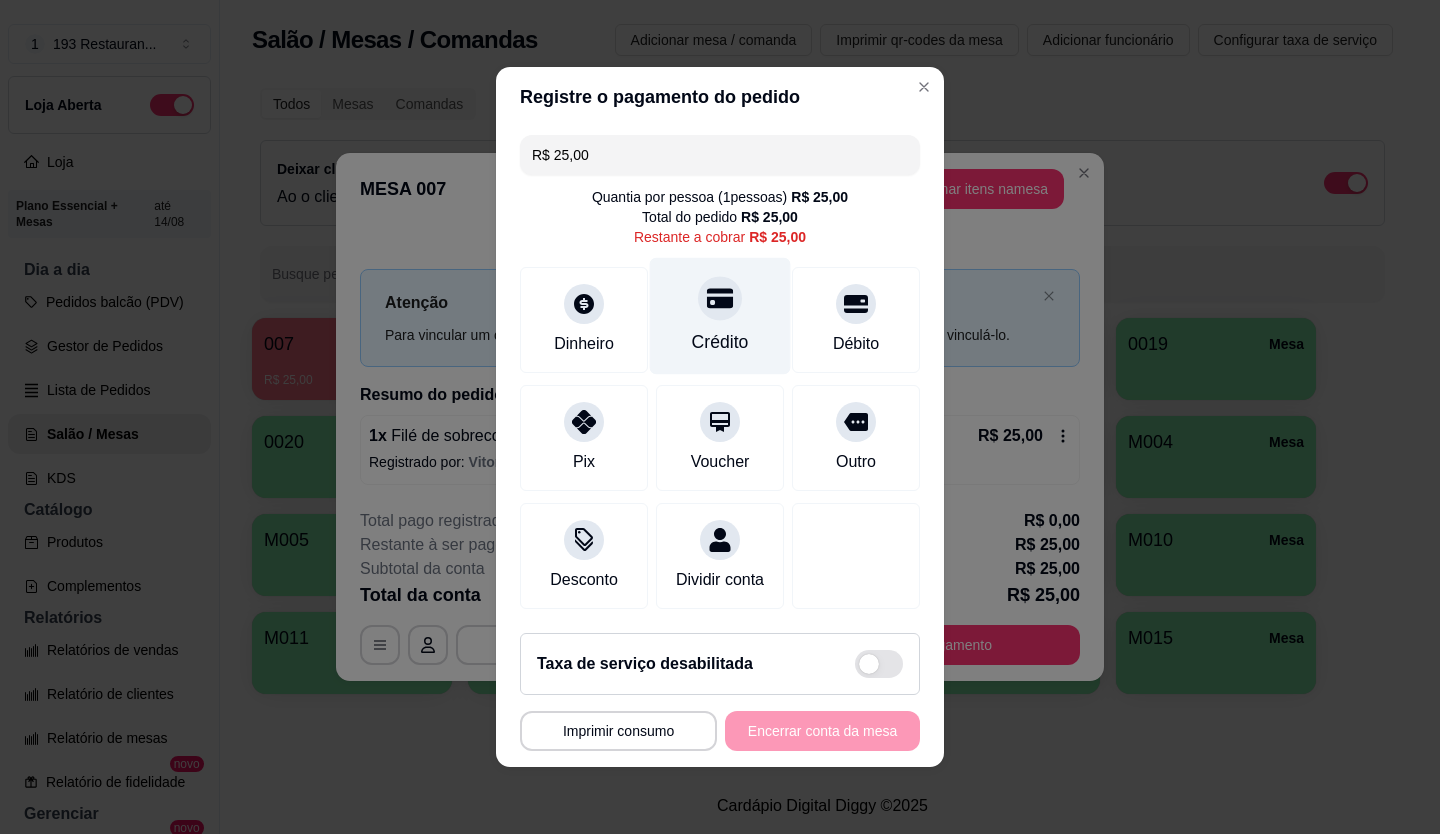 click on "Crédito" at bounding box center (720, 342) 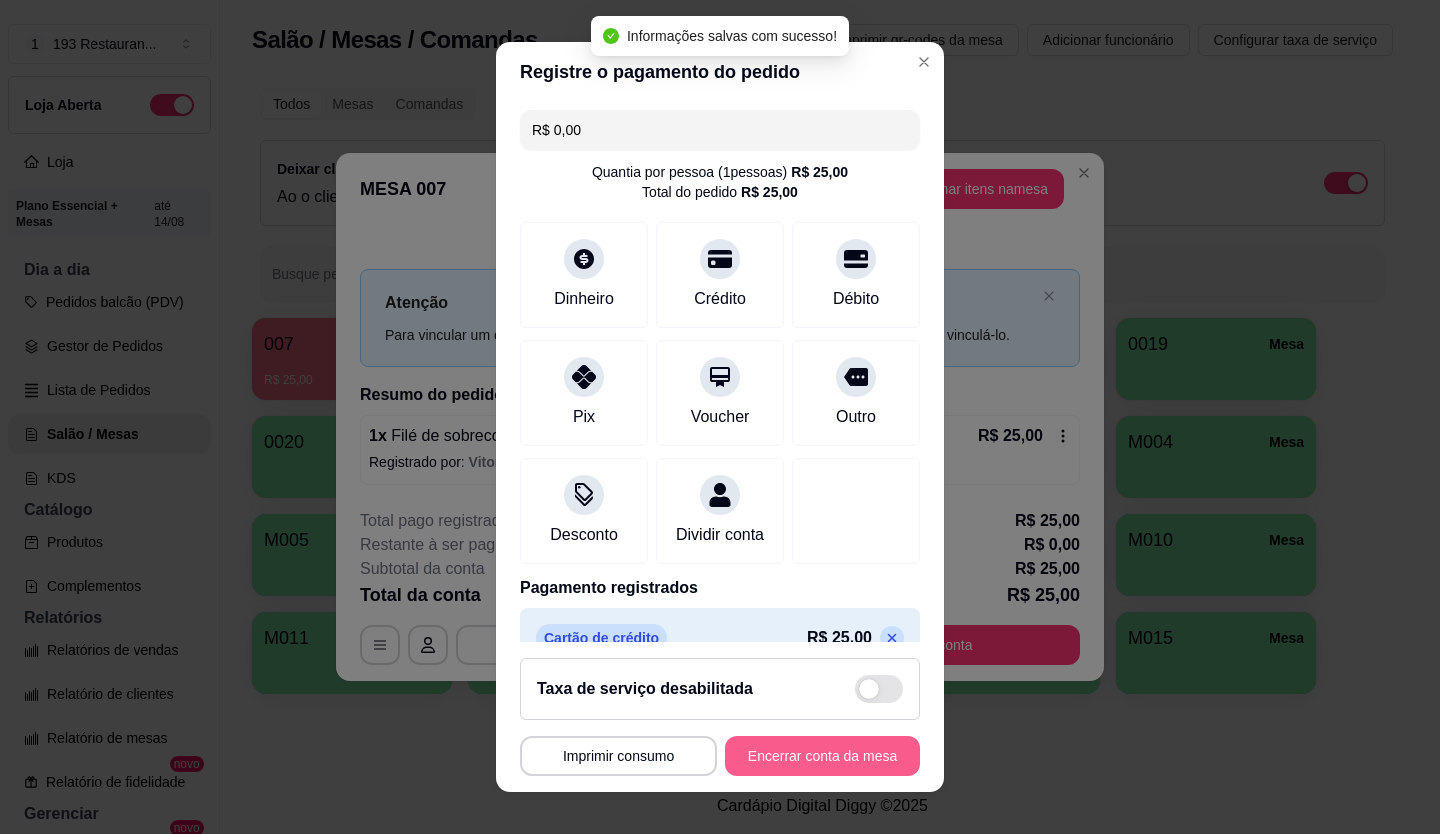 type on "R$ 0,00" 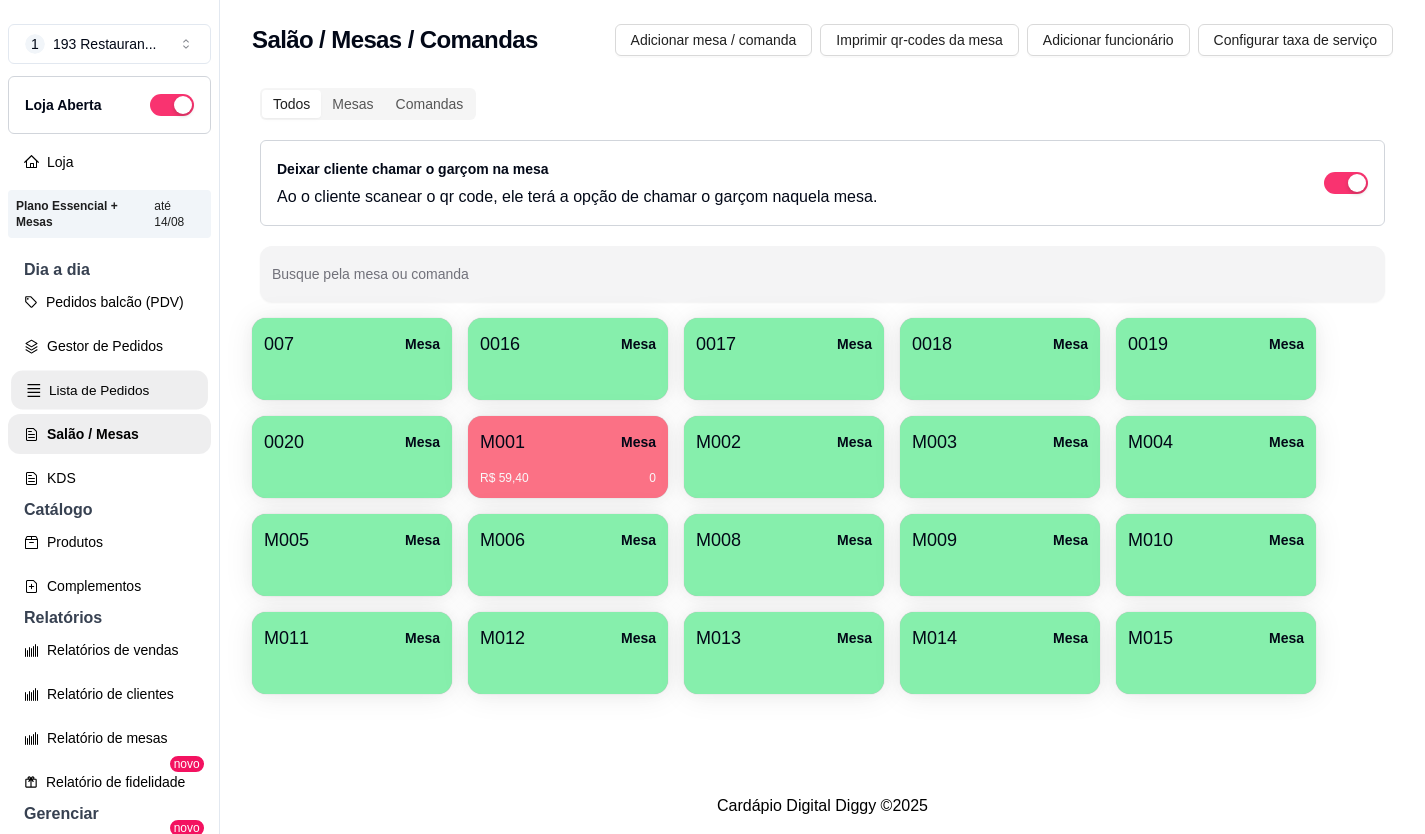 click on "Lista de Pedidos" at bounding box center [109, 390] 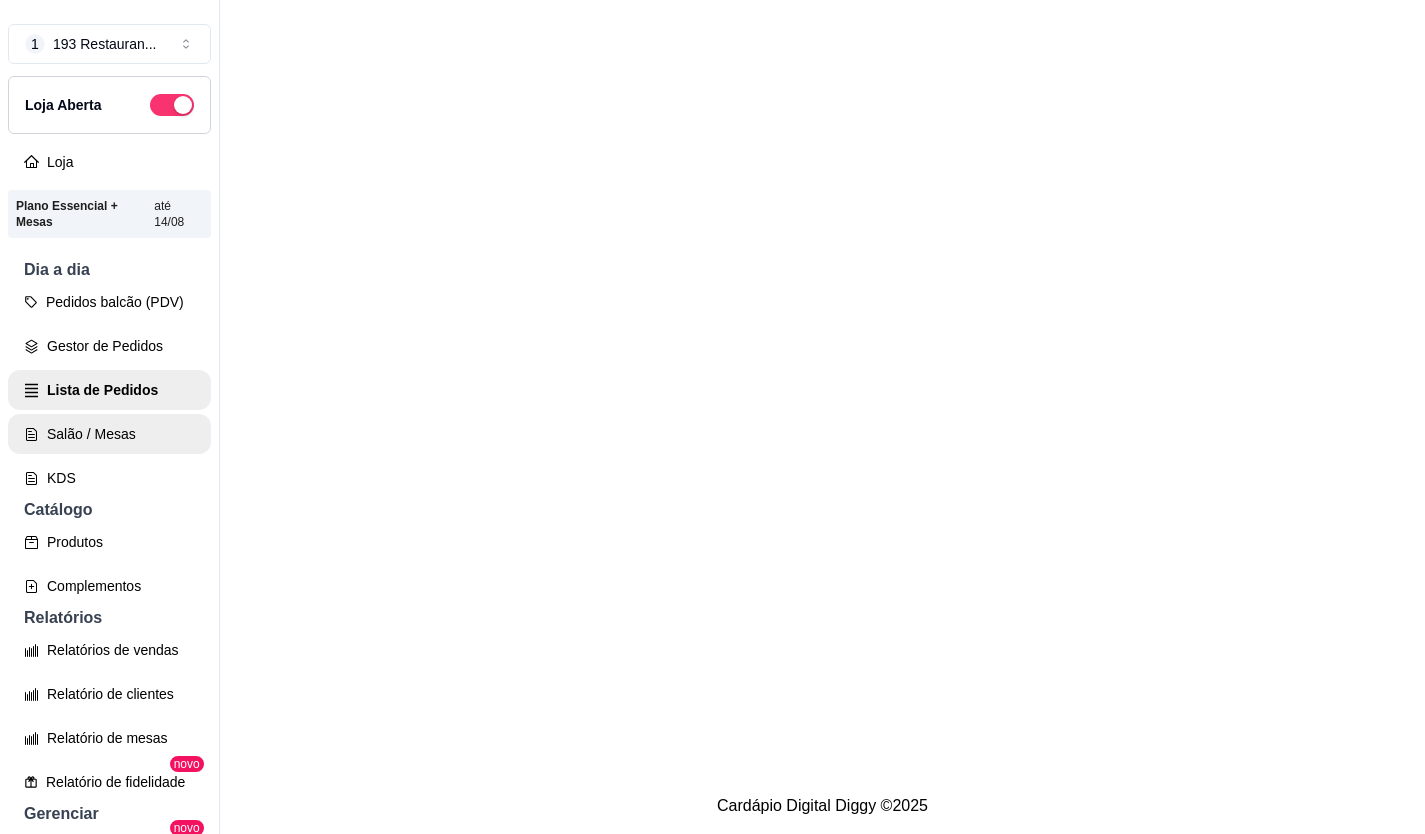 click on "Salão / Mesas" at bounding box center [109, 434] 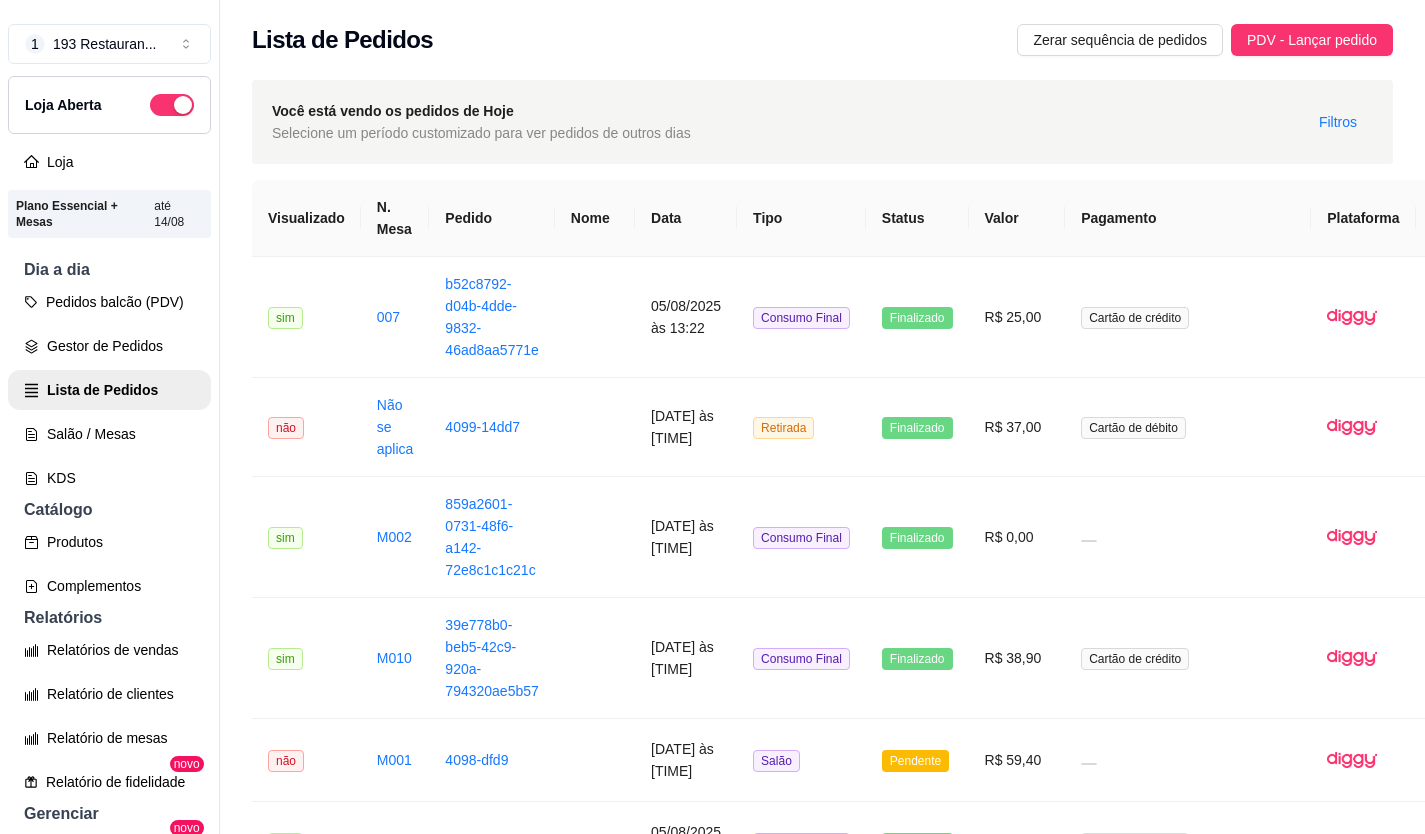 click on "Gestor de Pedidos" at bounding box center [109, 346] 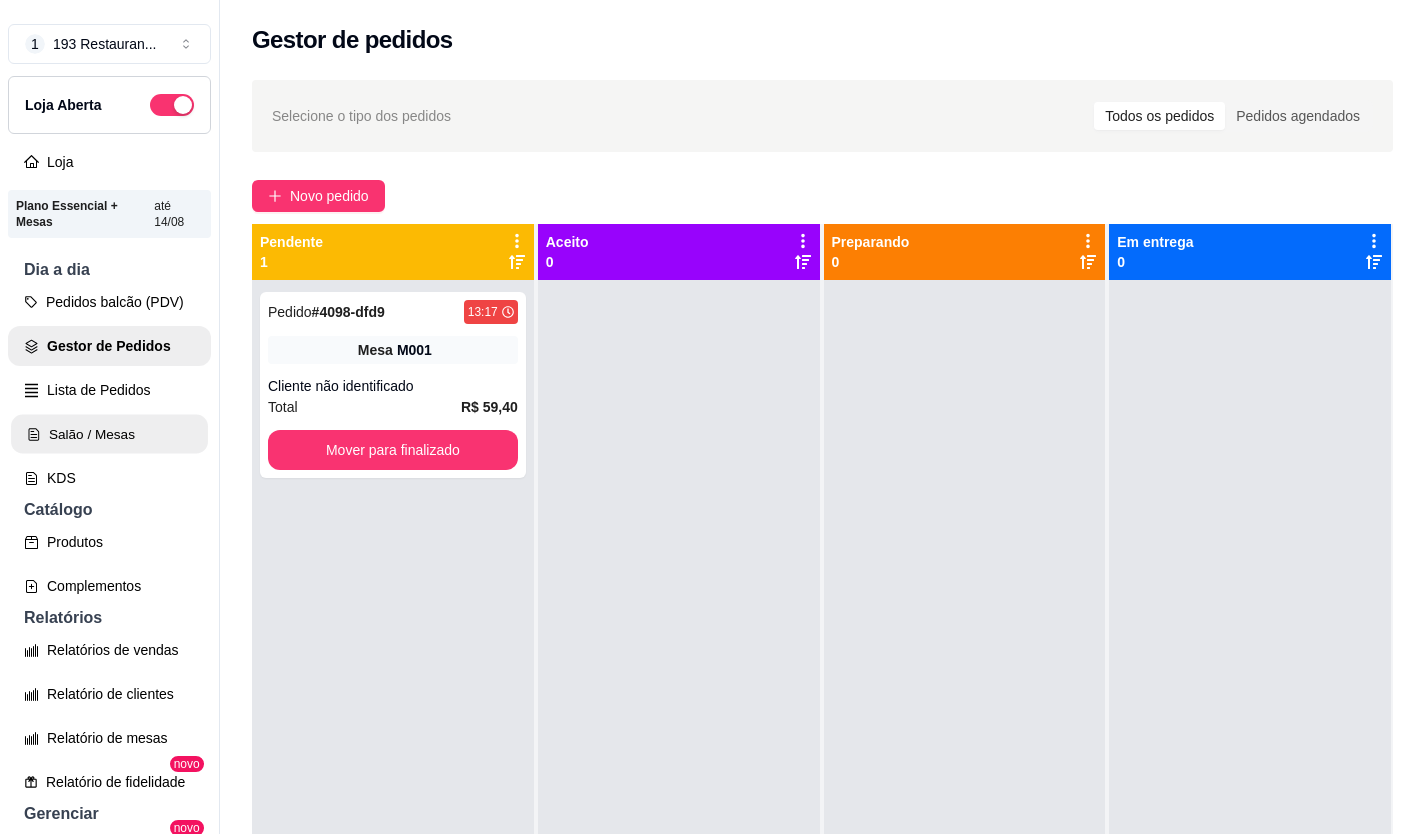 click on "Salão / Mesas" at bounding box center (109, 434) 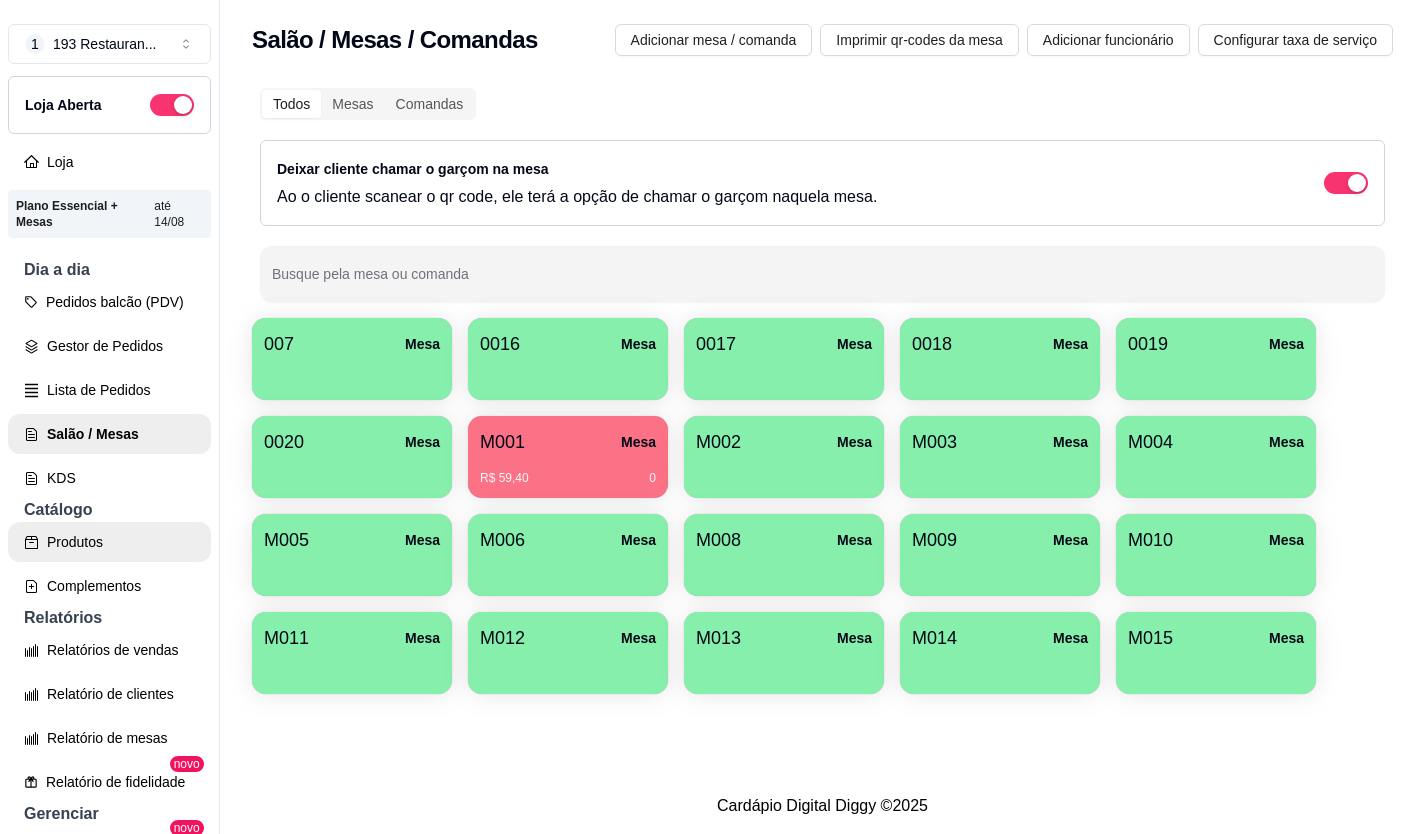 click on "Produtos" at bounding box center [109, 542] 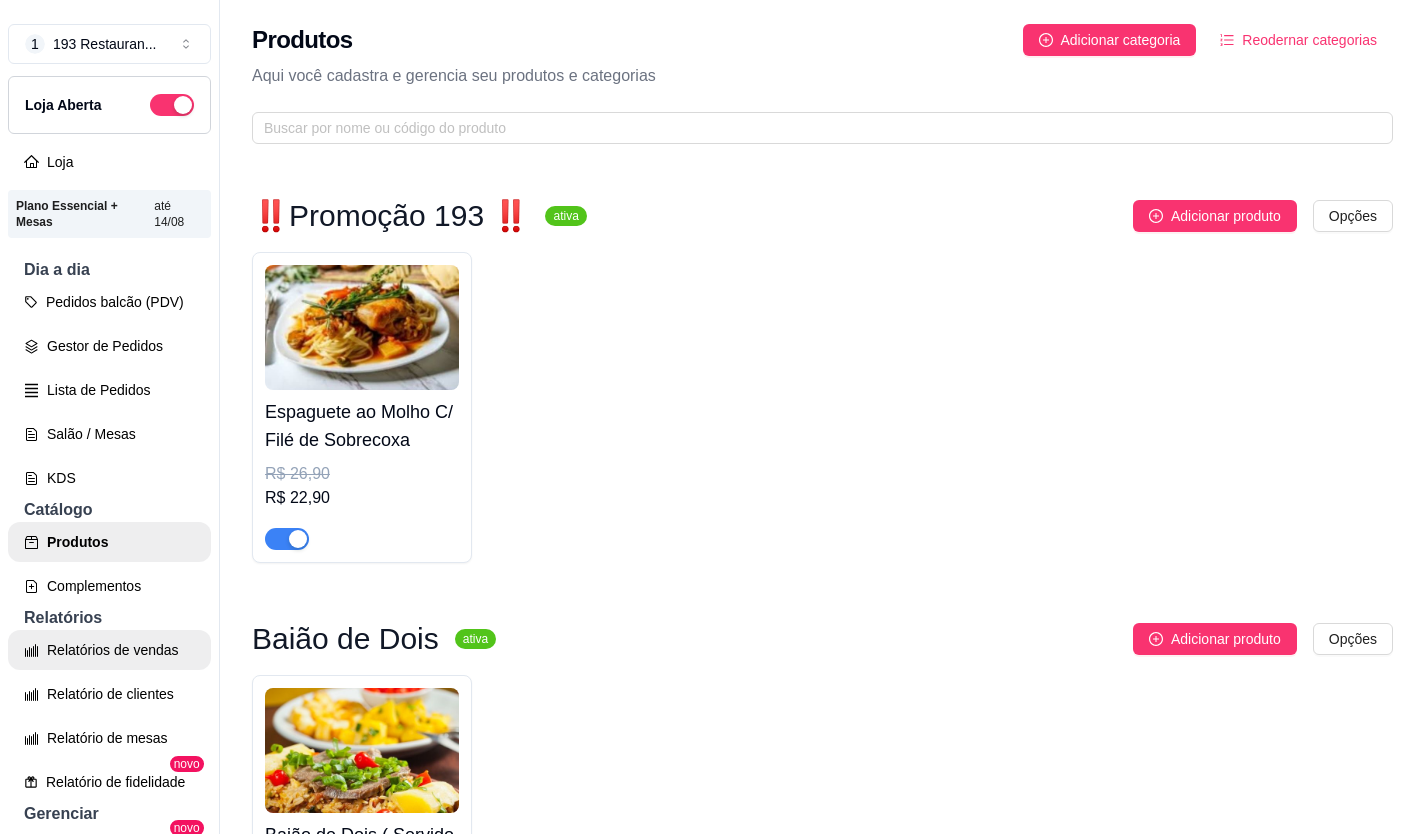 click on "Relatórios de vendas" at bounding box center [109, 650] 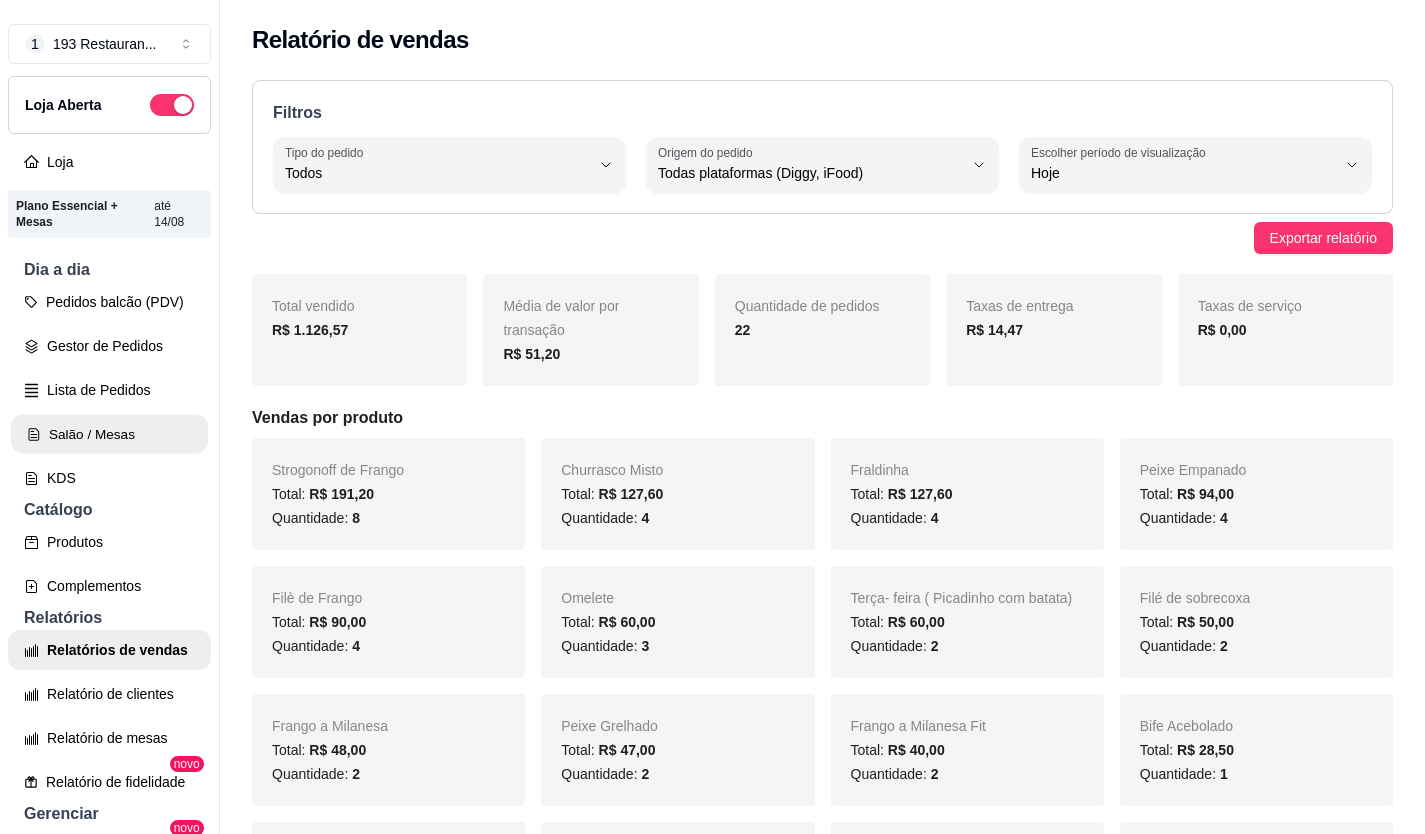 click on "Salão / Mesas" at bounding box center [109, 434] 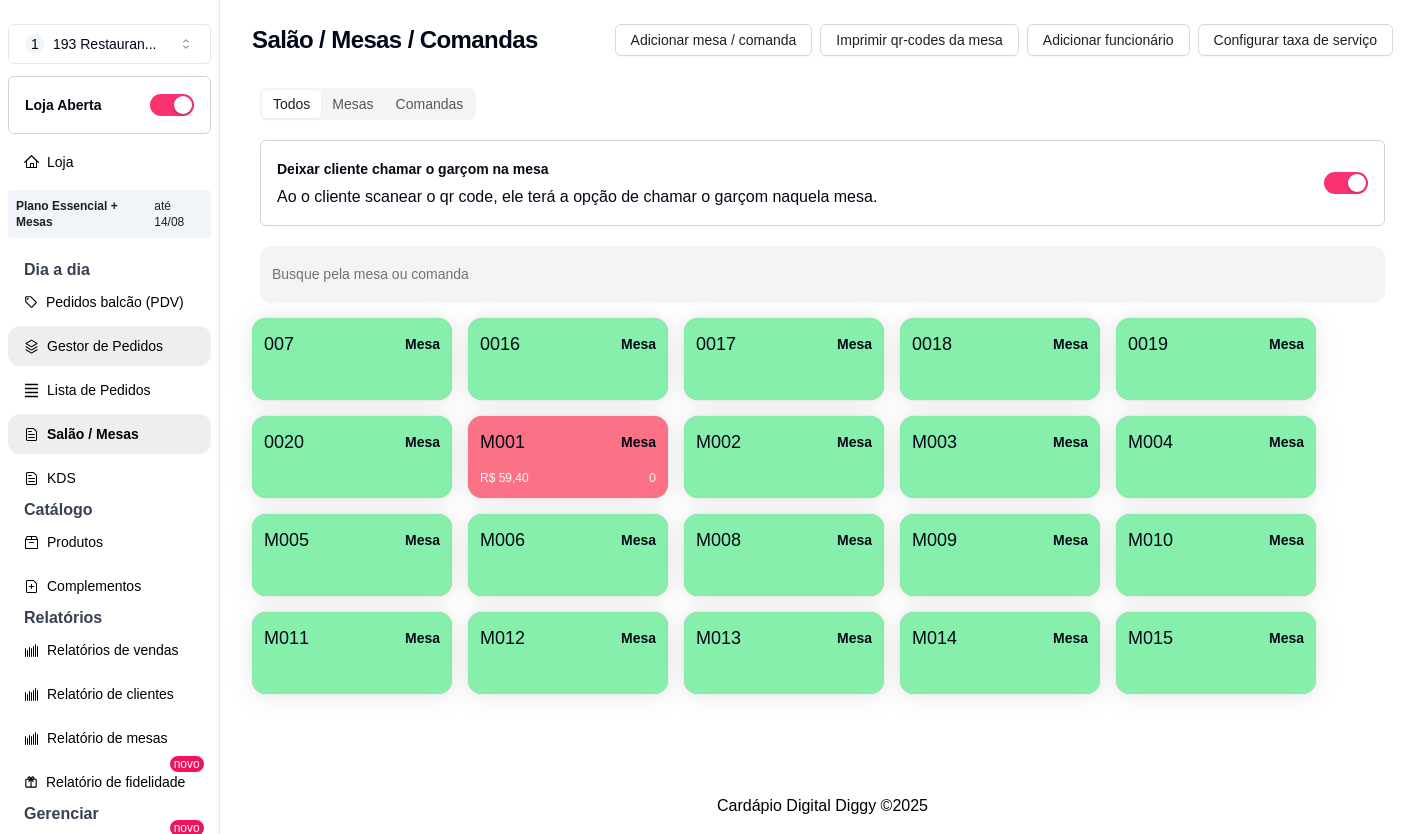 click on "Gestor de Pedidos" at bounding box center [109, 346] 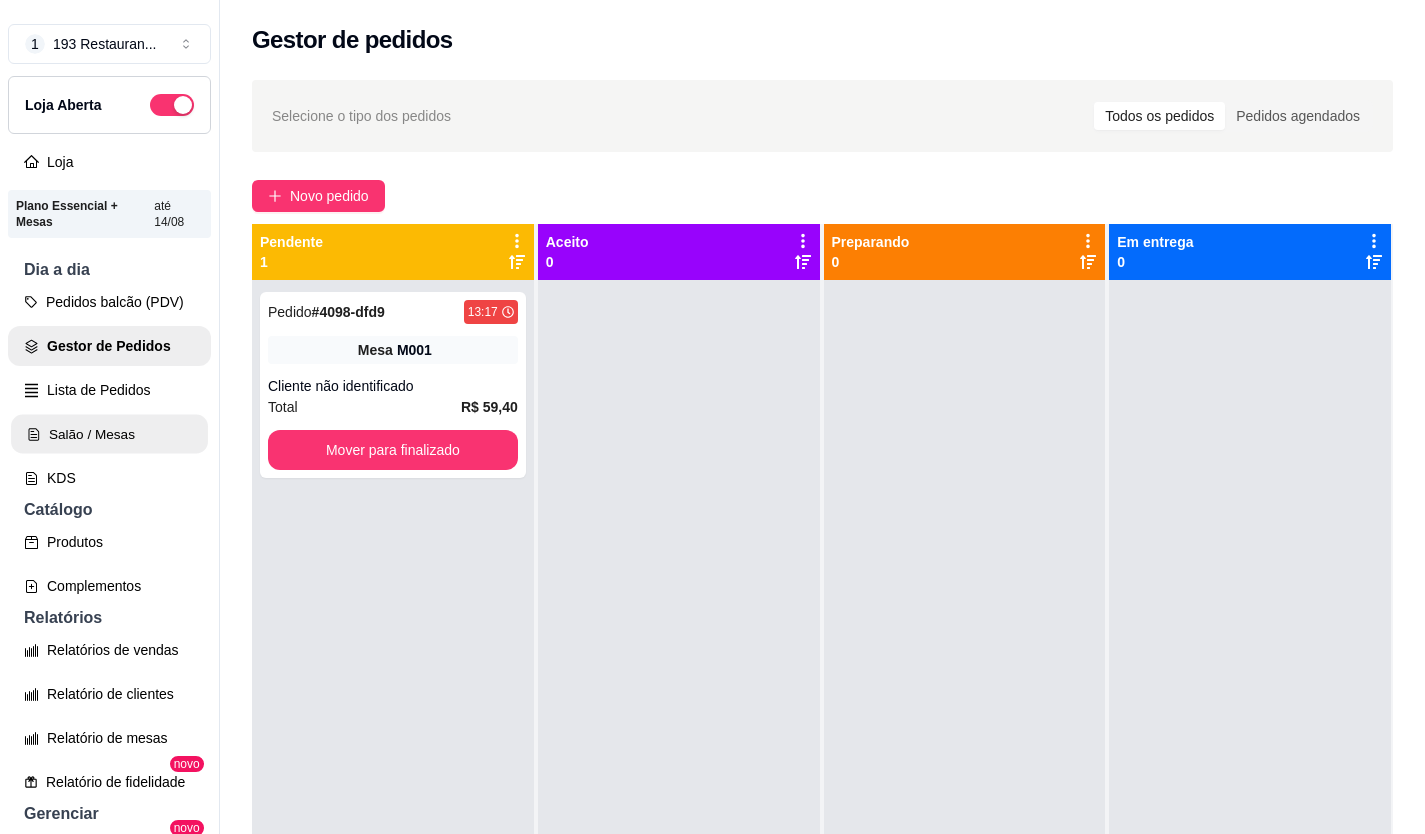 click on "Salão / Mesas" at bounding box center (109, 434) 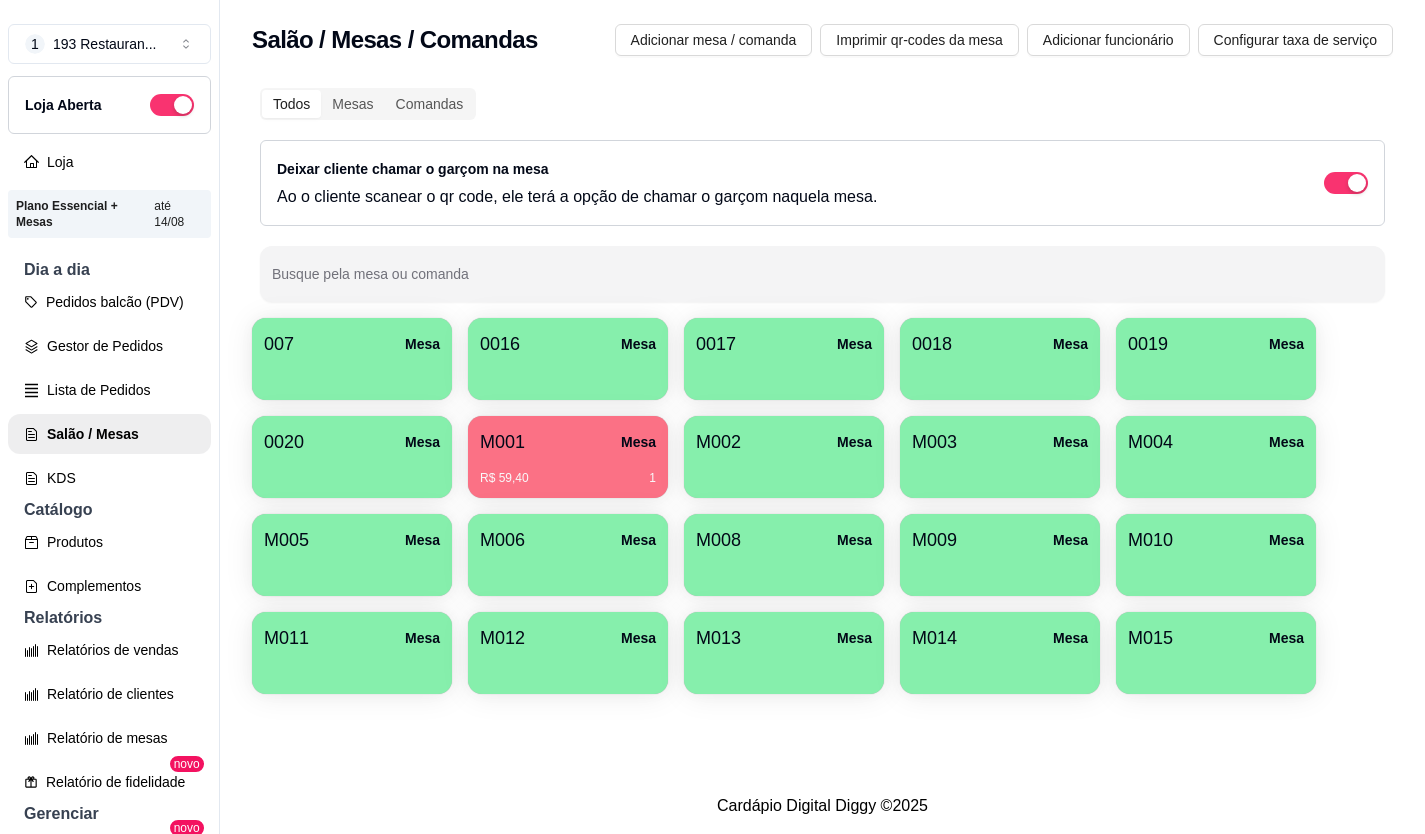 click on "M001 Mesa" at bounding box center [568, 442] 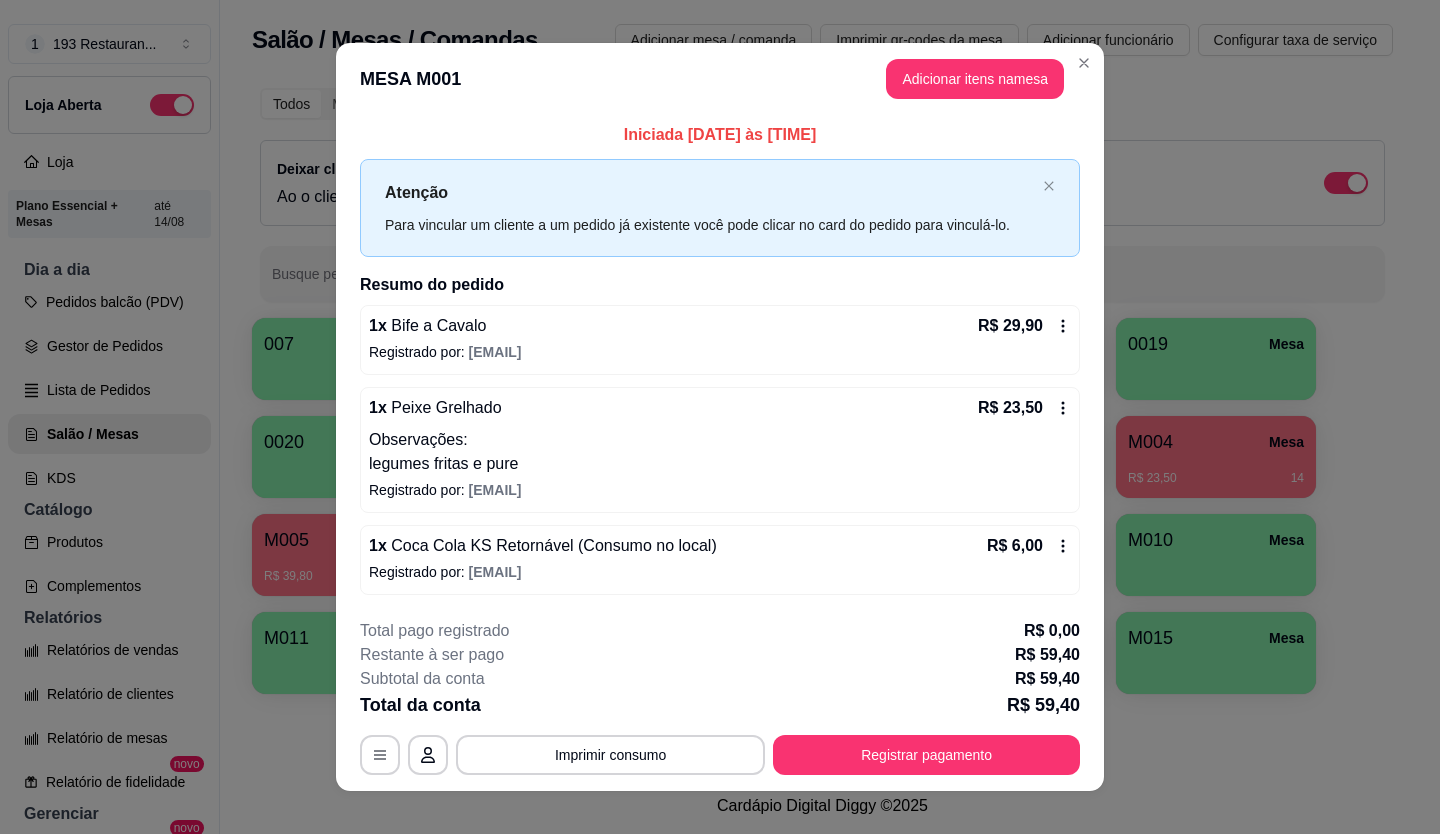 click on "Registrar pagamento" at bounding box center [926, 755] 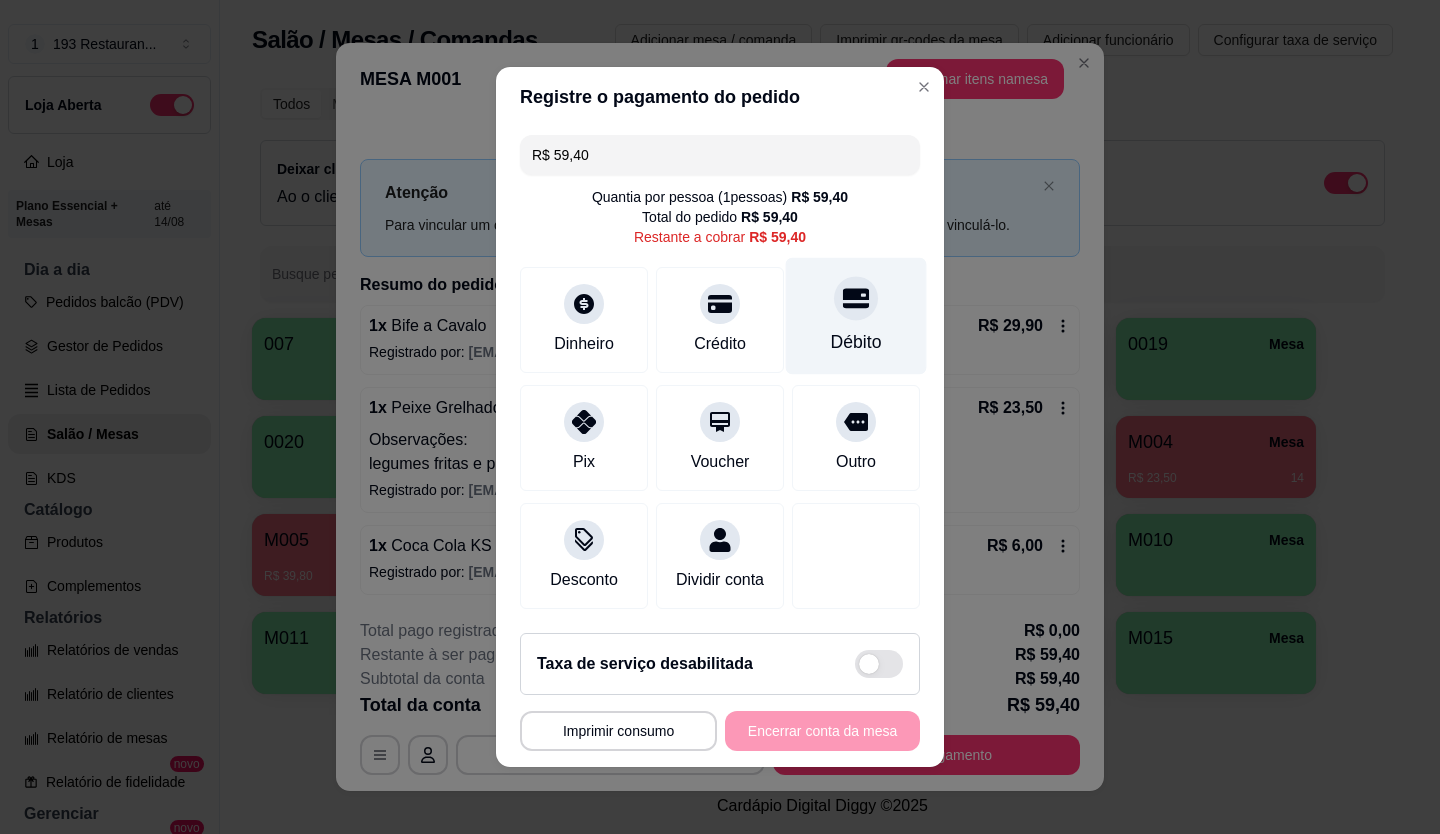 click at bounding box center [856, 298] 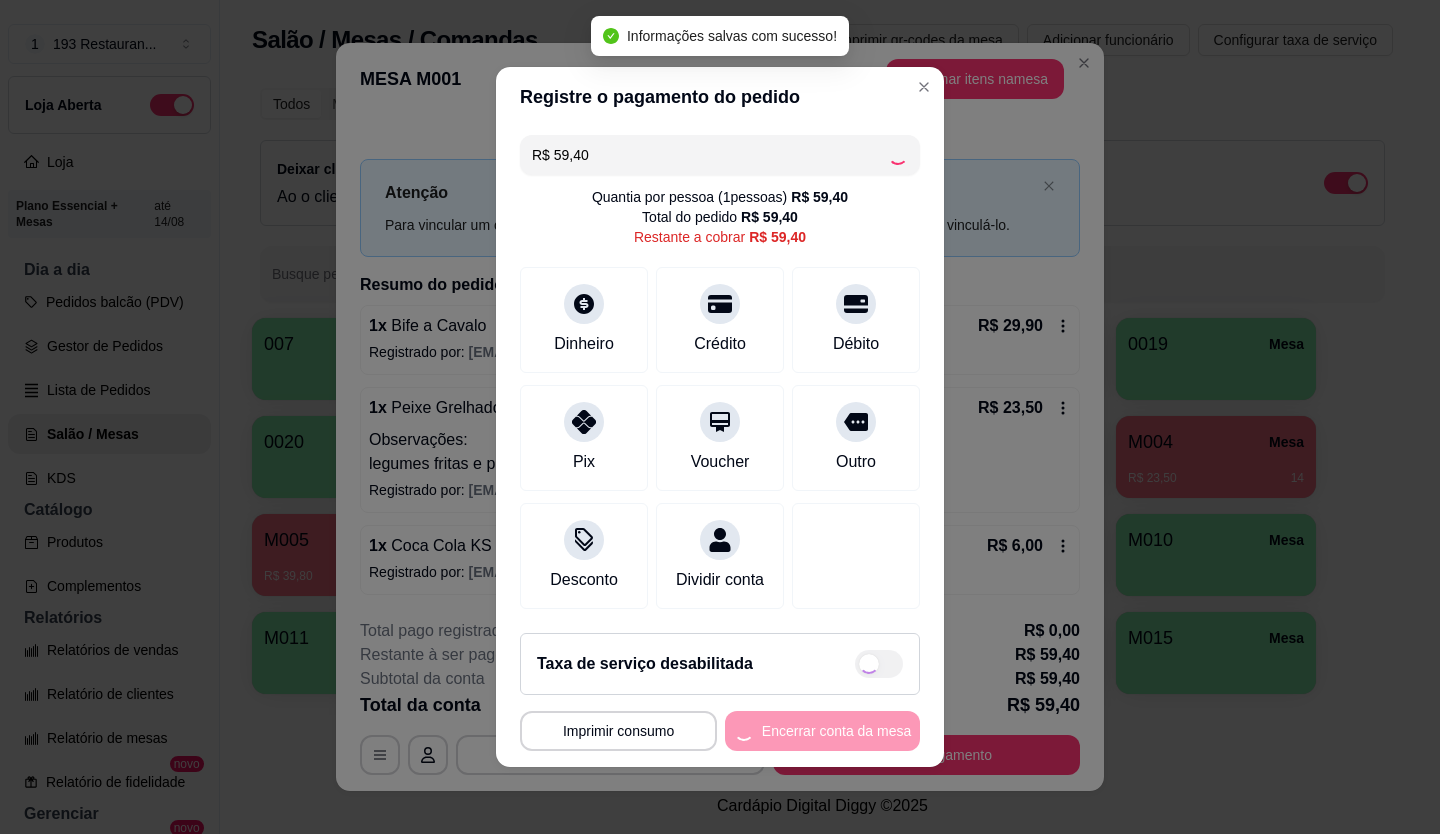type on "R$ 0,00" 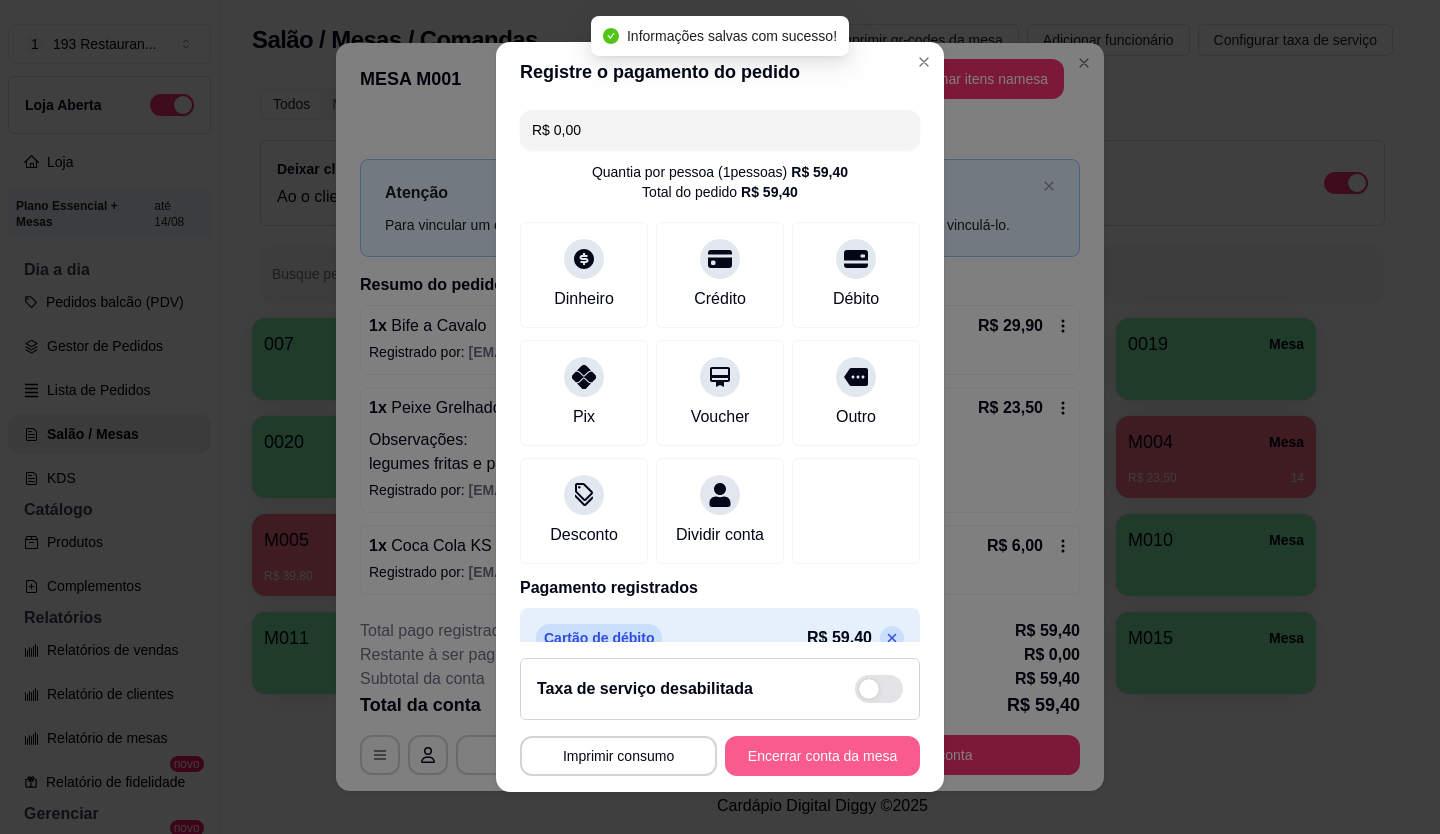 click on "Encerrar conta da mesa" at bounding box center (822, 756) 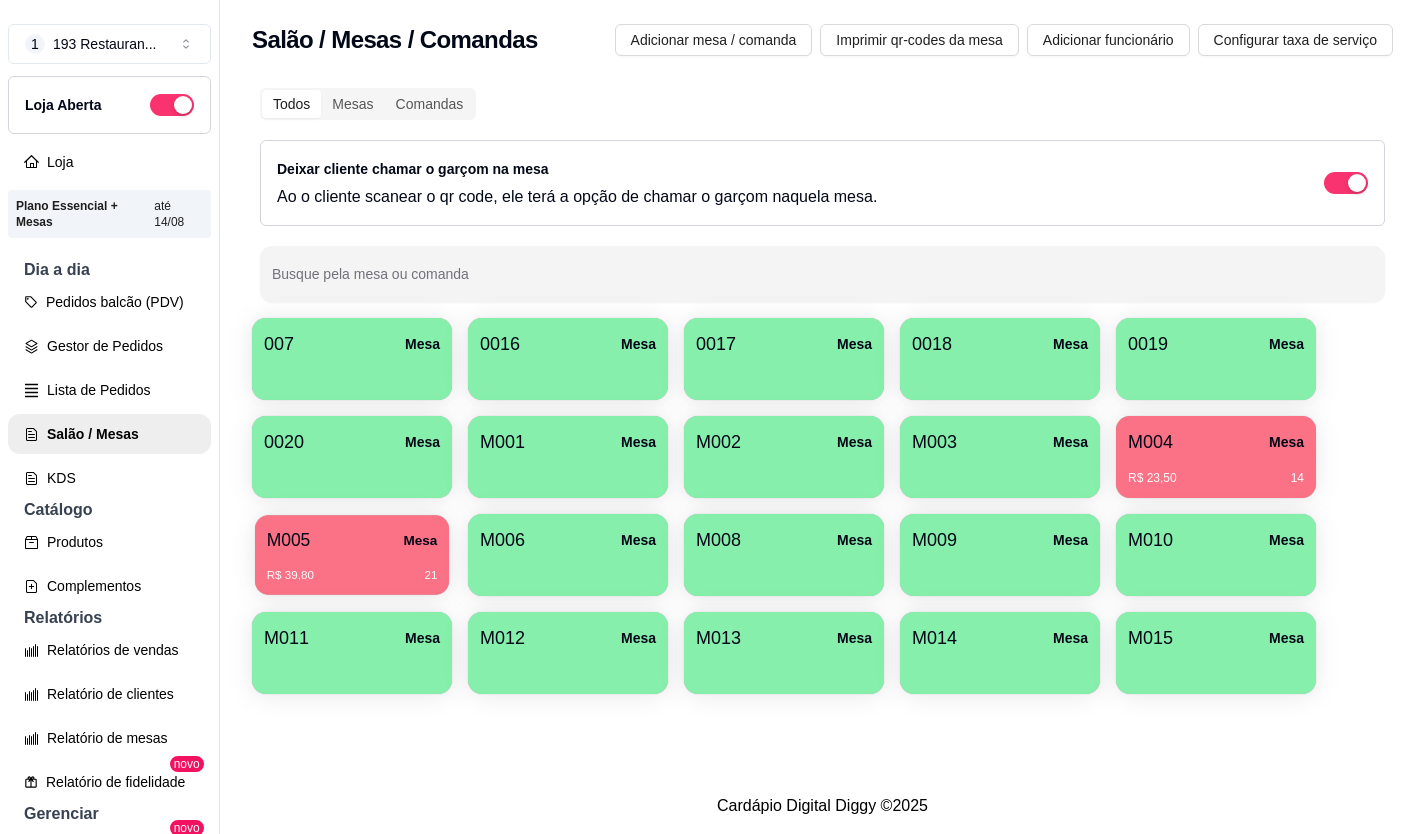 click on "M005 Mesa R$ 39,80 21" at bounding box center [352, 555] 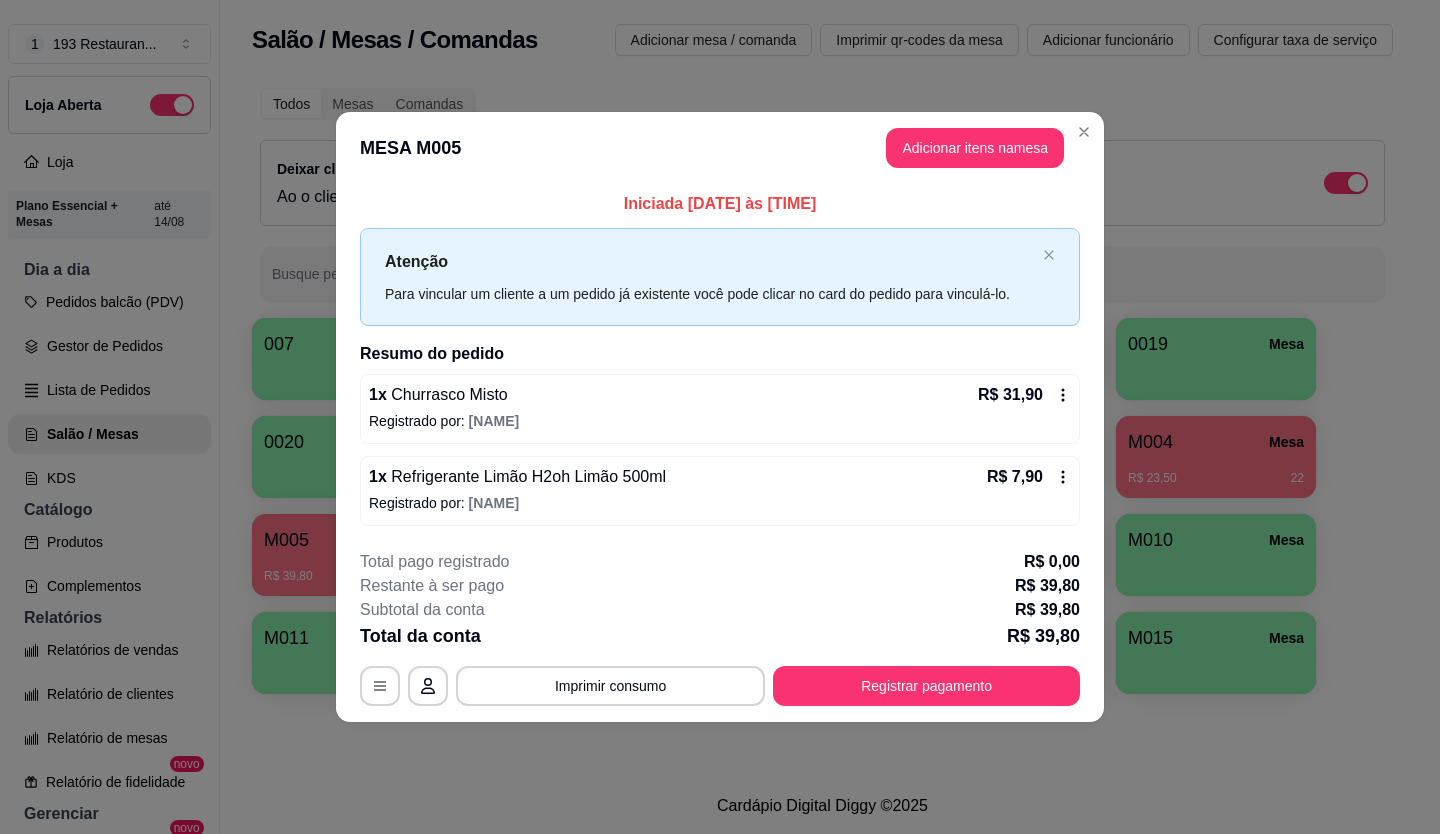 click on "**********" at bounding box center (720, 628) 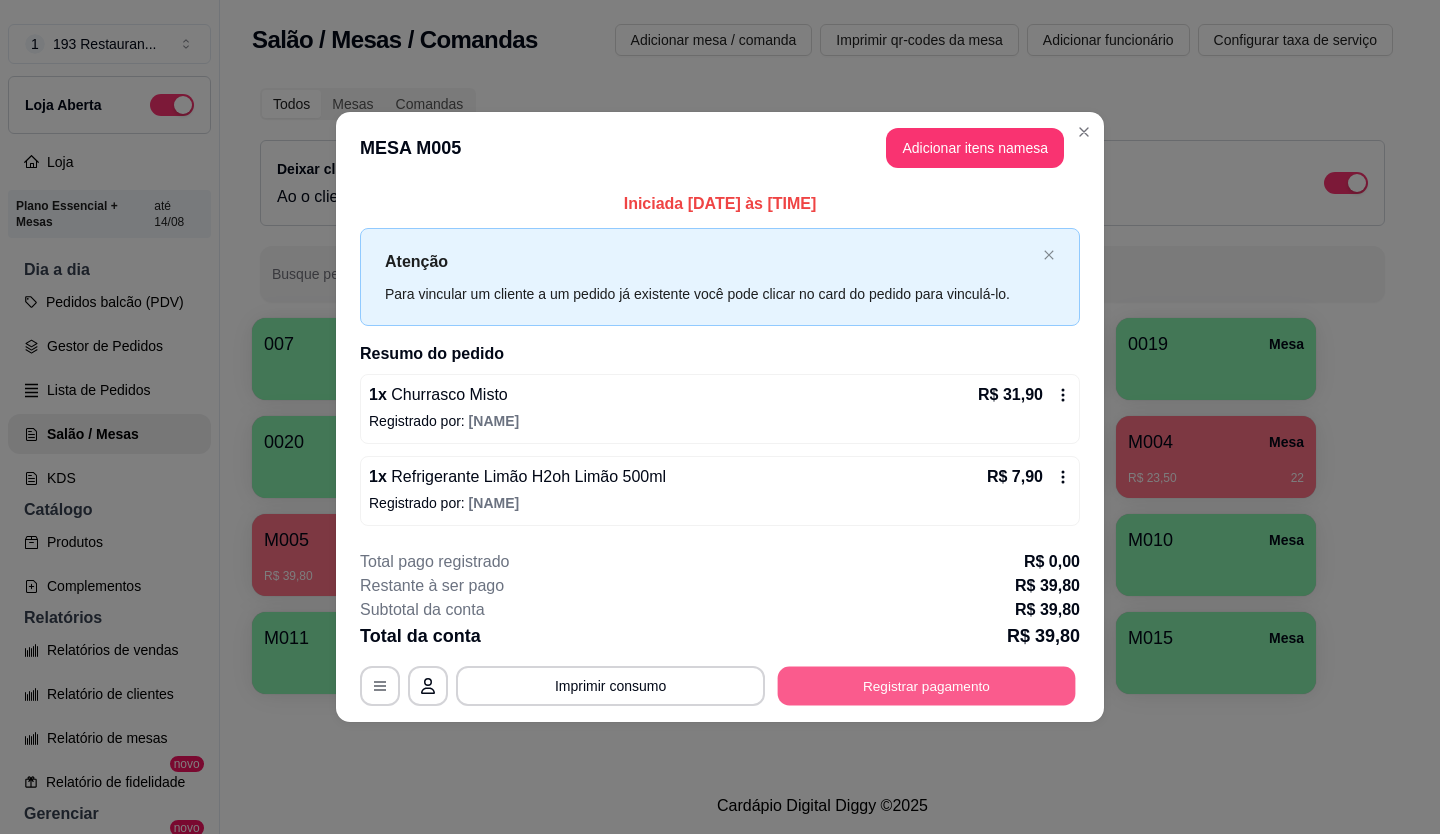 click on "Registrar pagamento" at bounding box center [927, 685] 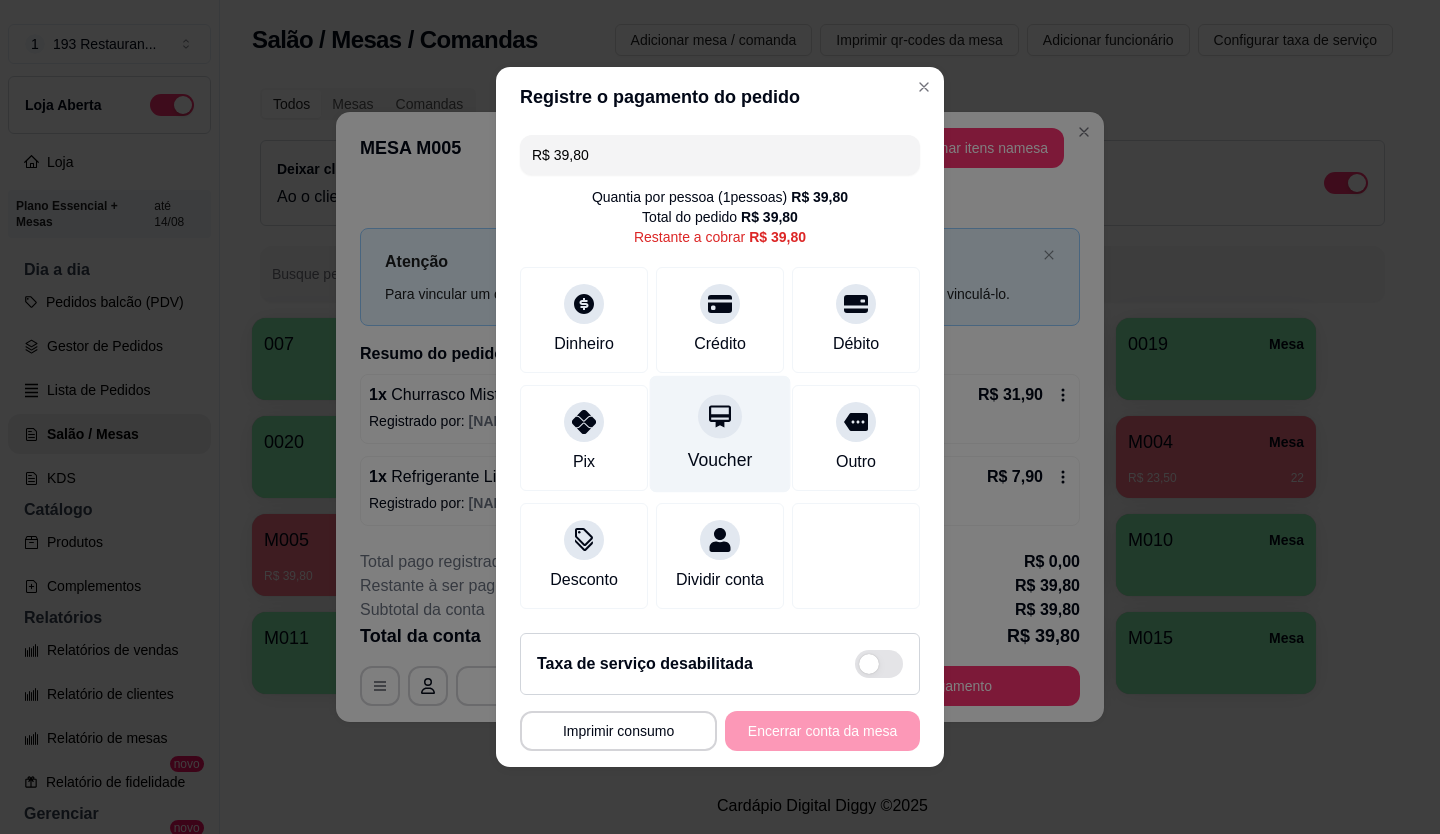 click at bounding box center [720, 416] 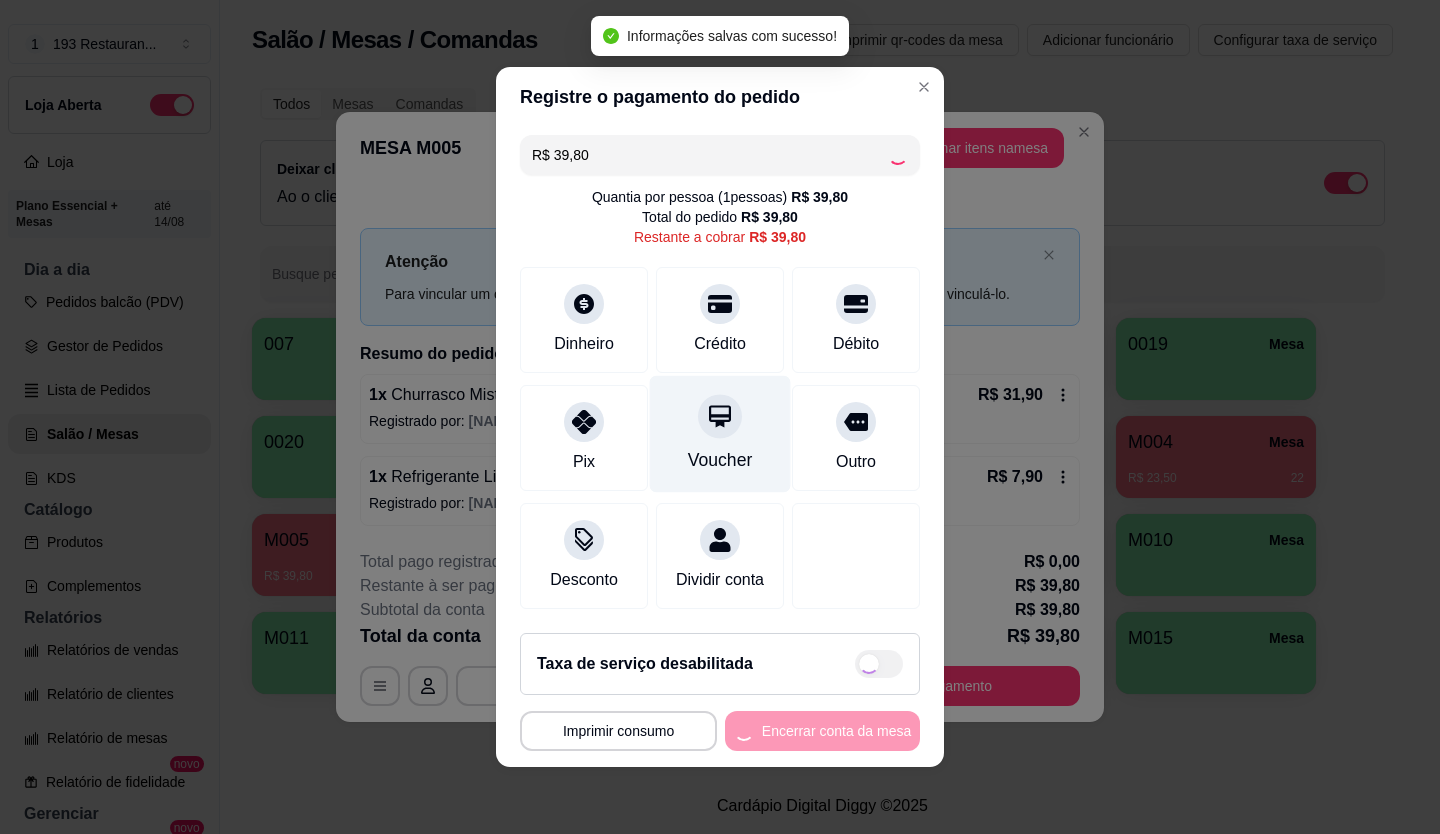 type on "R$ 0,00" 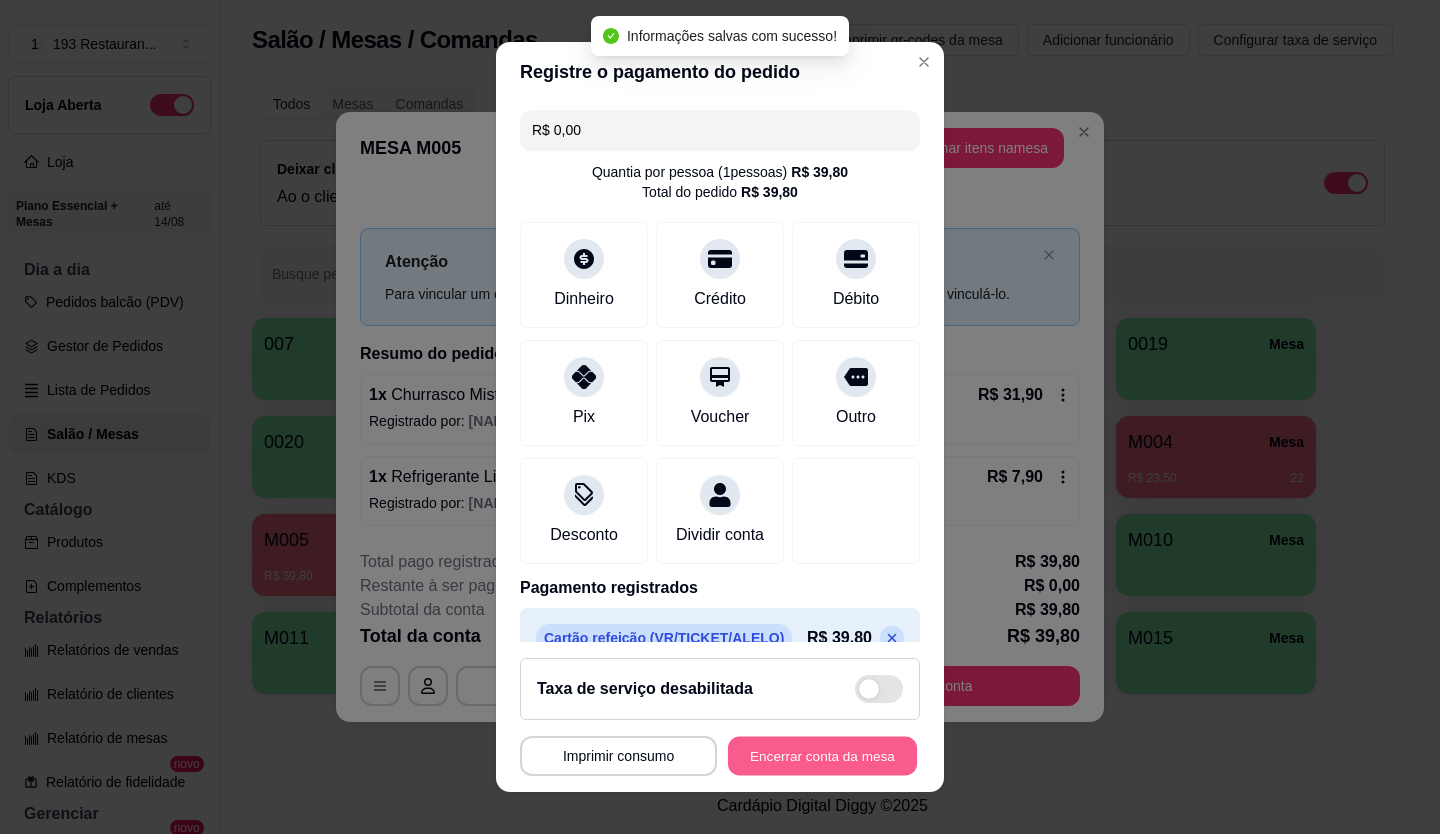 click on "Encerrar conta da mesa" at bounding box center (822, 756) 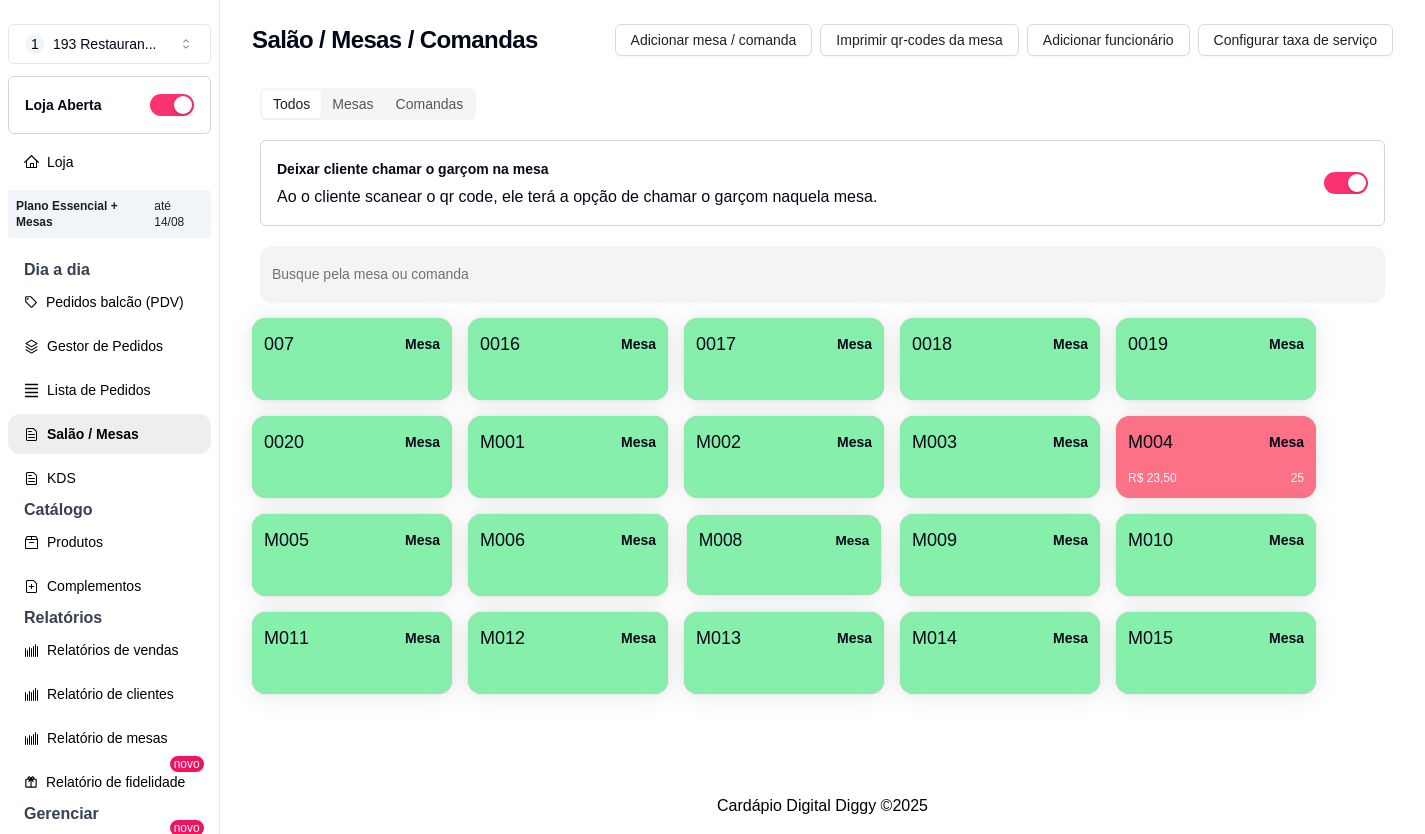 click on "M008 Mesa" at bounding box center [784, 540] 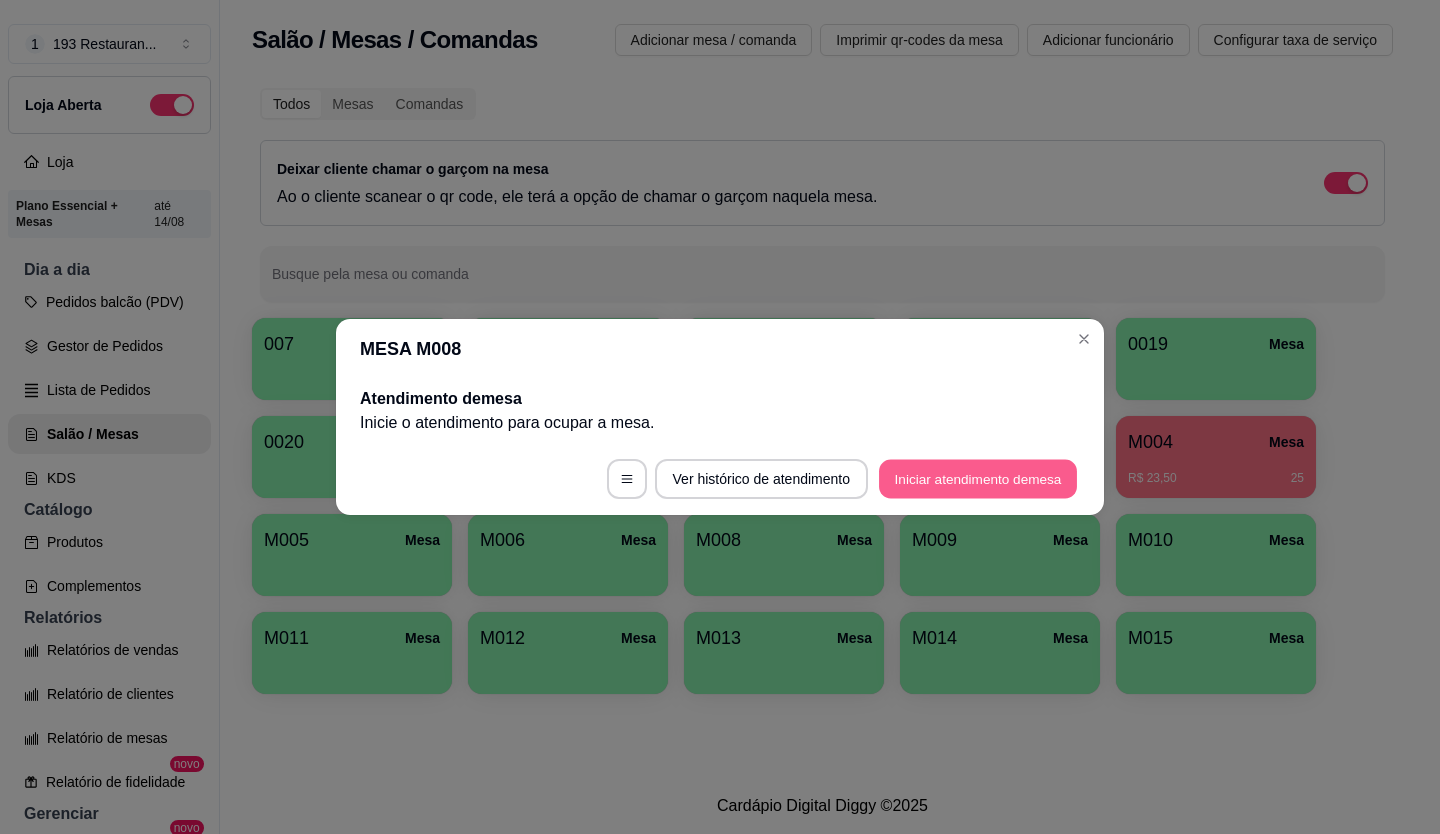 click on "Iniciar atendimento de  mesa" at bounding box center (978, 479) 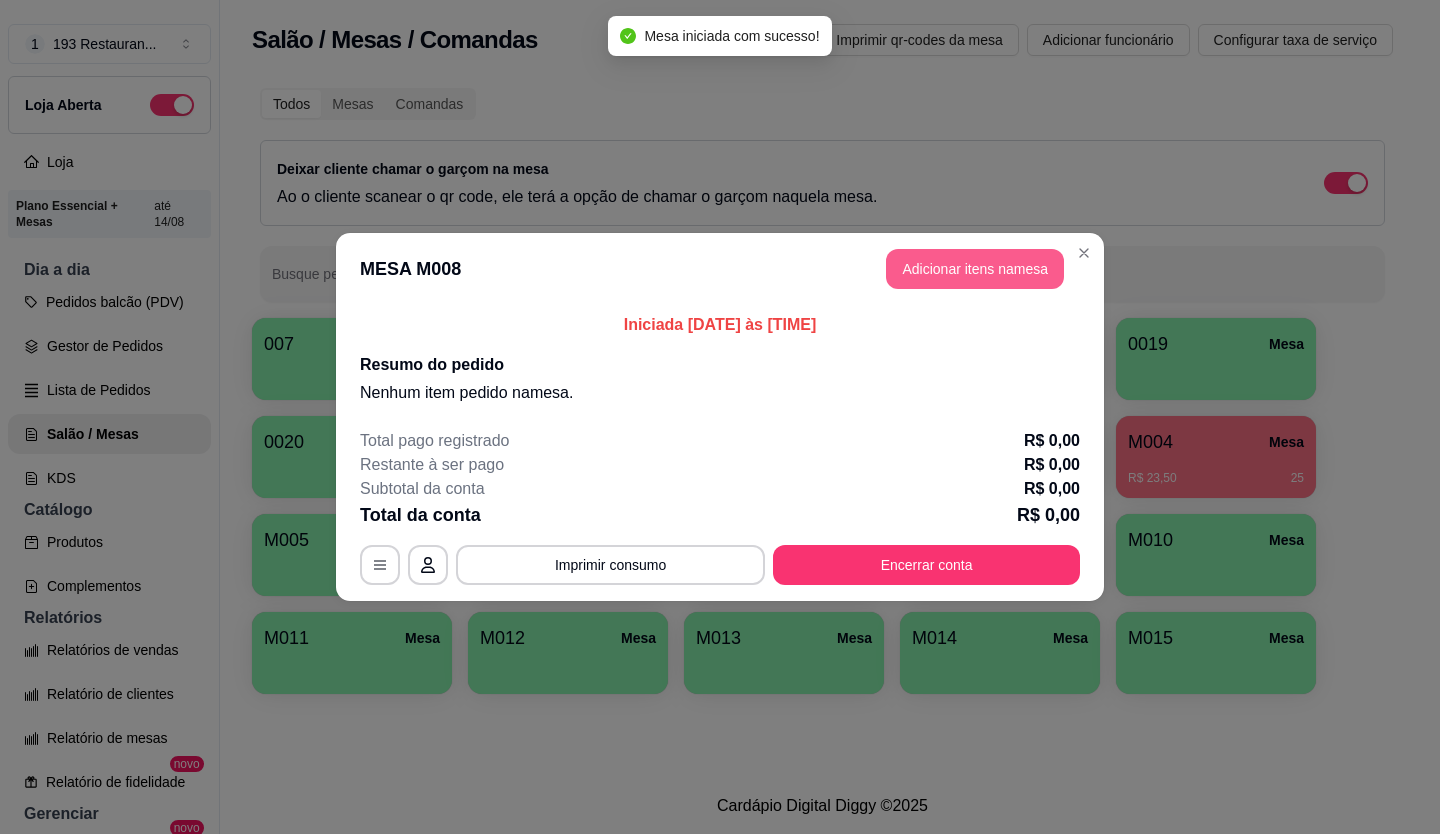 click on "Adicionar itens na  mesa" at bounding box center [975, 269] 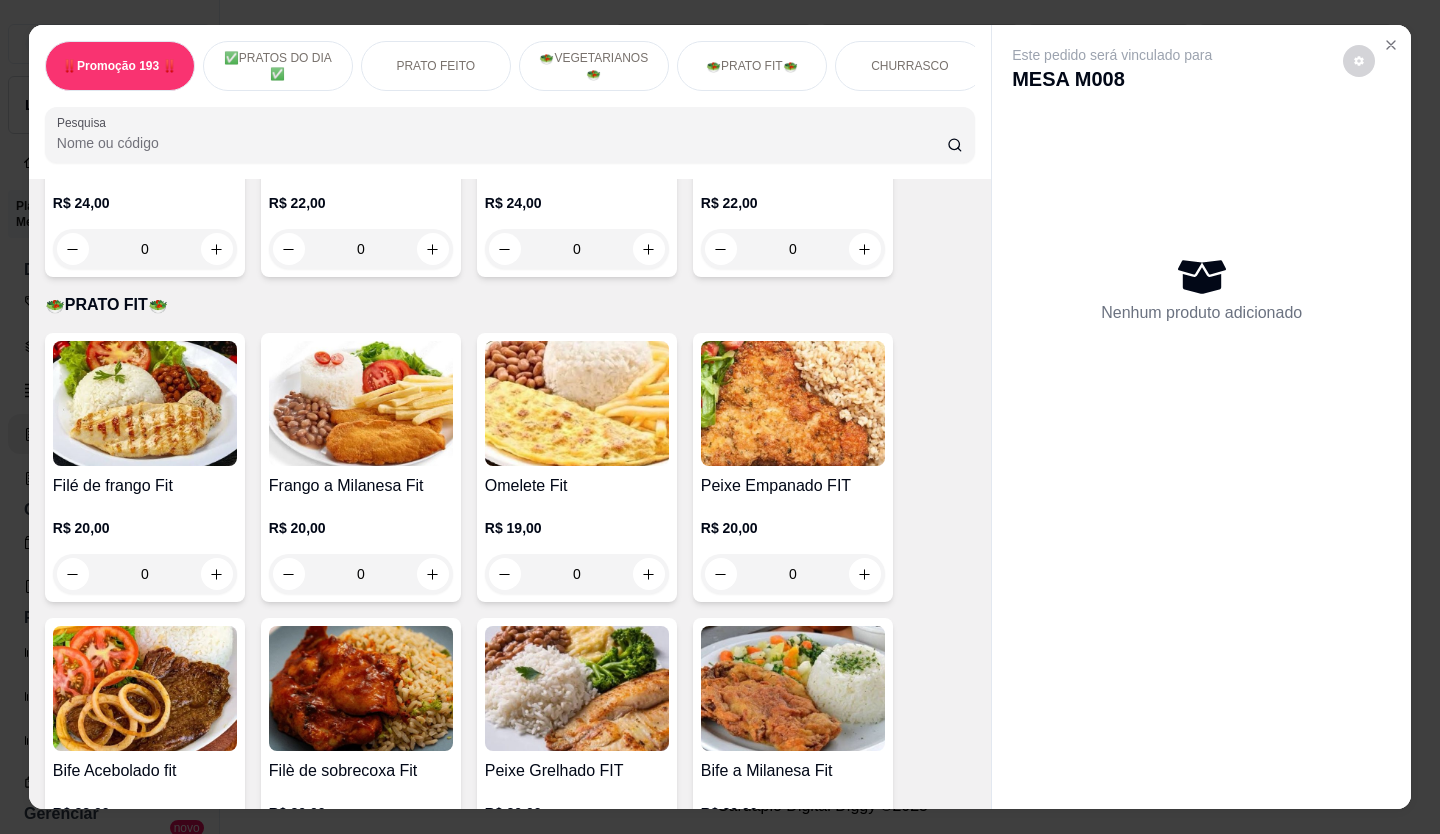 scroll, scrollTop: 2900, scrollLeft: 0, axis: vertical 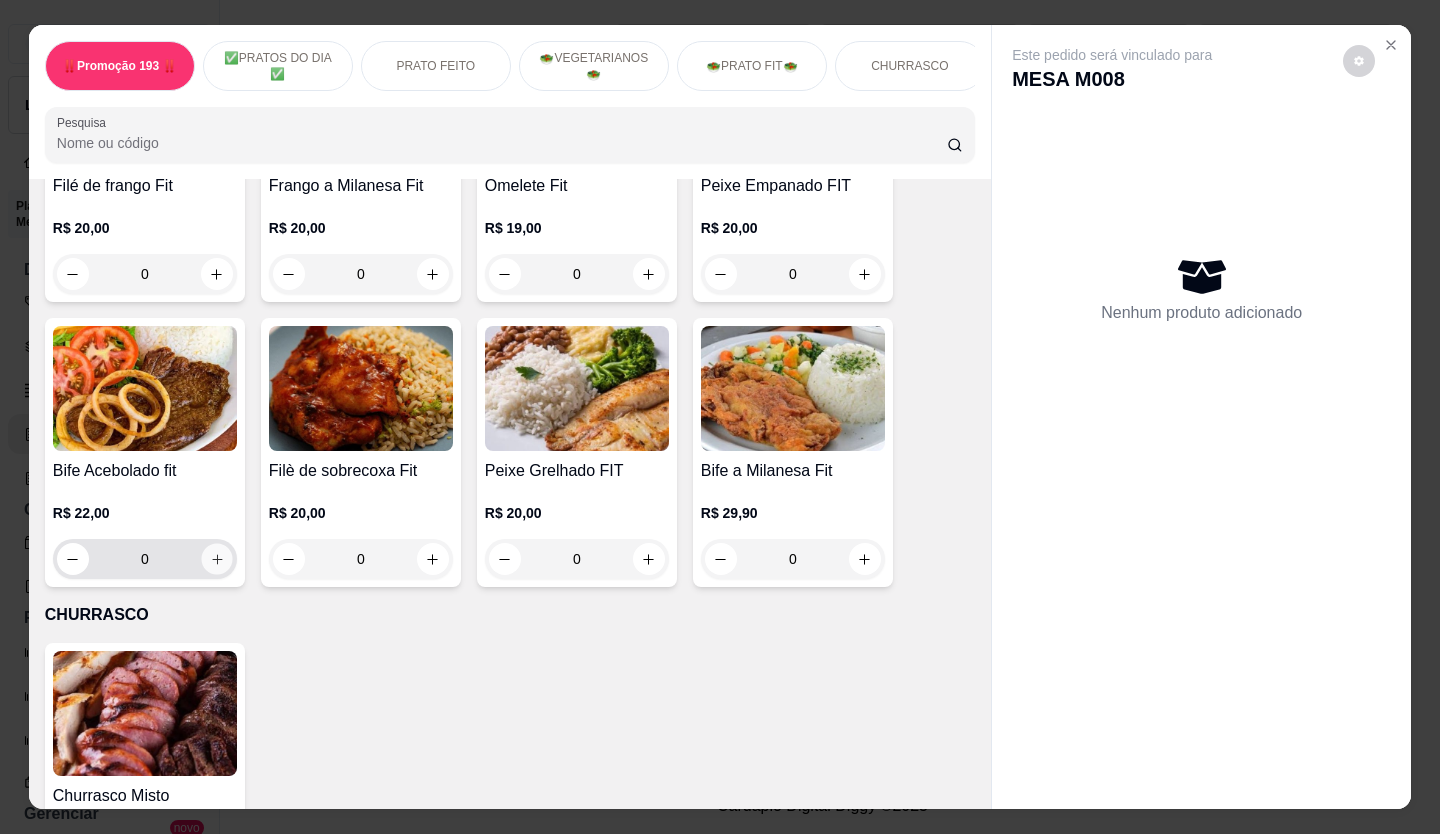 click at bounding box center [216, 559] 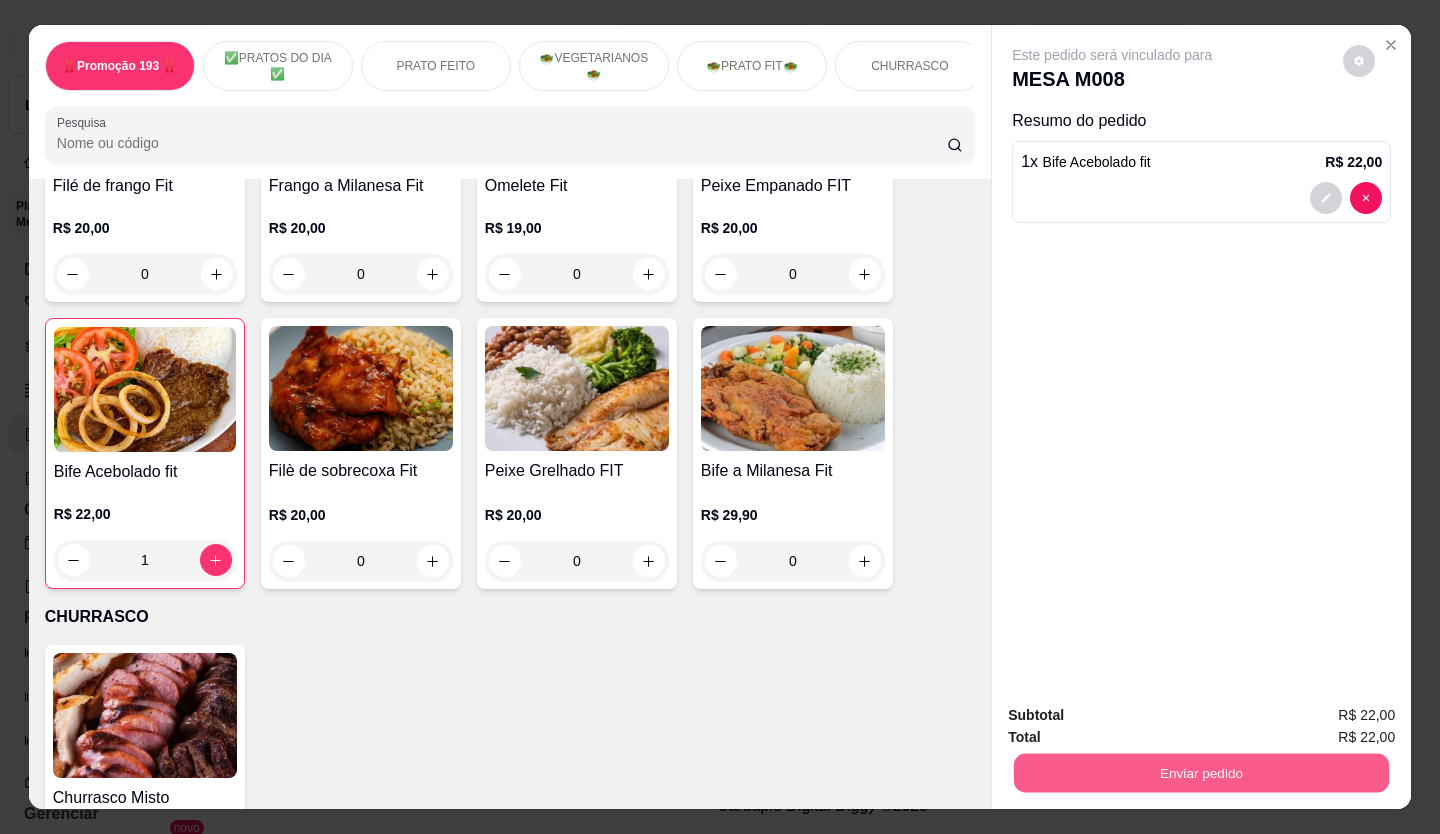 click on "Enviar pedido" at bounding box center [1201, 773] 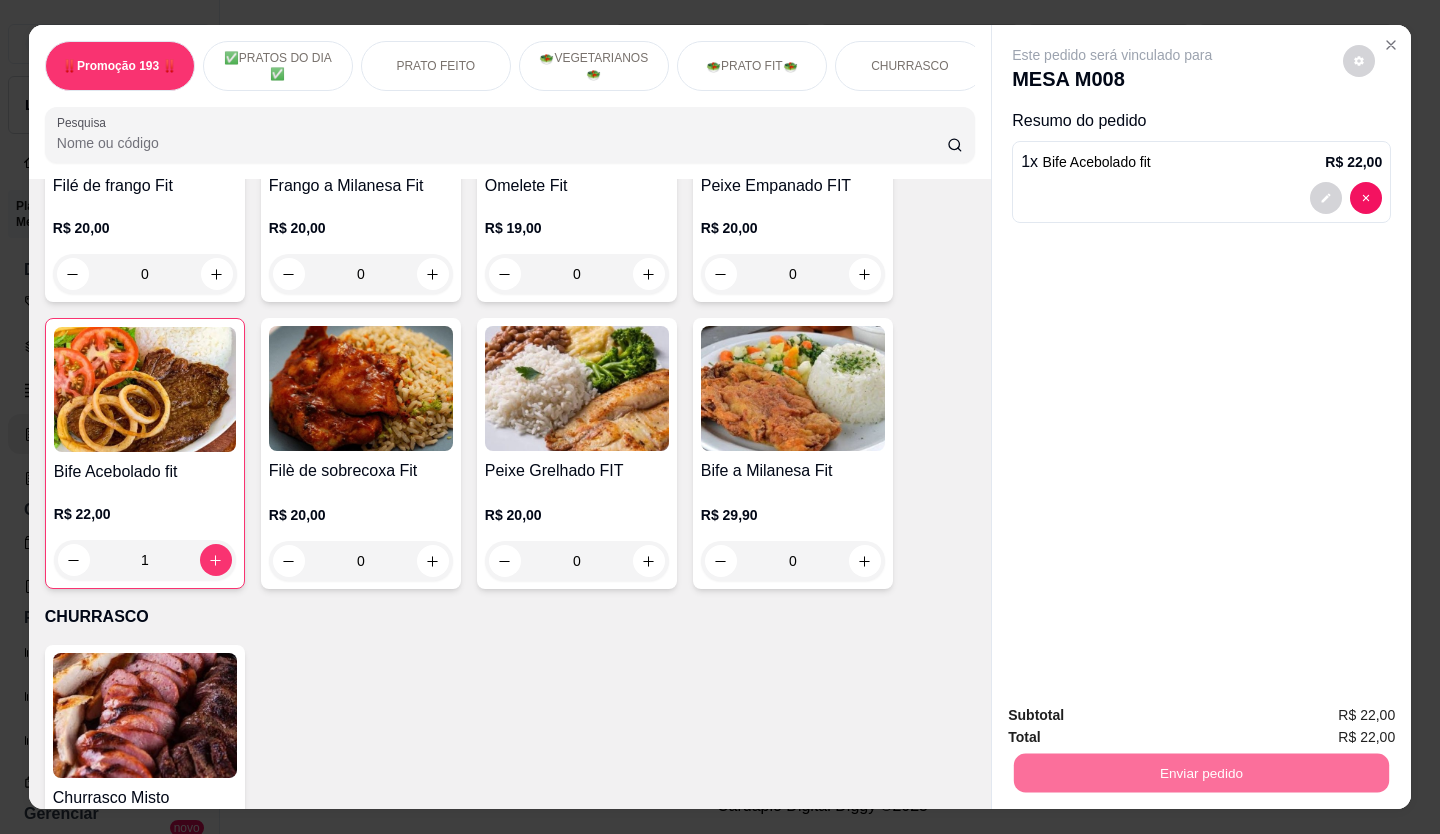 click on "Não registrar e enviar pedido" at bounding box center [1136, 716] 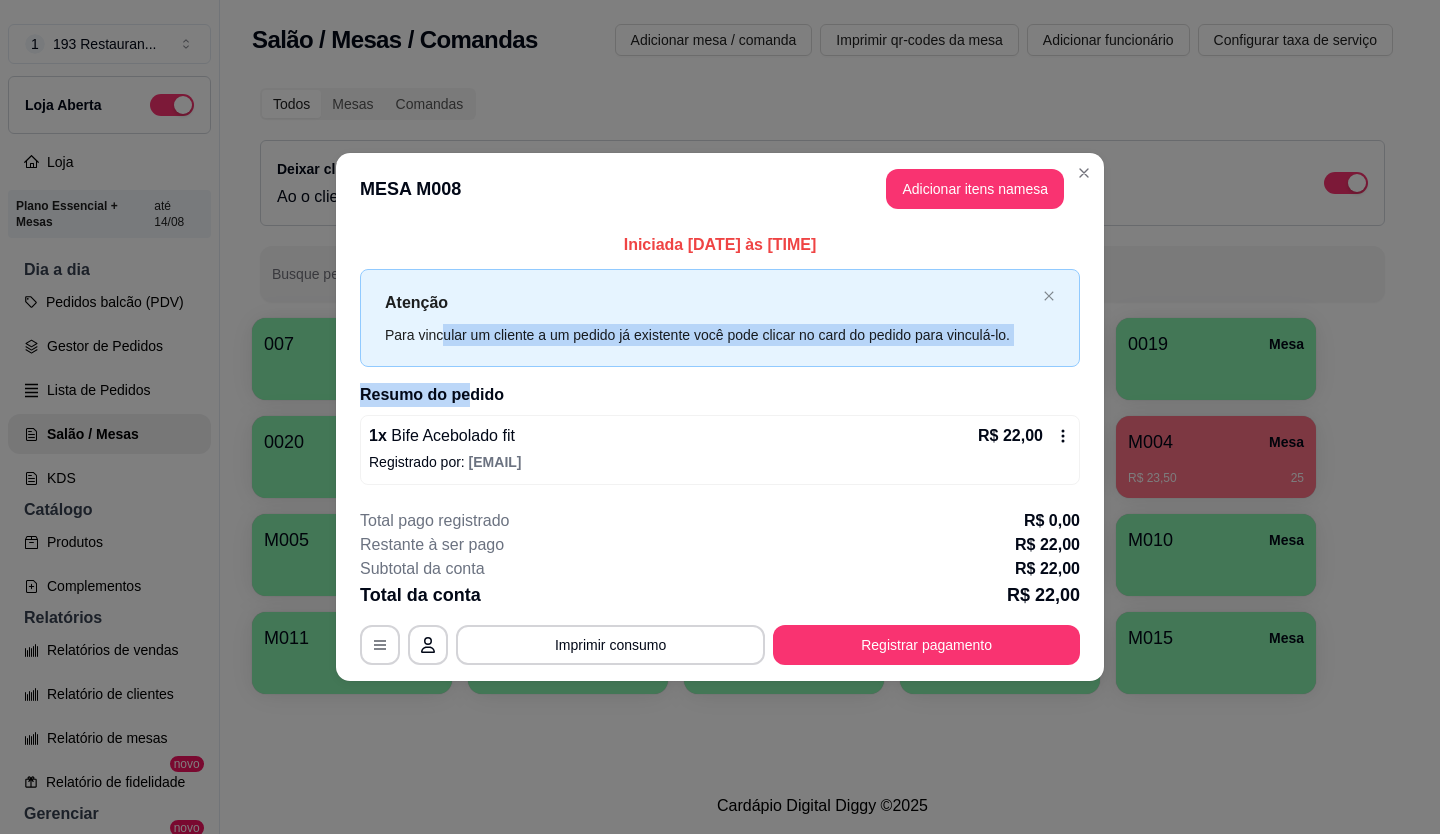 drag, startPoint x: 448, startPoint y: 367, endPoint x: 460, endPoint y: 354, distance: 17.691807 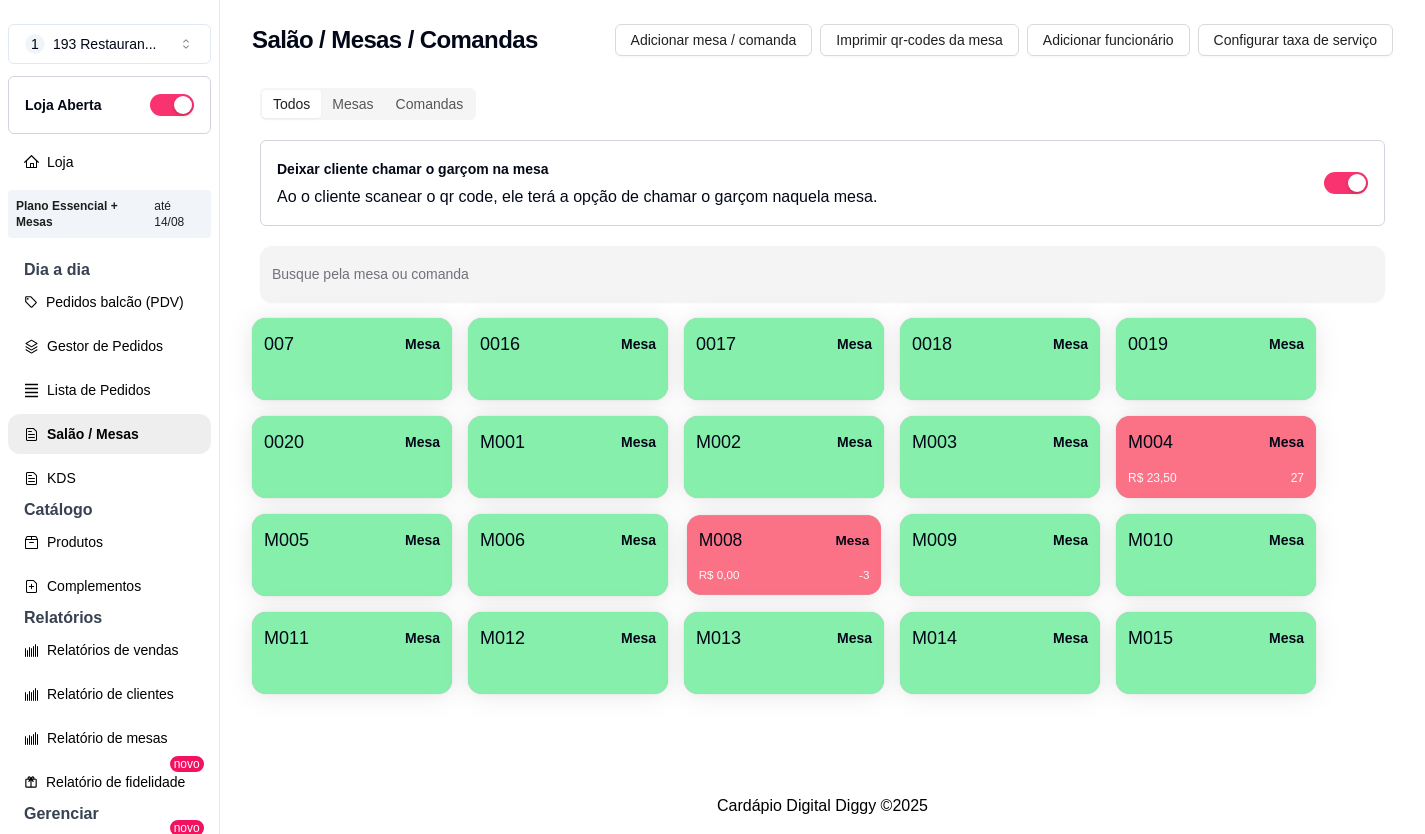 click on "R$ 0,00 -3" at bounding box center [784, 568] 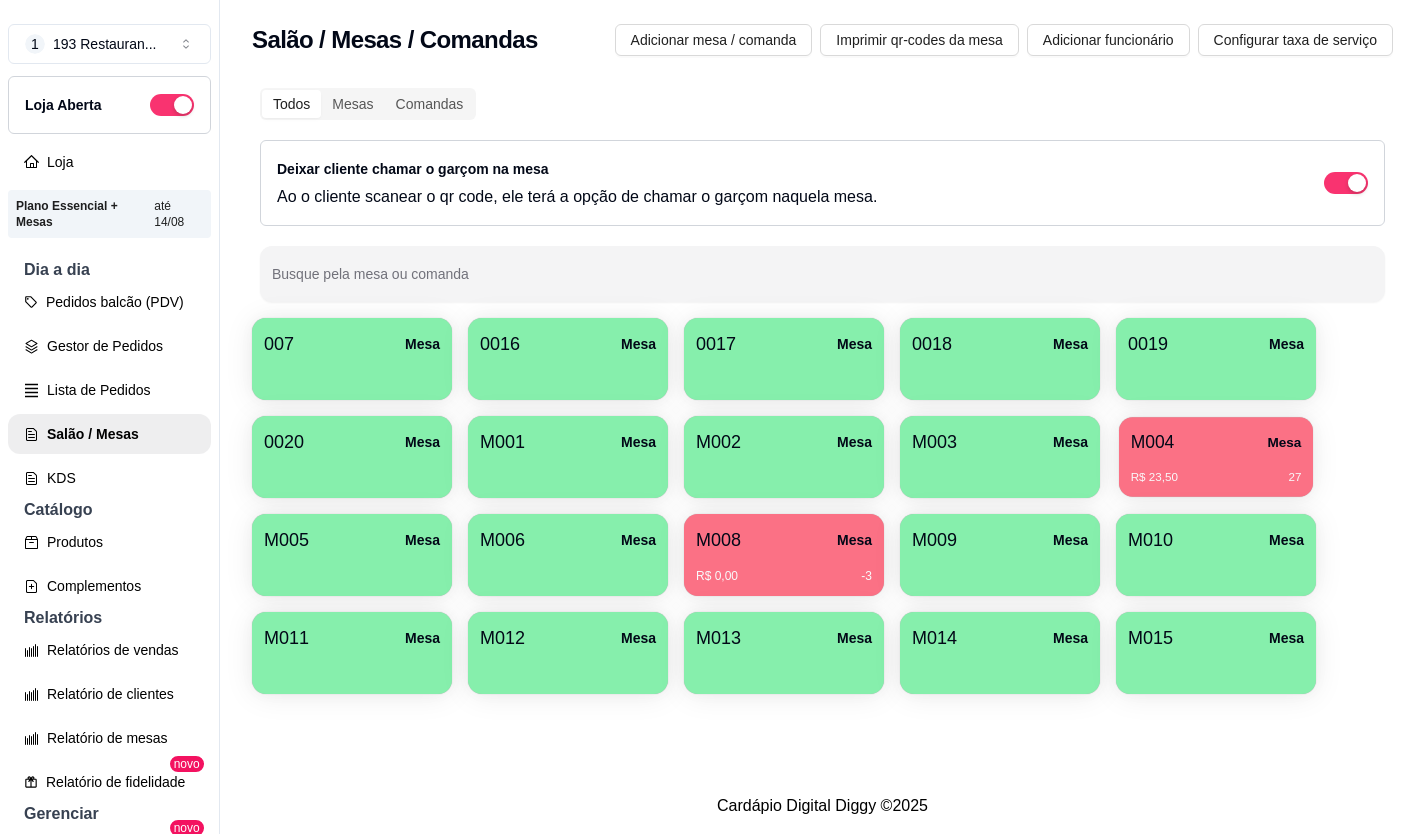 click on "R$ 23,50 27" at bounding box center (1216, 470) 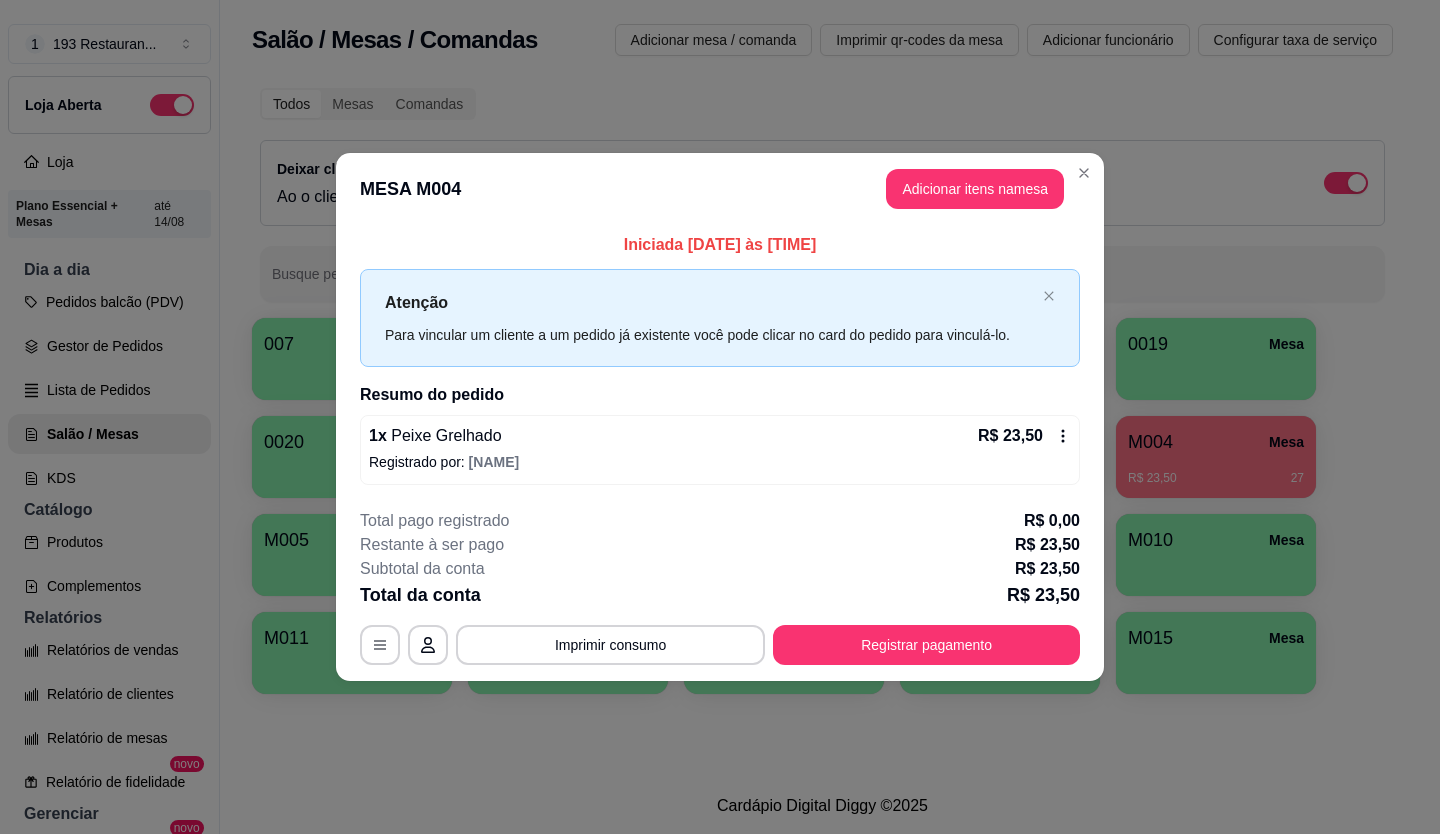 click on "**********" at bounding box center (720, 587) 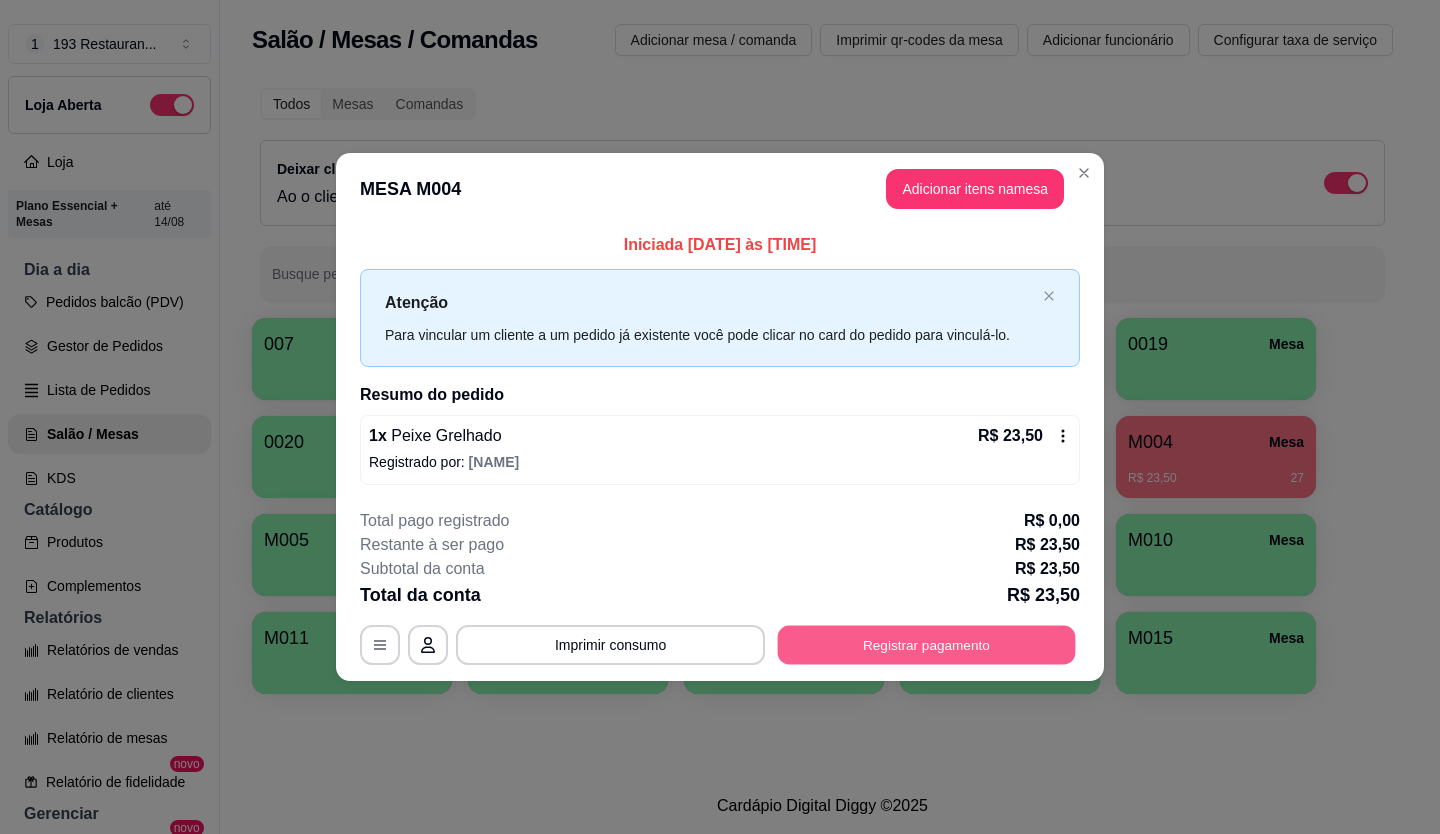 click on "Registrar pagamento" at bounding box center [927, 644] 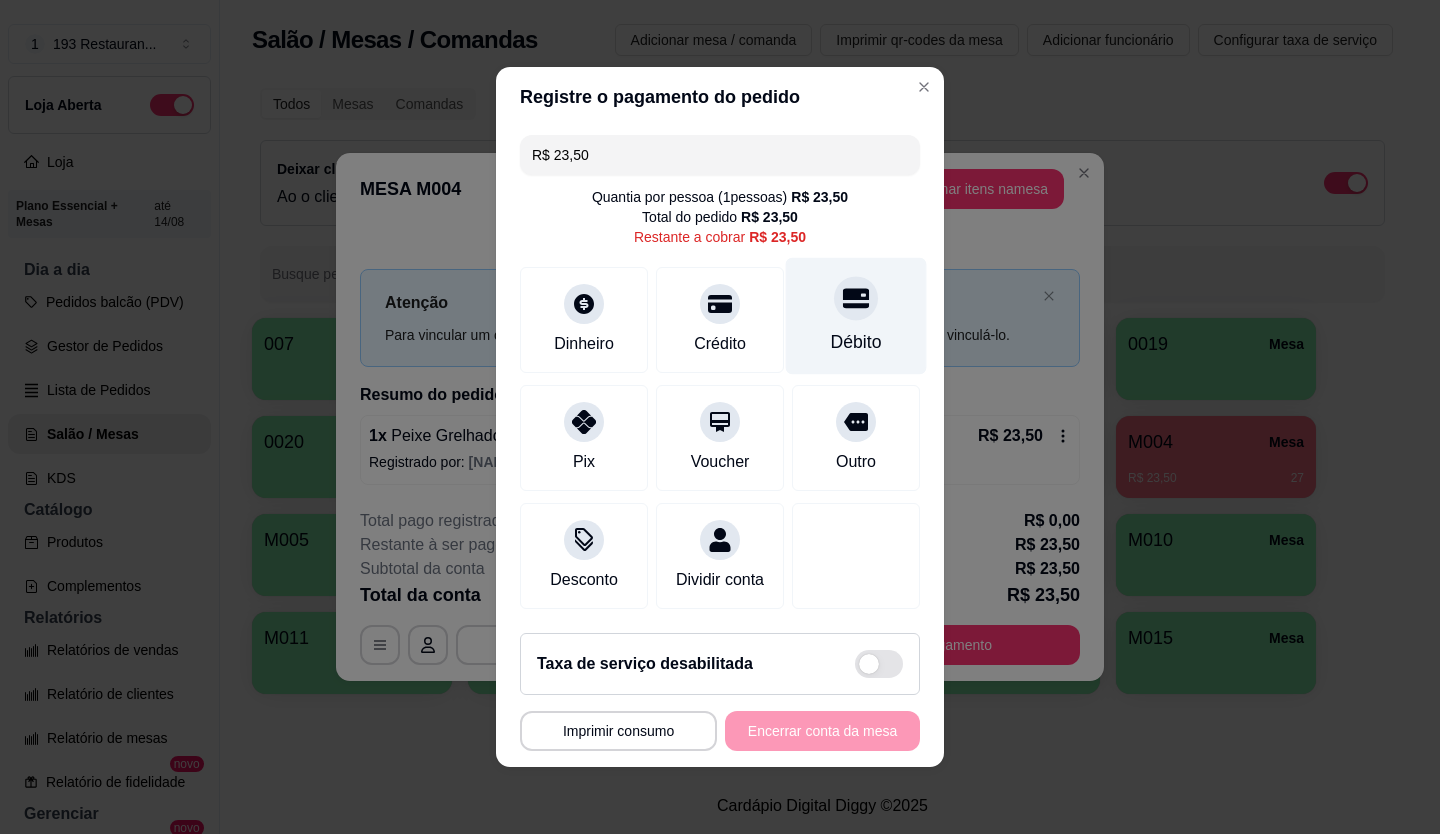 click at bounding box center [856, 298] 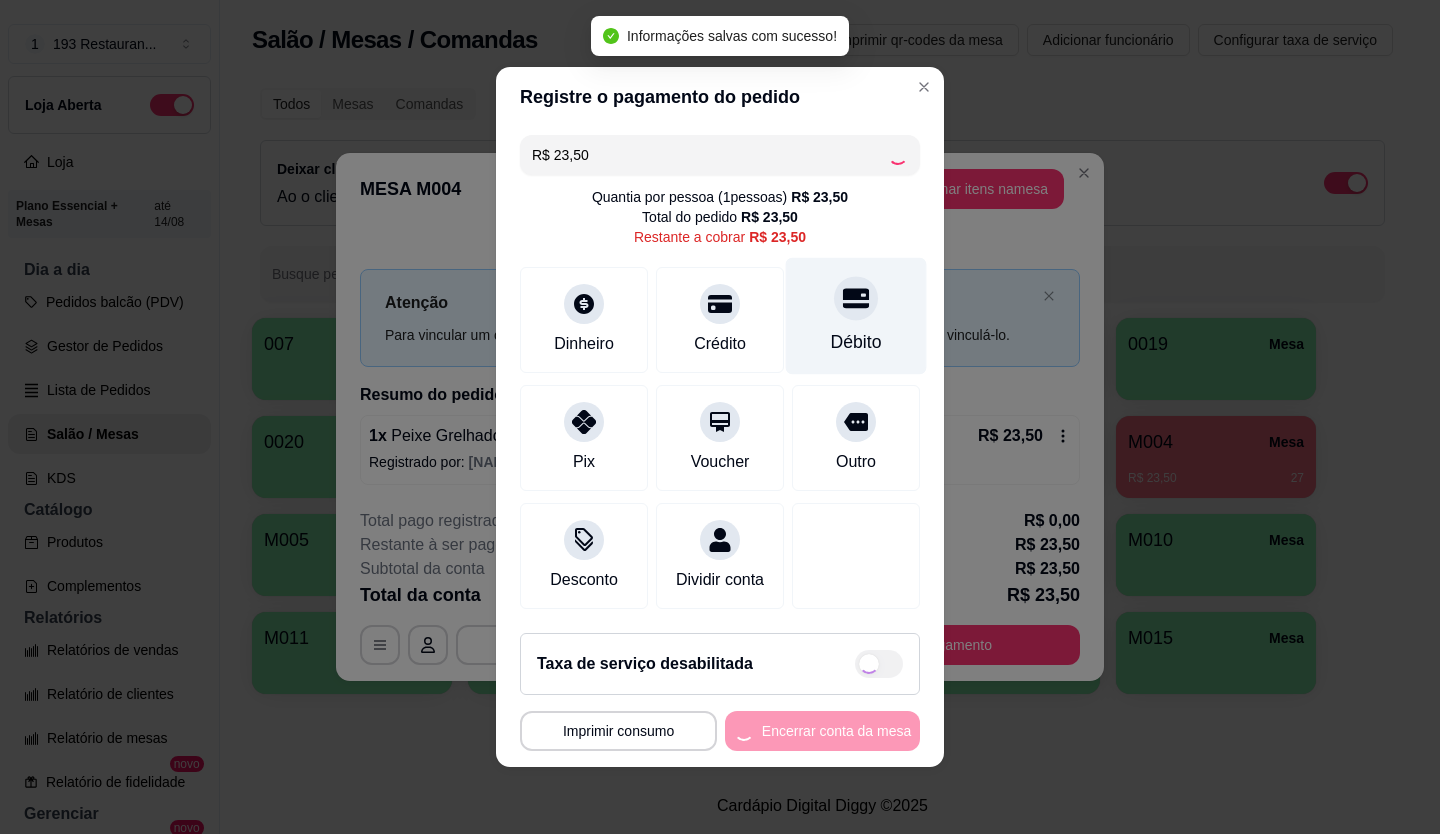 type on "R$ 0,00" 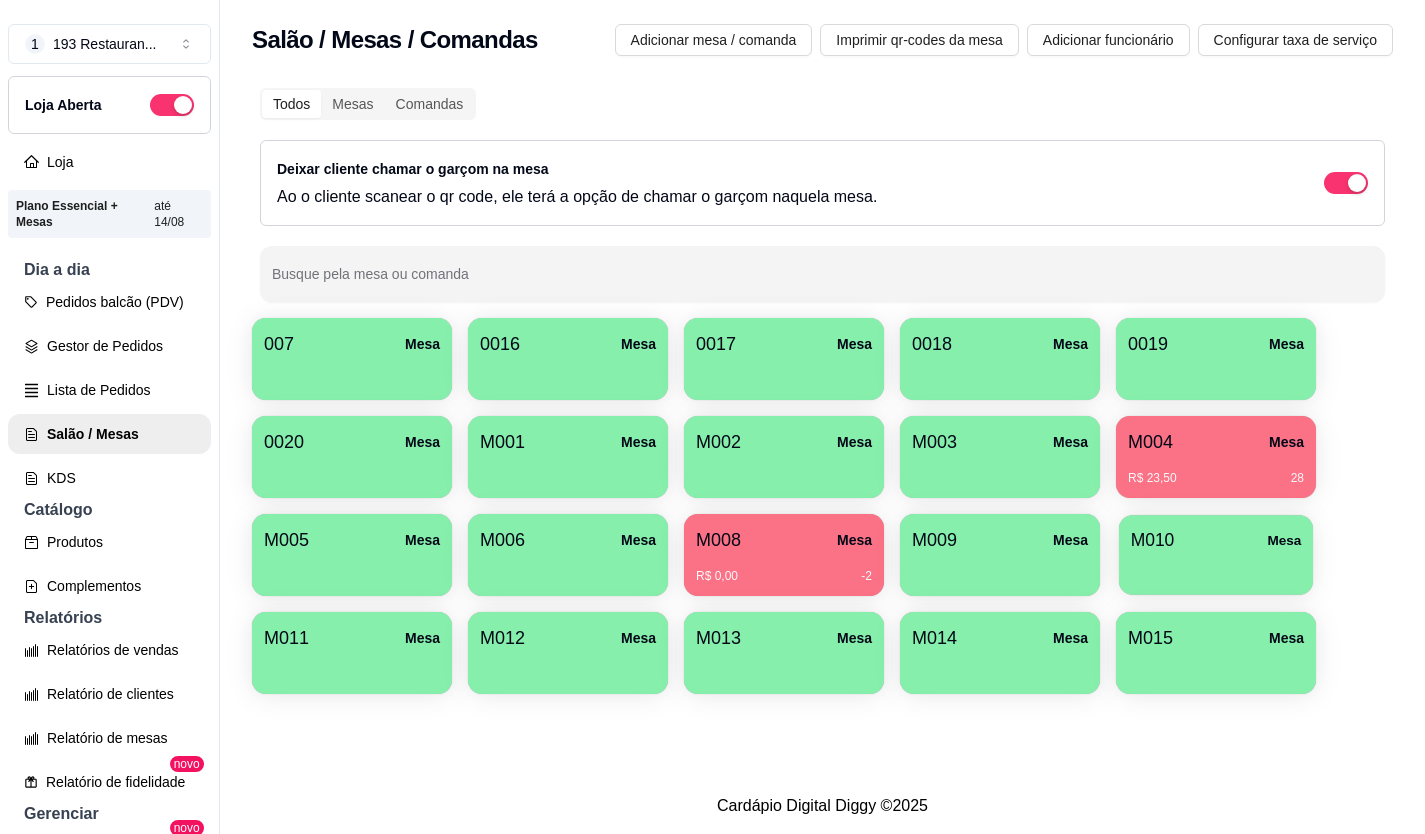 click on "M010 Mesa" at bounding box center (1216, 555) 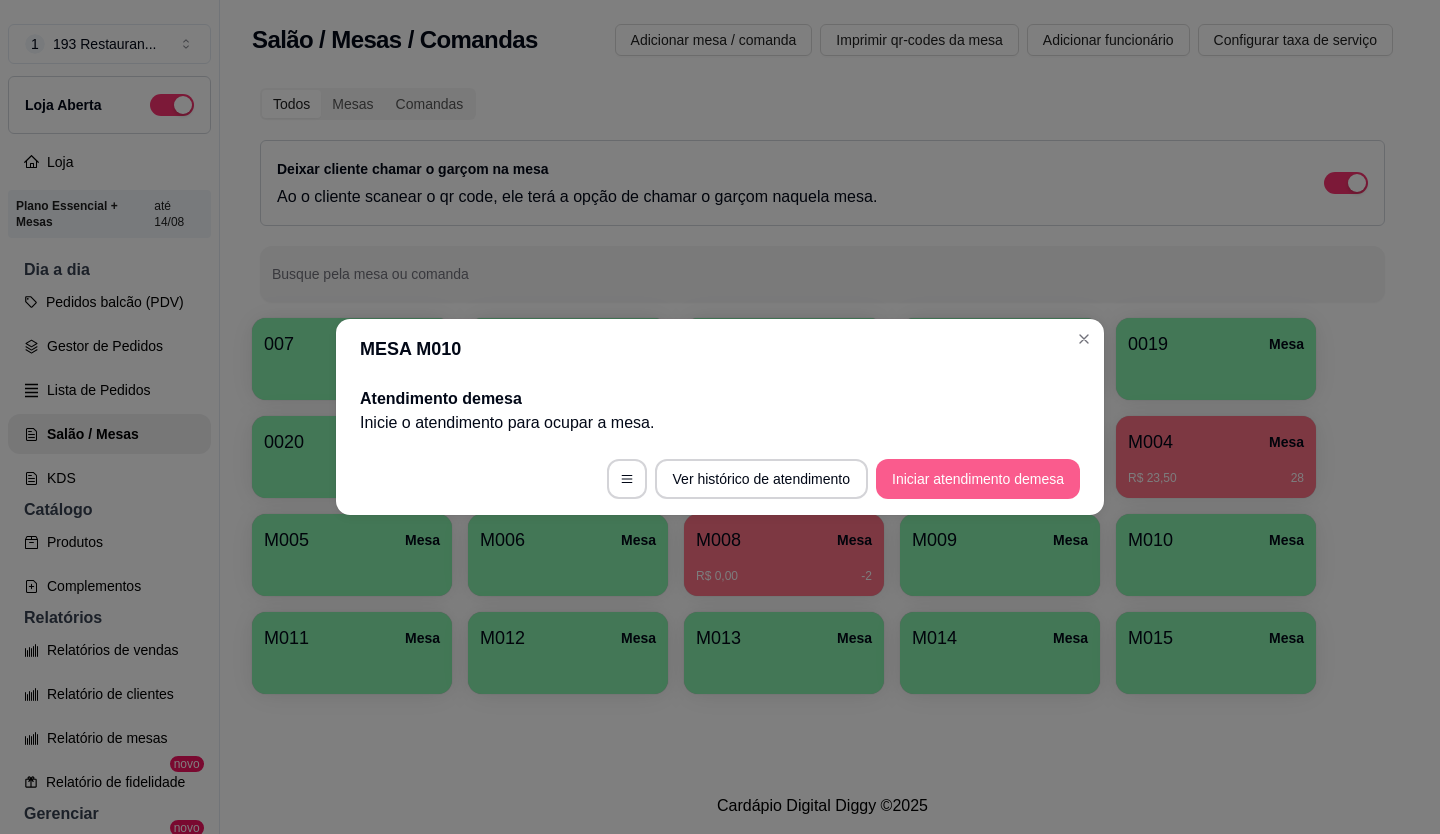 click on "Iniciar atendimento de  mesa" at bounding box center (978, 479) 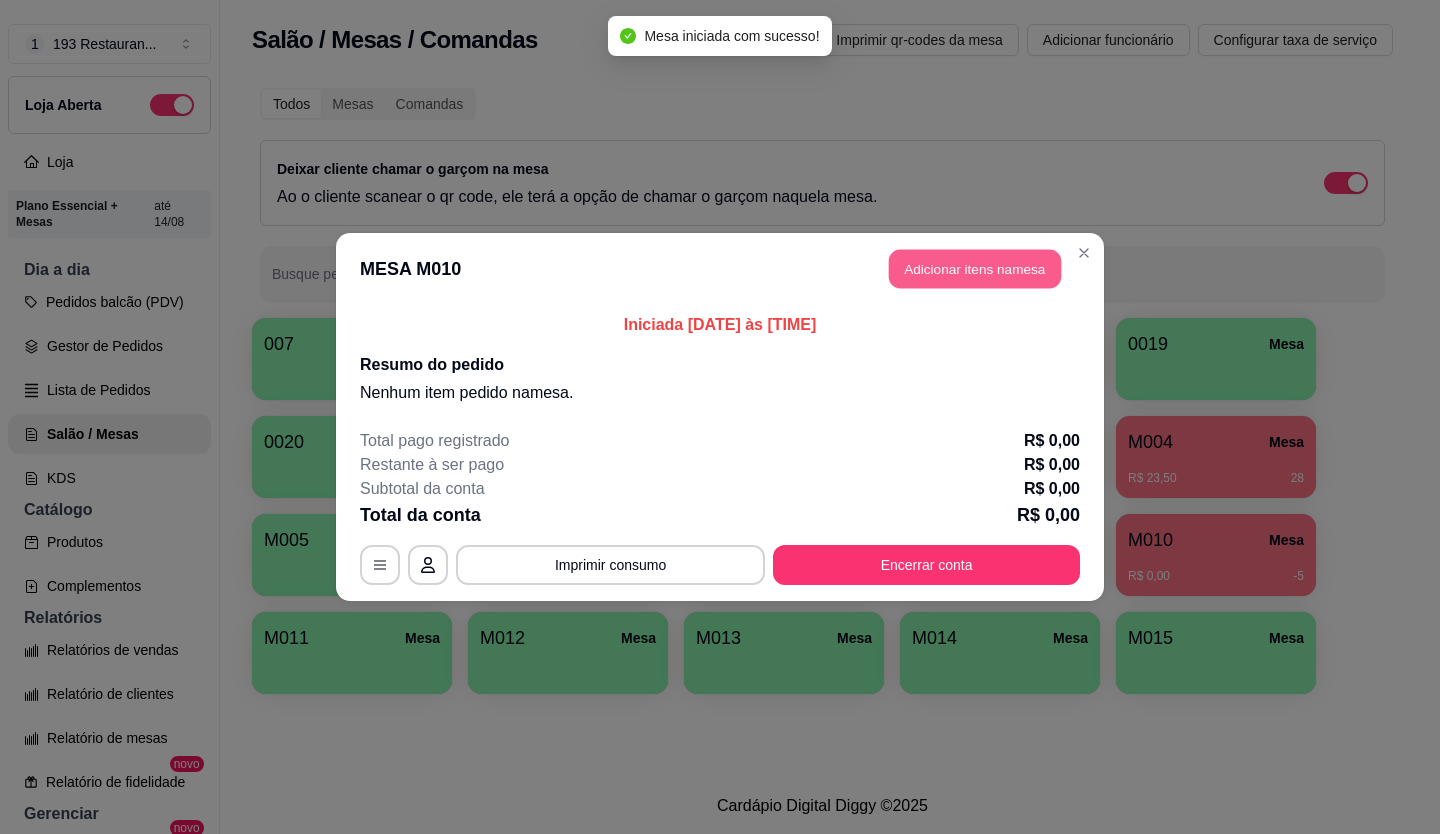 click on "Adicionar itens na  mesa" at bounding box center (975, 269) 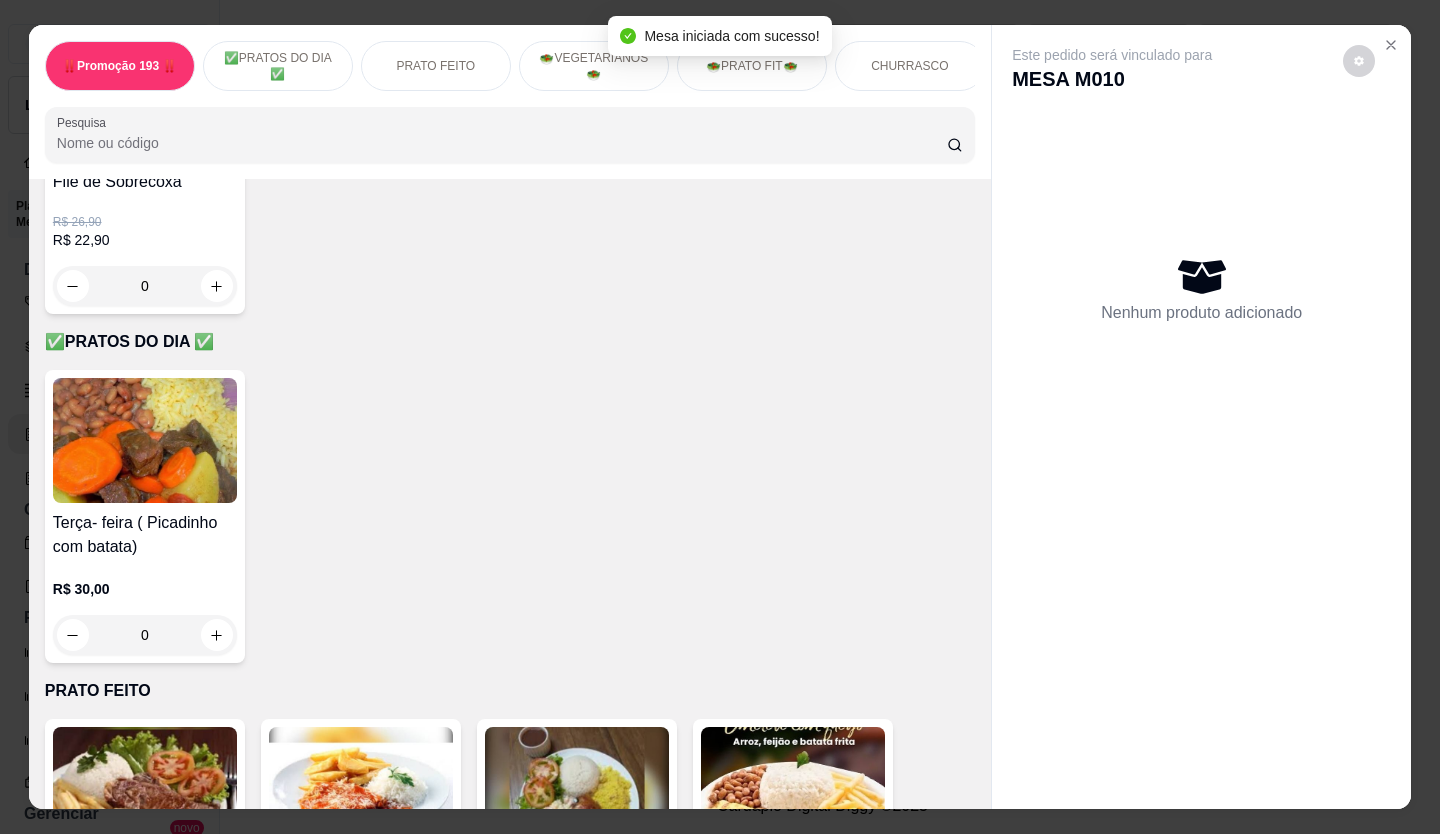 scroll, scrollTop: 300, scrollLeft: 0, axis: vertical 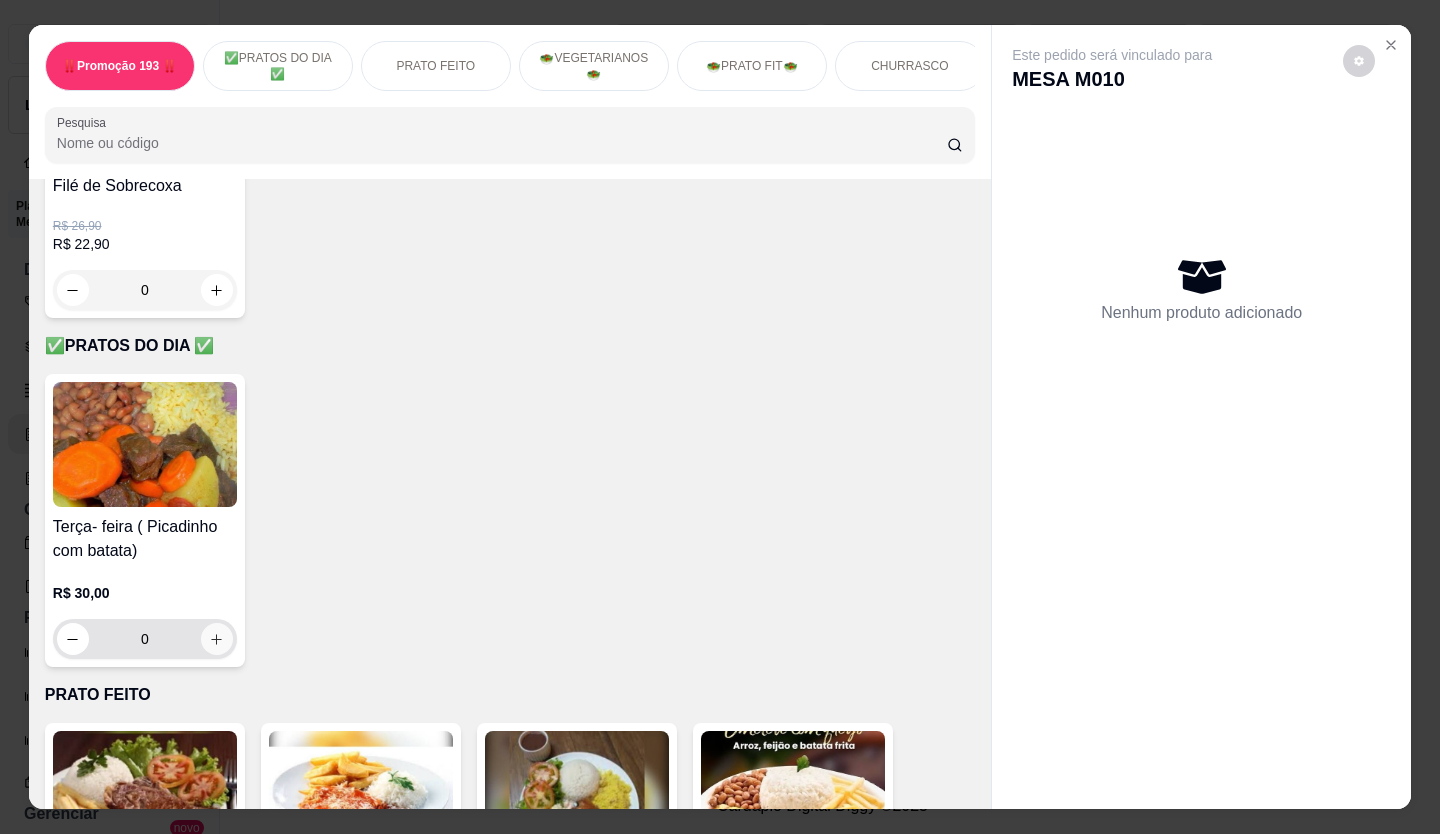 click at bounding box center (217, 639) 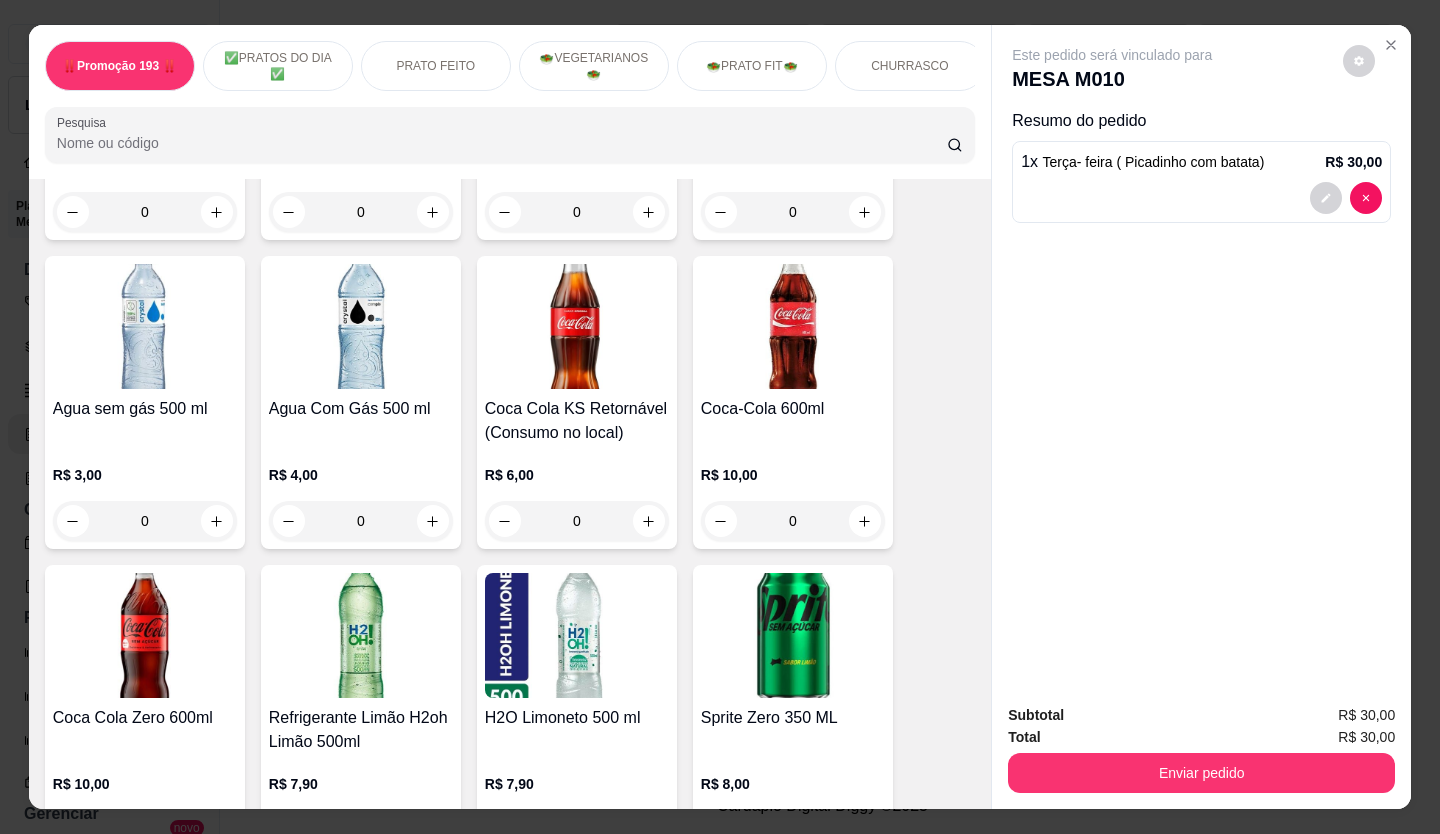 scroll, scrollTop: 5000, scrollLeft: 0, axis: vertical 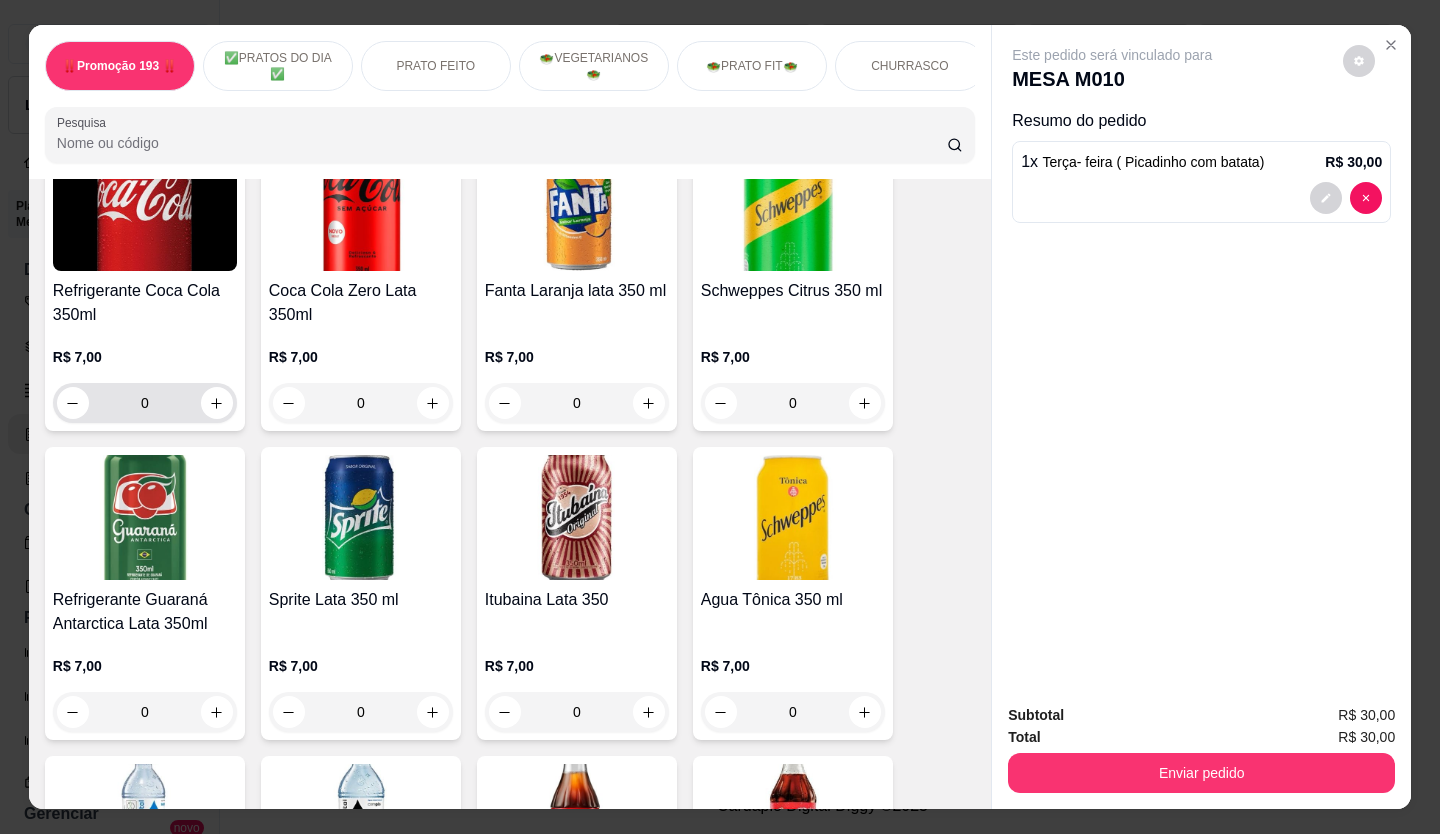 click on "0" at bounding box center (145, 403) 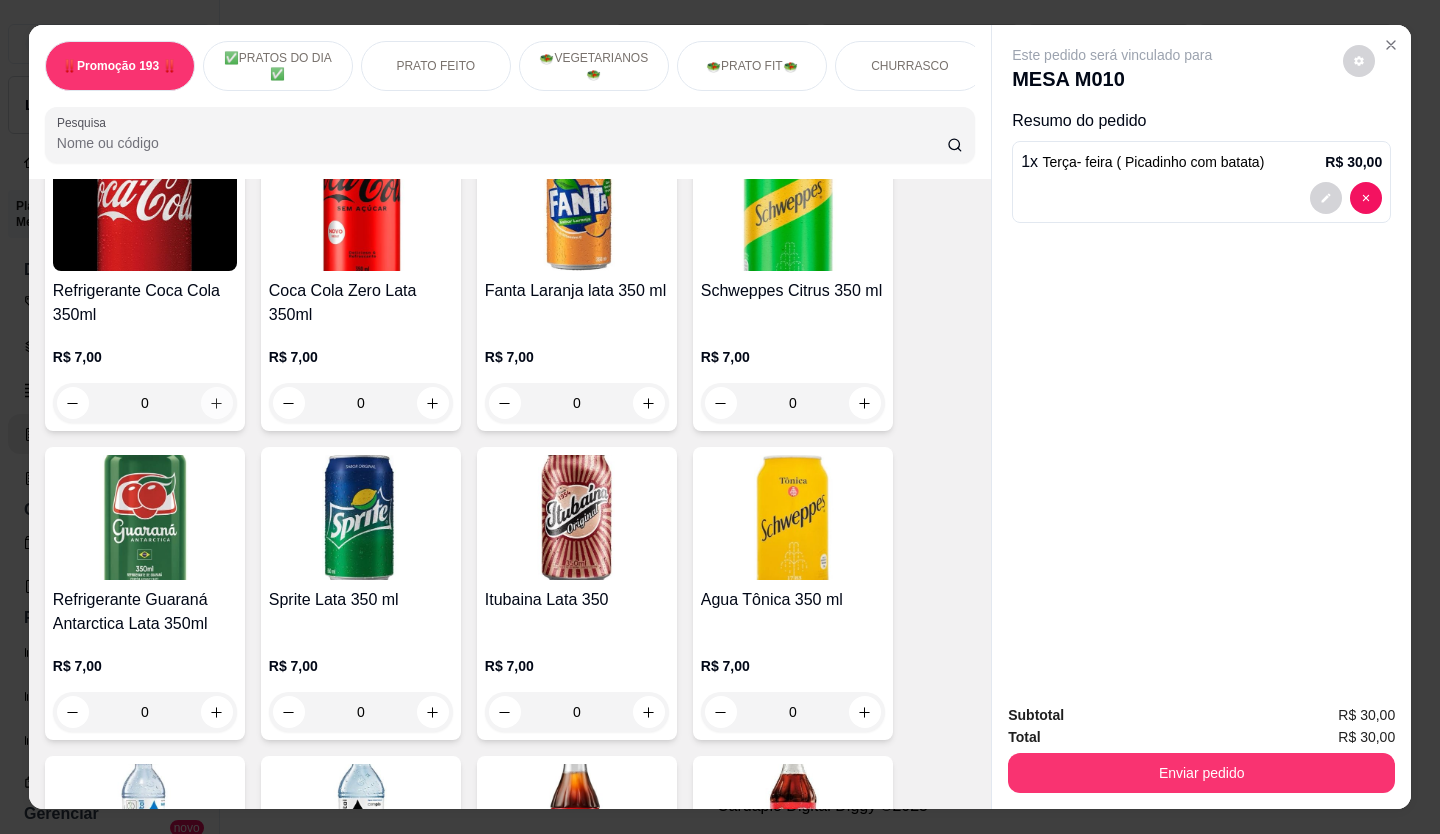 click at bounding box center (217, 403) 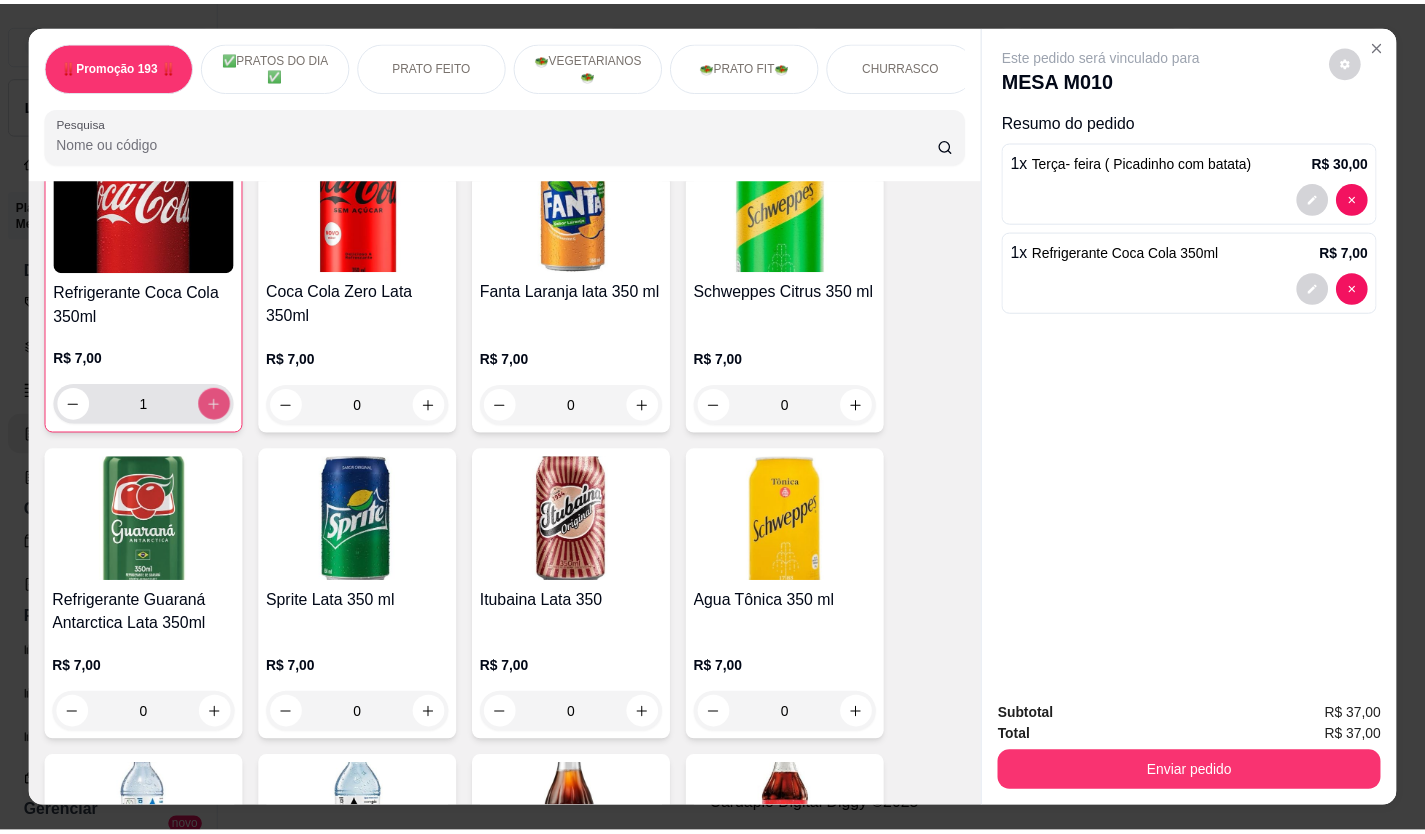 scroll, scrollTop: 5001, scrollLeft: 0, axis: vertical 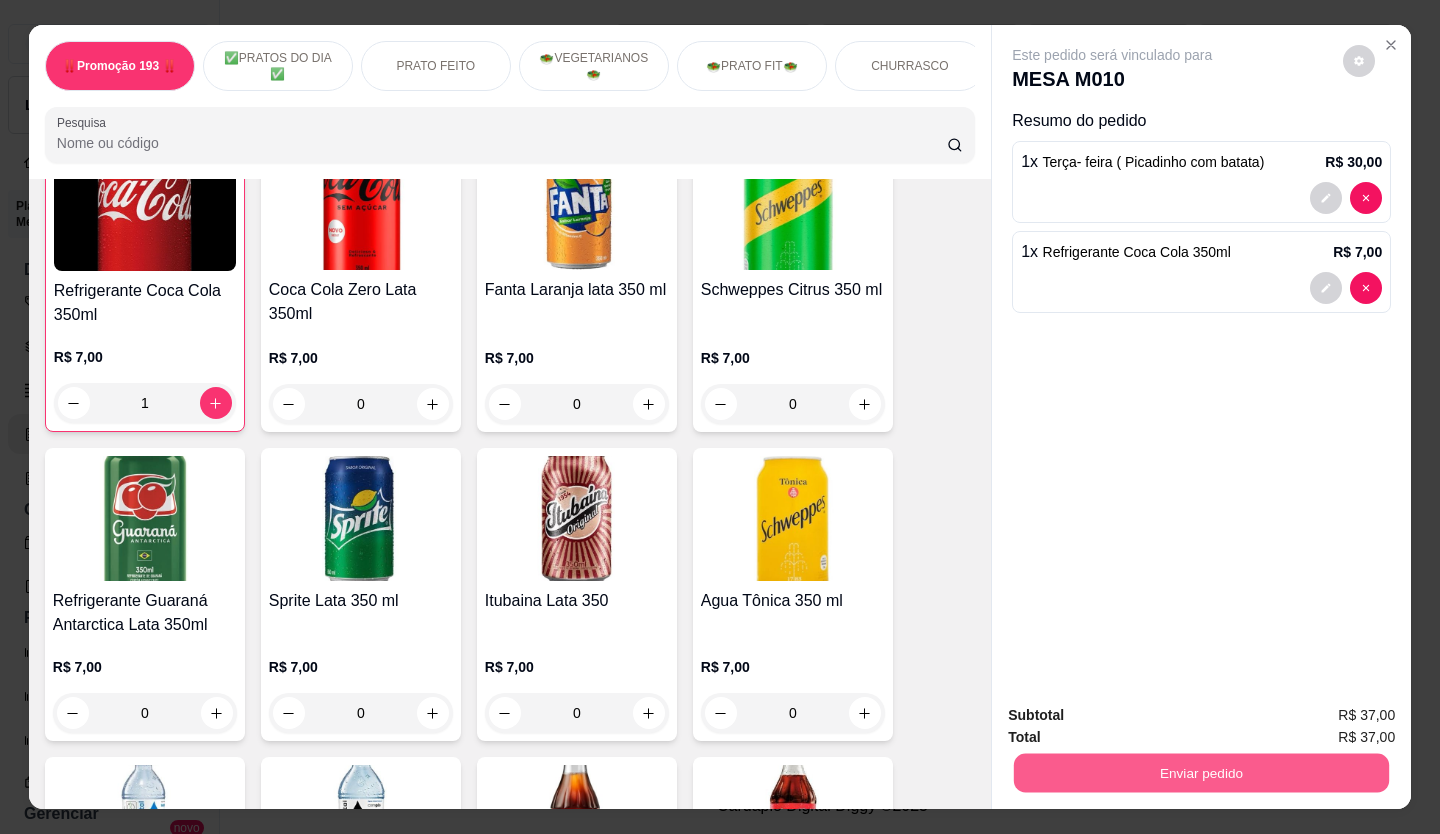 click on "Enviar pedido" at bounding box center [1201, 773] 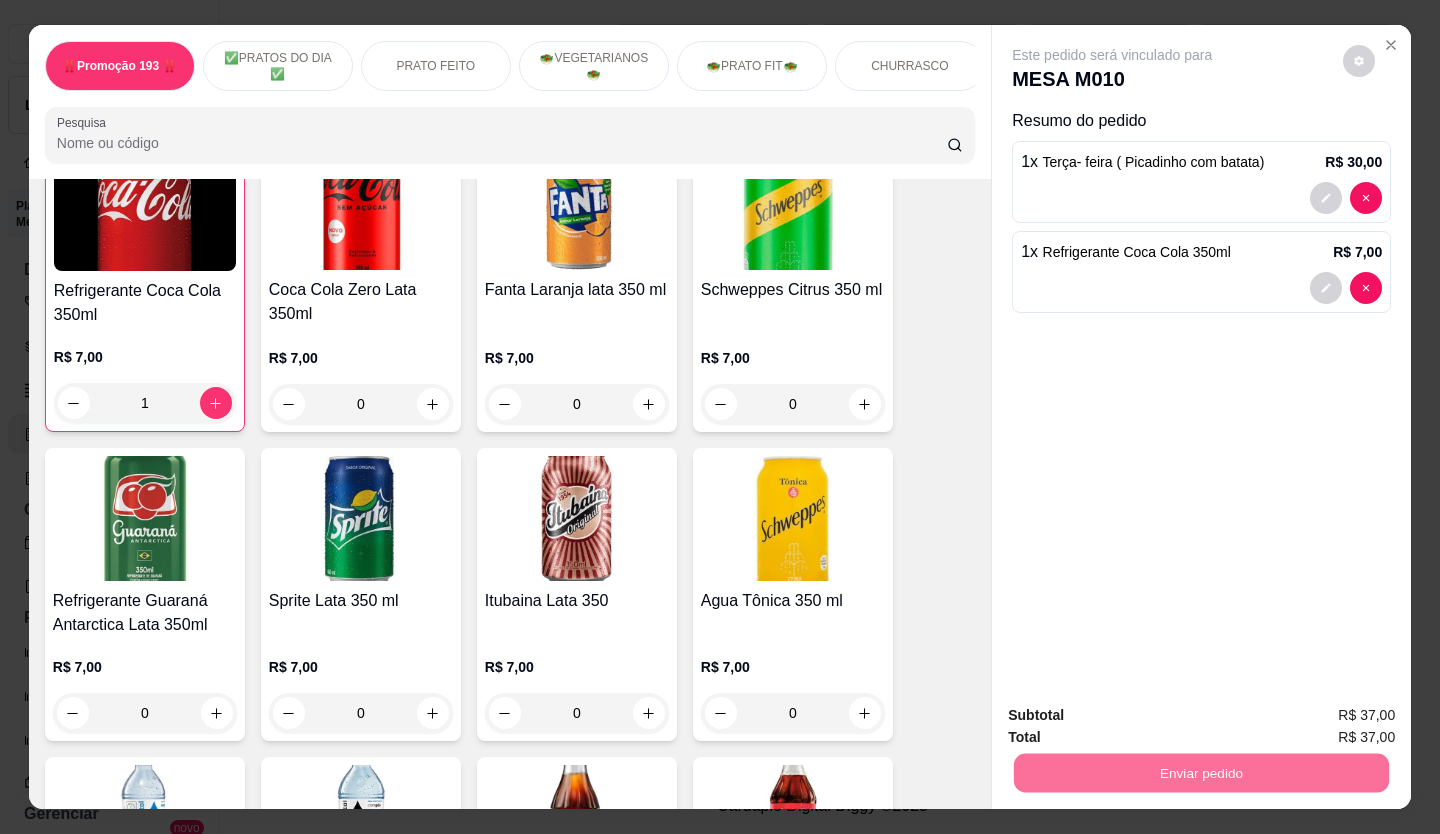 click on "Não registrar e enviar pedido" at bounding box center [1135, 717] 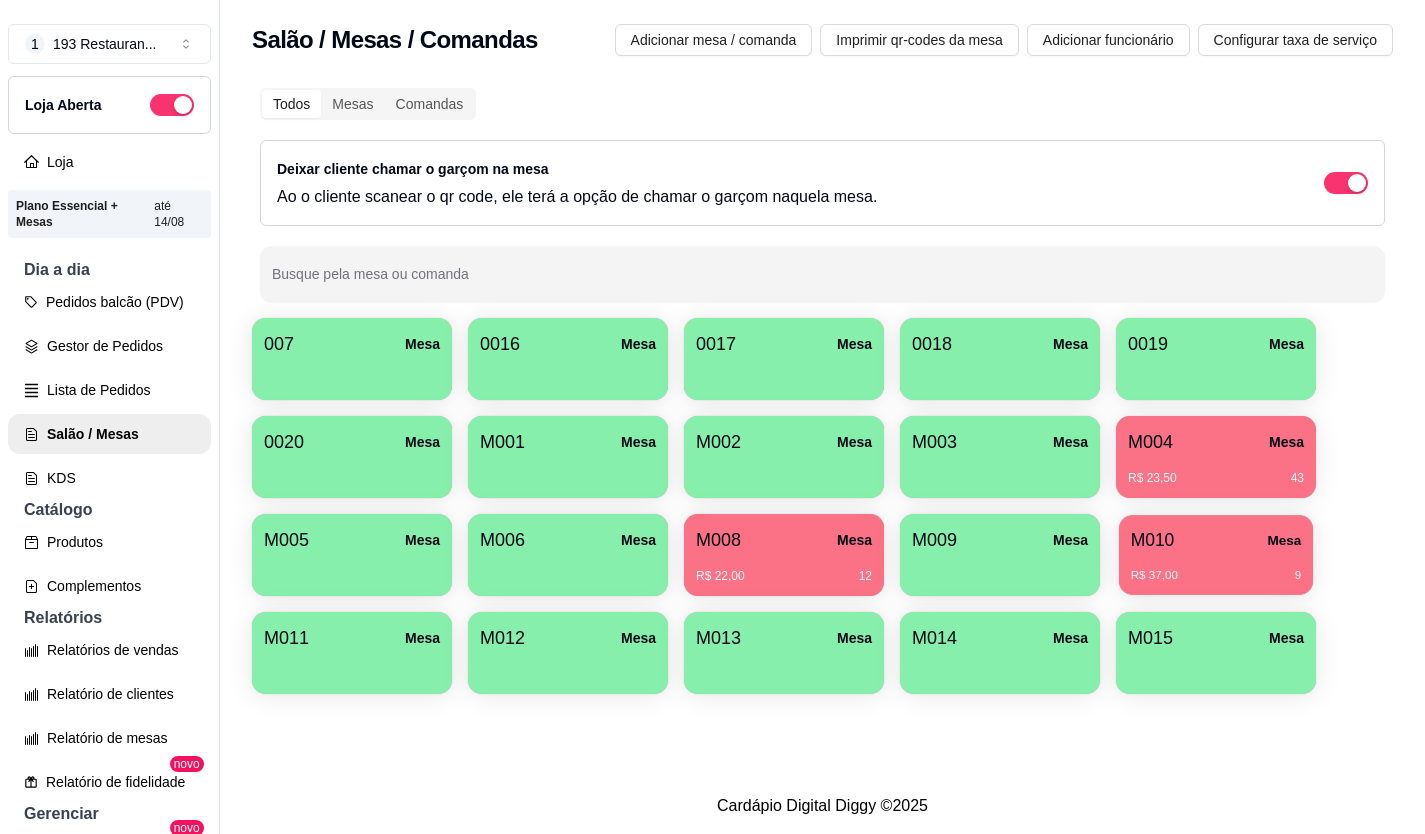 click on "R$ 37,00 9" at bounding box center (1216, 568) 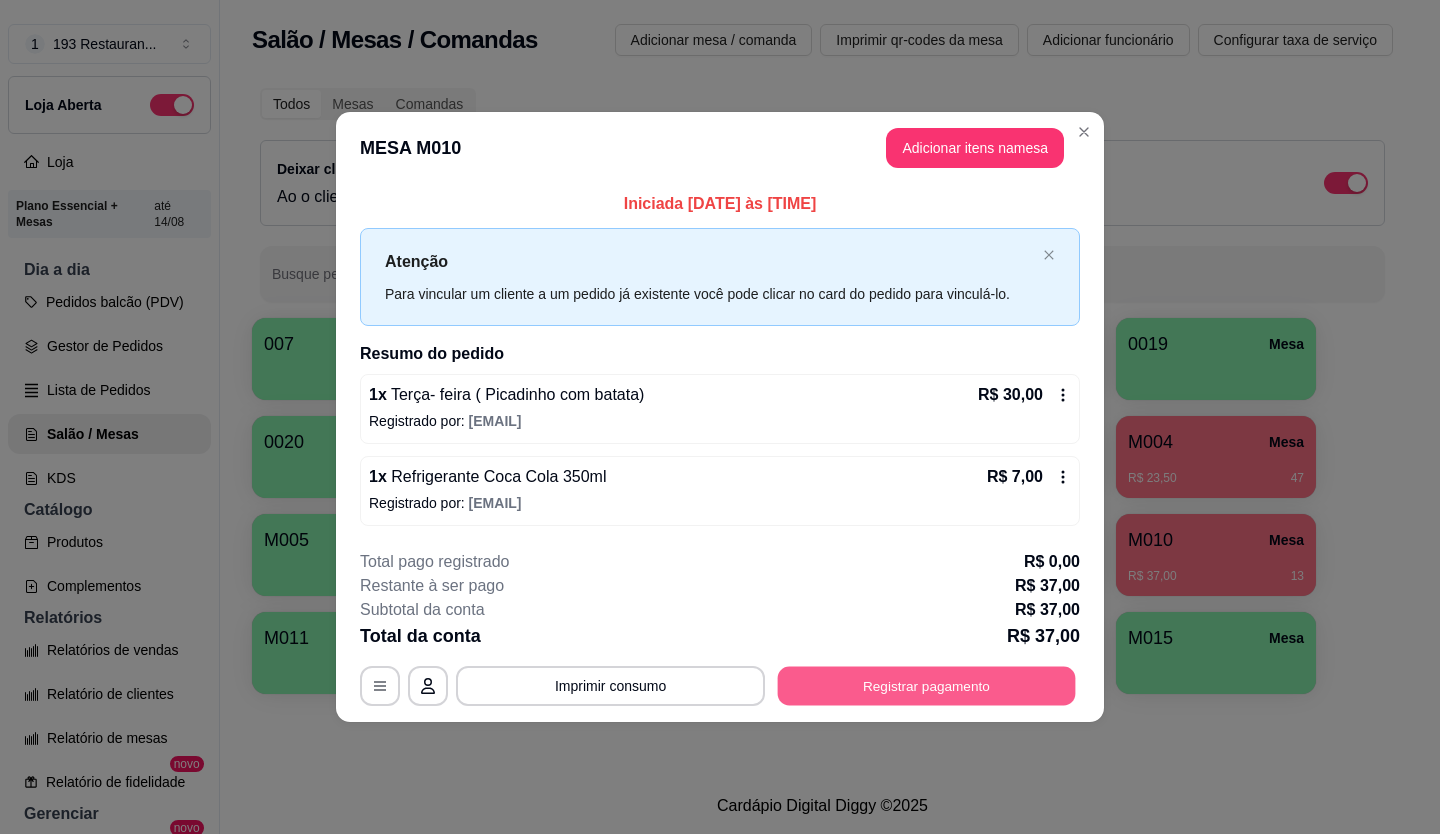 click on "Registrar pagamento" at bounding box center [927, 685] 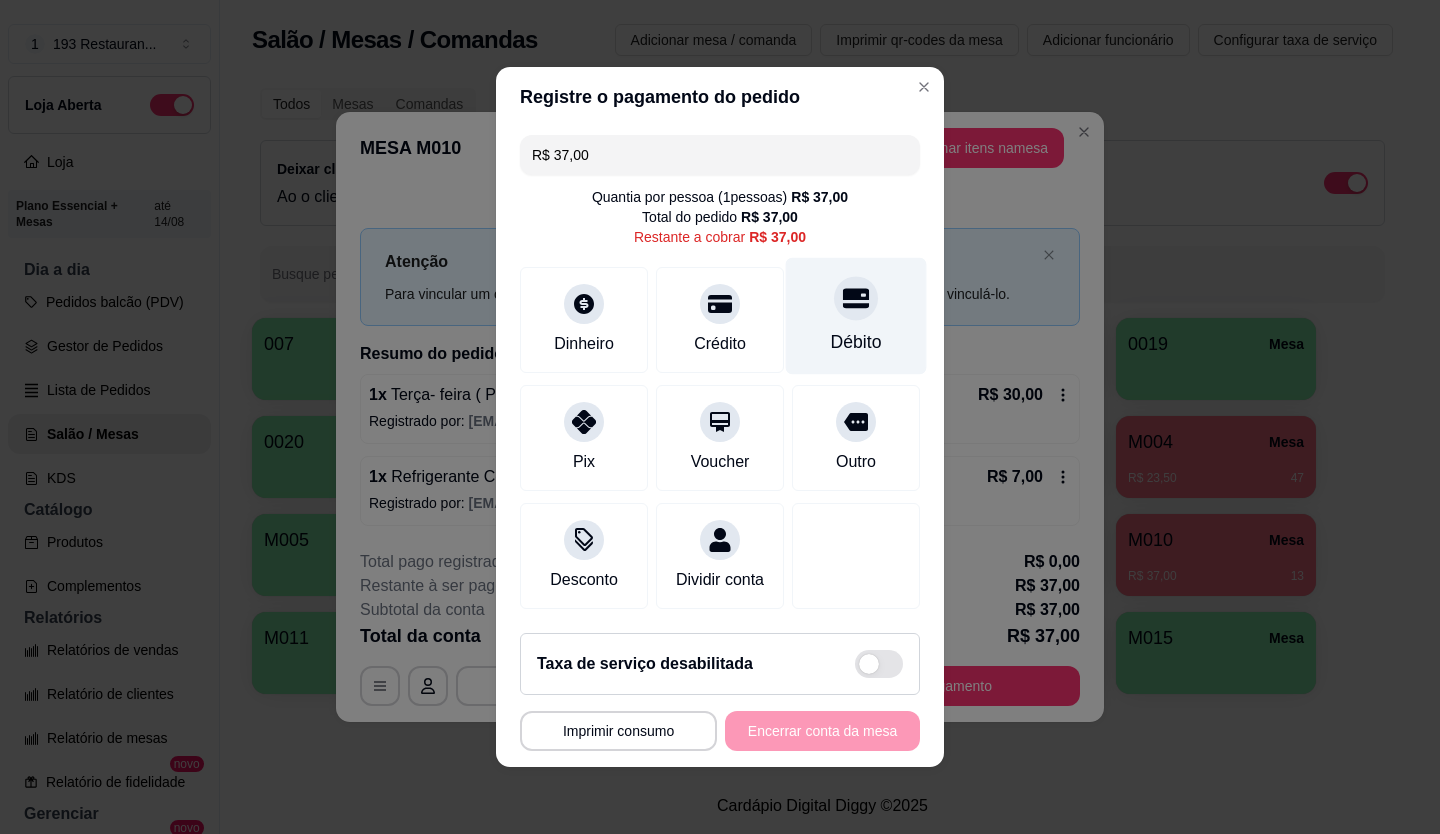 click on "Débito" at bounding box center (856, 342) 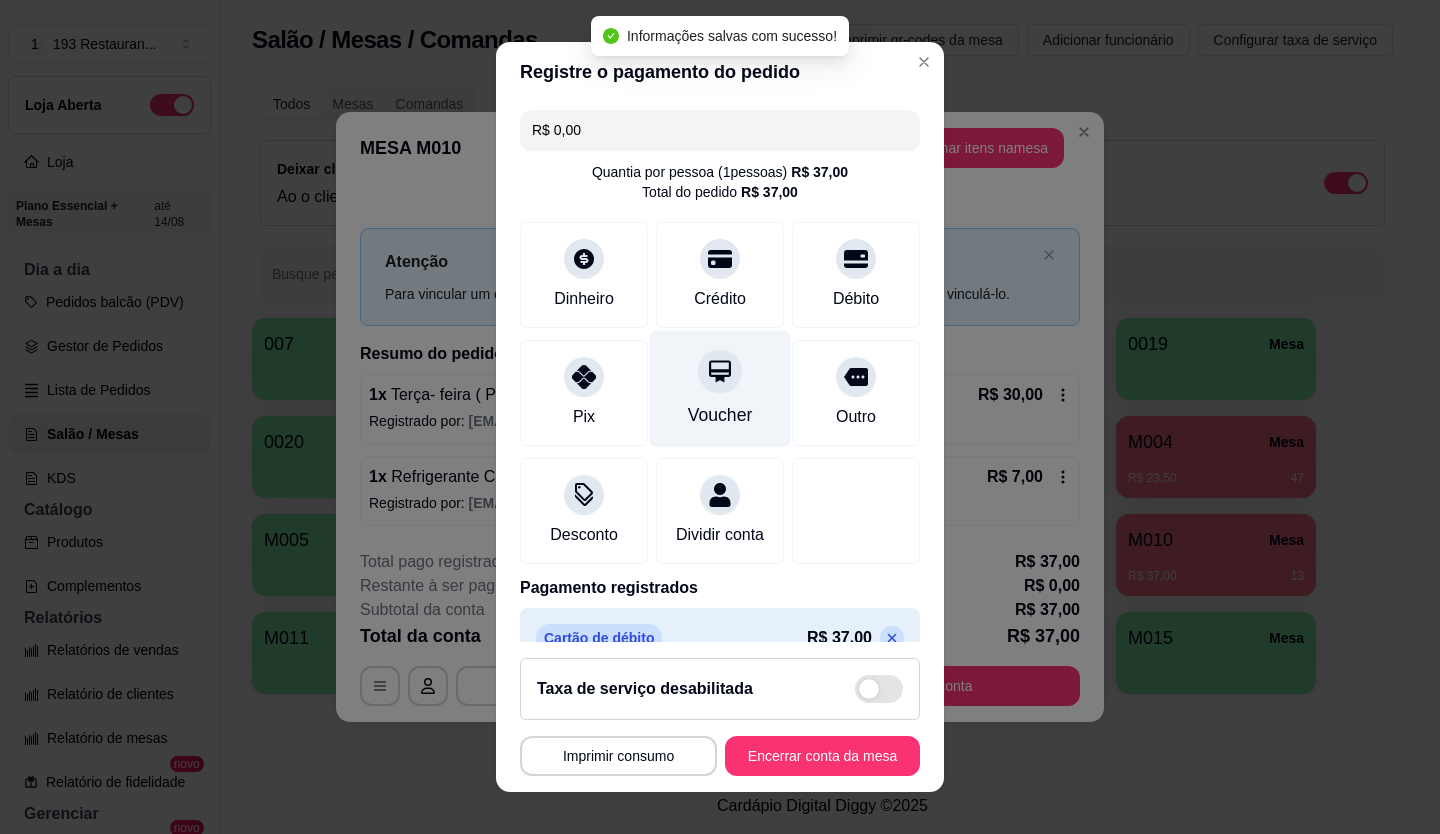type on "R$ 0,00" 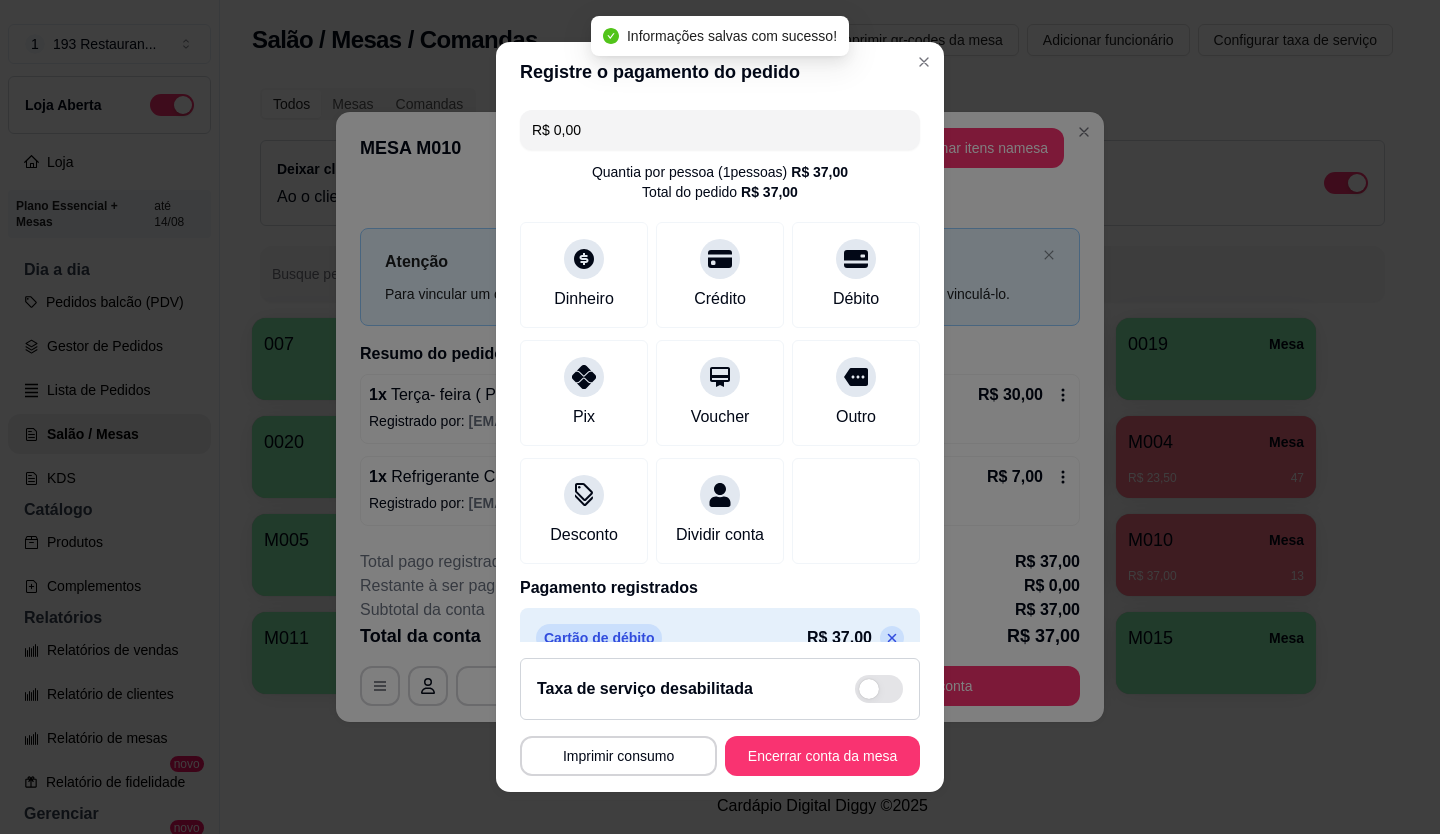 click on "Imprimir consumo" at bounding box center (618, 756) 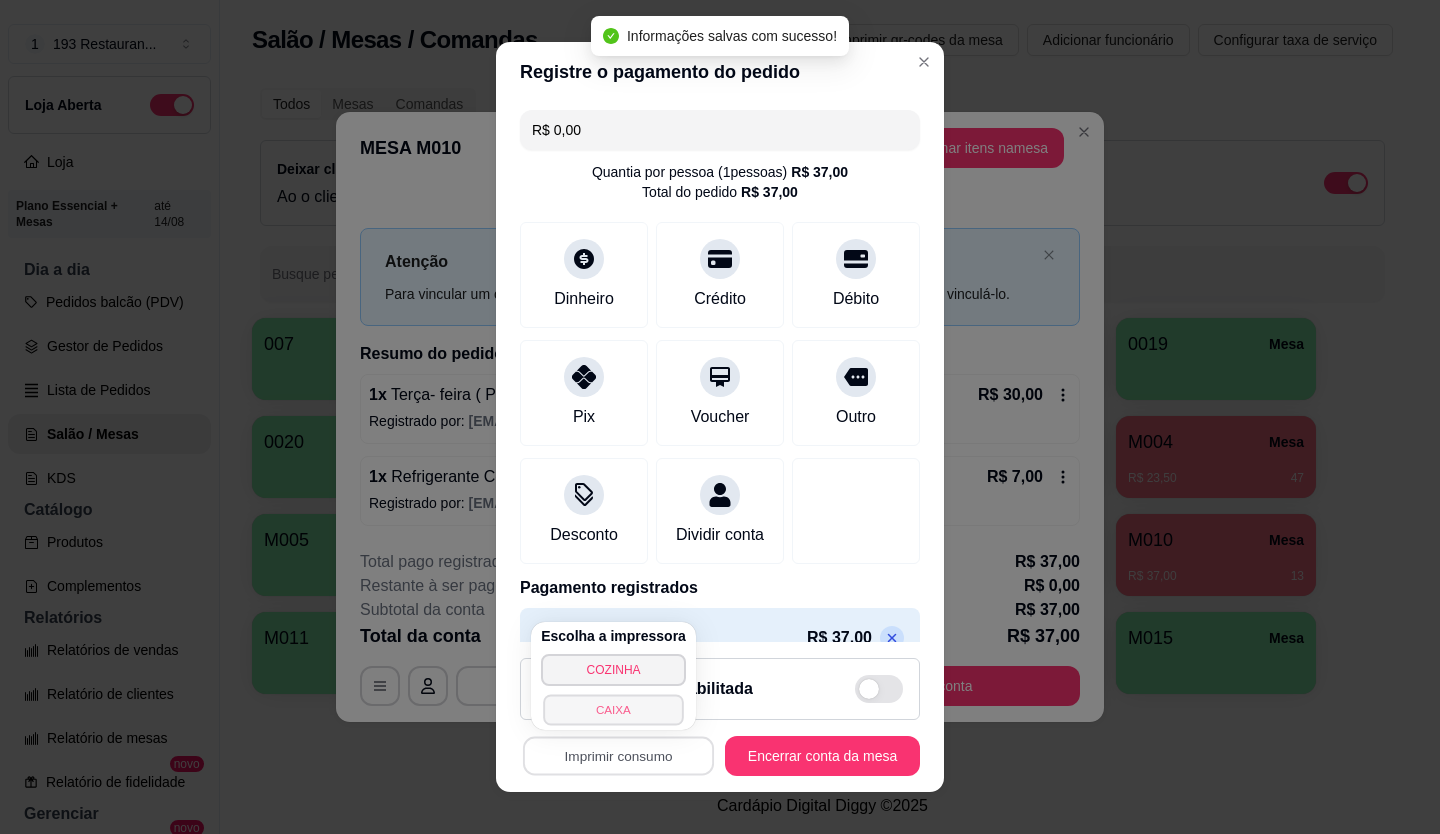 click on "CAIXA" at bounding box center (613, 709) 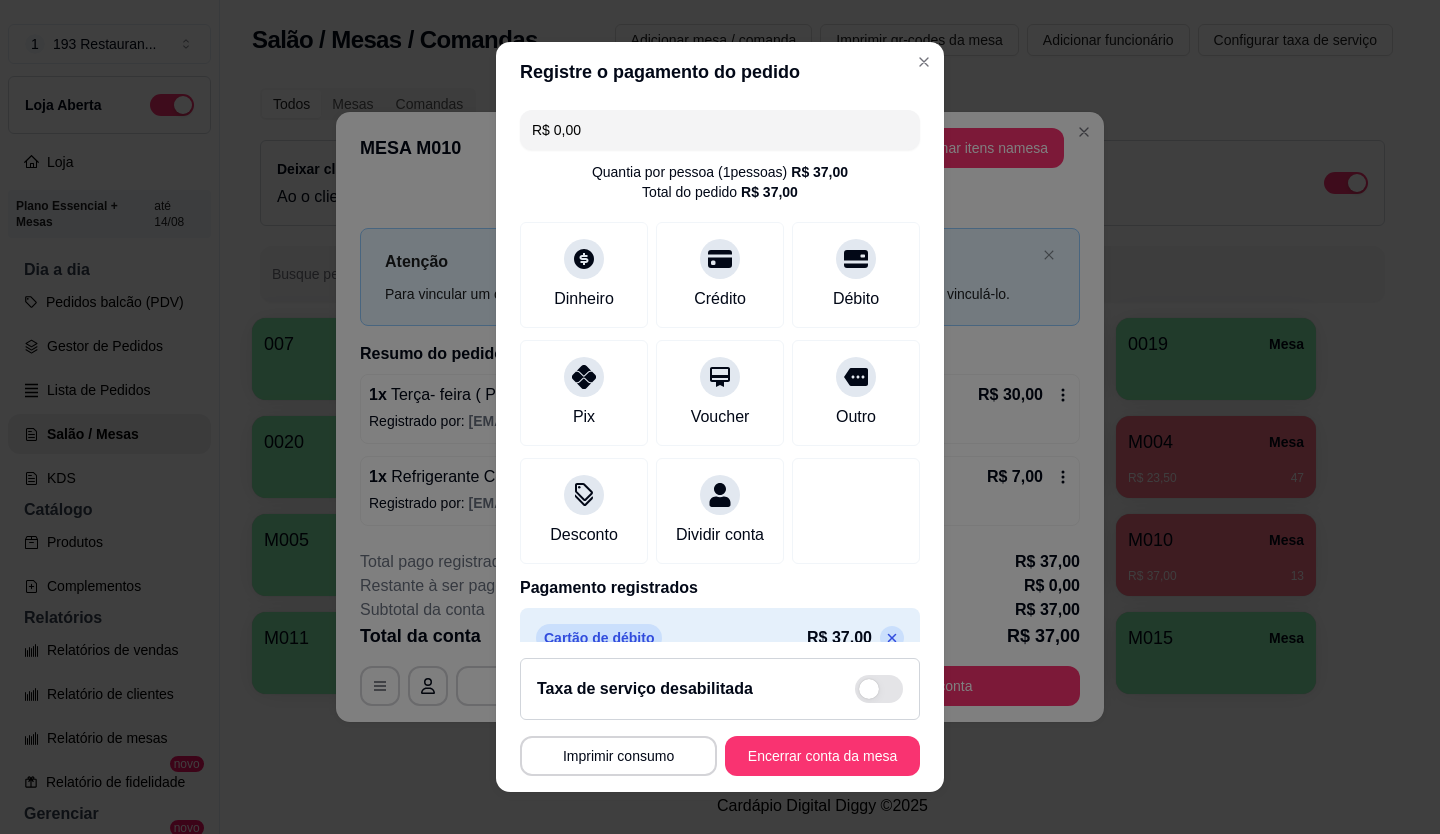 click on "Encerrar conta da mesa" at bounding box center (822, 756) 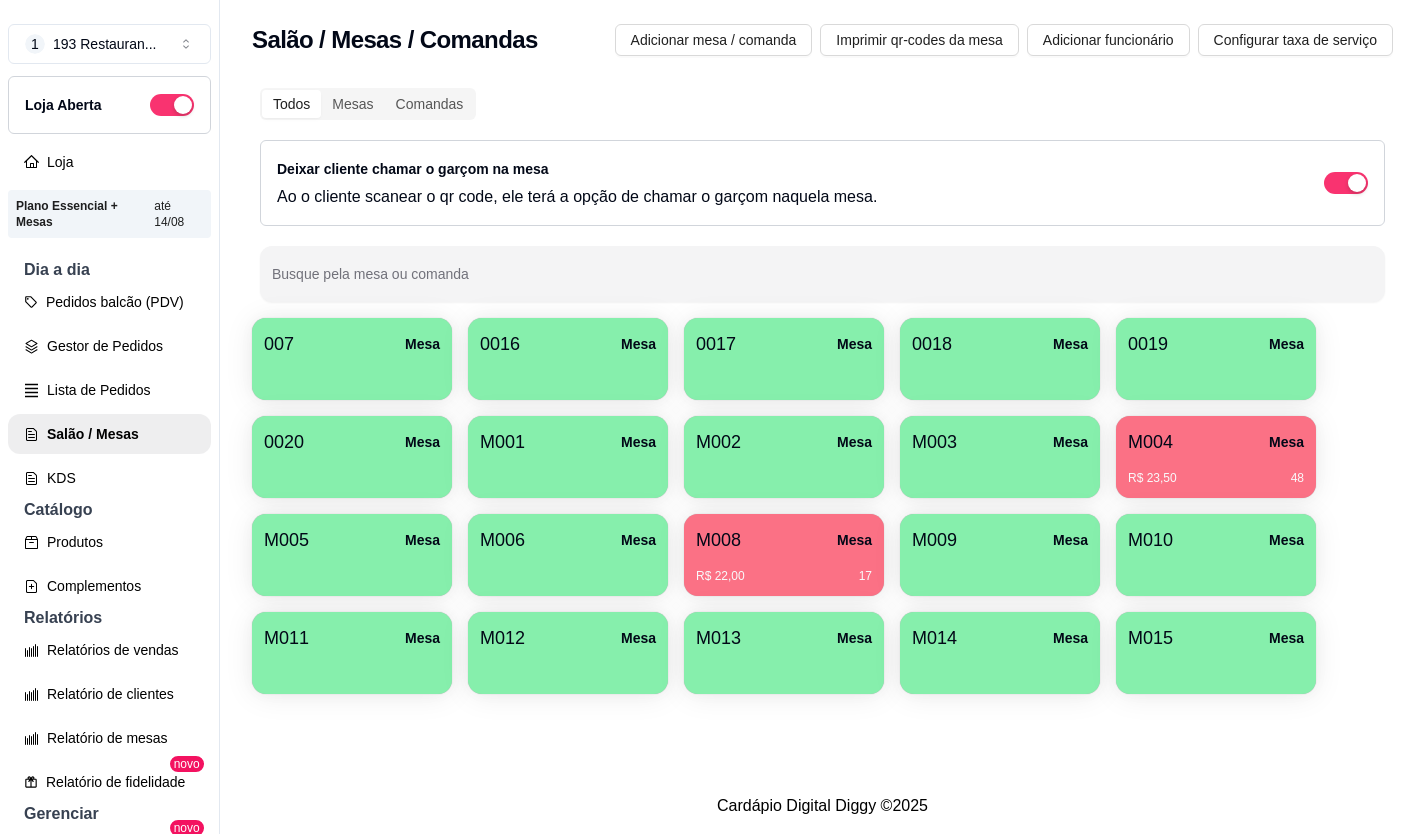 click on "R$ 22,00 17" at bounding box center (784, 569) 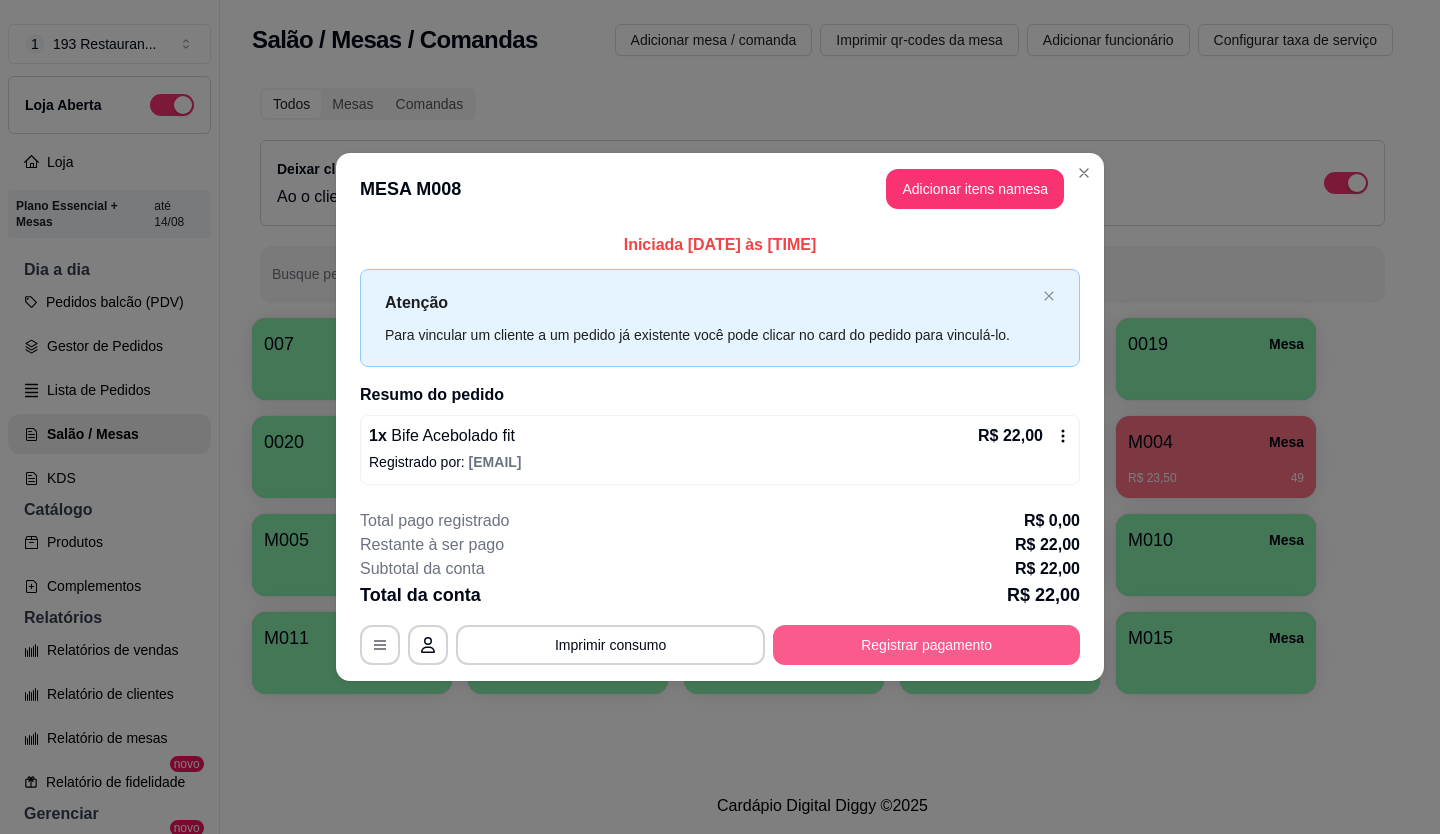 click on "Registrar pagamento" at bounding box center [926, 645] 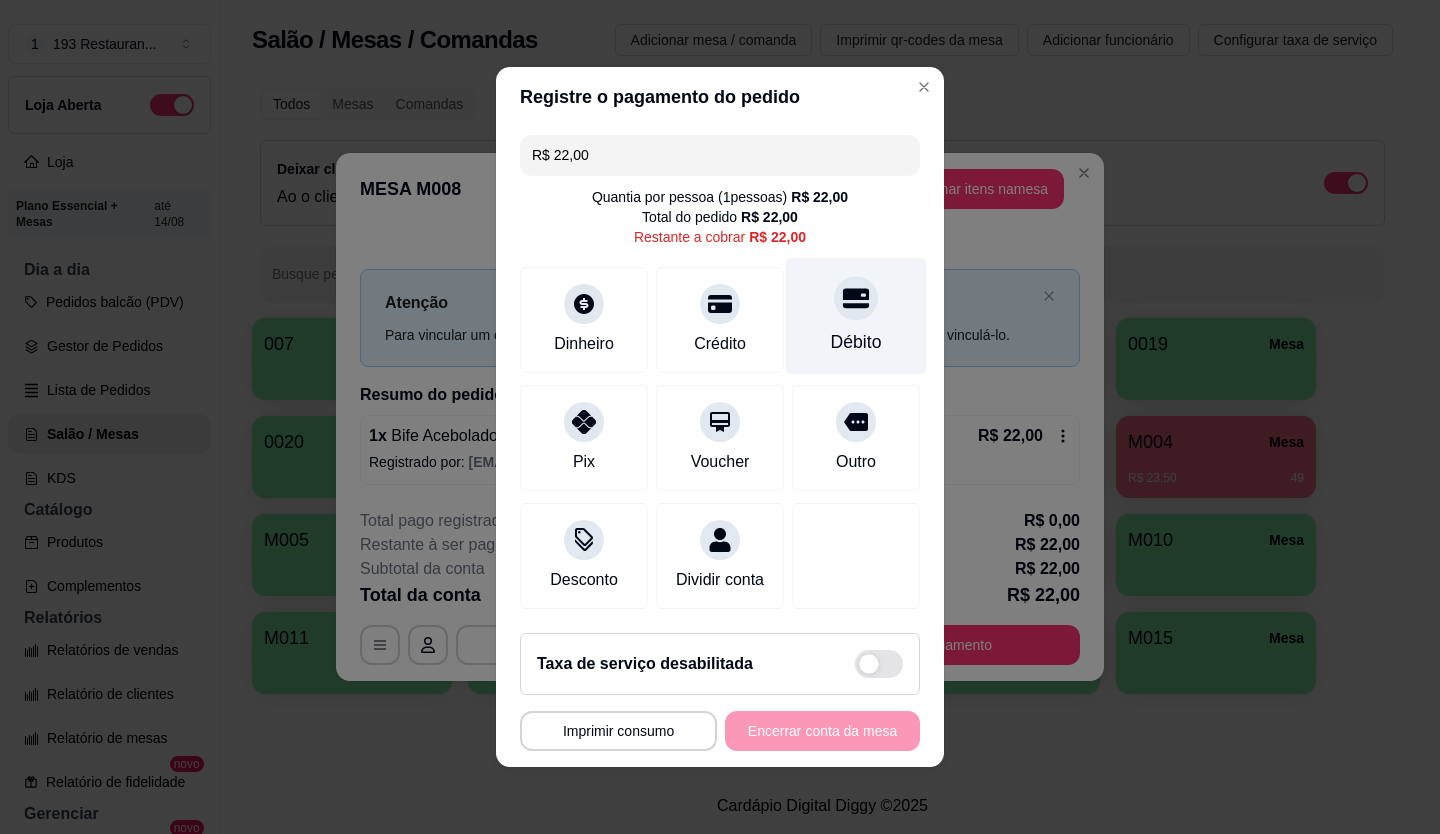 drag, startPoint x: 847, startPoint y: 298, endPoint x: 830, endPoint y: 292, distance: 18.027756 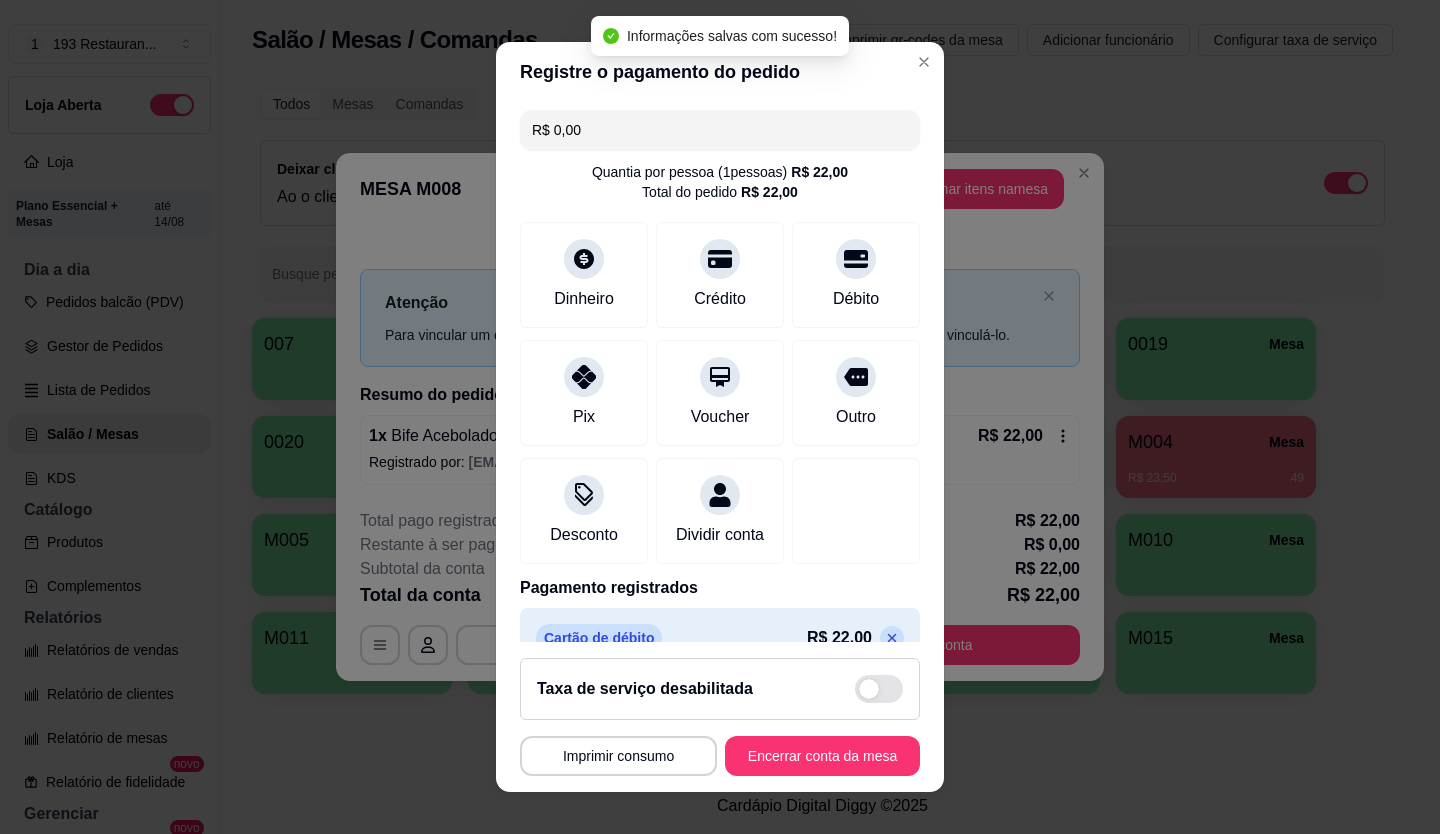 type on "R$ 0,00" 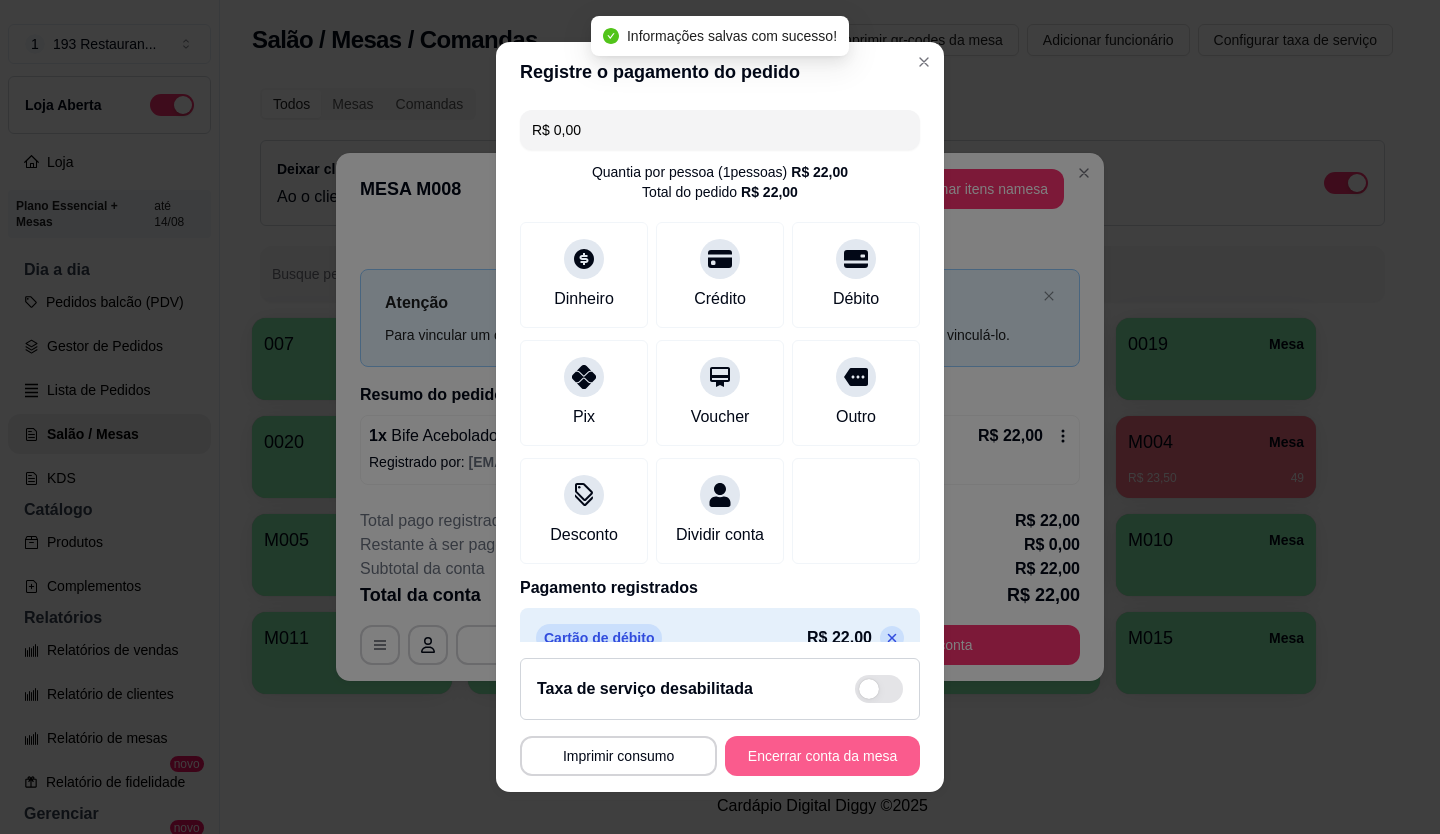 click on "Encerrar conta da mesa" at bounding box center [822, 756] 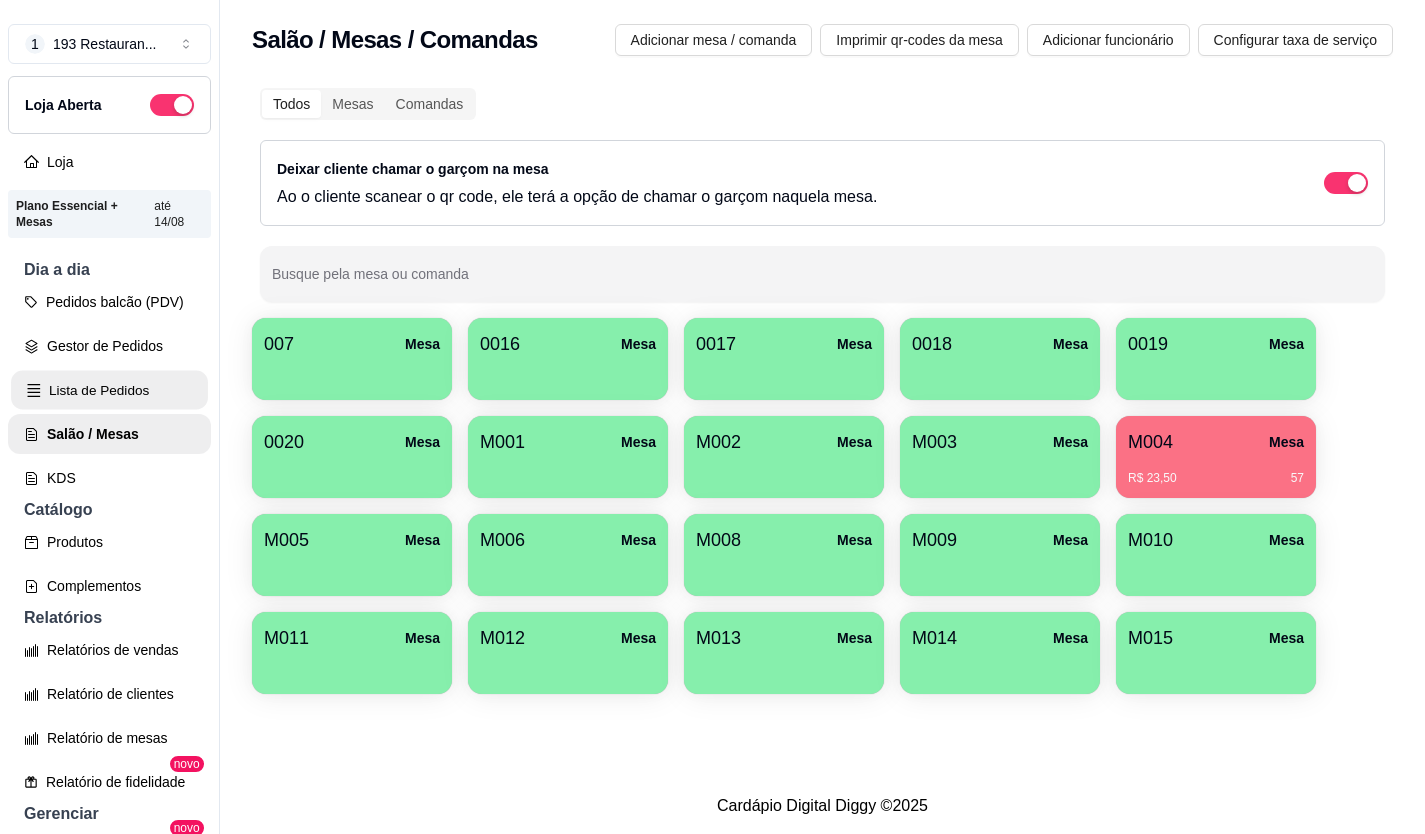 click on "Pedidos balcão (PDV) Gestor de Pedidos Lista de Pedidos Salão / Mesas KDS" at bounding box center (109, 390) 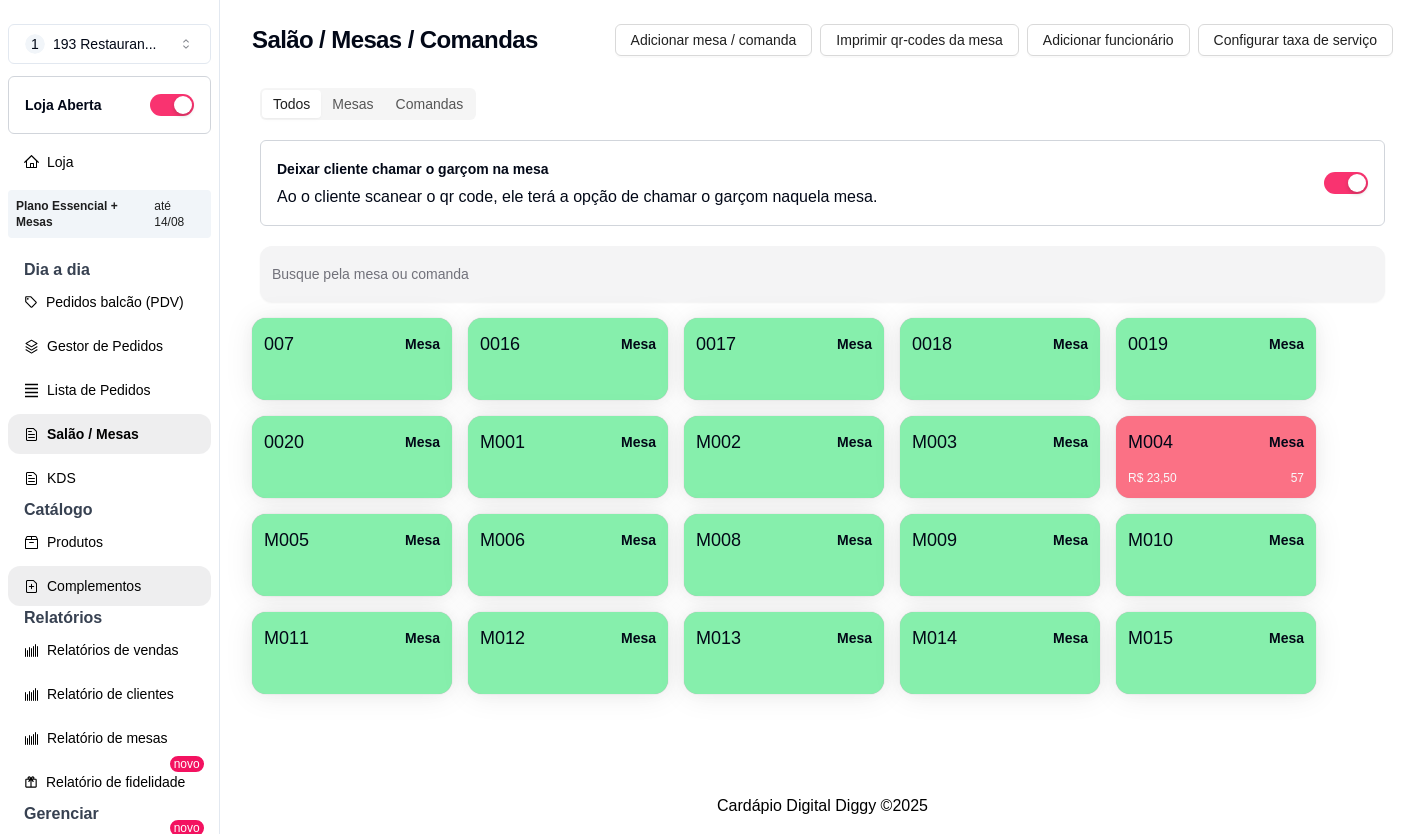 click on "Complementos" at bounding box center (109, 586) 